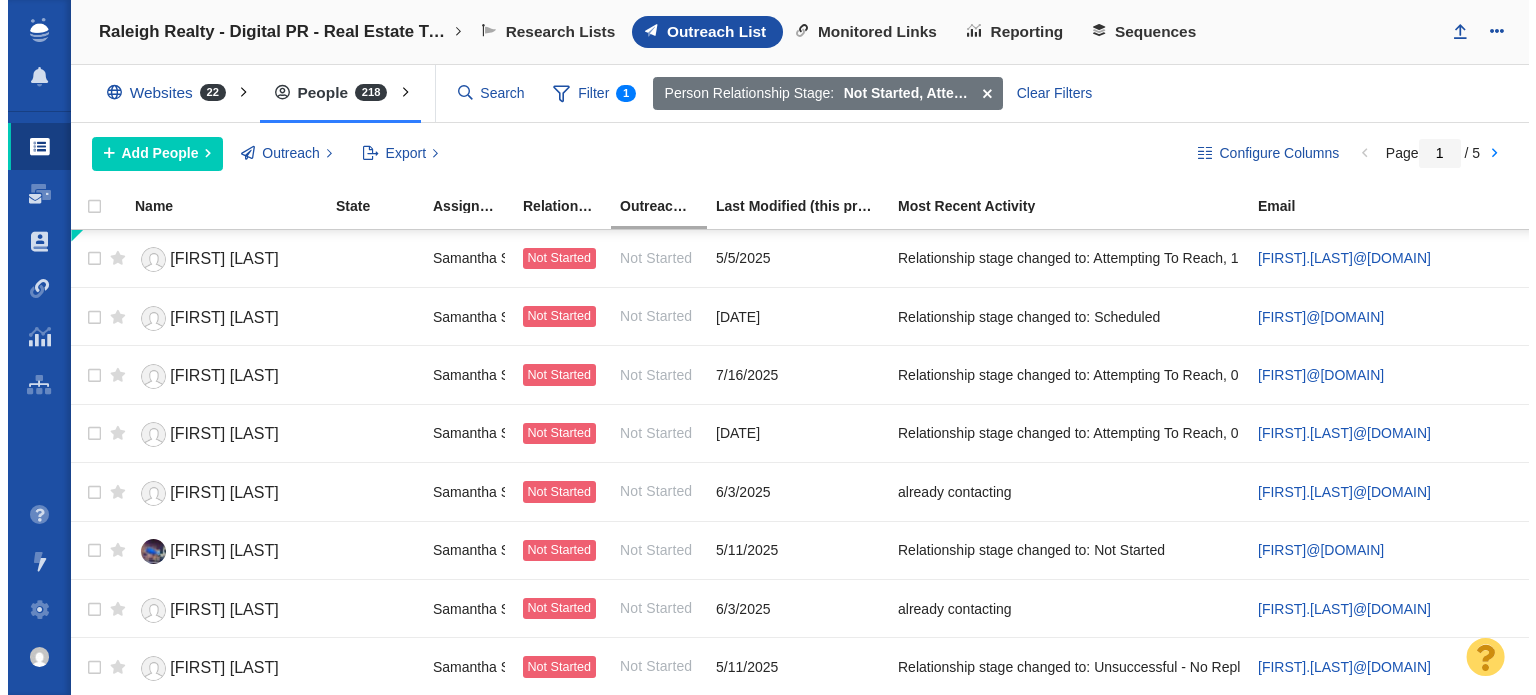 scroll, scrollTop: 0, scrollLeft: 0, axis: both 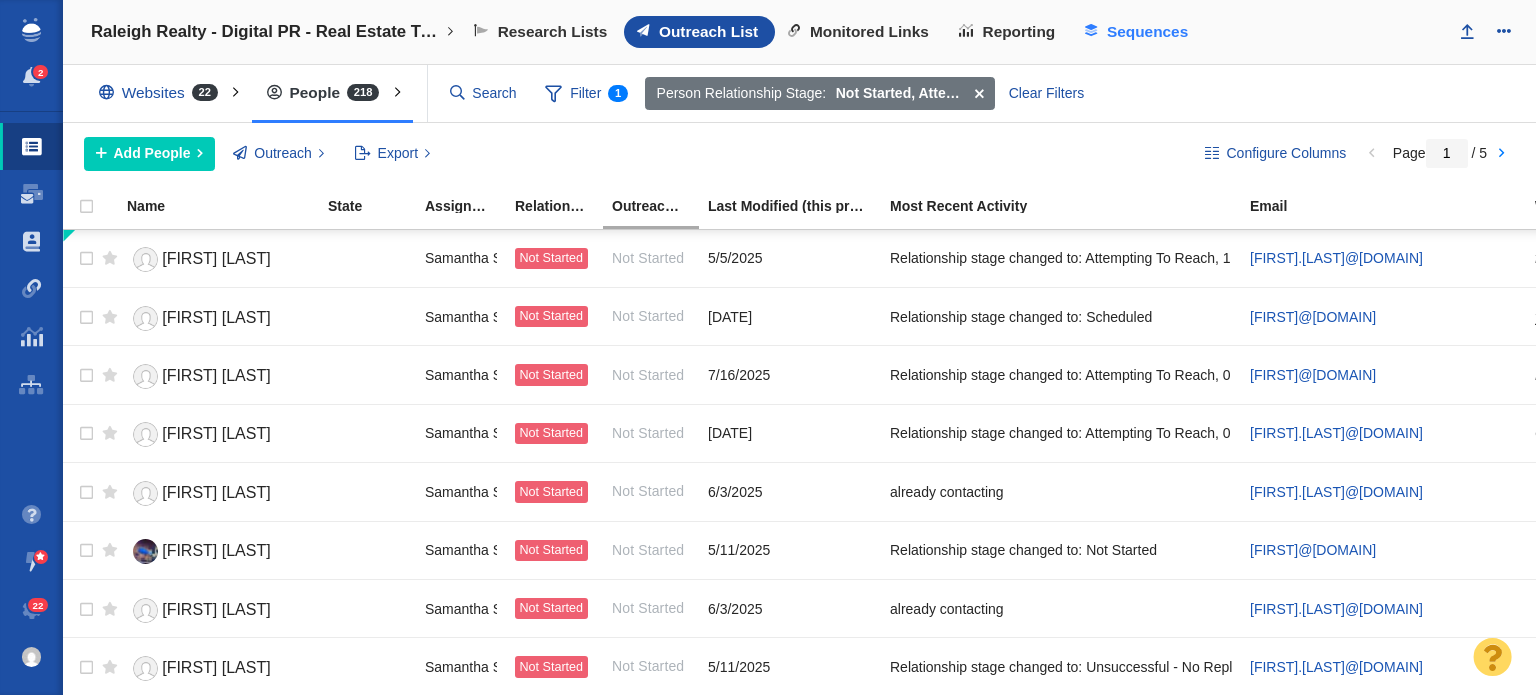 click on "Sequences" at bounding box center [1147, 32] 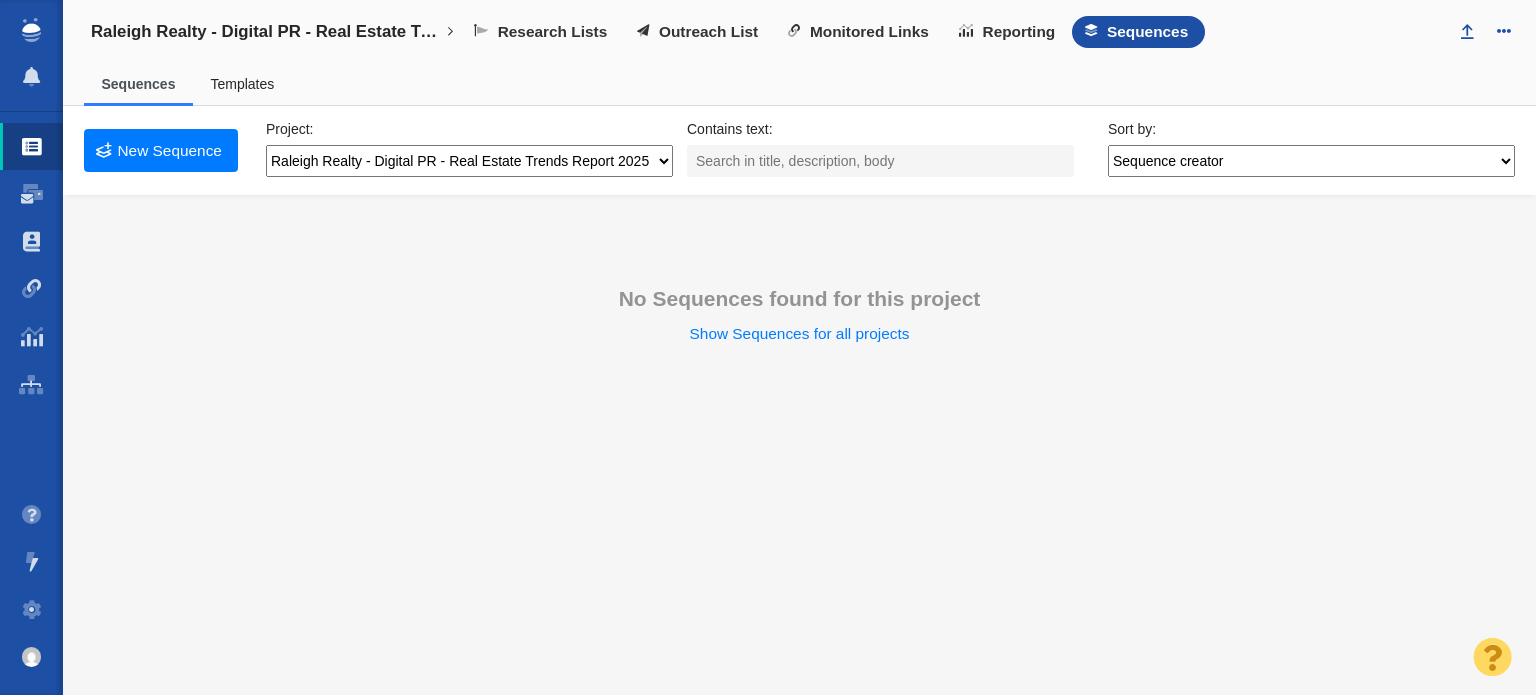 scroll, scrollTop: 0, scrollLeft: 0, axis: both 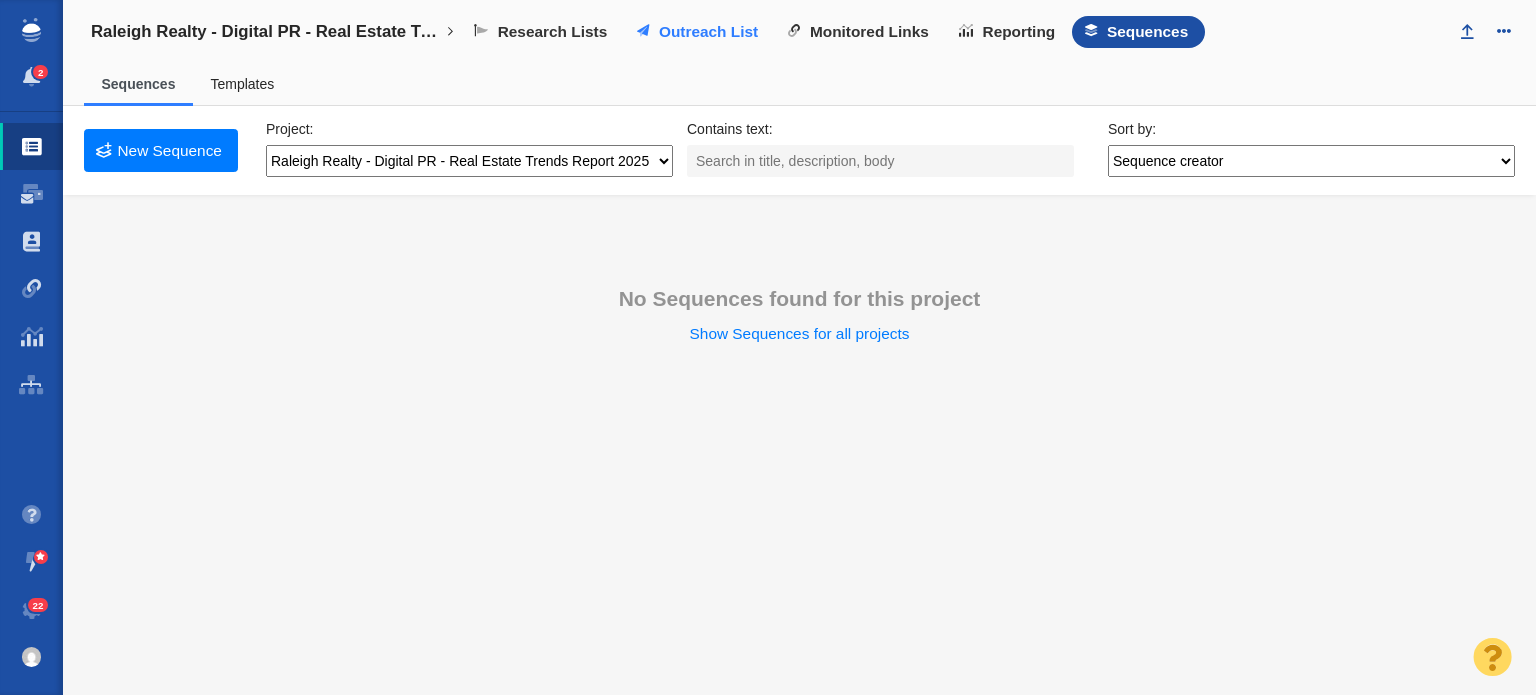 click on "Outreach List" at bounding box center [708, 32] 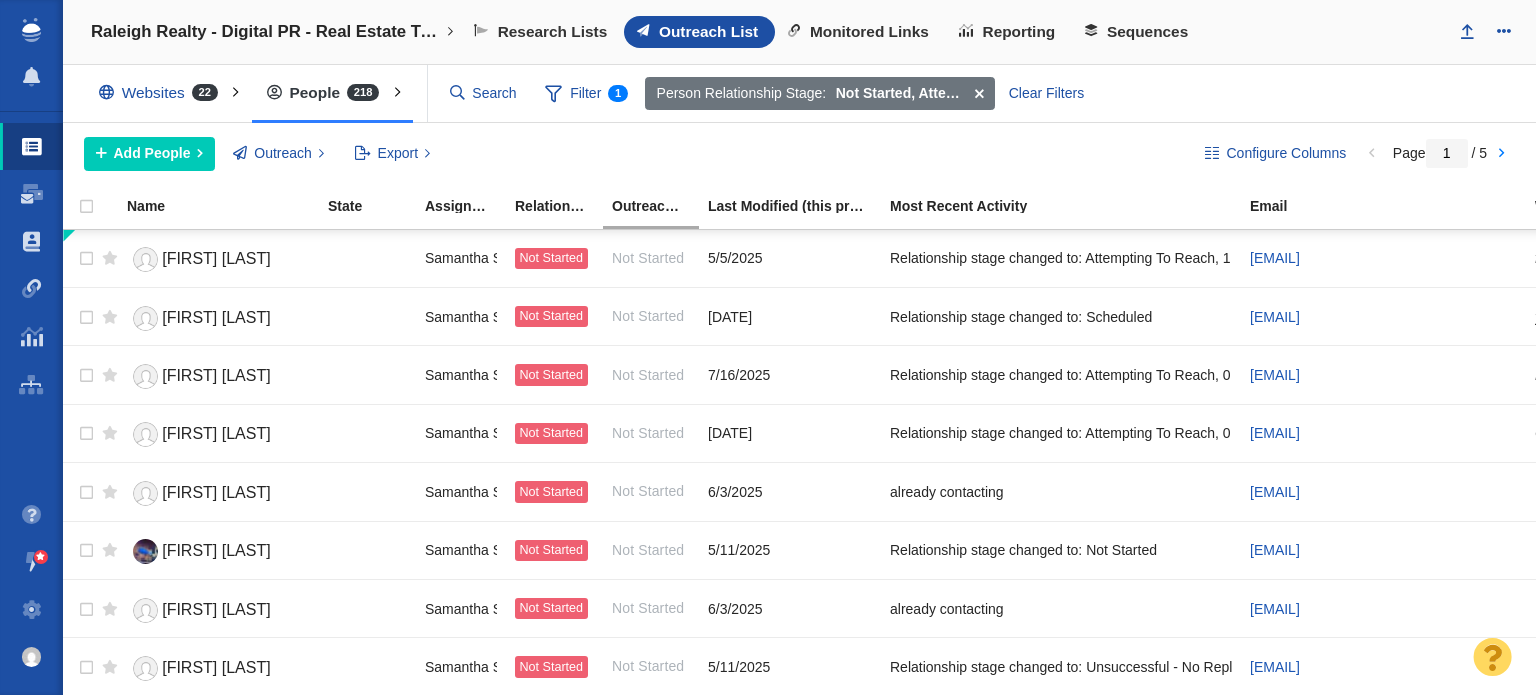 click on "Raleigh Realty - Digital PR - Real Estate Trends Report 2025" at bounding box center [266, 32] 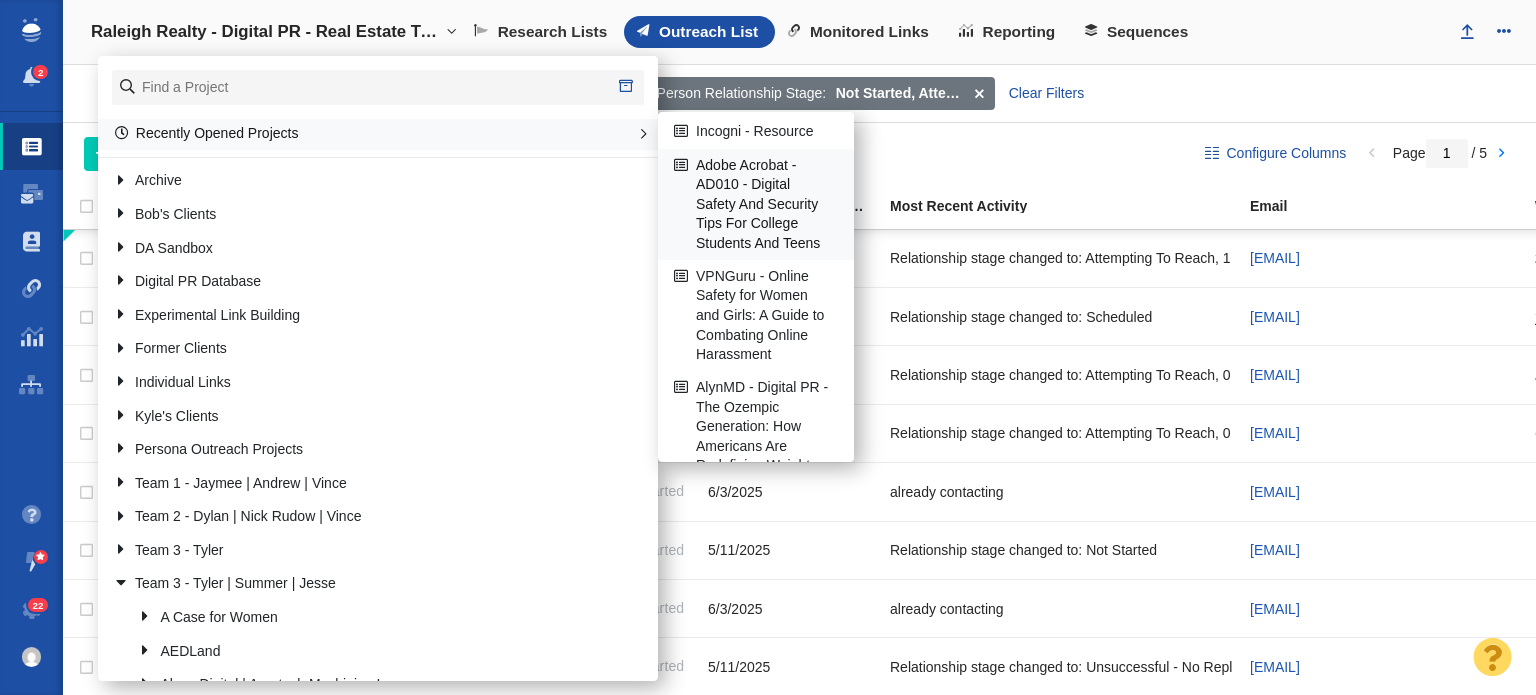 scroll, scrollTop: 400, scrollLeft: 0, axis: vertical 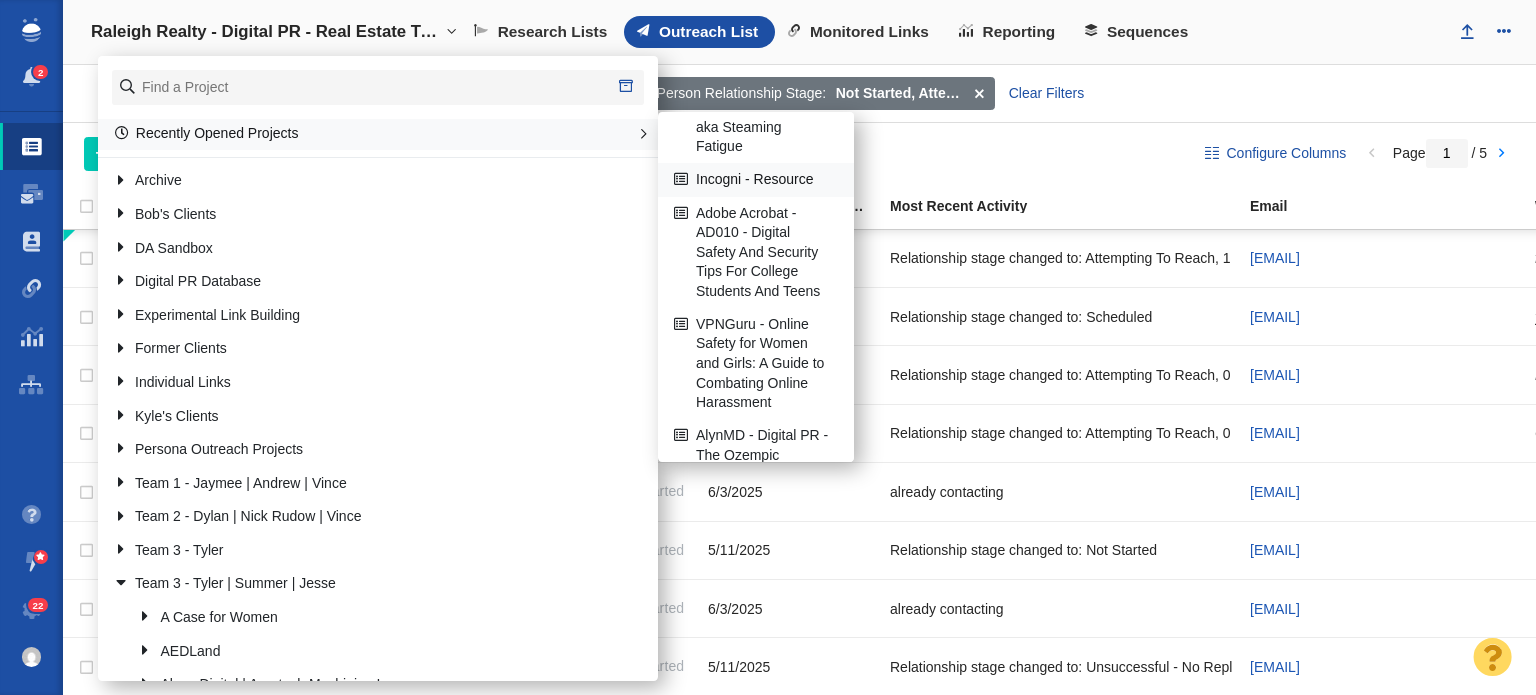 click on "Incogni - Resource" at bounding box center [756, 180] 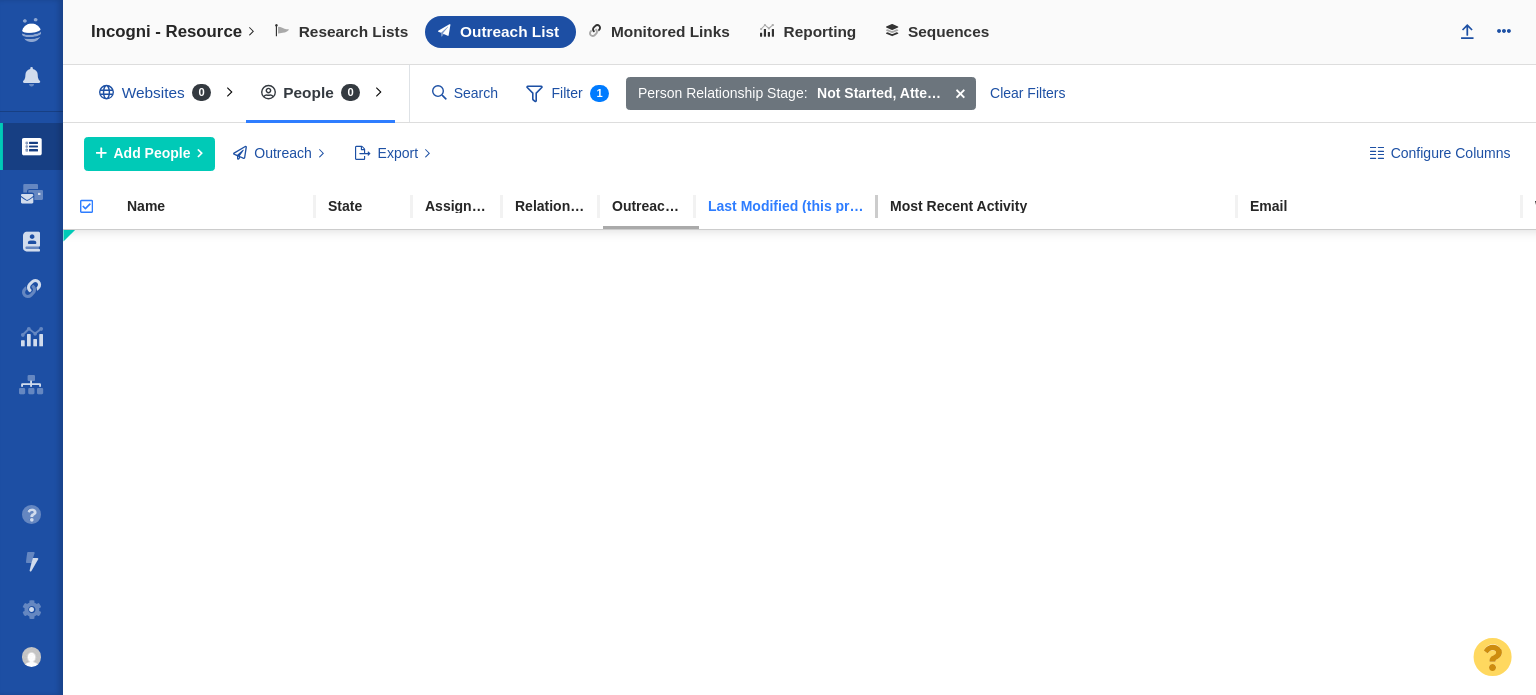 scroll, scrollTop: 0, scrollLeft: 0, axis: both 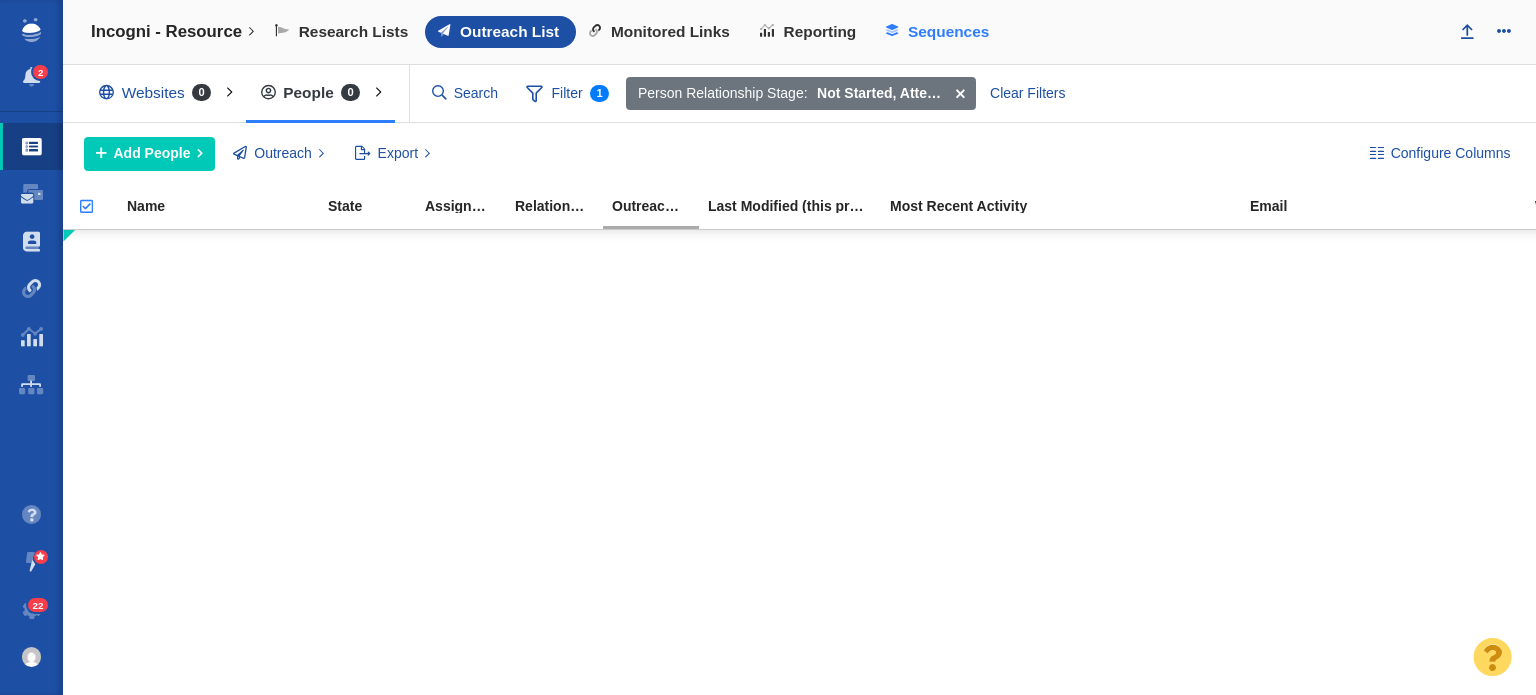 click on "Sequences" at bounding box center [948, 32] 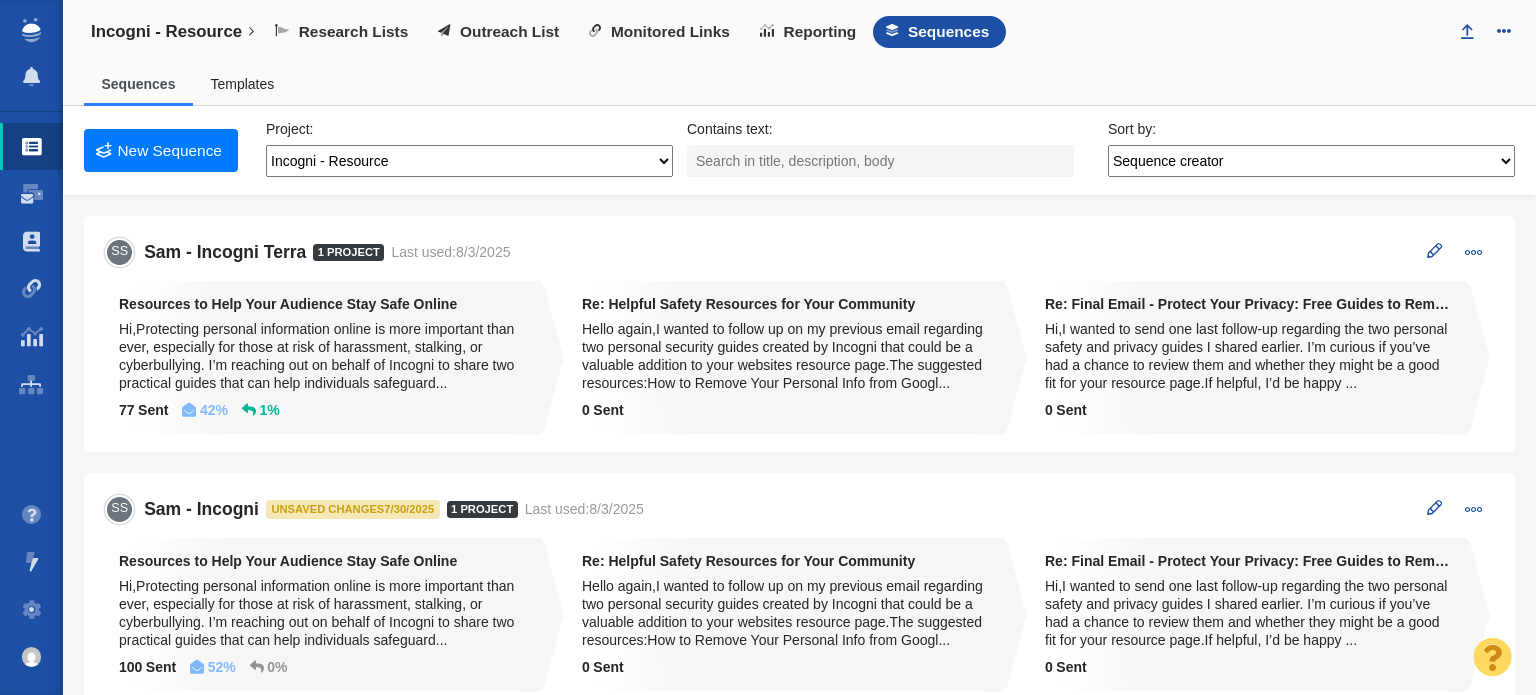 scroll, scrollTop: 0, scrollLeft: 0, axis: both 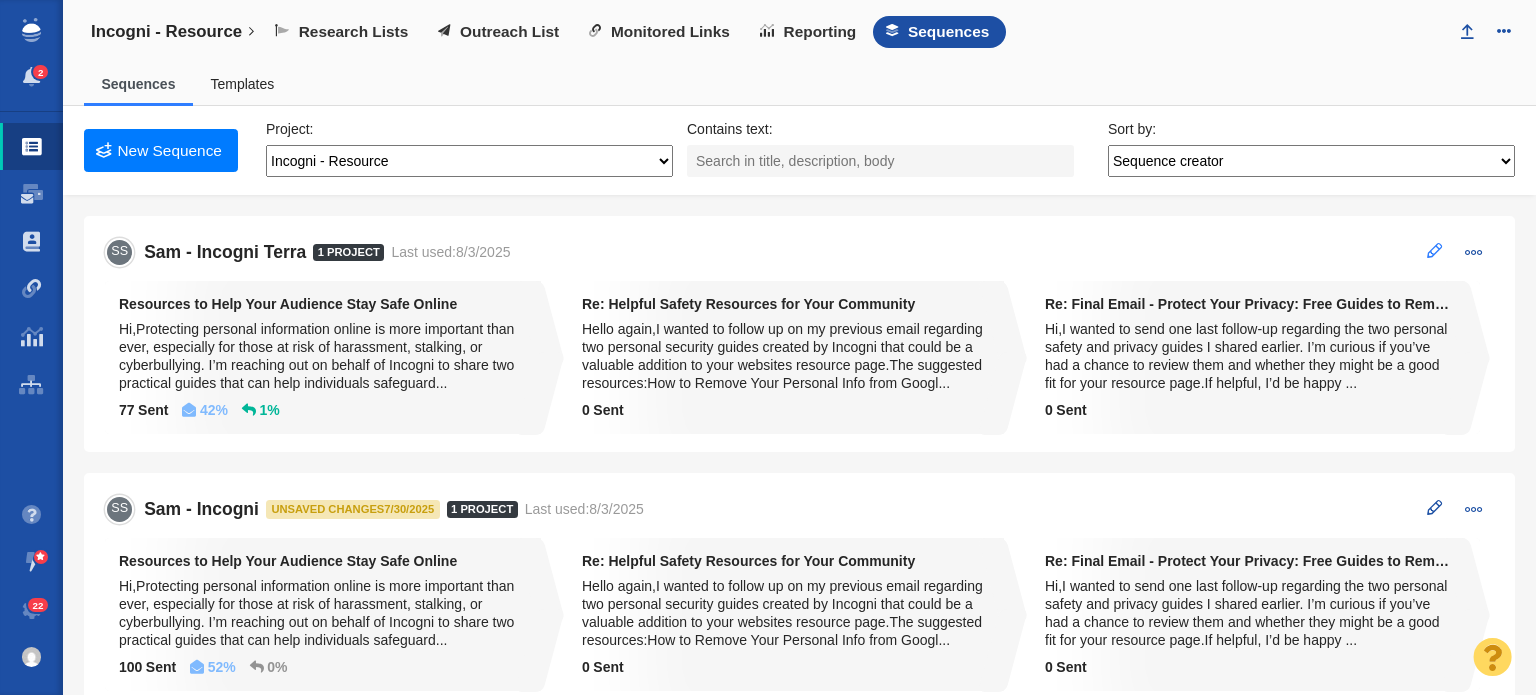 click at bounding box center [1434, 251] 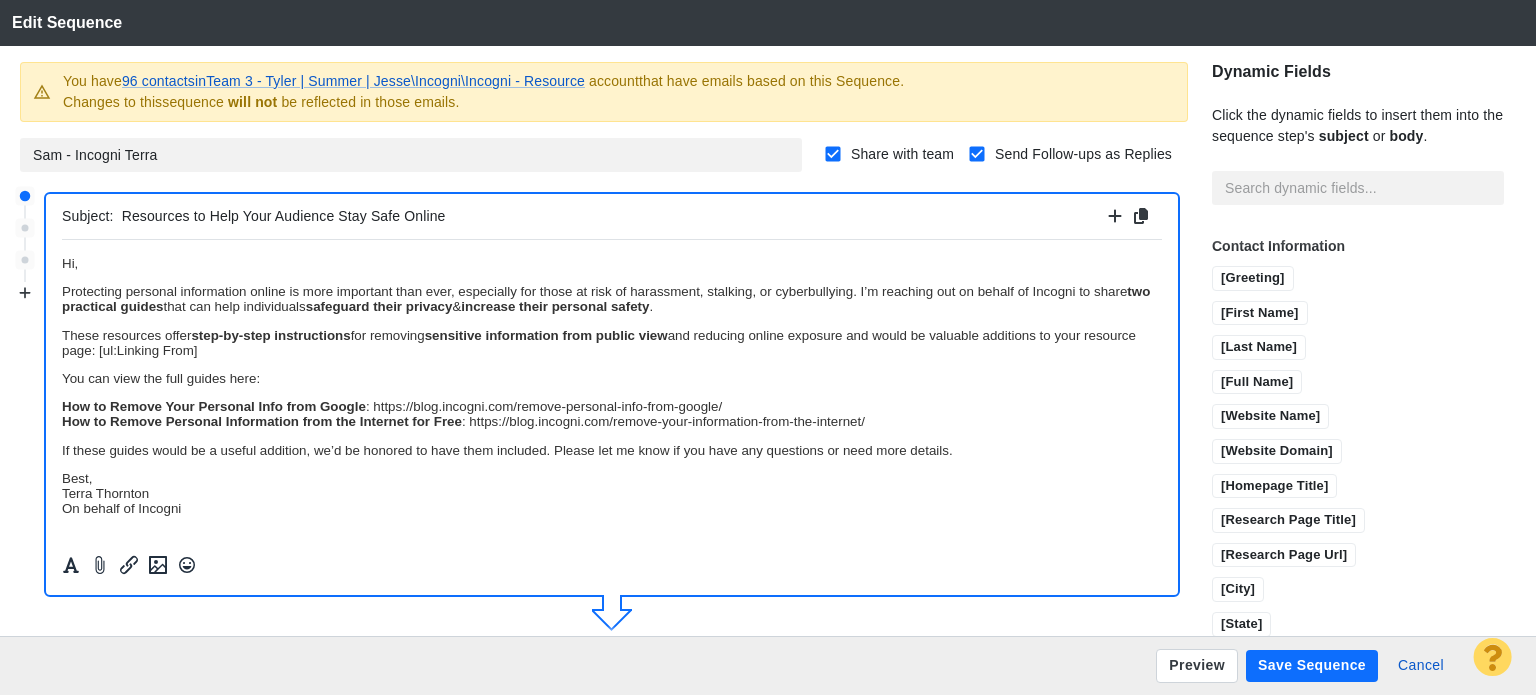 scroll, scrollTop: 0, scrollLeft: 0, axis: both 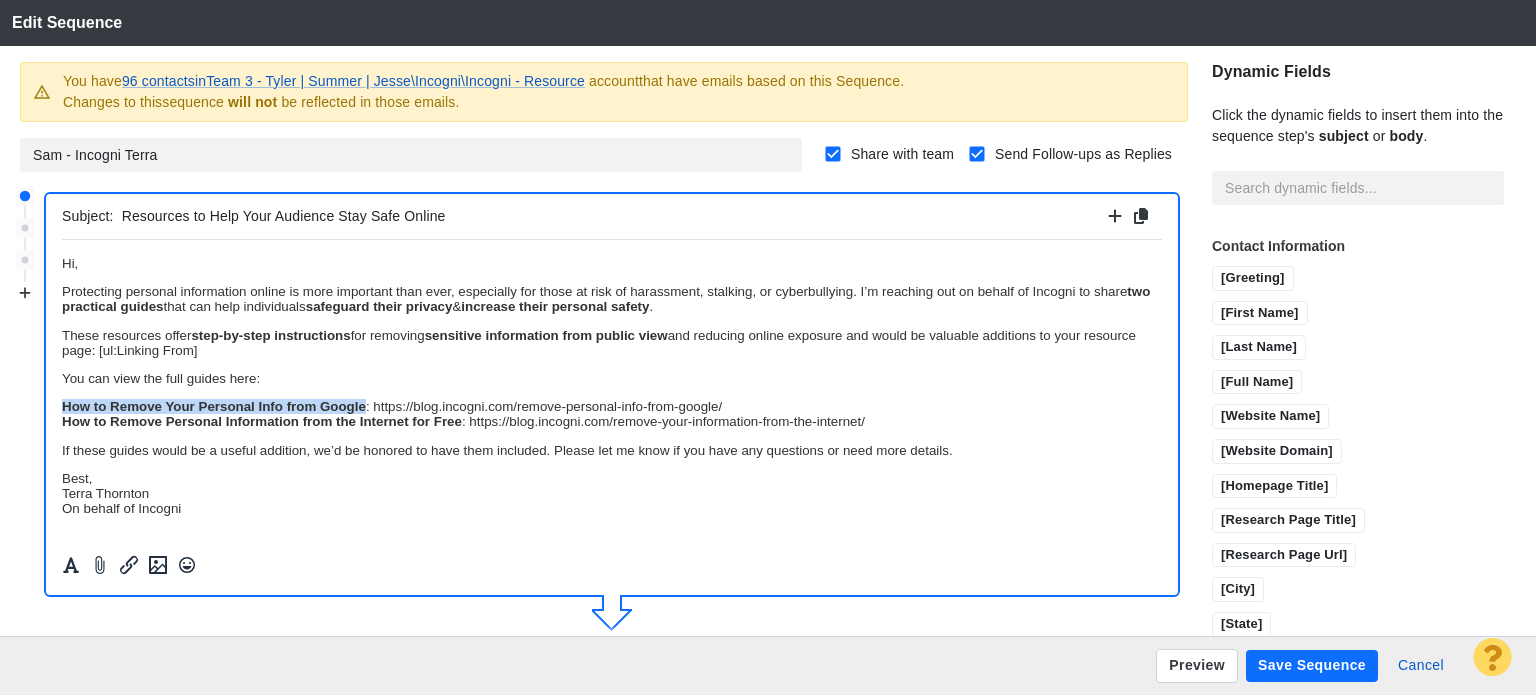 drag, startPoint x: 363, startPoint y: 413, endPoint x: 109, endPoint y: 652, distance: 348.76495 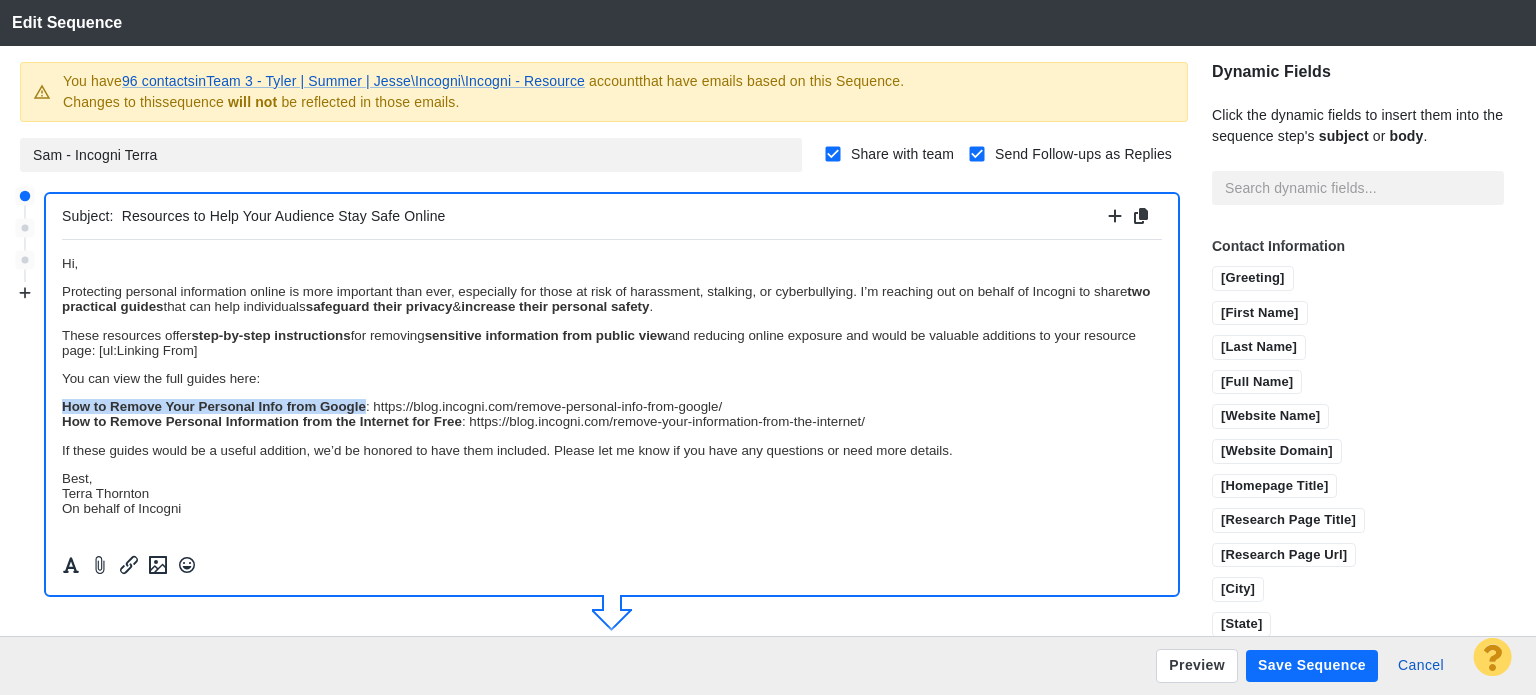 click on "﻿ Hi, Protecting personal information online is more important than ever, especially for those at risk of harassment, stalking, or cyberbullying. I’m reaching out on behalf of Incogni to share  two practical guides  that can help individuals  safeguard their privacy  &  increase their personal safety . These resources offer  step-by-step instructions  for removing  sensitive information from public view  and reducing online exposure and would be valuable additions to your resource page: [ul:Linking From] You can view the full guides here: How to Remove Your Personal Info from Google : https://blog.incogni.com/remove-personal-info-from-google/ How to Remove Personal Information from the Internet for Free : https://blog.incogni.com/remove-your-information-from-the-internet/ If these guides would be a useful addition, we’d be honored to have them included. Please let me know if you have any questions or need more details. Best, Terra Thornton On behalf of Incogni" at bounding box center [612, 385] 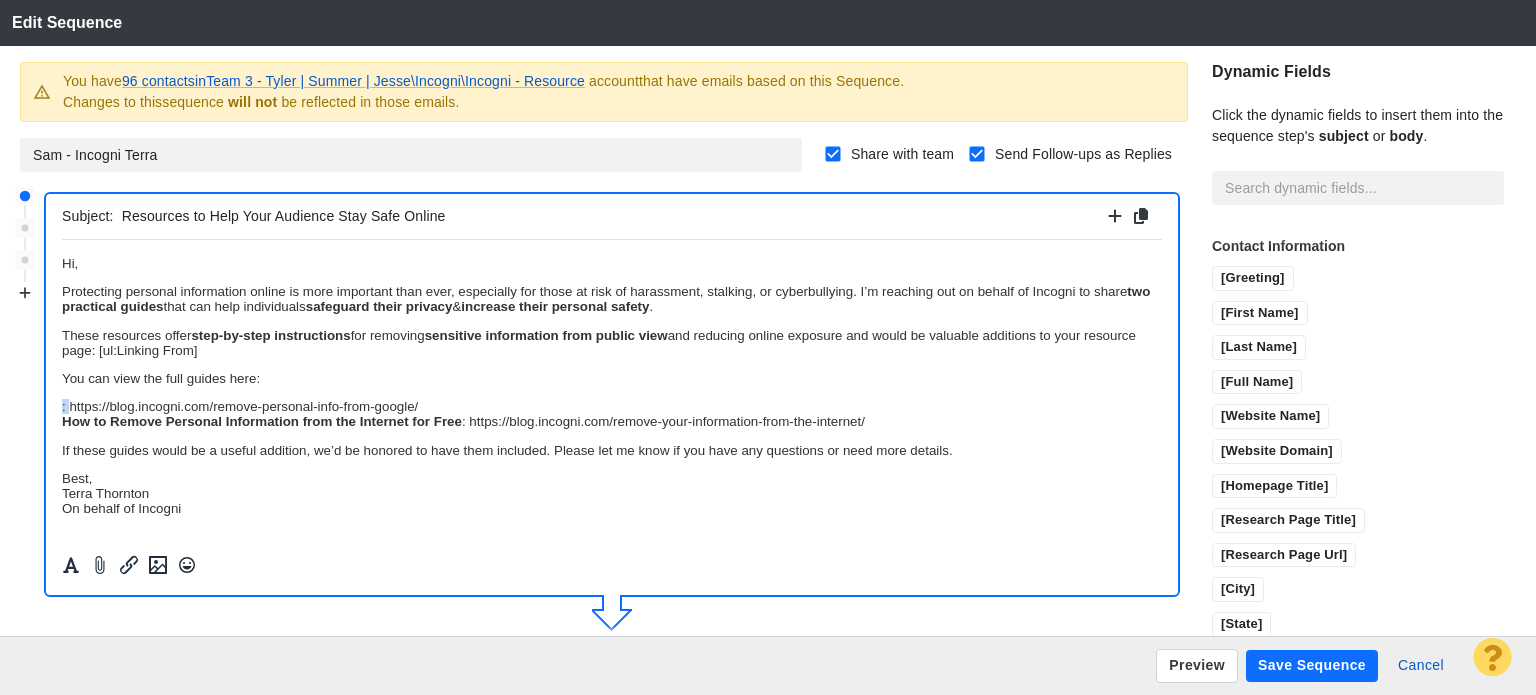 drag, startPoint x: 120, startPoint y: 650, endPoint x: 30, endPoint y: 407, distance: 259.13126 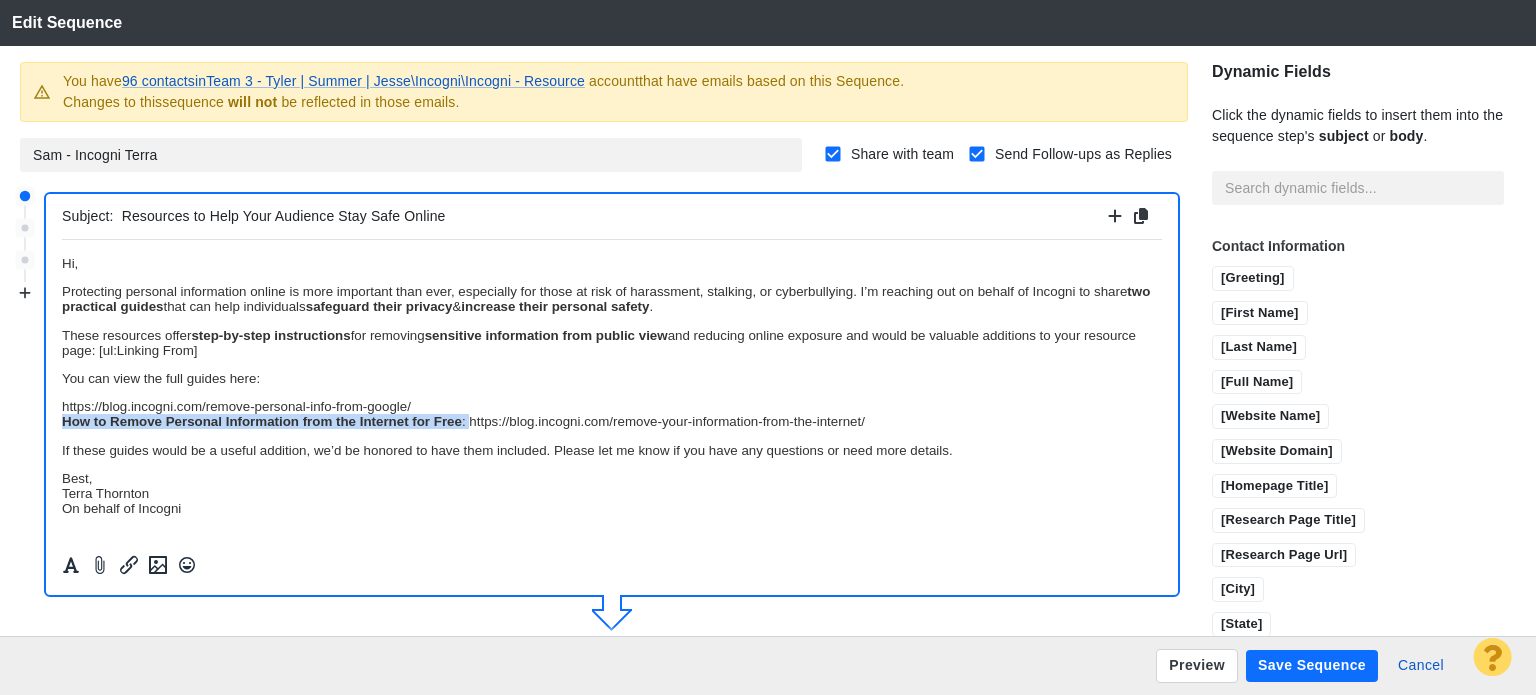 drag, startPoint x: 468, startPoint y: 424, endPoint x: 5, endPoint y: 429, distance: 463.027 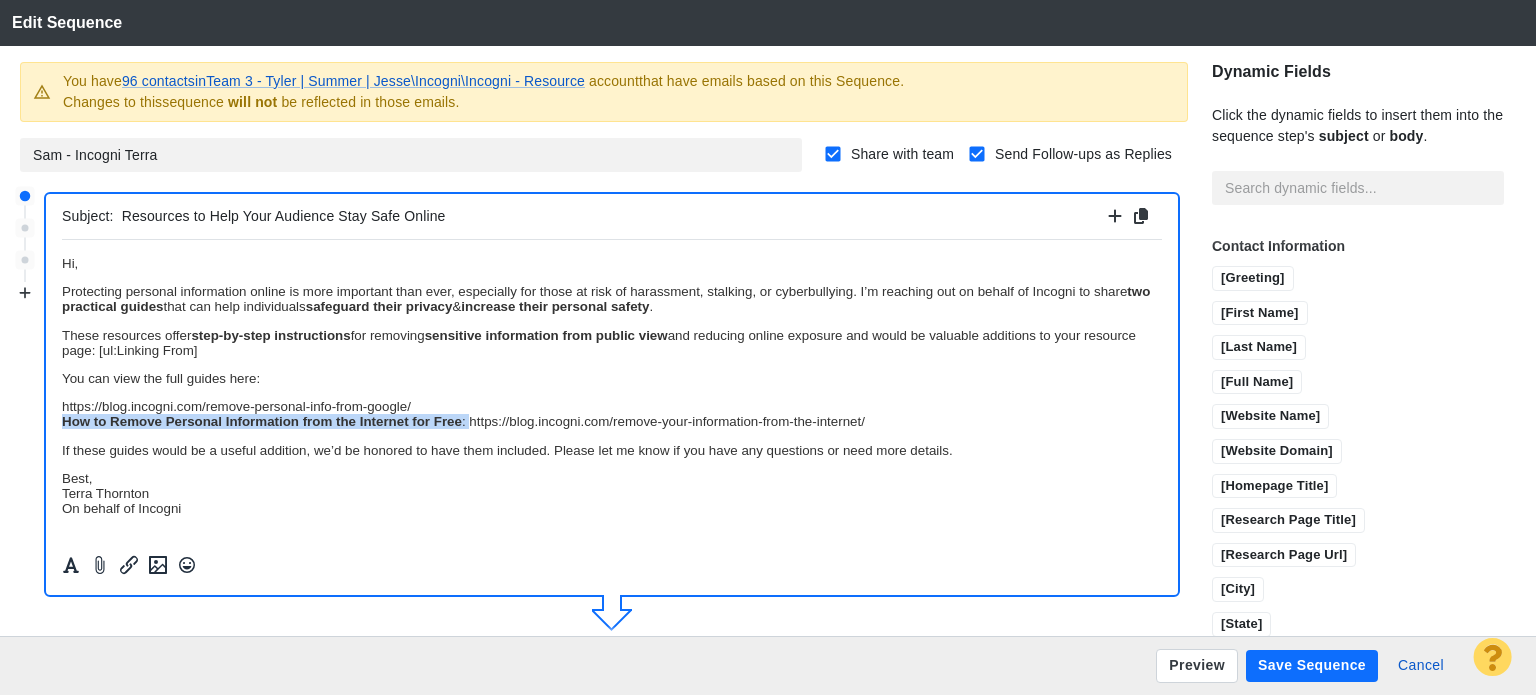 click on "Hi, Protecting personal information online is more important than ever, especially for those at risk of harassment, stalking, or cyberbullying. I’m reaching out on behalf of Incogni to share  two practical guides  that can help individuals  safeguard their privacy  &  increase their personal safety . These resources offer  step-by-step instructions  for removing  sensitive information from public view  and reducing online exposure and would be valuable additions to your resource page: [ul:Linking From] You can view the full guides here: ﻿ https://blog.incogni.com/remove-personal-info-from-google/ How to Remove Personal Information from the Internet for Free : https://blog.incogni.com/remove-your-information-from-the-internet/ If these guides would be a useful addition, we’d be honored to have them included. Please let me know if you have any questions or need more details. Best, Terra Thornton On behalf of Incogni" at bounding box center (612, 385) 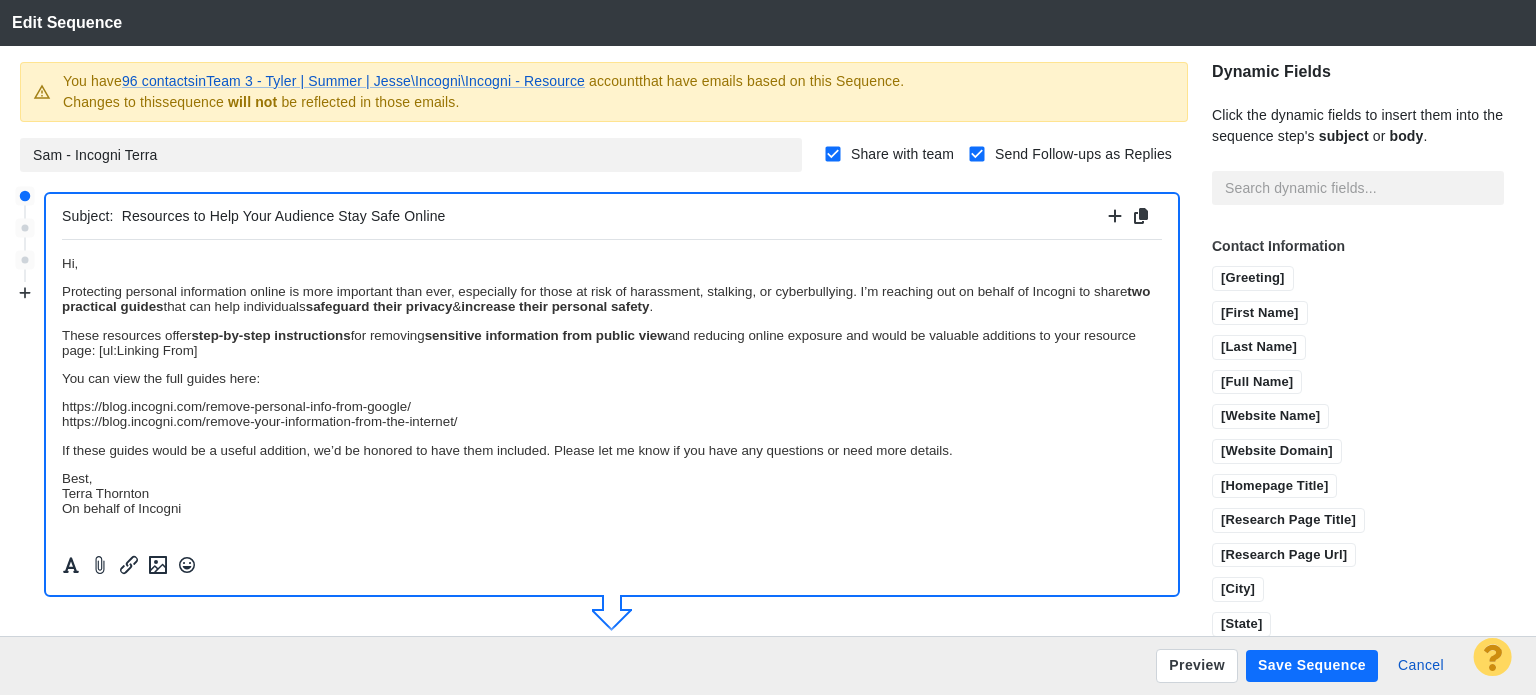 click on "Save Sequence" at bounding box center [1312, 666] 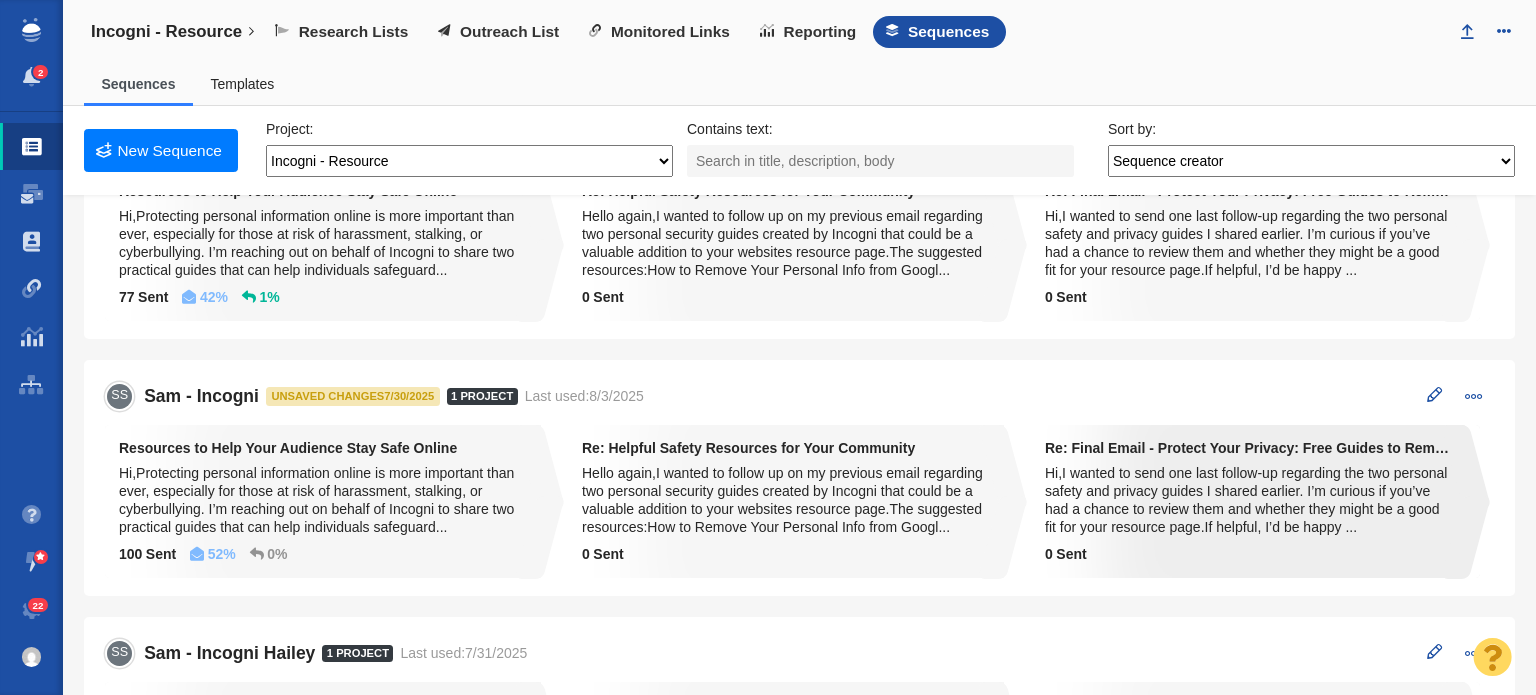 scroll, scrollTop: 200, scrollLeft: 0, axis: vertical 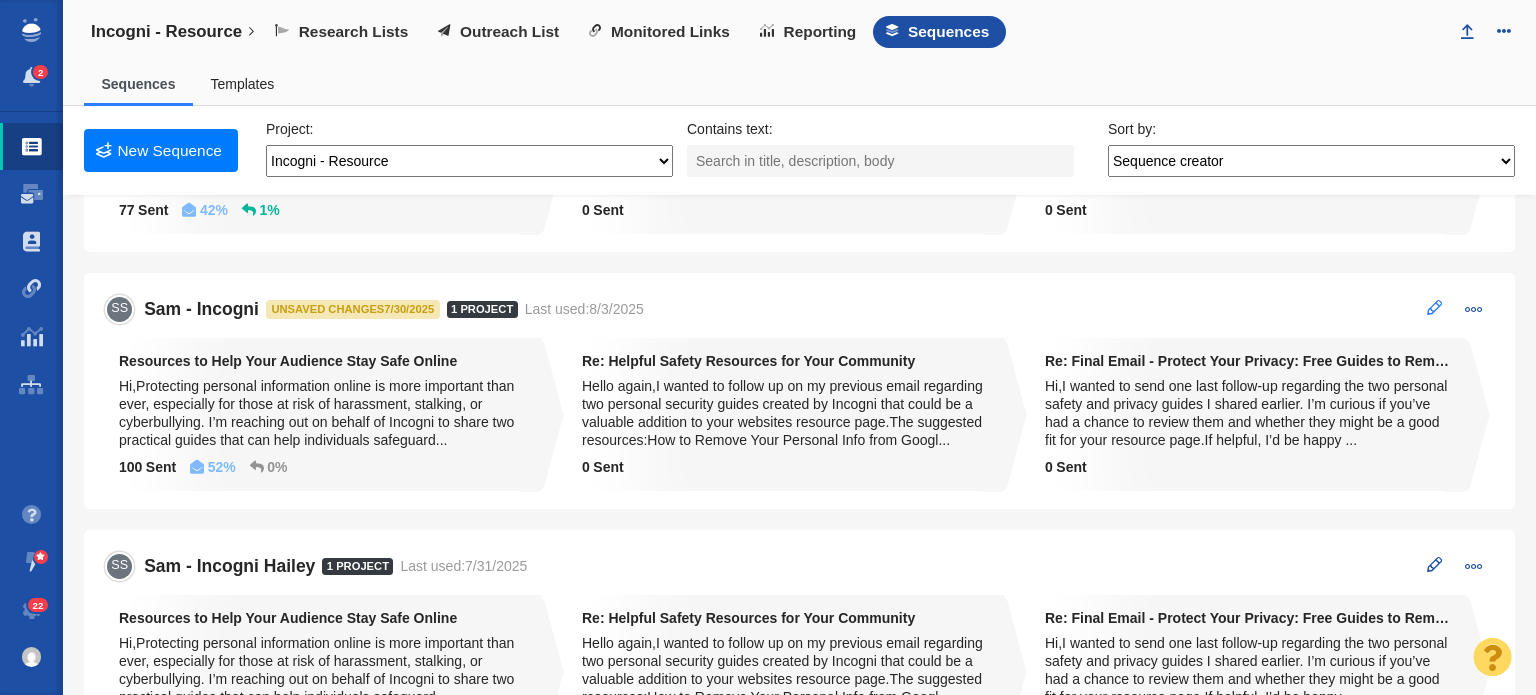 click at bounding box center [1434, 308] 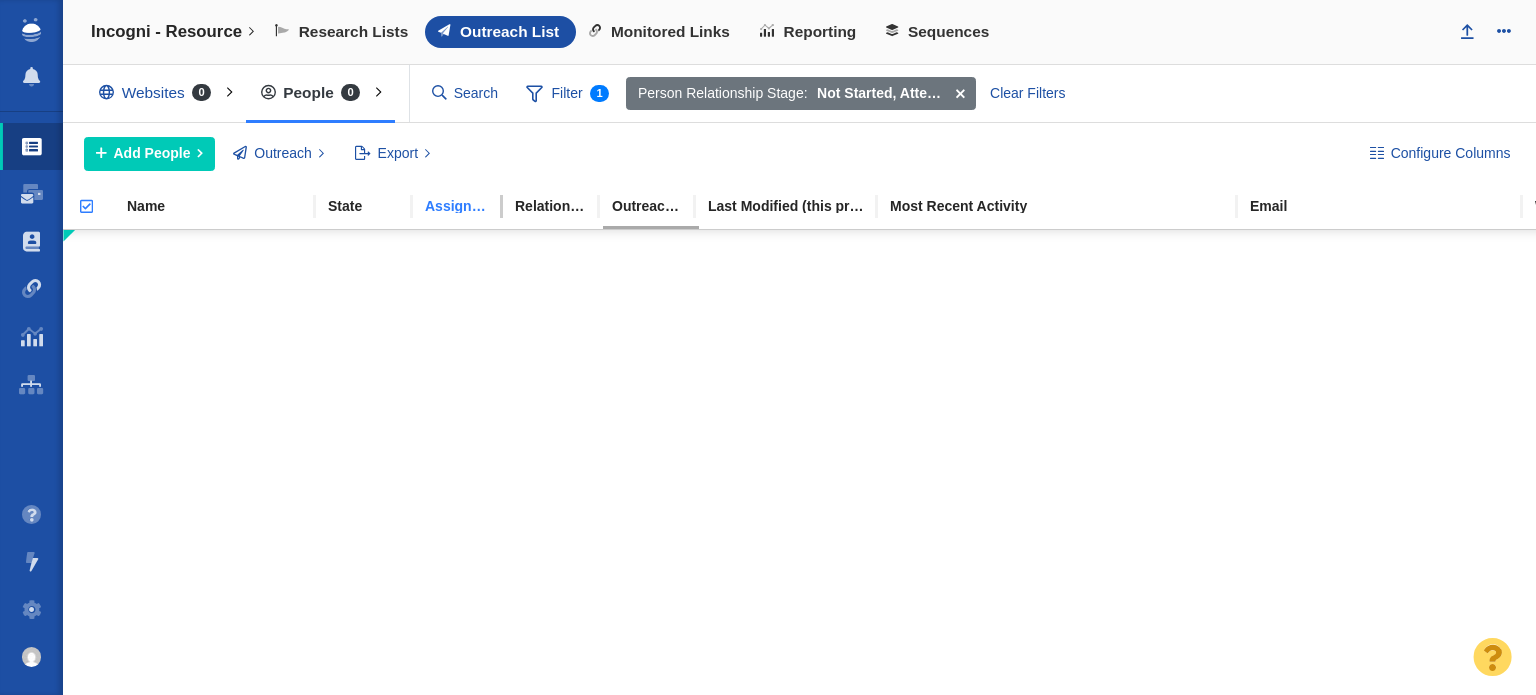 scroll, scrollTop: 0, scrollLeft: 0, axis: both 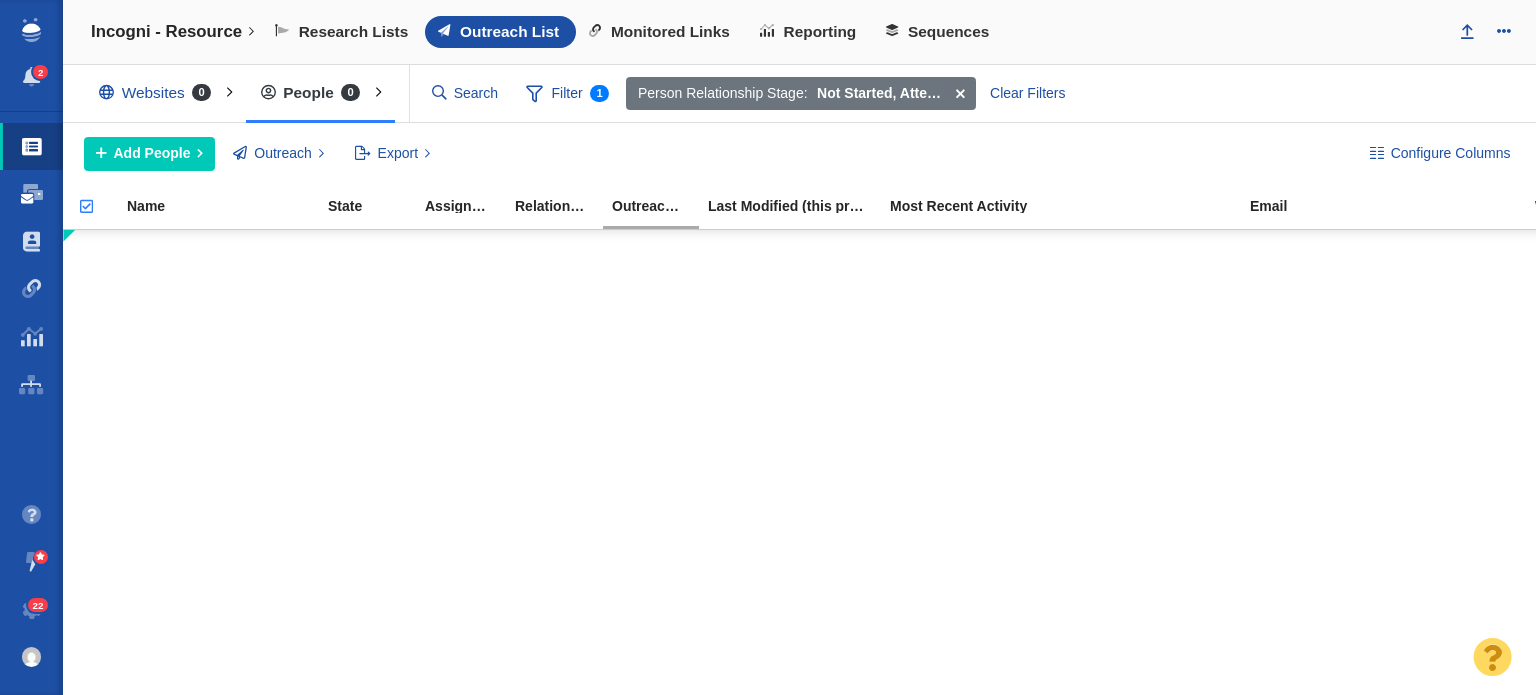 click at bounding box center [32, 194] 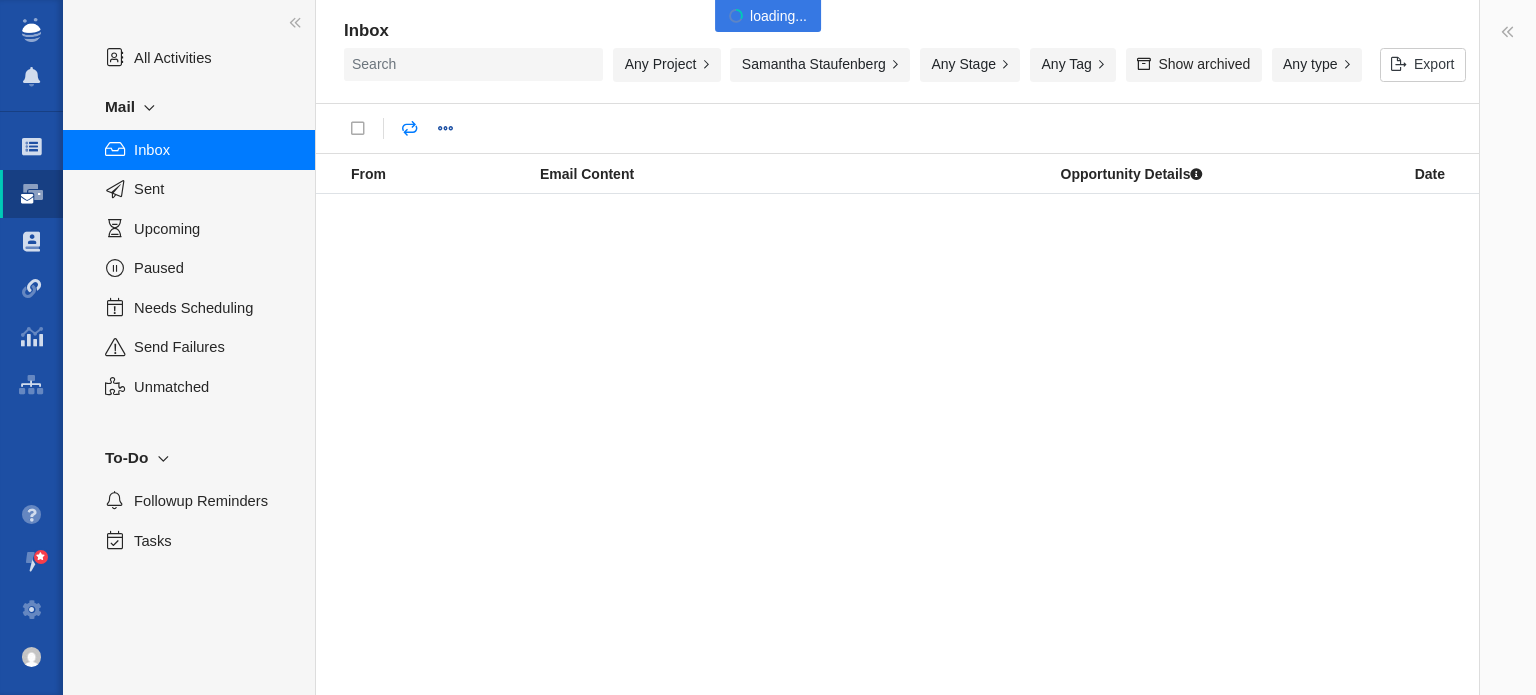 scroll, scrollTop: 0, scrollLeft: 0, axis: both 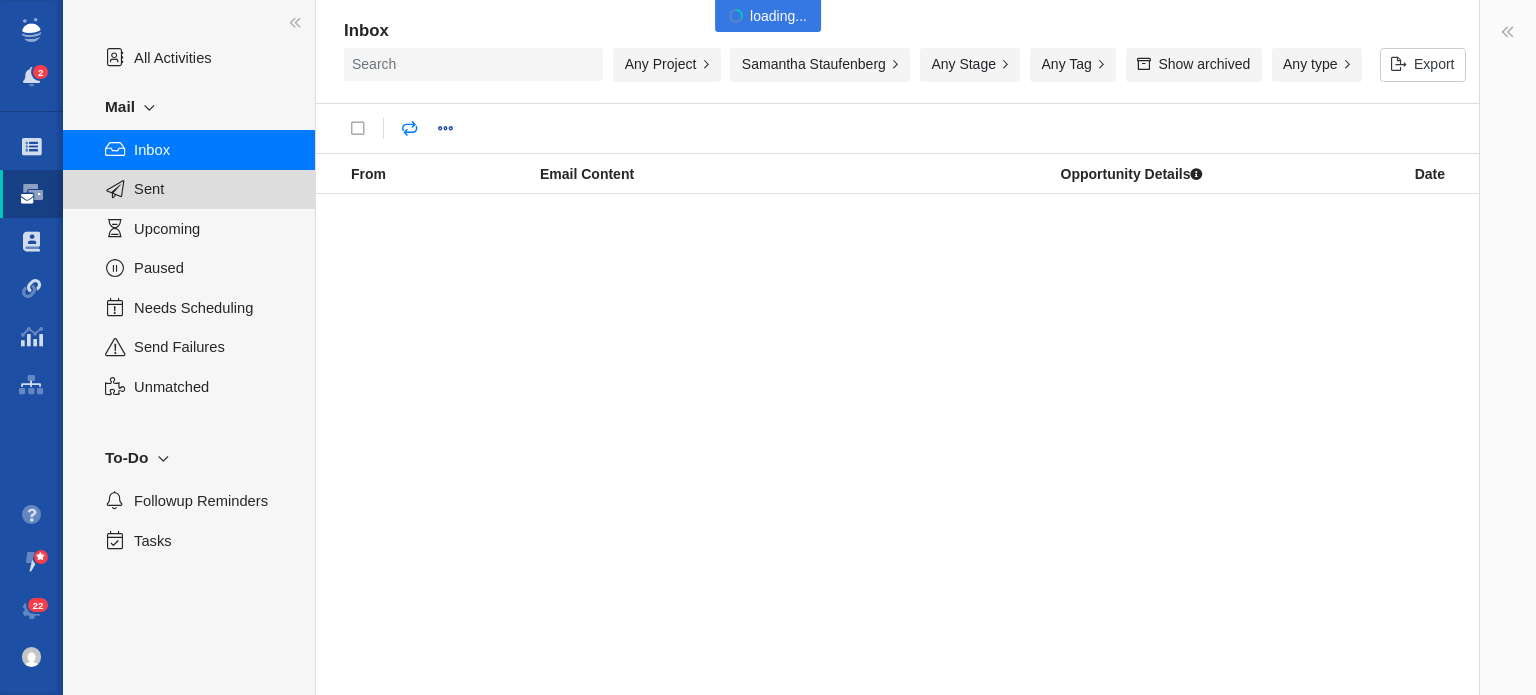 click on "Sent" at bounding box center (213, 189) 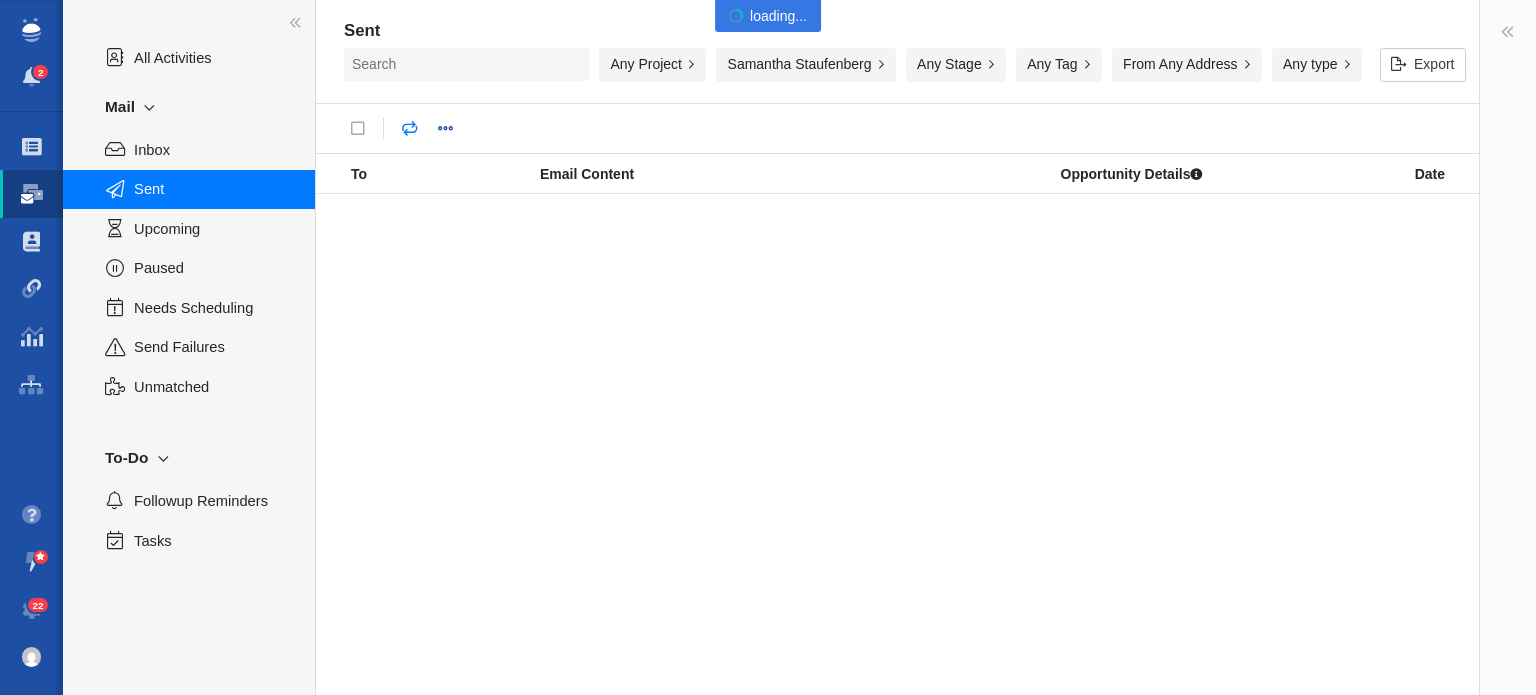 click on "Any Project" at bounding box center [652, 65] 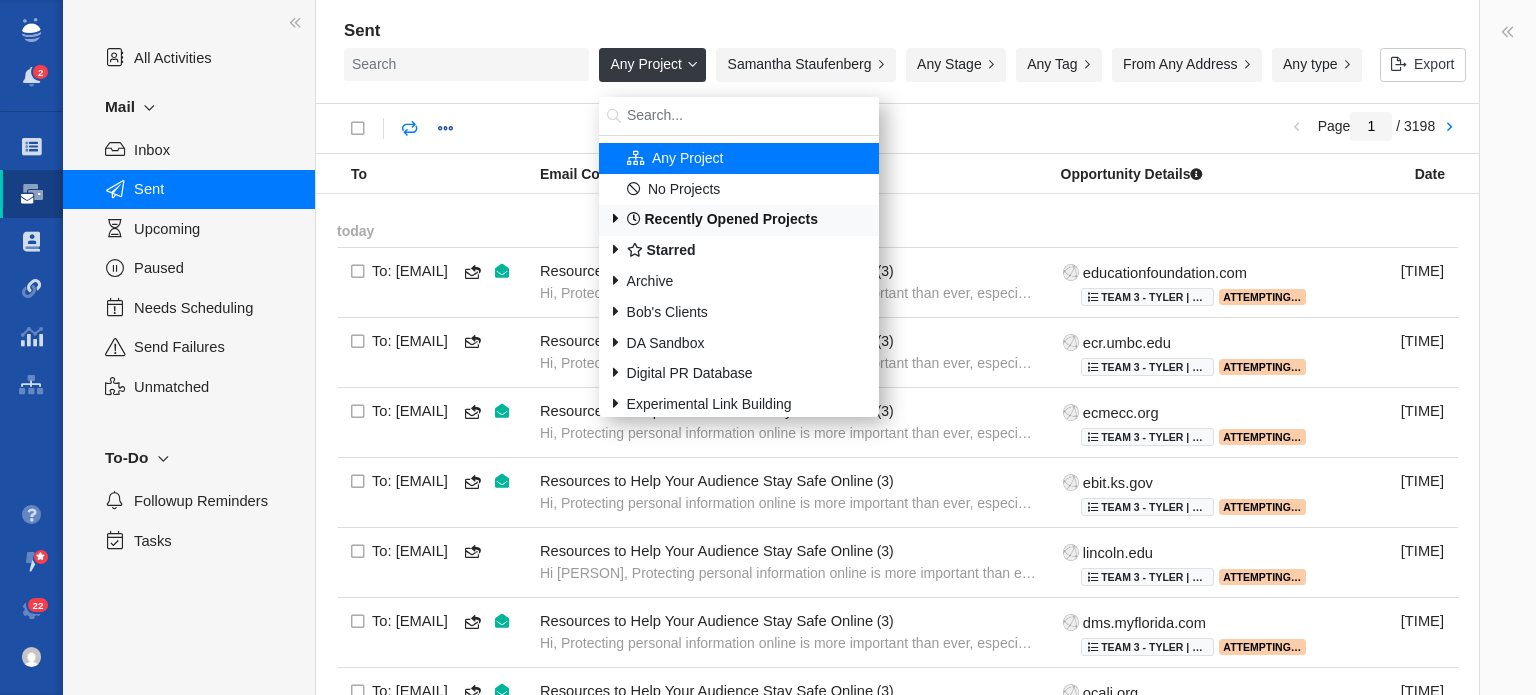 click on "Recently Opened Projects" at bounding box center [722, 219] 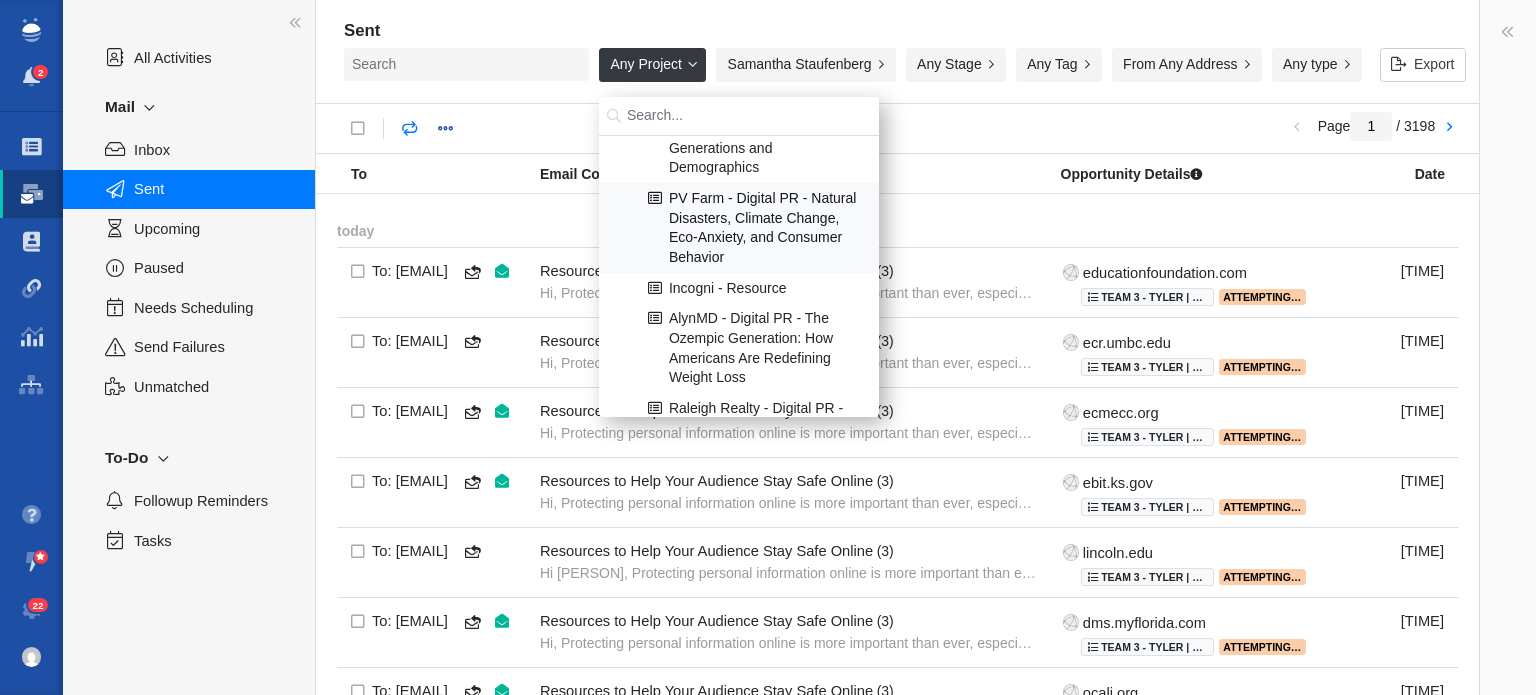 scroll, scrollTop: 600, scrollLeft: 0, axis: vertical 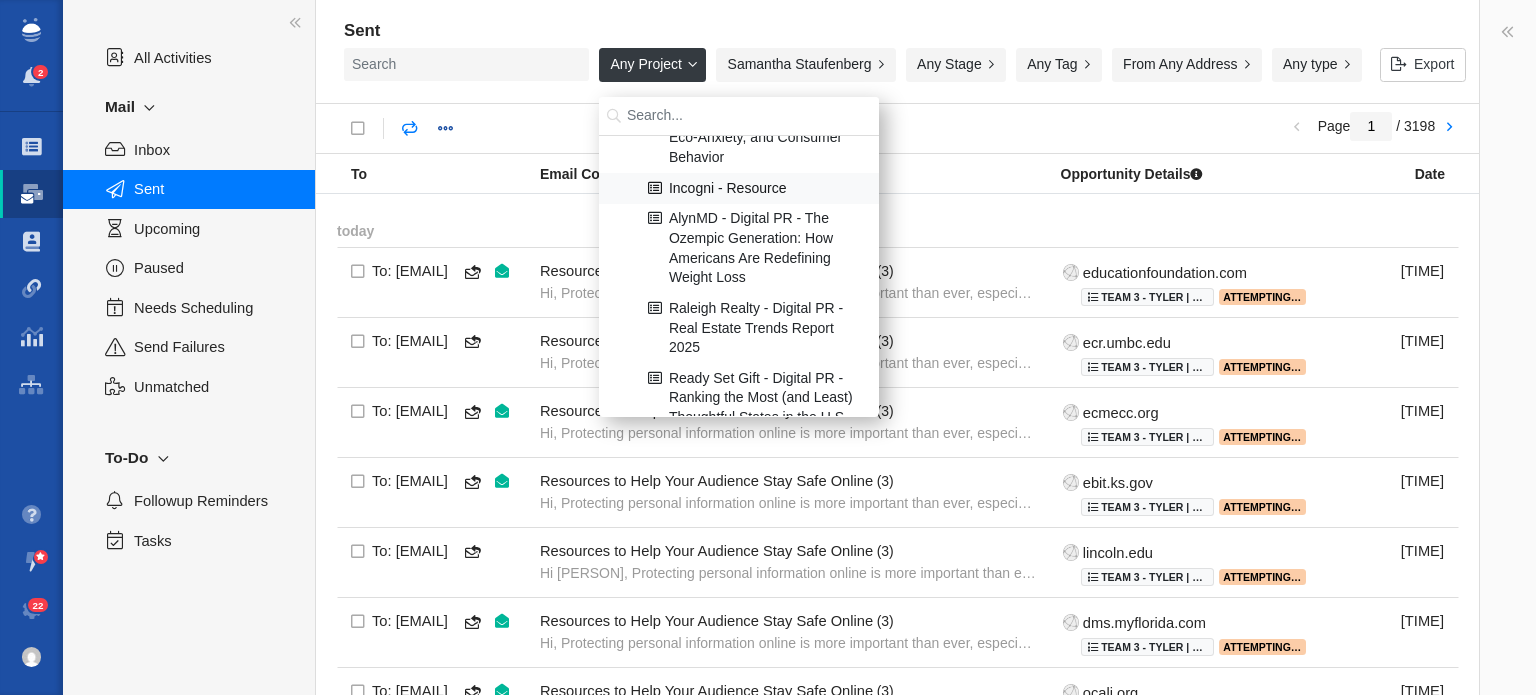click on "Incogni - Resource" at bounding box center (739, 188) 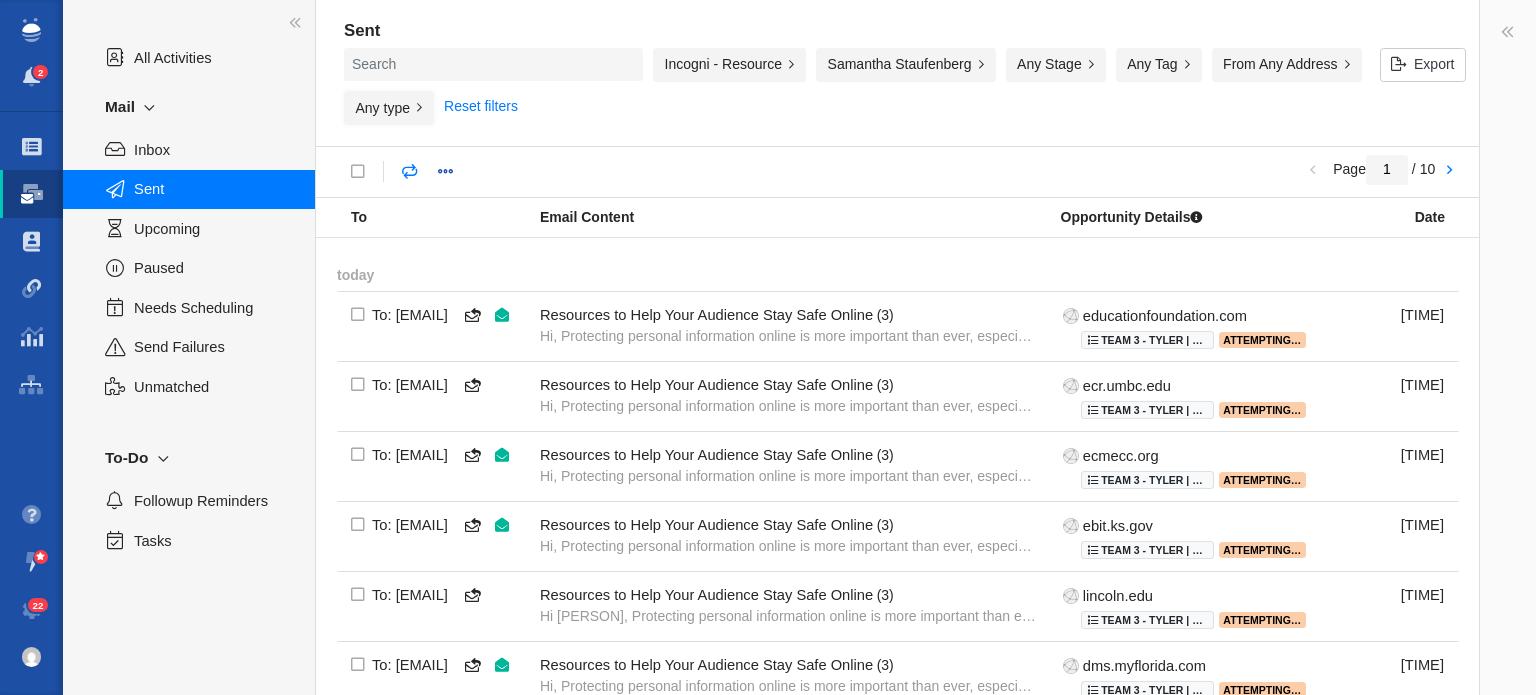 click on "Any type" at bounding box center (389, 108) 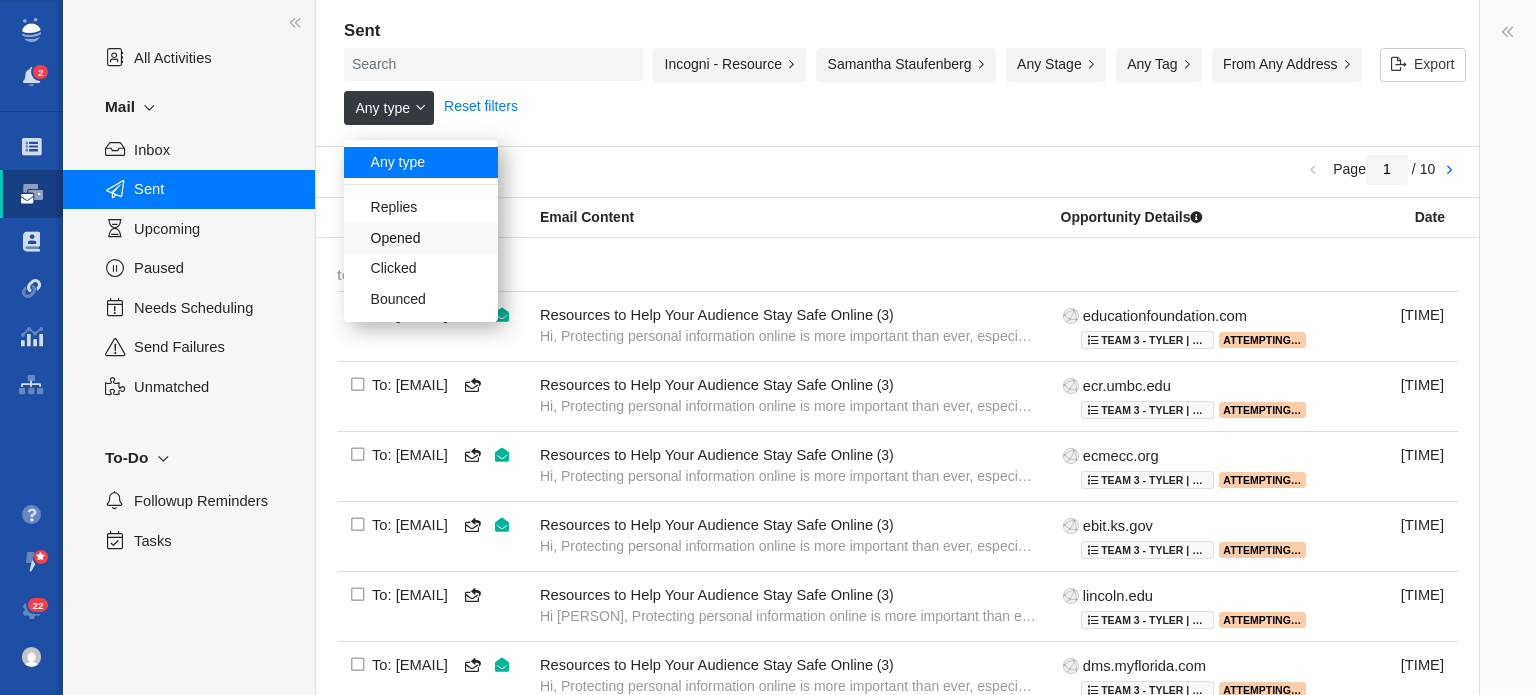click on "Opened" at bounding box center (421, 238) 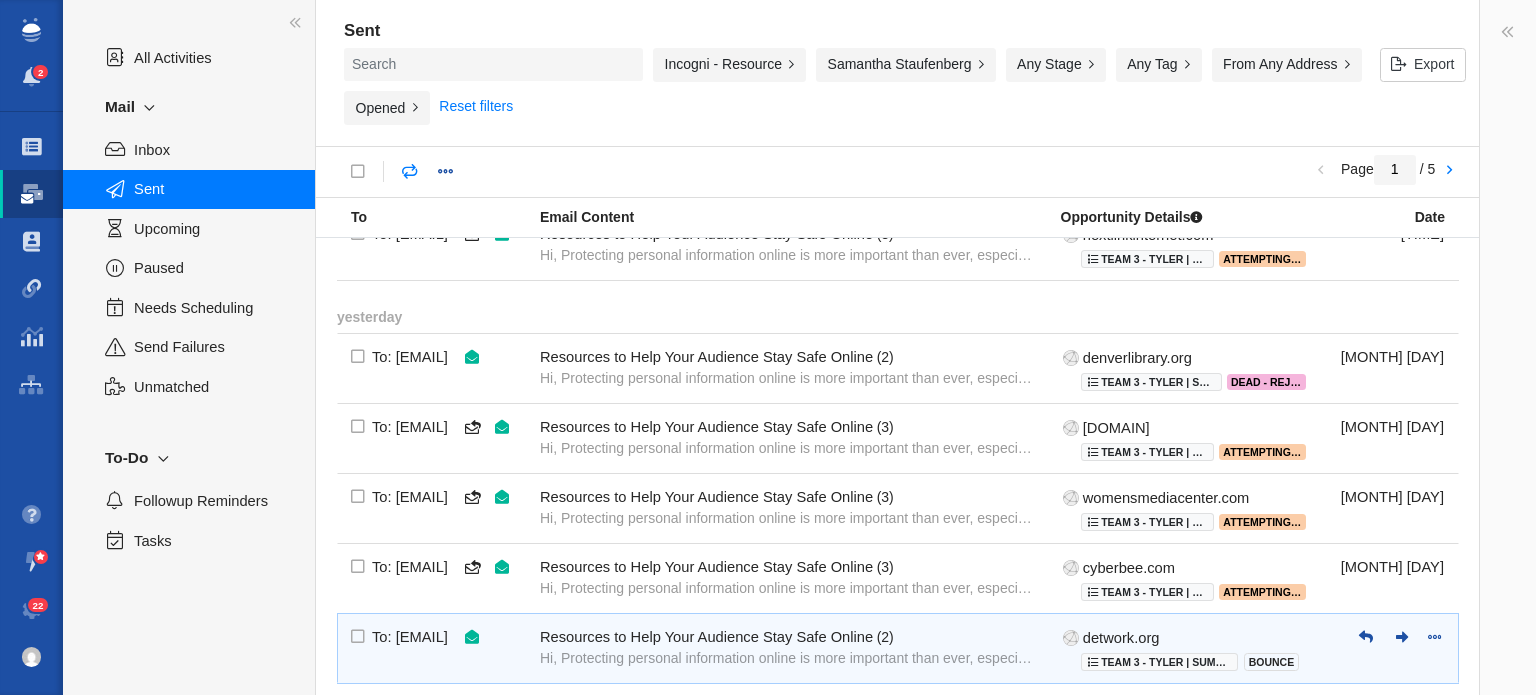 scroll, scrollTop: 1418, scrollLeft: 0, axis: vertical 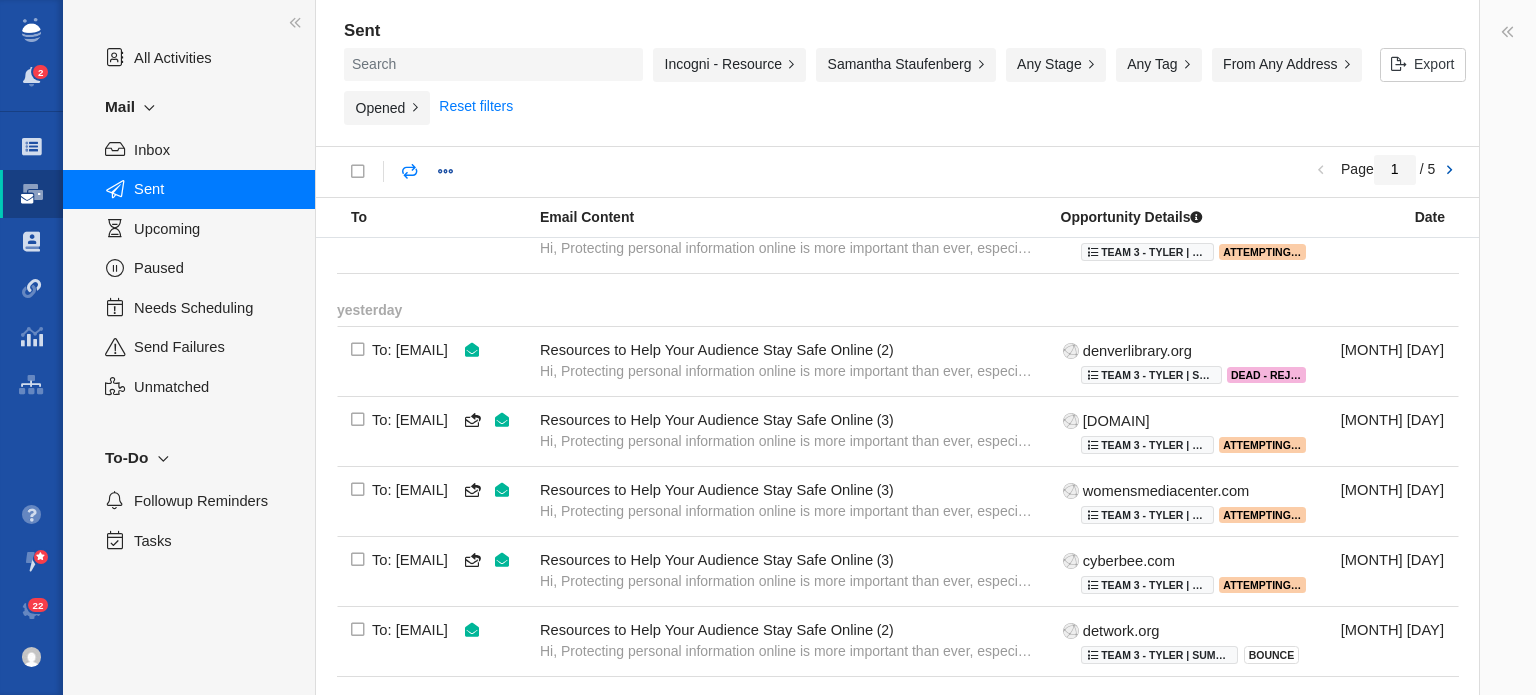 click at bounding box center [1449, 171] 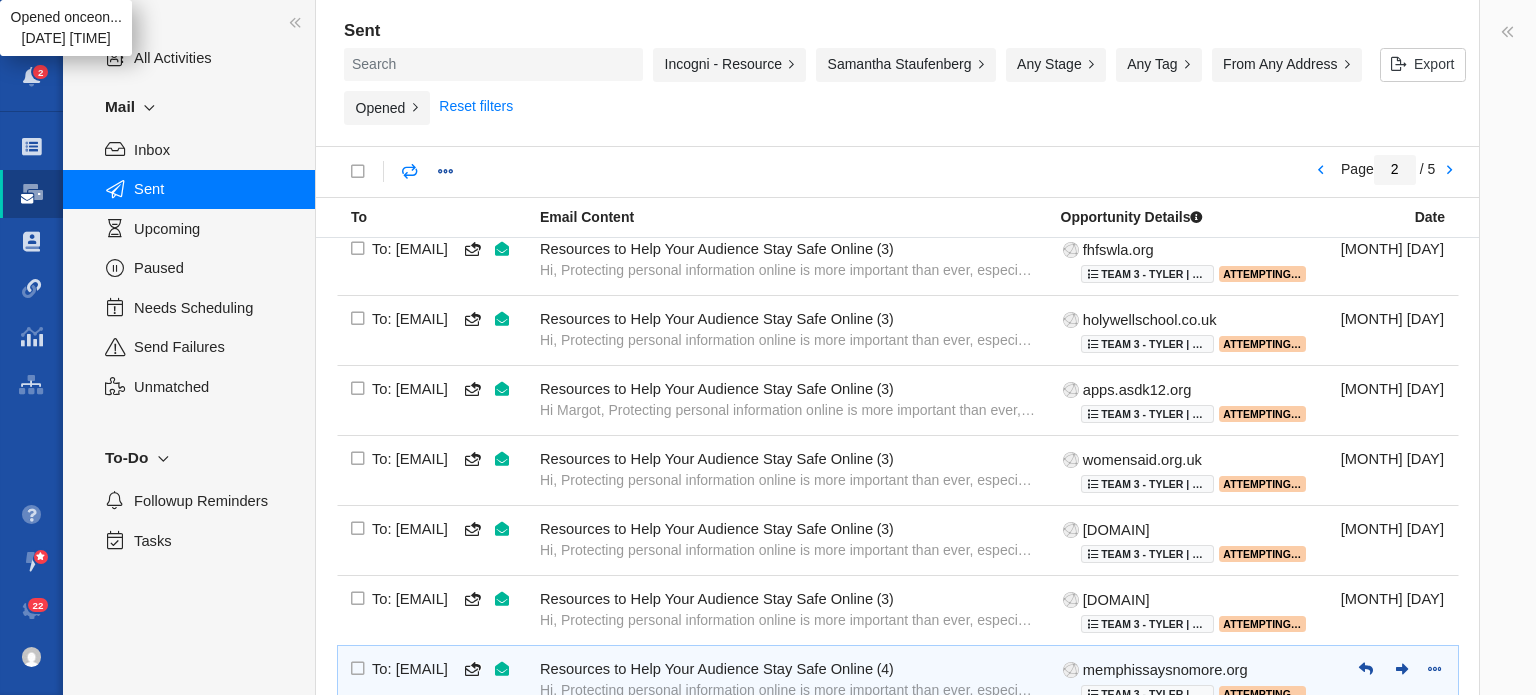 scroll, scrollTop: 1365, scrollLeft: 0, axis: vertical 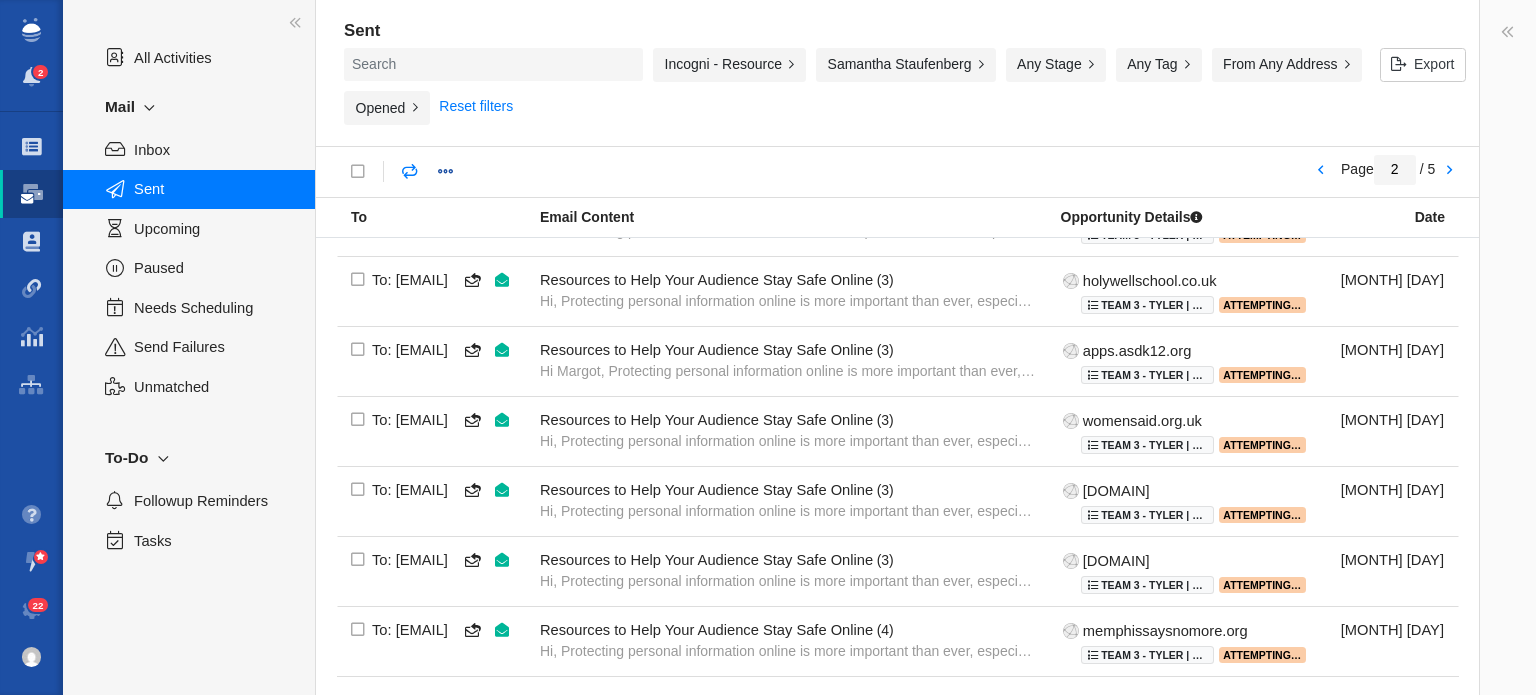 click on "Page  2   /   5" at bounding box center [1388, 169] 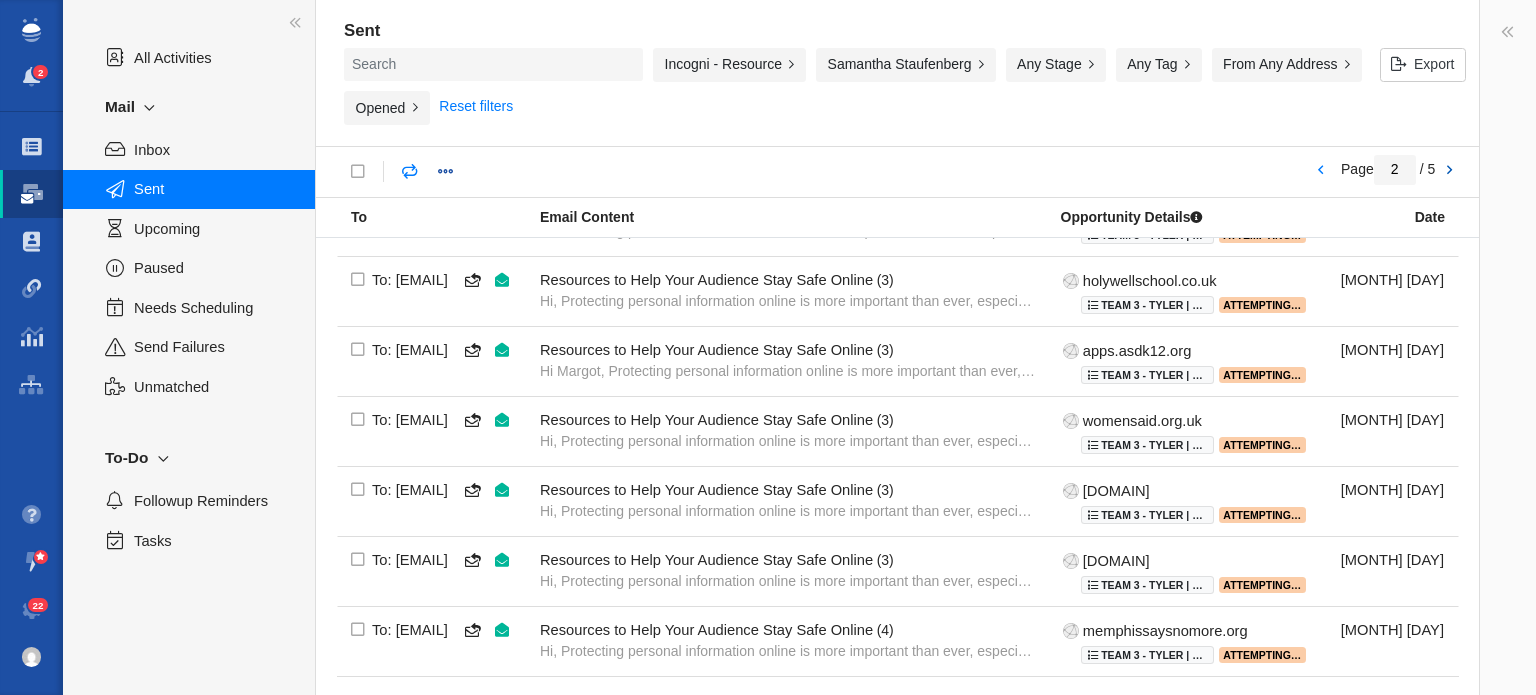 click at bounding box center (1449, 171) 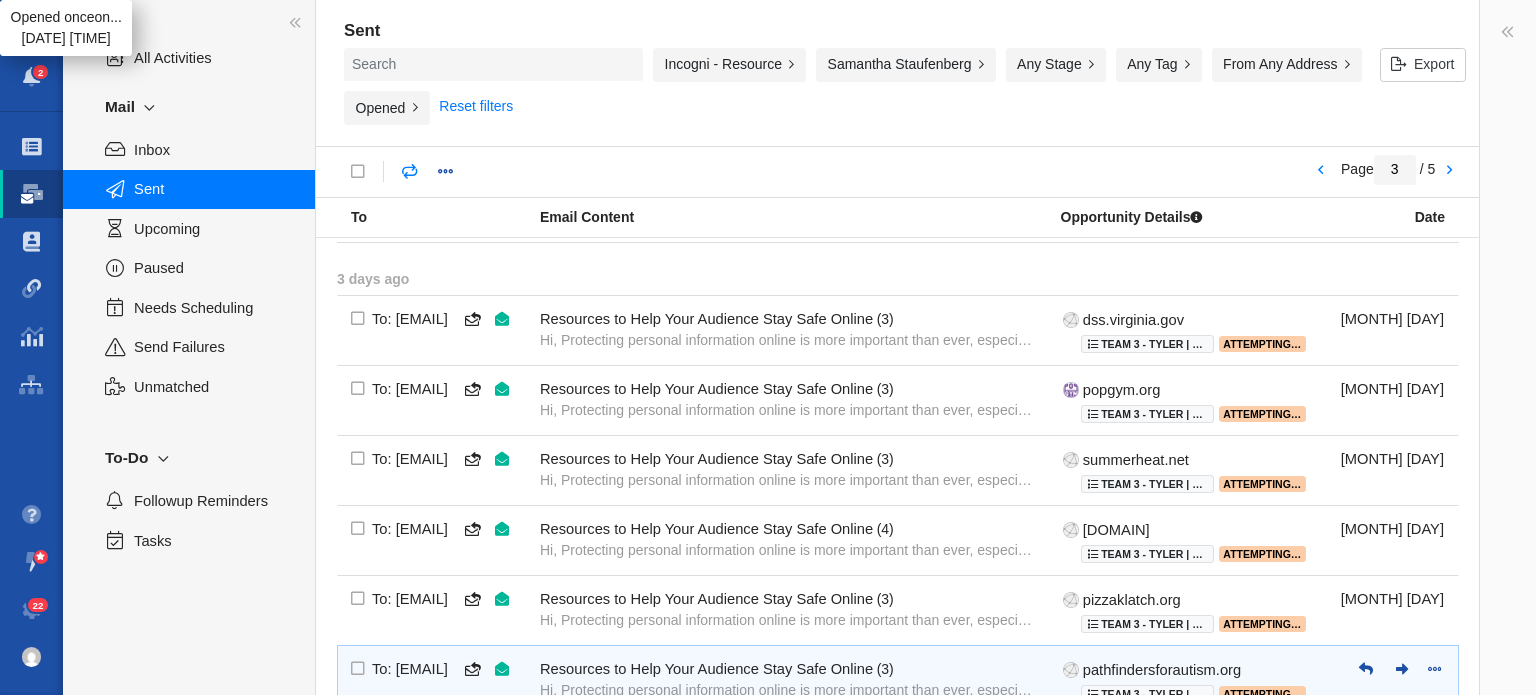 scroll, scrollTop: 1472, scrollLeft: 0, axis: vertical 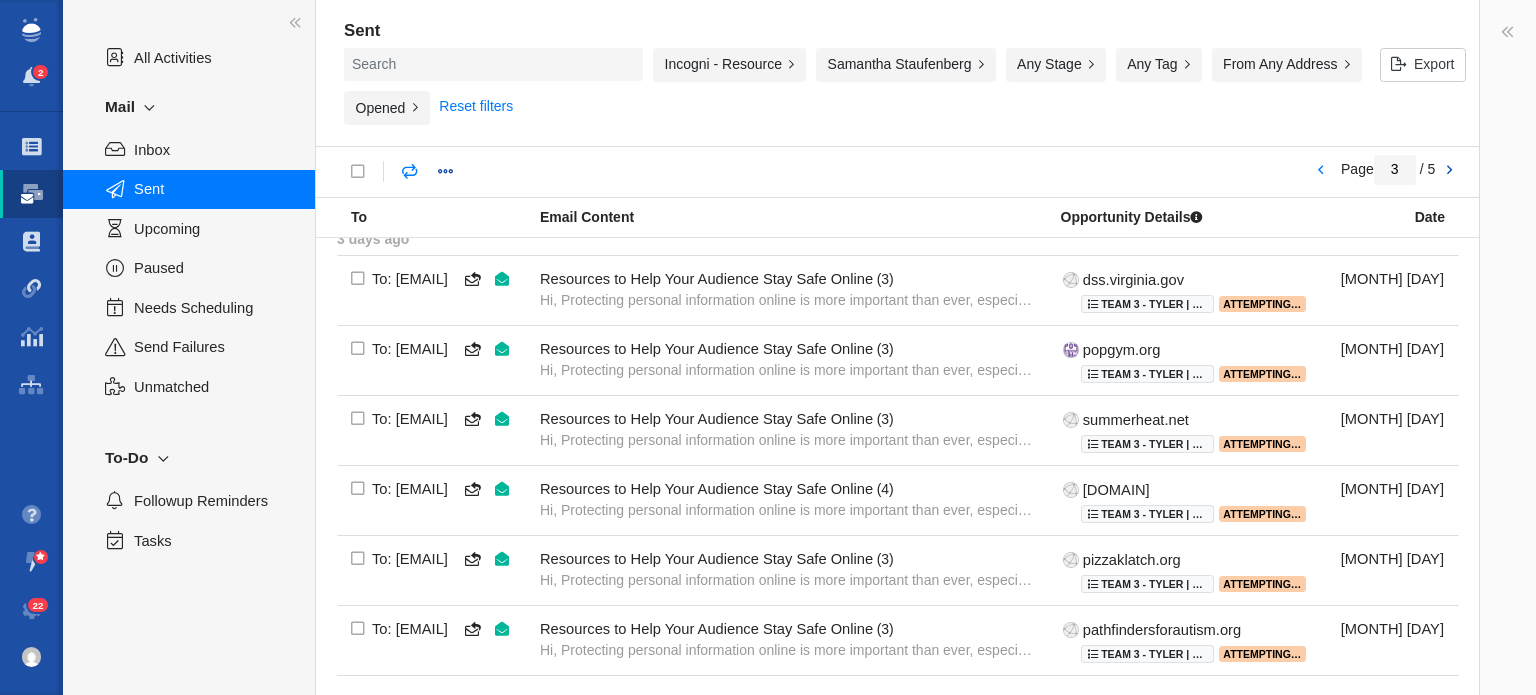 click at bounding box center (1449, 171) 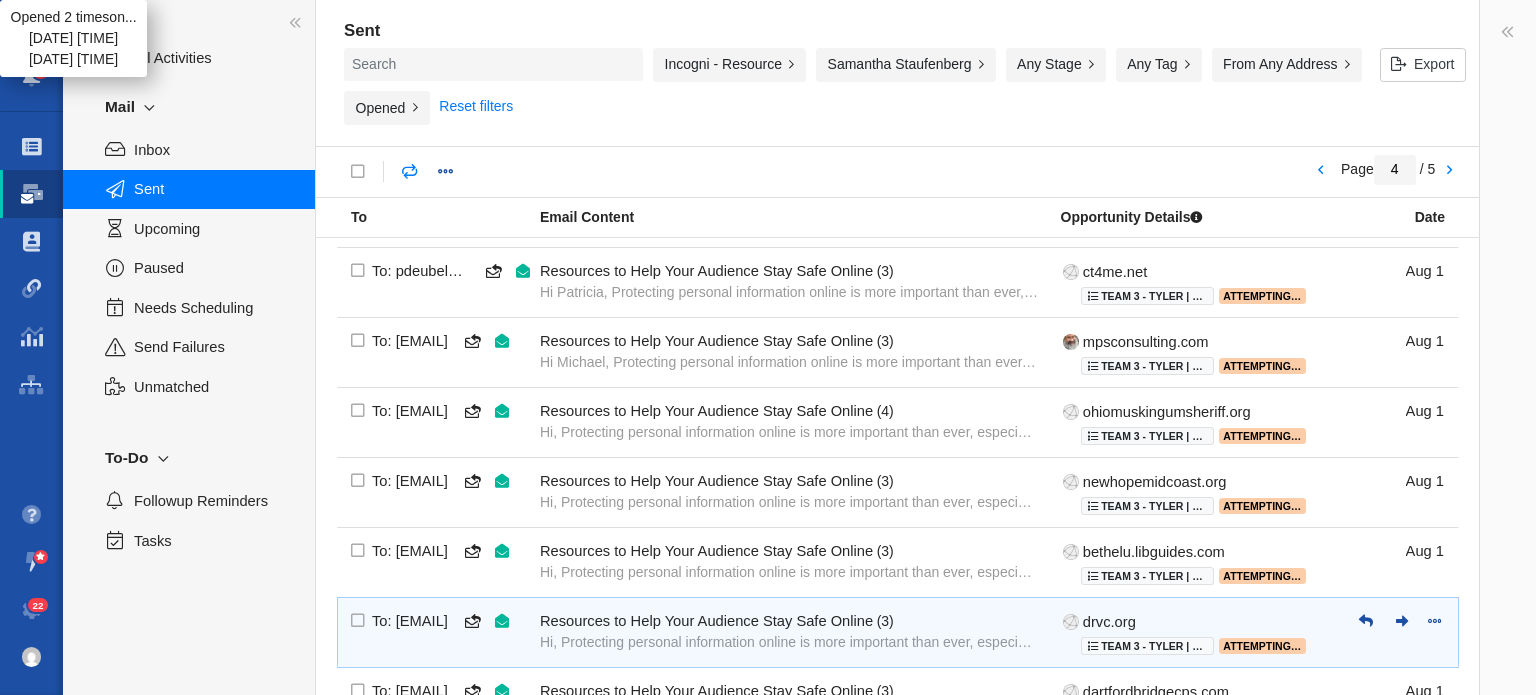 scroll, scrollTop: 1365, scrollLeft: 0, axis: vertical 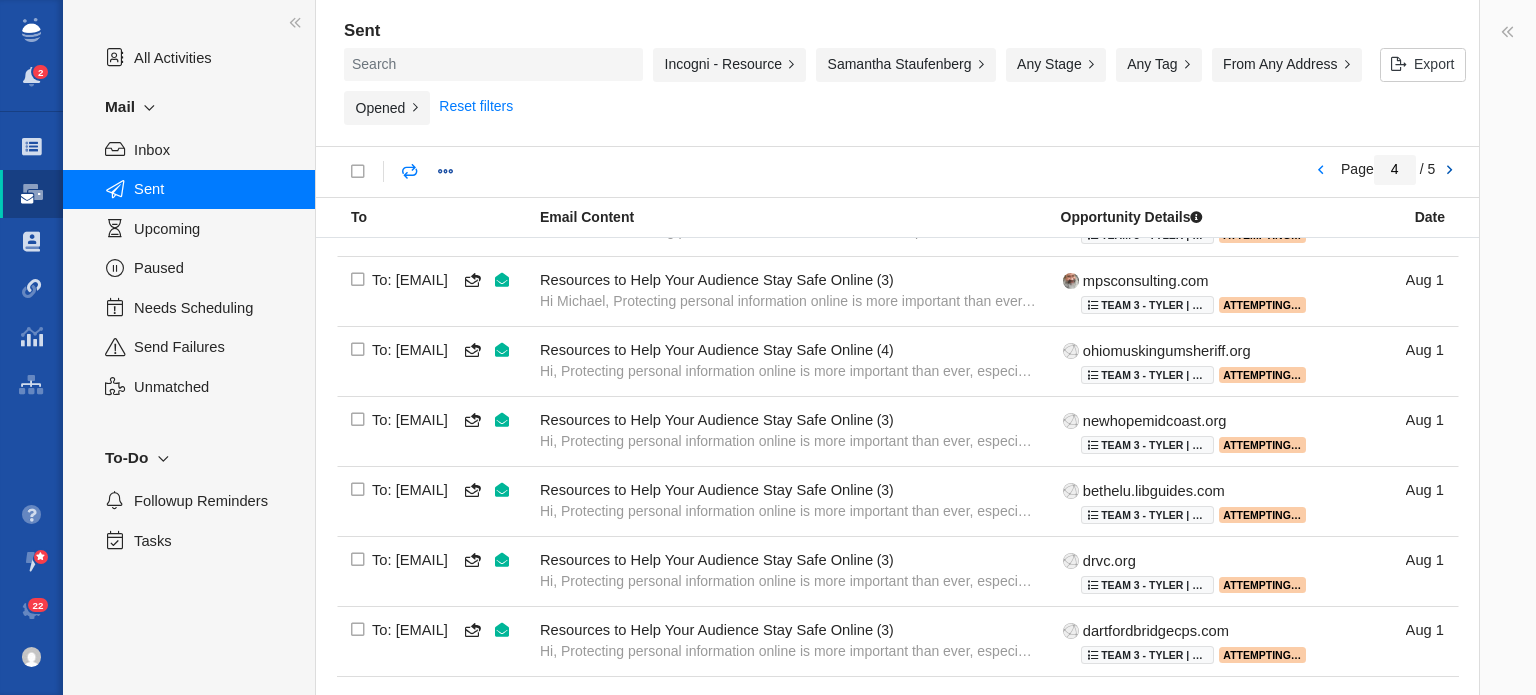 click at bounding box center (1449, 171) 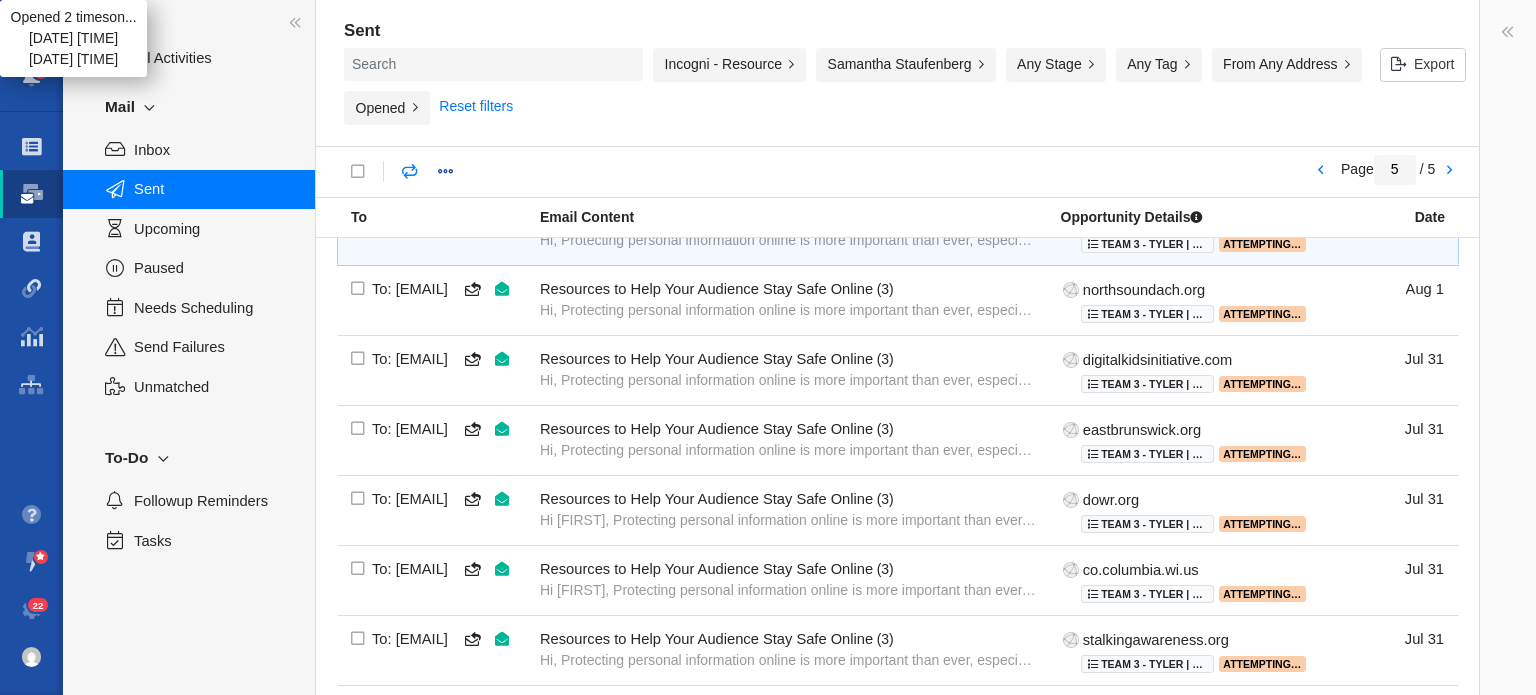 scroll, scrollTop: 0, scrollLeft: 0, axis: both 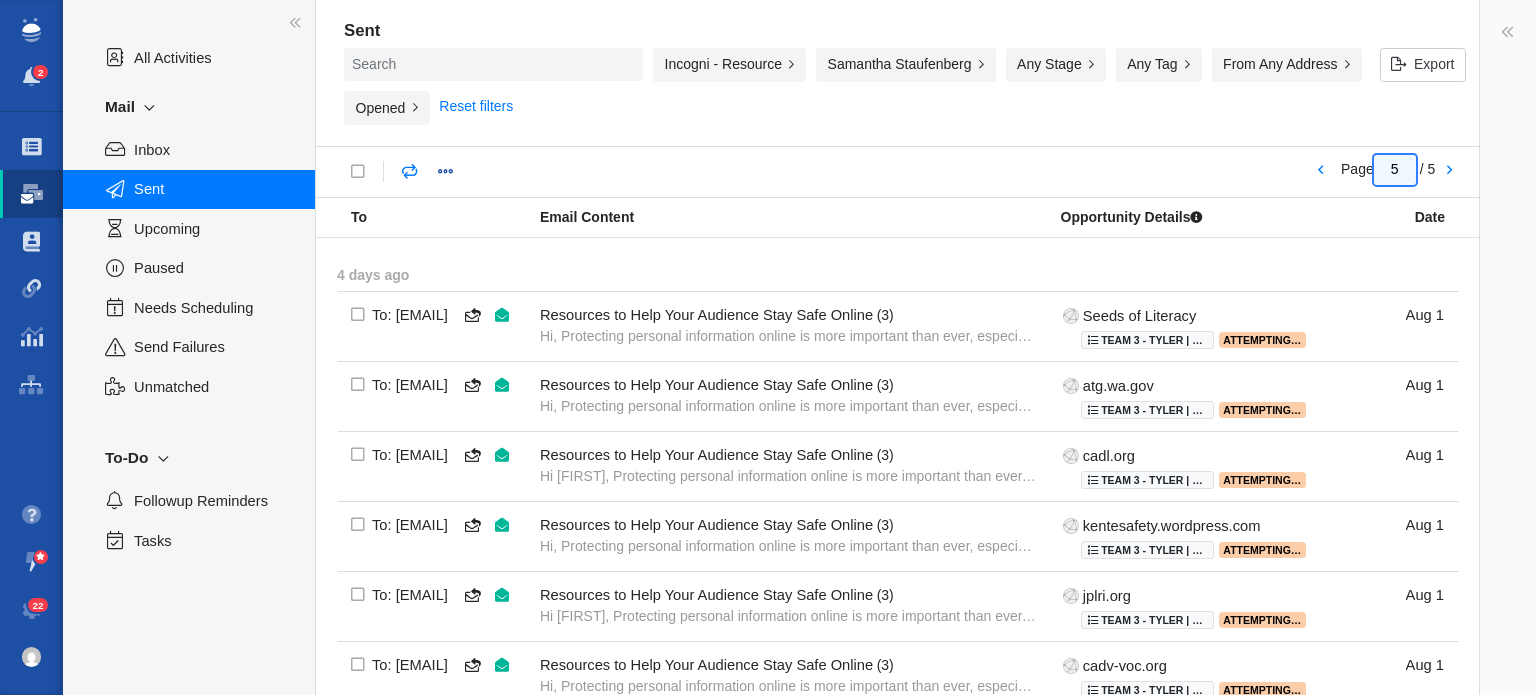 click on "5" at bounding box center [1395, 169] 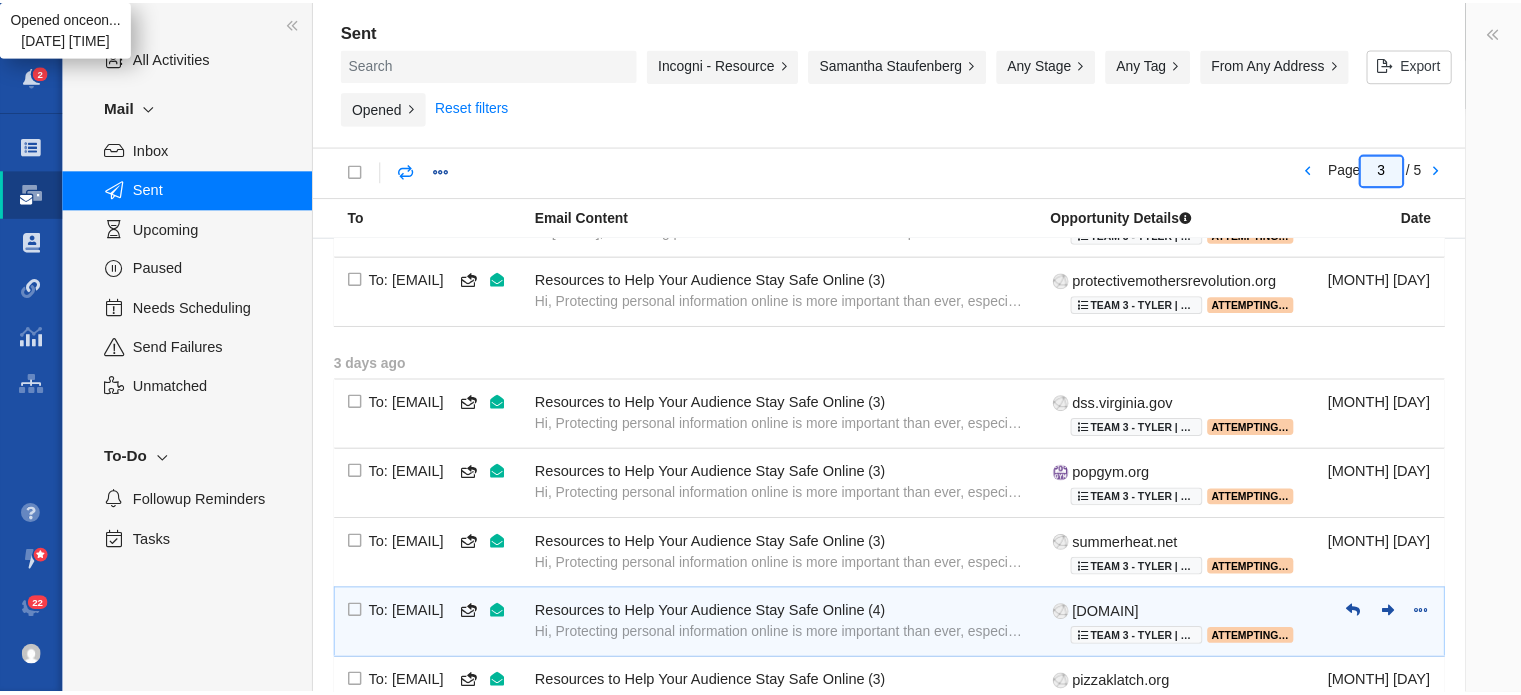 scroll, scrollTop: 1400, scrollLeft: 0, axis: vertical 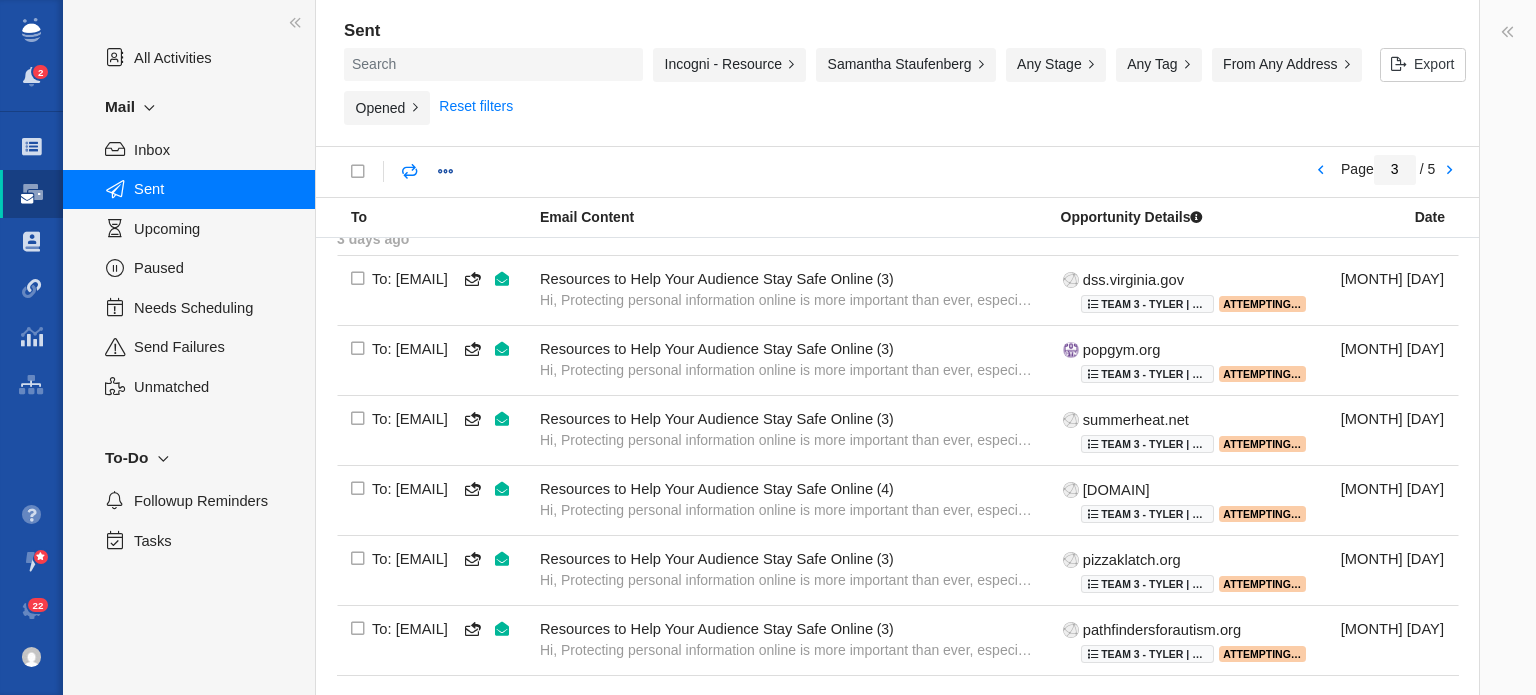 click on "Incogni - Resource   Any Project   No Projects   Recently Opened Projects VPNGuru - Online Safety for Women and Girls: A Guide to Combating Online Harassment Octane Seating - Digital PR - Exploring America's Video Content Preferences aka Steaming Fatigue Octane Seating - Digital PR - Home Vs Theater: Where do Americans Prefer to Watch Movies Adobe Acrobat - AD010 - Digital Safety And Security Tips For College Students And Teens Hanwha Vision Amercia - Digital PR - AI in Education: The Growing Debate Across Generations and Demographics PV Farm - Digital PR - Natural Disasters, Climate Change, Eco-Anxiety, and Consumer Behavior Incogni - Resource AlynMD - Digital PR - The Ozempic Generation: How Americans Are Redefining Weight Loss Raleigh Realty - Digital PR - Real Estate Trends Report 2025 Ready Set Gift - Digital PR - Ranking the Most (and Least) Thoughtful States in the U.S.   Starred Archive Former Clients #Former Clients (Nick's) AeroGuard AeroGuard - Content AeroGuard - Resource Aquatell Arabella Baby" at bounding box center (858, 91) 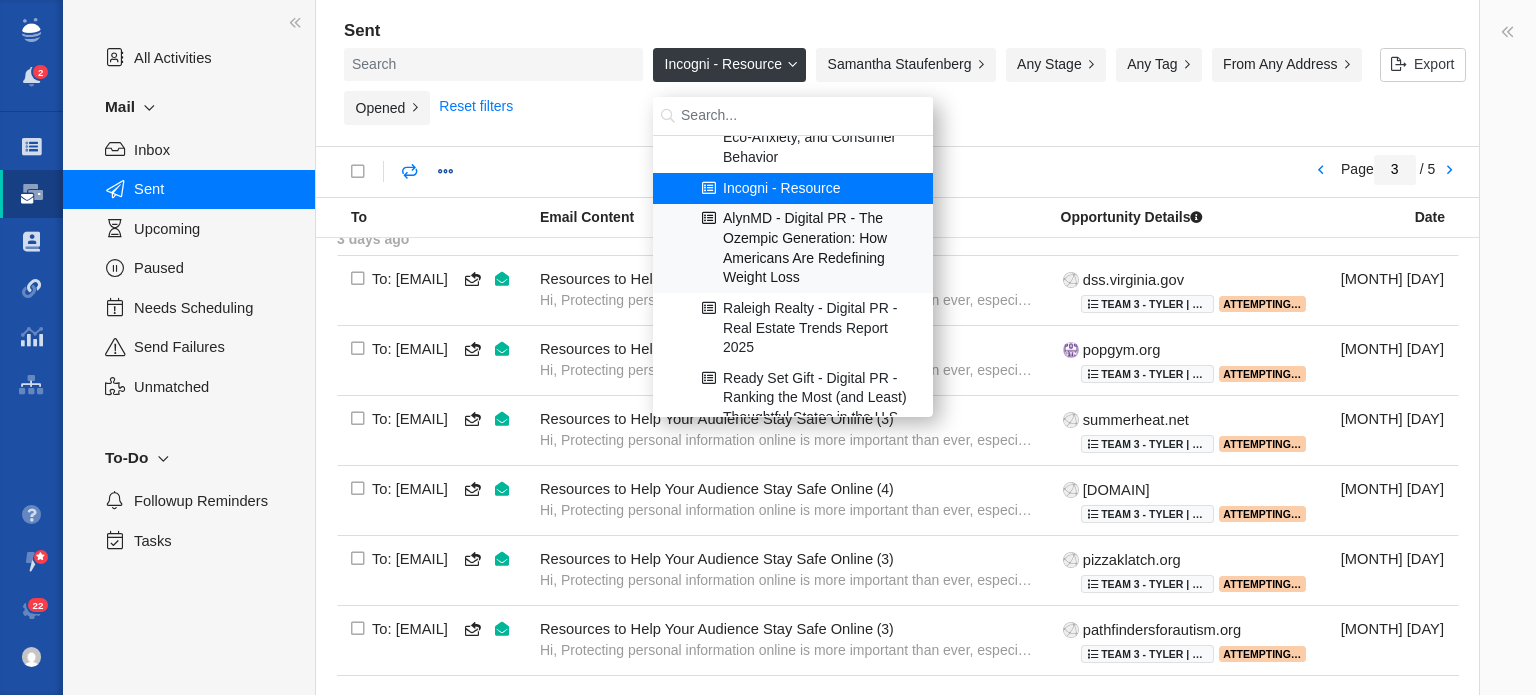 click on "AlynMD - Digital PR - The Ozempic Generation: How Americans Are Redefining Weight Loss" at bounding box center (793, 249) 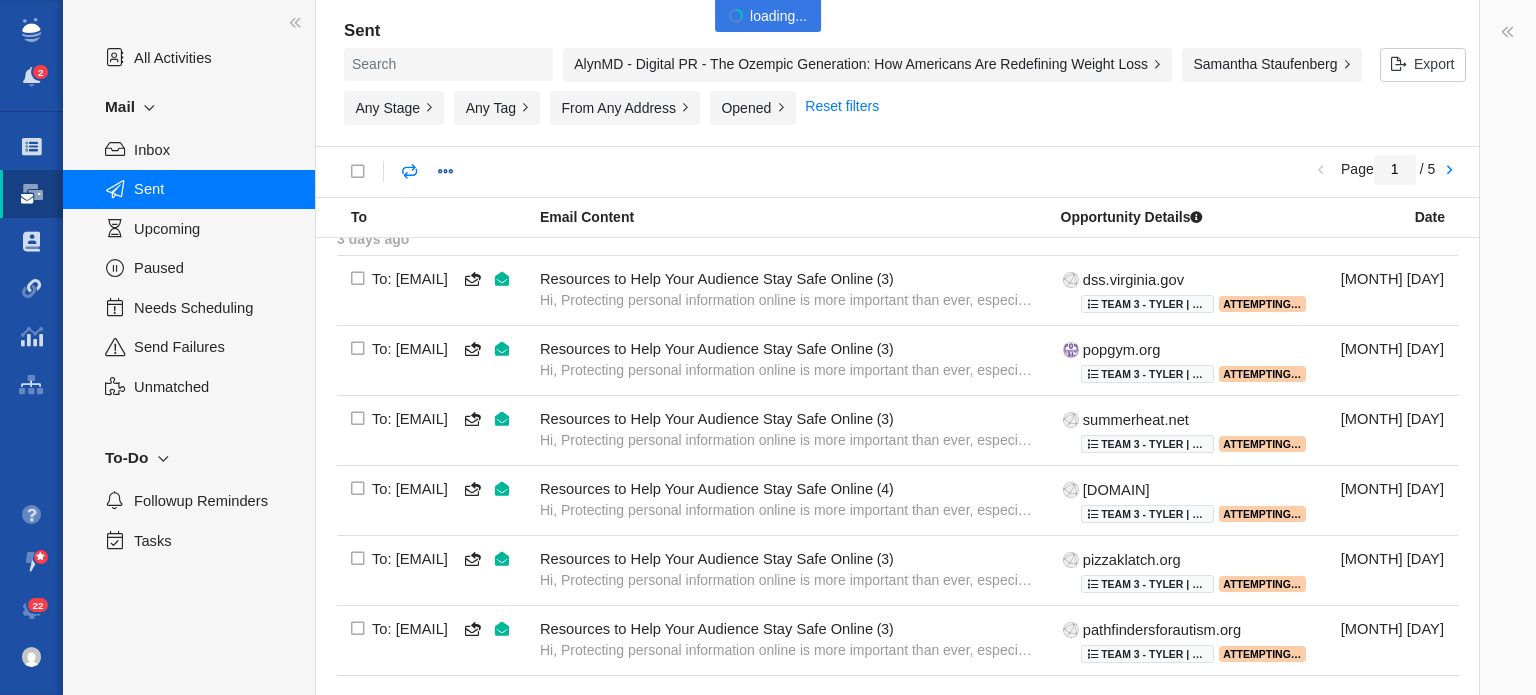 scroll, scrollTop: 0, scrollLeft: 0, axis: both 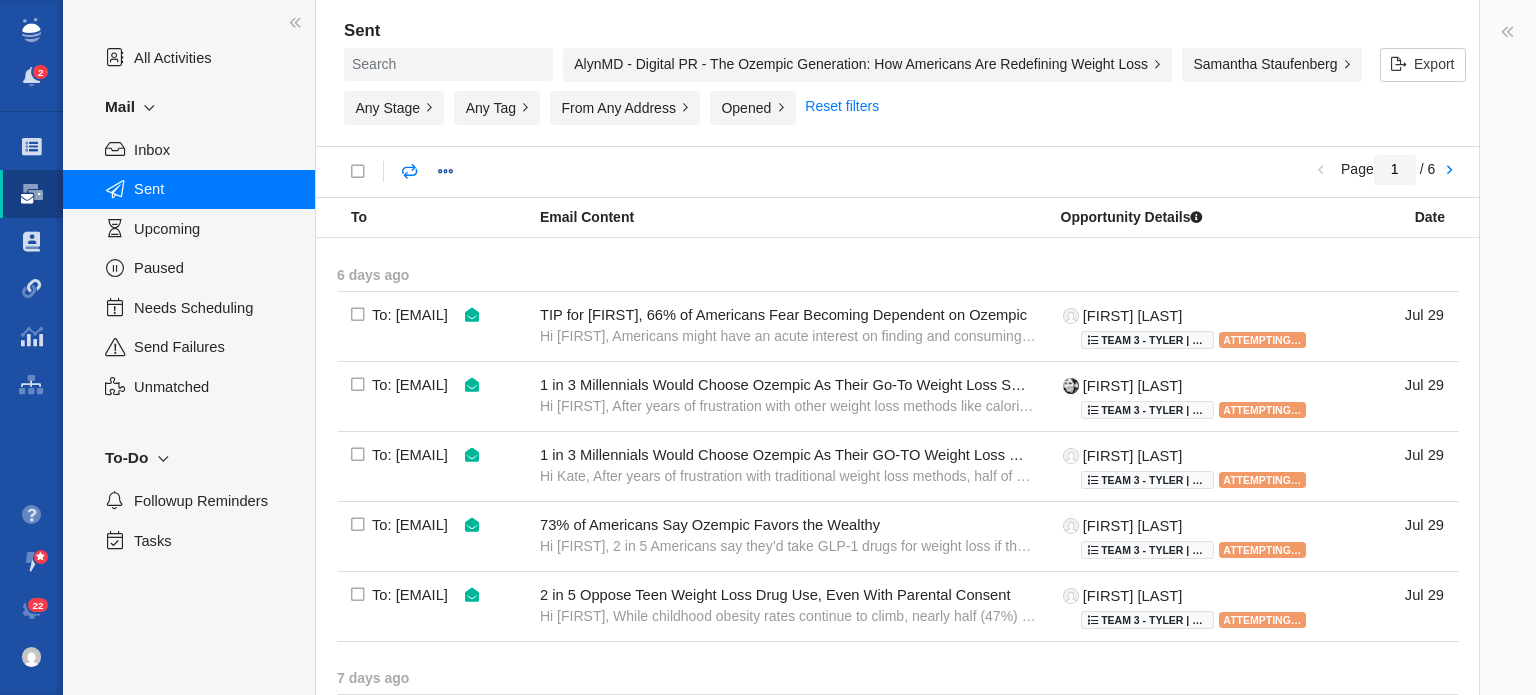 click on "AlynMD - Digital PR - The Ozempic Generation: How Americans Are Redefining Weight Loss" at bounding box center (867, 65) 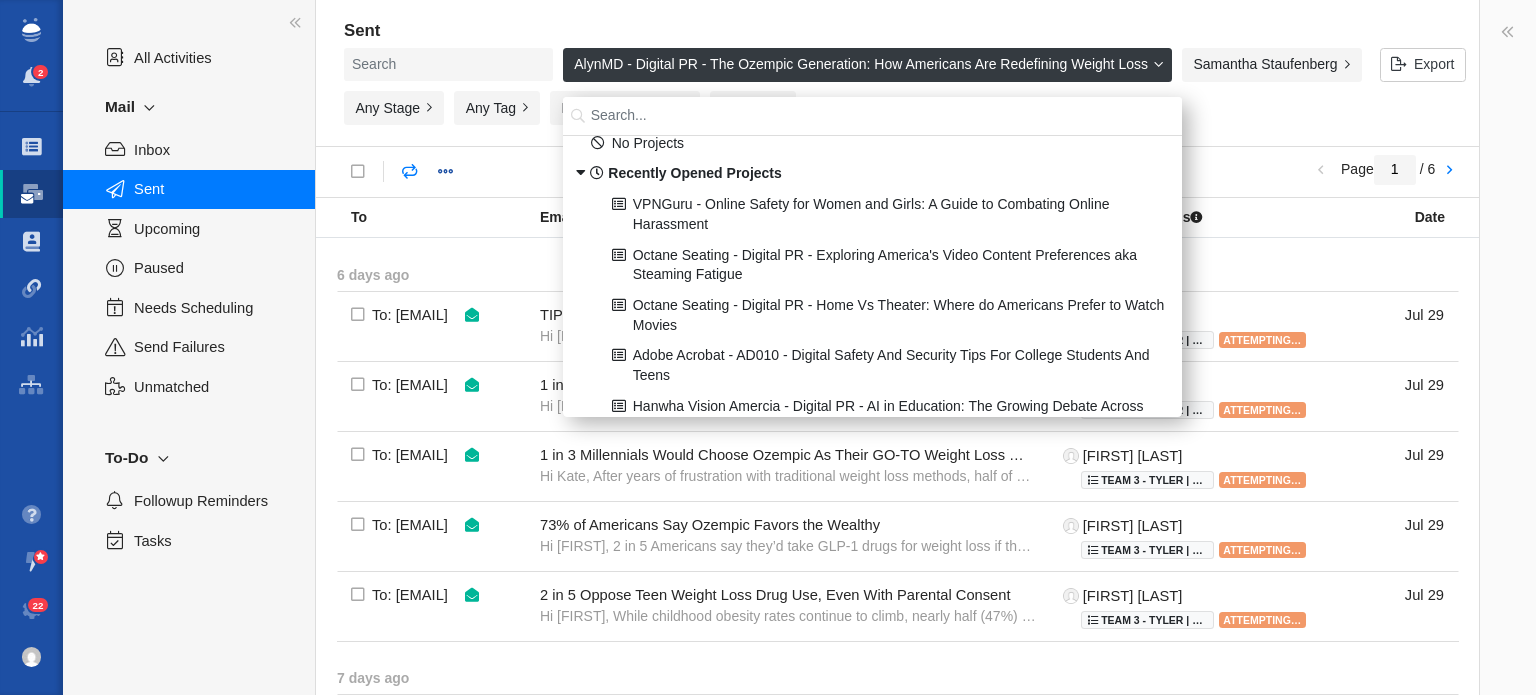 scroll, scrollTop: 0, scrollLeft: 0, axis: both 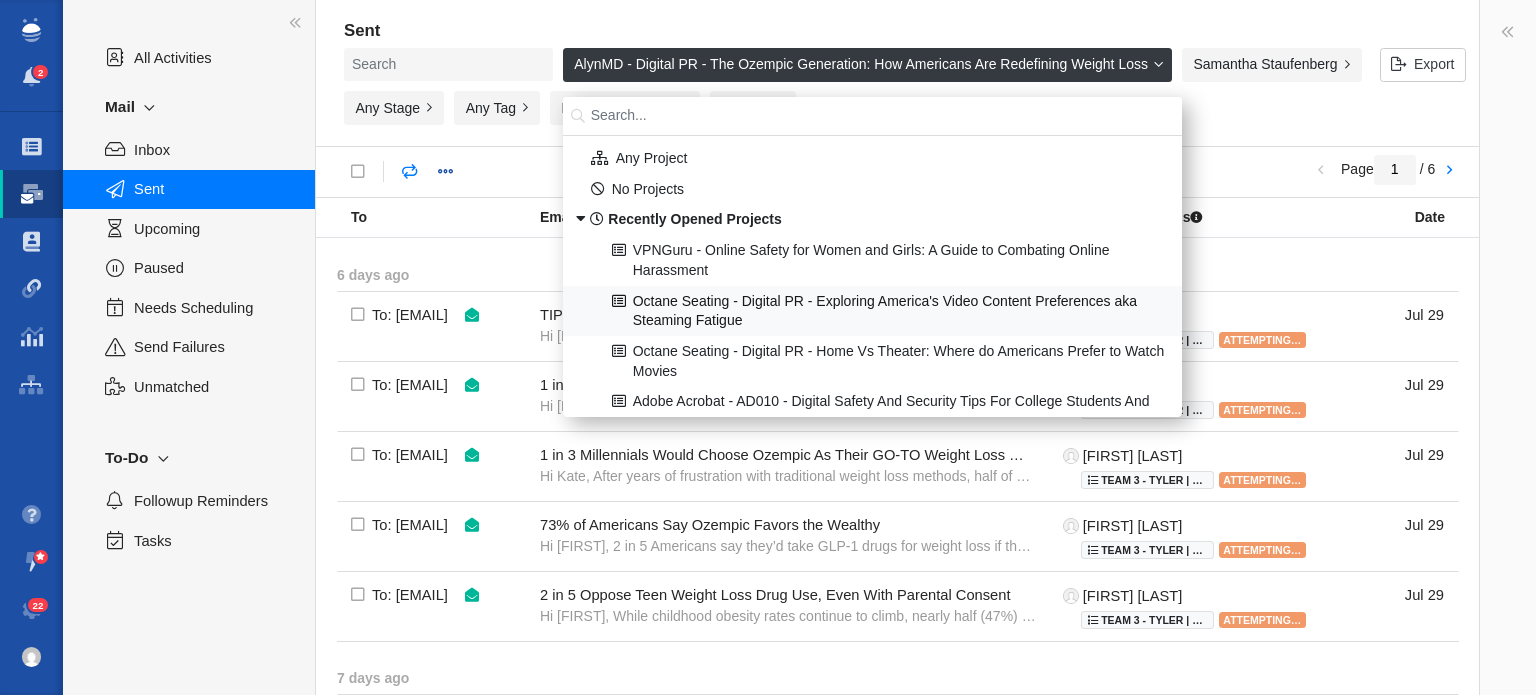 click on "Octane Seating - Digital PR - Exploring America's Video Content Preferences aka Steaming Fatigue" at bounding box center [873, 311] 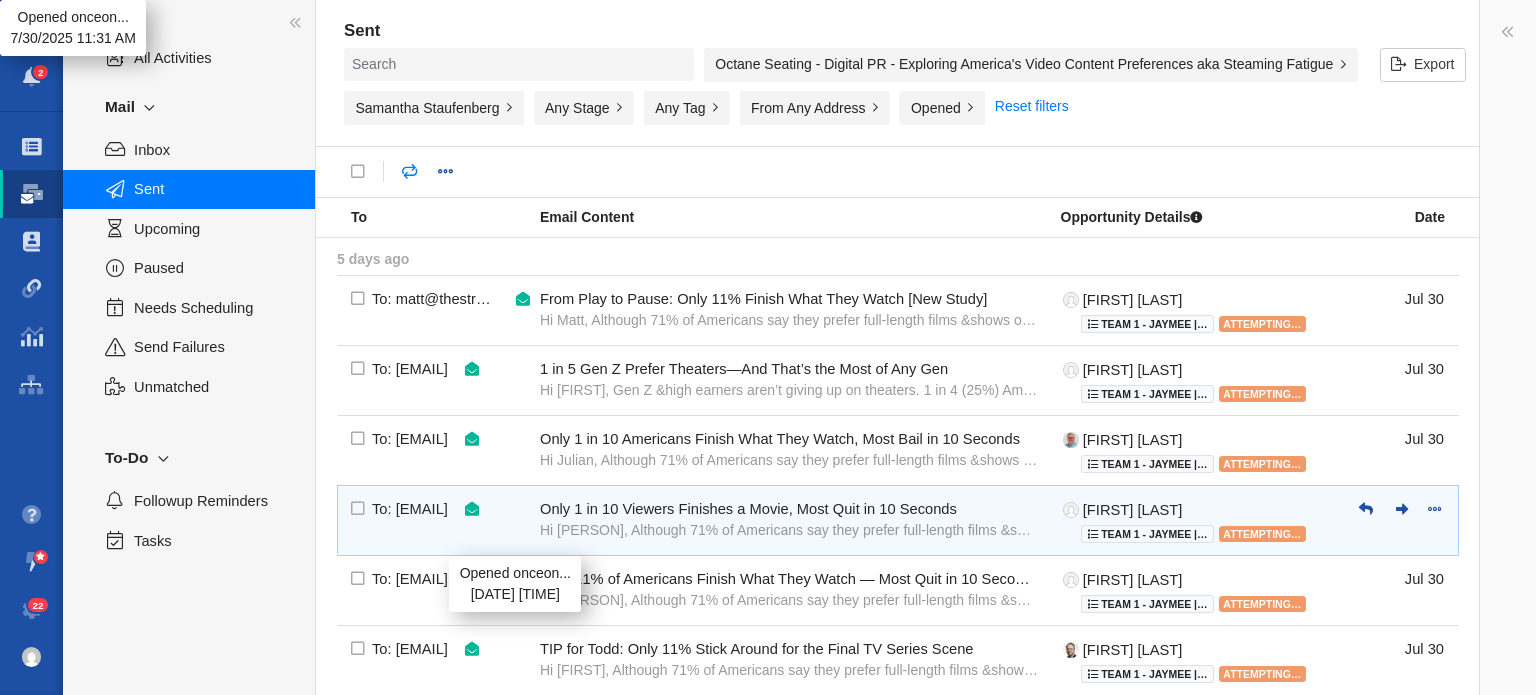 scroll, scrollTop: 800, scrollLeft: 0, axis: vertical 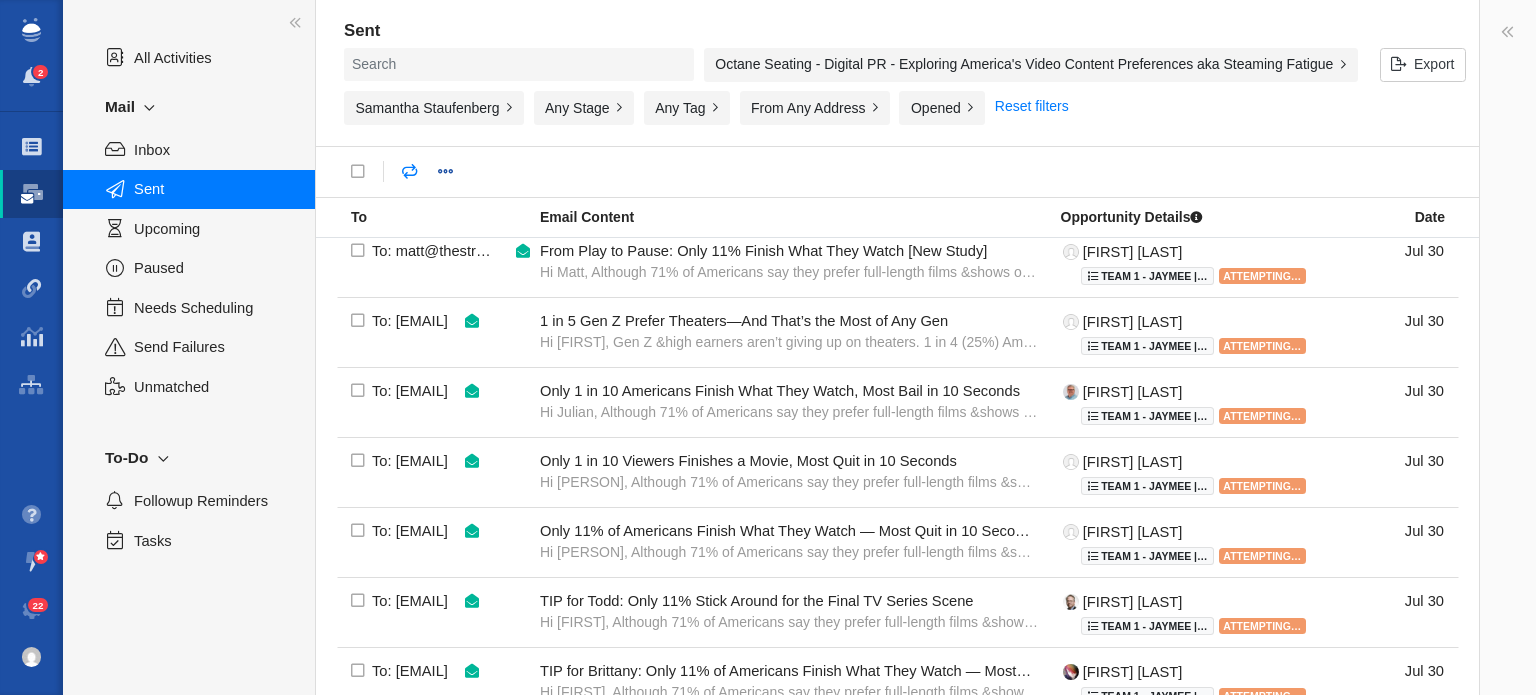 click on "Octane Seating - Digital PR - Exploring America's Video Content Preferences aka Steaming Fatigue" at bounding box center [1031, 65] 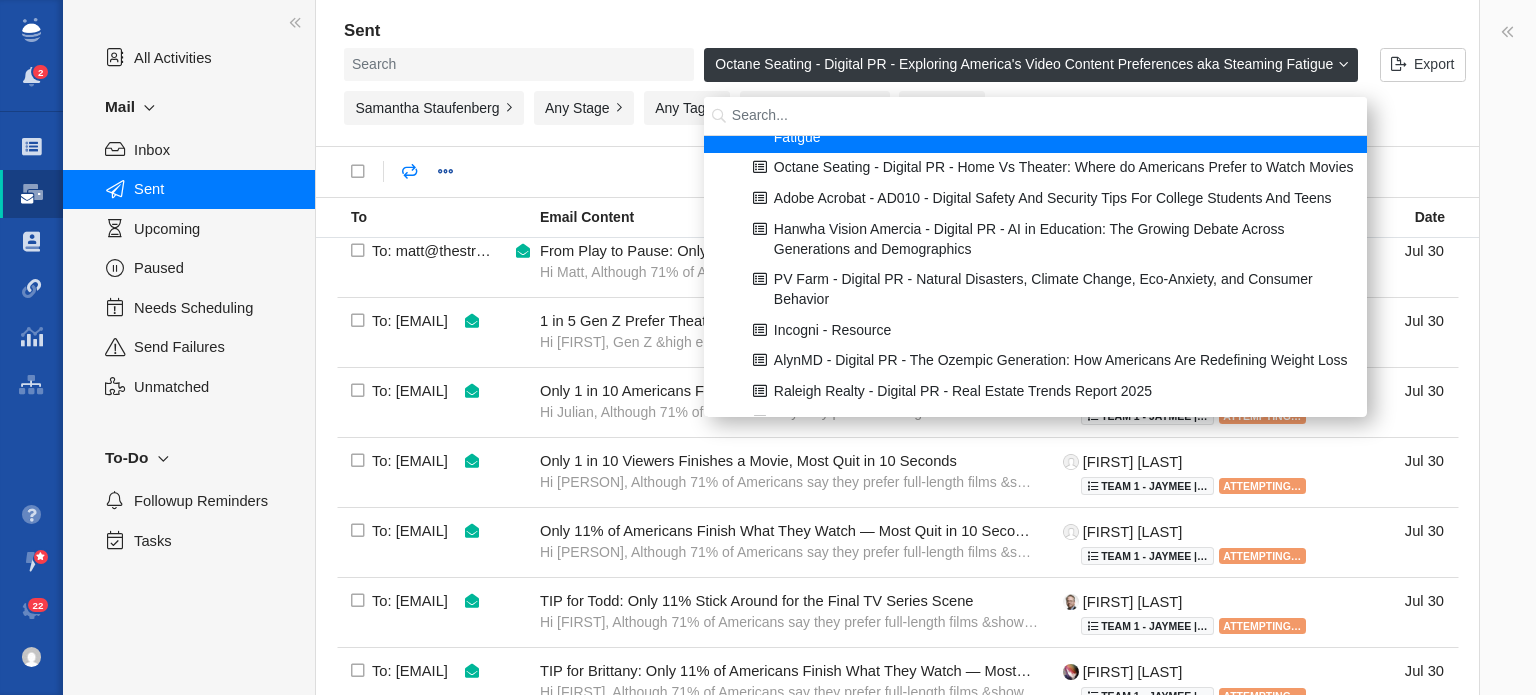 scroll, scrollTop: 200, scrollLeft: 0, axis: vertical 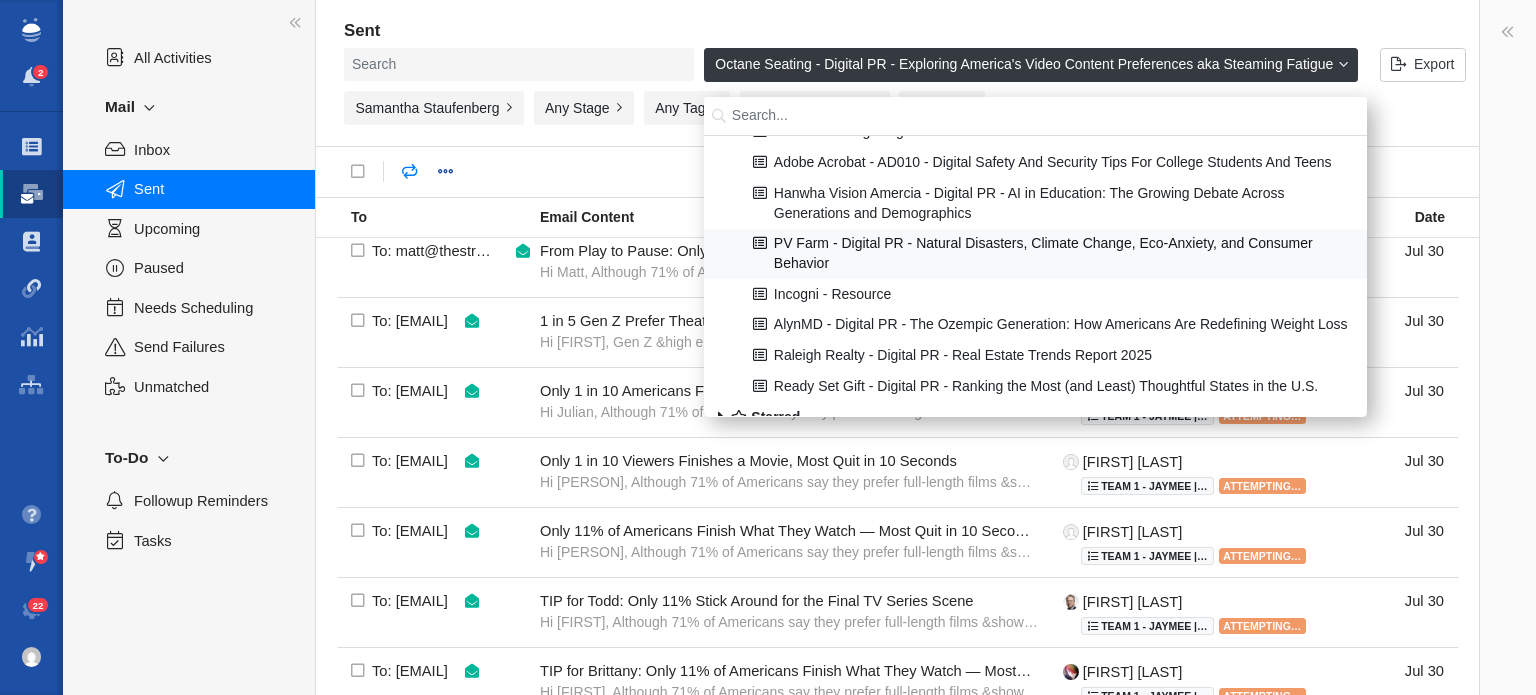 click on "PV Farm - Digital PR - Natural Disasters, Climate Change, Eco-Anxiety, and Consumer Behavior" at bounding box center (1036, 254) 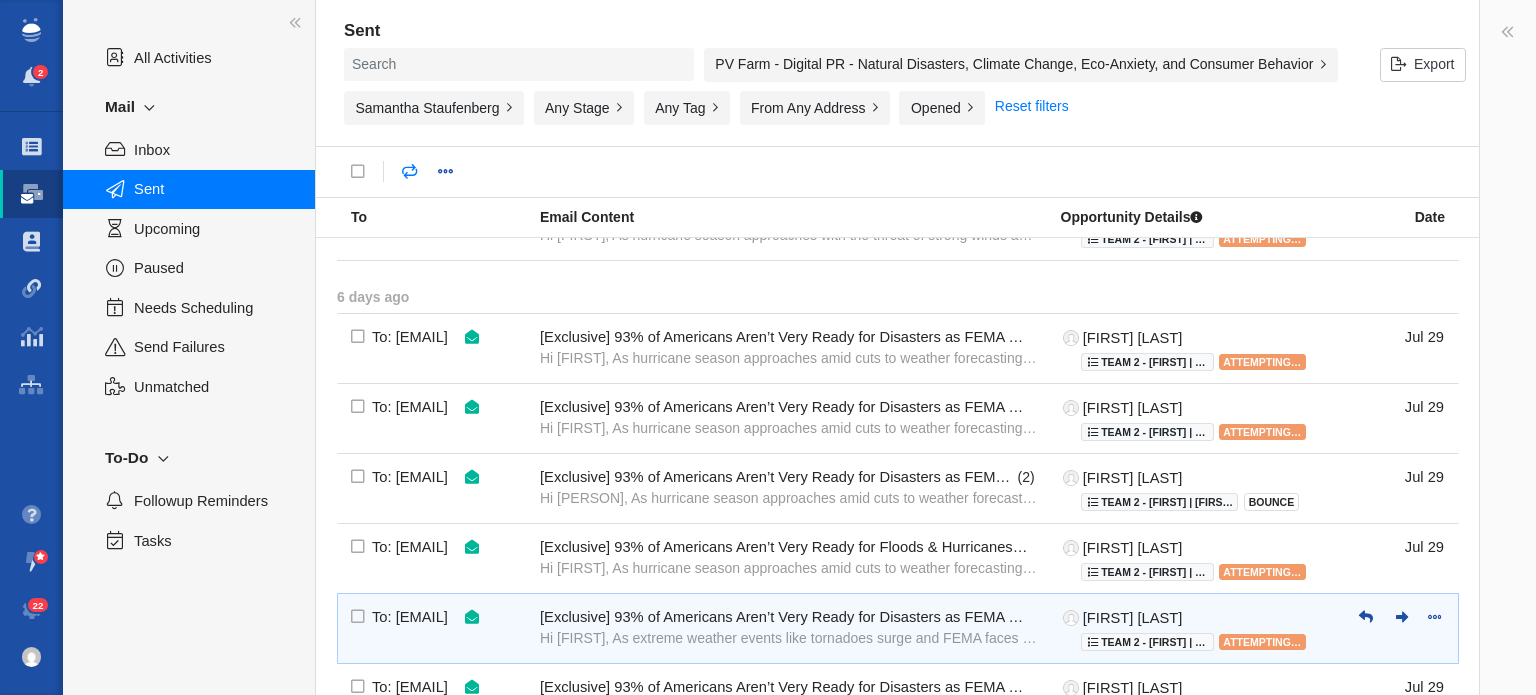 scroll, scrollTop: 200, scrollLeft: 0, axis: vertical 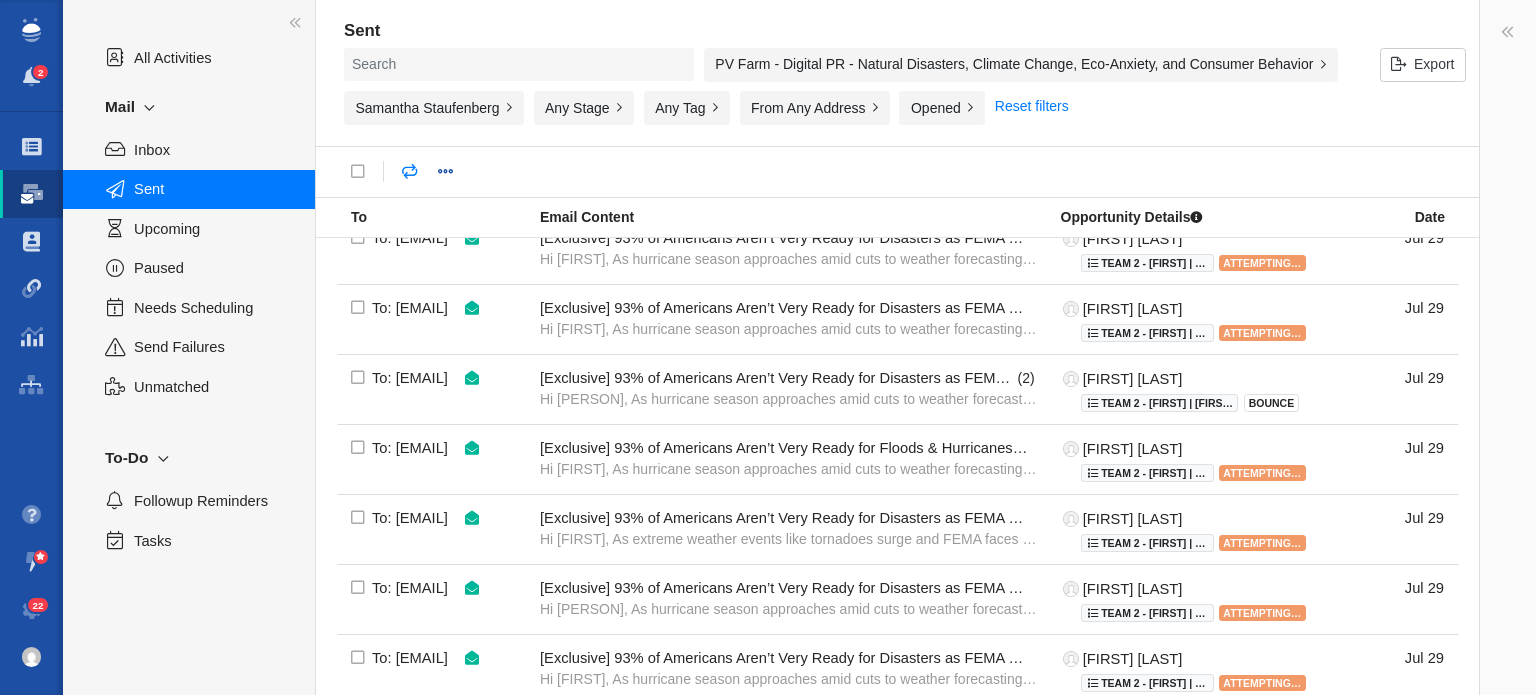 click on "PV Farm - Digital PR - Natural Disasters, Climate Change, Eco-Anxiety, and Consumer Behavior" at bounding box center [1021, 65] 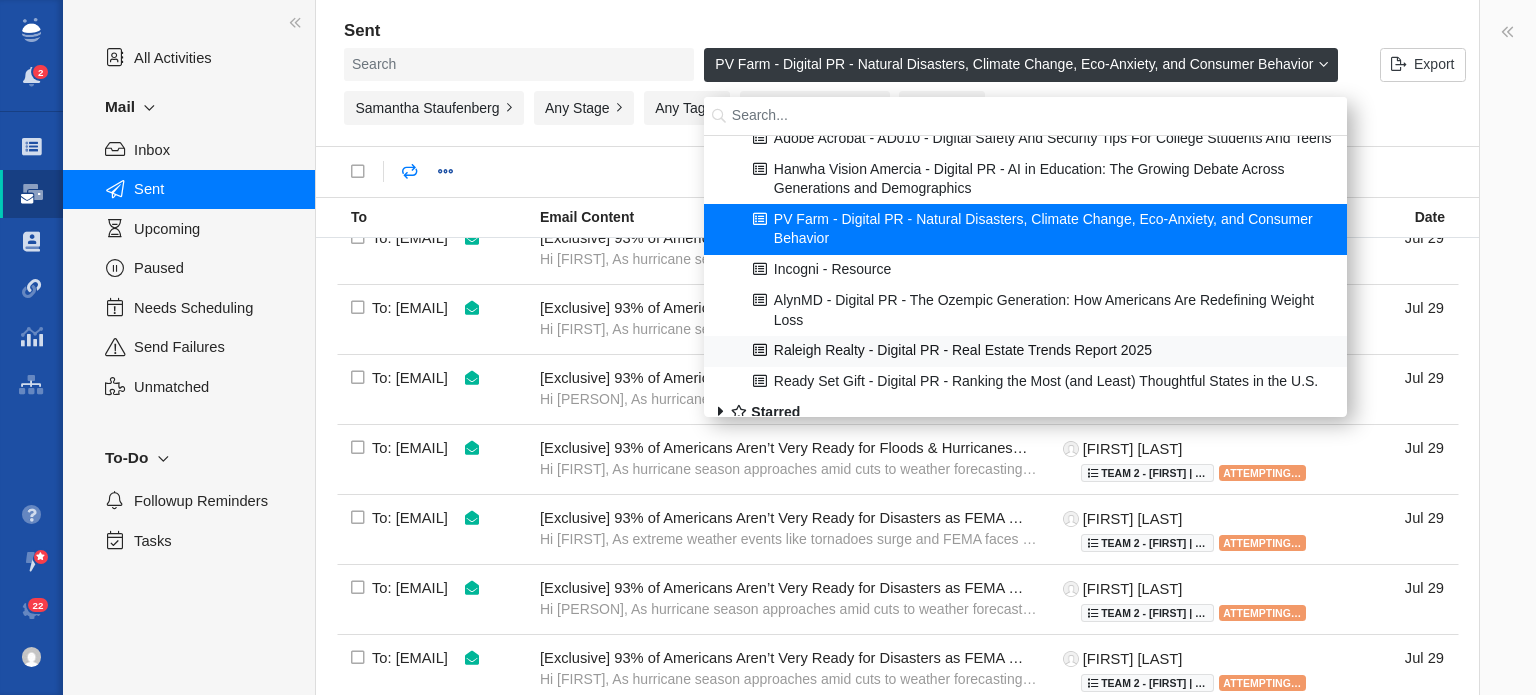 scroll, scrollTop: 200, scrollLeft: 0, axis: vertical 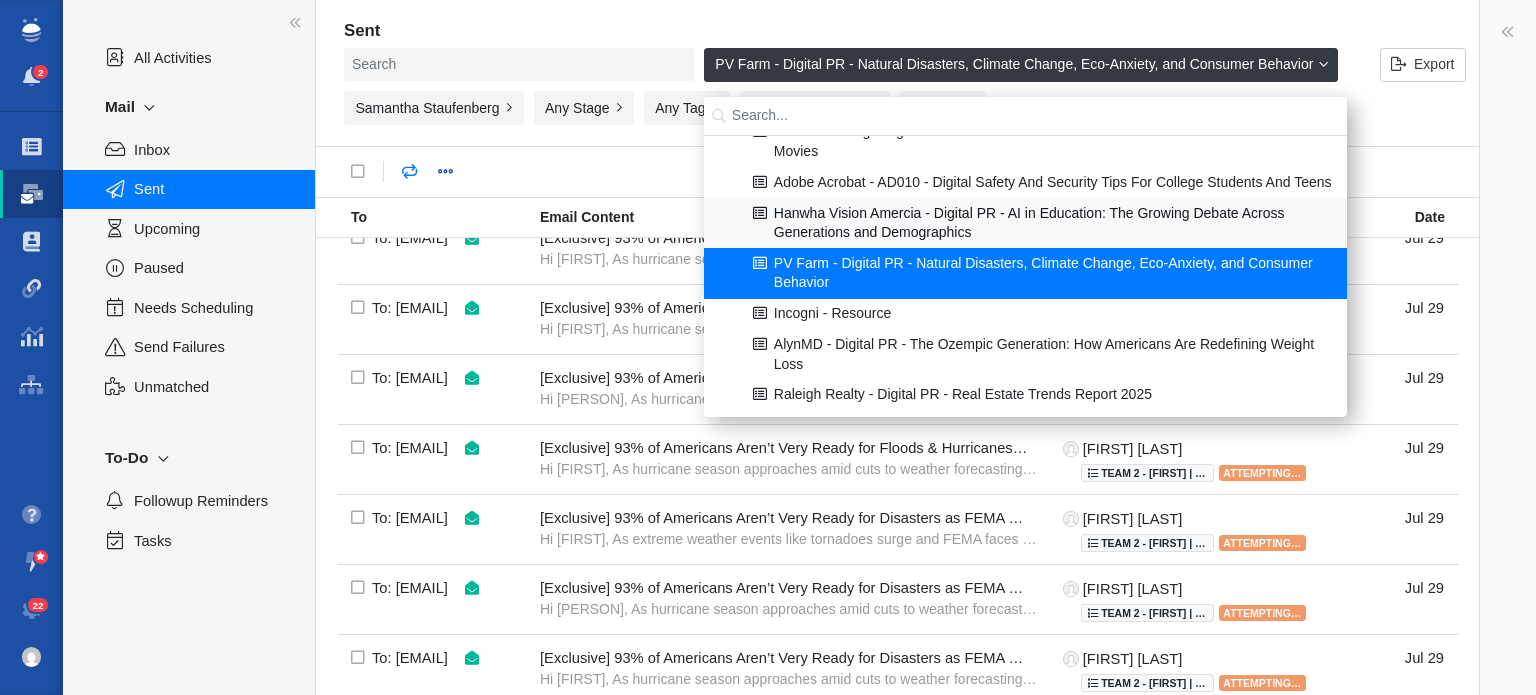 click on "Hanwha Vision Amercia - Digital PR - AI in Education: The Growing Debate Across Generations and Demographics" at bounding box center (1026, 223) 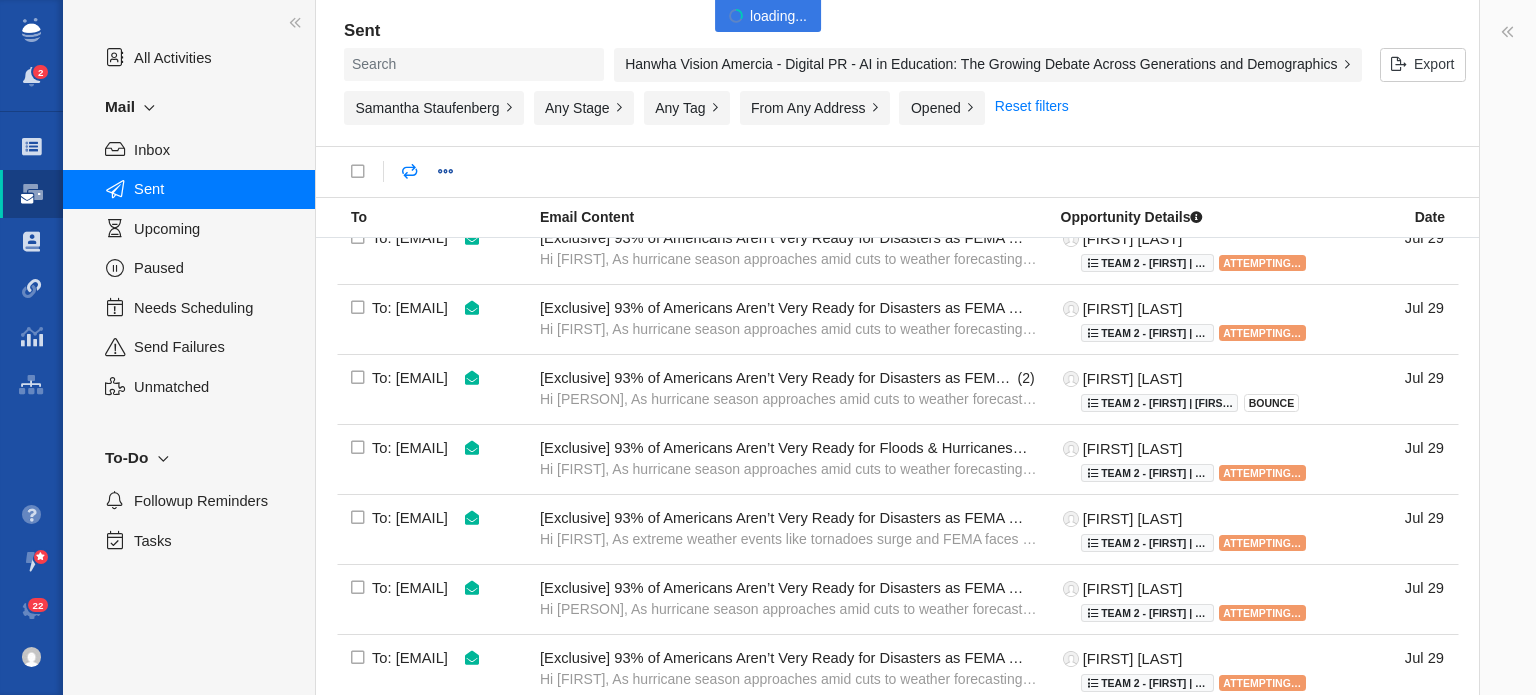 scroll, scrollTop: 0, scrollLeft: 0, axis: both 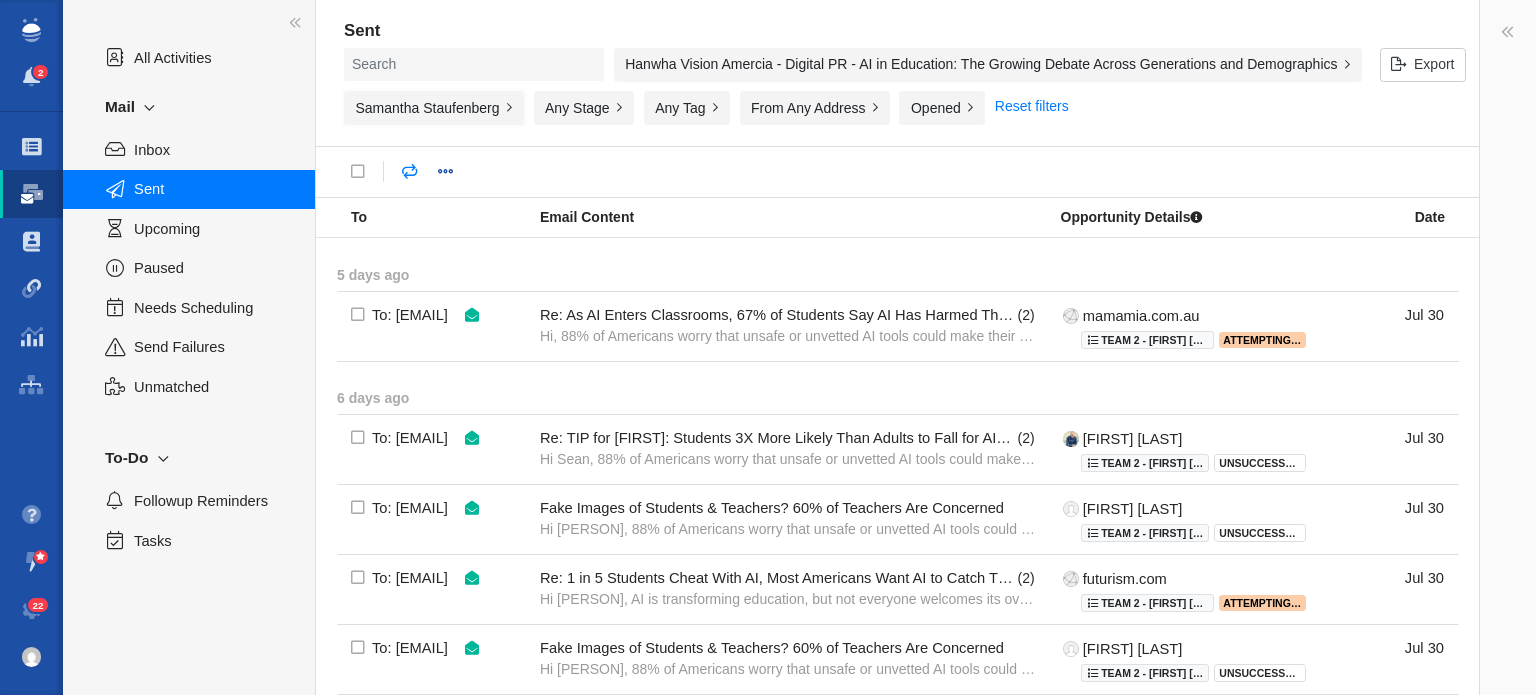 click on "Samantha Staufenberg" at bounding box center (434, 108) 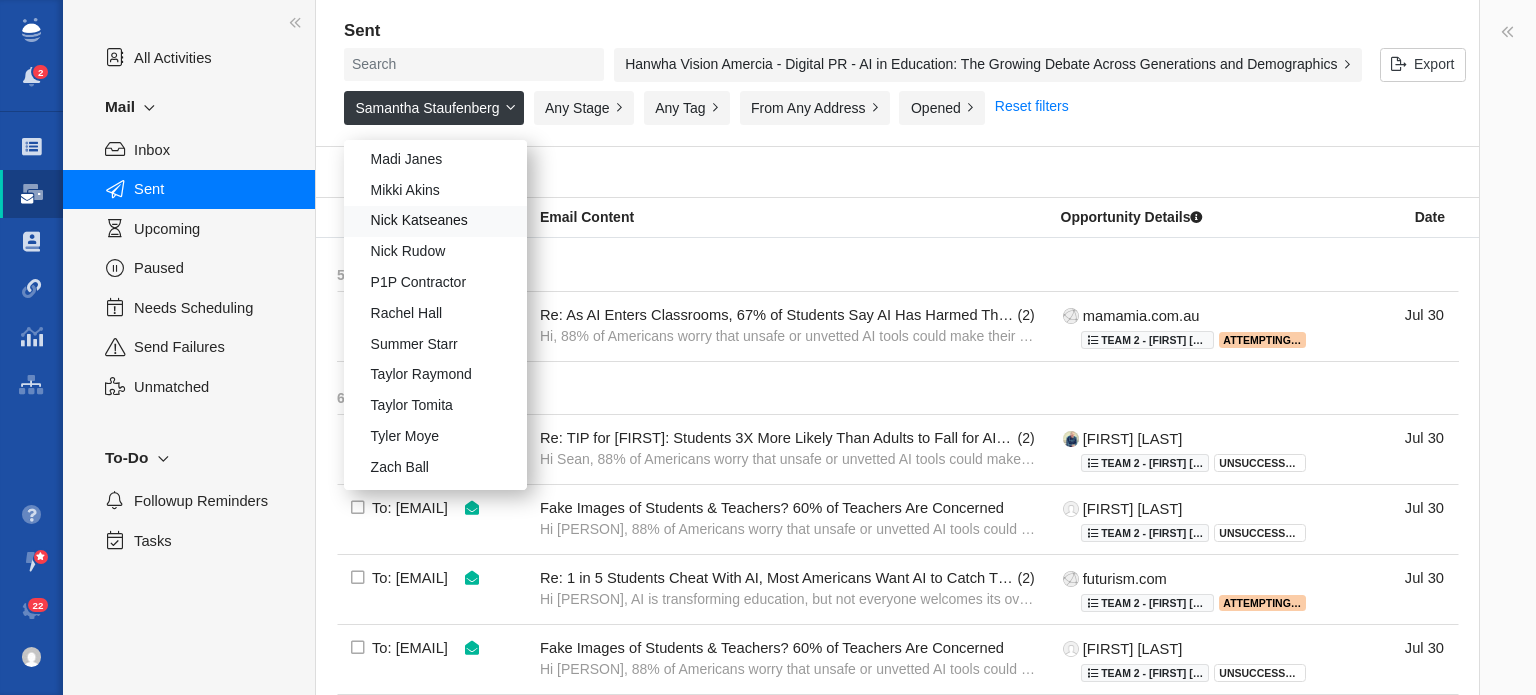 scroll, scrollTop: 744, scrollLeft: 0, axis: vertical 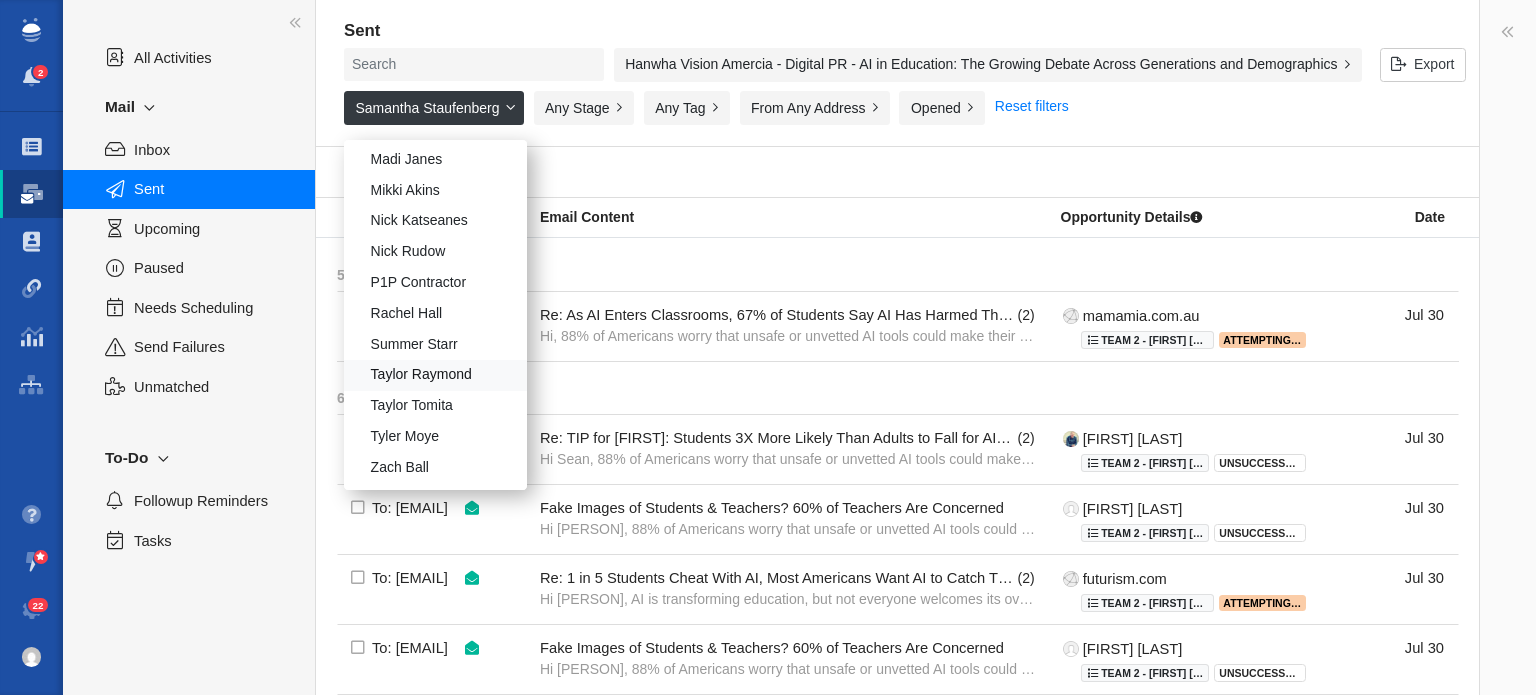 click on "Taylor Raymond" at bounding box center [435, 375] 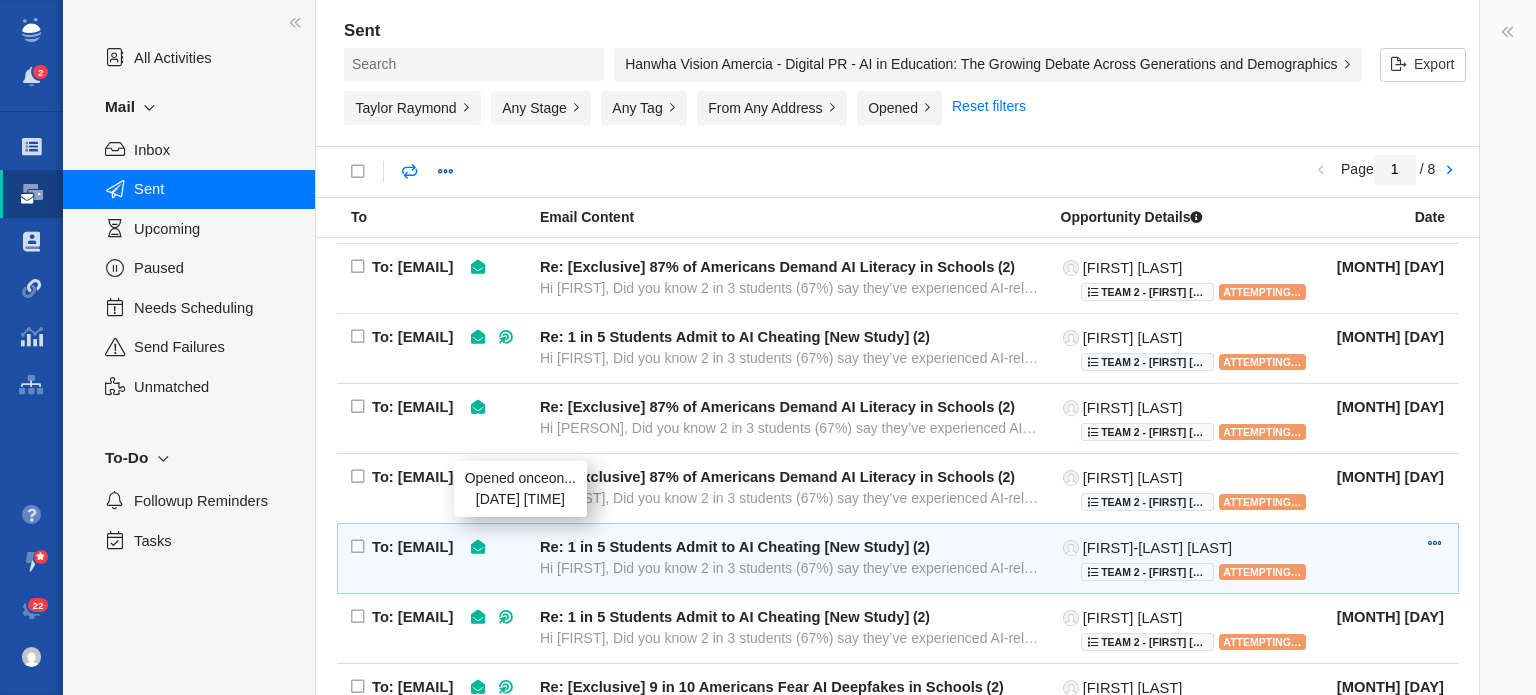 scroll, scrollTop: 278, scrollLeft: 0, axis: vertical 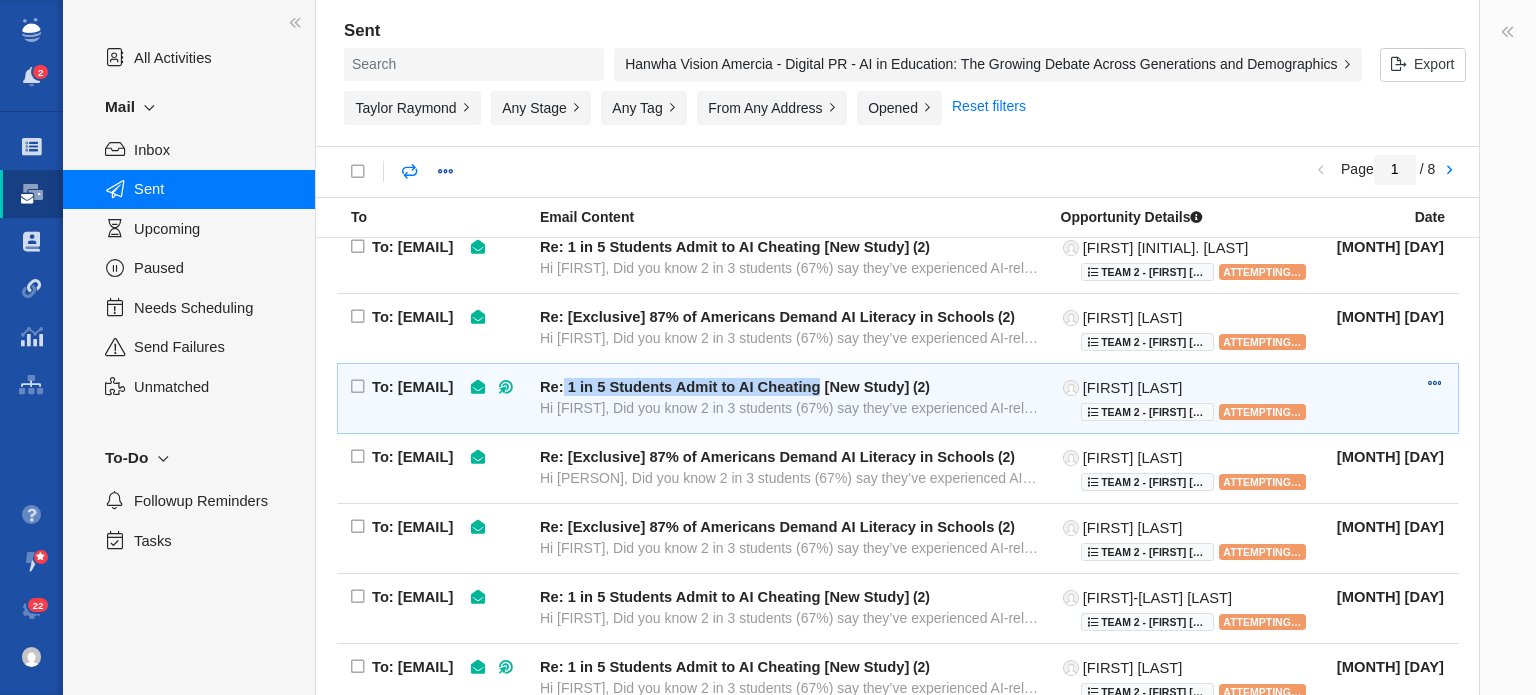 drag, startPoint x: 562, startPoint y: 381, endPoint x: 822, endPoint y: 384, distance: 260.0173 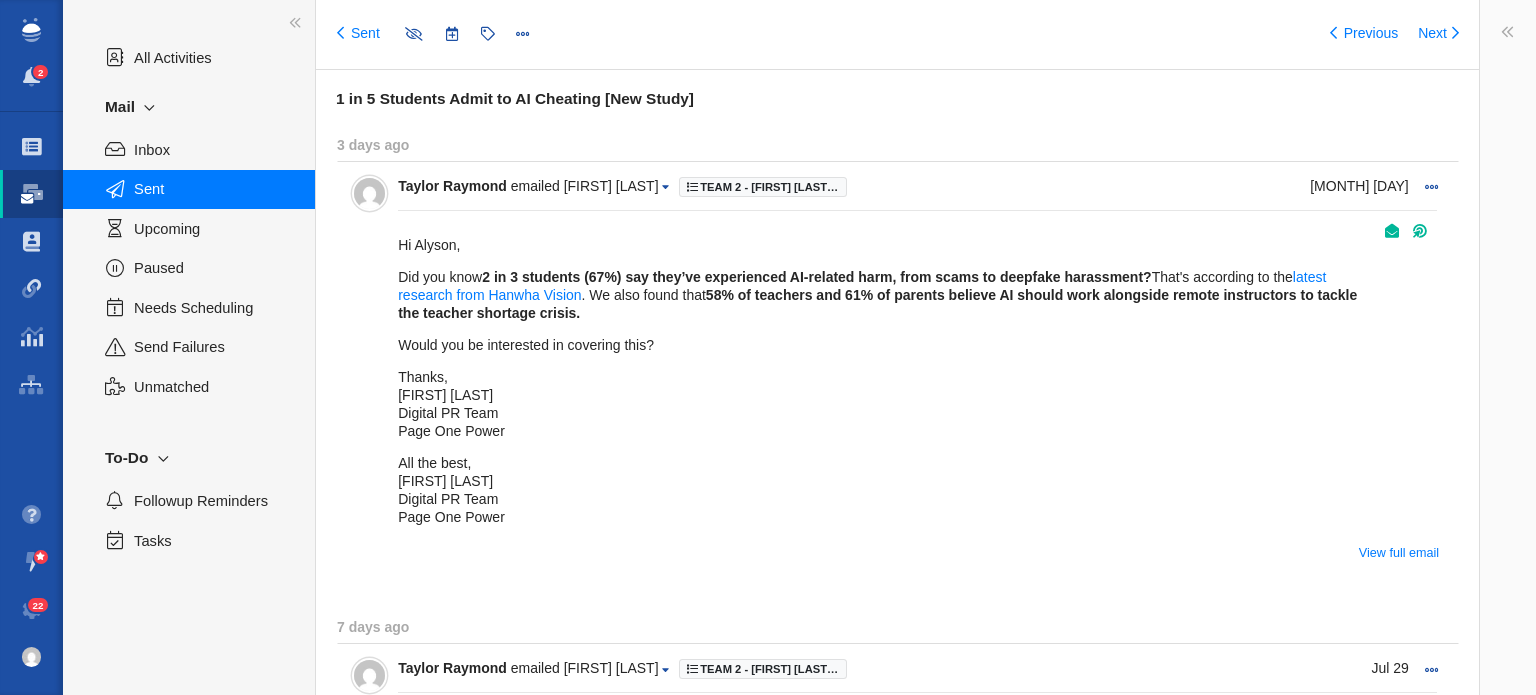 type on "message:1413555845" 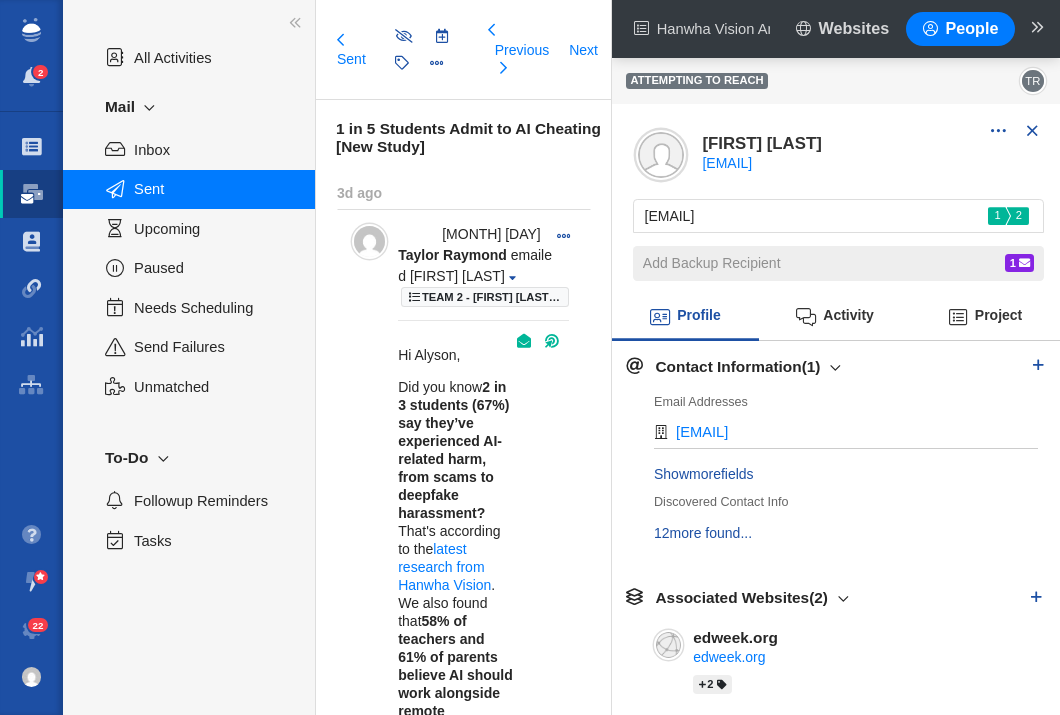 click on "All Activities Mail   Inbox   Sent   Upcoming   Paused   Needs Scheduling   Send Failures   Unmatched To-Do   Followup Reminders   Tasks" at bounding box center (189, 357) 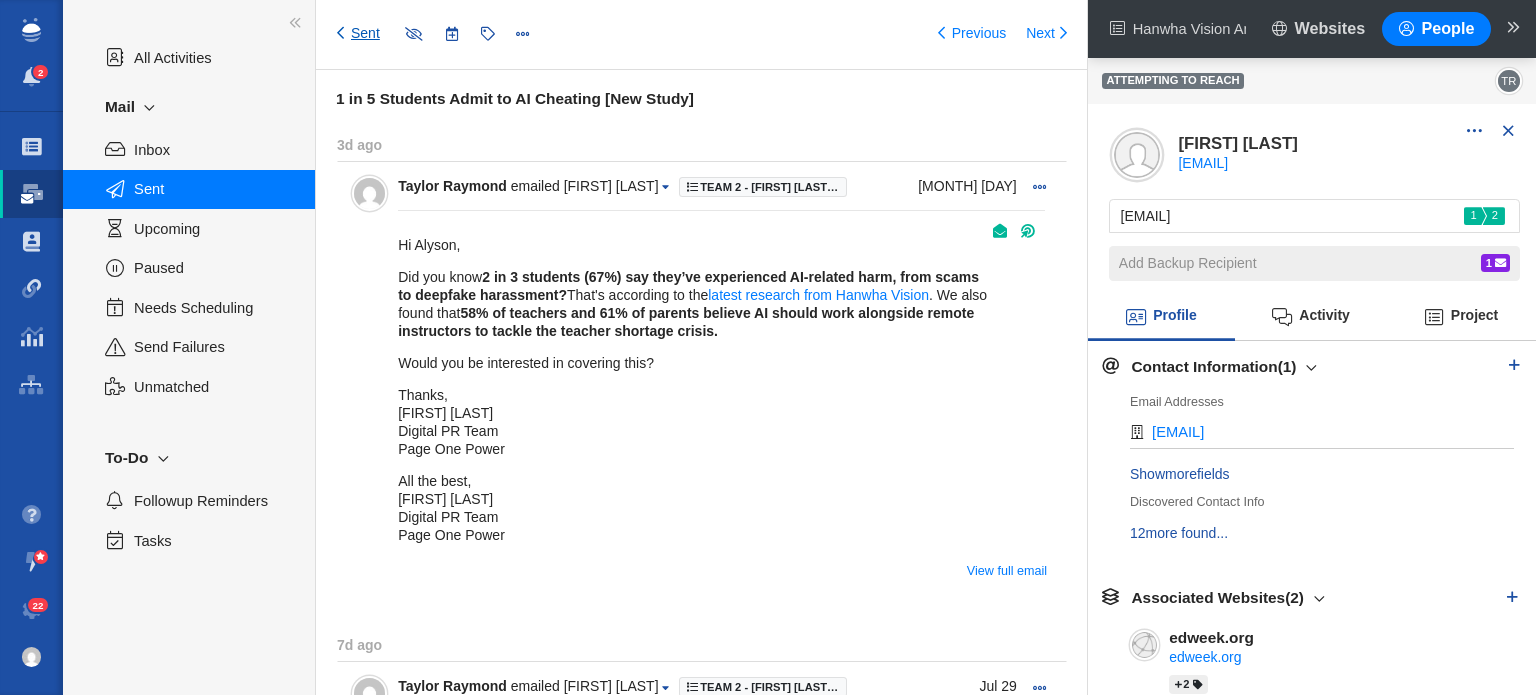 click on "Sent" at bounding box center [358, 34] 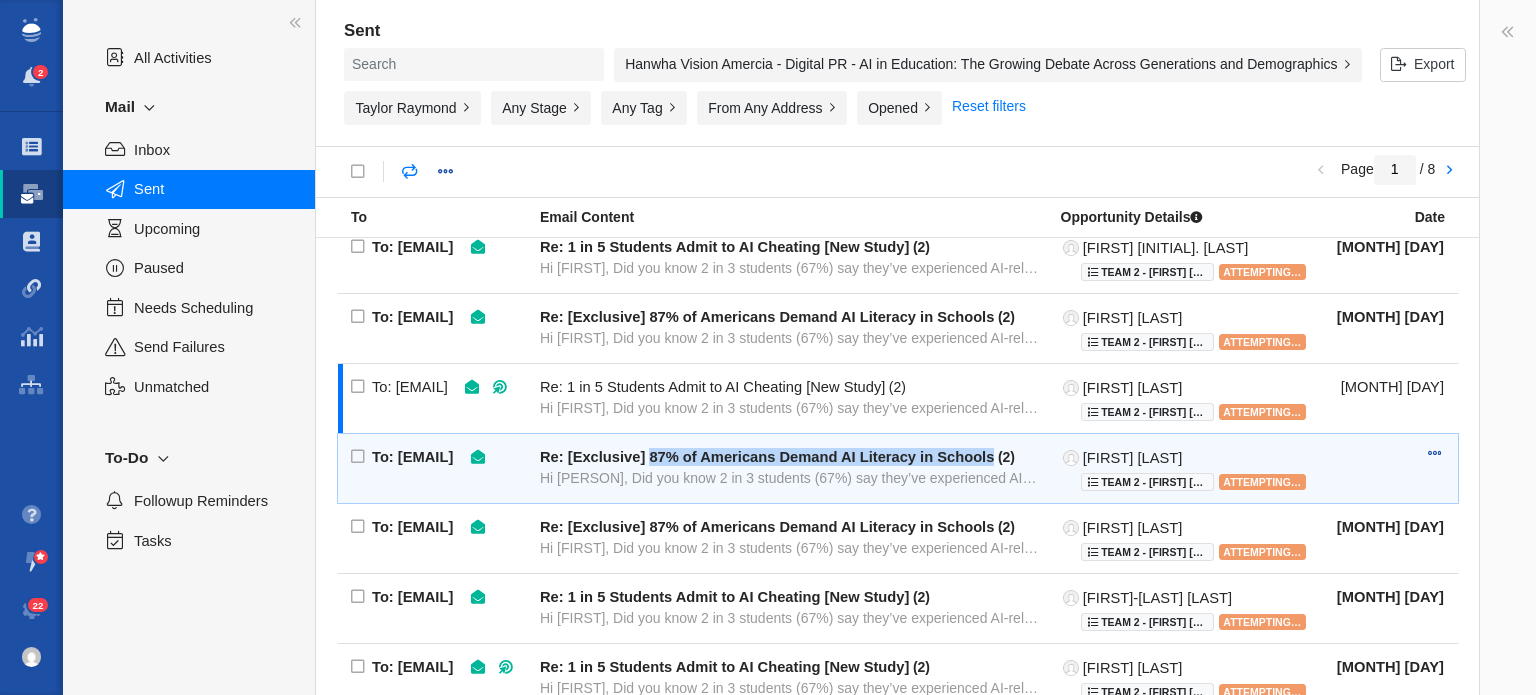 drag, startPoint x: 648, startPoint y: 449, endPoint x: 995, endPoint y: 448, distance: 347.00143 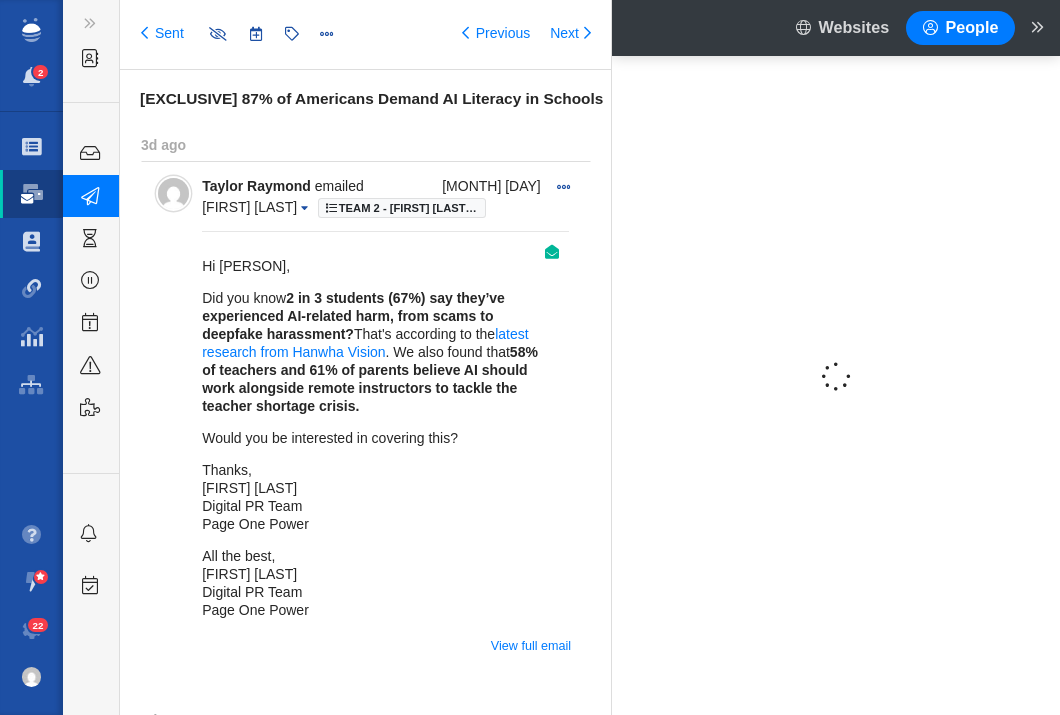 type on "message:1413555480" 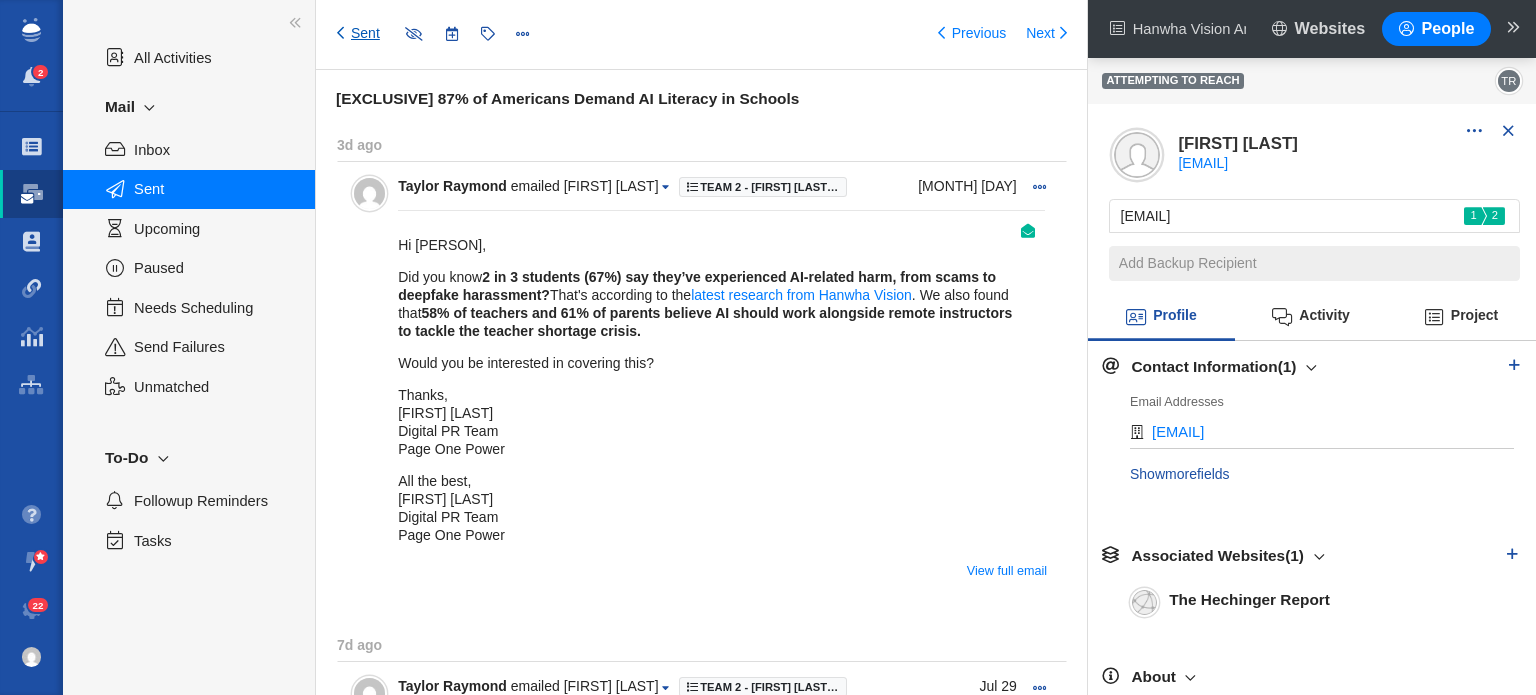 click on "Sent" at bounding box center (358, 34) 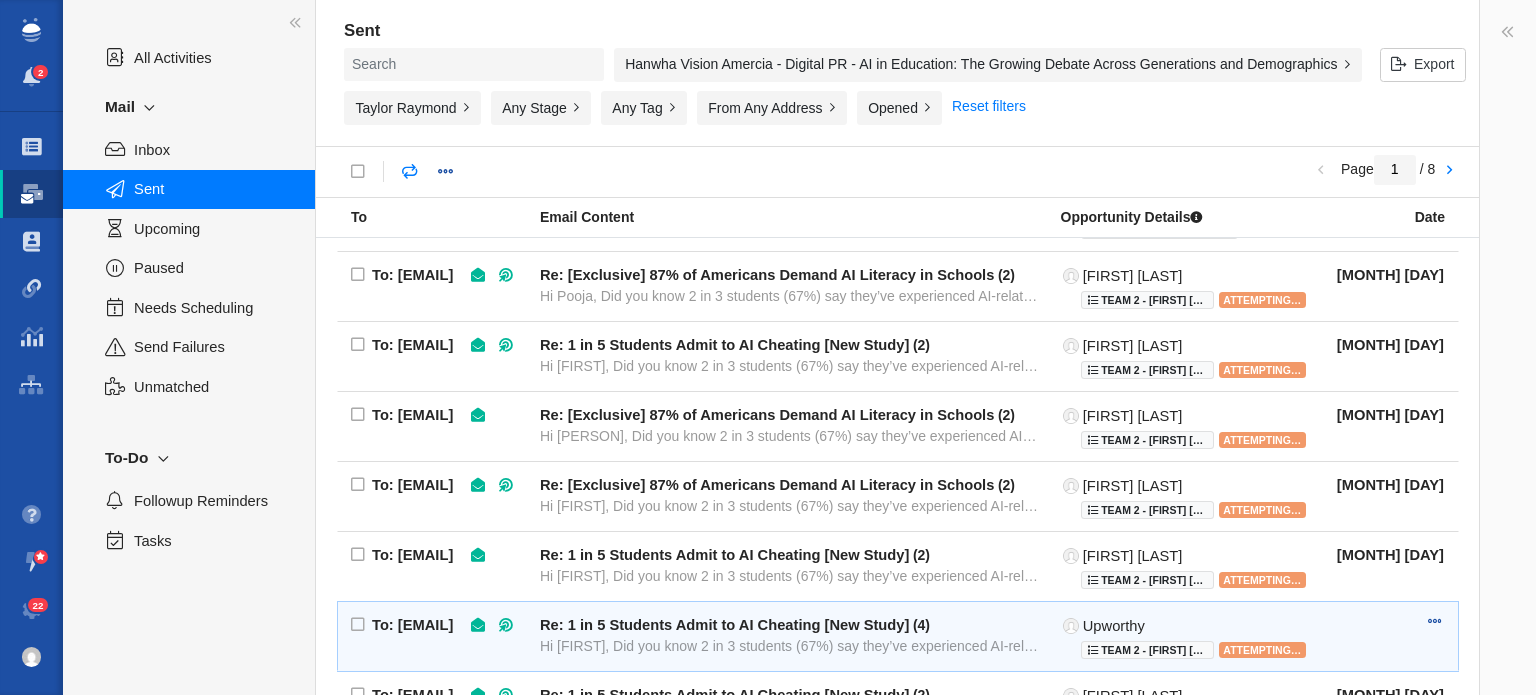 scroll, scrollTop: 1378, scrollLeft: 0, axis: vertical 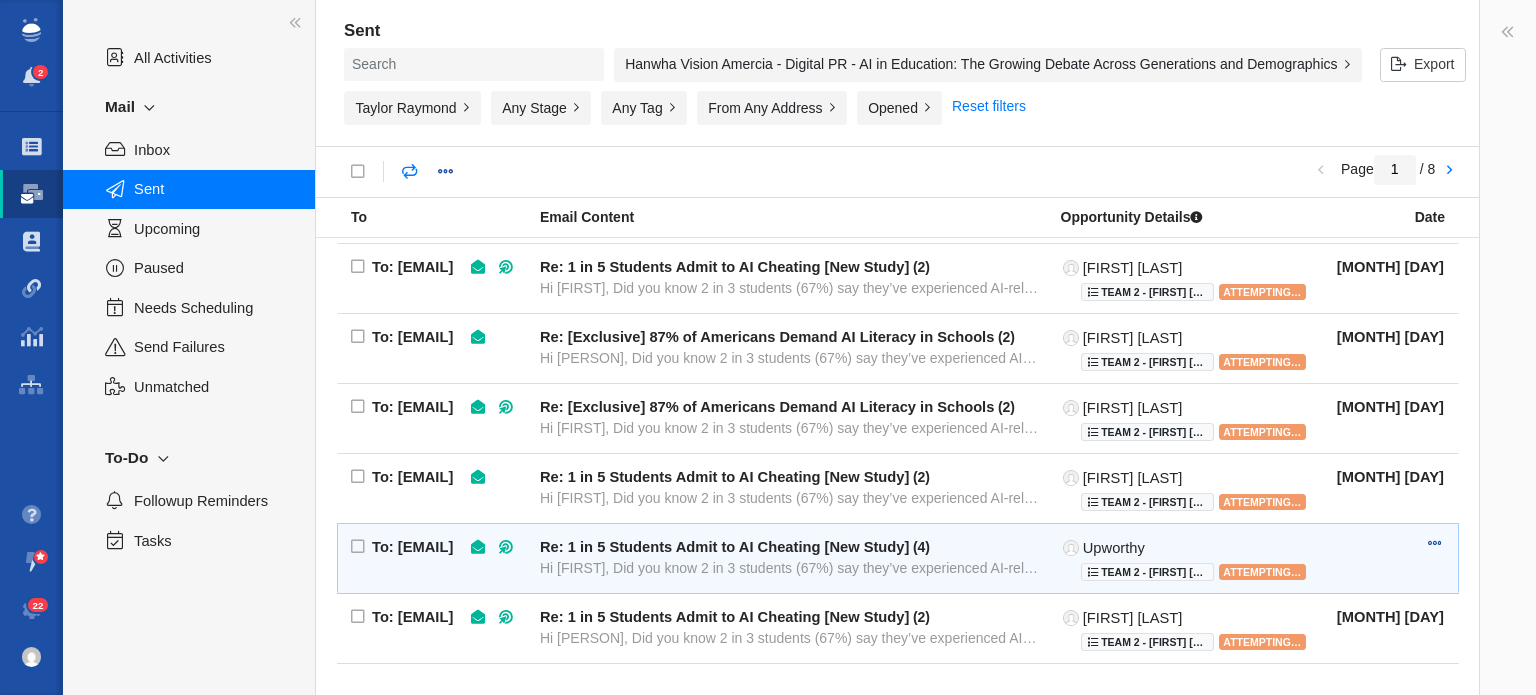 click on "Re: 1 in 5 Students Admit to AI Cheating [New Study] ( 4 ) Hi Upworthy, Did you know 2 in 3 students (67%) say they’ve experienced AI-related harm, from scams to deepfake harassme" at bounding box center (789, 558) 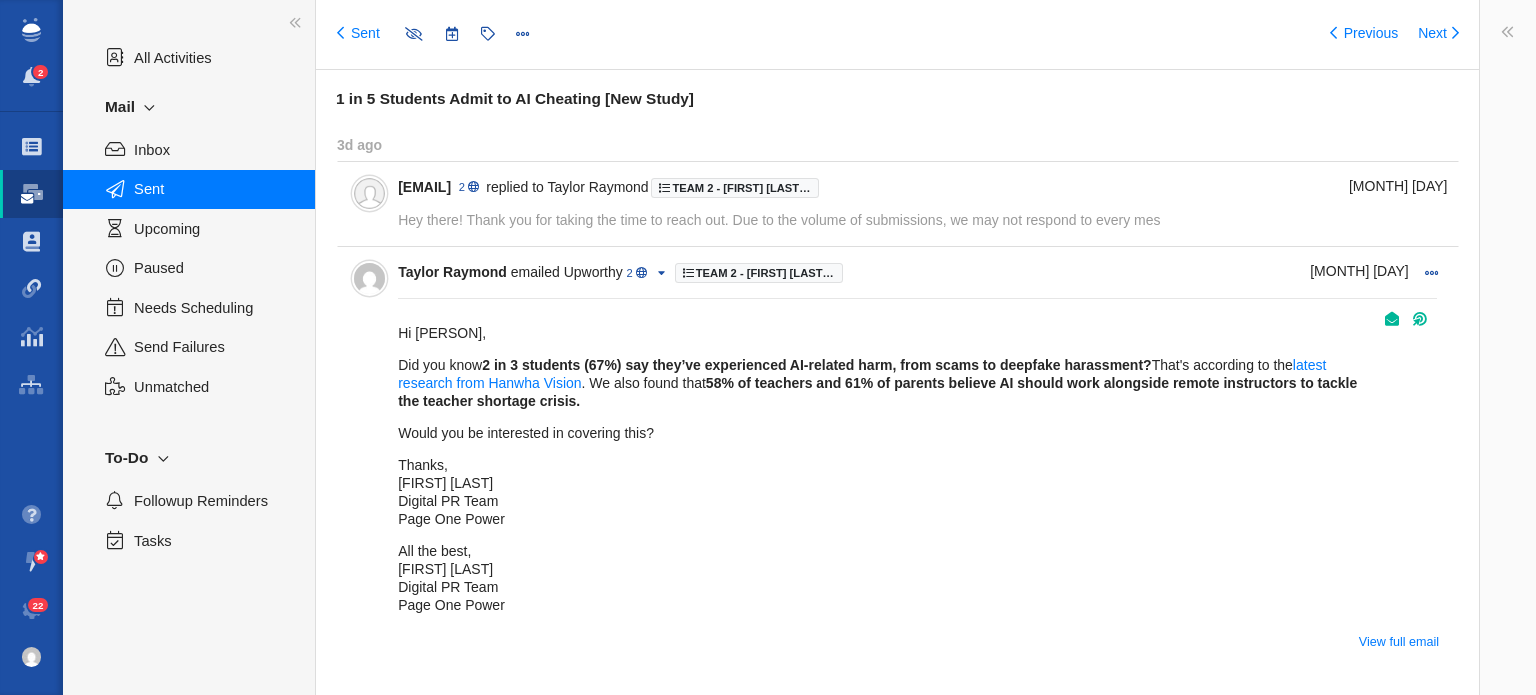 type on "message:1413540153" 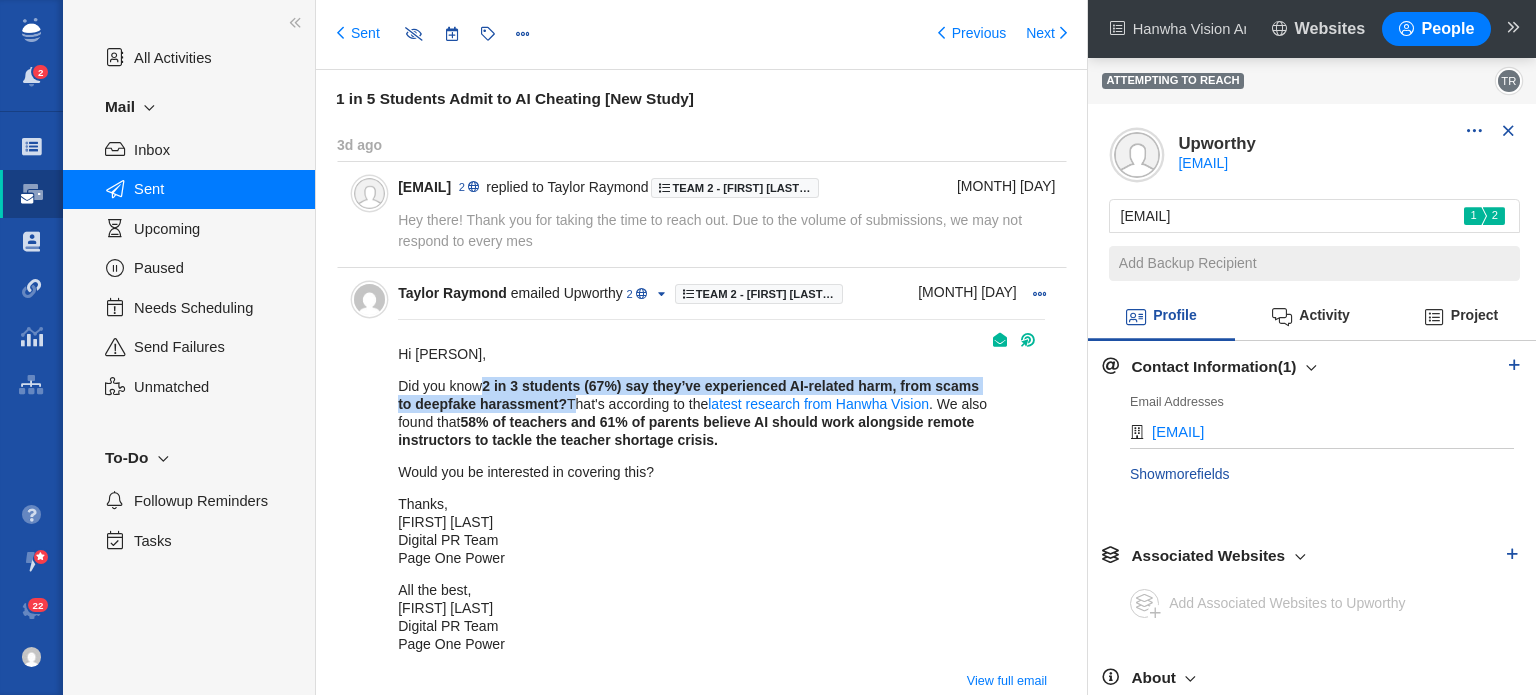 drag, startPoint x: 616, startPoint y: 398, endPoint x: 485, endPoint y: 387, distance: 131.46101 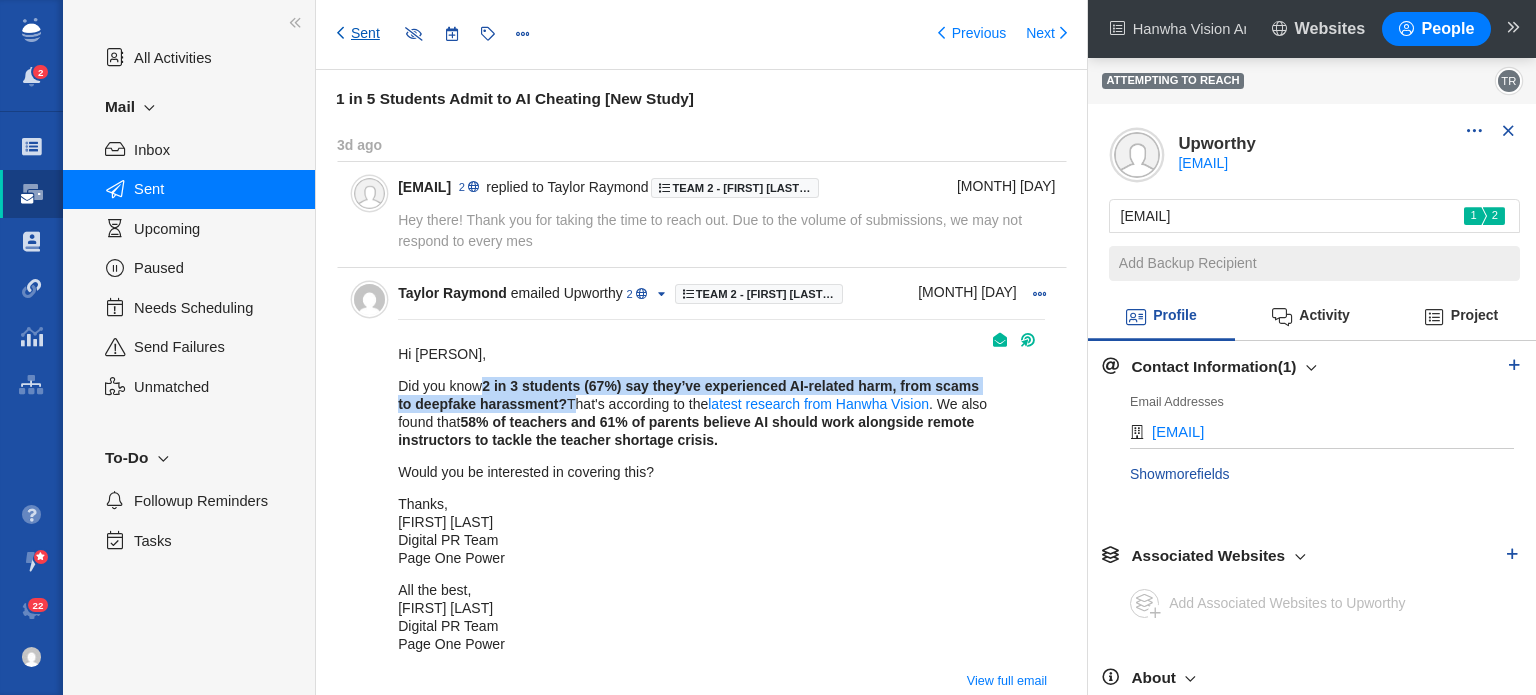 click on "Sent" at bounding box center (358, 34) 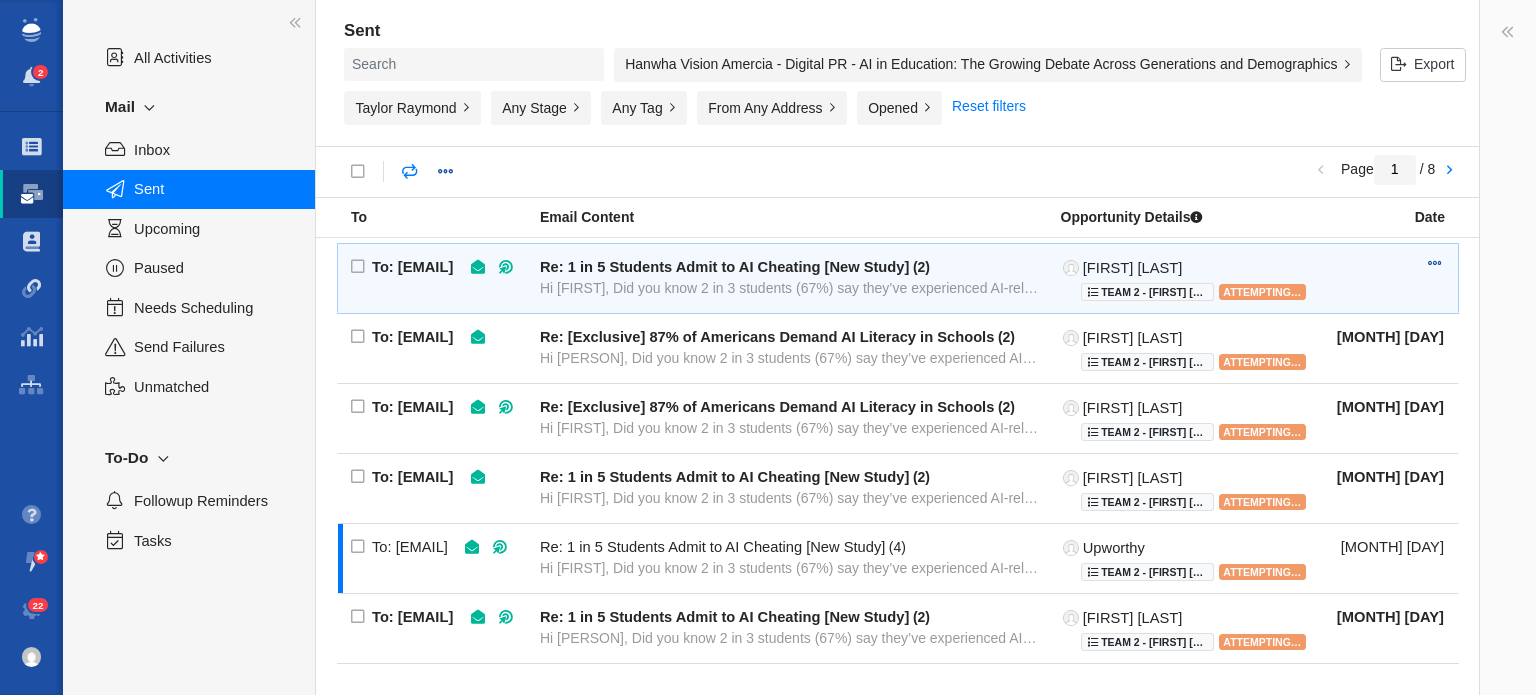 type 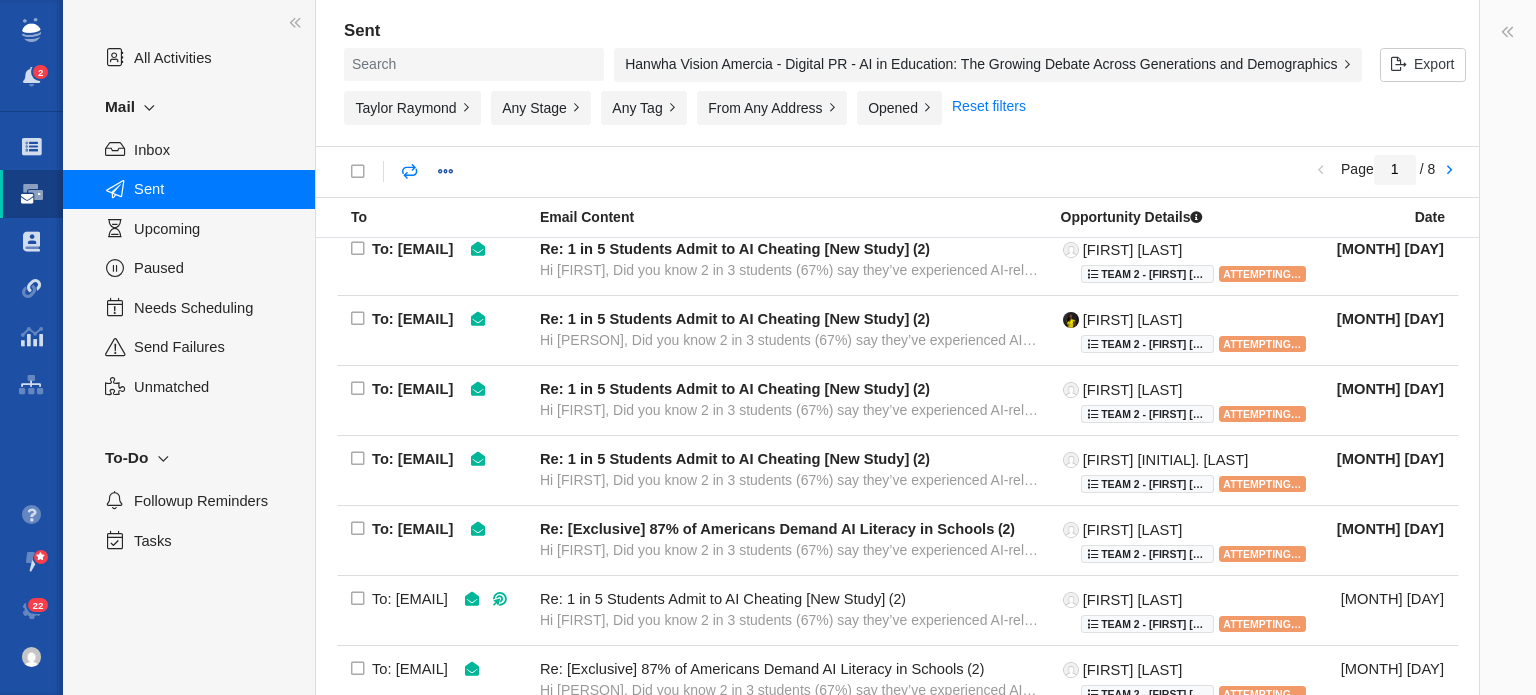 scroll, scrollTop: 0, scrollLeft: 0, axis: both 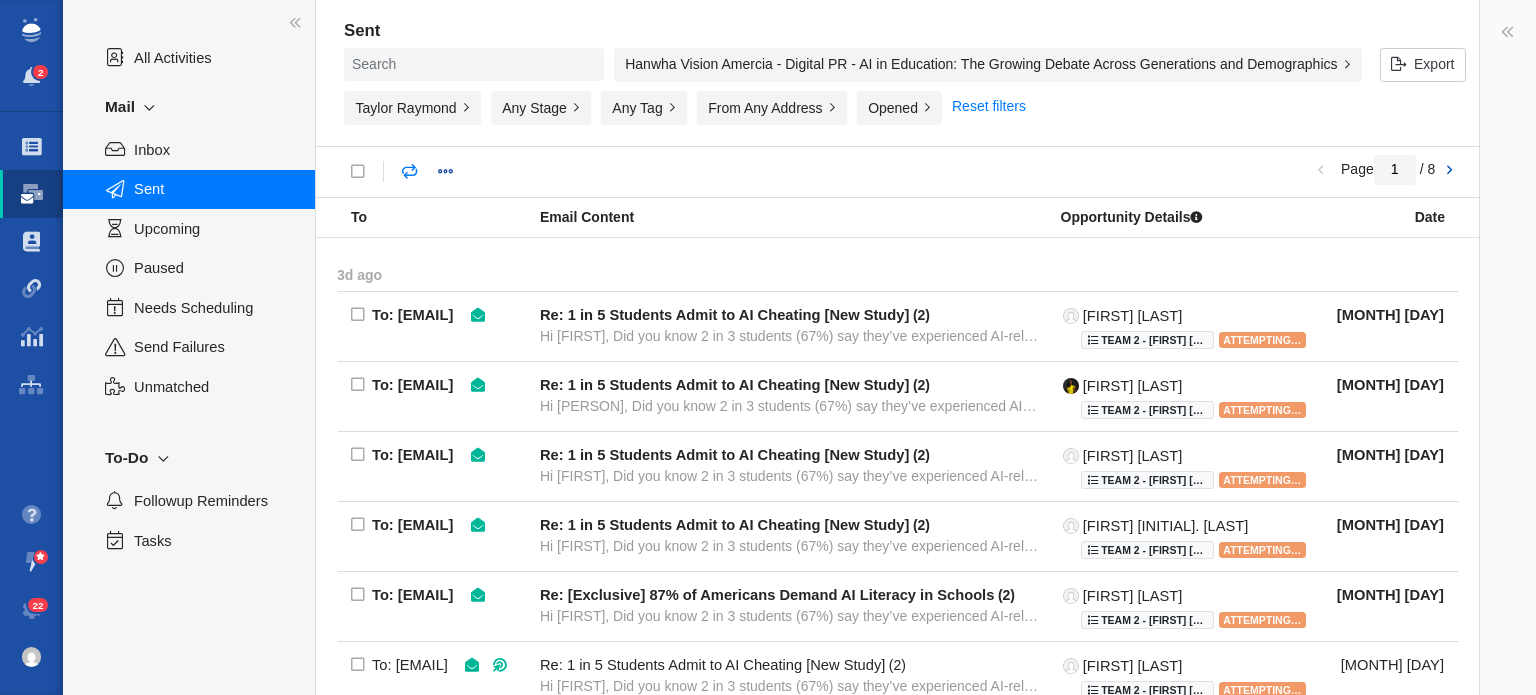 click at bounding box center (1449, 171) 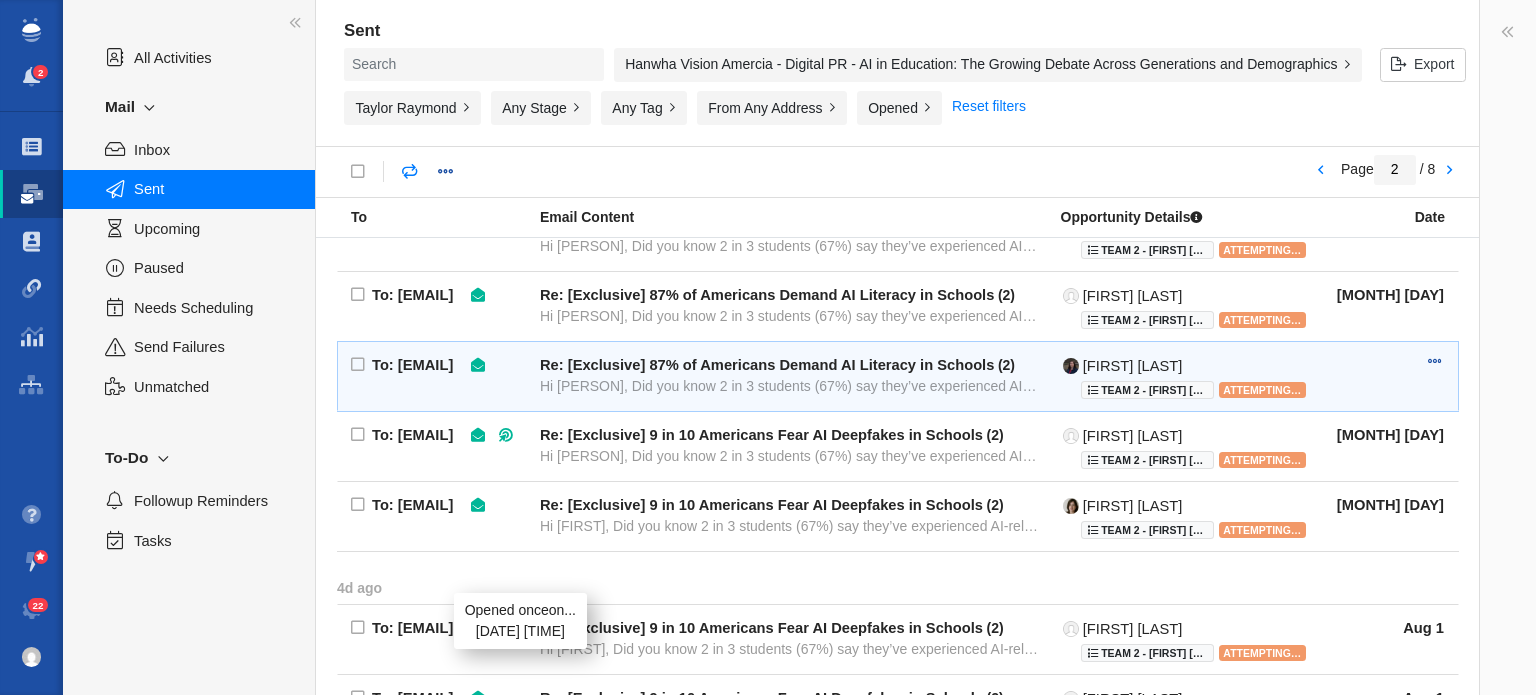 scroll, scrollTop: 400, scrollLeft: 0, axis: vertical 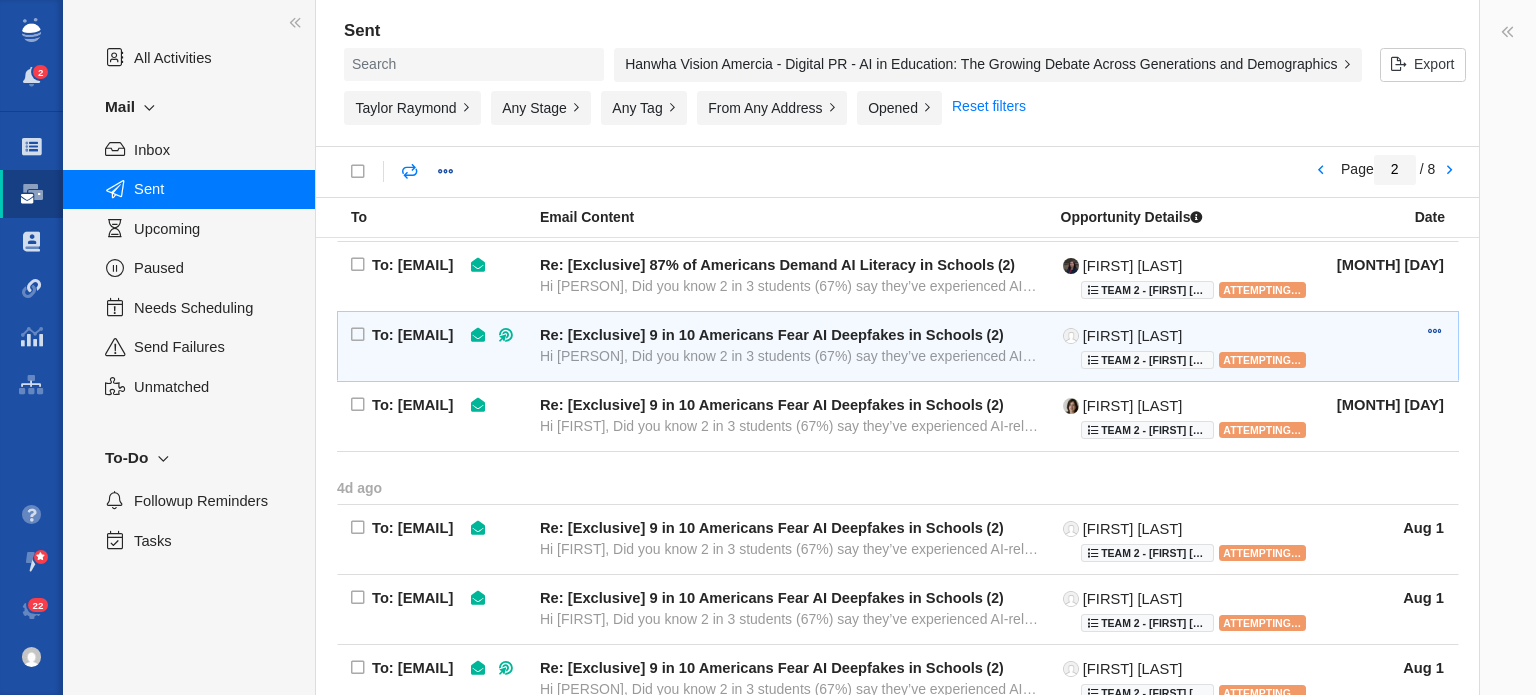 click on "Re: [Exclusive] 9 in 10 Americans Fear AI Deepfakes in Schools" at bounding box center [761, 335] 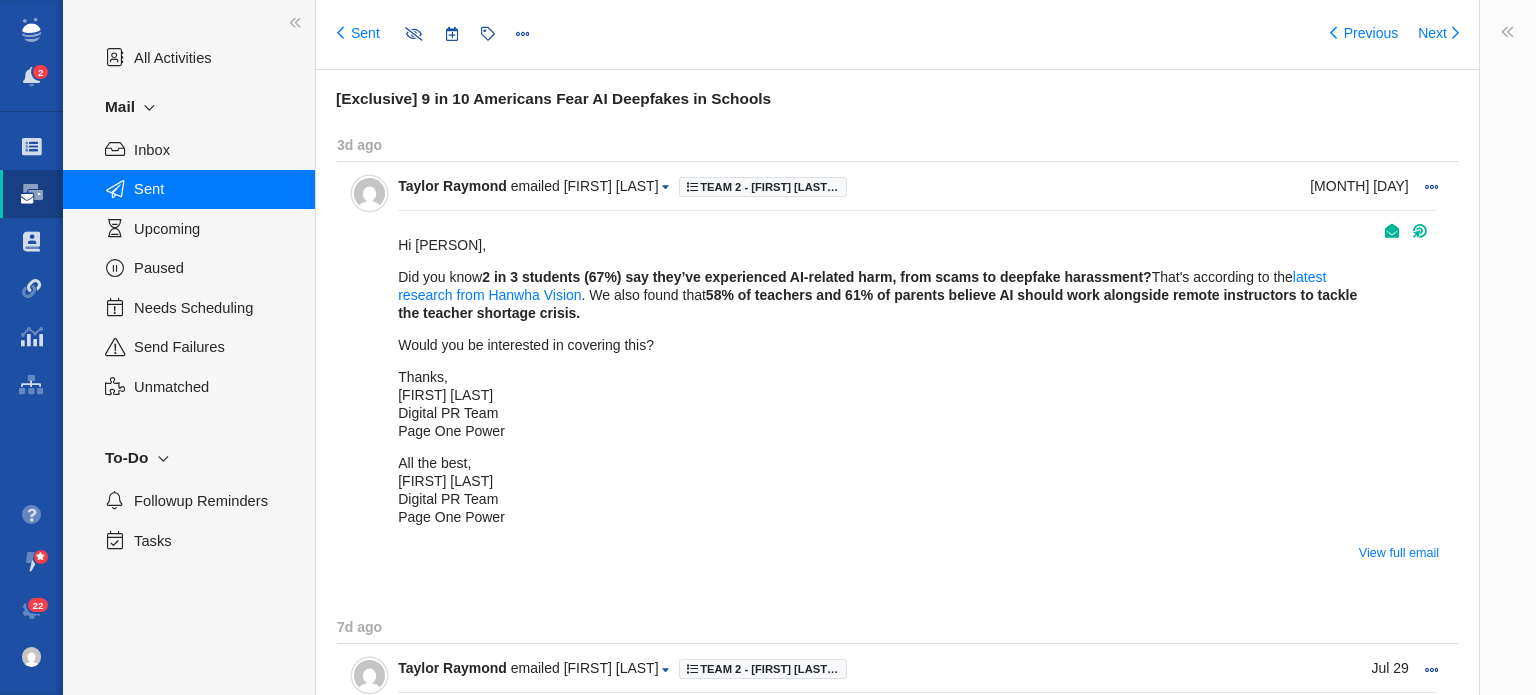 type on "message:1413537301" 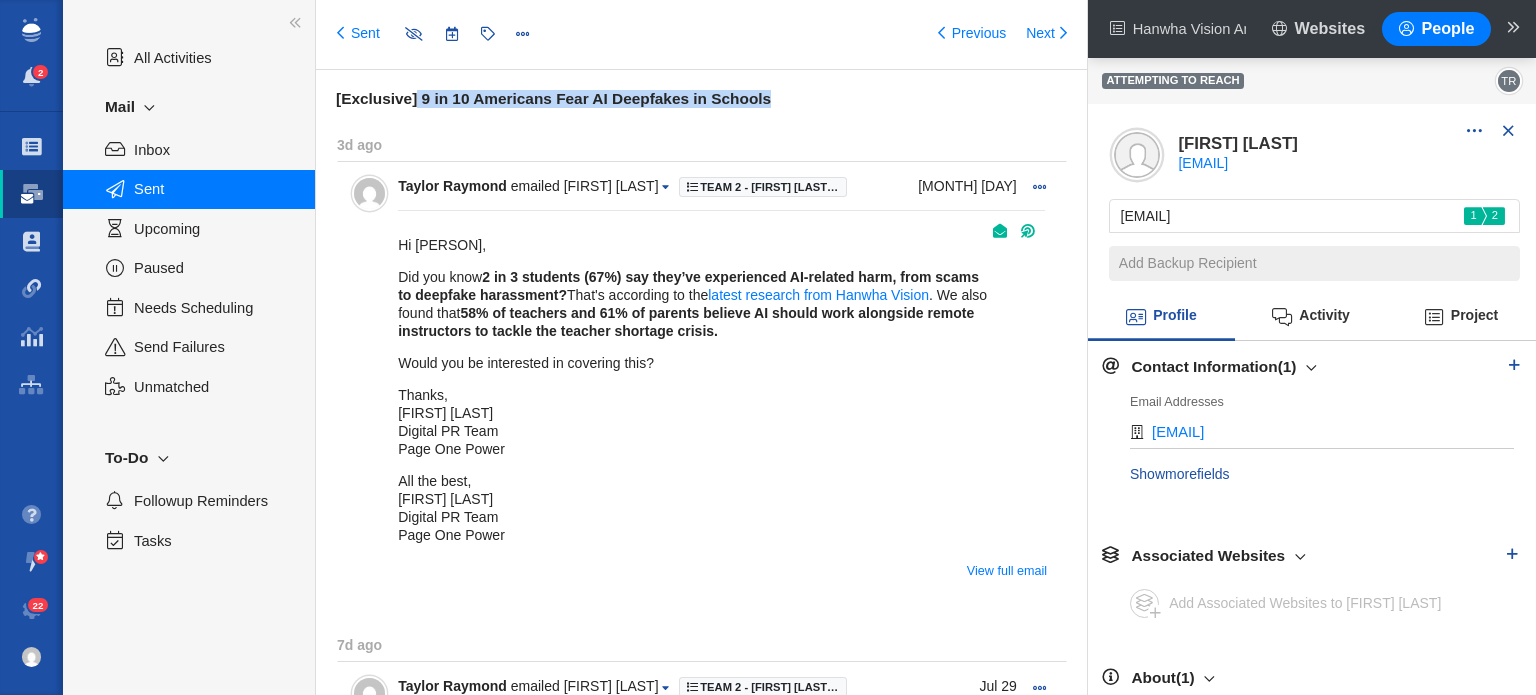 drag, startPoint x: 419, startPoint y: 99, endPoint x: 816, endPoint y: 99, distance: 397 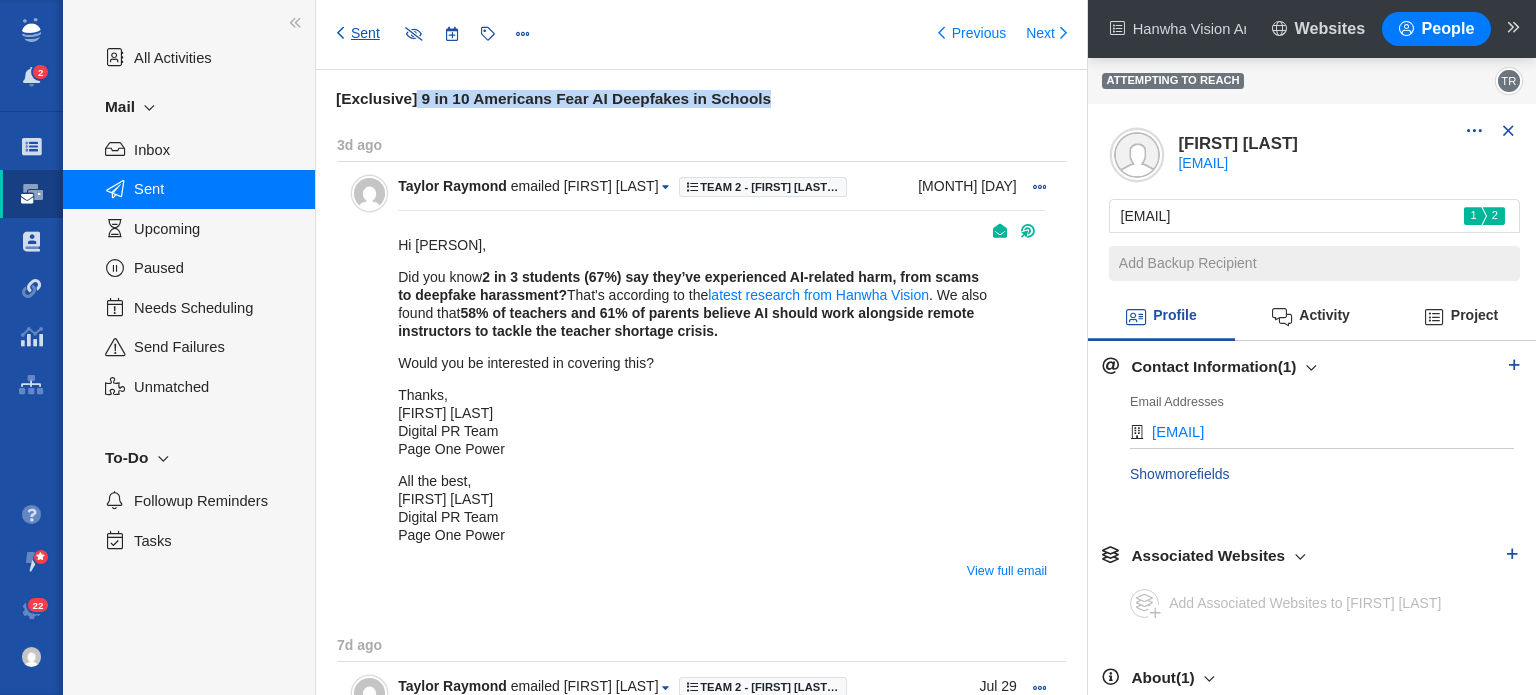 click on "Sent" at bounding box center [358, 34] 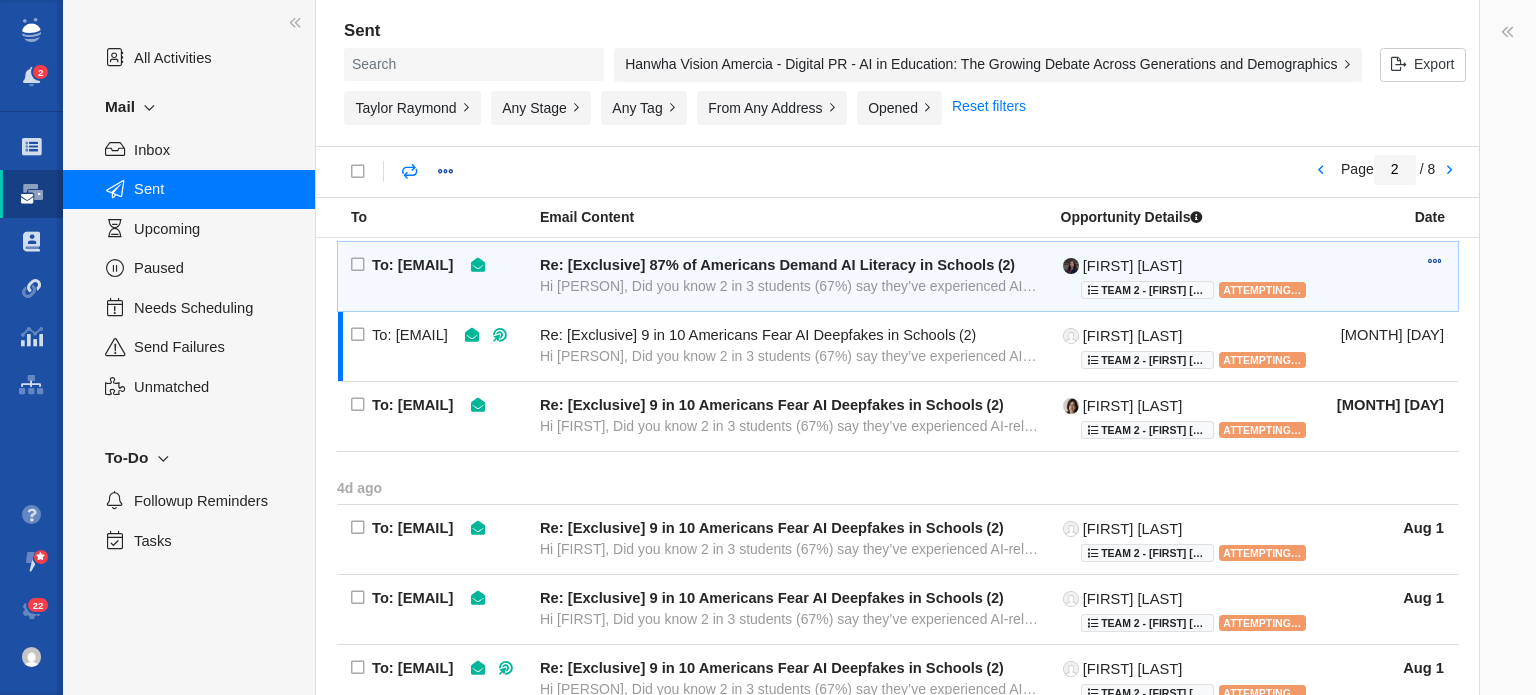 type 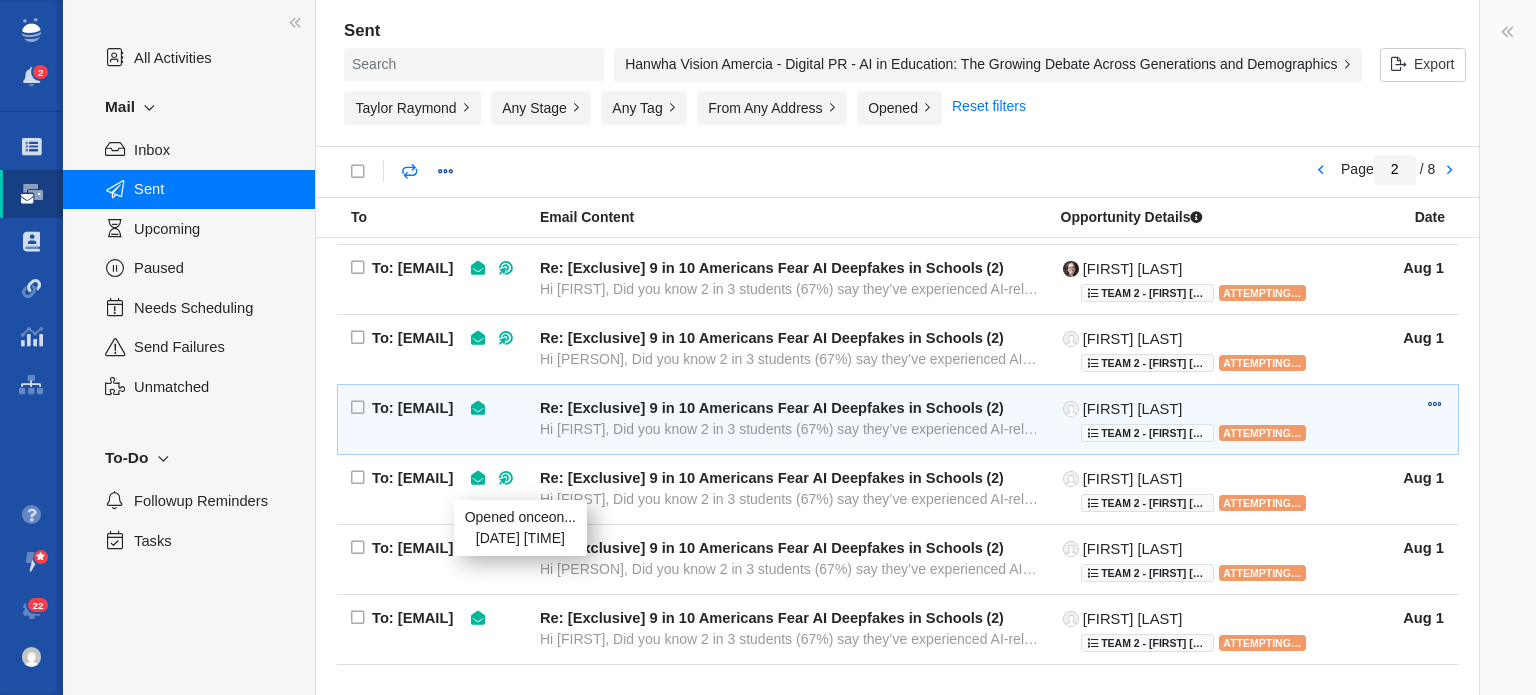 scroll, scrollTop: 1431, scrollLeft: 0, axis: vertical 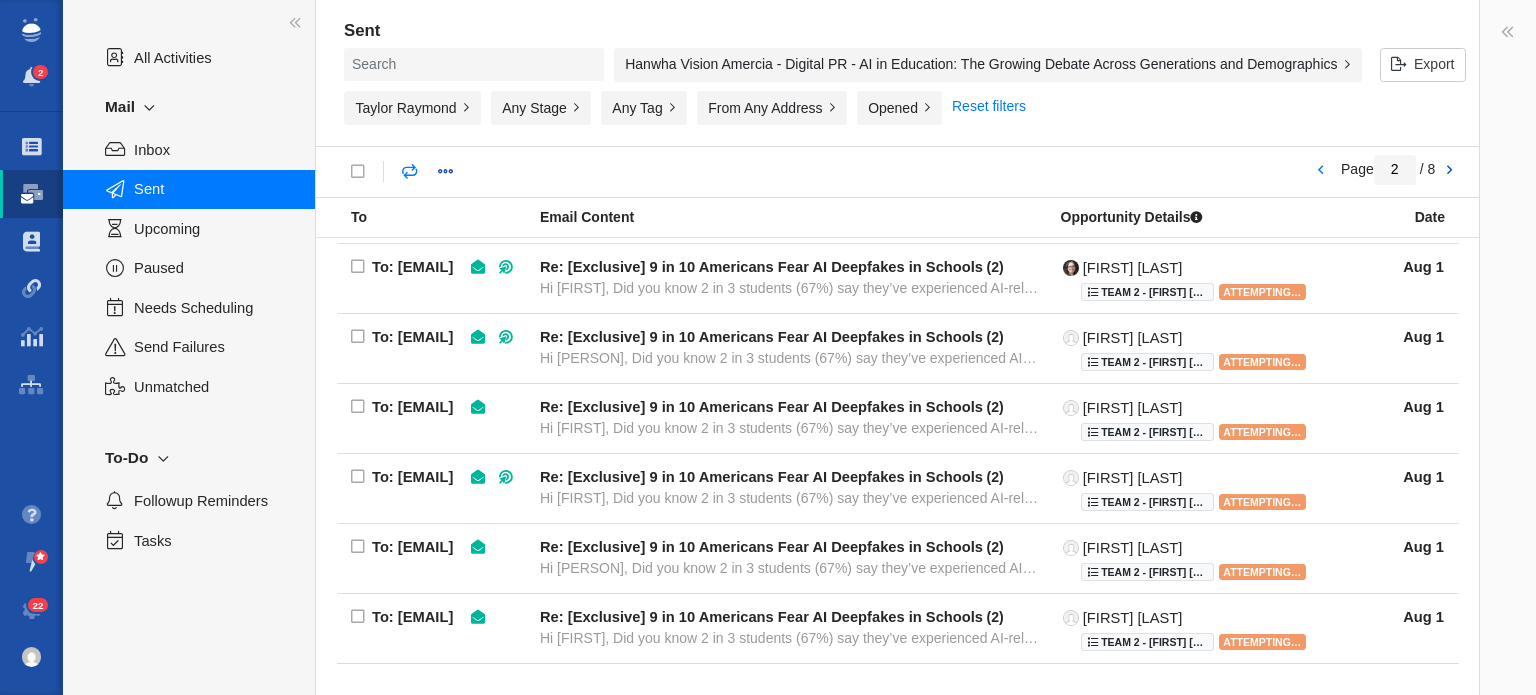 click at bounding box center [1449, 171] 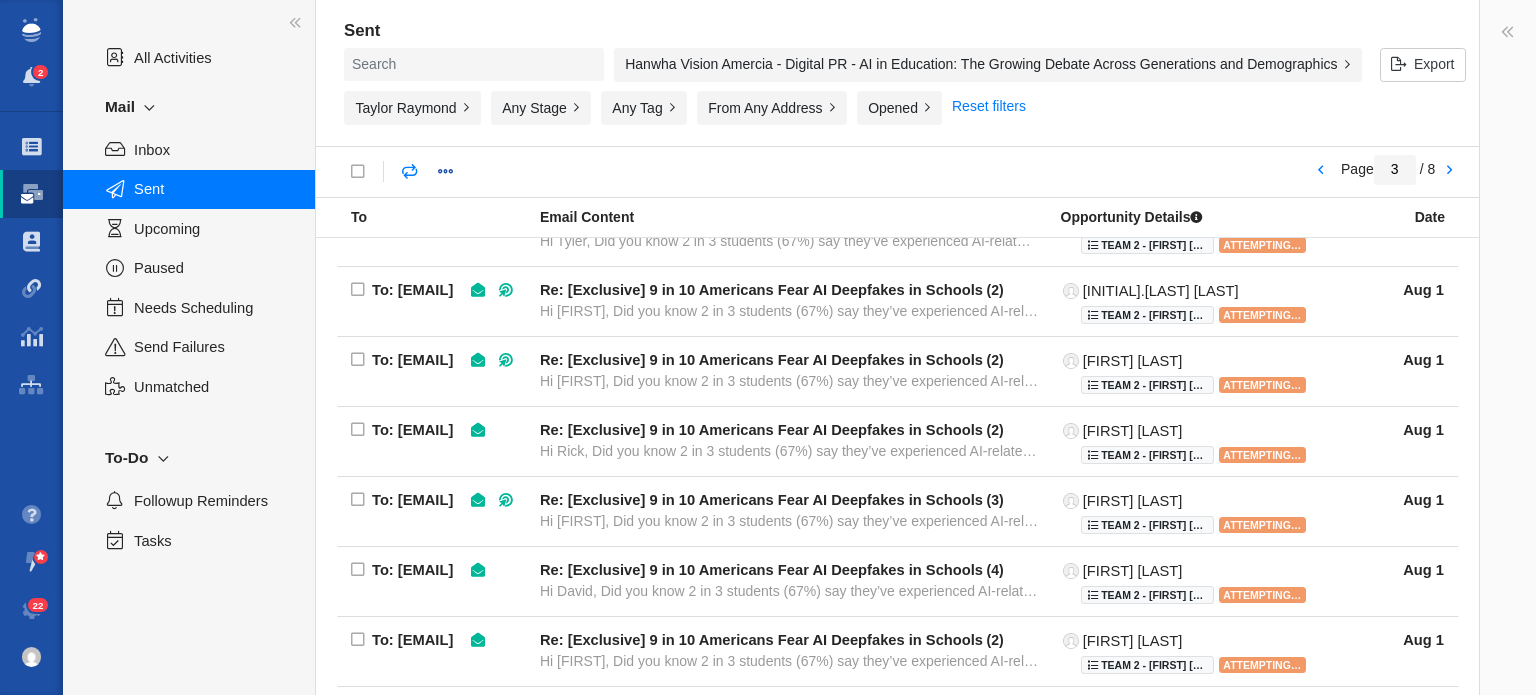 scroll, scrollTop: 0, scrollLeft: 0, axis: both 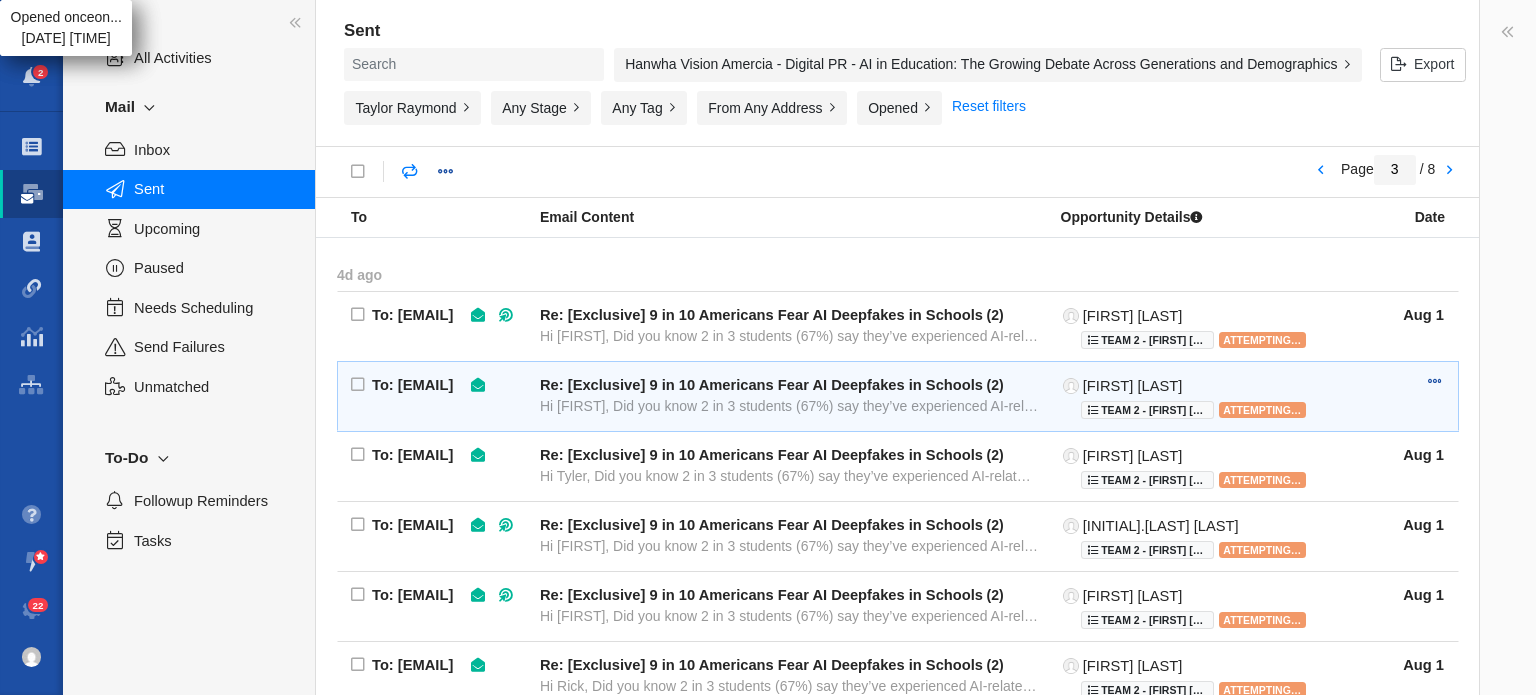 click at bounding box center [474, 397] 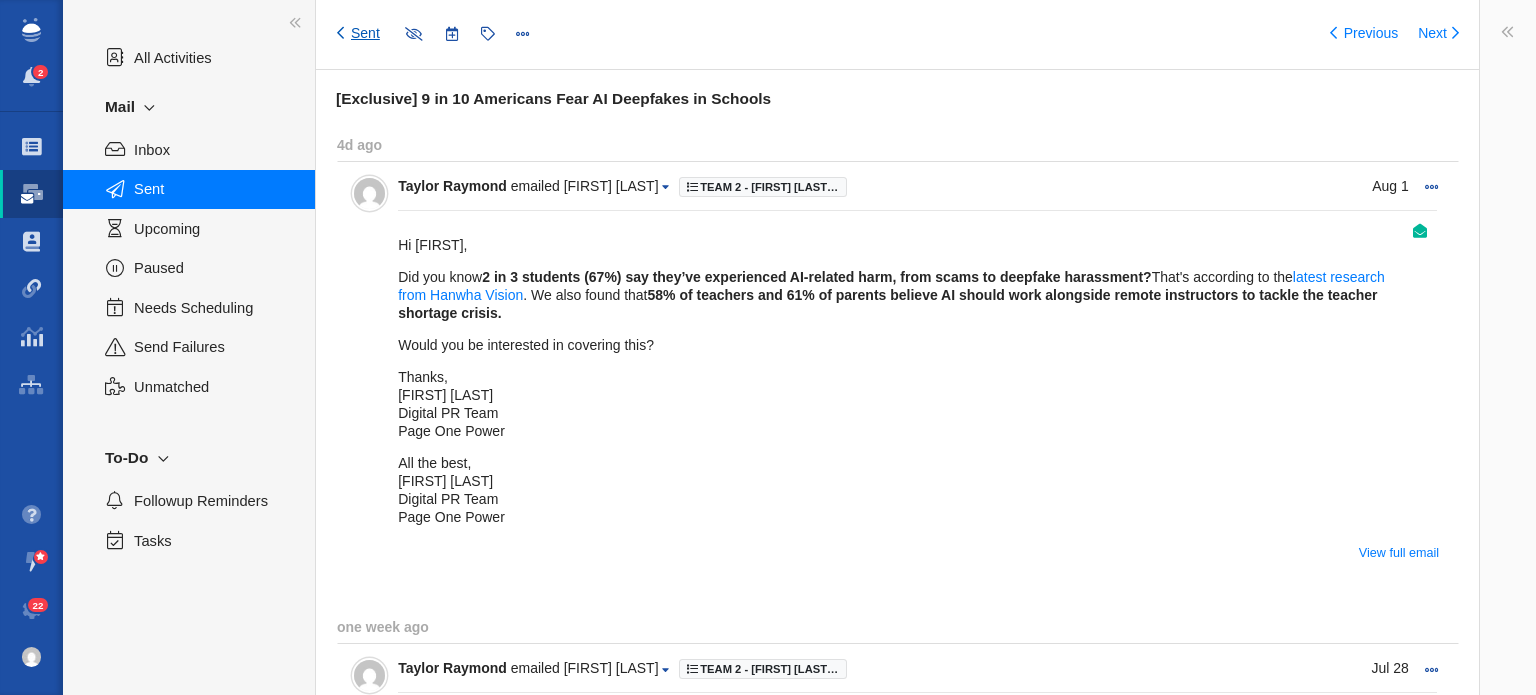 type on "message:1413081721" 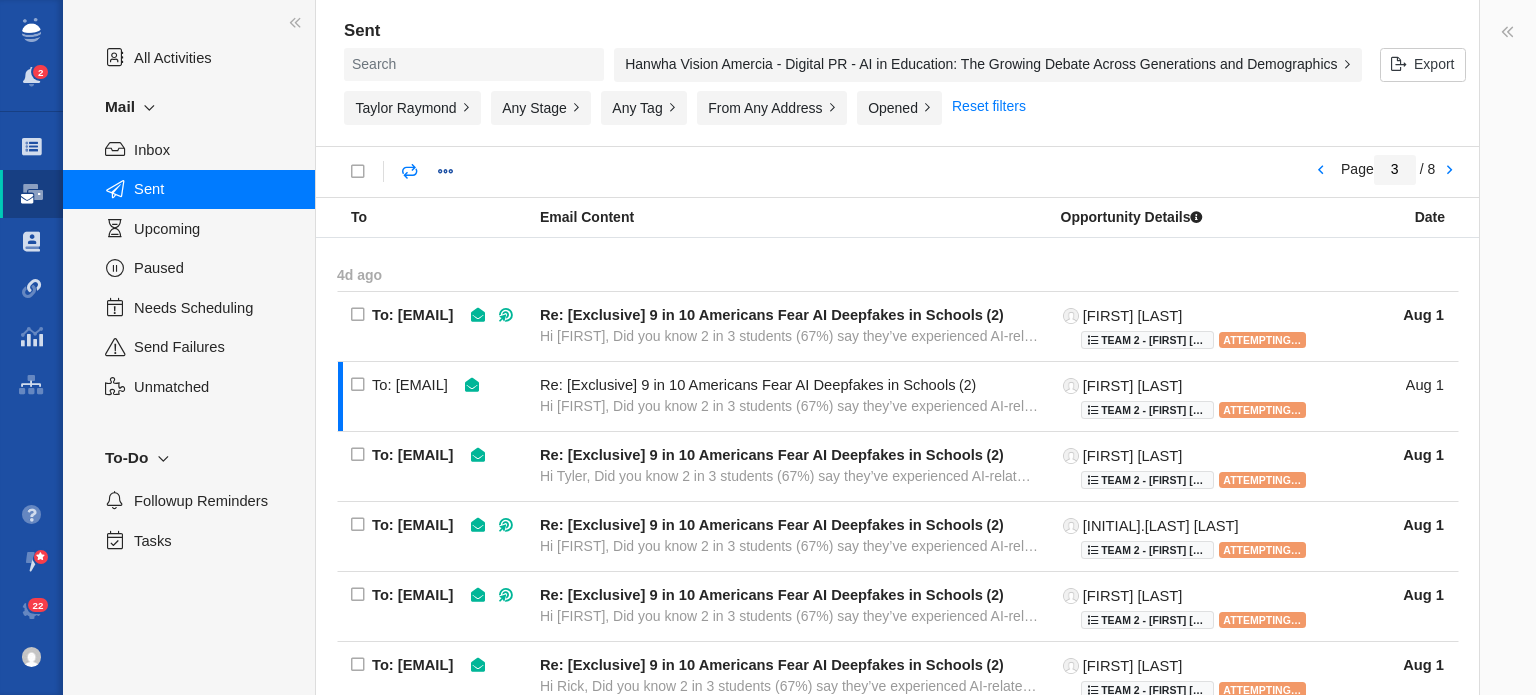 type 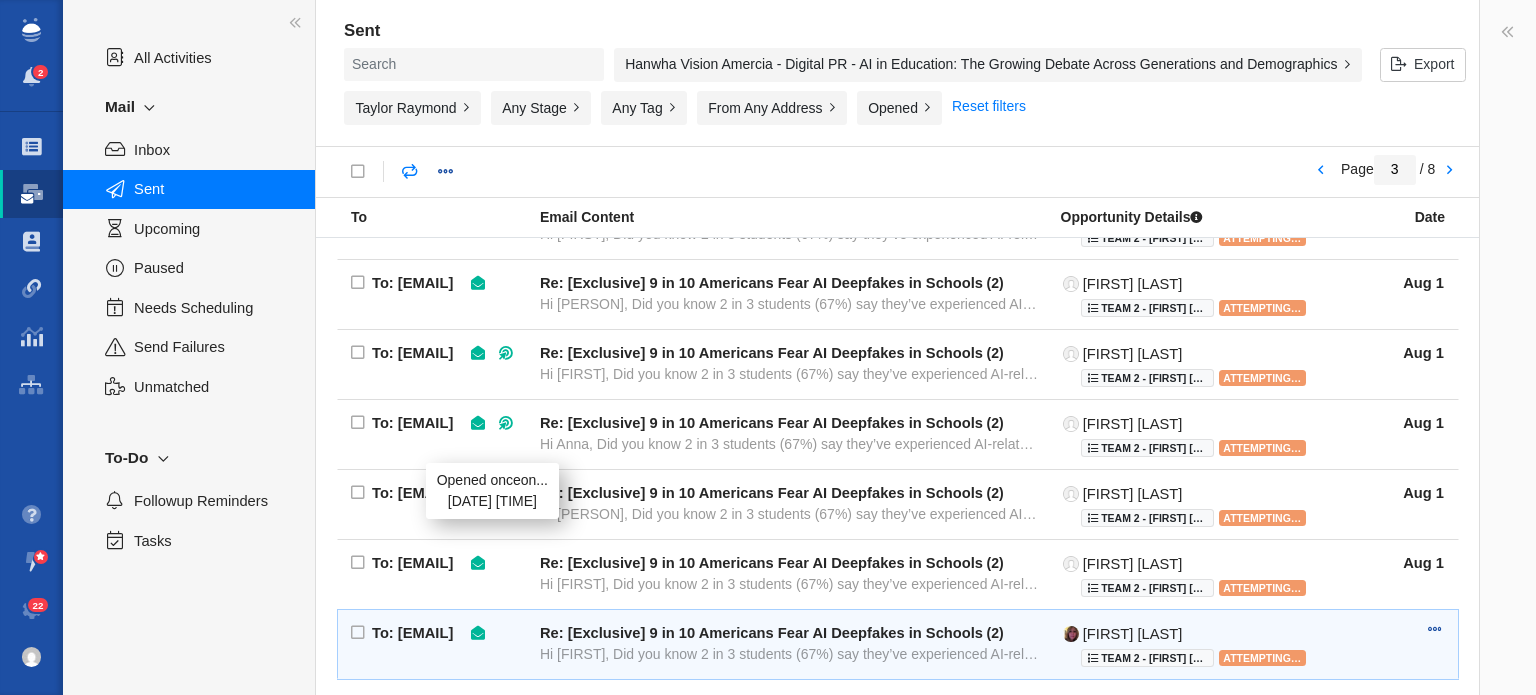 scroll, scrollTop: 1378, scrollLeft: 0, axis: vertical 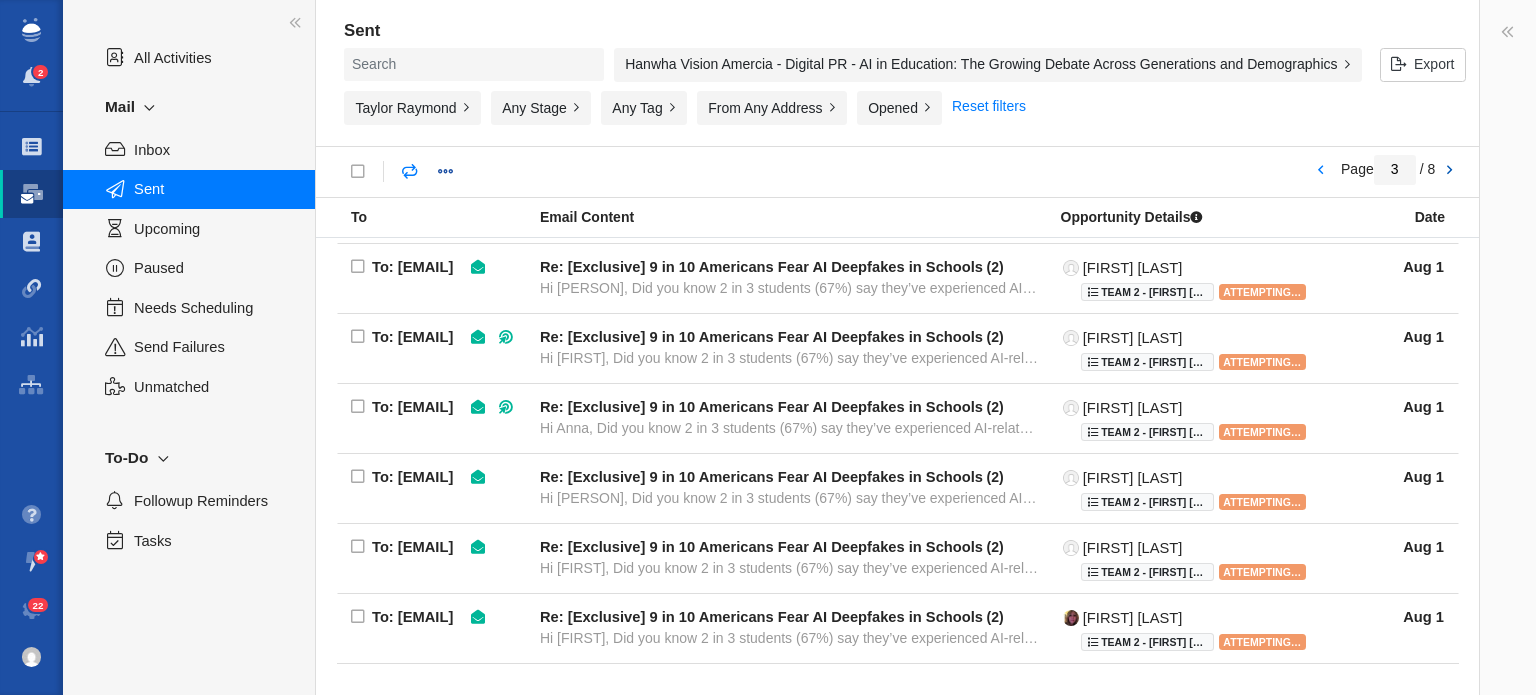 click at bounding box center (1449, 171) 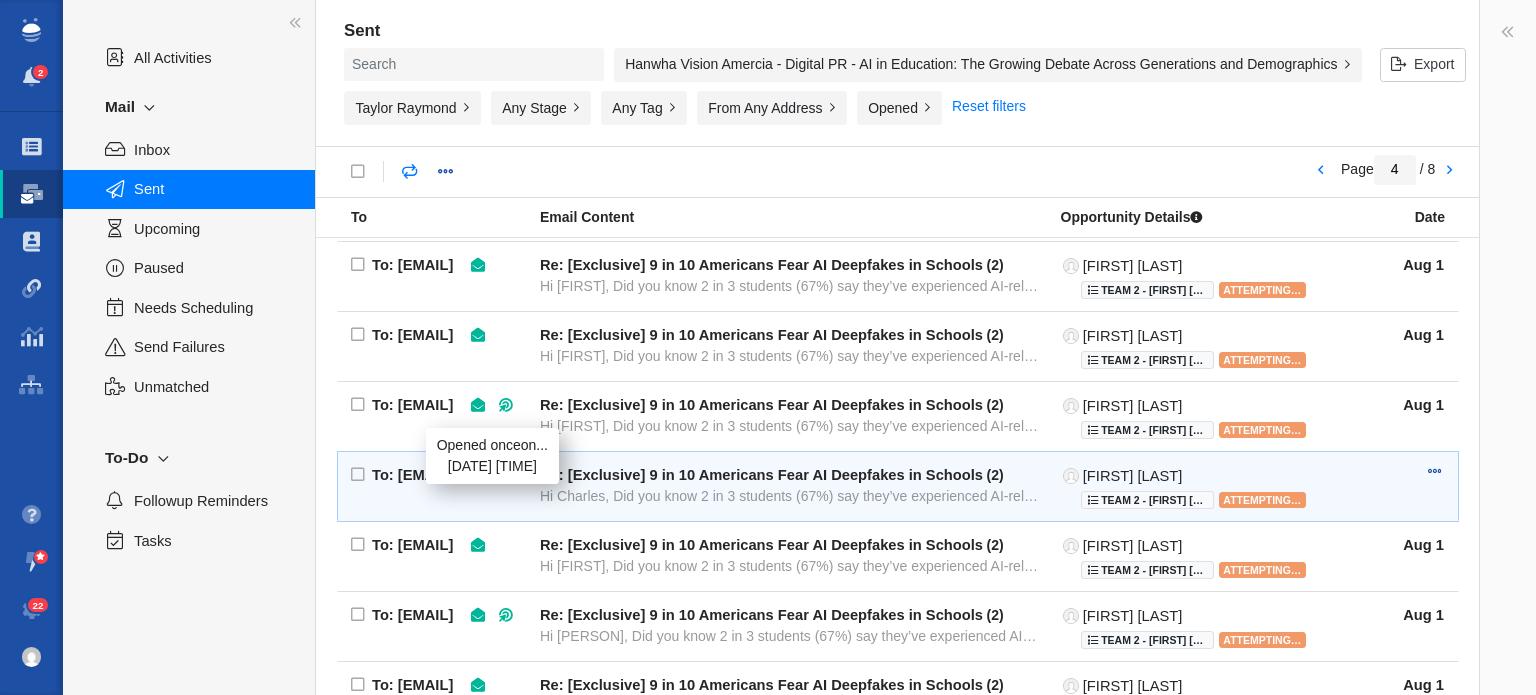 scroll, scrollTop: 1378, scrollLeft: 0, axis: vertical 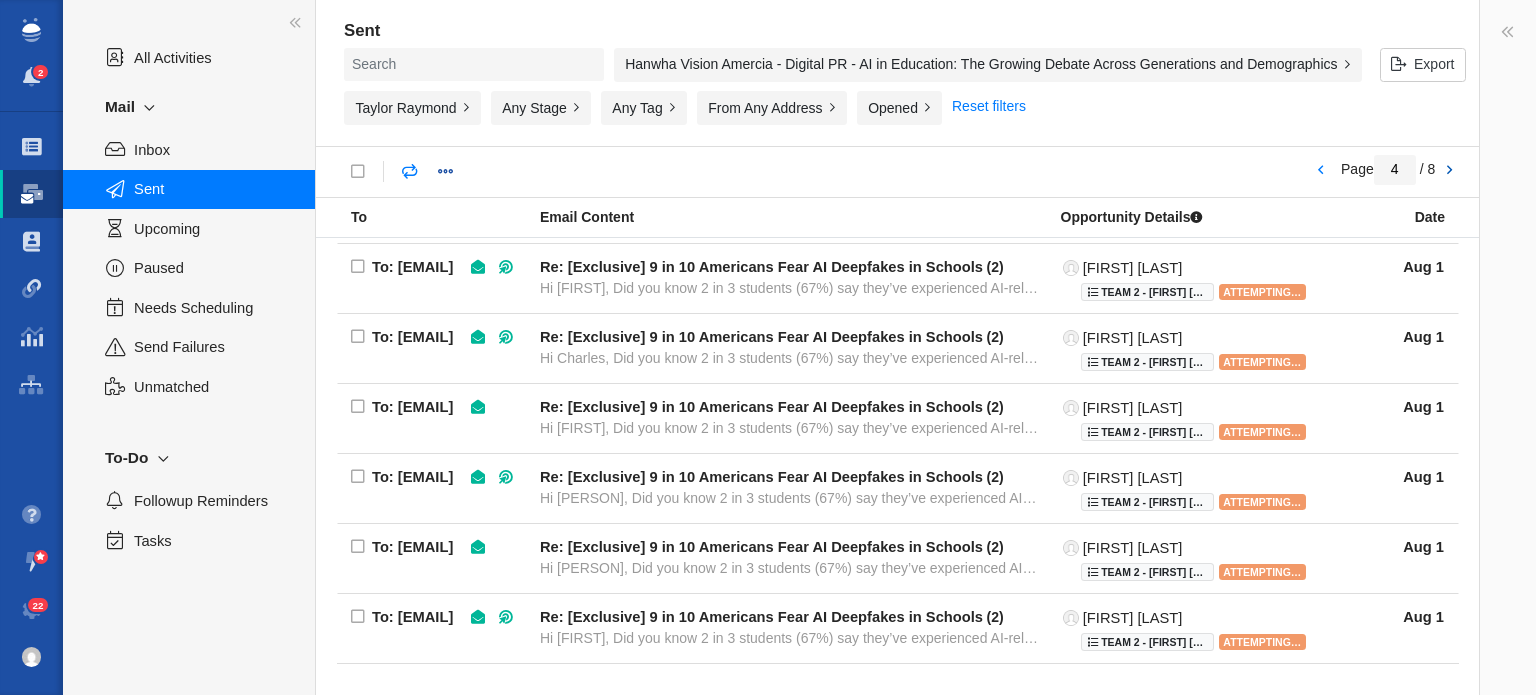 click at bounding box center [1449, 171] 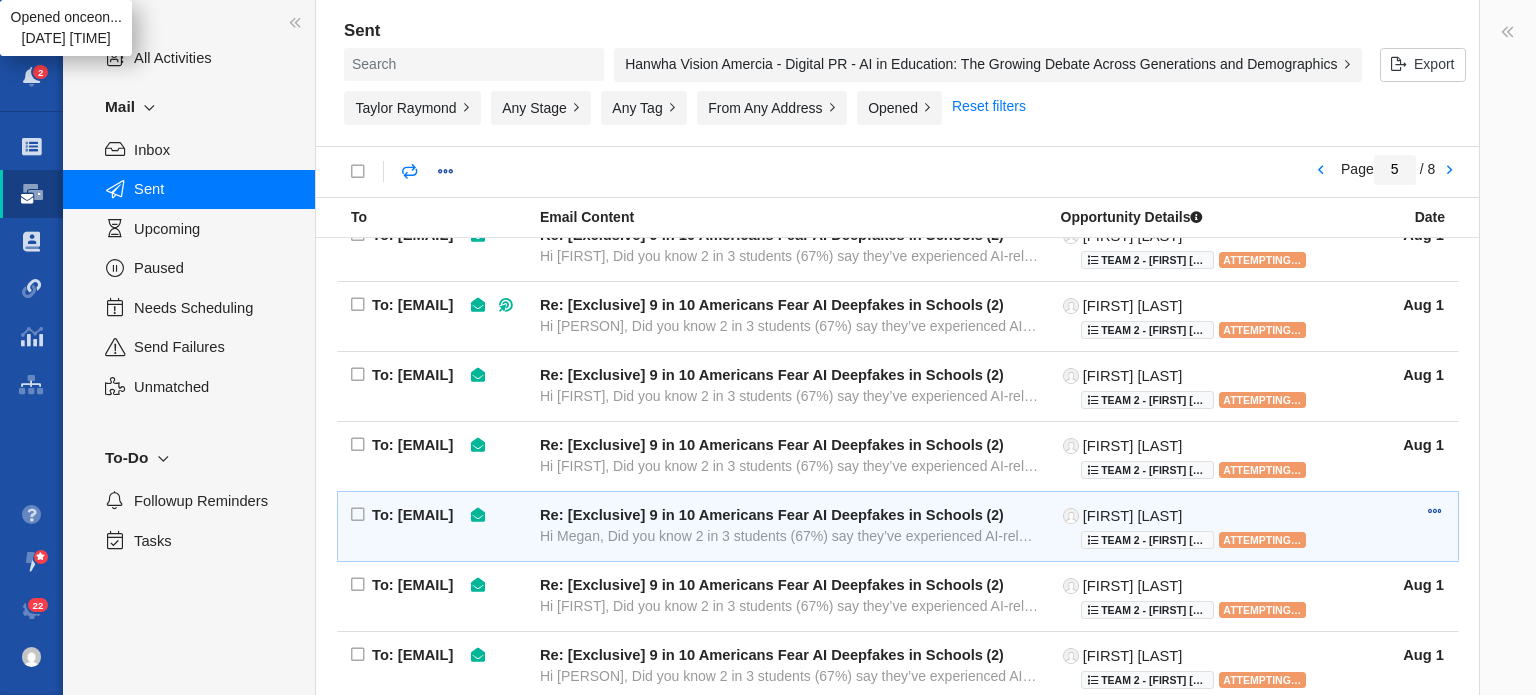 scroll, scrollTop: 1378, scrollLeft: 0, axis: vertical 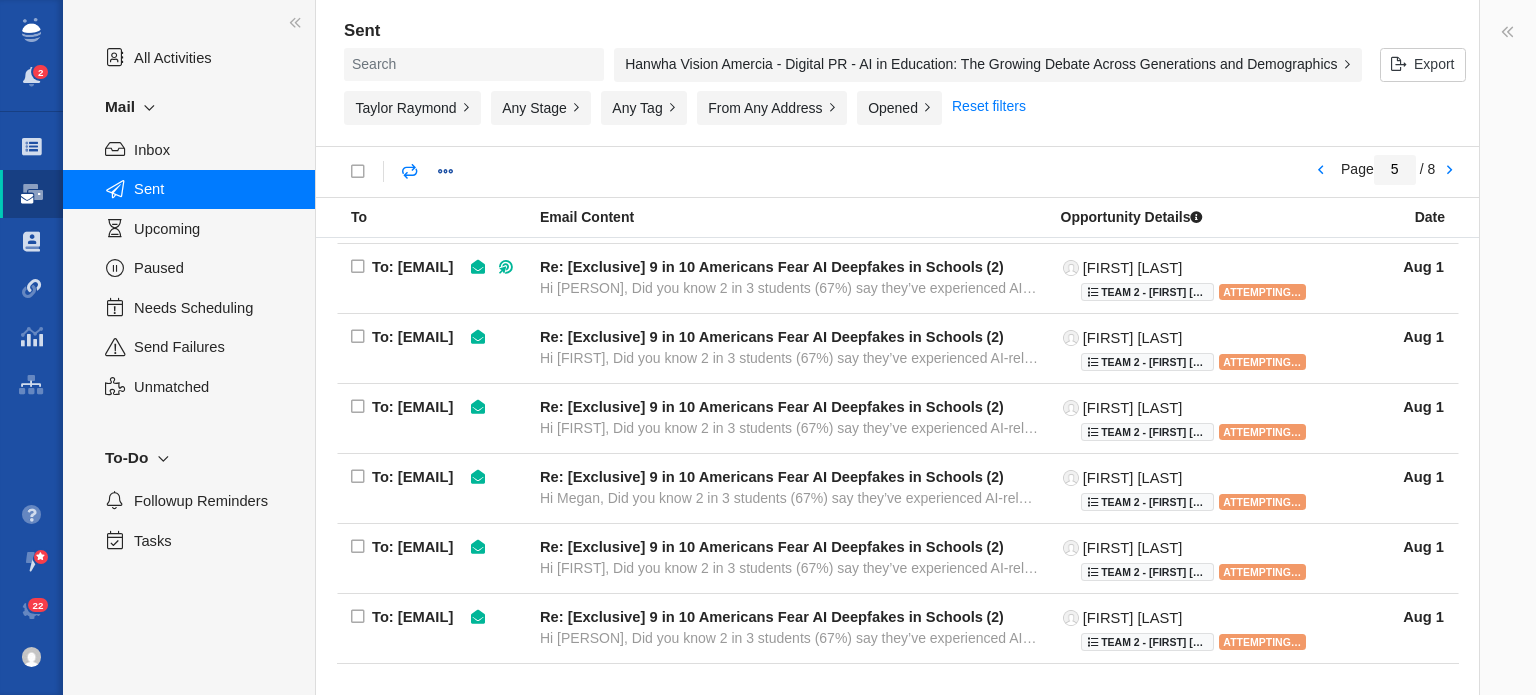click on "Page  5   /   8" at bounding box center (1388, 169) 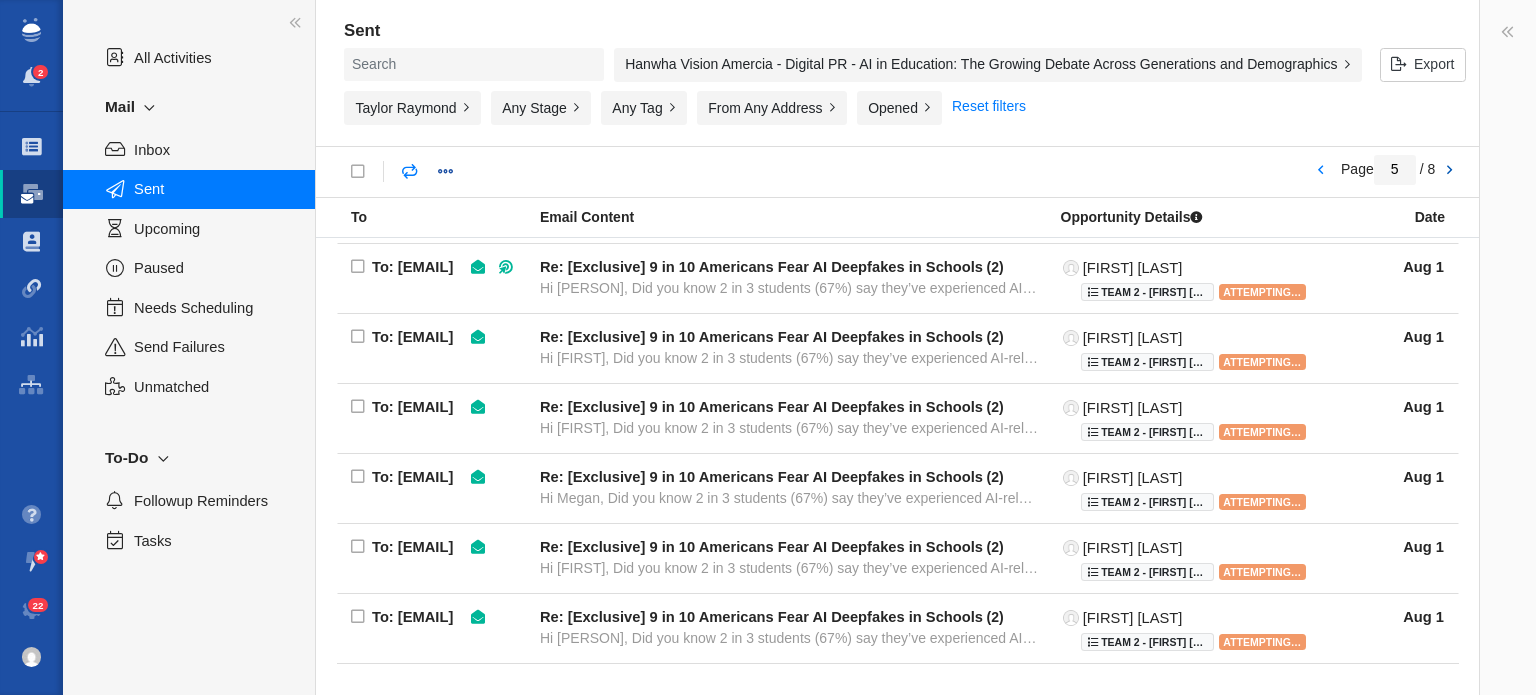 click at bounding box center (1449, 171) 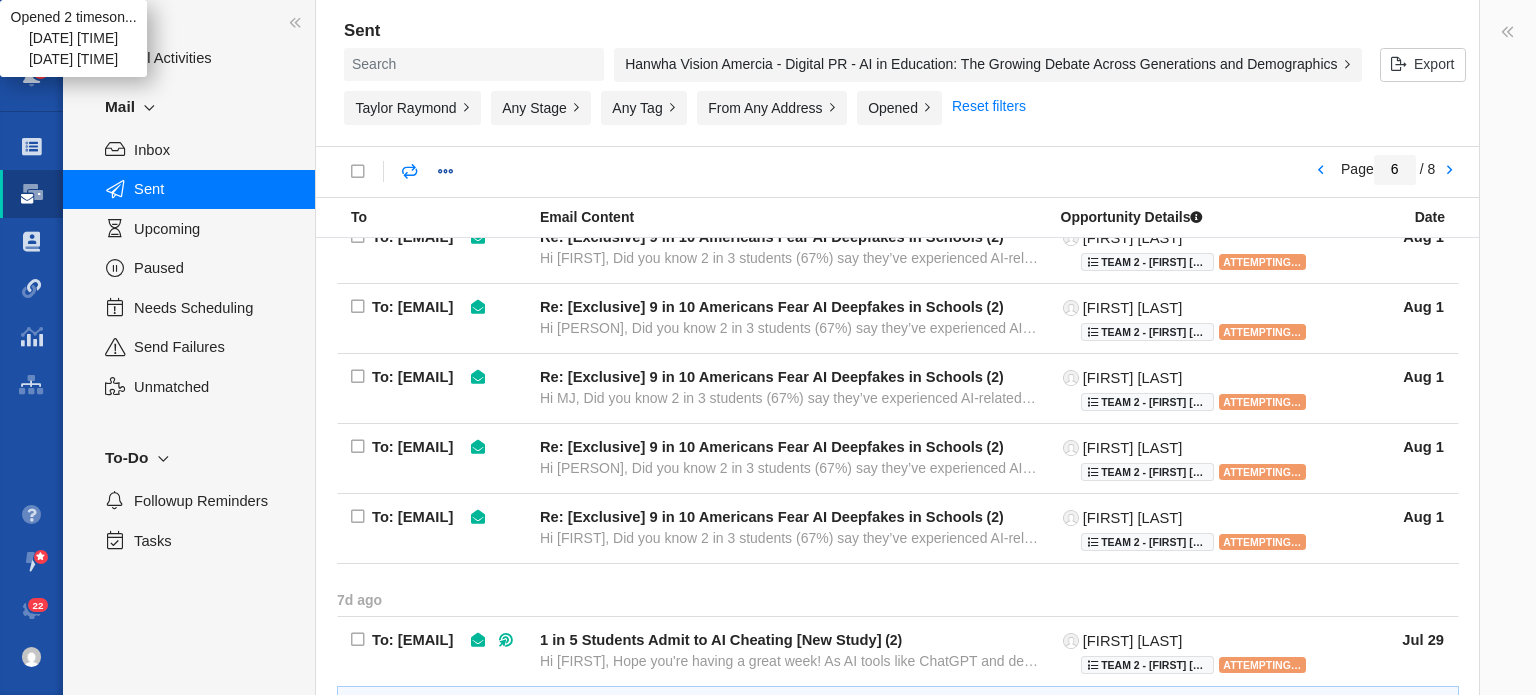 scroll, scrollTop: 1431, scrollLeft: 0, axis: vertical 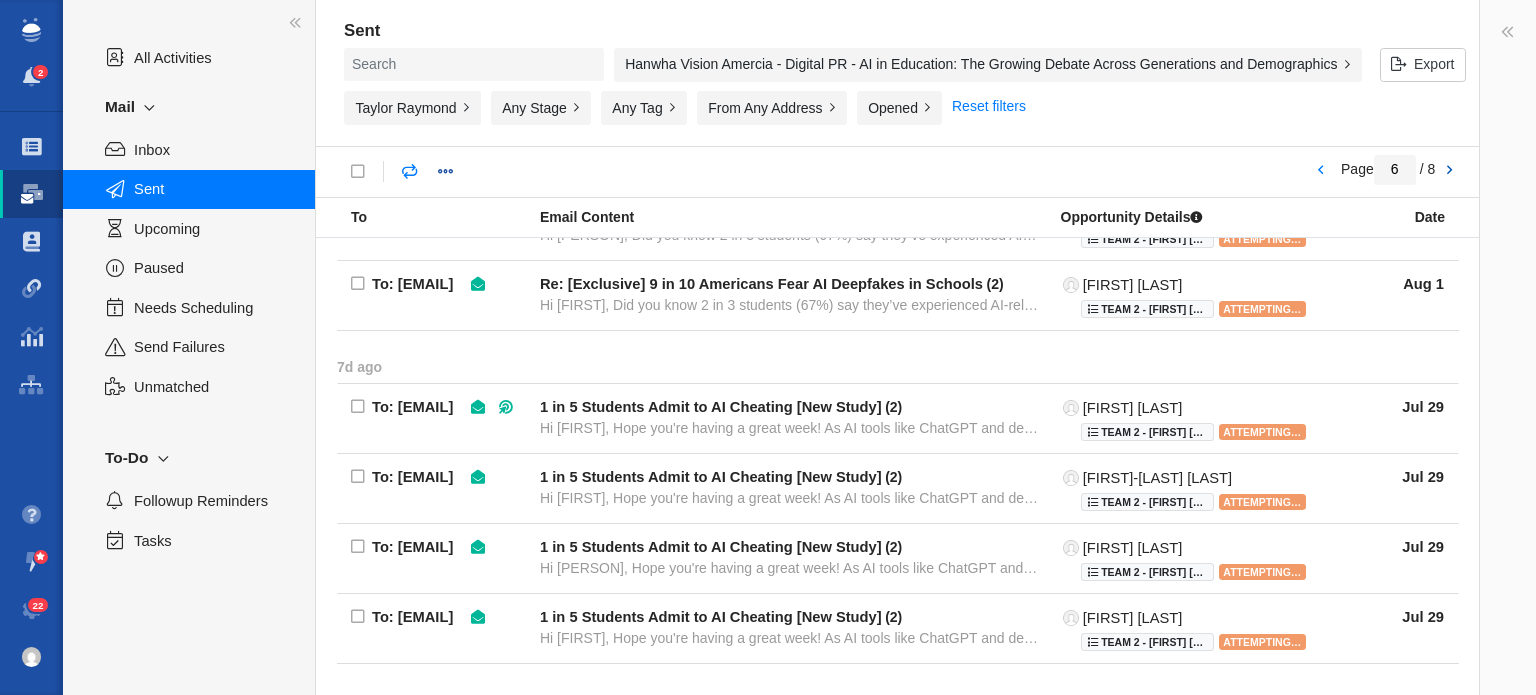 click at bounding box center (1449, 171) 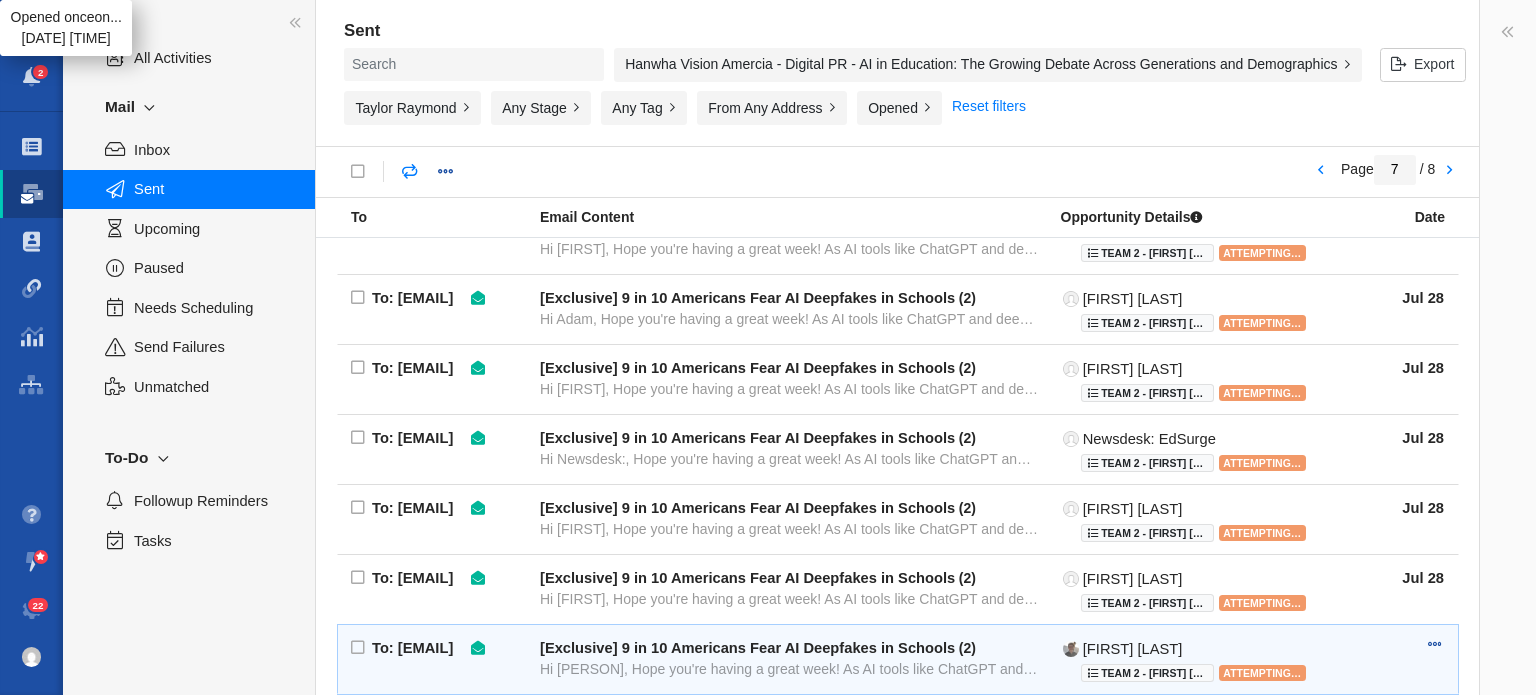 scroll, scrollTop: 1431, scrollLeft: 0, axis: vertical 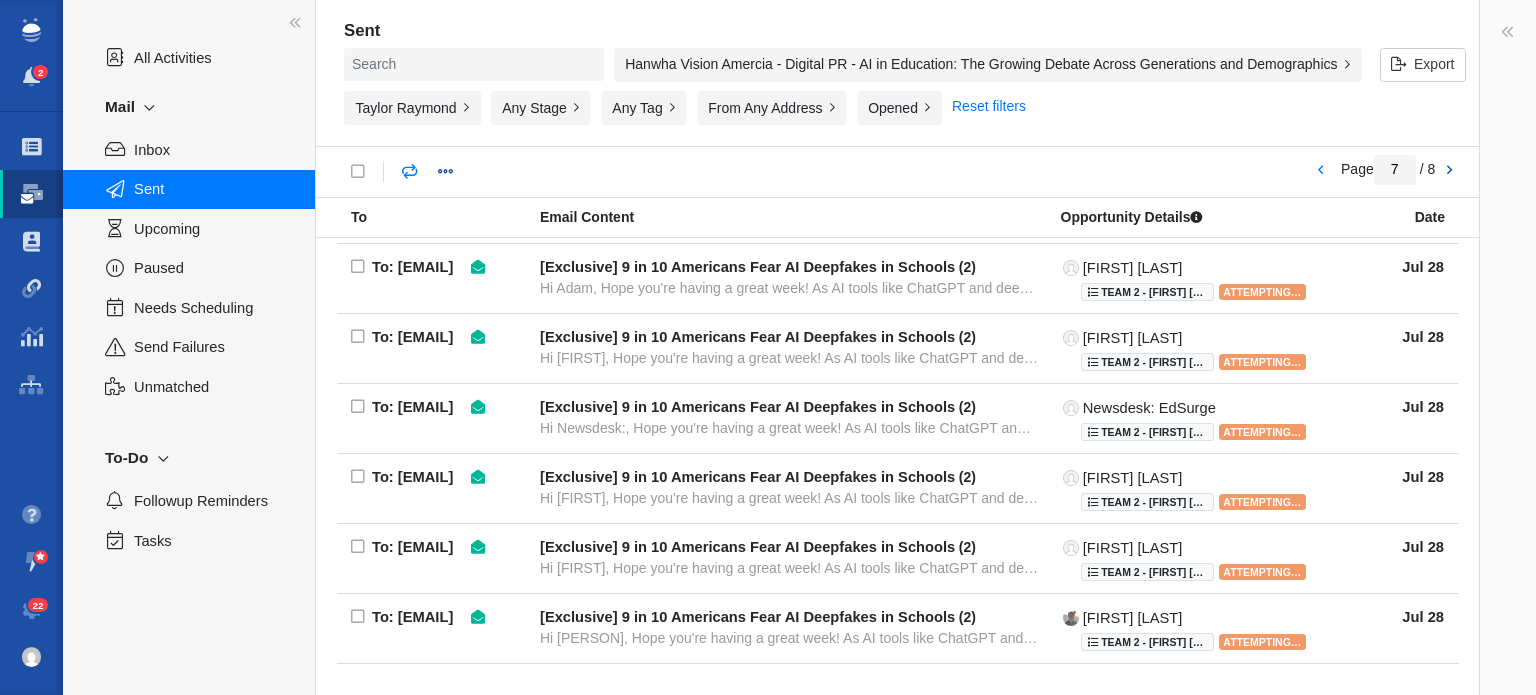 click at bounding box center (1449, 171) 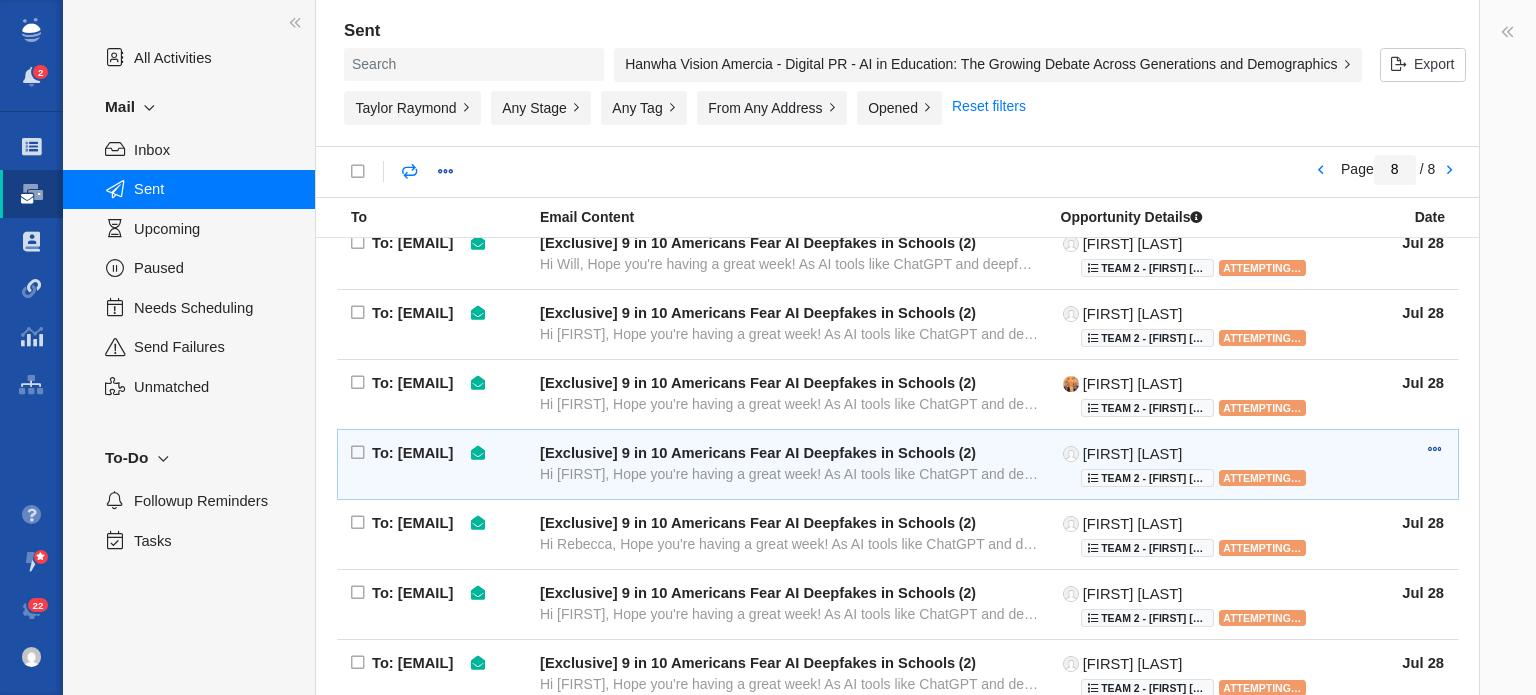 scroll, scrollTop: 0, scrollLeft: 0, axis: both 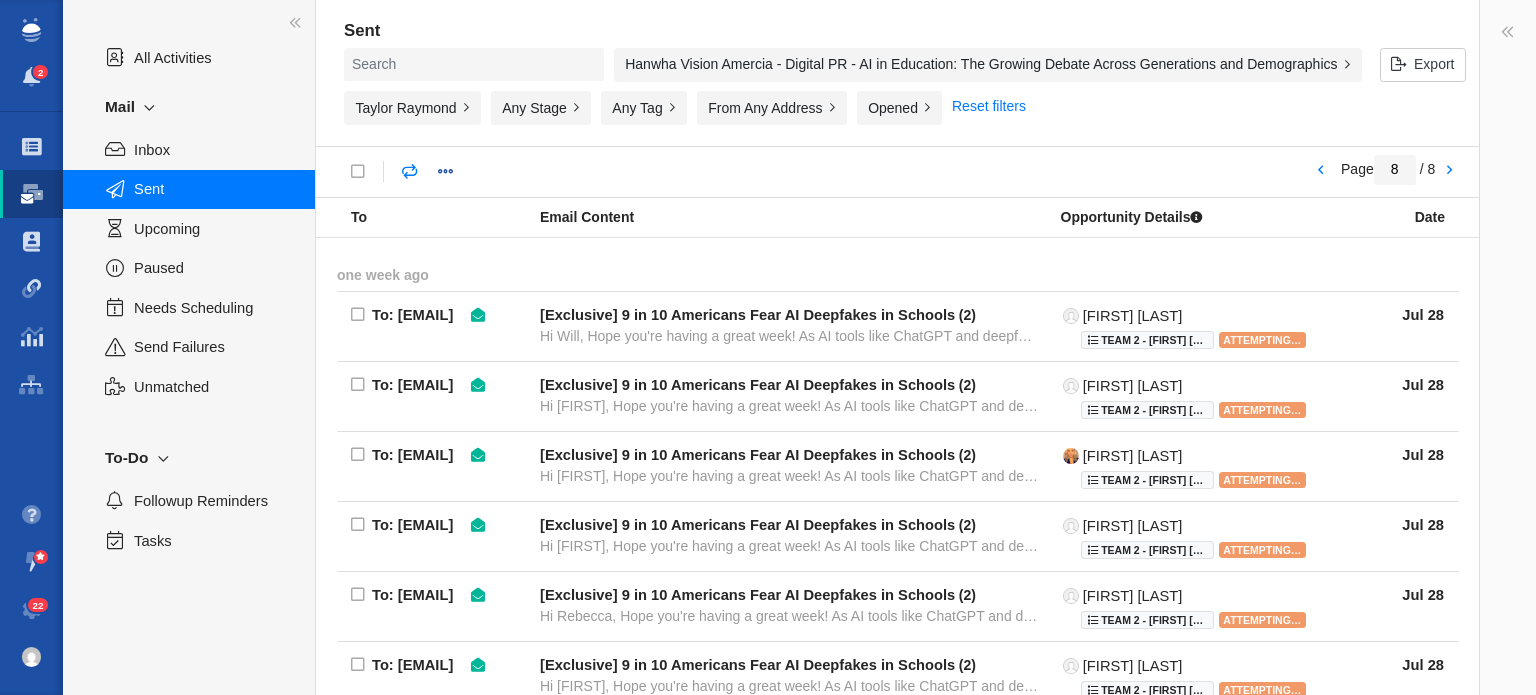 click on "Hanwha Vision Amercia - Digital PR - AI in Education: The Growing Debate Across Generations and Demographics" at bounding box center [988, 65] 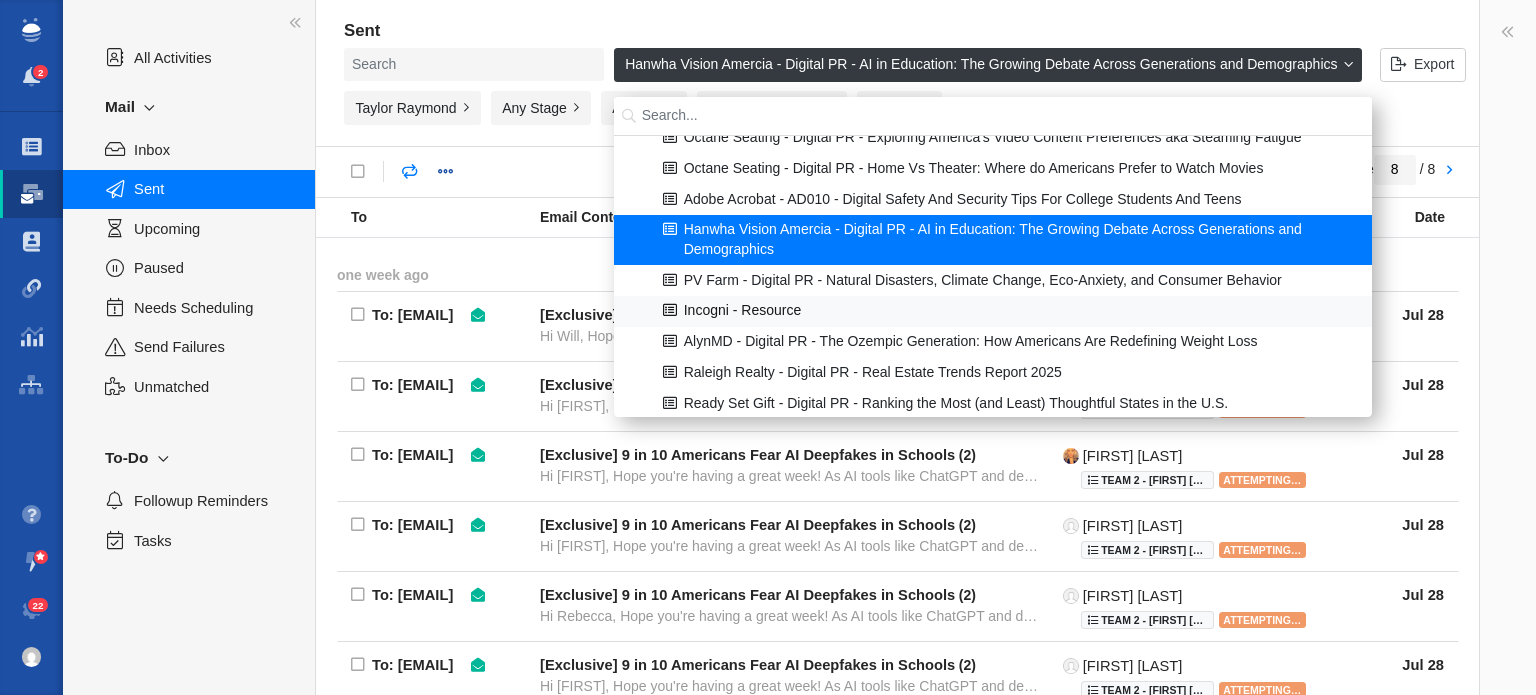 scroll, scrollTop: 100, scrollLeft: 0, axis: vertical 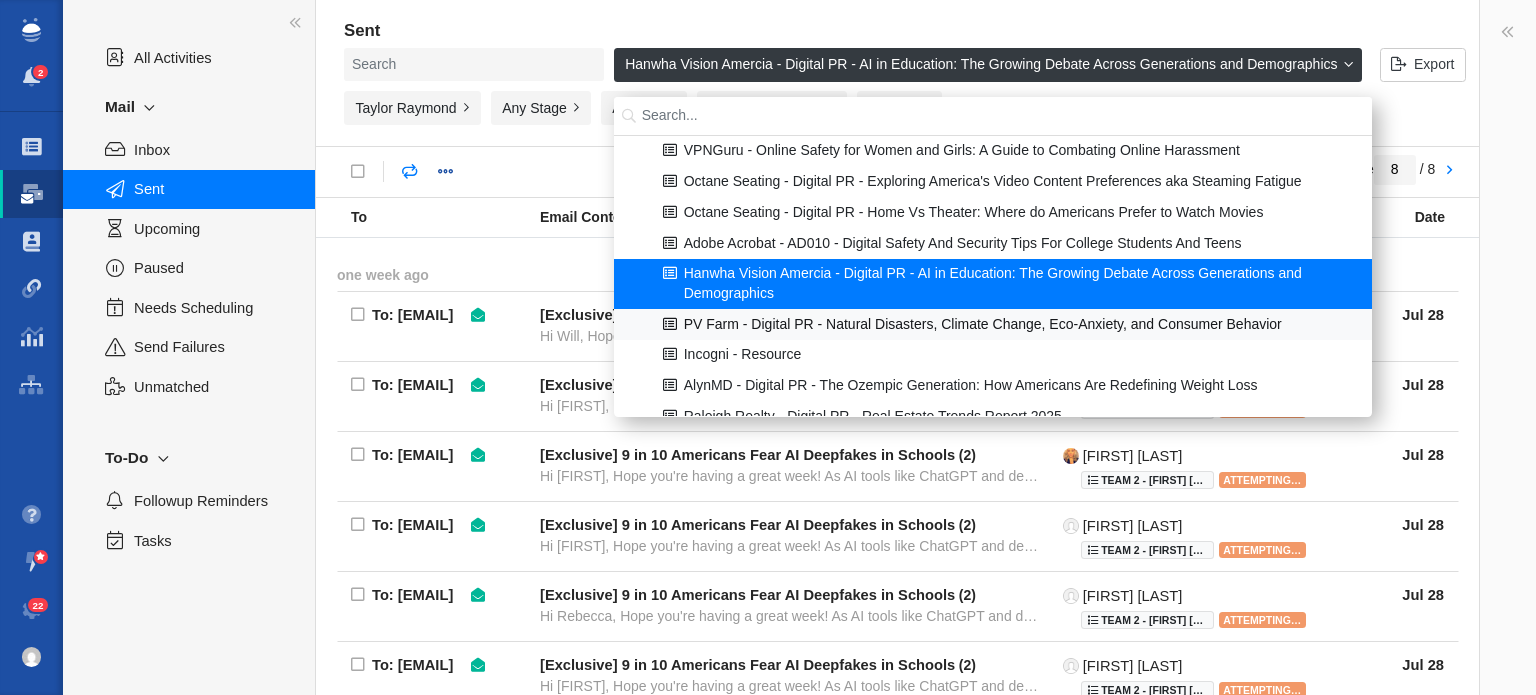 click on "PV Farm - Digital PR - Natural Disasters, Climate Change, Eco-Anxiety, and Consumer Behavior" at bounding box center (993, 324) 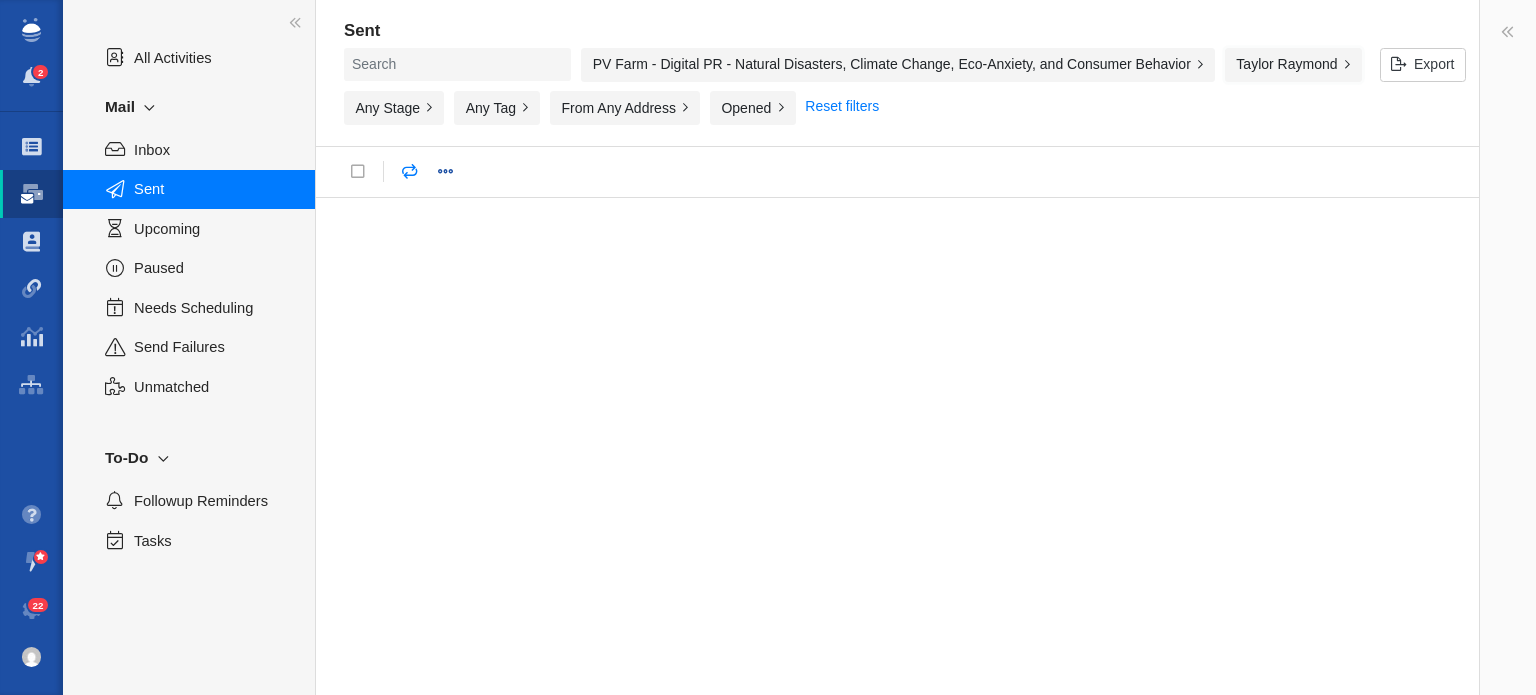 click on "Taylor Raymond" at bounding box center [1293, 65] 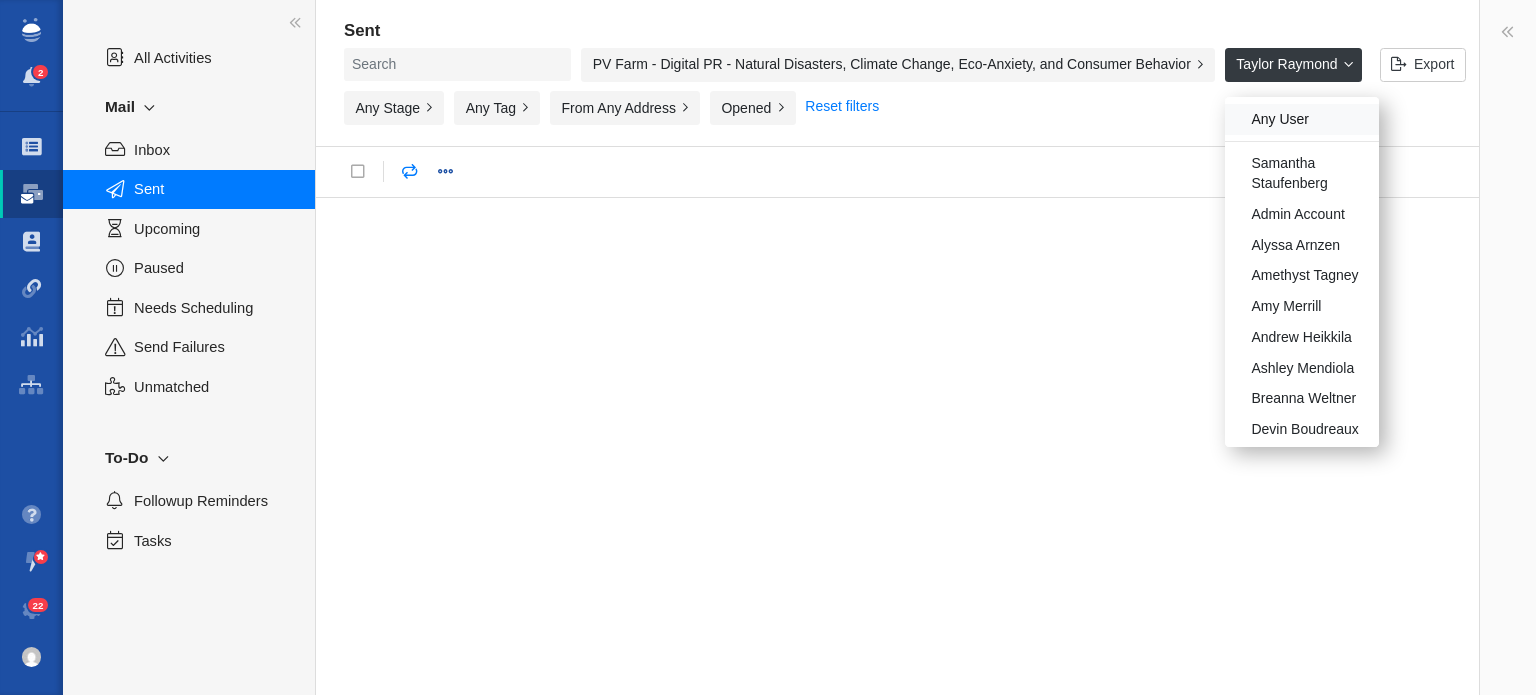 scroll, scrollTop: 0, scrollLeft: 0, axis: both 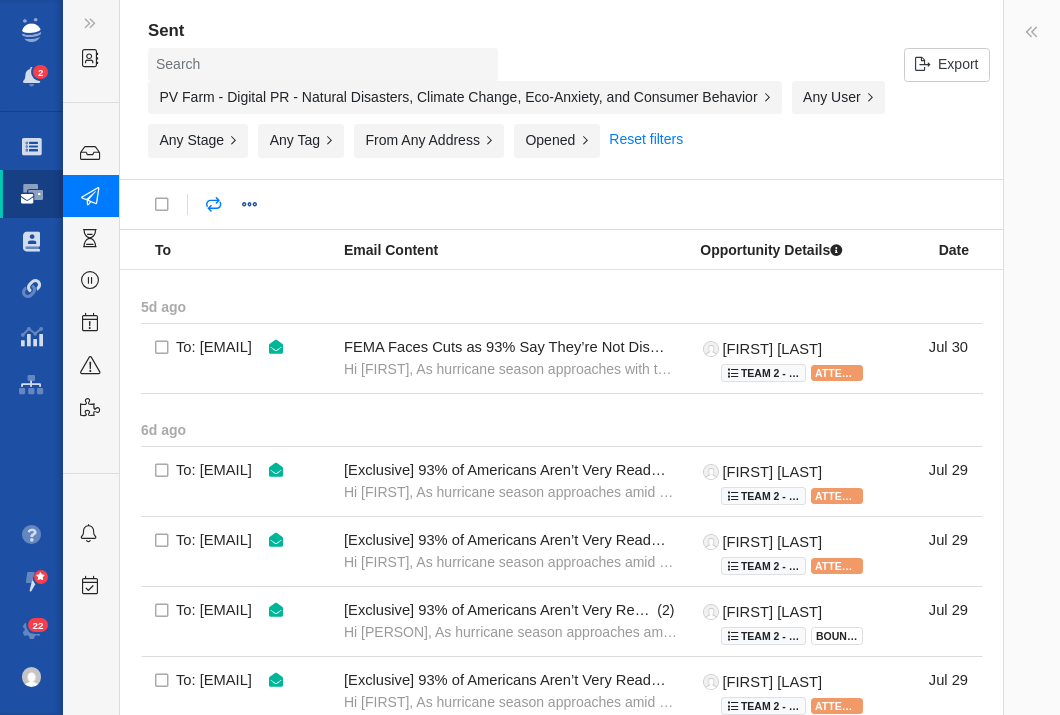 click at bounding box center [562, 205] 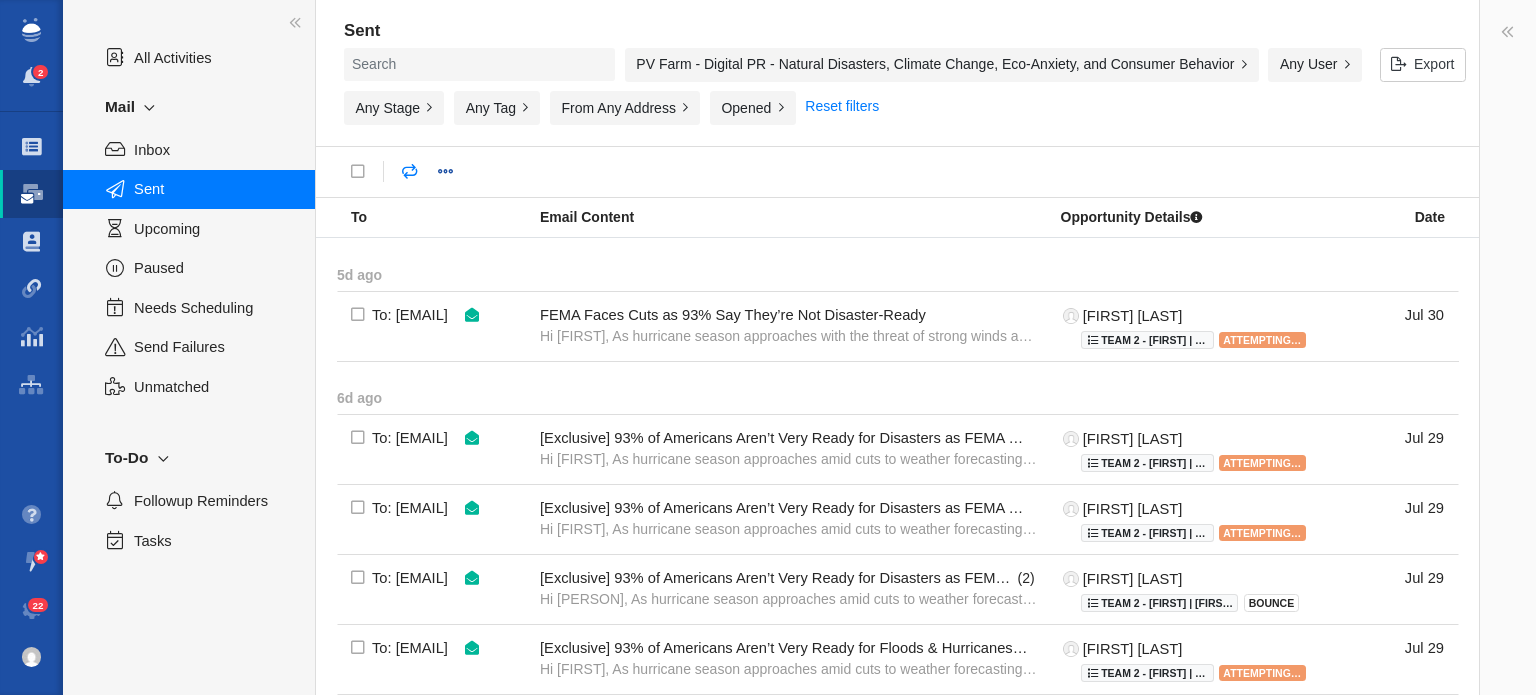 click on "PV Farm - Digital PR - Natural Disasters, Climate Change, Eco-Anxiety, and Consumer Behavior" at bounding box center (942, 65) 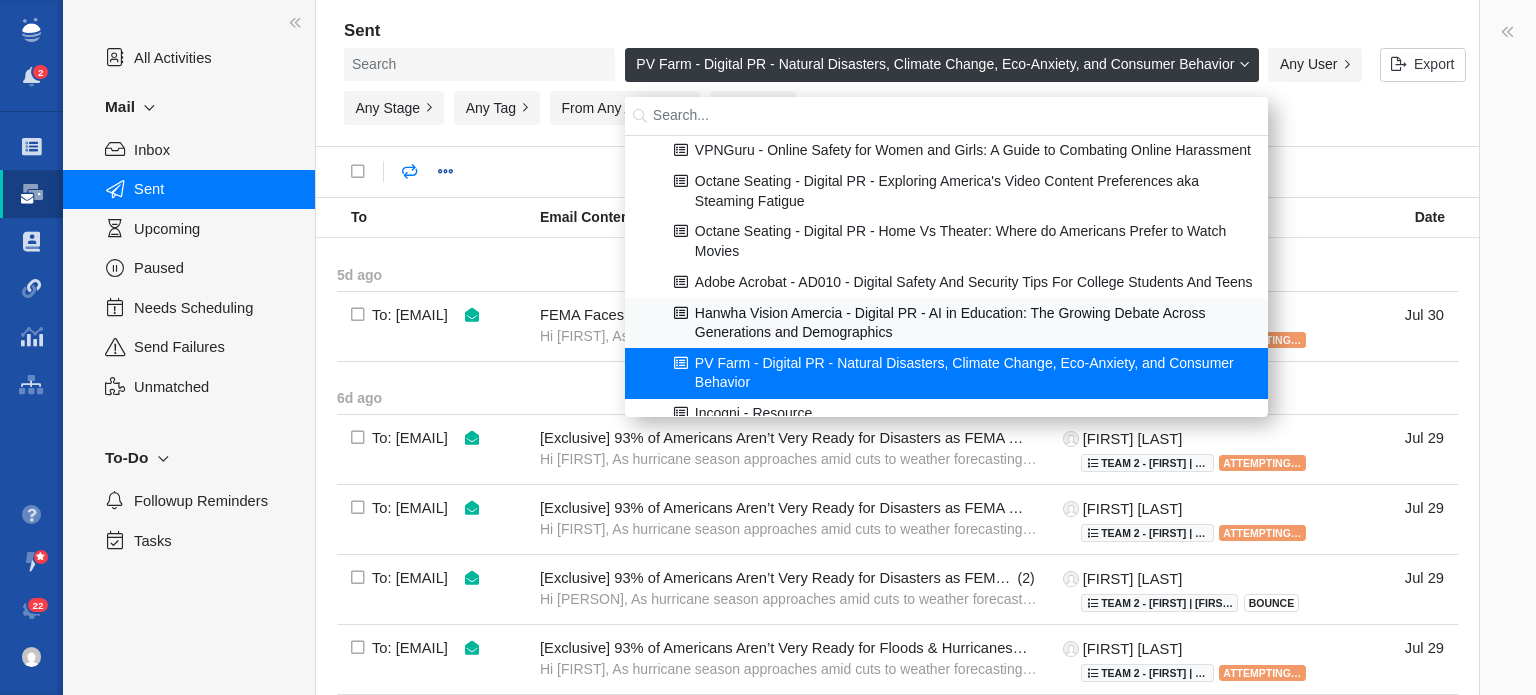 click on "Hanwha Vision Amercia - Digital PR - AI in Education: The Growing Debate Across Generations and Demographics" at bounding box center (947, 323) 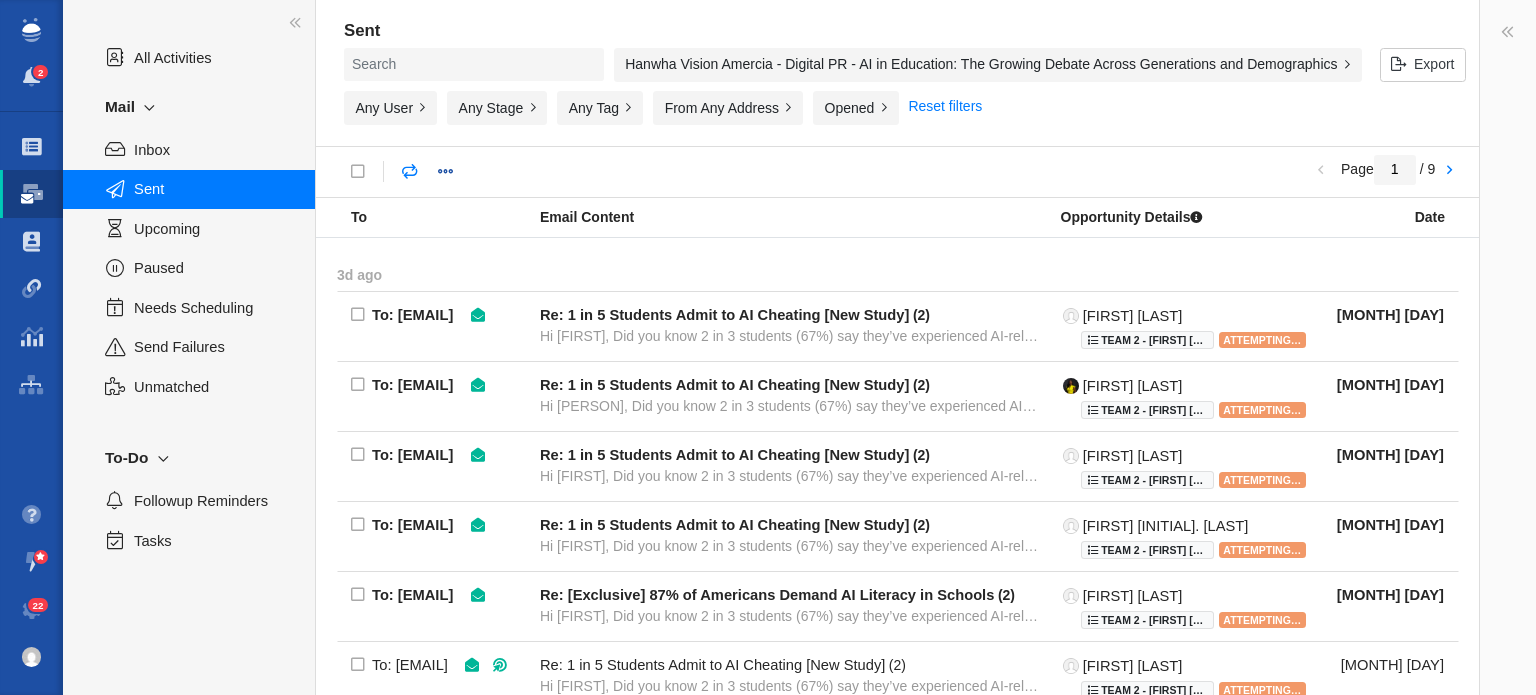 click on "Any User" at bounding box center [395, 112] 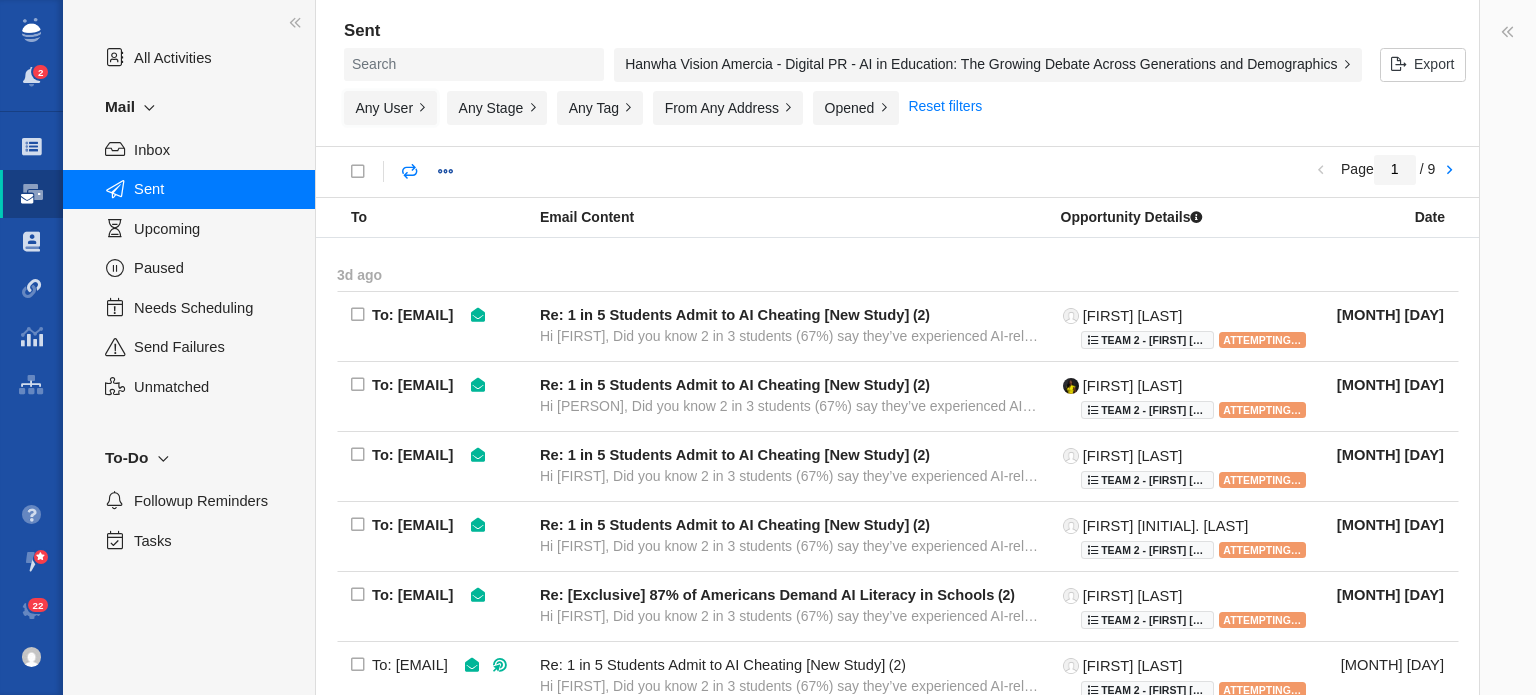 click on "Any User" at bounding box center [390, 108] 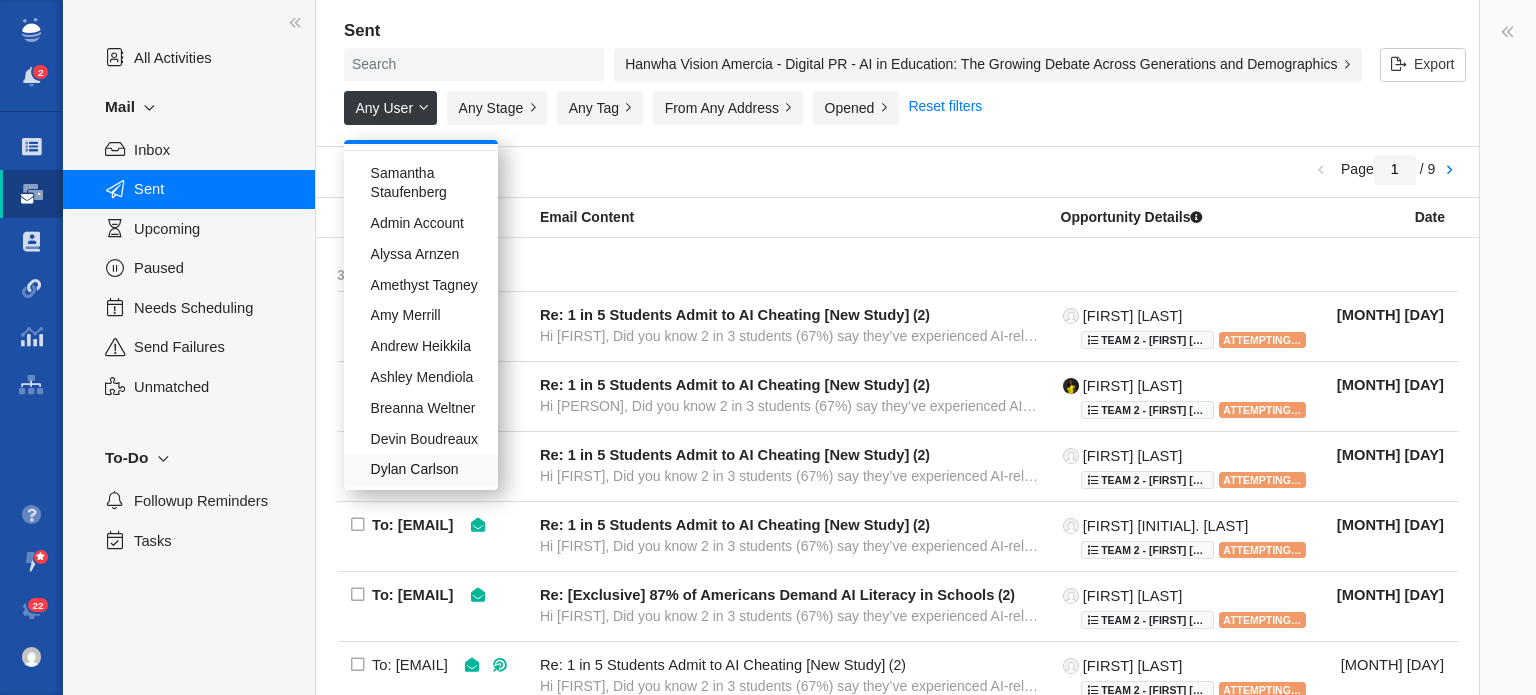 scroll, scrollTop: 0, scrollLeft: 0, axis: both 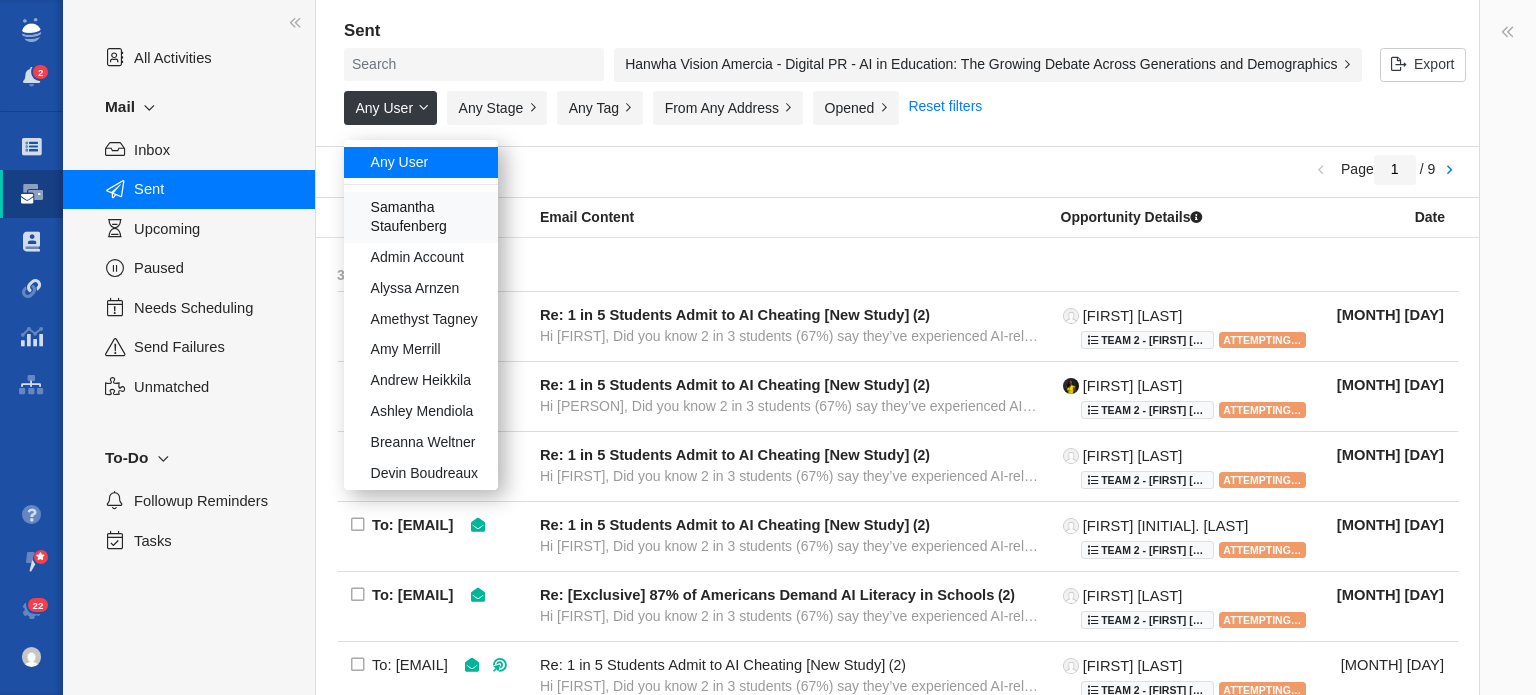 click on "Samantha Staufenberg" at bounding box center (421, 217) 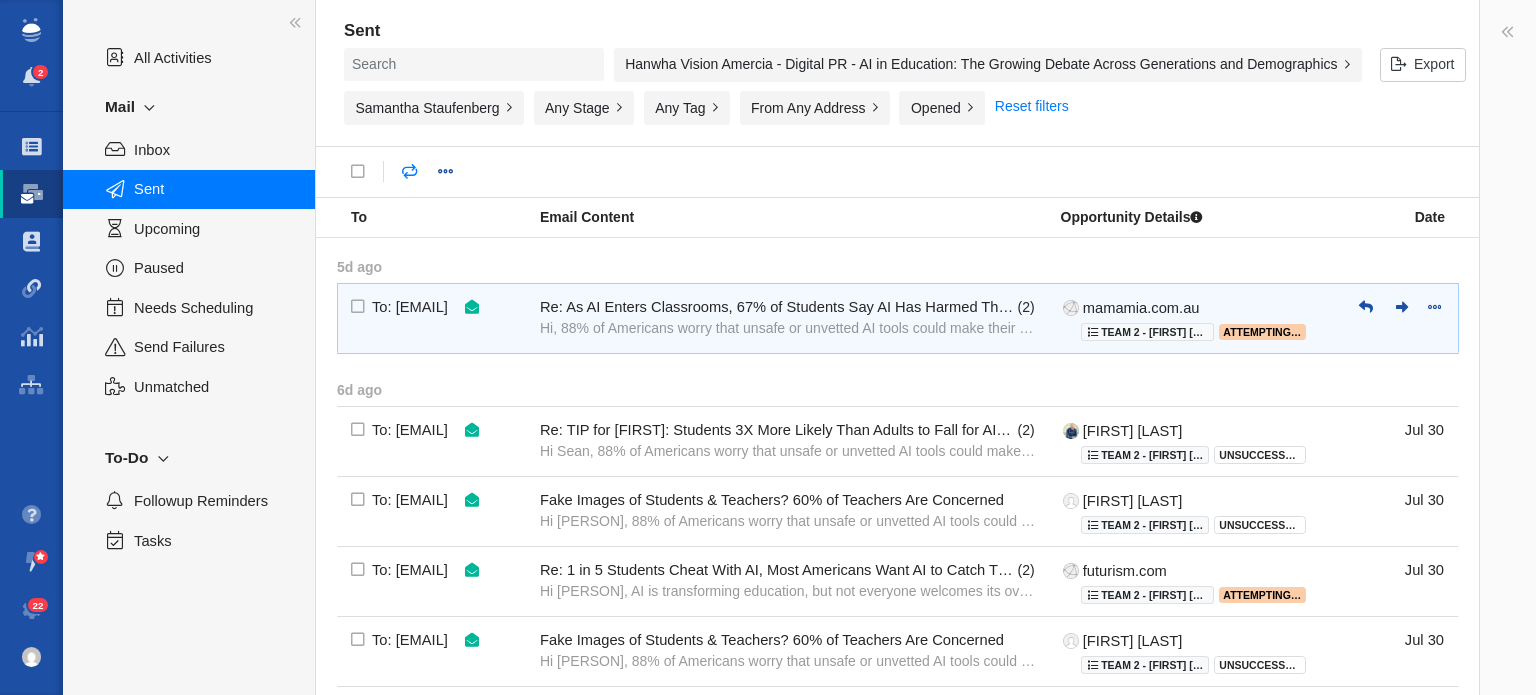 scroll, scrollTop: 0, scrollLeft: 0, axis: both 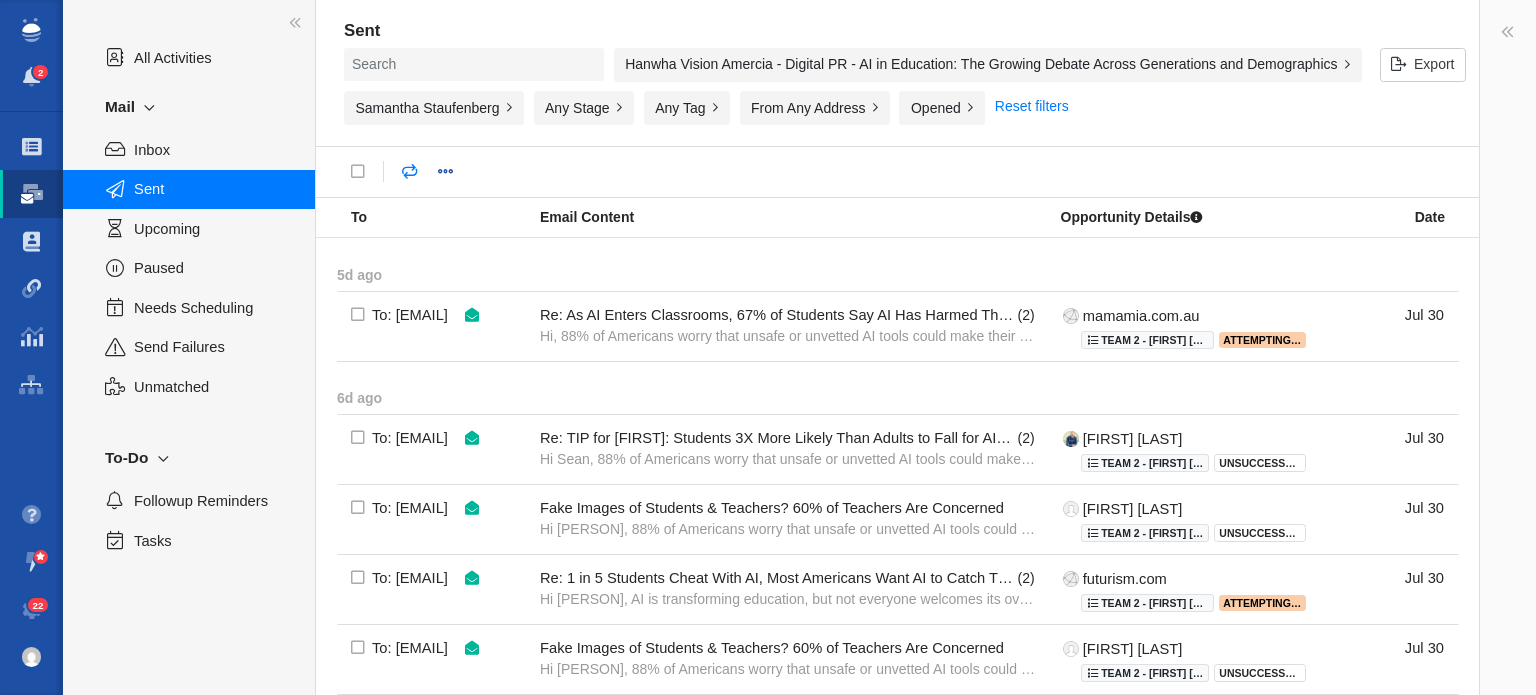 click on "Hanwha Vision Amercia - Digital PR - AI in Education: The Growing Debate Across Generations and Demographics" at bounding box center (988, 65) 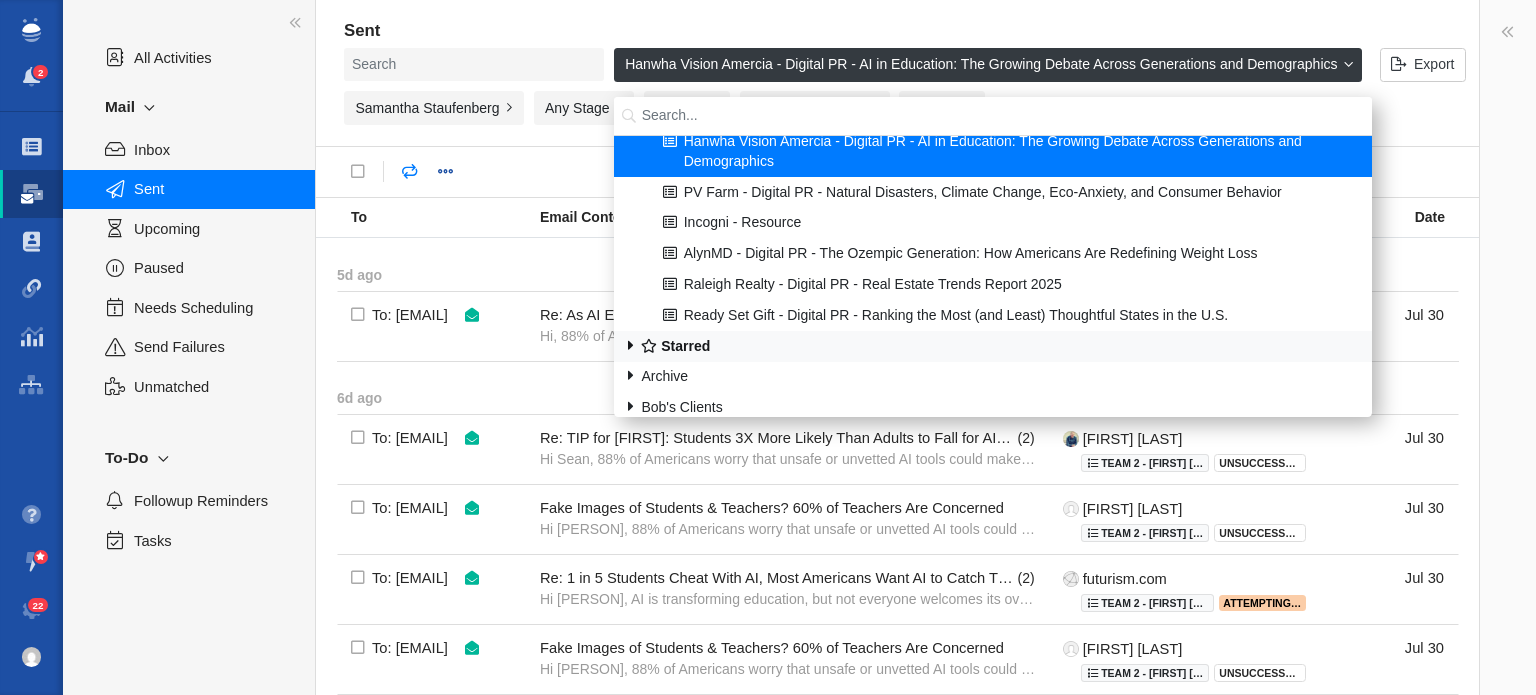 scroll, scrollTop: 200, scrollLeft: 0, axis: vertical 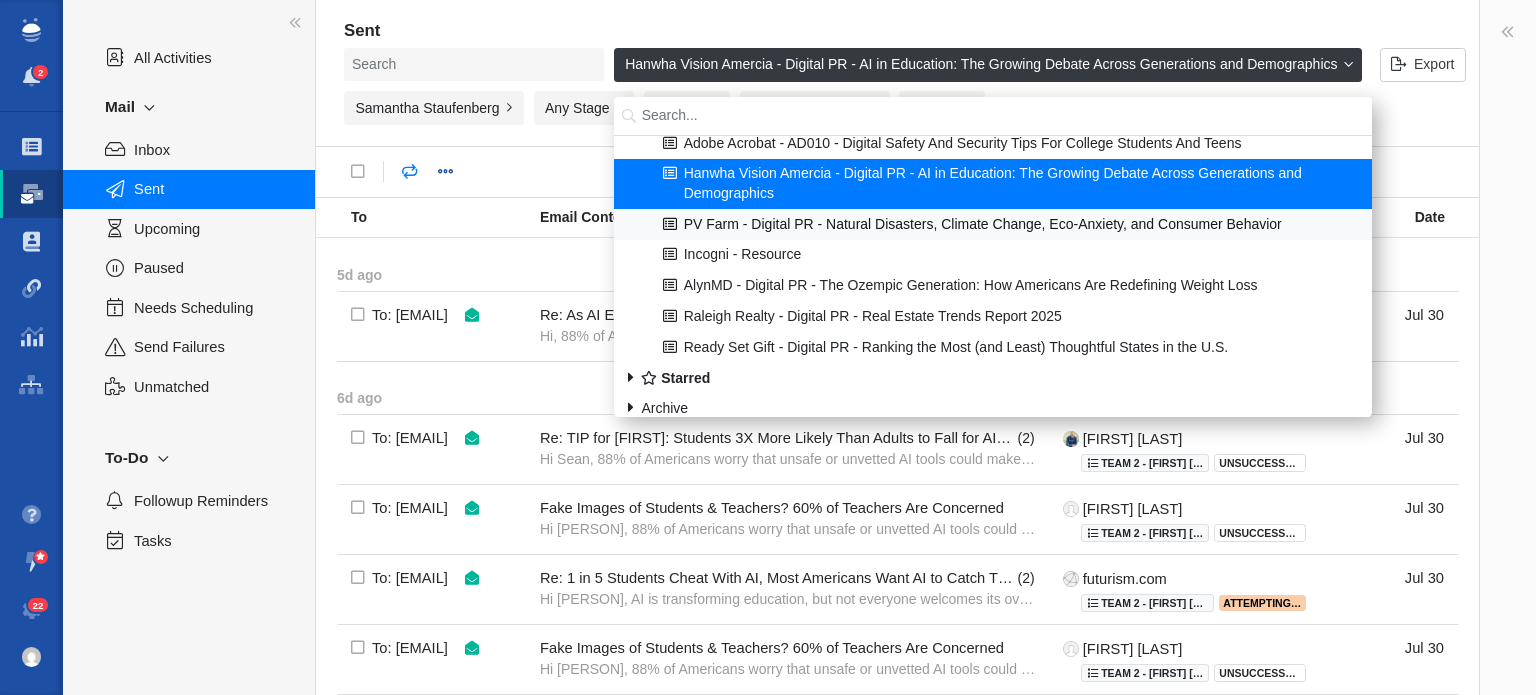 click on "PV Farm - Digital PR - Natural Disasters, Climate Change, Eco-Anxiety, and Consumer Behavior" at bounding box center (993, 224) 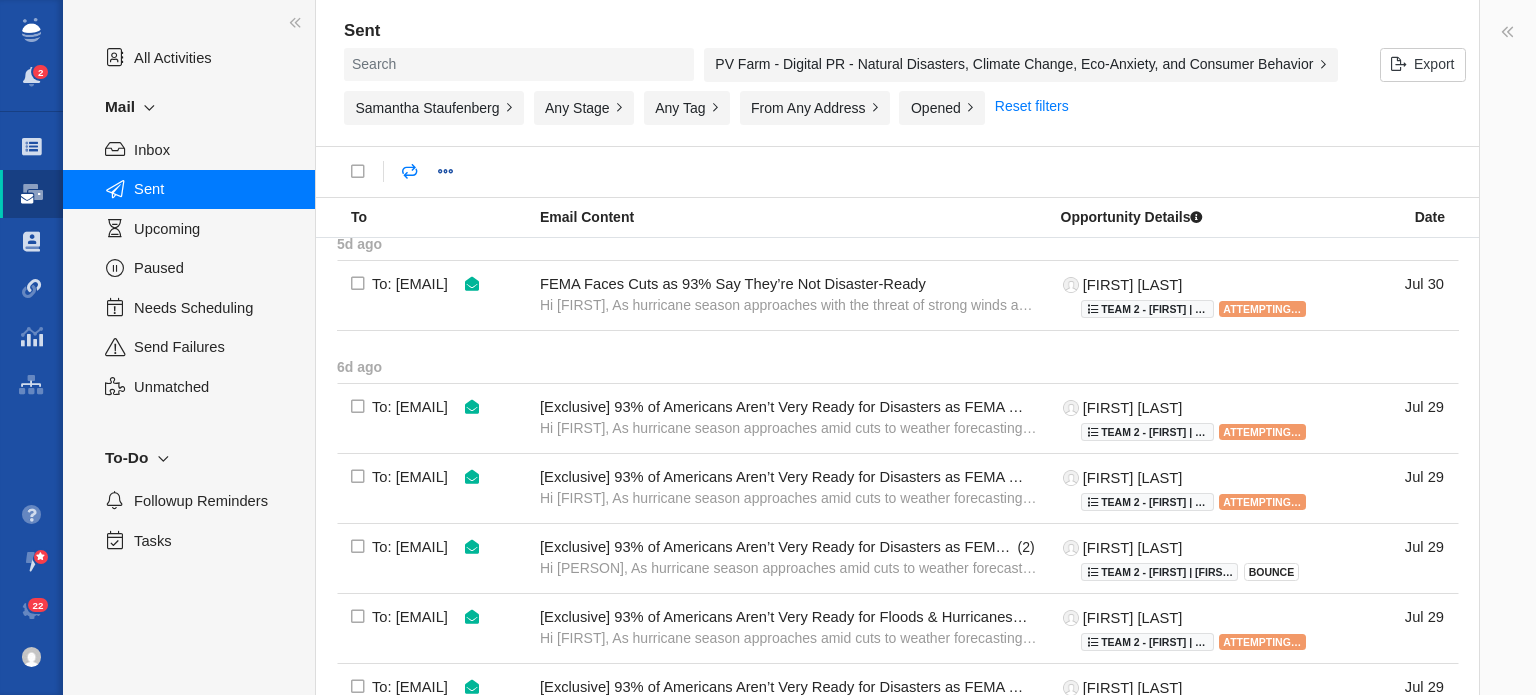 scroll, scrollTop: 0, scrollLeft: 0, axis: both 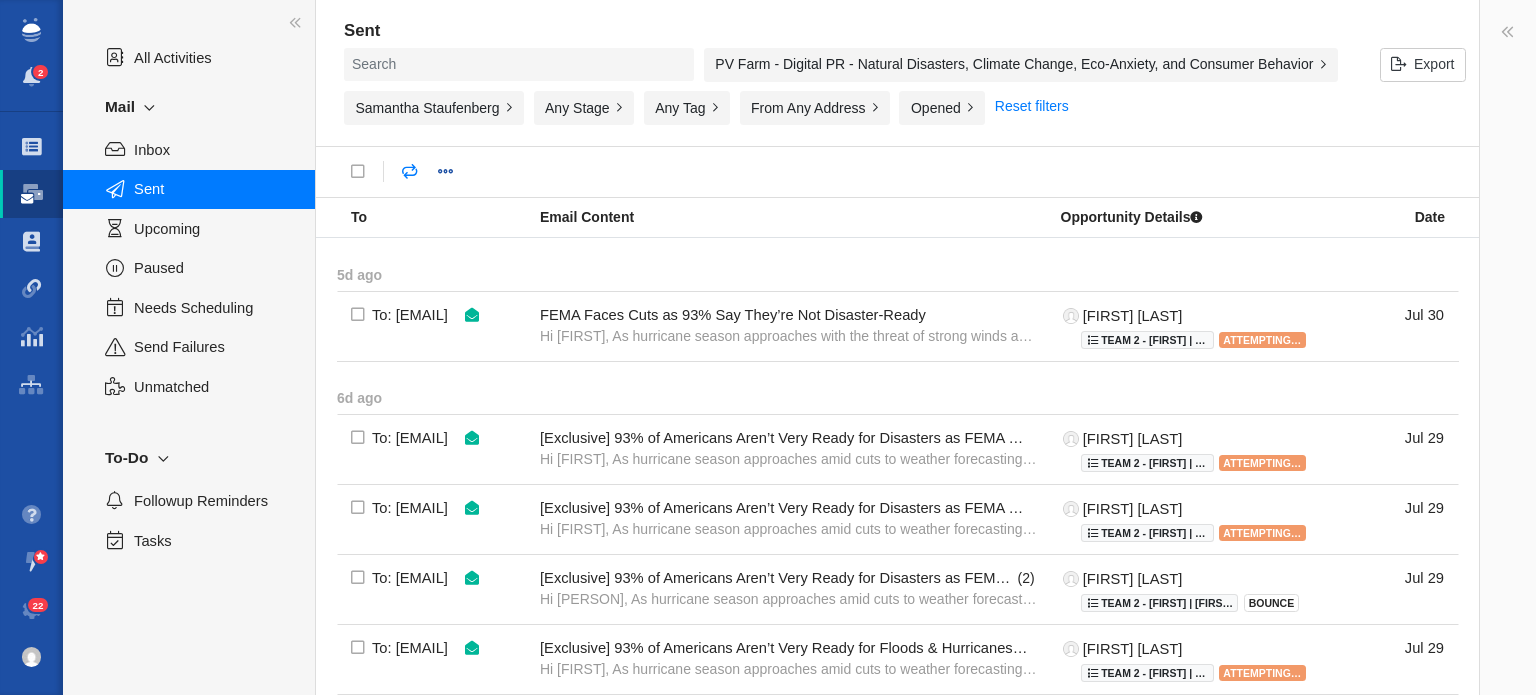 click on "PV Farm - Digital PR - Natural Disasters, Climate Change, Eco-Anxiety, and Consumer Behavior" at bounding box center (1021, 65) 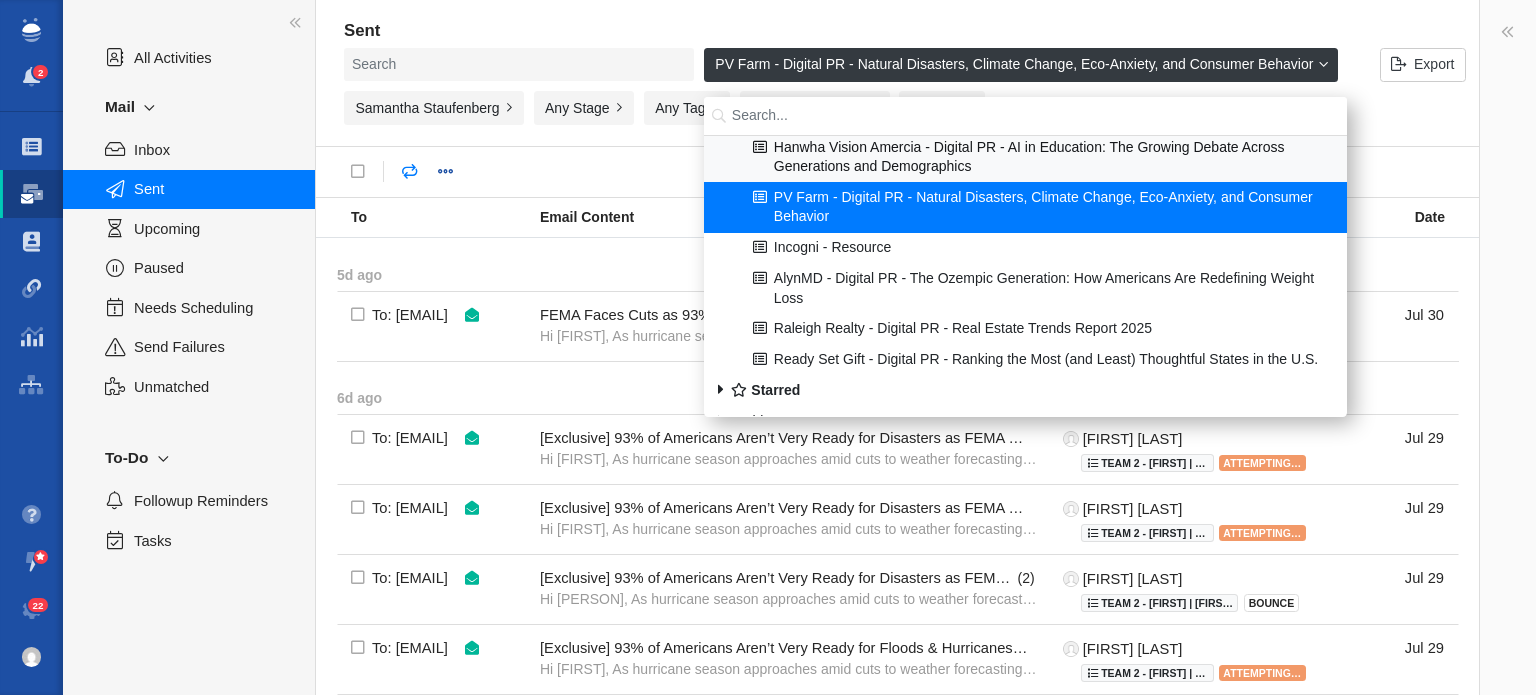 scroll, scrollTop: 300, scrollLeft: 0, axis: vertical 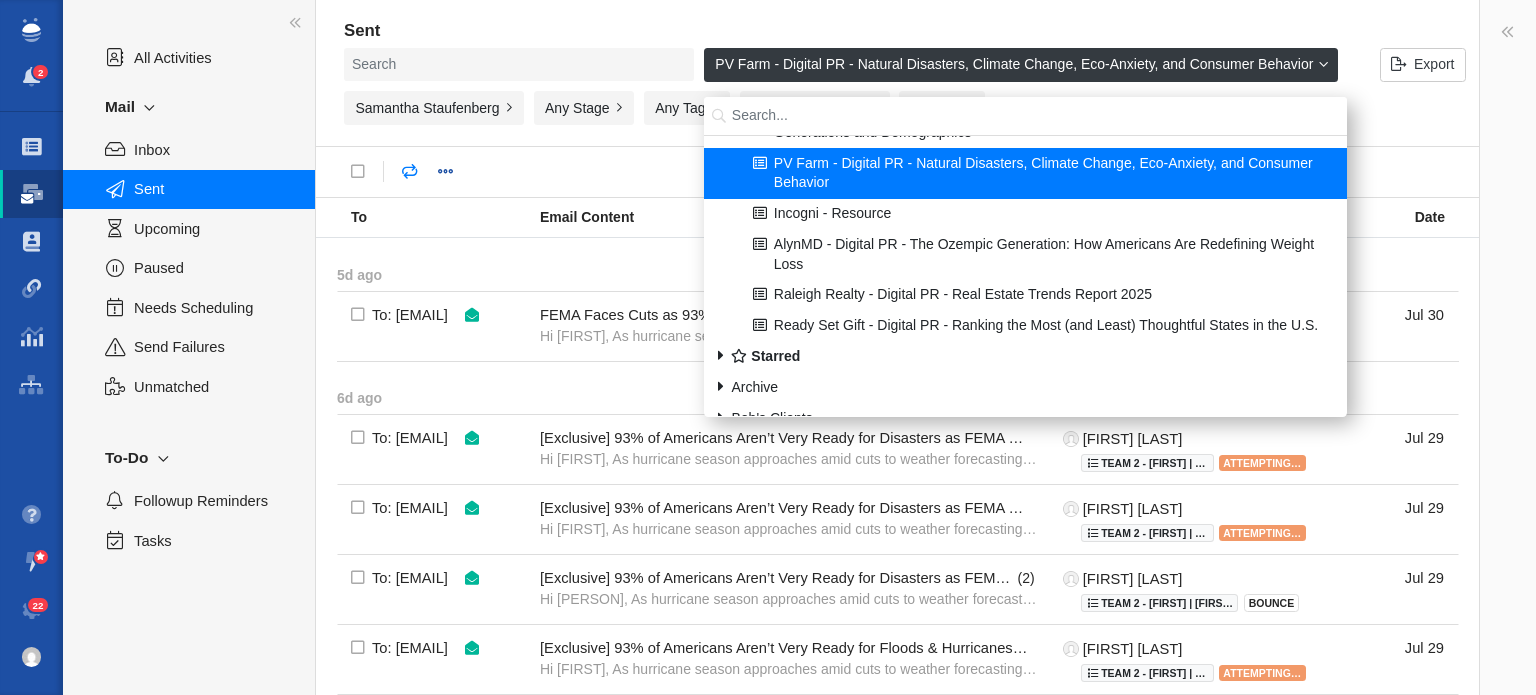 click at bounding box center (898, 387) 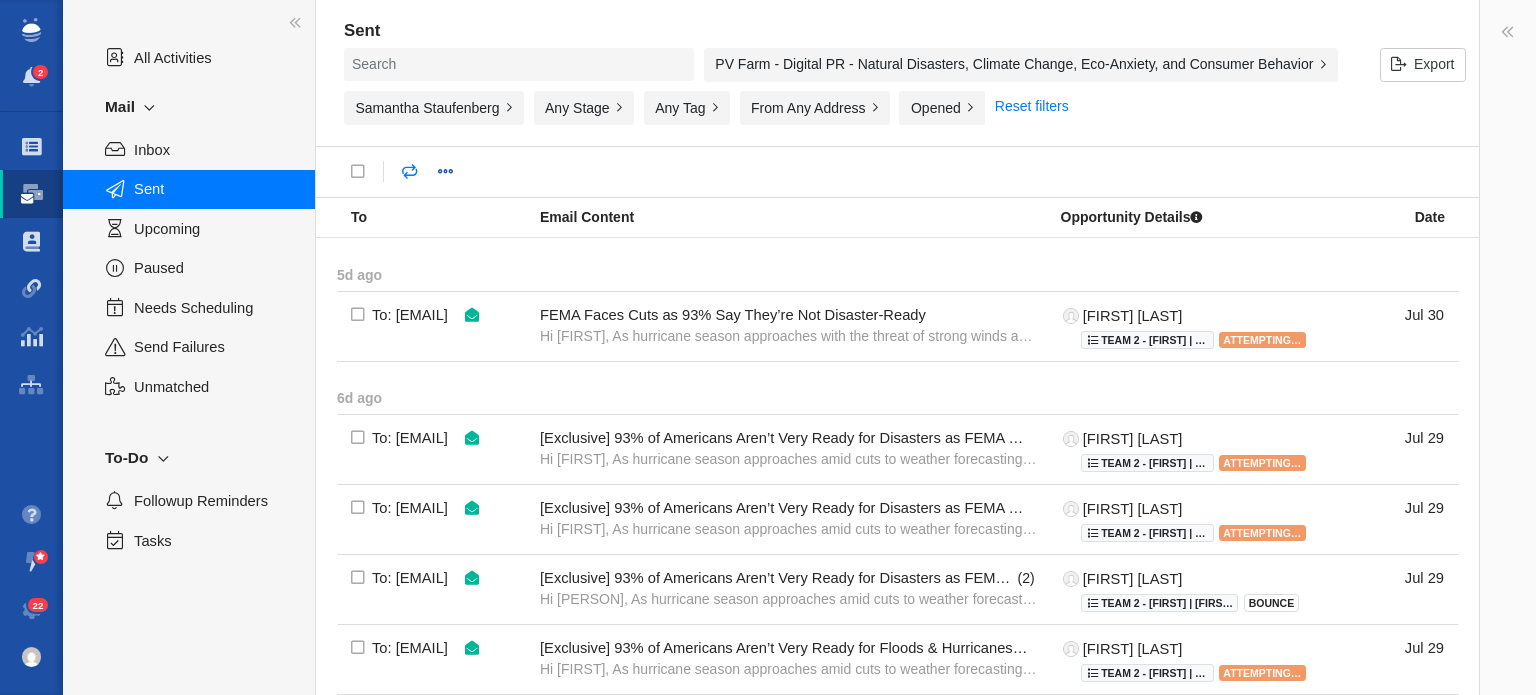 click on "PV Farm - Digital PR - Natural Disasters, Climate Change, Eco-Anxiety, and Consumer Behavior" at bounding box center [1021, 65] 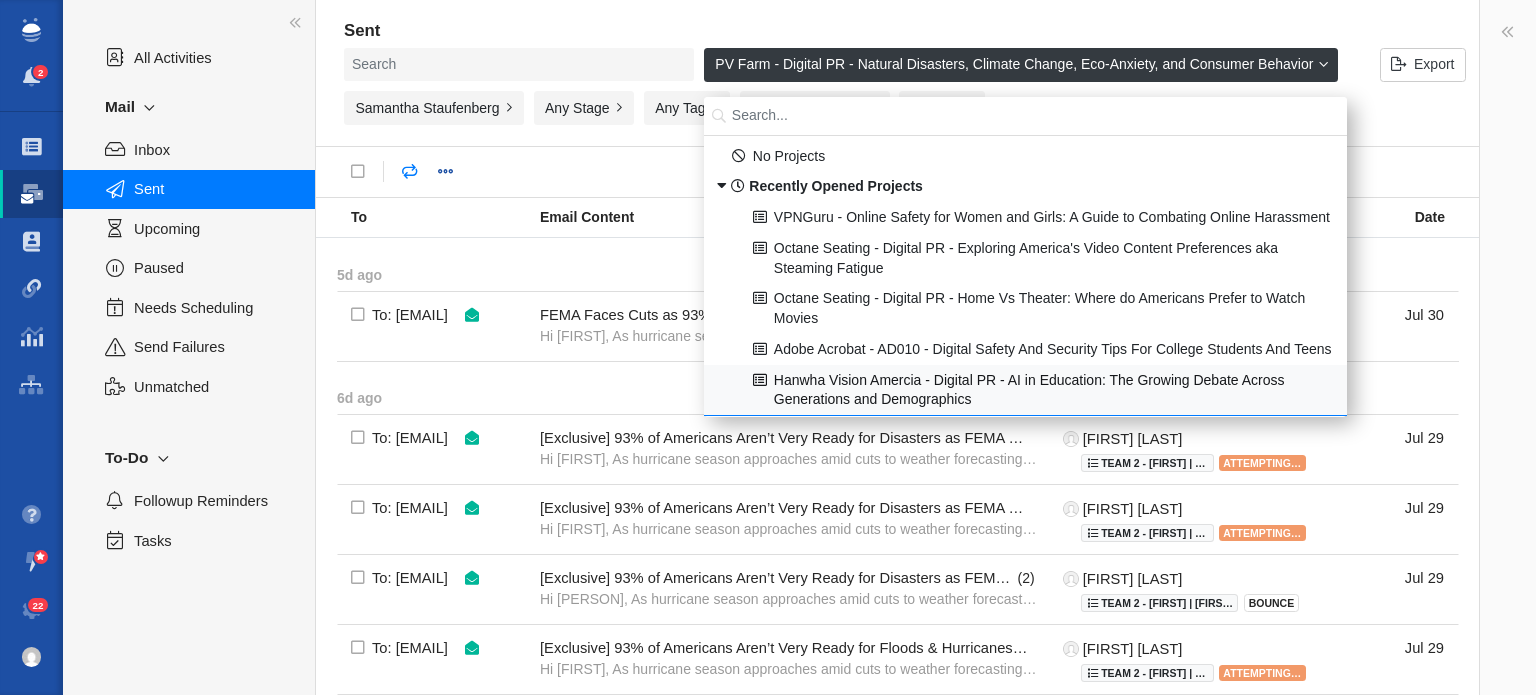 scroll, scrollTop: 0, scrollLeft: 0, axis: both 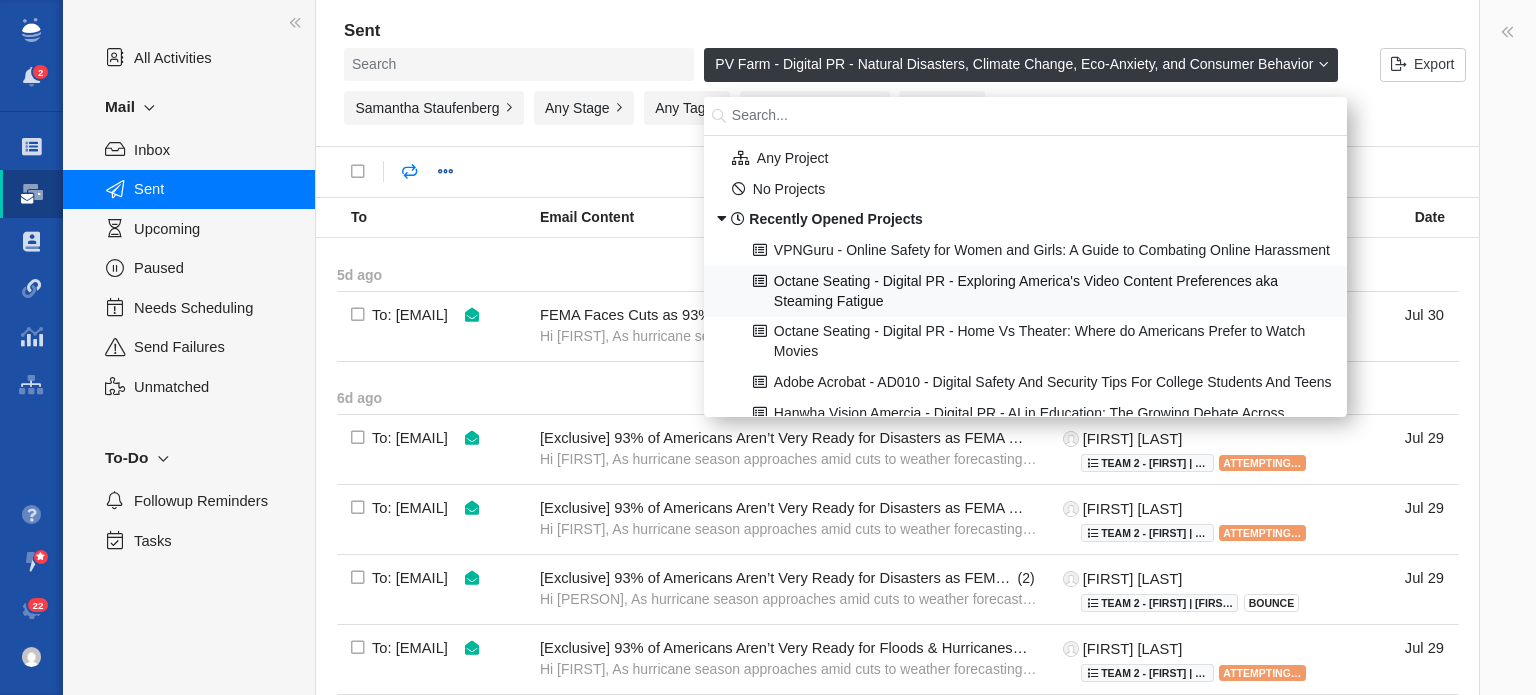 click on "Octane Seating - Digital PR - Exploring America's Video Content Preferences aka Steaming Fatigue" at bounding box center [1026, 291] 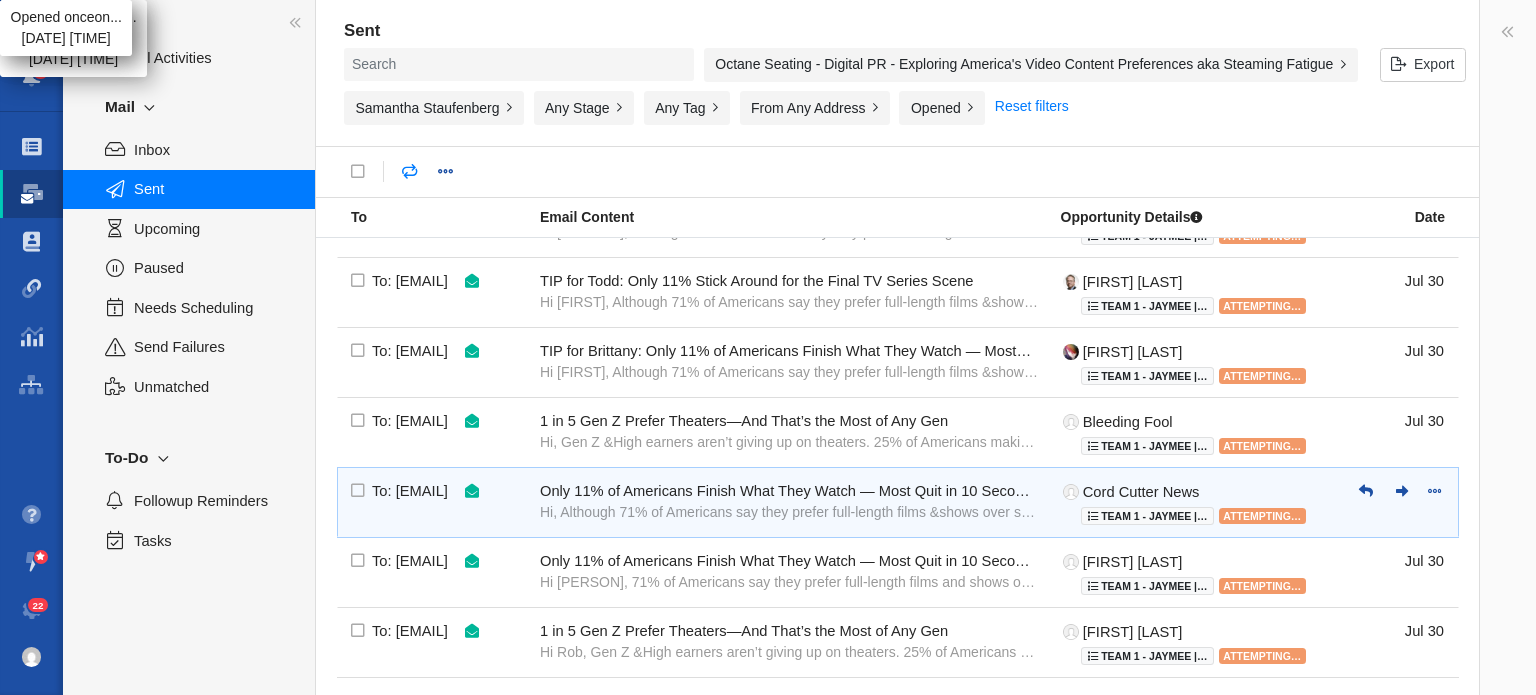 scroll, scrollTop: 1134, scrollLeft: 0, axis: vertical 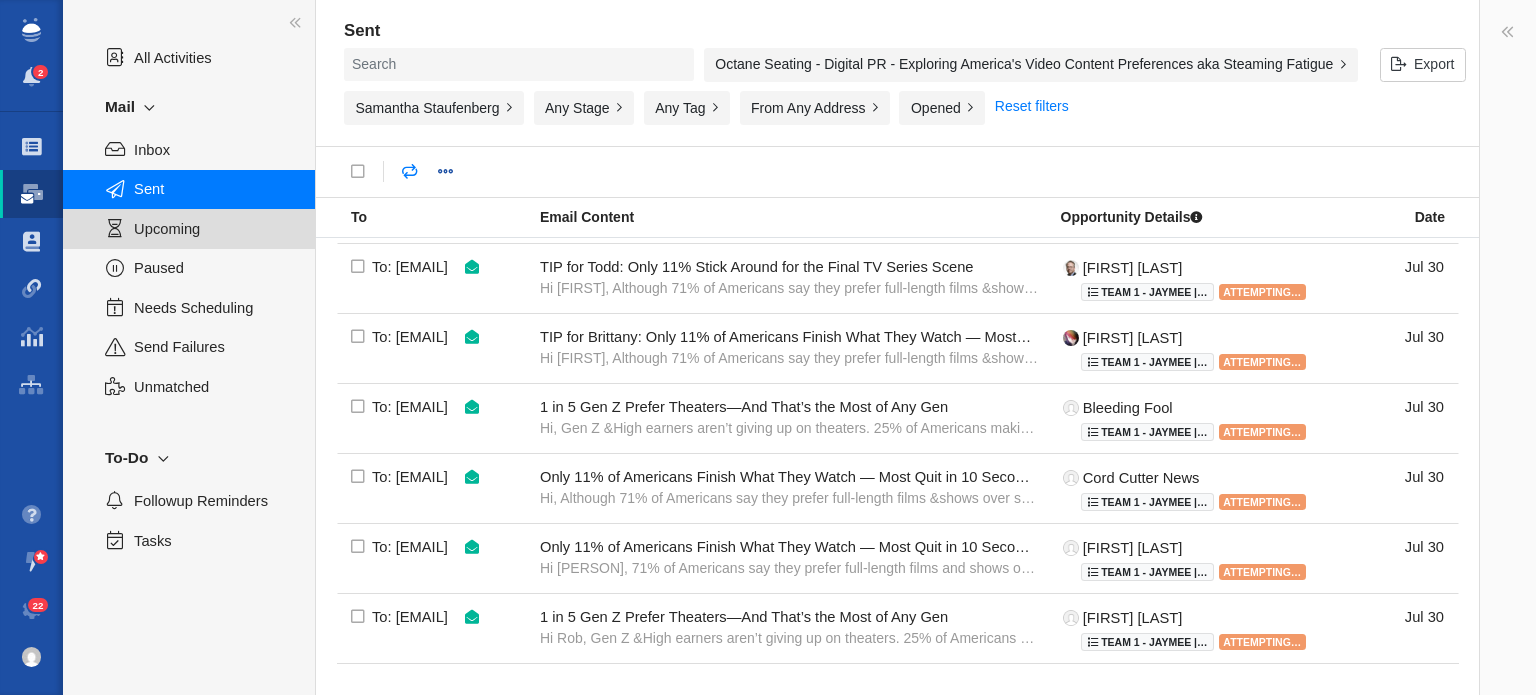click on "Upcoming" at bounding box center (213, 229) 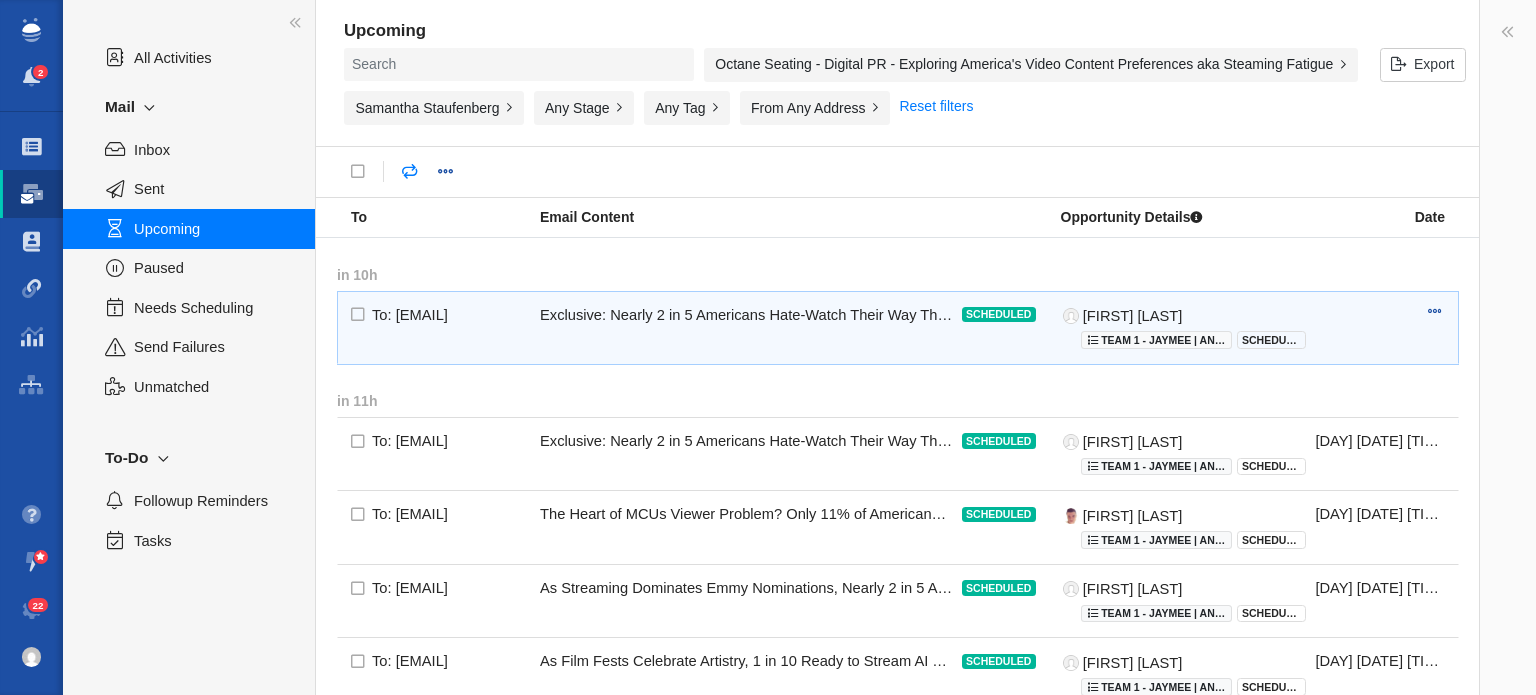 click on "Exclusive: Nearly 2 in 5 Americans Hate-Watch Their Way Through Streaming" at bounding box center (746, 315) 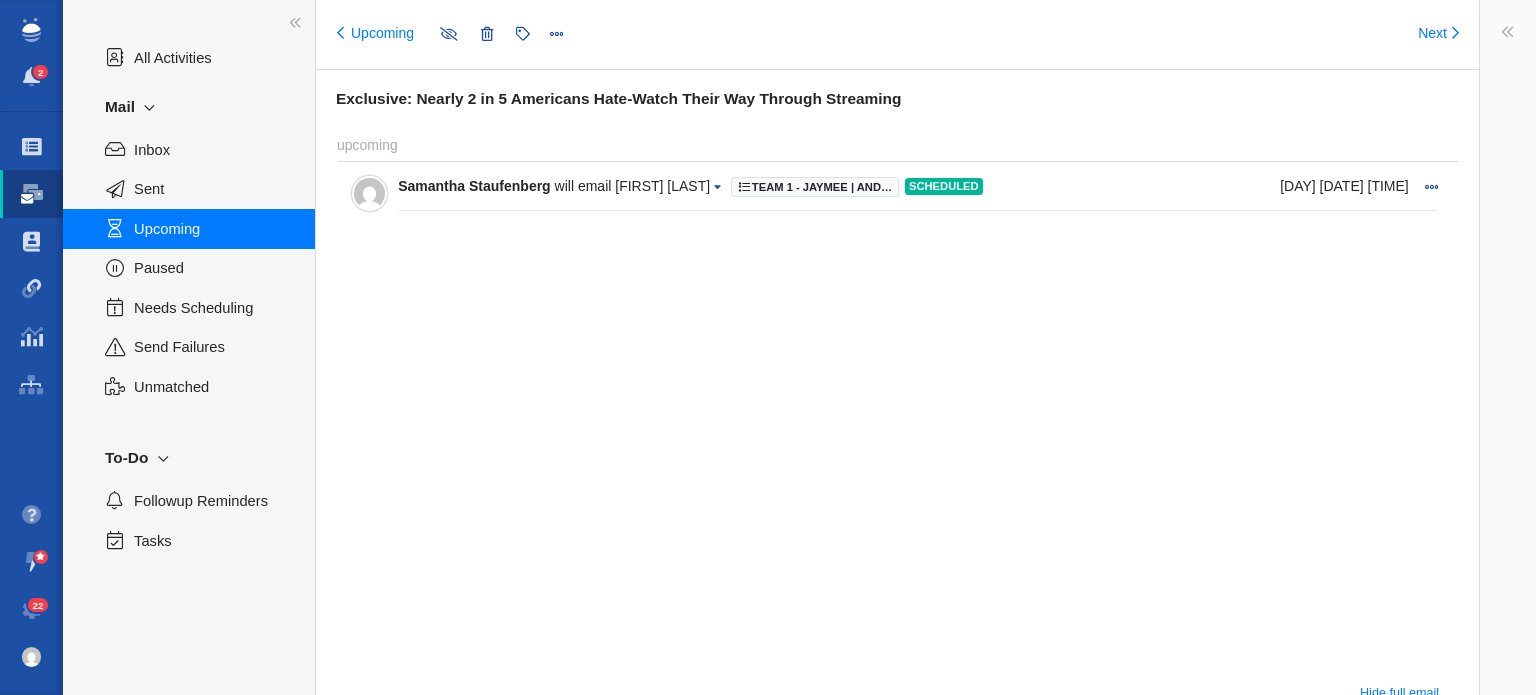 type on "message:1414852918" 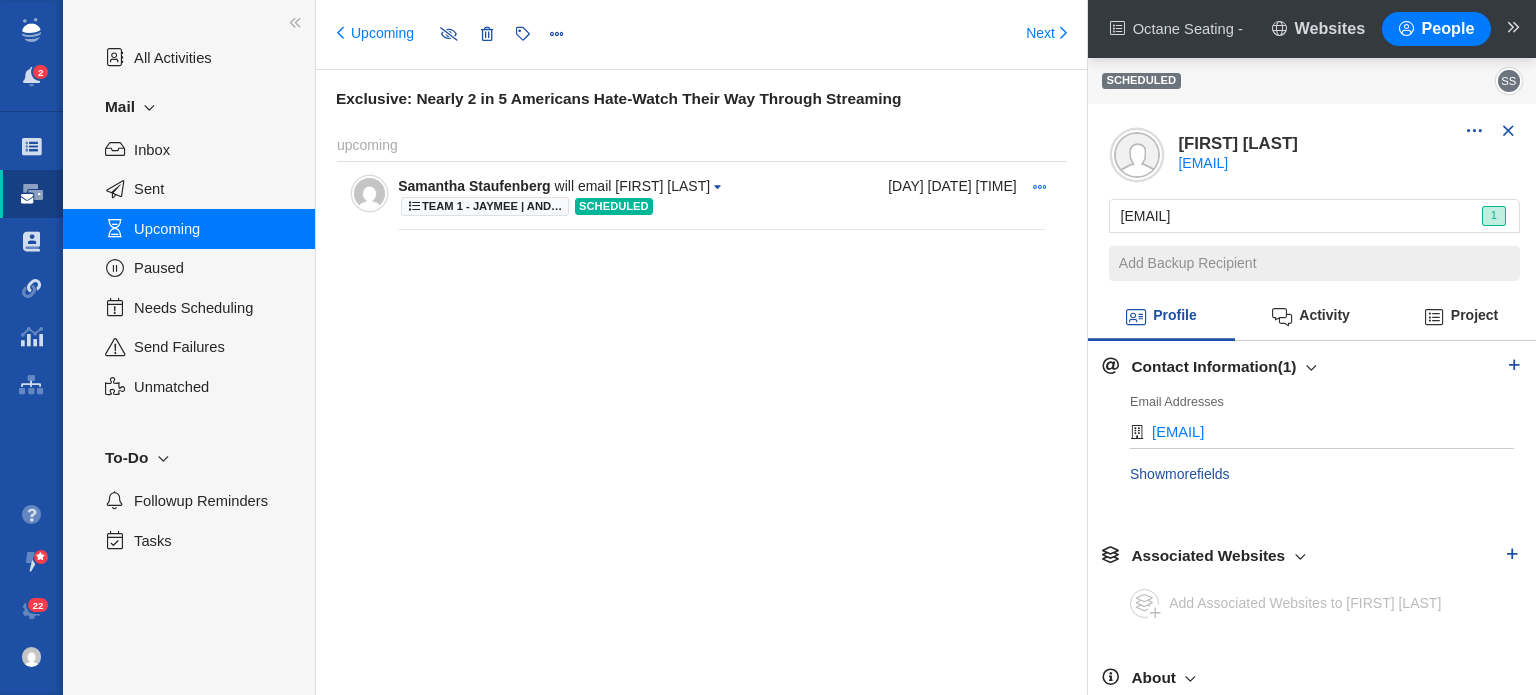 click at bounding box center (1040, 187) 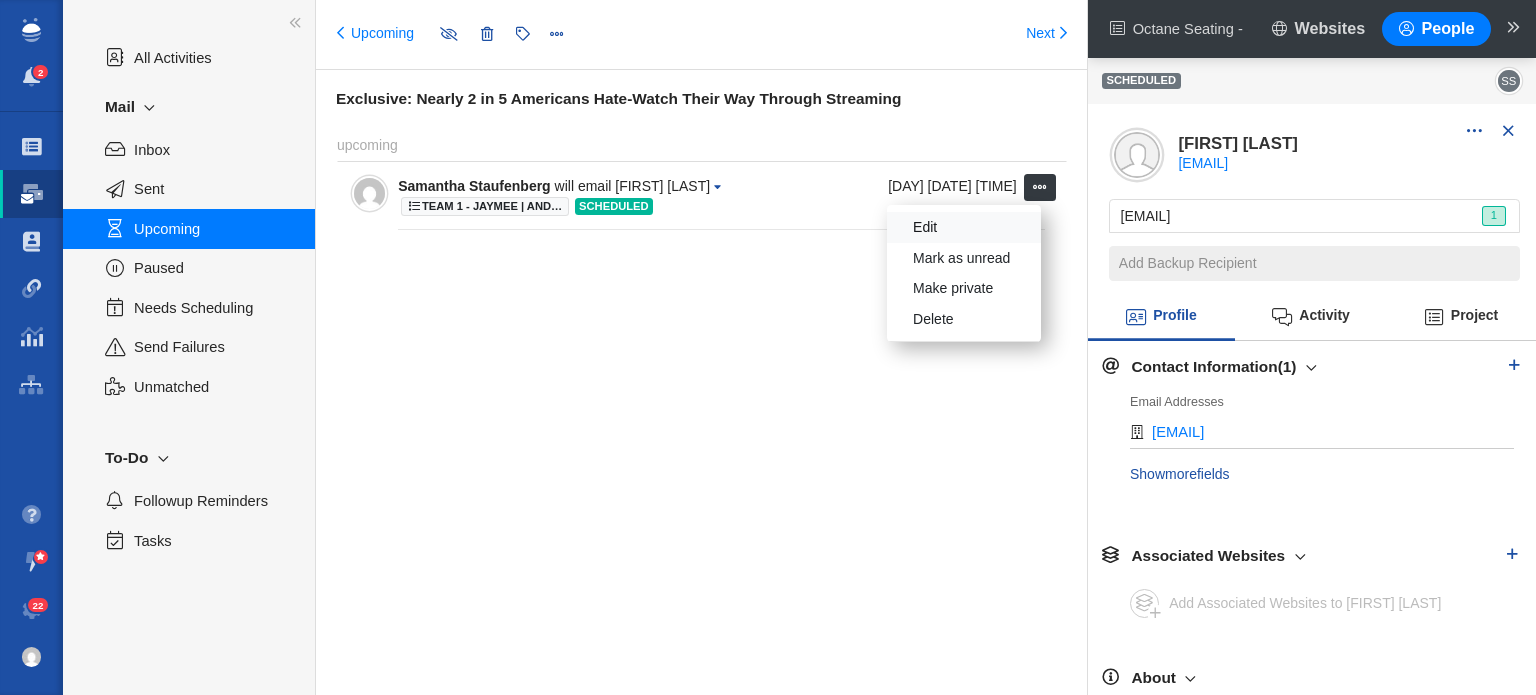 click on "Edit" at bounding box center [964, 227] 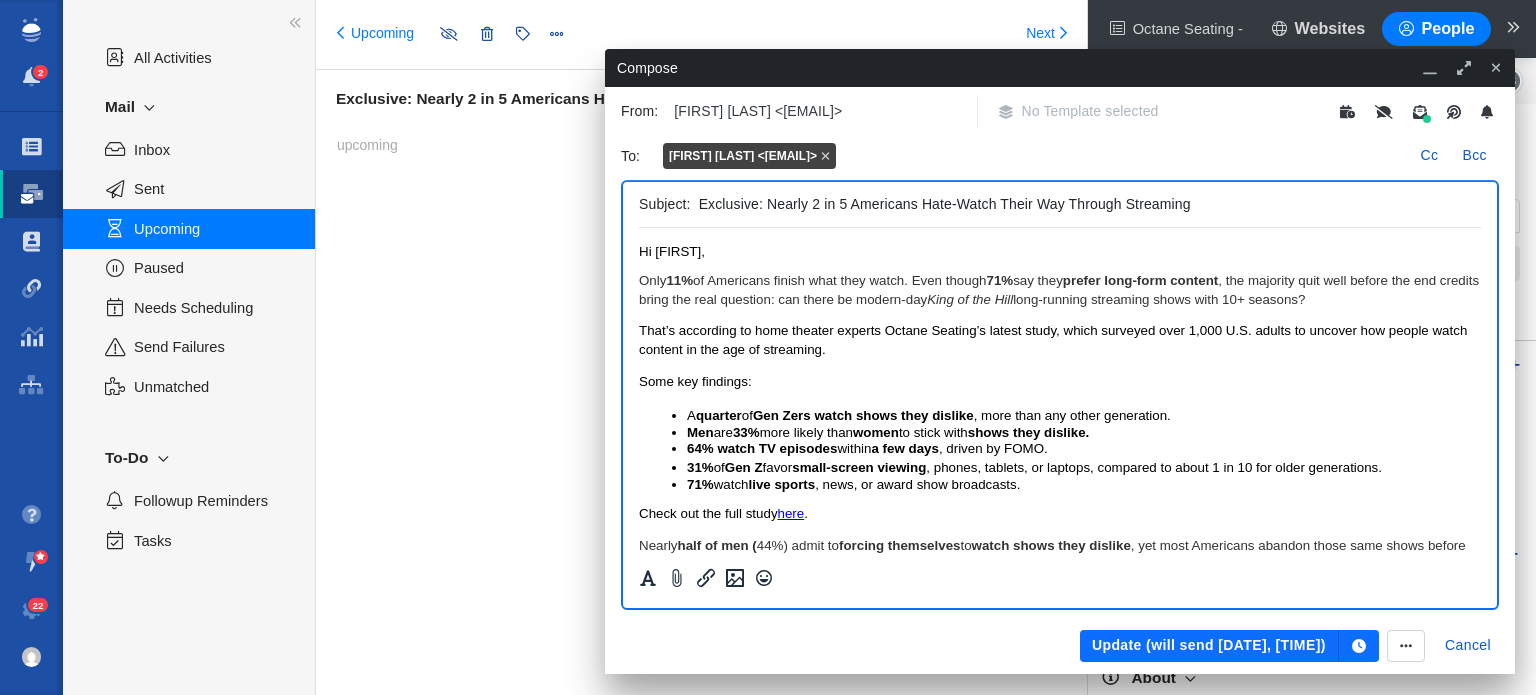 scroll, scrollTop: 0, scrollLeft: 0, axis: both 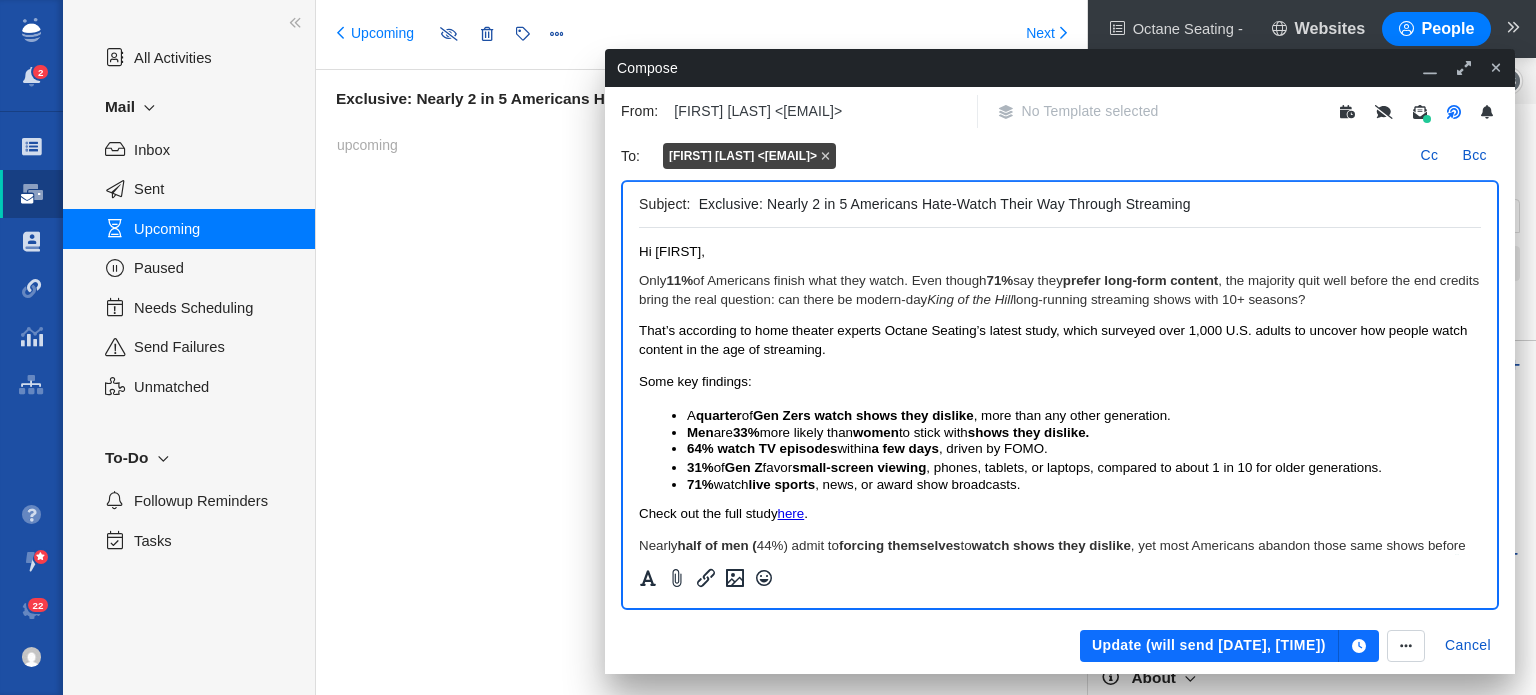 click 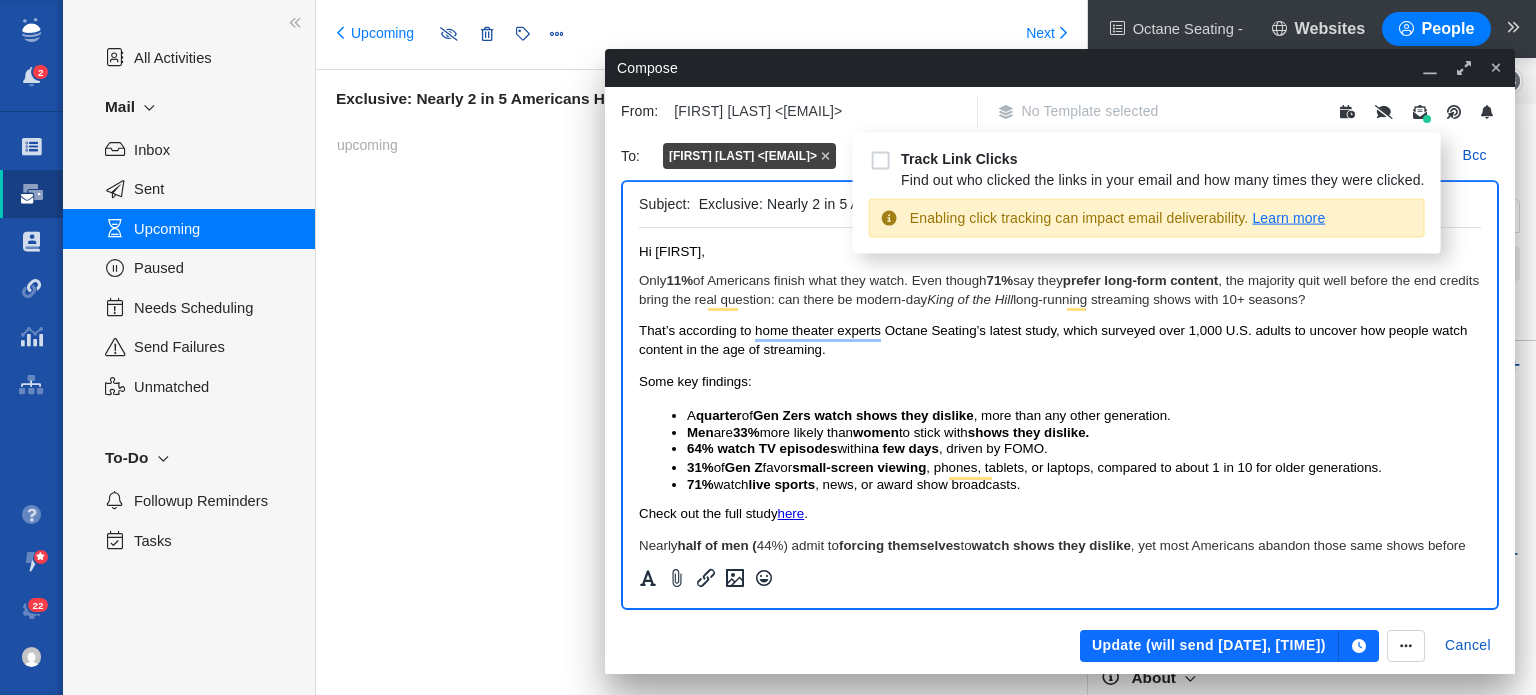 click on "Learn more" at bounding box center [1288, 218] 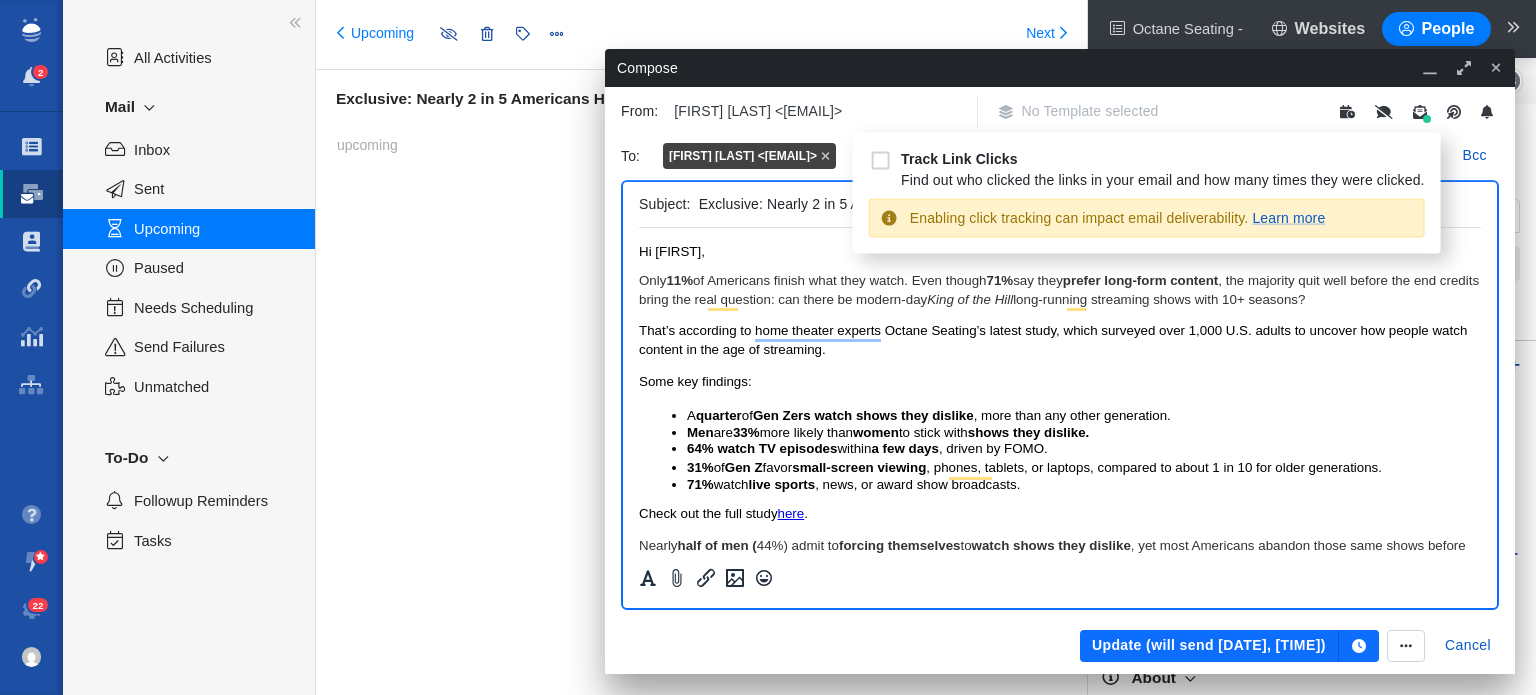 scroll, scrollTop: 100, scrollLeft: 0, axis: vertical 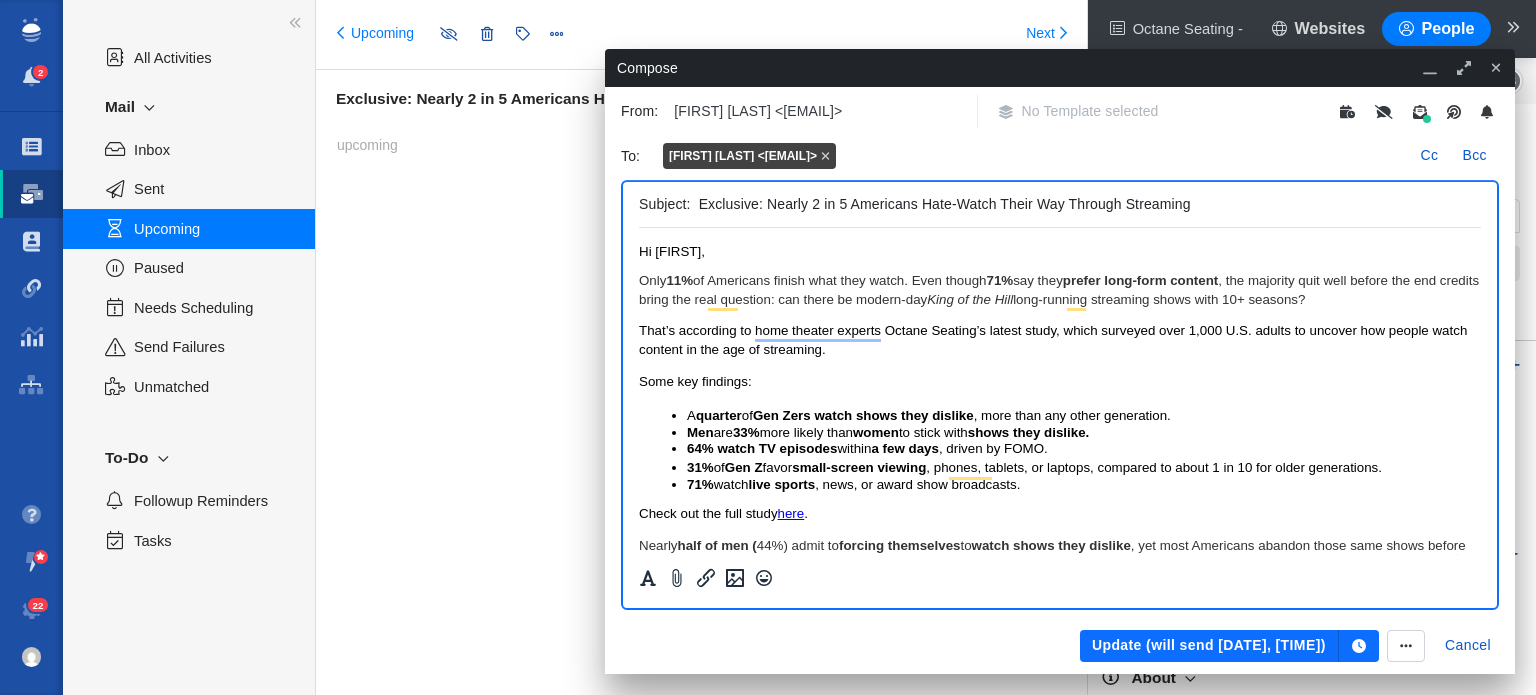 click 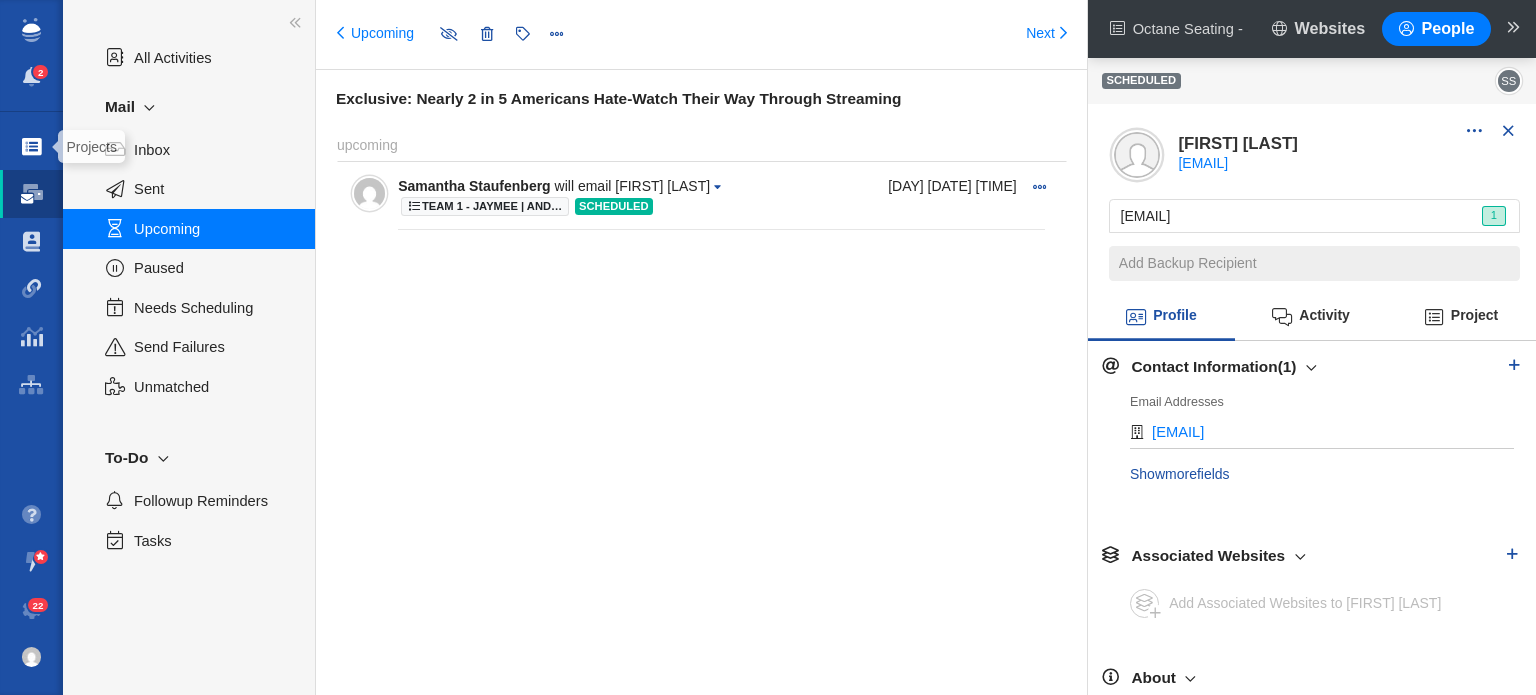 click at bounding box center (32, 147) 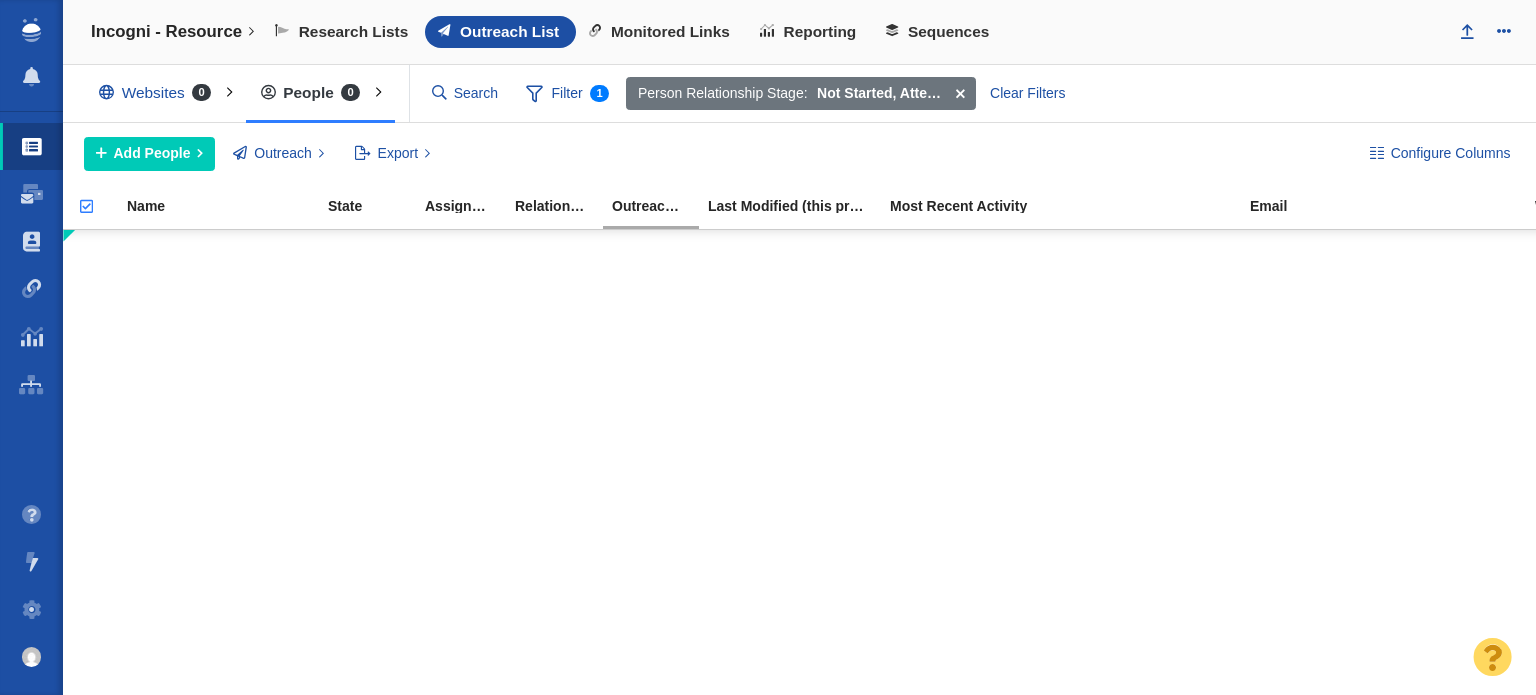 scroll, scrollTop: 0, scrollLeft: 0, axis: both 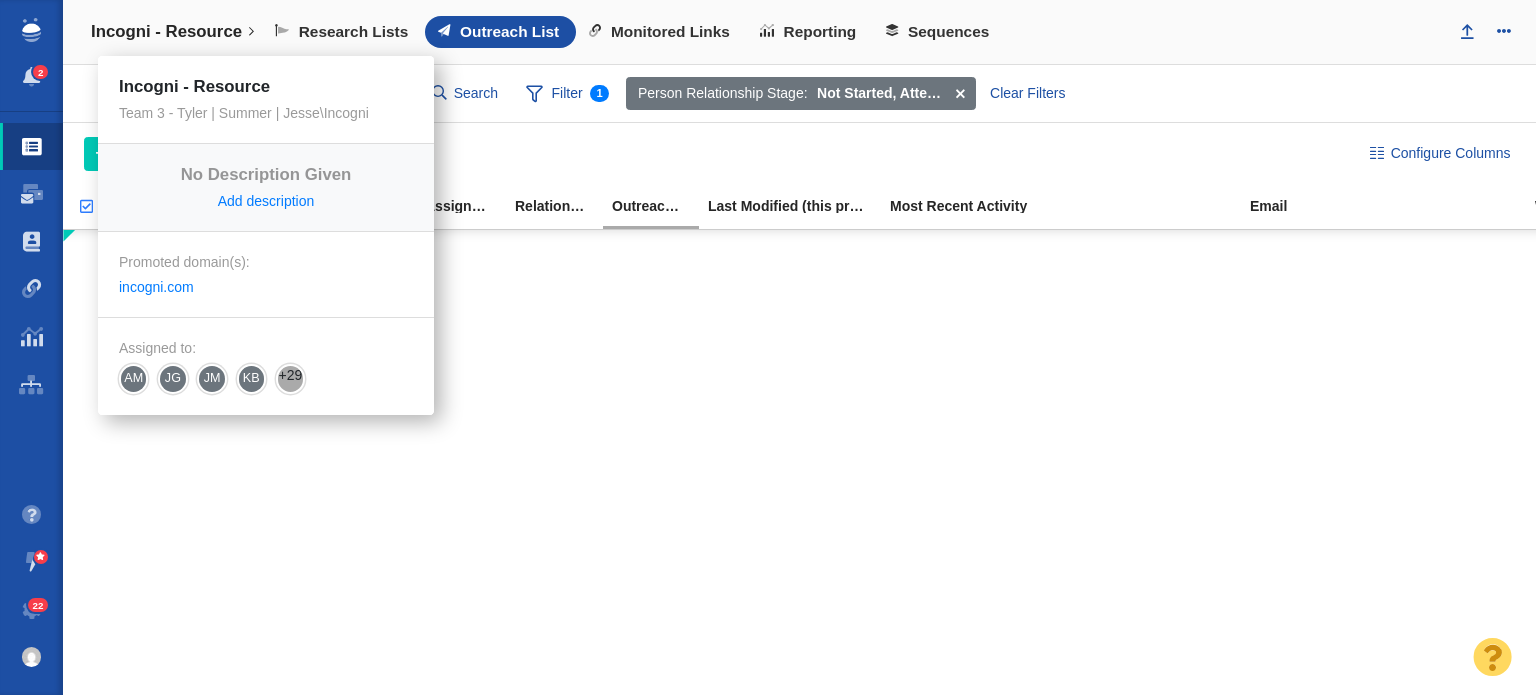 click on "Incogni - Resource" at bounding box center [173, 32] 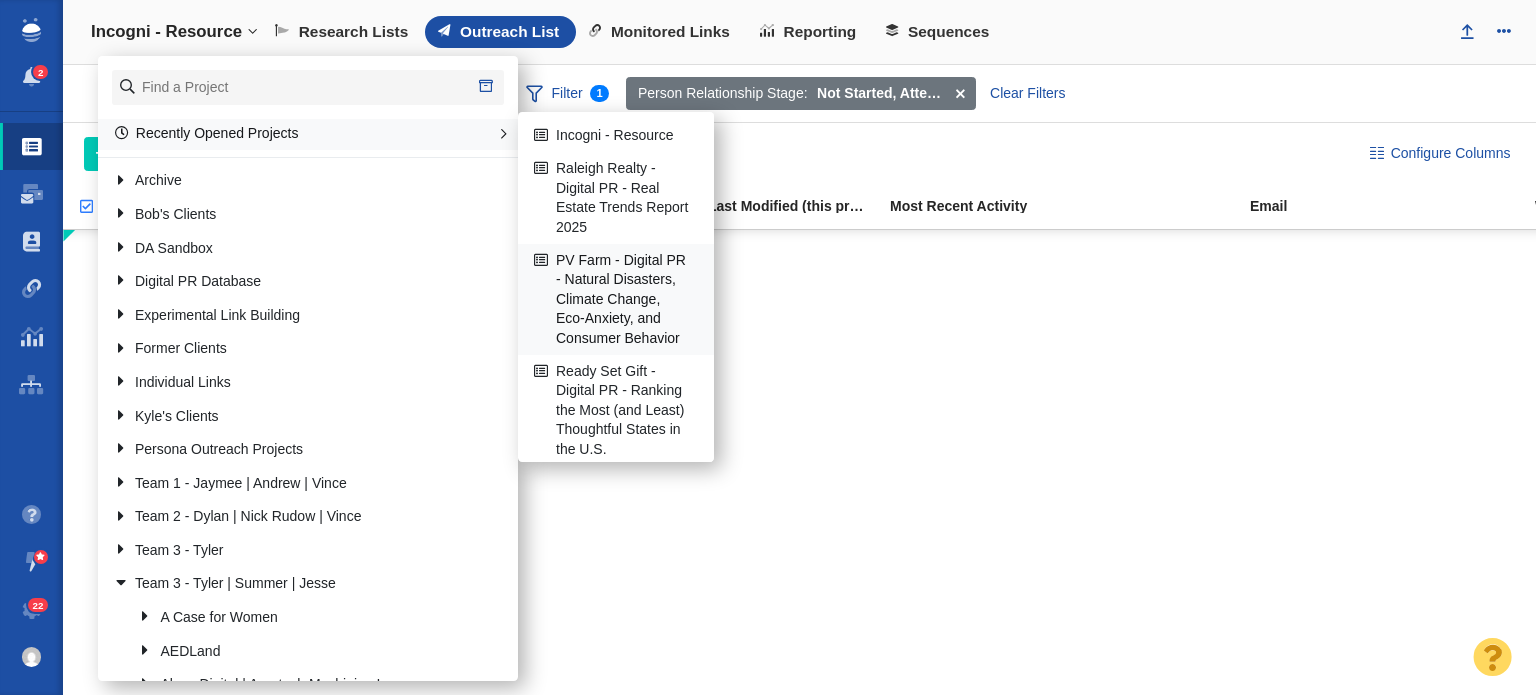 click on "PV Farm - Digital PR - Natural Disasters, Climate Change, Eco-Anxiety, and Consumer Behavior" at bounding box center [616, 299] 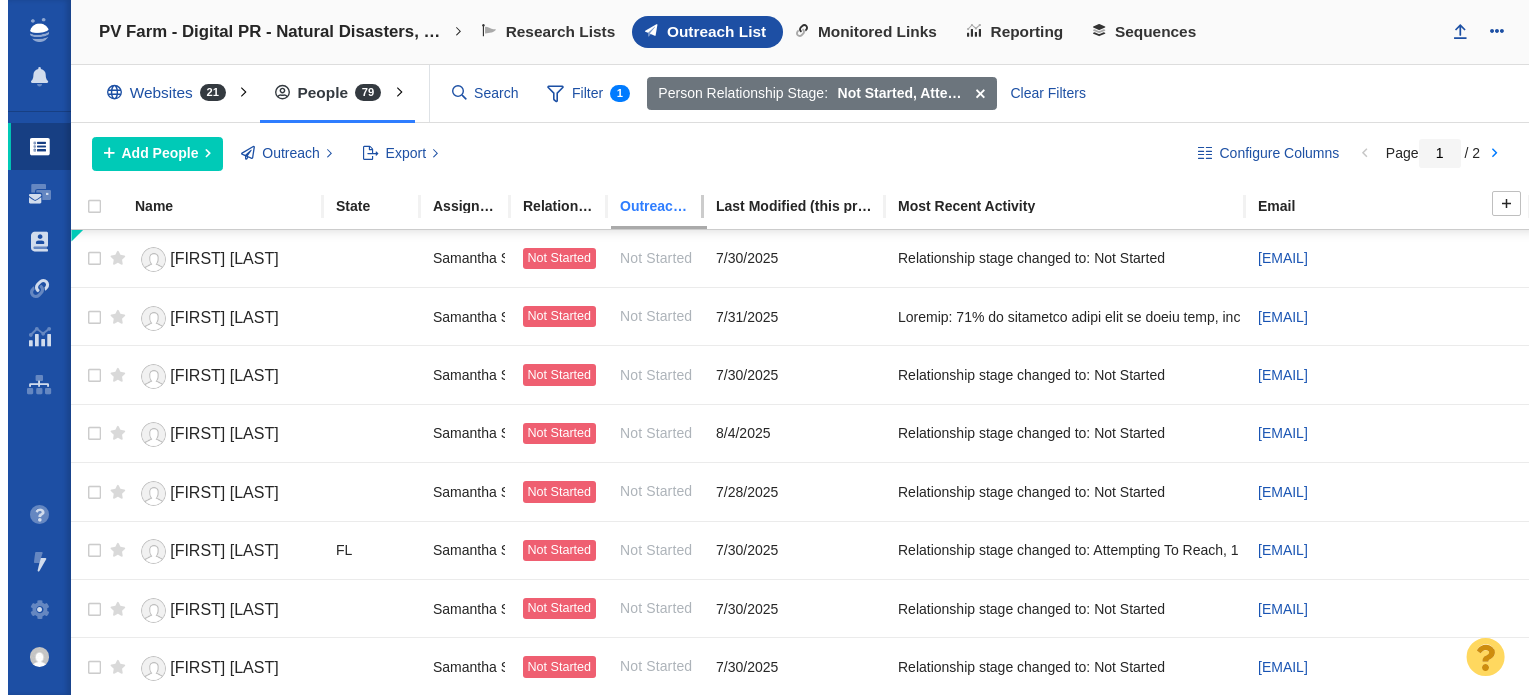 scroll, scrollTop: 0, scrollLeft: 0, axis: both 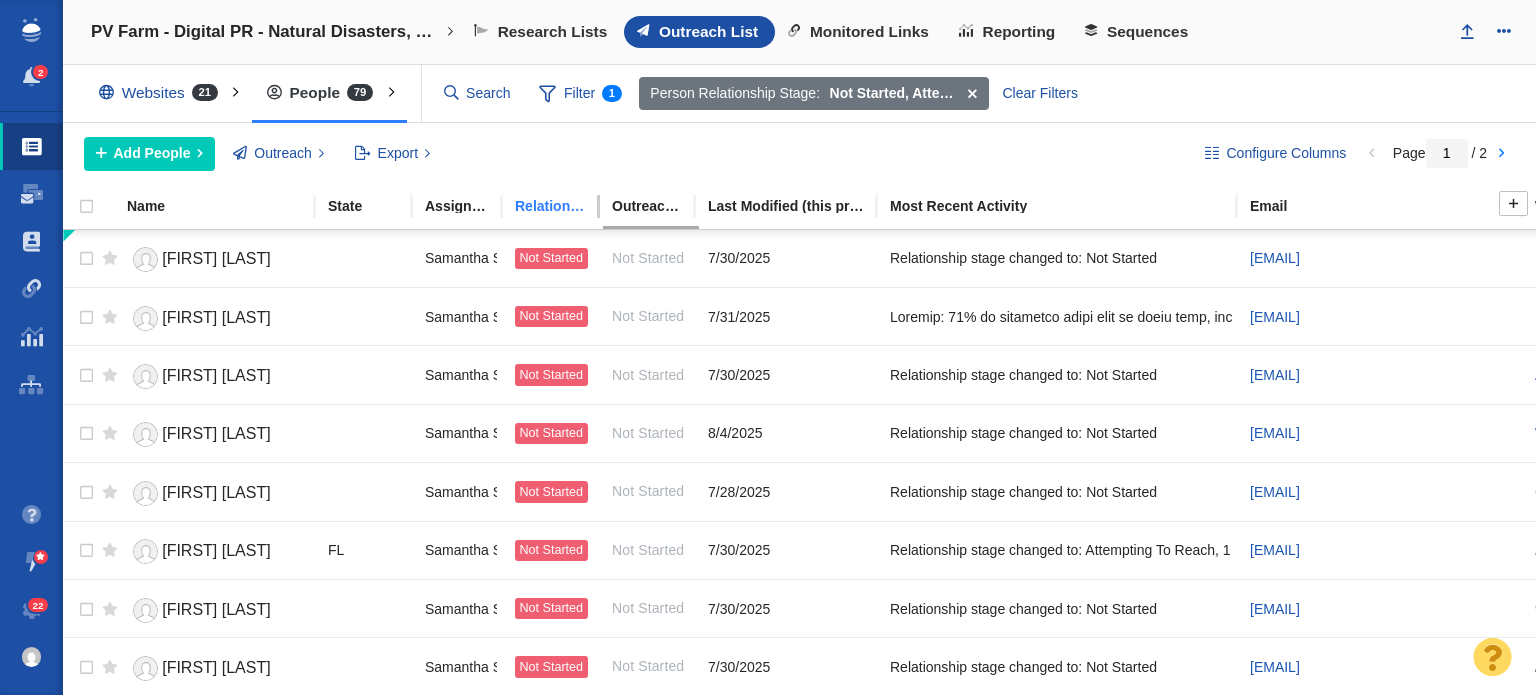 click on "Relationship Stage" at bounding box center [562, 206] 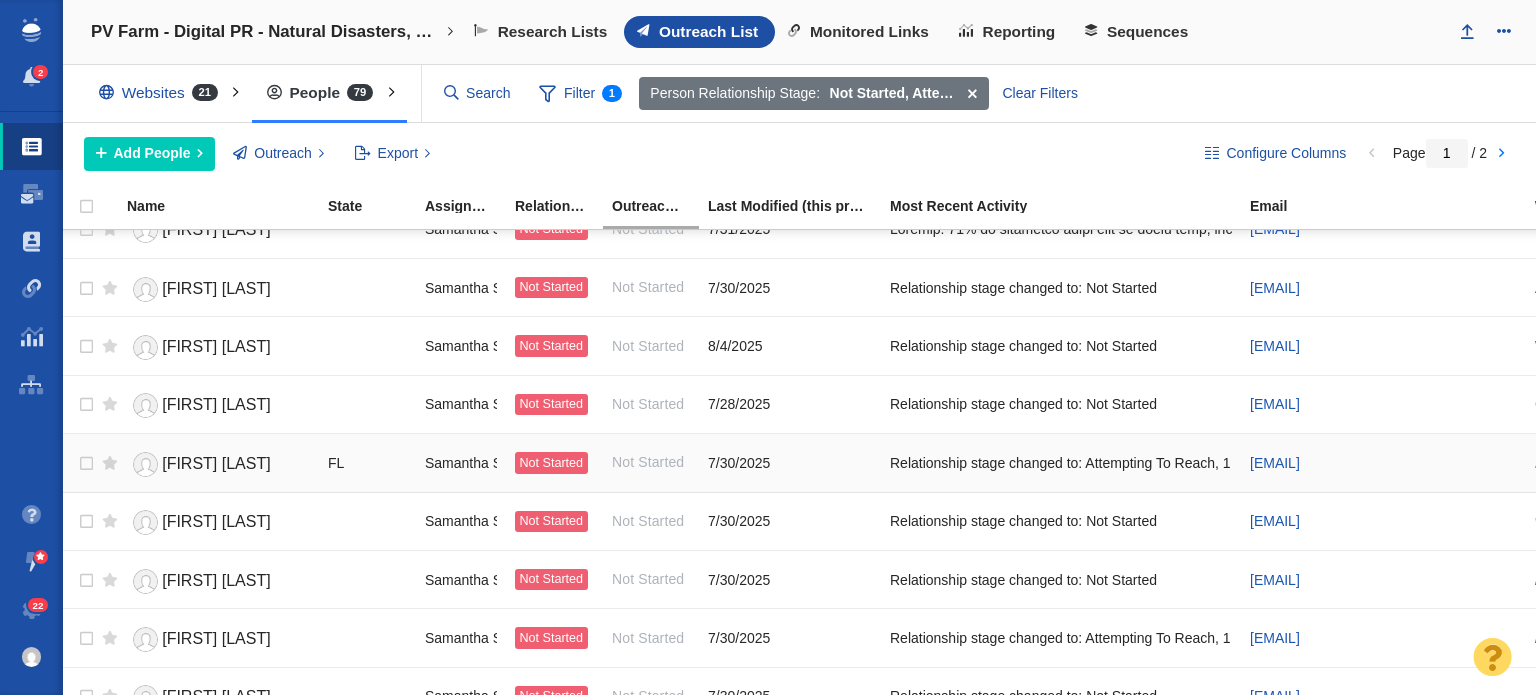 scroll, scrollTop: 2457, scrollLeft: 0, axis: vertical 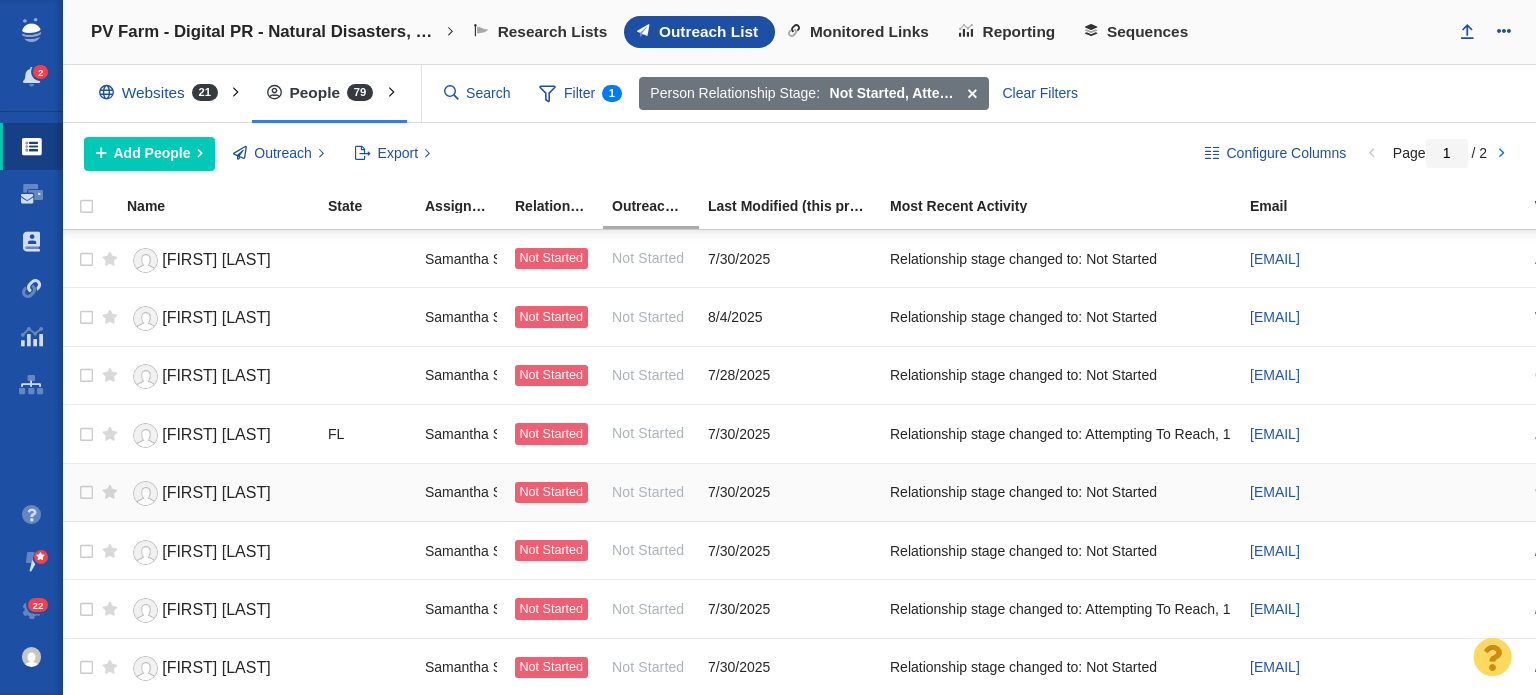 click on "[FIRST] [LAST]" at bounding box center [218, 493] 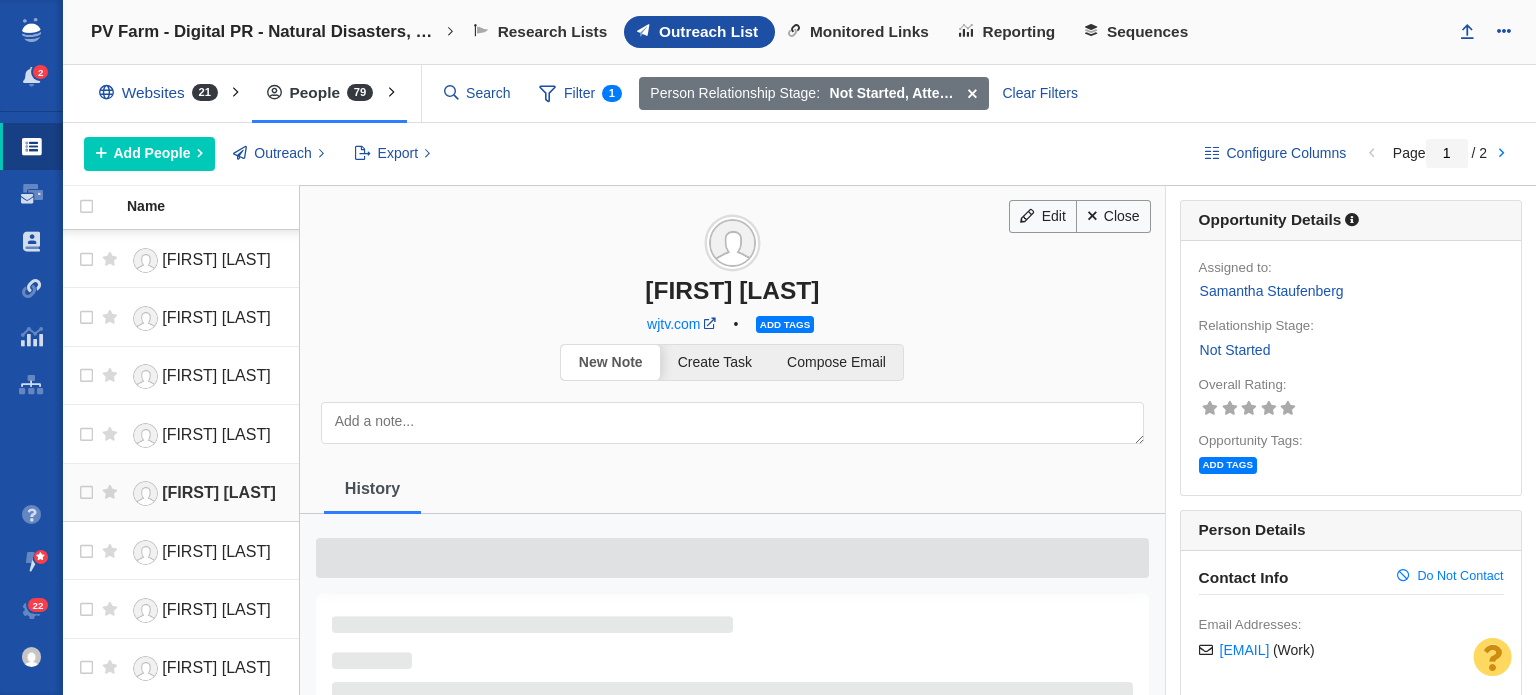 scroll, scrollTop: 2442, scrollLeft: 0, axis: vertical 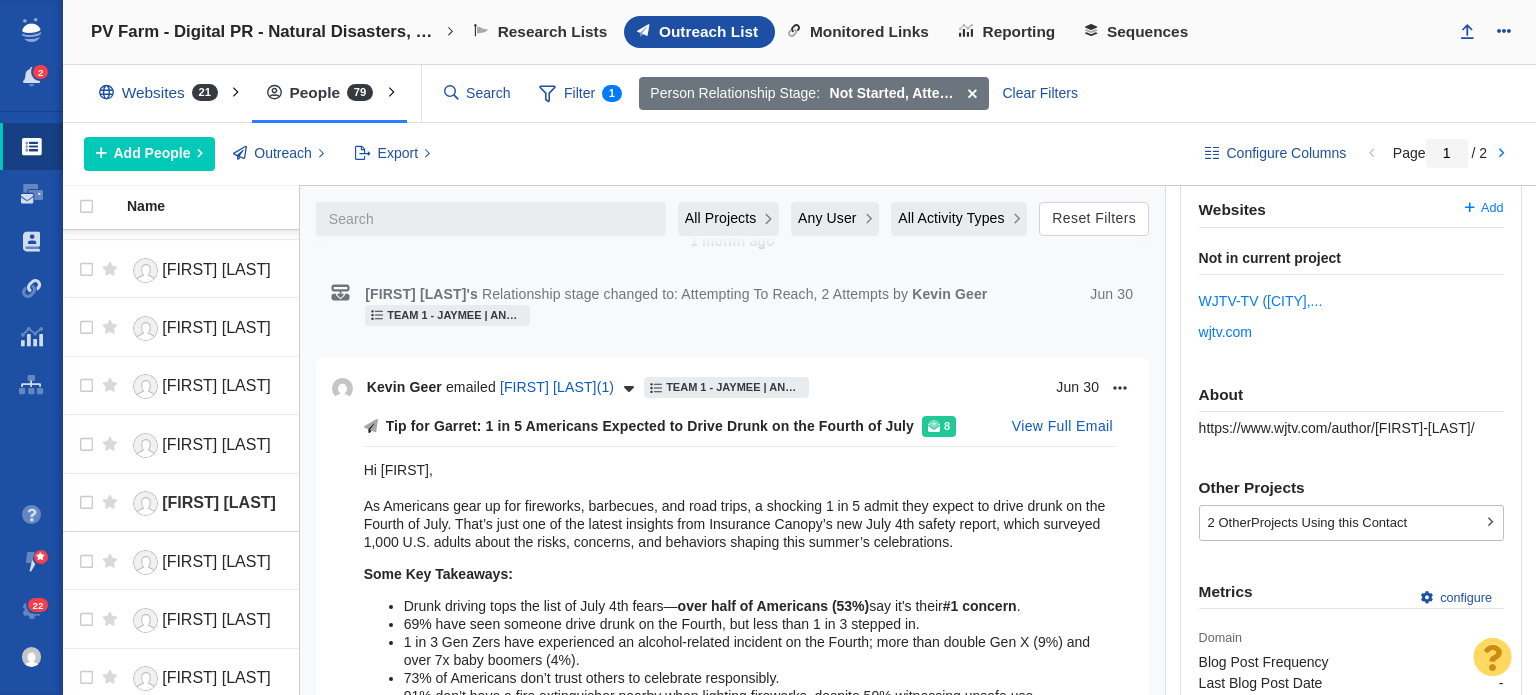 click on "https://www.wjtv.com/author/garret-grove/" at bounding box center [1337, 428] 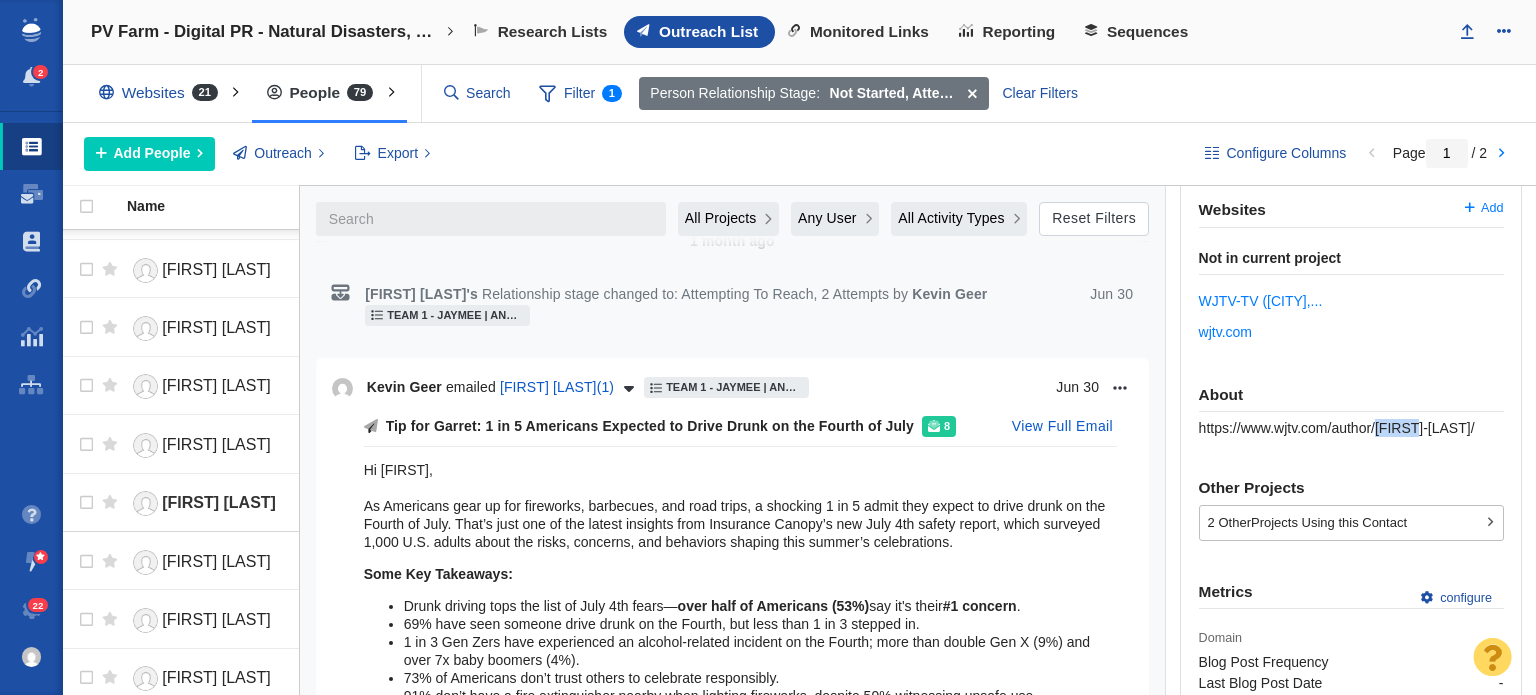 click on "https://www.wjtv.com/author/garret-grove/" at bounding box center (1337, 428) 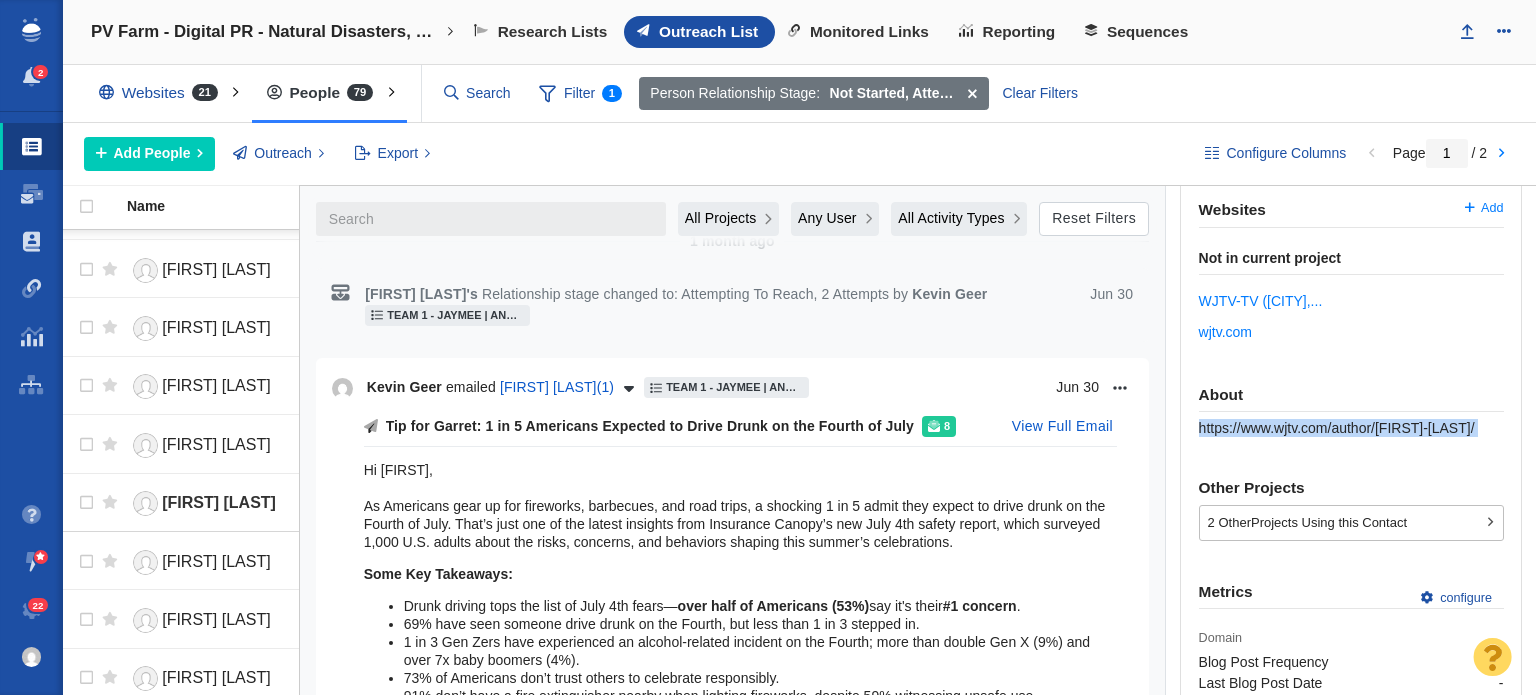 click on "https://www.wjtv.com/author/garret-grove/" at bounding box center [1337, 428] 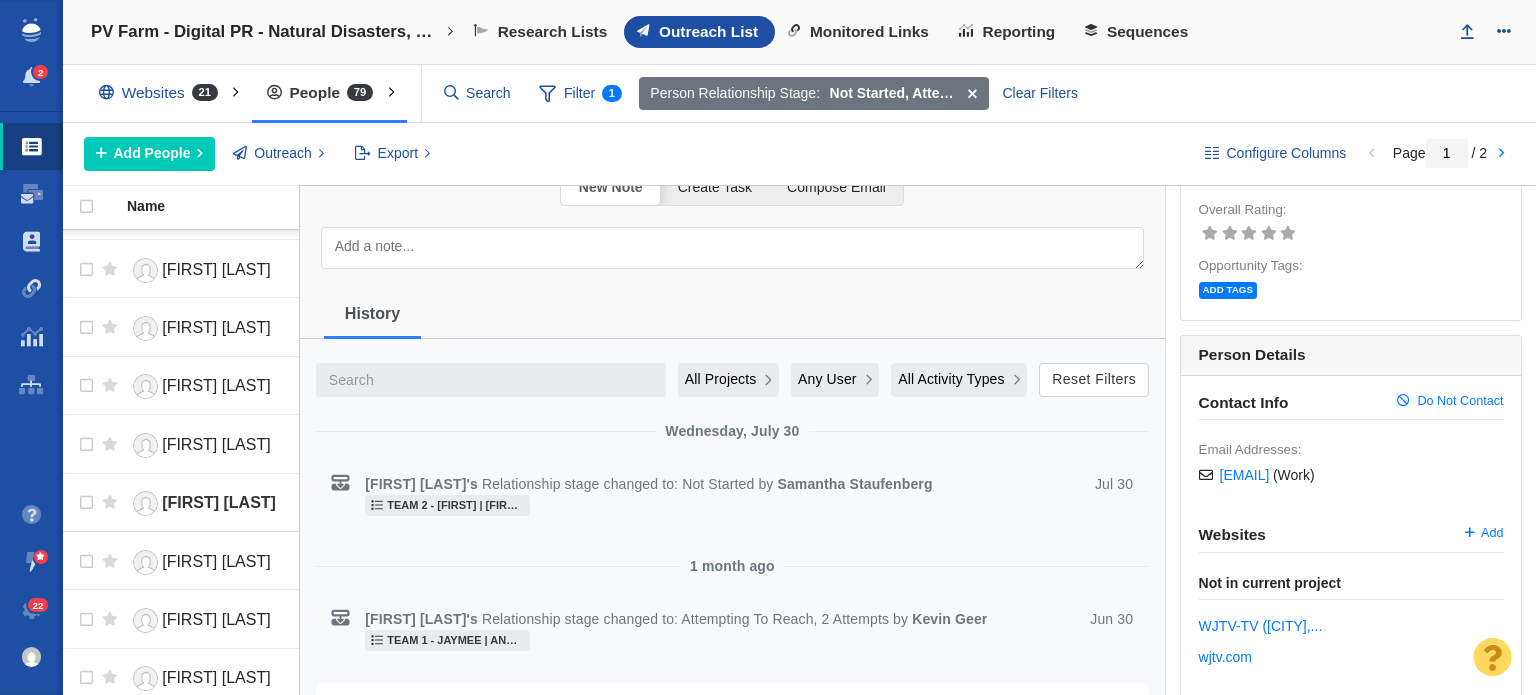 scroll, scrollTop: 0, scrollLeft: 0, axis: both 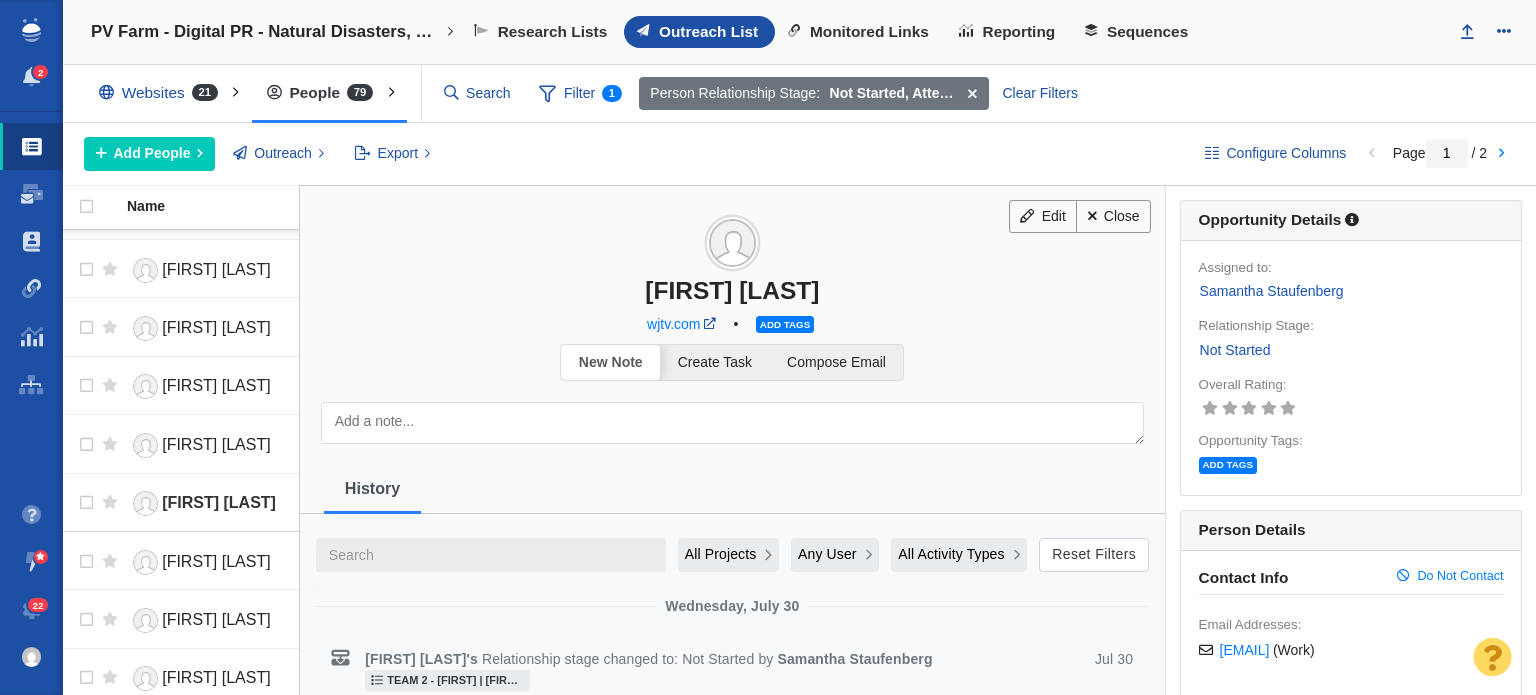 click on "Add tags" at bounding box center (787, 325) 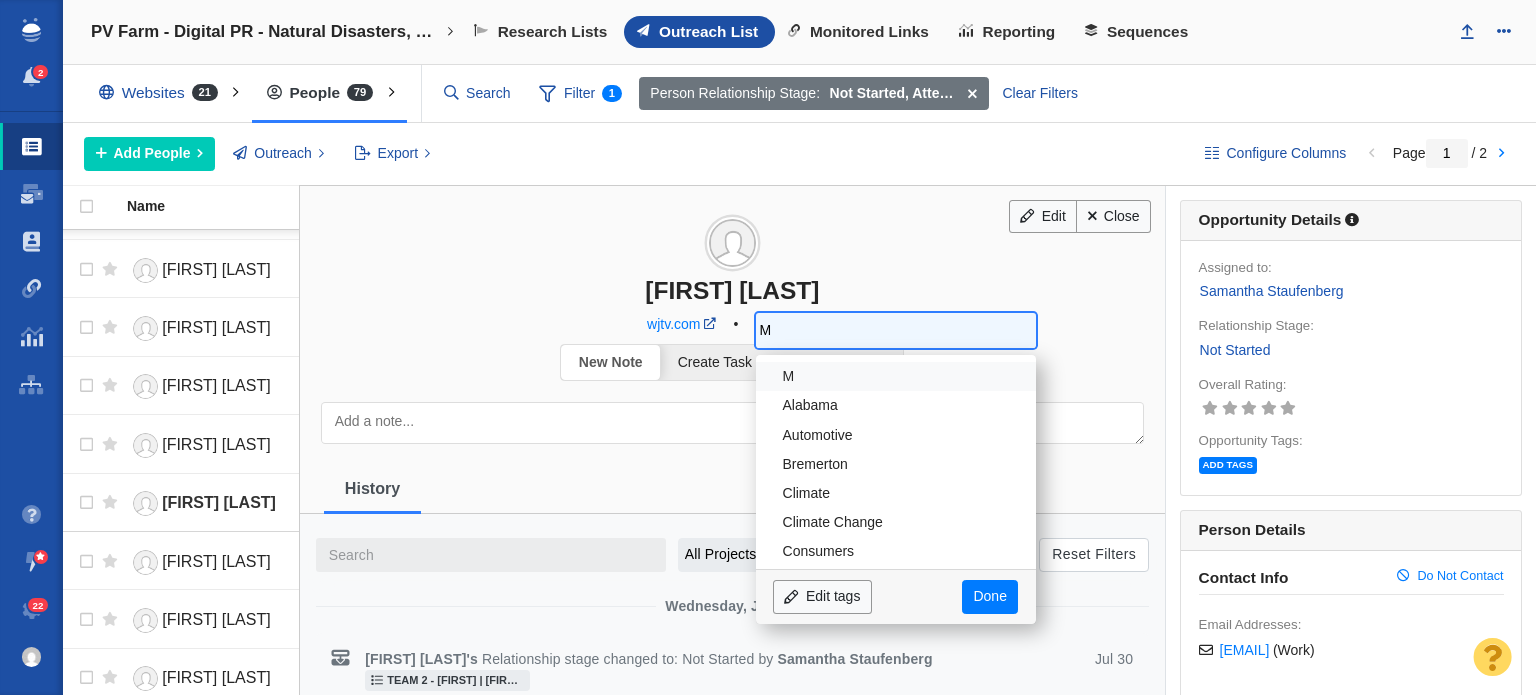 type on "Mi" 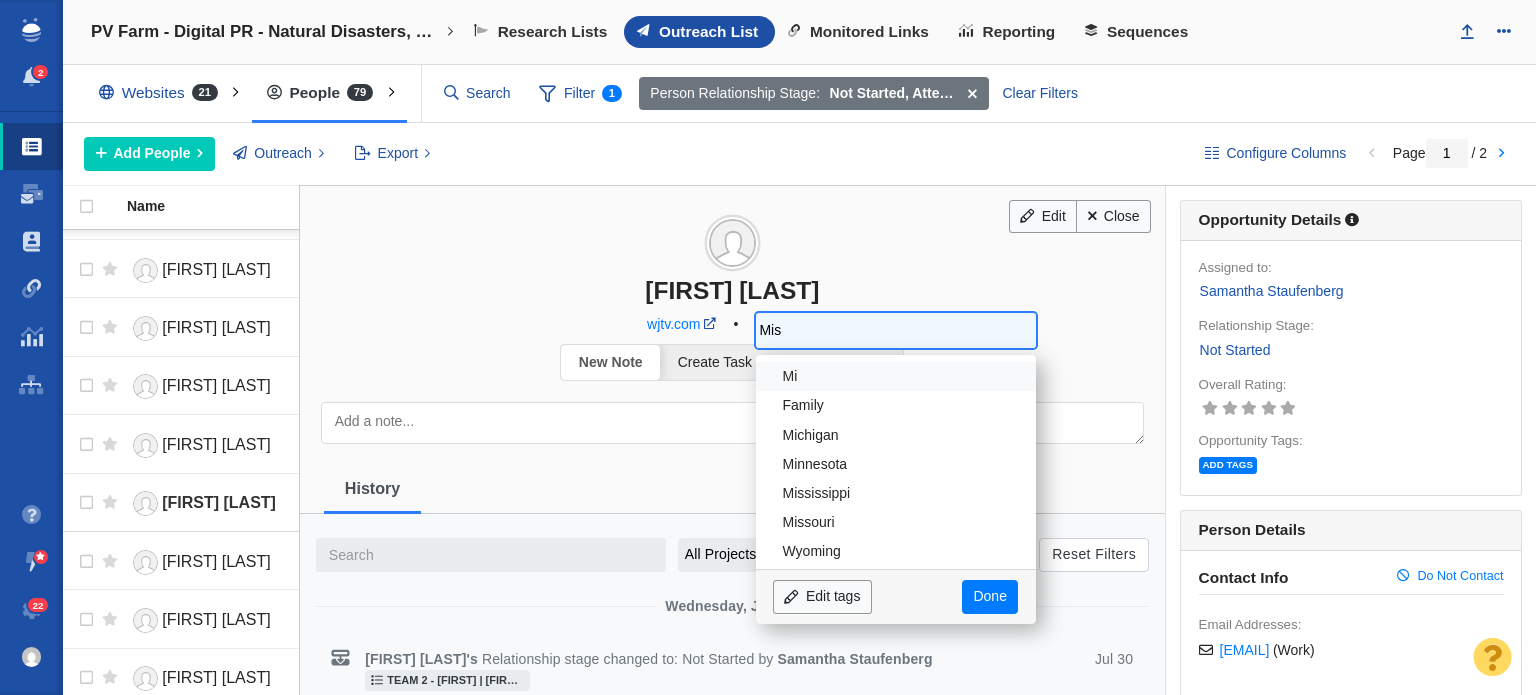 type on "Miss" 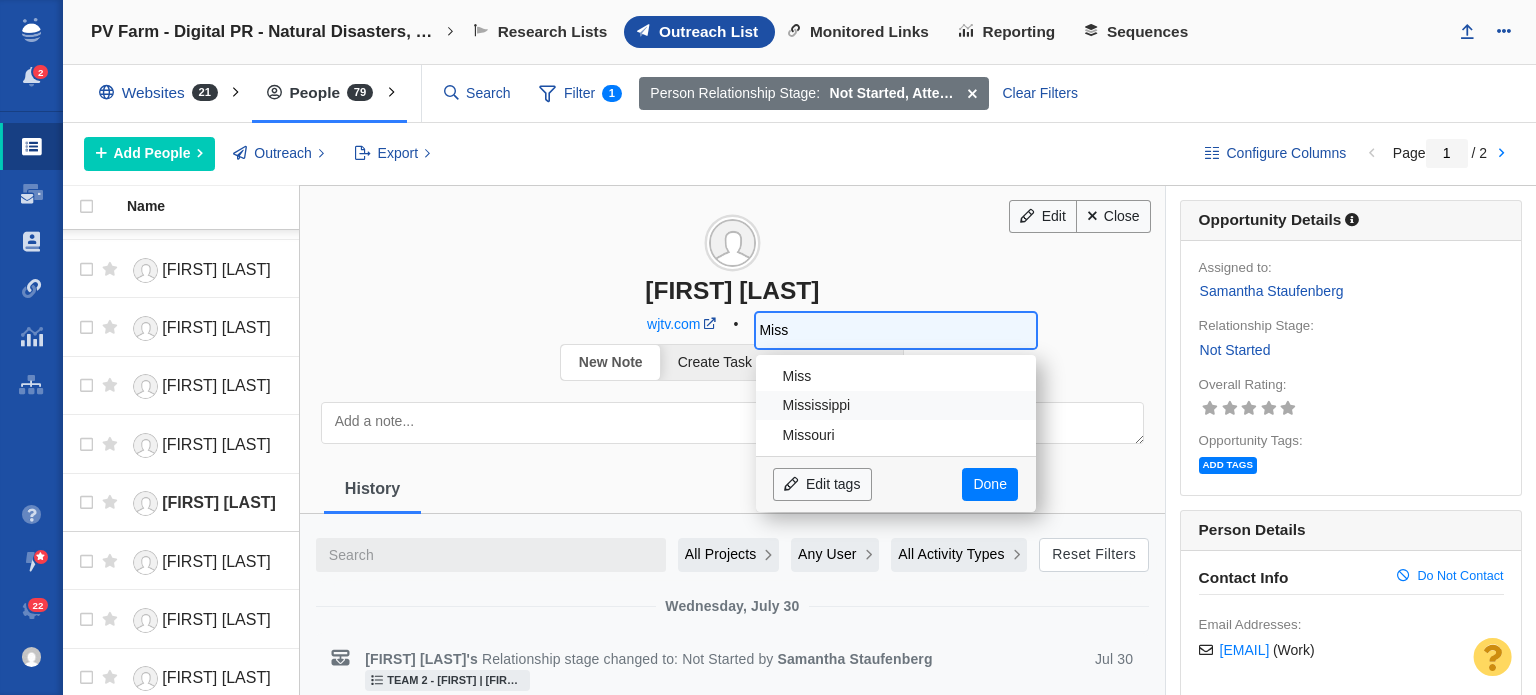 click on "Mississippi" at bounding box center (896, 405) 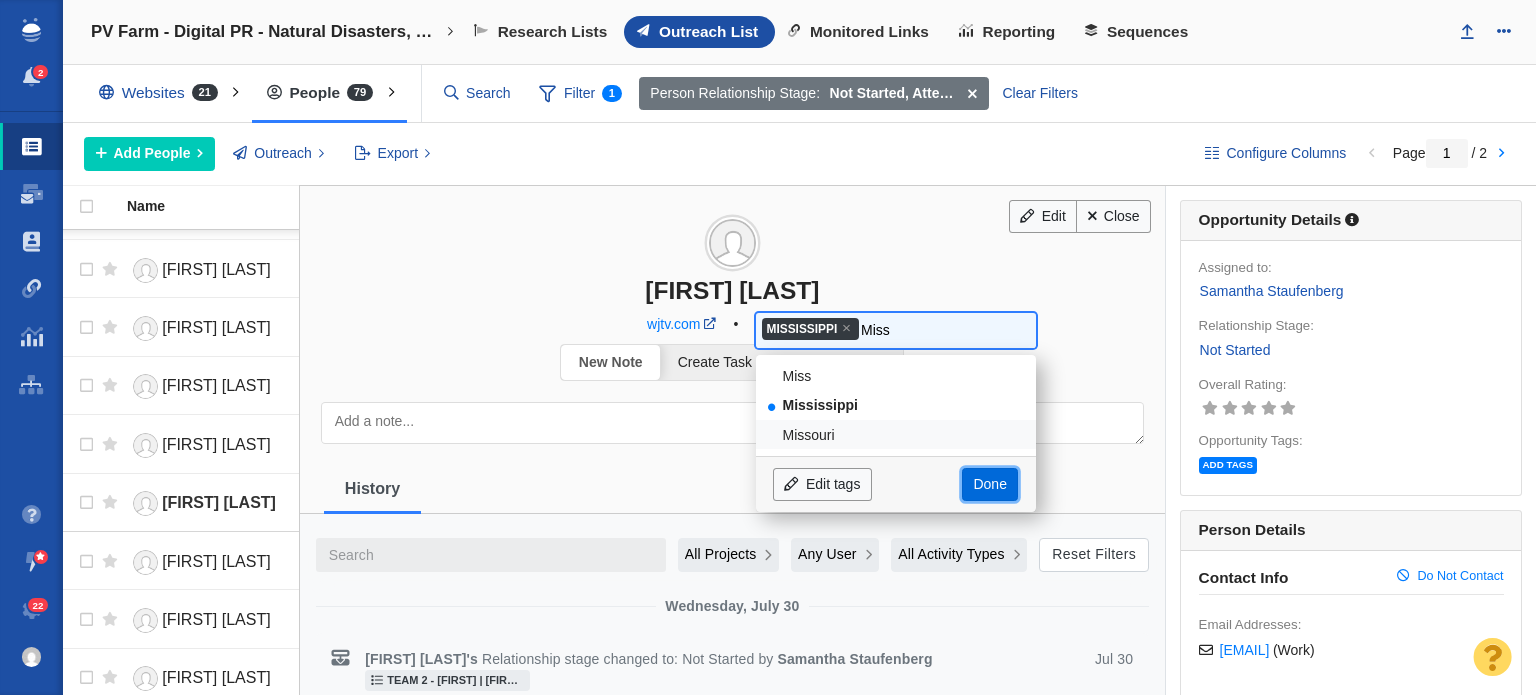 click on "Done" at bounding box center (990, 485) 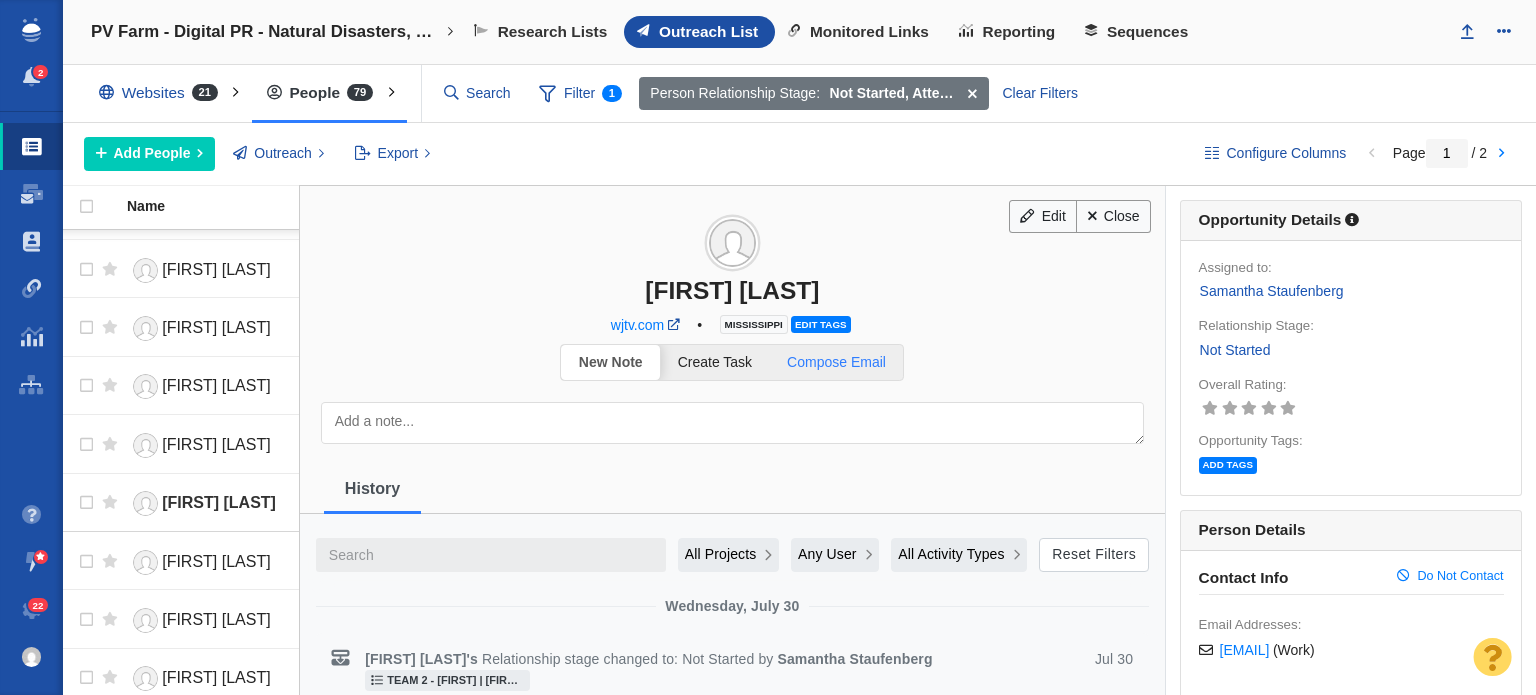 click on "Compose Email" at bounding box center [836, 362] 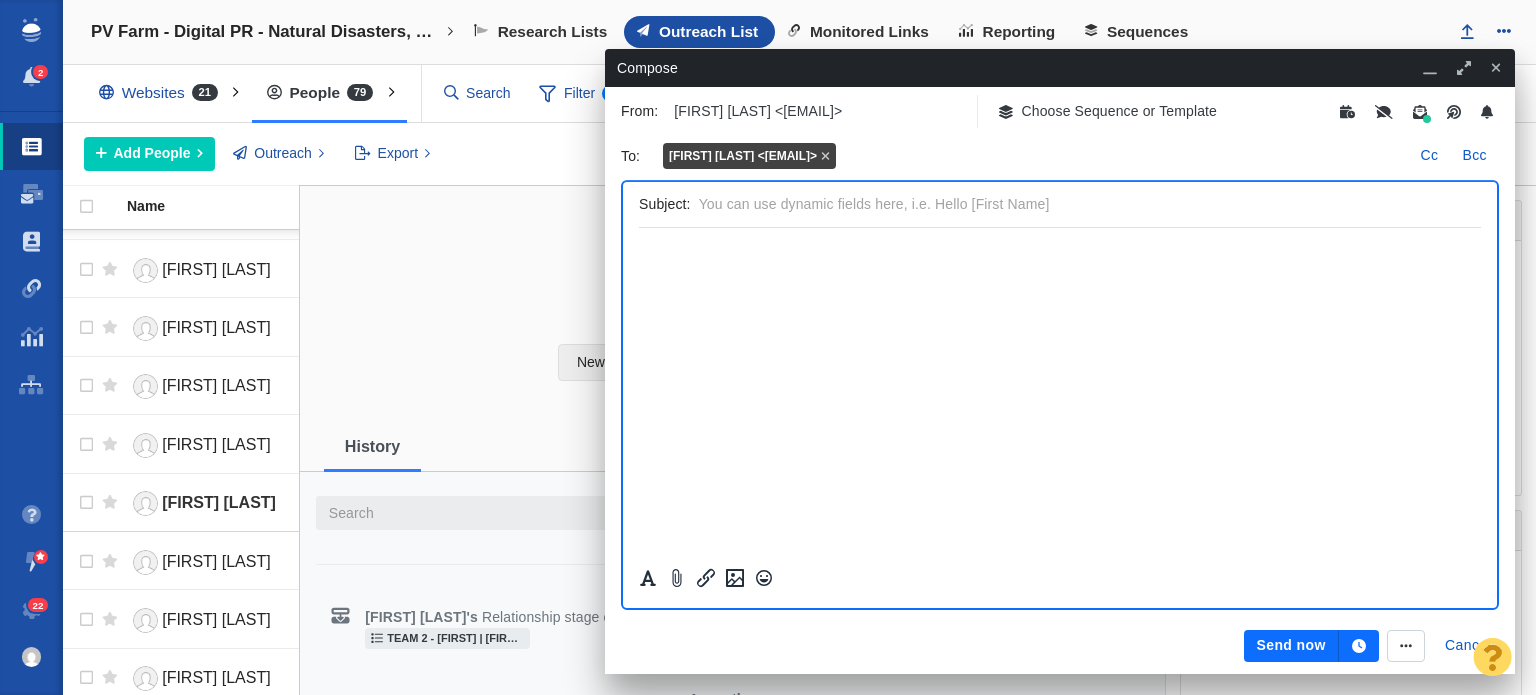 scroll, scrollTop: 0, scrollLeft: 0, axis: both 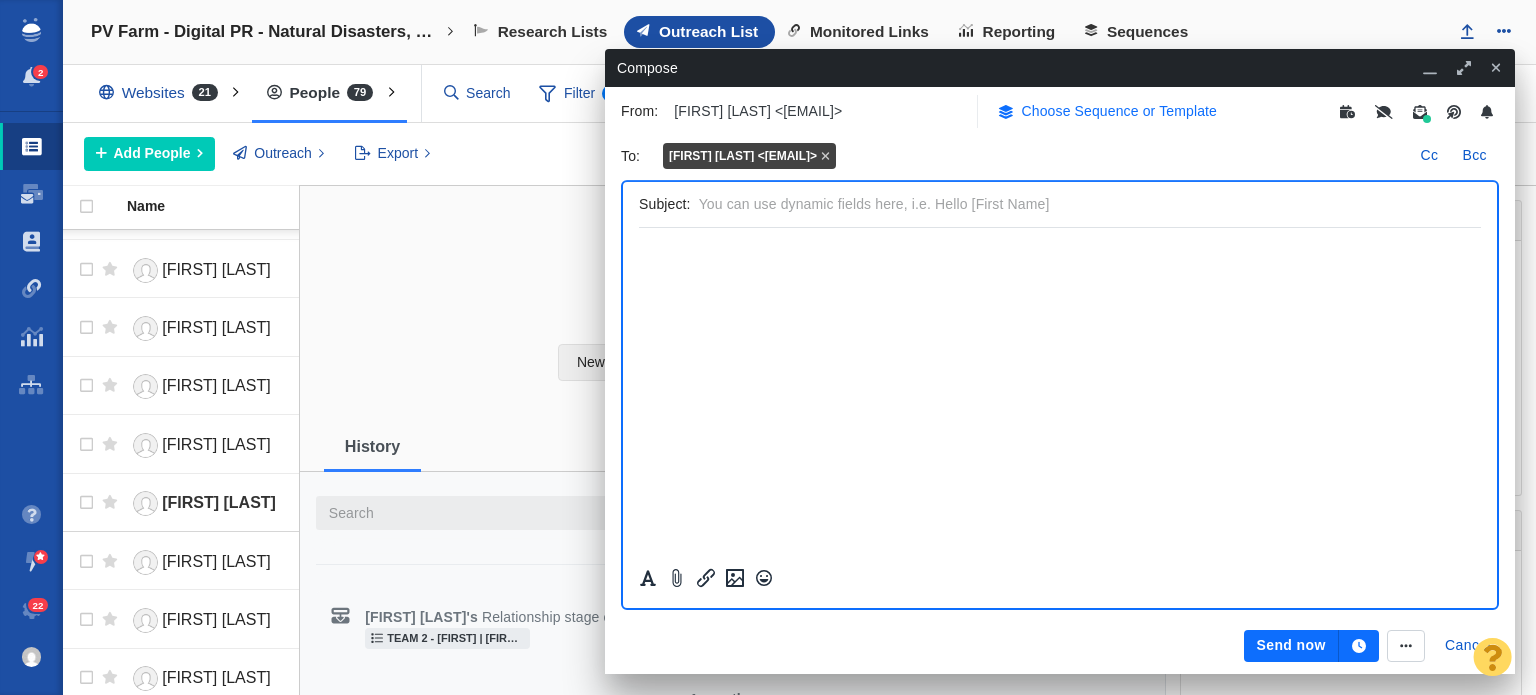 click on "Choose Sequence or Template" at bounding box center (1107, 111) 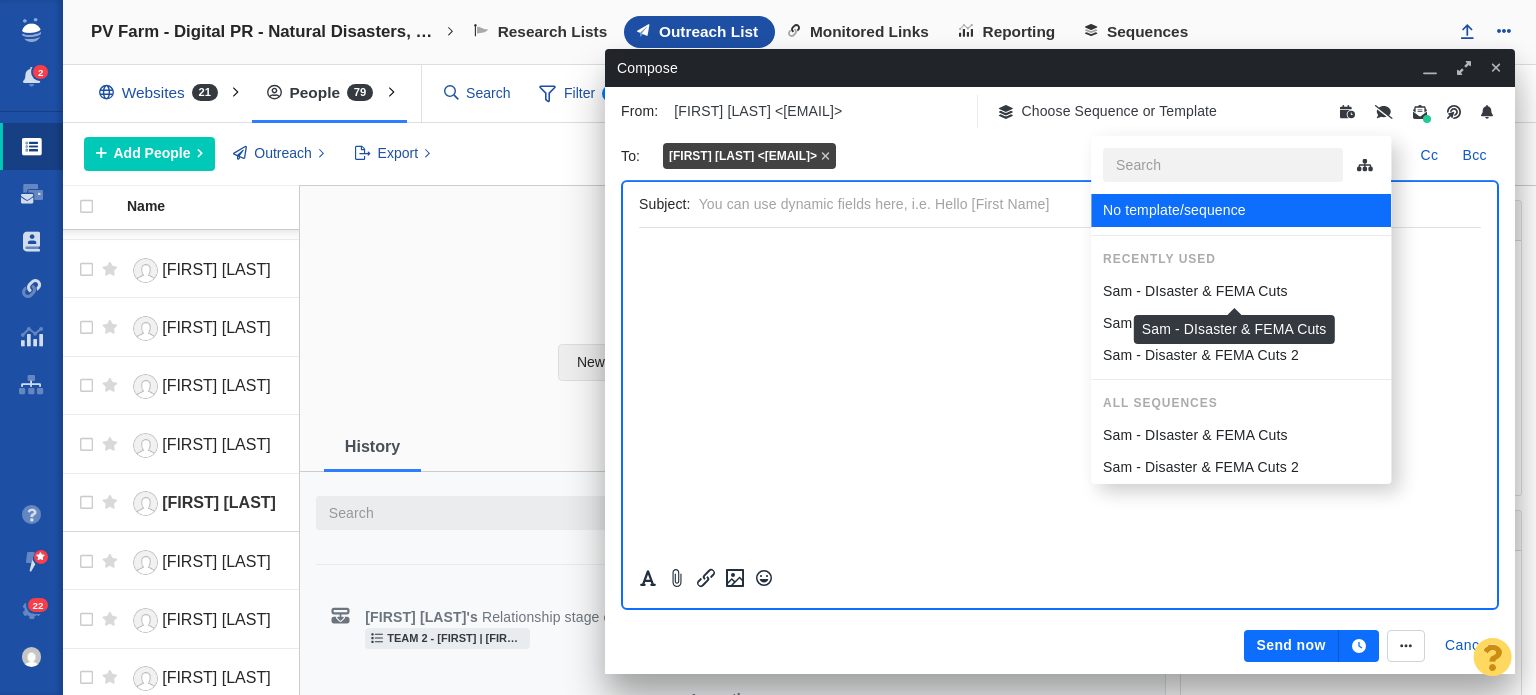 click on "Sam - DIsaster & FEMA Cuts" at bounding box center [1195, 291] 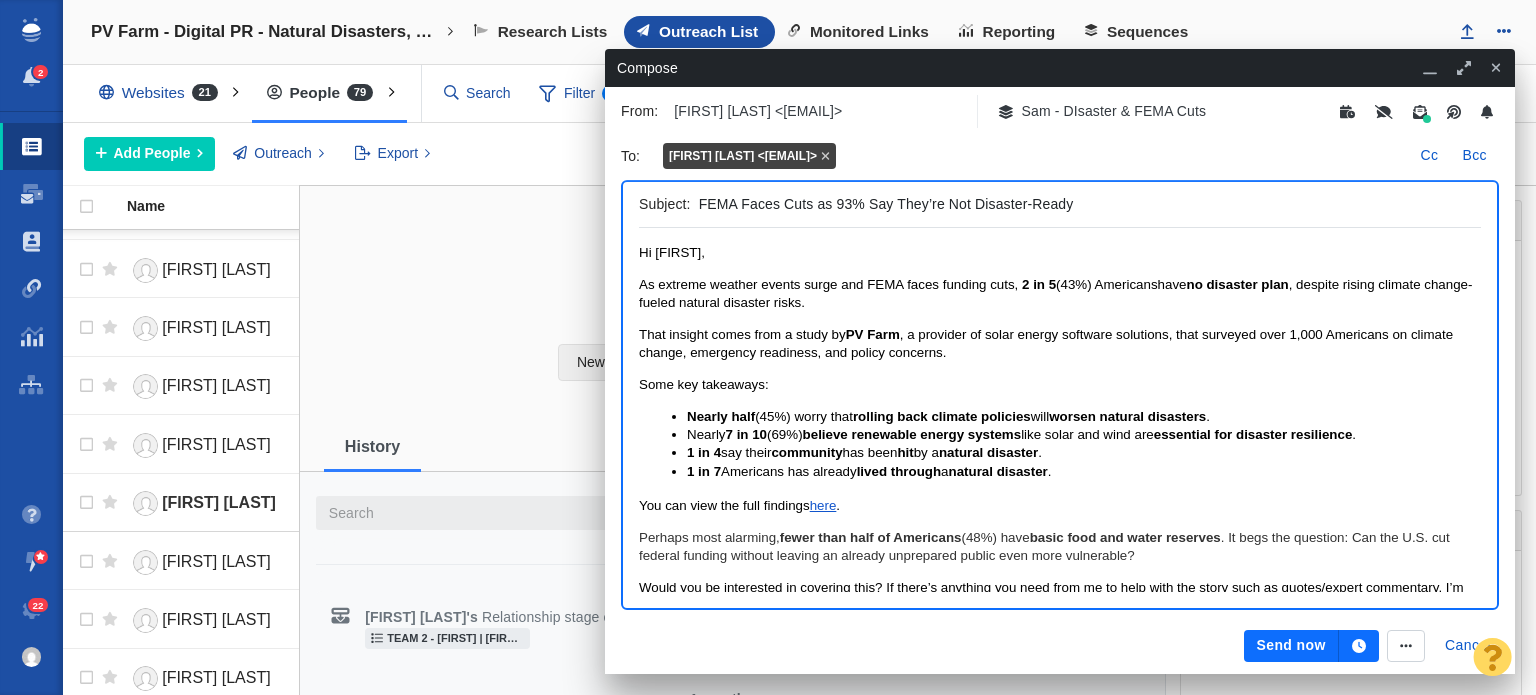 scroll, scrollTop: 0, scrollLeft: 0, axis: both 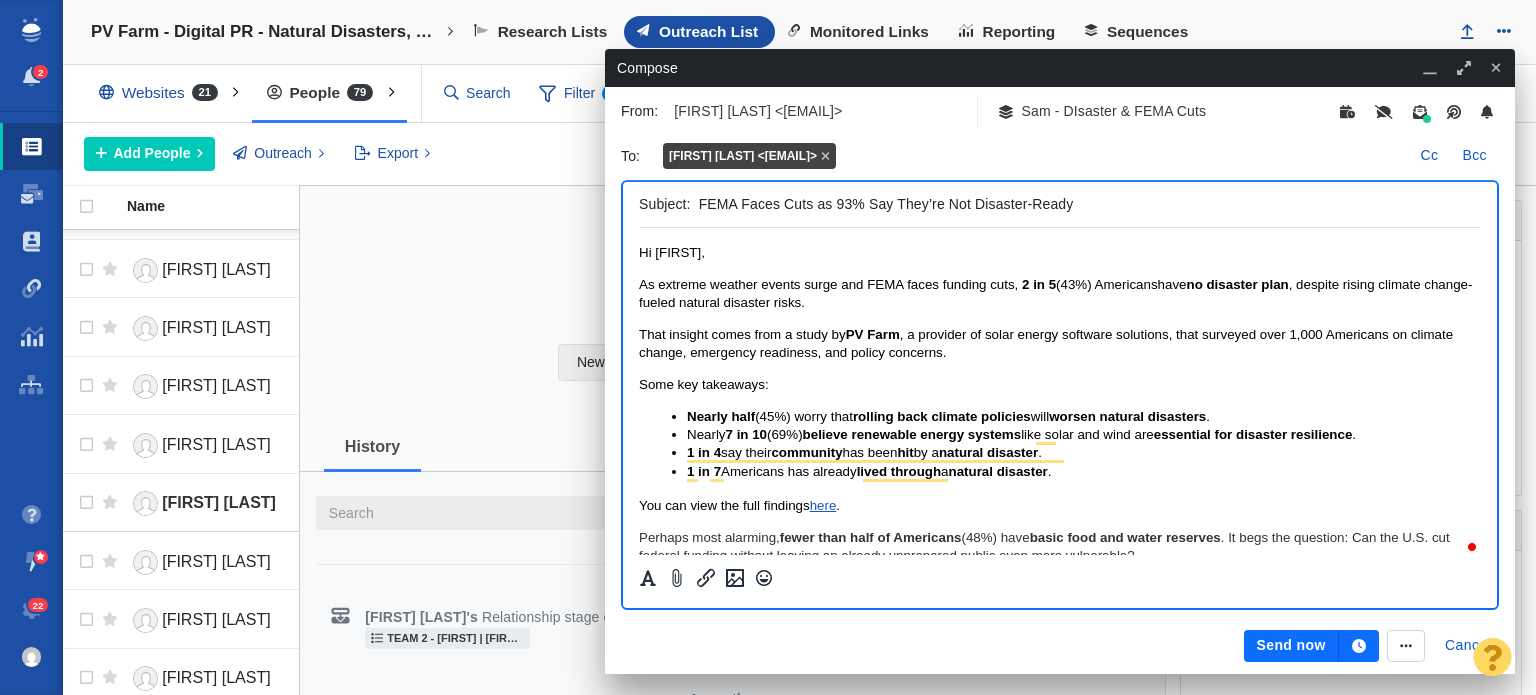 click on "As extreme weather events surge and FEMA faces funding cuts,   2 in 5  (43%) Americans  have  no disaster plan , despite rising climate change-fueled natural disaster risks." at bounding box center (1055, 293) 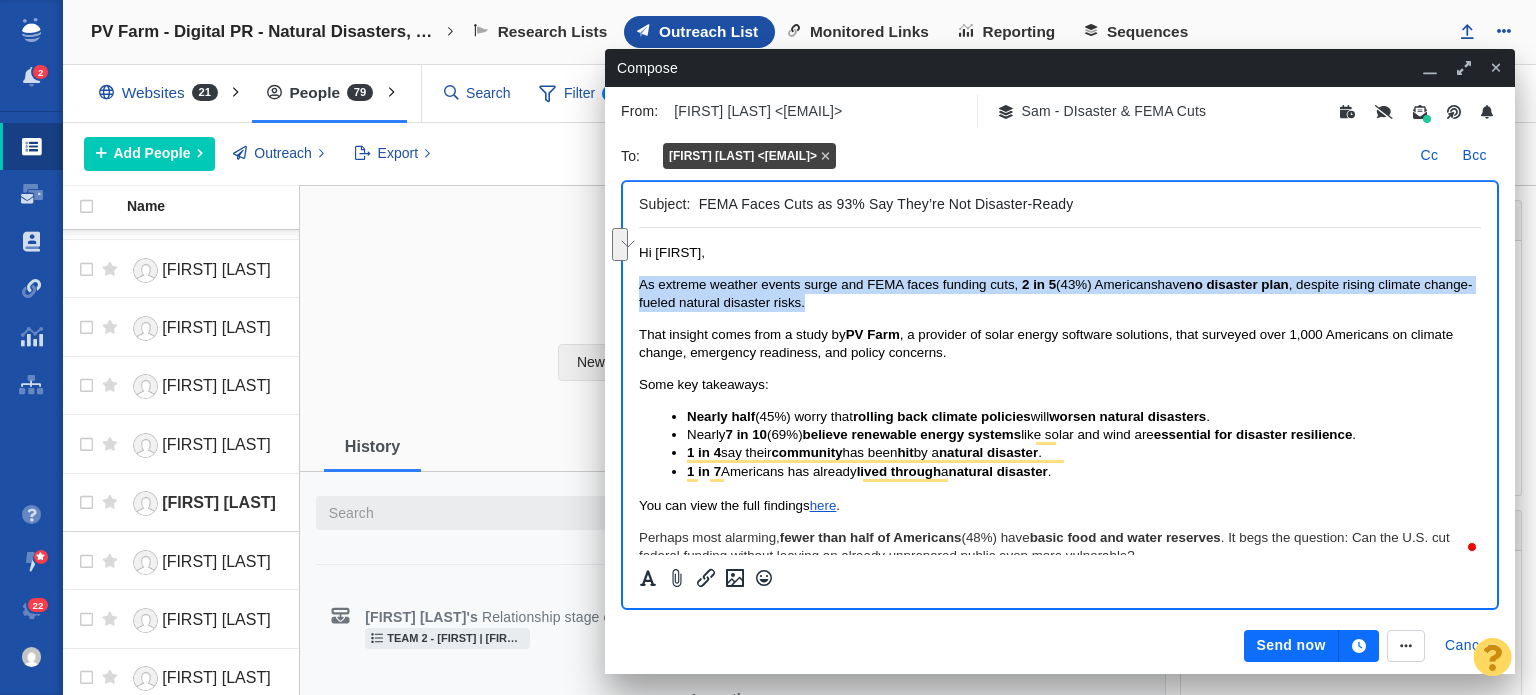 drag, startPoint x: 870, startPoint y: 297, endPoint x: 498, endPoint y: 277, distance: 372.53723 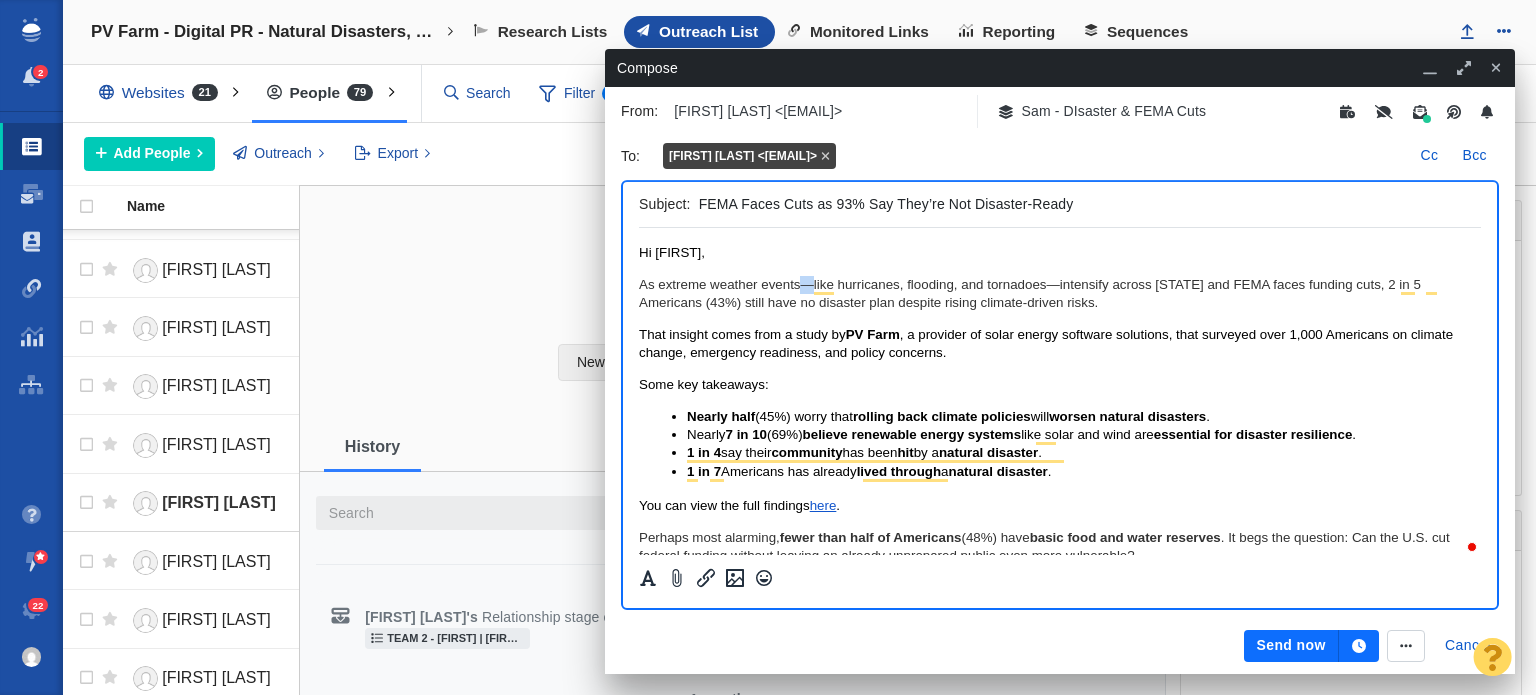 drag, startPoint x: 800, startPoint y: 272, endPoint x: 811, endPoint y: 277, distance: 12.083046 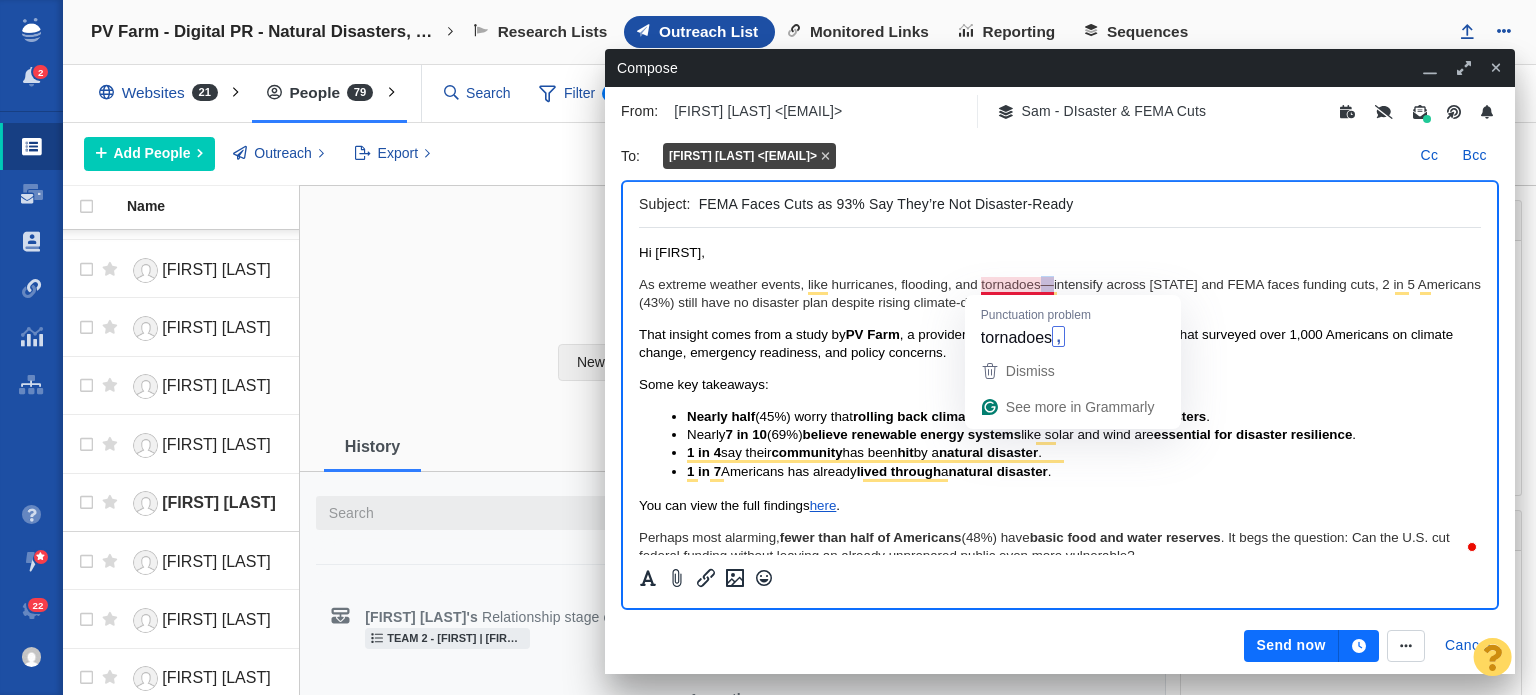 drag, startPoint x: 1042, startPoint y: 284, endPoint x: 1054, endPoint y: 282, distance: 12.165525 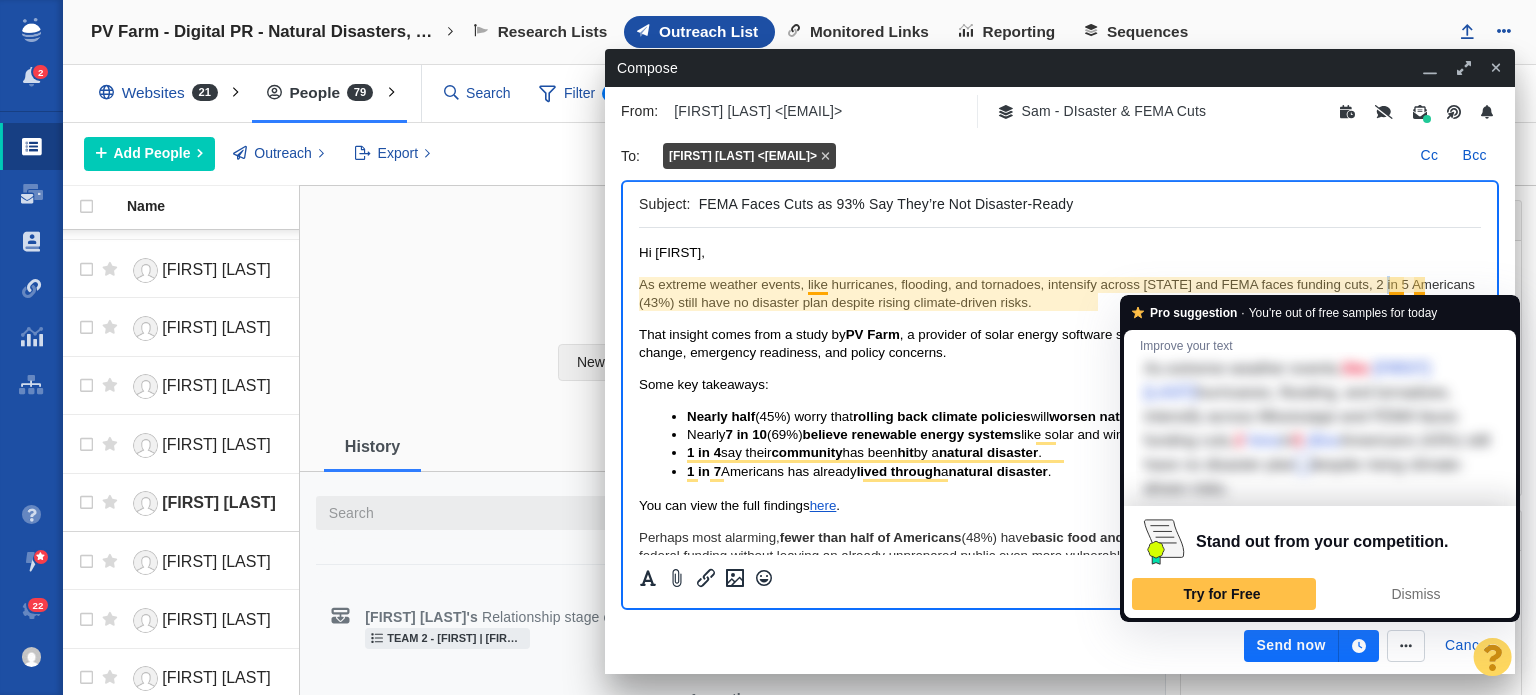 click on "As extreme weather events, like hurricanes, flooding, and tornadoes, intensify across Mississippi and FEMA faces funding cuts, 2 in 5 Americans (43%) still have no disaster plan despite rising climate-driven risks." at bounding box center [1060, 294] 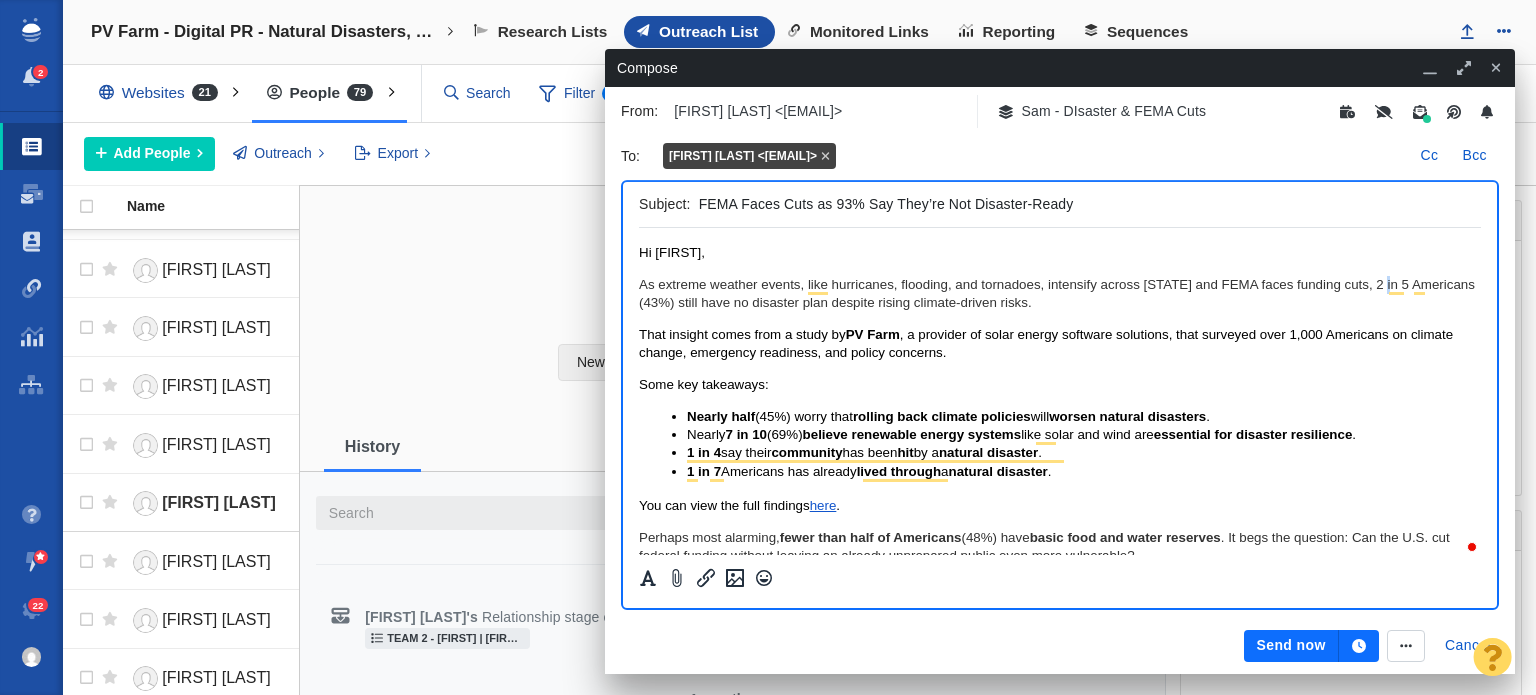 click on "As extreme weather events, like hurricanes, flooding, and tornadoes, intensify across Mississippi and FEMA faces funding cuts, 2 in 5 Americans (43%) still have no disaster plan despite rising climate-driven risks." at bounding box center (1060, 294) 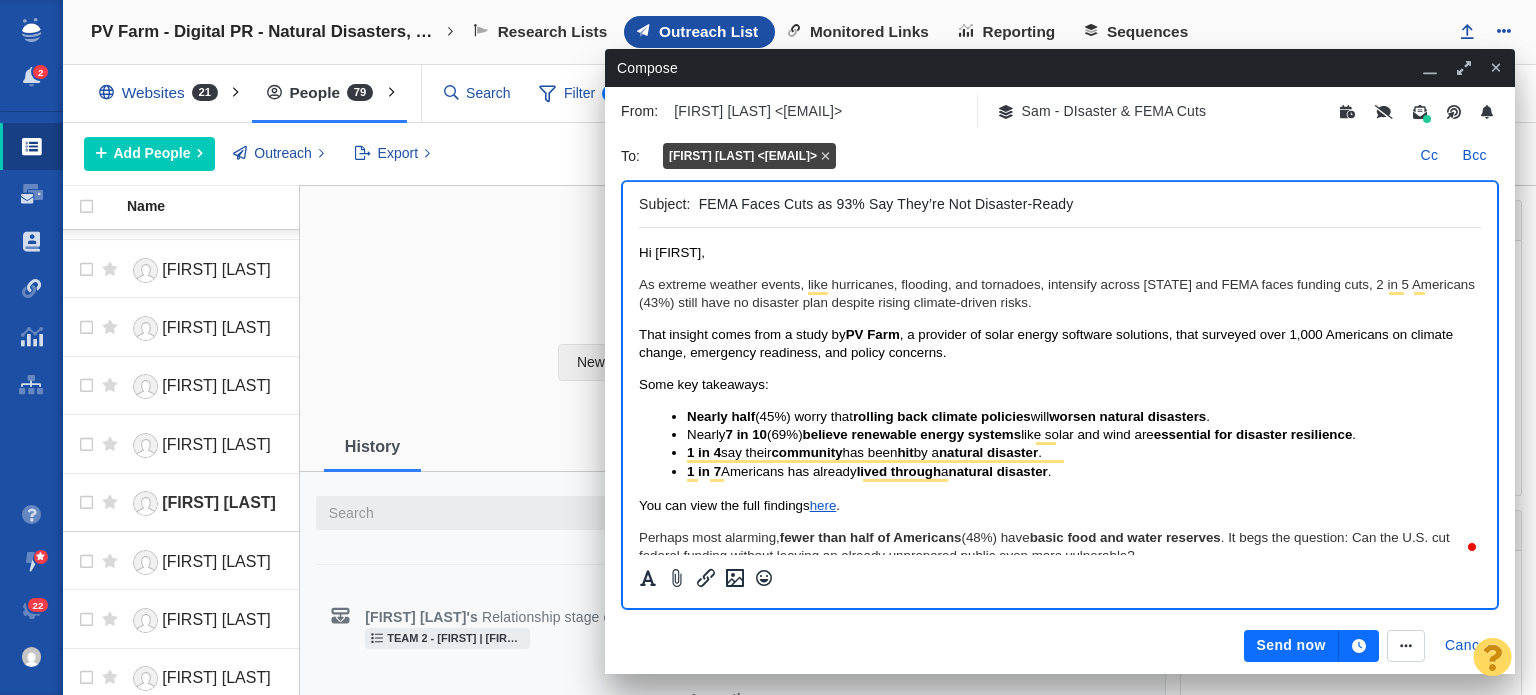 click on "As extreme weather events, like hurricanes, flooding, and tornadoes, intensify across Mississippi and FEMA faces funding cuts, 2 in 5 Americans (43%) still have no disaster plan despite rising climate-driven risks." at bounding box center [1060, 294] 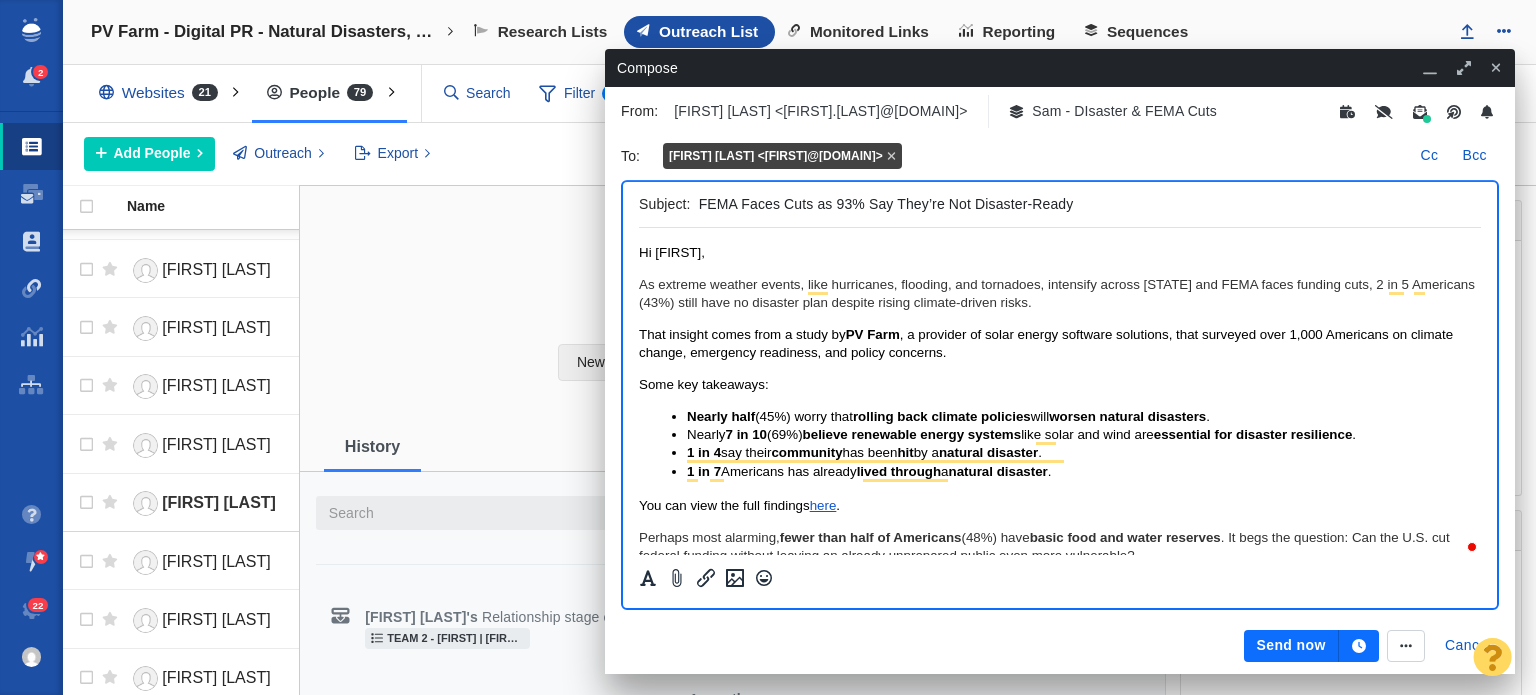 click on "As extreme weather events, like hurricanes, flooding, and tornadoes, intensify across Mississippi and FEMA faces funding cuts, 2 in 5 Americans (43%) still have no disaster plan despite rising climate-driven risks." 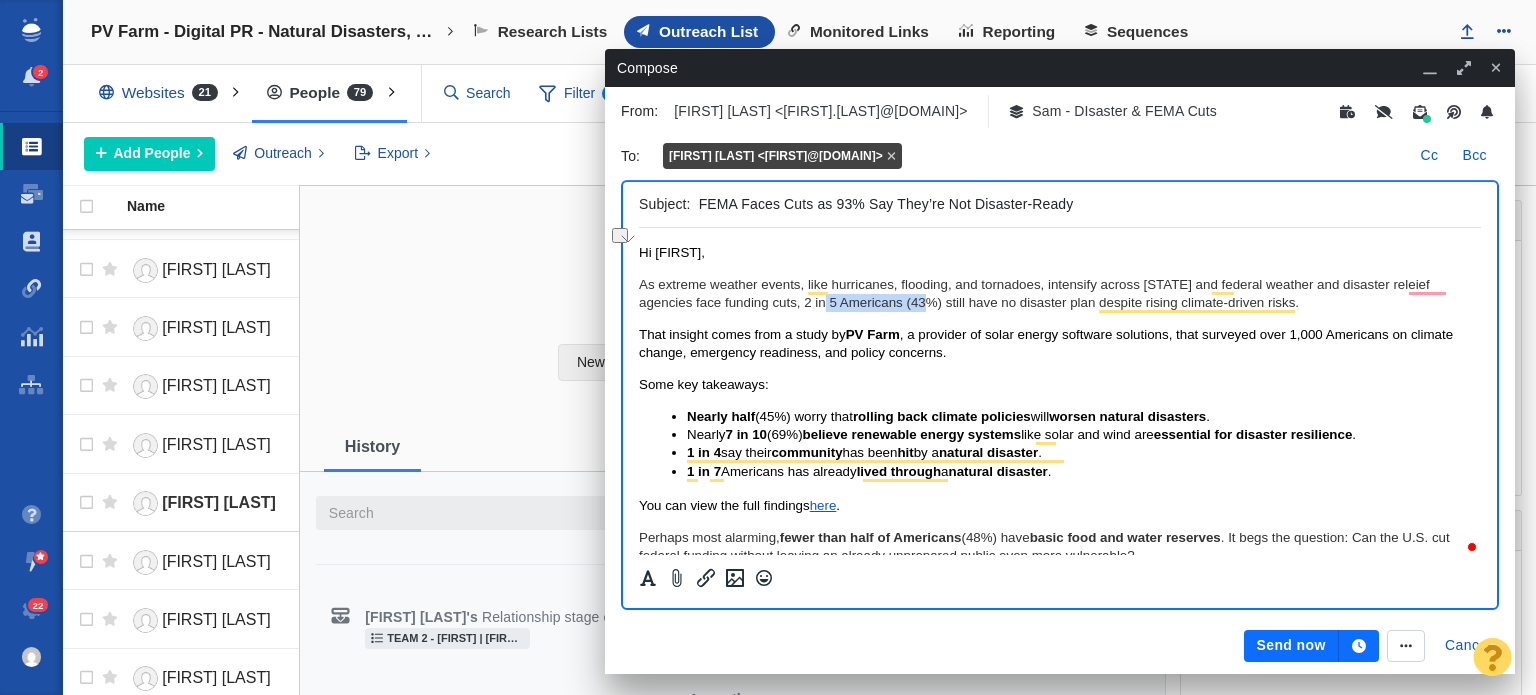 drag, startPoint x: 167, startPoint y: 78, endPoint x: 263, endPoint y: 76, distance: 96.02083 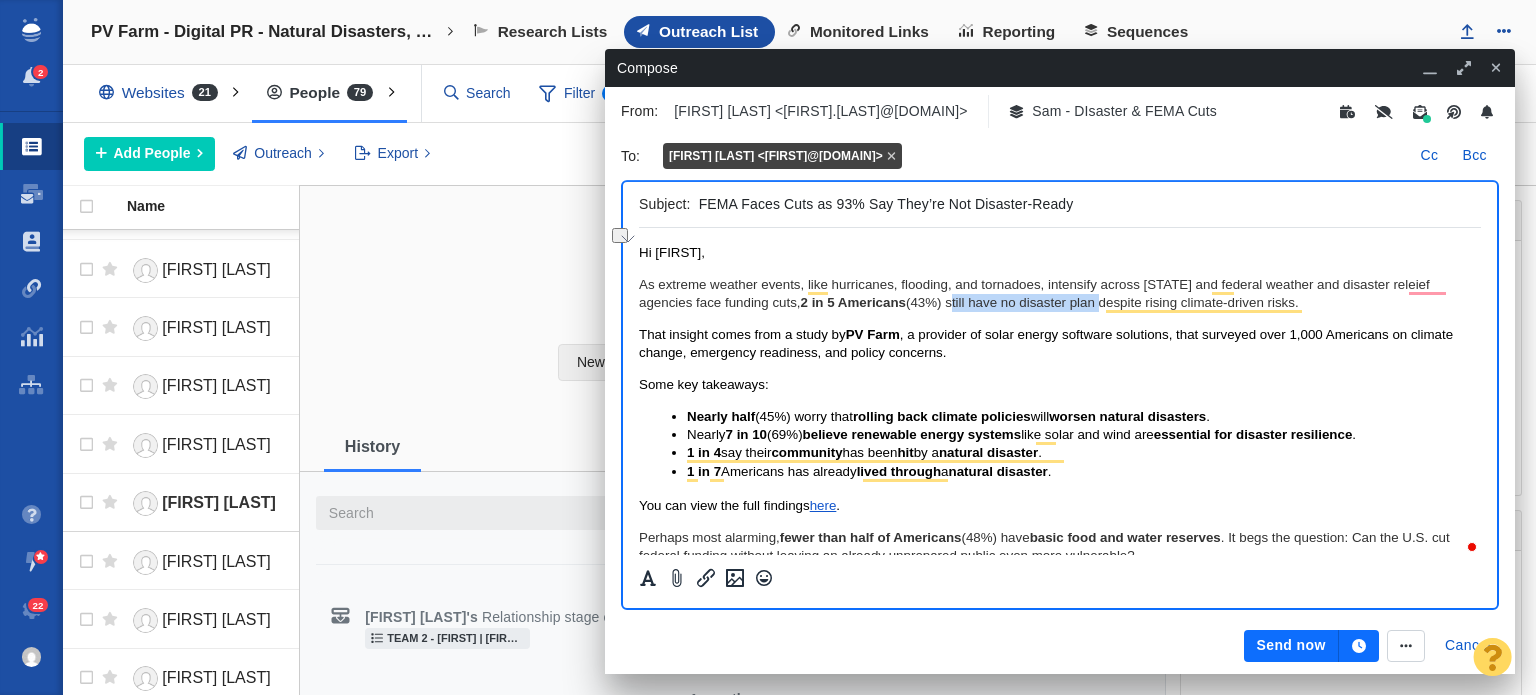 drag, startPoint x: 315, startPoint y: 77, endPoint x: 463, endPoint y: 75, distance: 148.01352 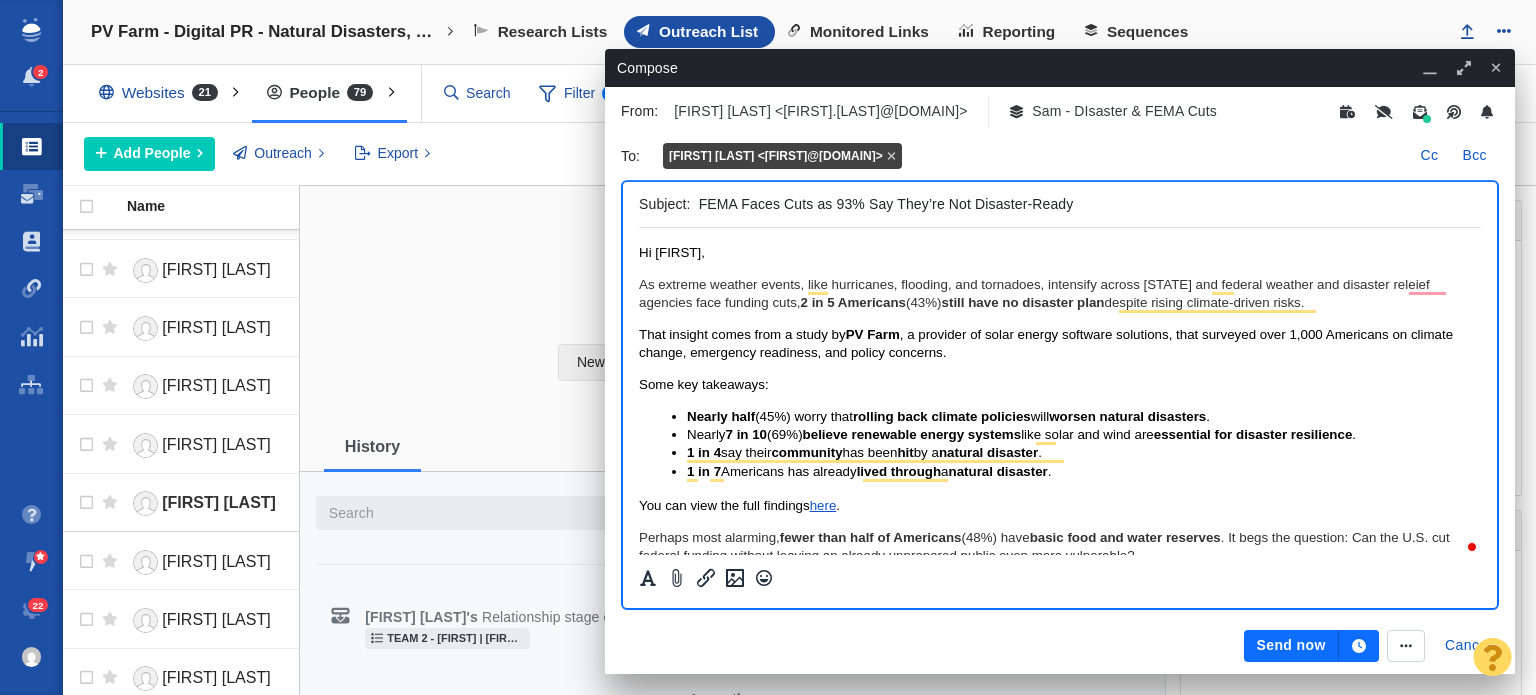 click on "That insight comes from a study by  PV Farm , a provider of solar energy software solutions, that surveyed over 1,000 Americans on climate change, emergency readiness, and policy concerns." 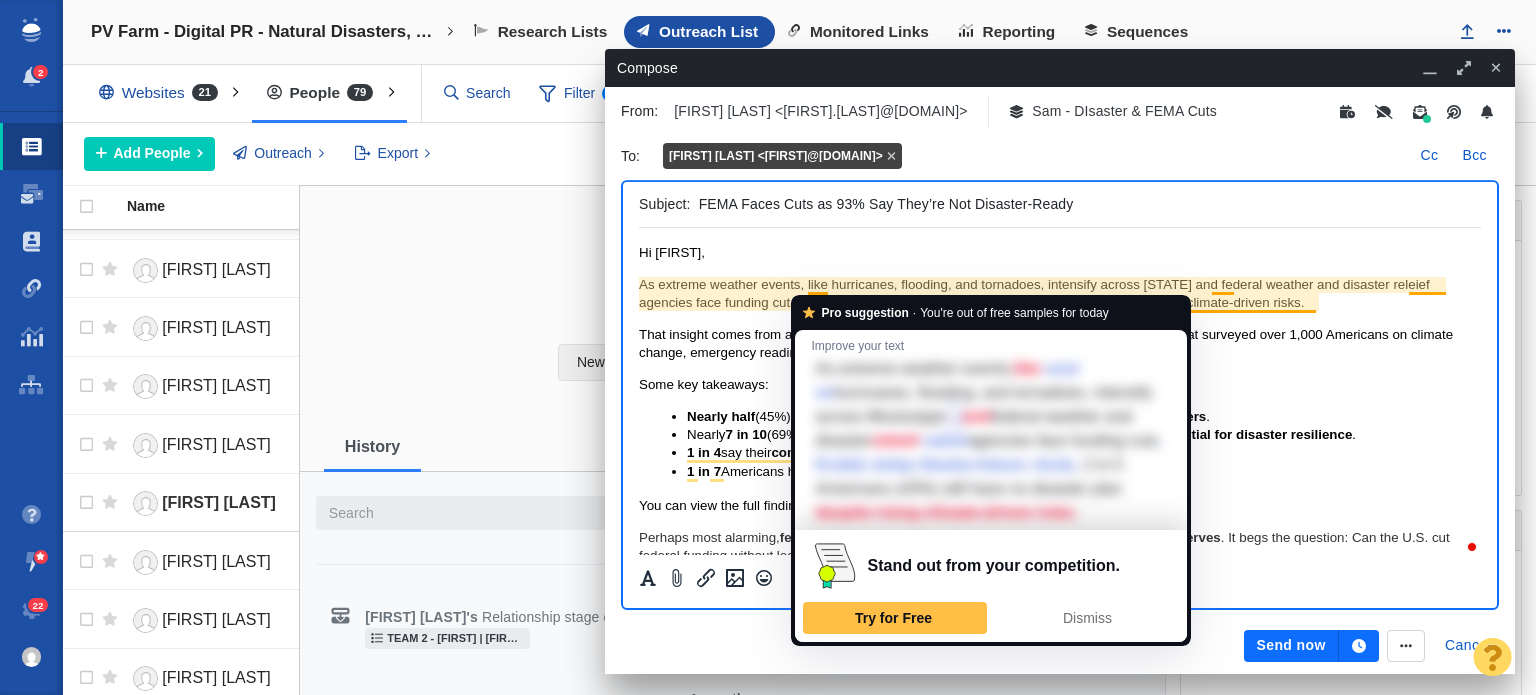 click on "As extreme weather events, like hurricanes, flooding, and tornadoes, intensify across Mississippi and federal weather and disaster releief agencies face funding cuts,  2 in 5 Americans  (43%)  still have no disaster plan  despite rising climate-driven risks." 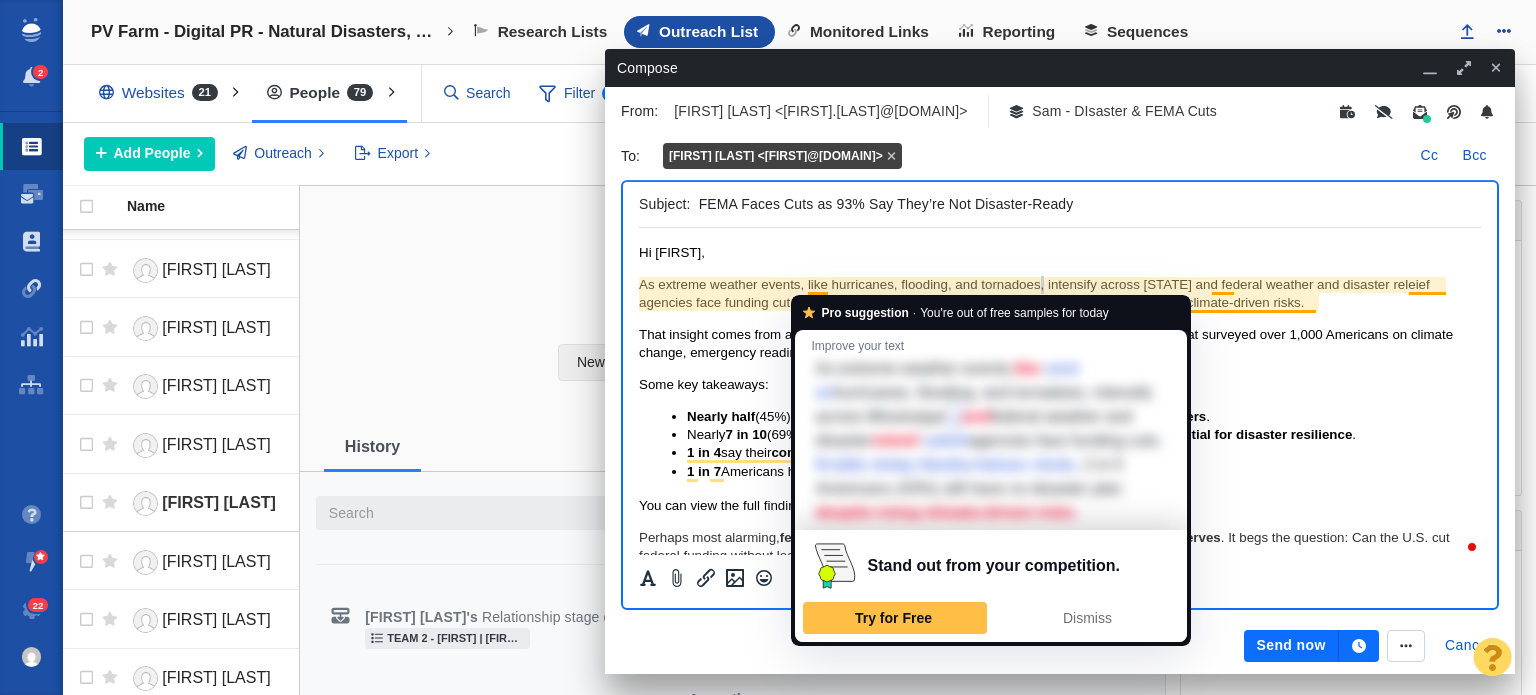 click on "Hi Garret, As extreme weather events, like hurricanes, flooding, and tornadoes, intensify across Mississippi and federal weather and disaster releief agencies face funding cuts,  2 in 5 Americans  (43%)  still have no disaster plan  despite rising climate-driven risks. That insight comes from a study by  PV Farm , a provider of solar energy software solutions, that surveyed over 1,000 Americans on climate change, emergency readiness, and policy concerns. Some key takeaways: Nearly half  (45%) worry that  rolling back climate policies  will  worsen natural disasters . Nearly  7 in 10  (69%)  believe renewable energy systems  like solar and wind are  essential for disaster resilience . 1 in 4  say their  community  has been  hit  by a  natural disaster . 1 in 7  Americans has already  lived through  a  natural disaster . You can view the full findings  here . Perhaps most alarming,  fewer than half of Americans  (48%) have  basic food and water reserves Best, Samantha Staufenberg Digital Promotions" 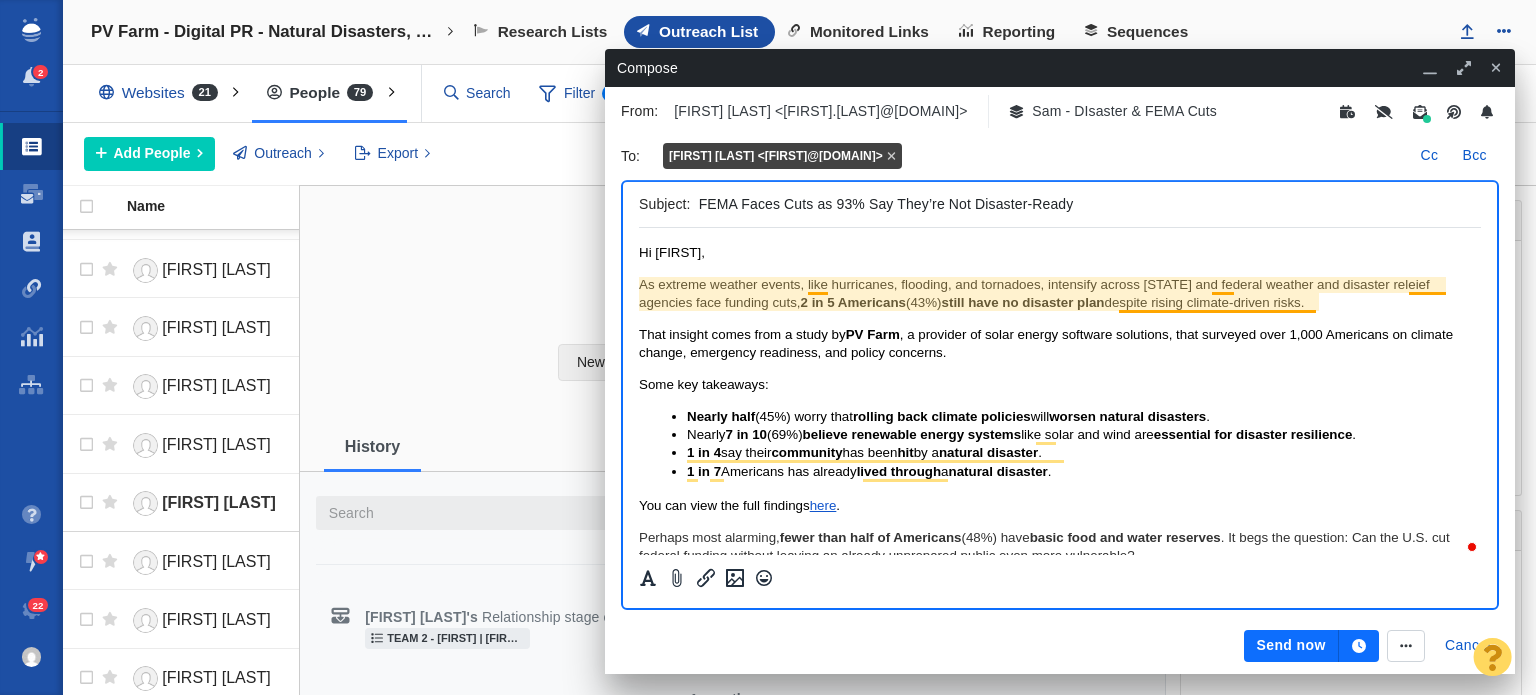 click on "As extreme weather events, like hurricanes, flooding, and tornadoes, intensify across Mississippi and federal weather and disaster releief agencies face funding cuts,  2 in 5 Americans  (43%)  still have no disaster plan  despite rising climate-driven risks." 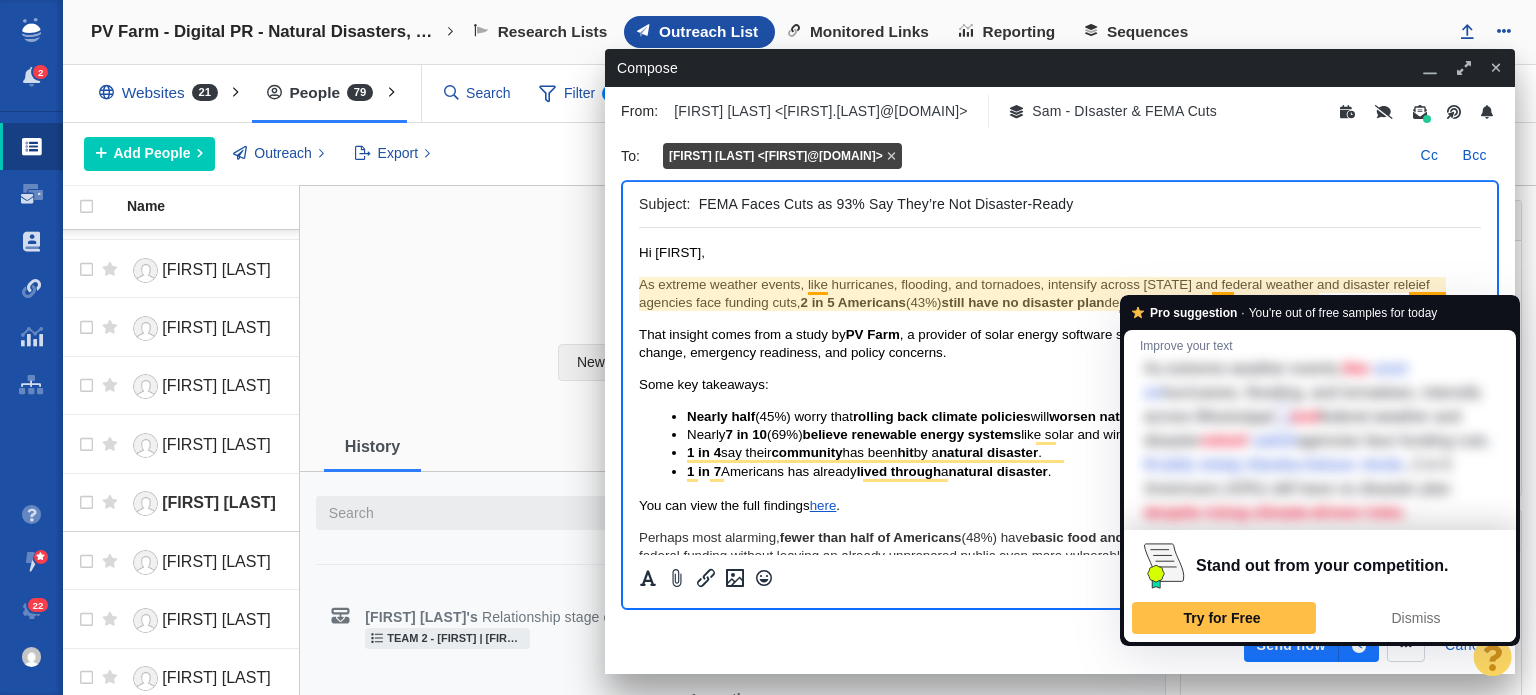 click on "As extreme weather events, like hurricanes, flooding, and tornadoes, intensify across Mississippi and federal weather and disaster releief agencies face funding cuts,  2 in 5 Americans  (43%)  still have no disaster plan  despite rising climate-driven risks." 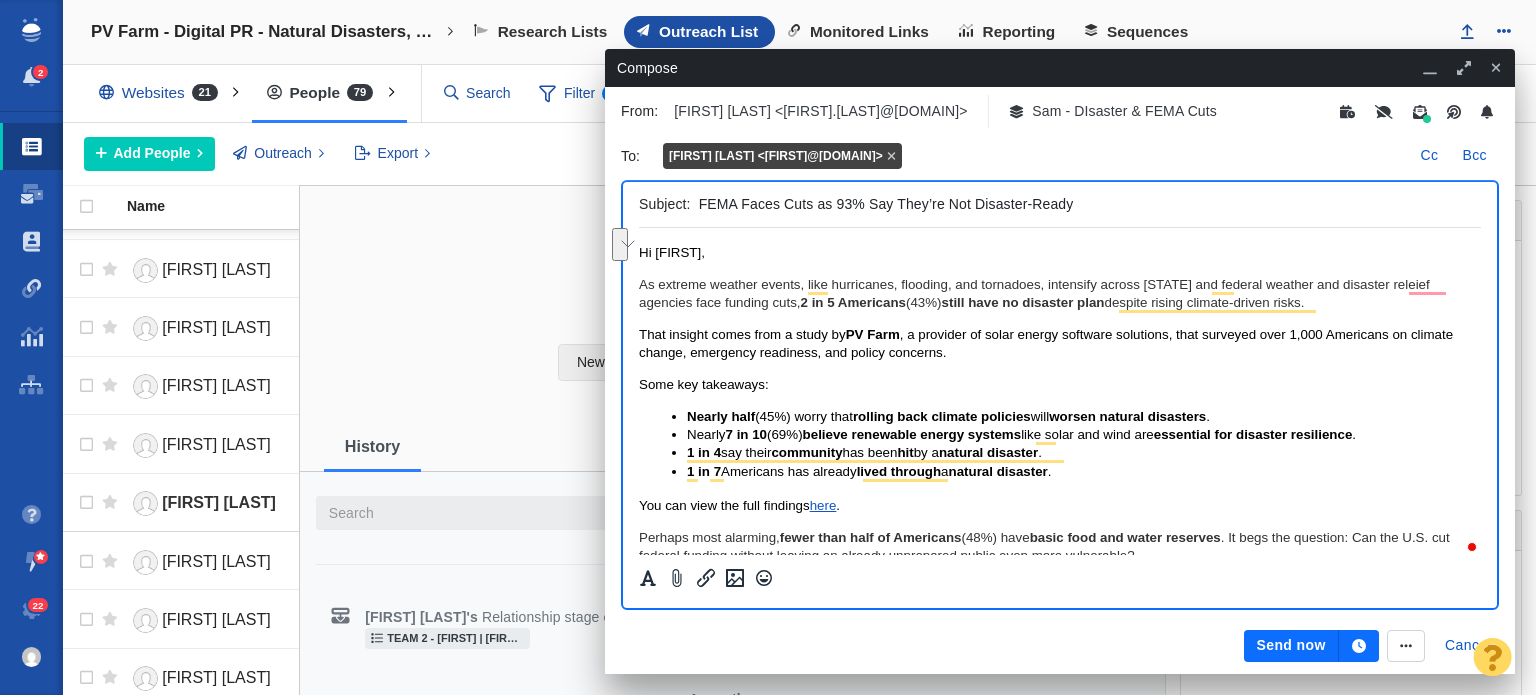 drag, startPoint x: 570, startPoint y: 51, endPoint x: 157, endPoint y: 80, distance: 414.0169 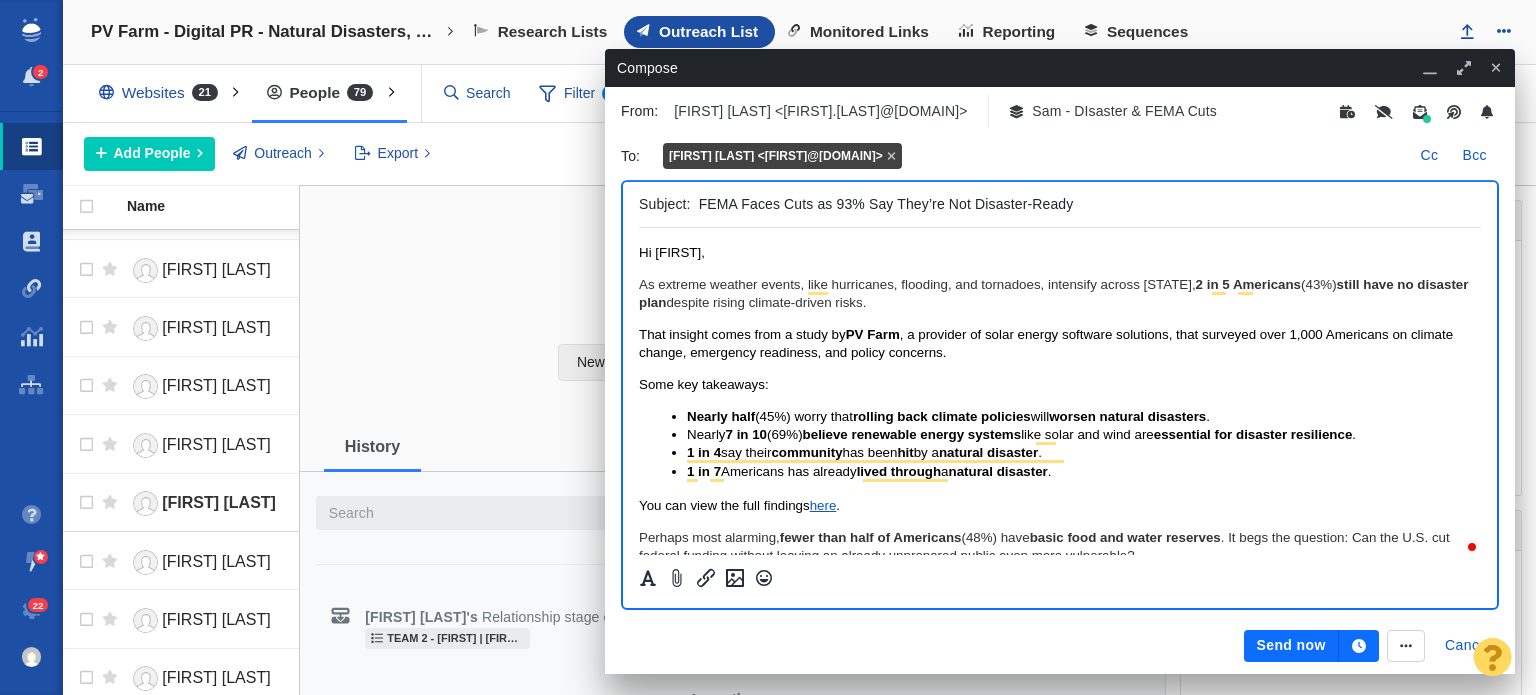 click on "As extreme weather events, like hurricanes, flooding, and tornadoes, intensify across Mississippi,  2 in 5 Americans  (43%)  still have no disaster plan  despite rising climate-driven risks." 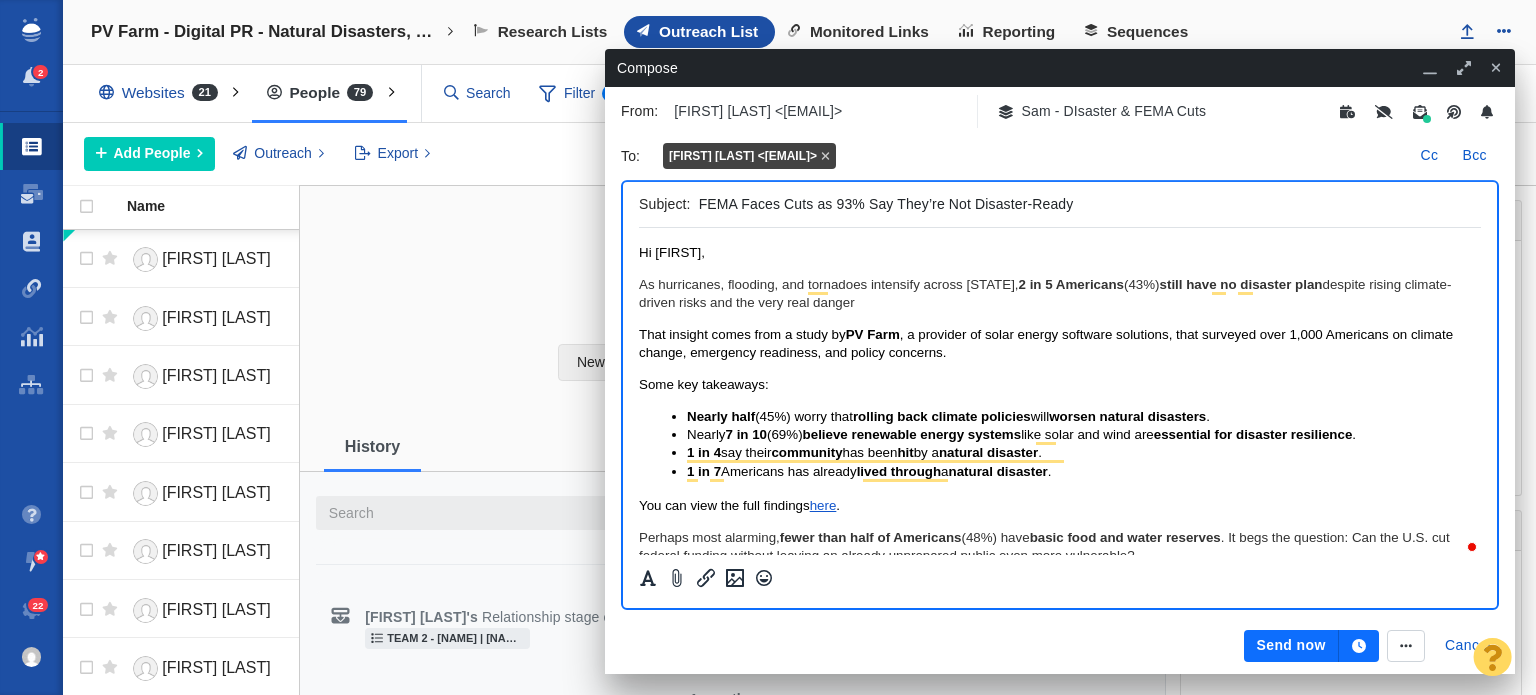 scroll, scrollTop: 0, scrollLeft: 0, axis: both 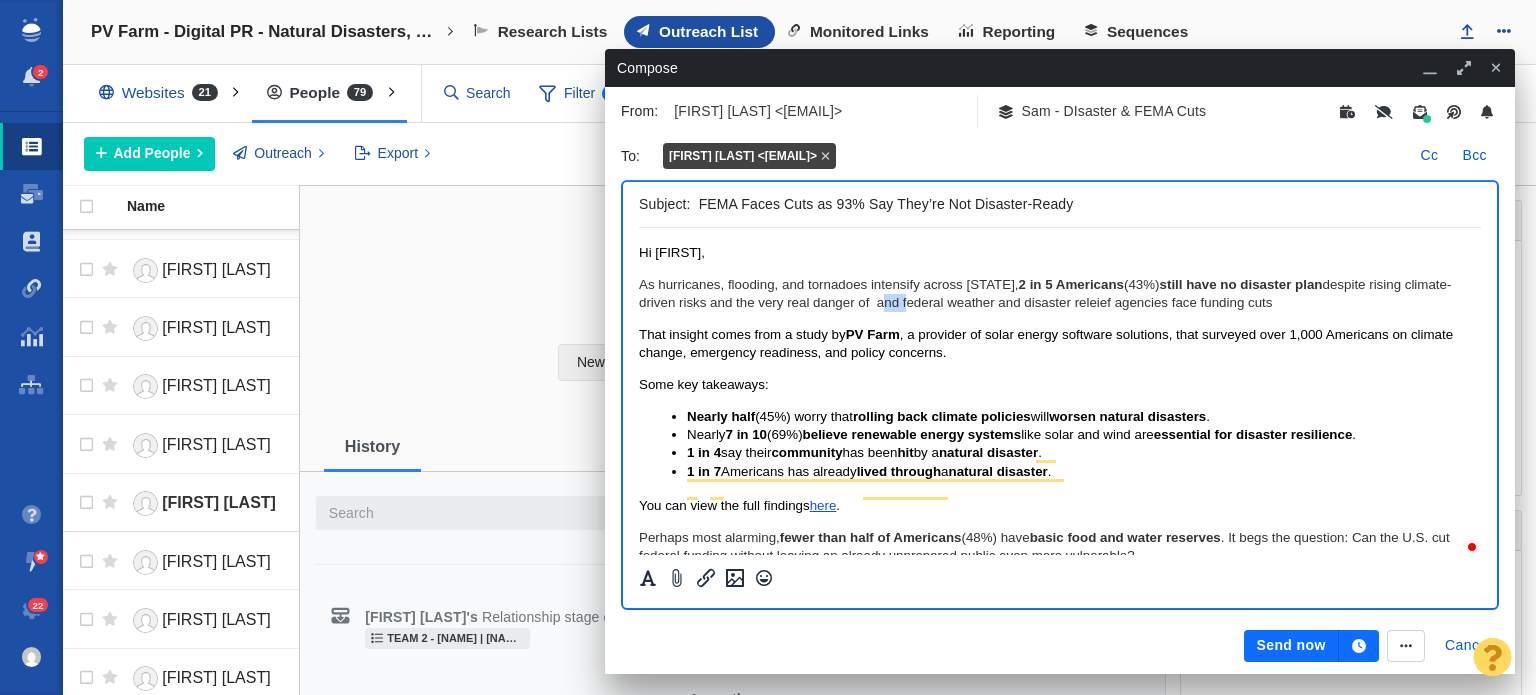 drag, startPoint x: 1092, startPoint y: 301, endPoint x: 1118, endPoint y: 301, distance: 26 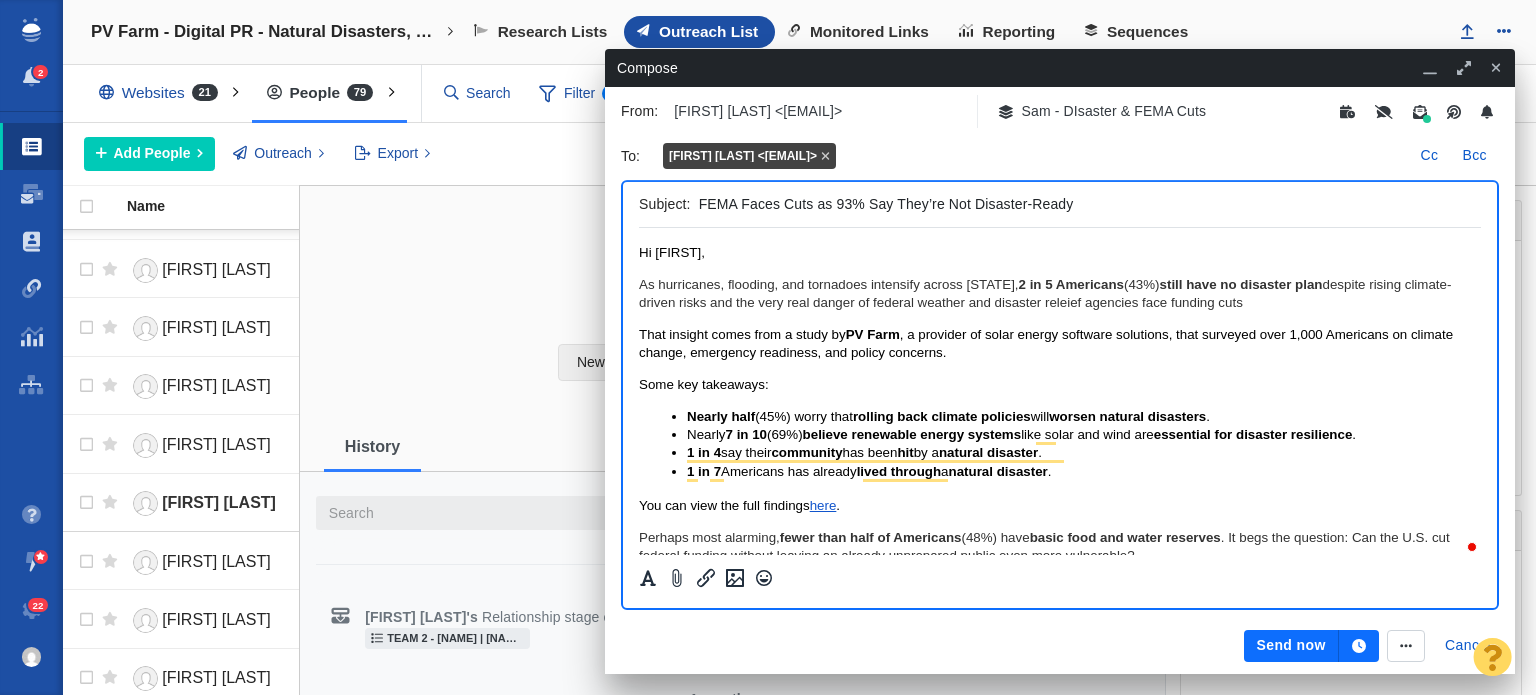 click on "As extreme weather events, like hurricanes, flooding, and tornadoes, intensify across Mississippi,  2 in 5 Americans  (43%)  still have no disaster plan  despite rising climate-driven risks and the very real danger of federal weather and disaster releief agencies face funding cuts" at bounding box center [1060, 294] 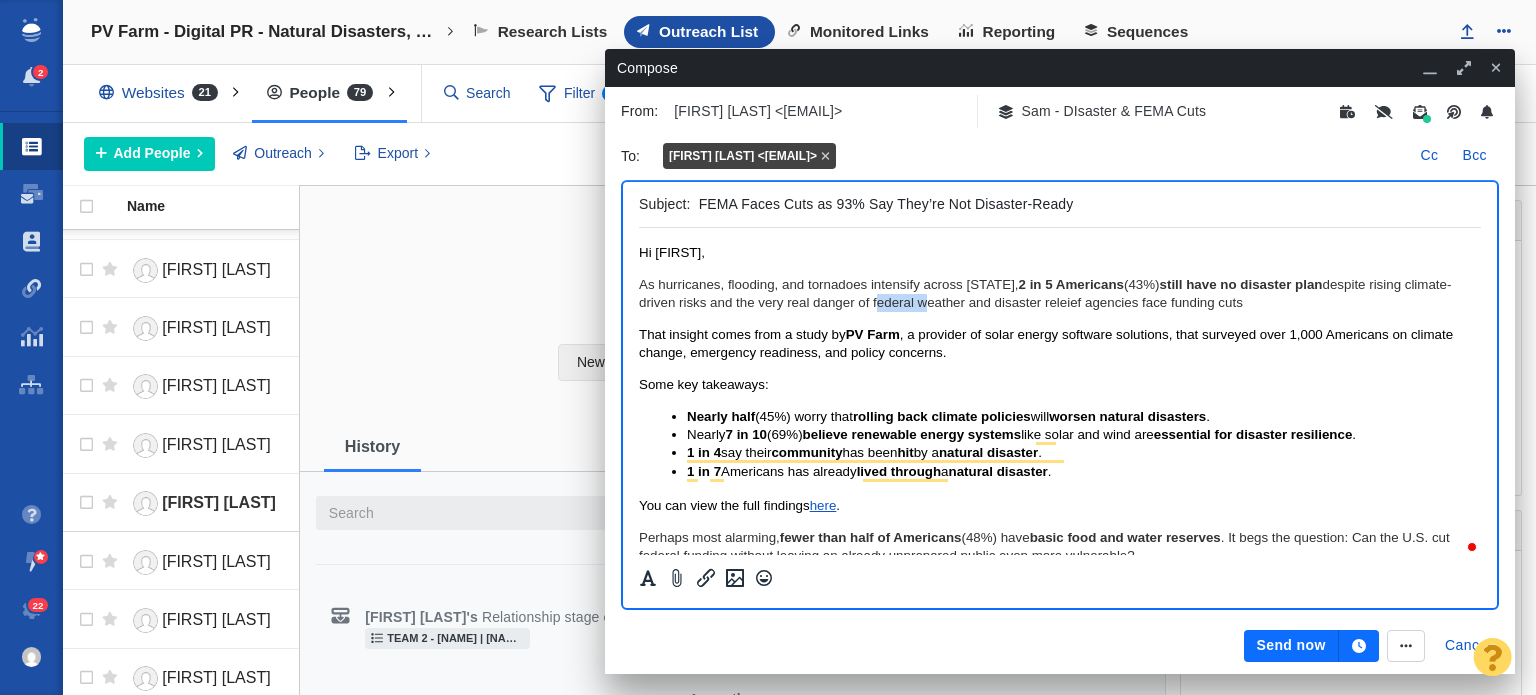 click on "As extreme weather events, like hurricanes, flooding, and tornadoes, intensify across Mississippi,  2 in 5 Americans  (43%)  still have no disaster plan  despite rising climate-driven risks and the very real danger of federal weather and disaster releief agencies face funding cuts" at bounding box center (1060, 294) 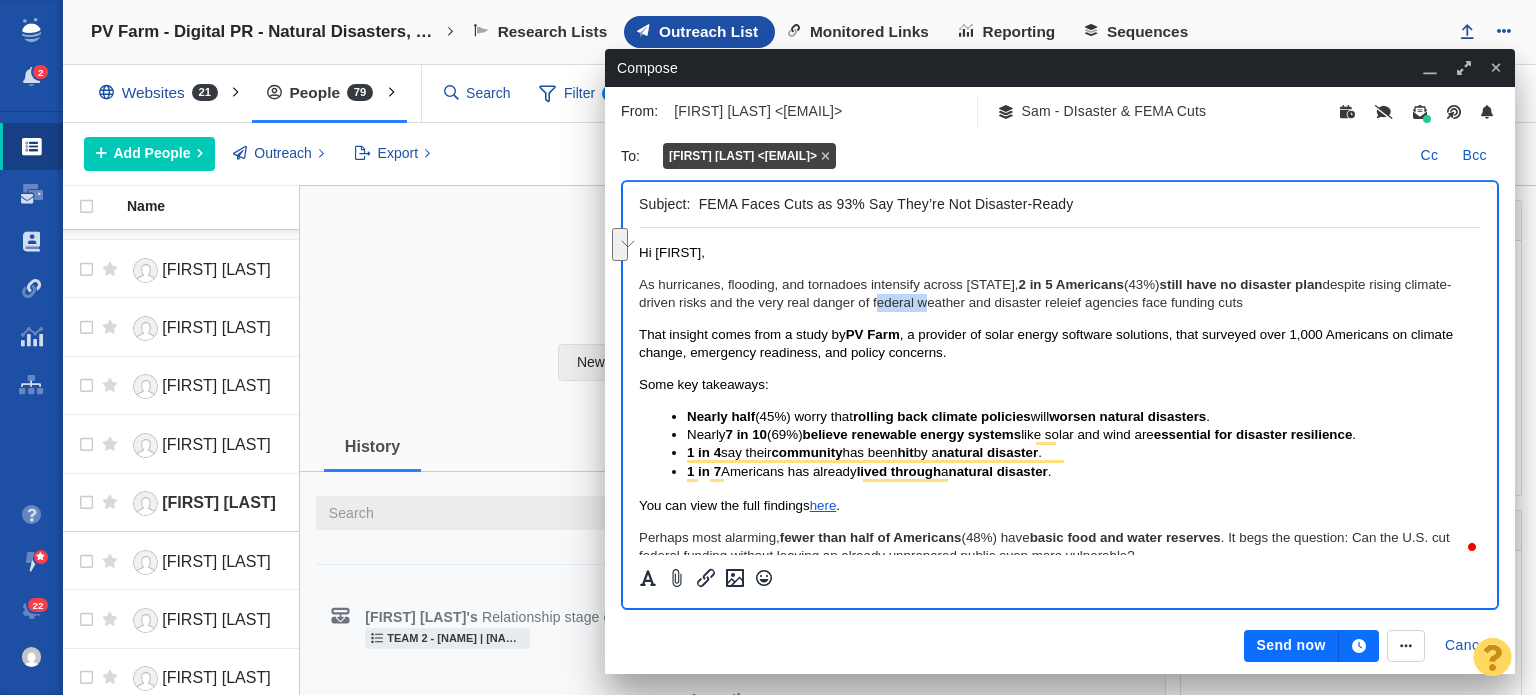 click on "As extreme weather events, like hurricanes, flooding, and tornadoes, intensify across Mississippi,  2 in 5 Americans  (43%)  still have no disaster plan  despite rising climate-driven risks and the very real danger of federal weather and disaster releief agencies face funding cuts" at bounding box center [1060, 294] 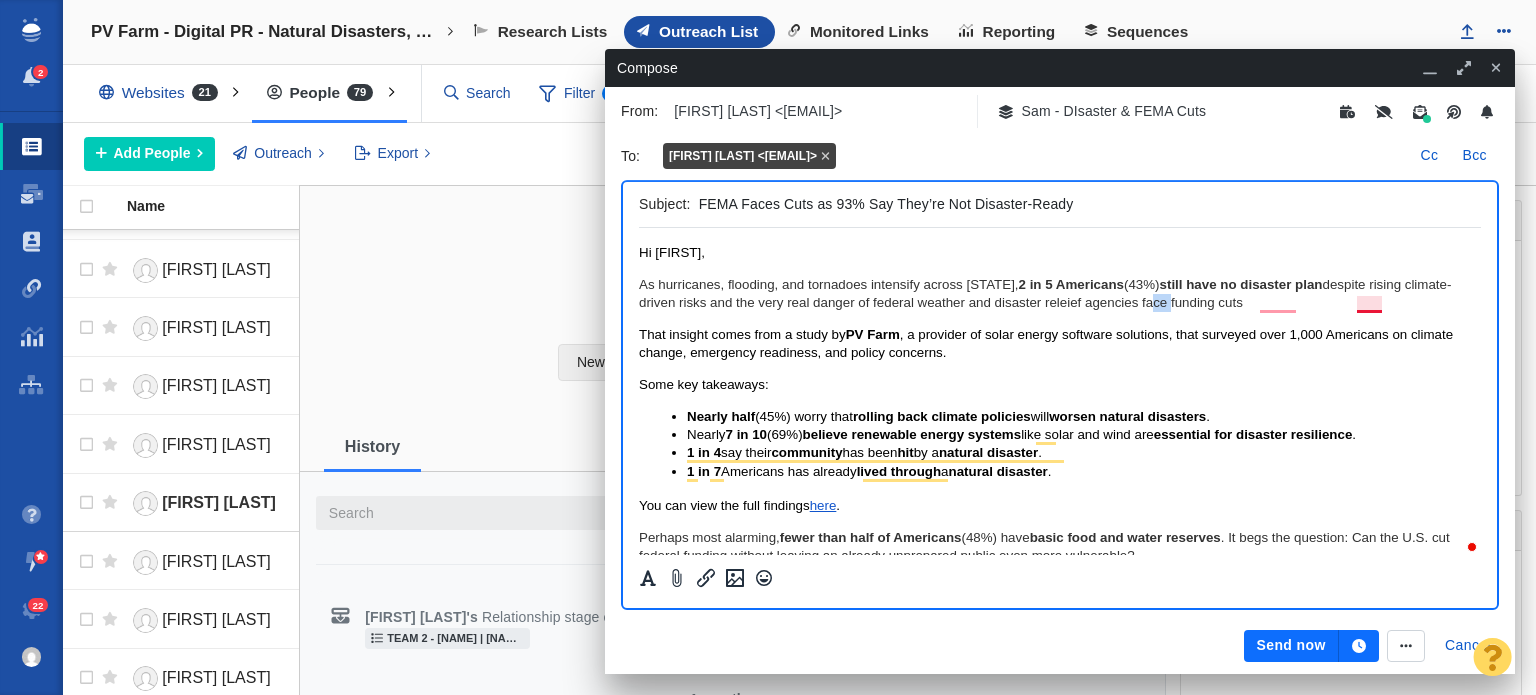 drag, startPoint x: 1362, startPoint y: 301, endPoint x: 1398, endPoint y: 307, distance: 36.496574 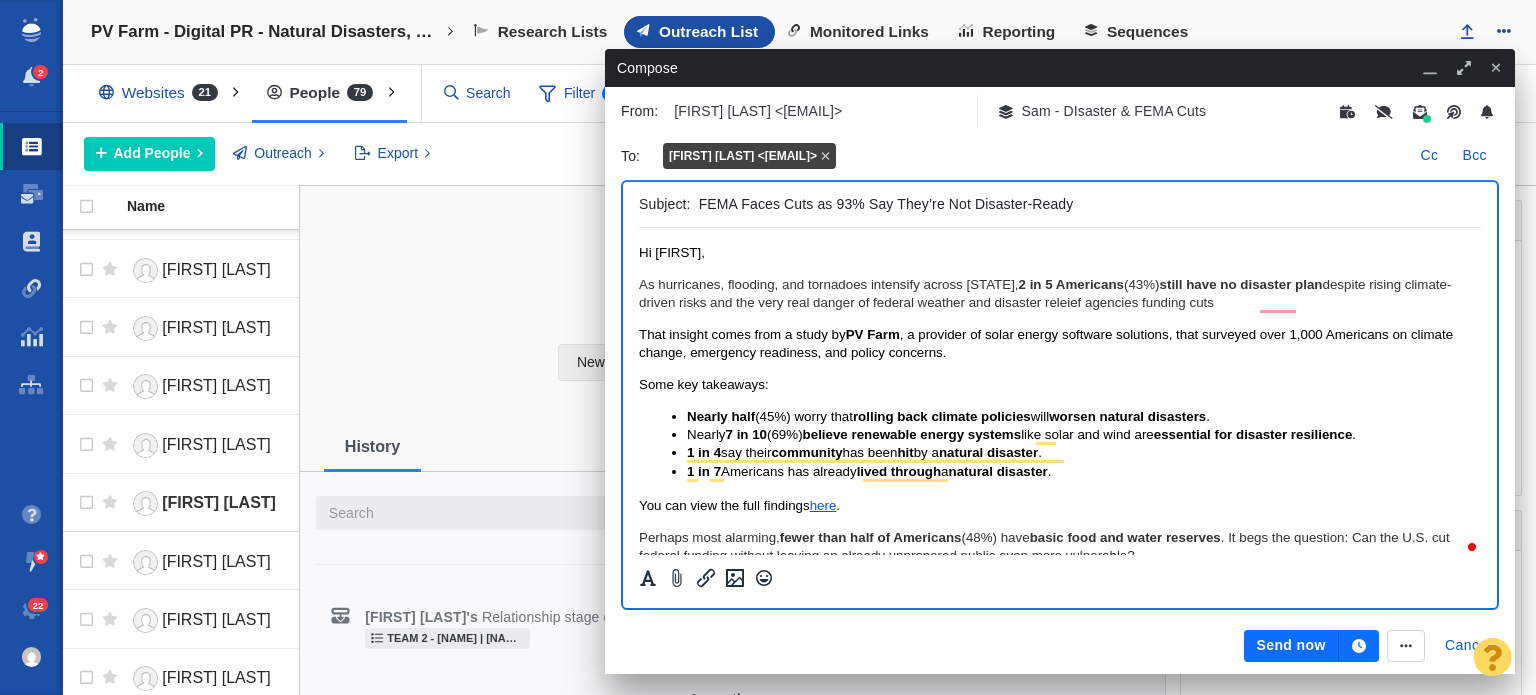 click on "As extreme weather events, like hurricanes, flooding, and tornadoes, intensify across Mississippi,  2 in 5 Americans  (43%)  still have no disaster plan  despite rising climate-driven risks and the very real danger of federal weather and disaster releief agencies funding cuts" at bounding box center [1060, 294] 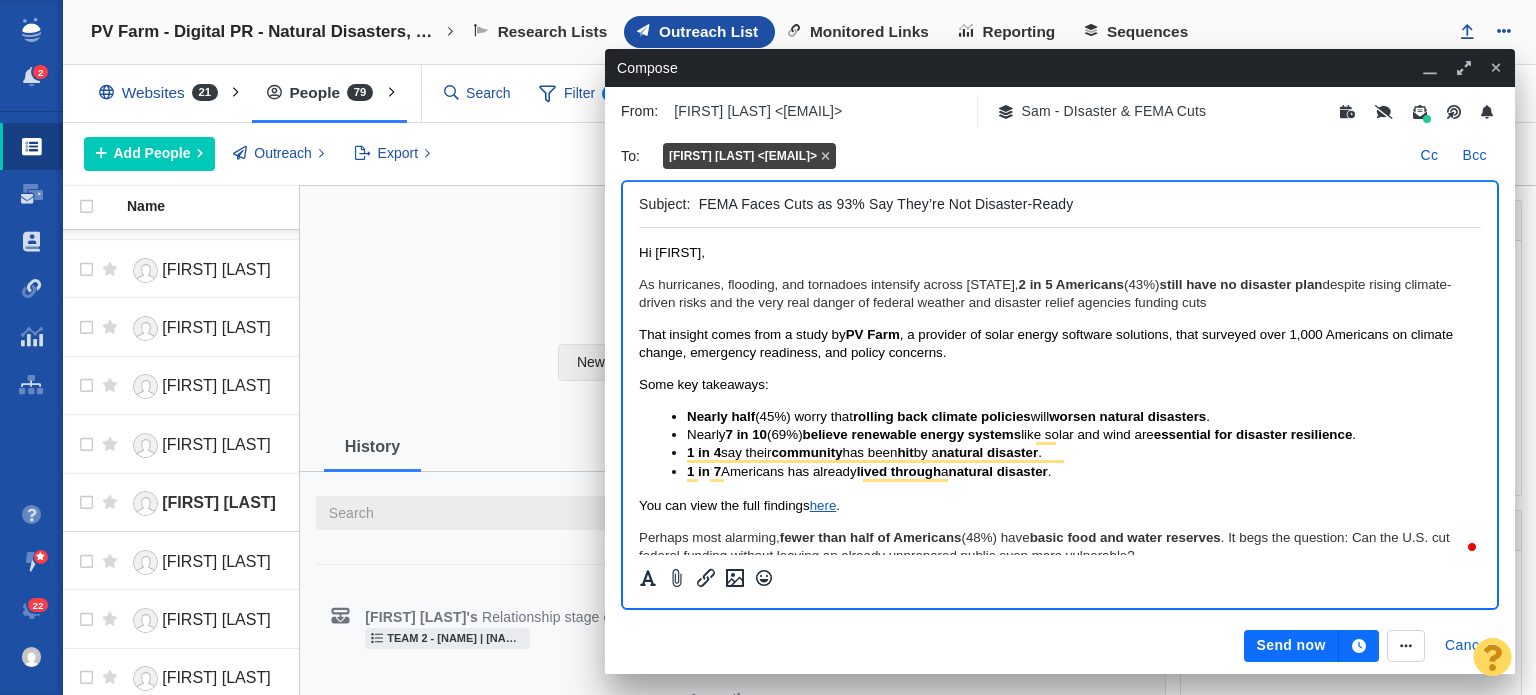 click on "As extreme weather events, like hurricanes, flooding, and tornadoes, intensify across Mississippi,  2 in 5 Americans  (43%)  still have no disaster plan  despite rising climate-driven risks and the very real danger of federal weather and disaster relief agencies funding cuts" at bounding box center [1060, 294] 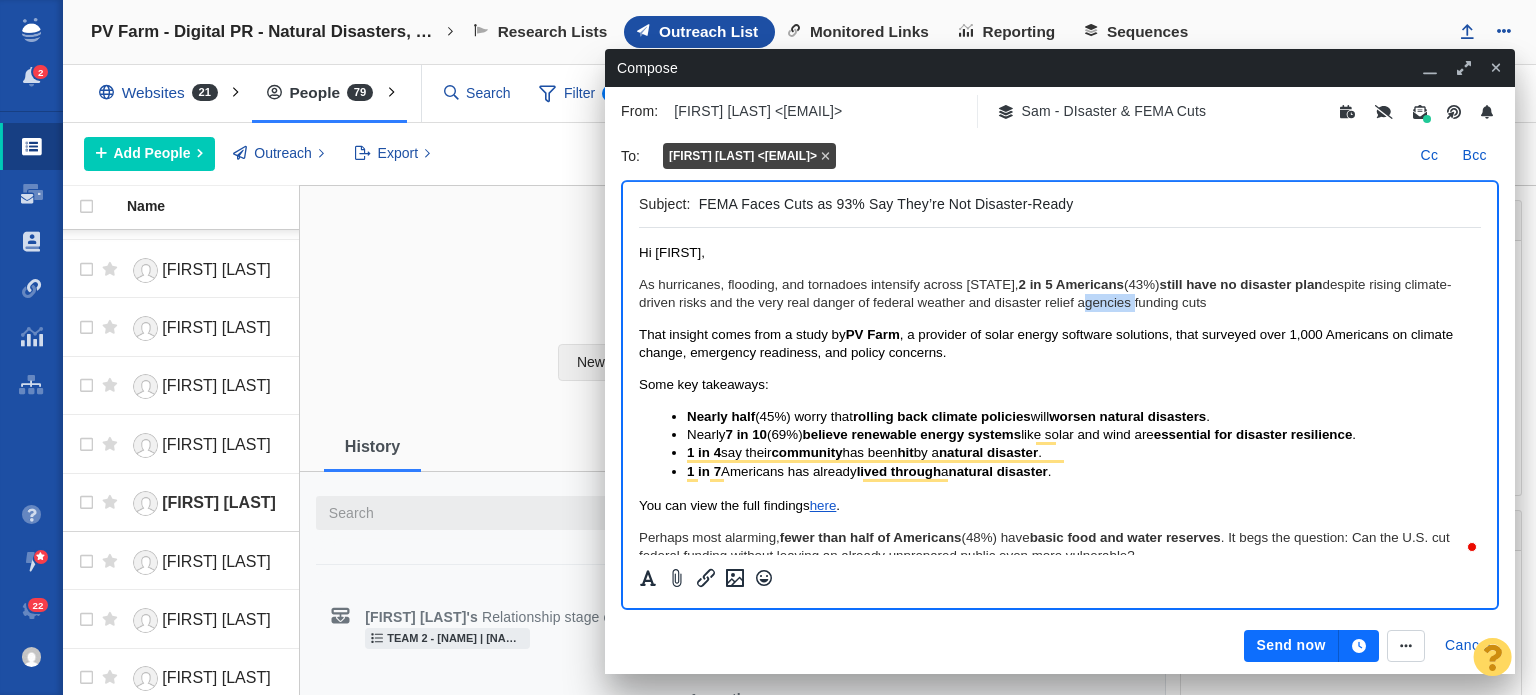 click on "As extreme weather events, like hurricanes, flooding, and tornadoes, intensify across Mississippi,  2 in 5 Americans  (43%)  still have no disaster plan  despite rising climate-driven risks and the very real danger of federal weather and disaster relief agencies funding cuts" at bounding box center [1060, 294] 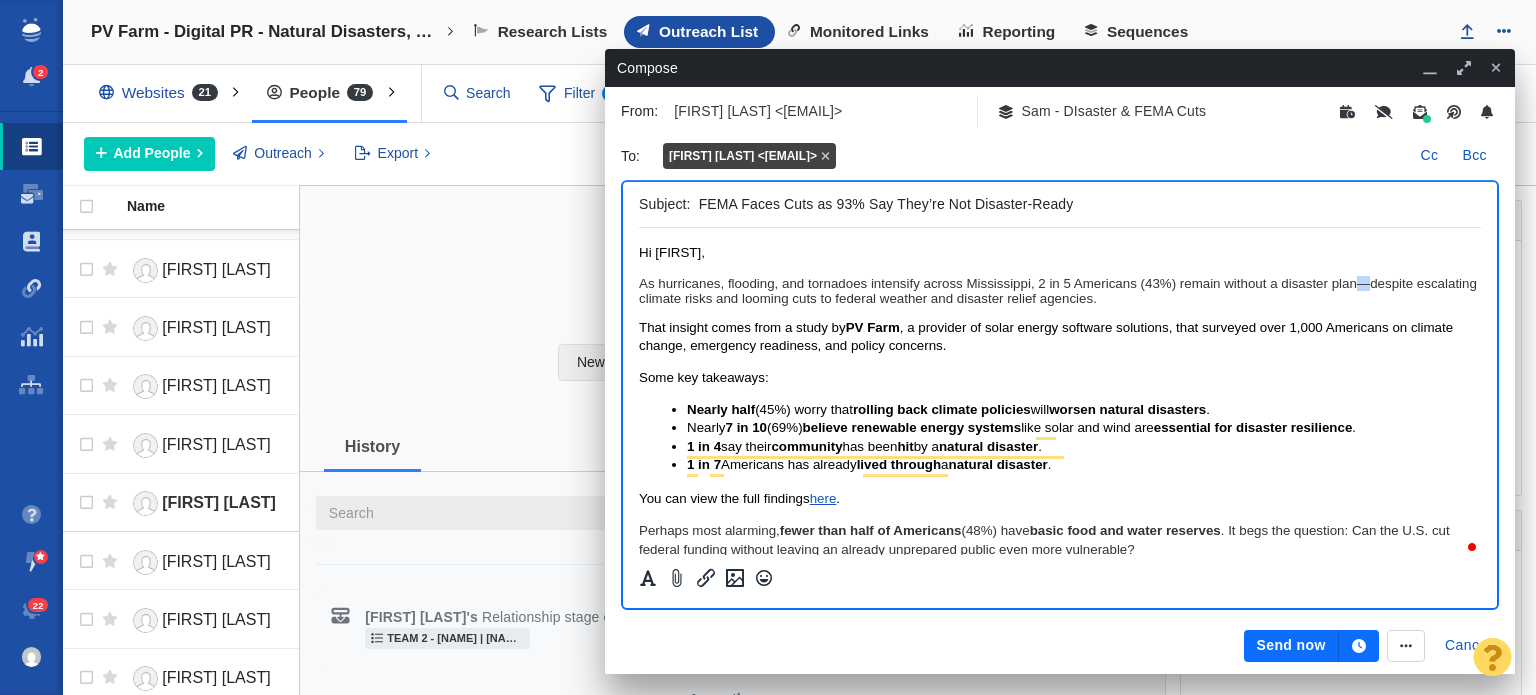 drag, startPoint x: 1352, startPoint y: 281, endPoint x: 1366, endPoint y: 281, distance: 14 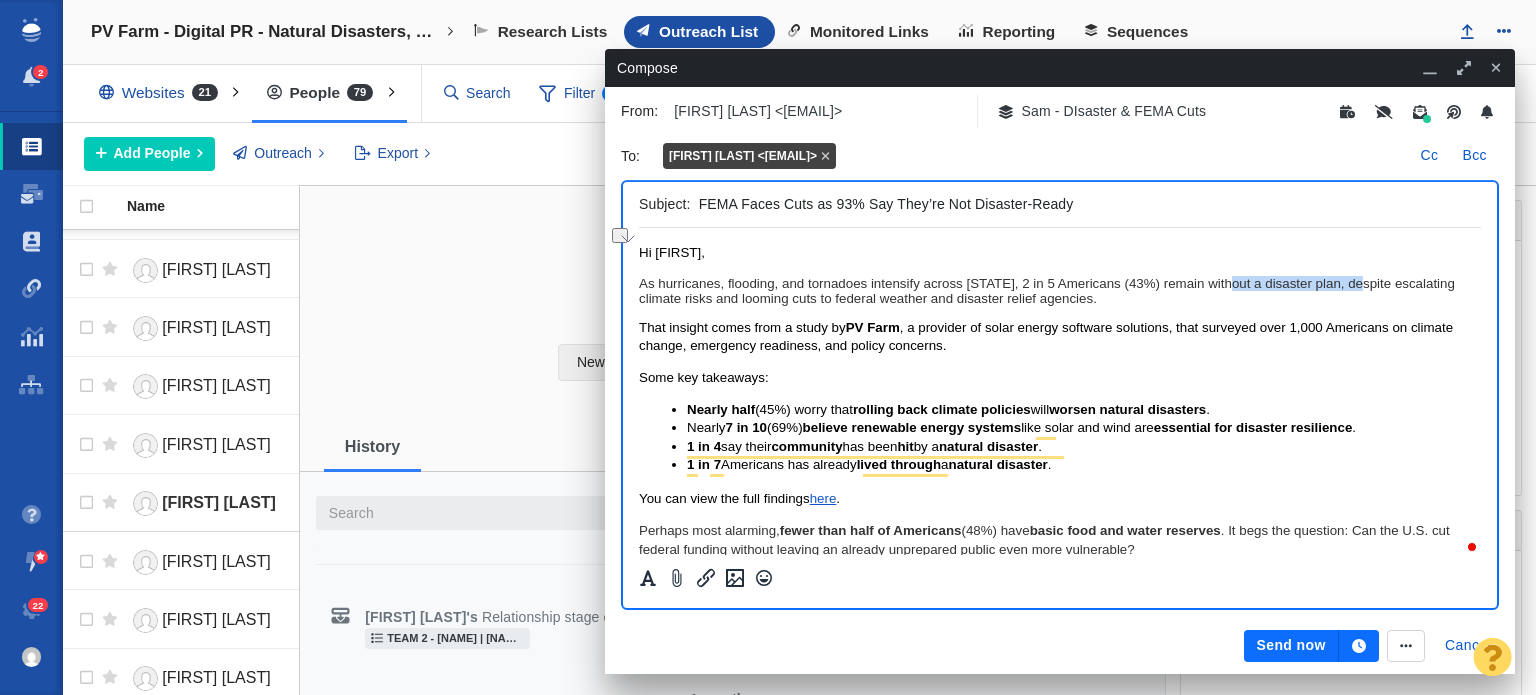 drag, startPoint x: 1358, startPoint y: 287, endPoint x: 1226, endPoint y: 282, distance: 132.09467 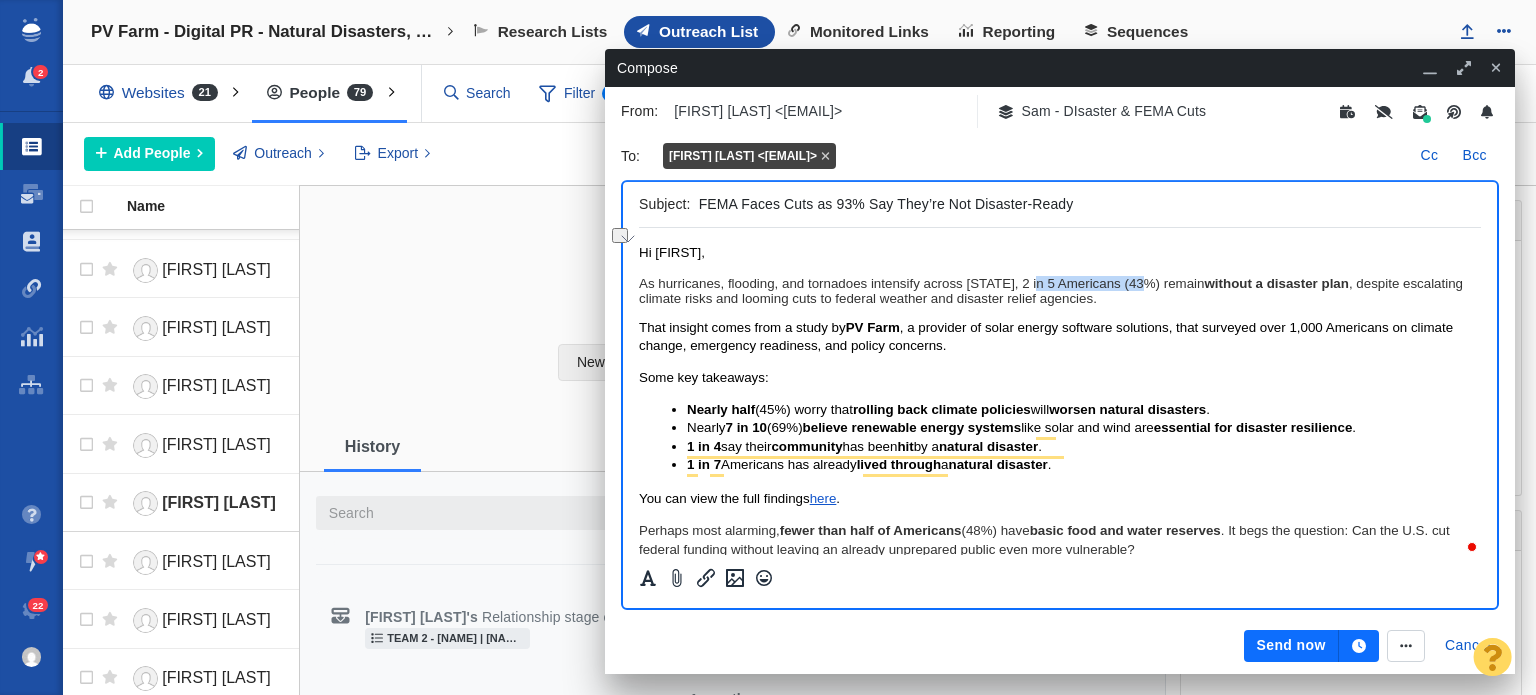 drag, startPoint x: 1034, startPoint y: 280, endPoint x: 1136, endPoint y: 280, distance: 102 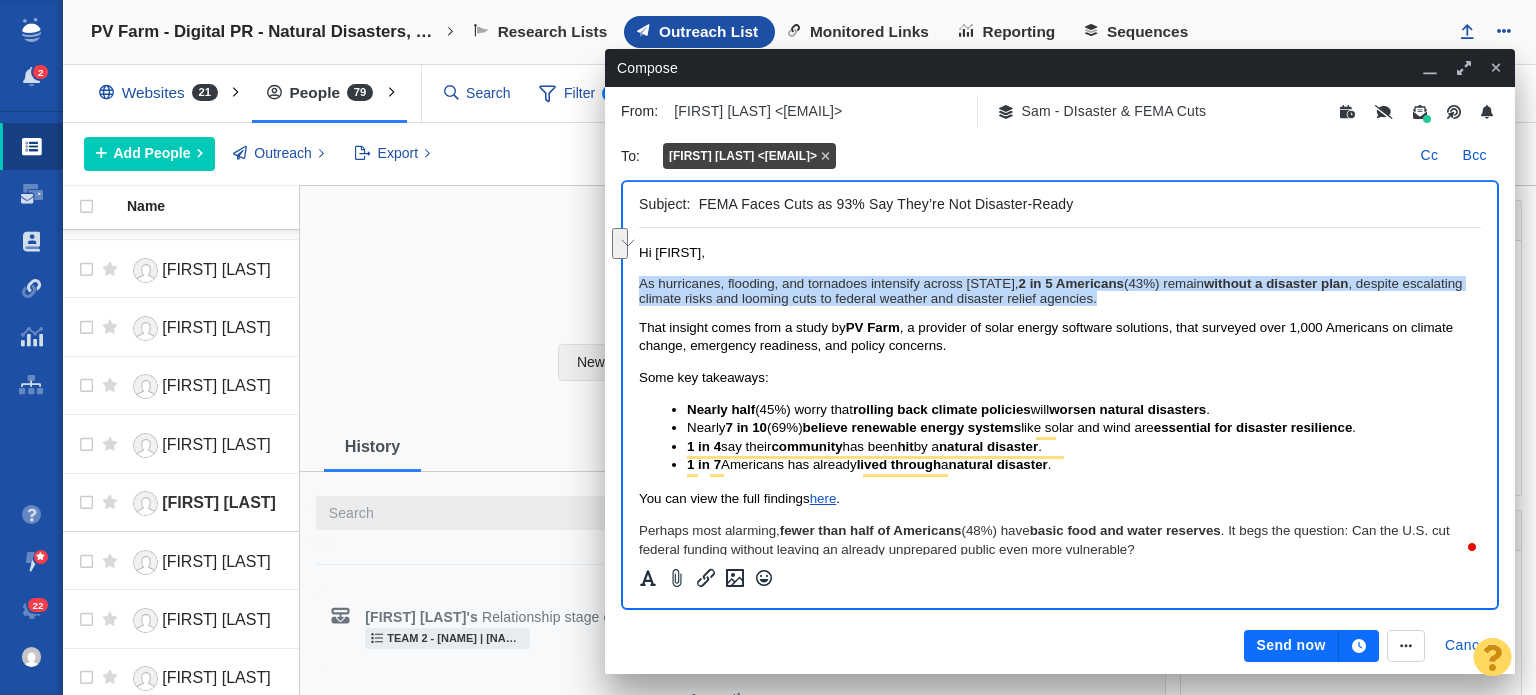 drag, startPoint x: 1237, startPoint y: 306, endPoint x: 641, endPoint y: 284, distance: 596.4059 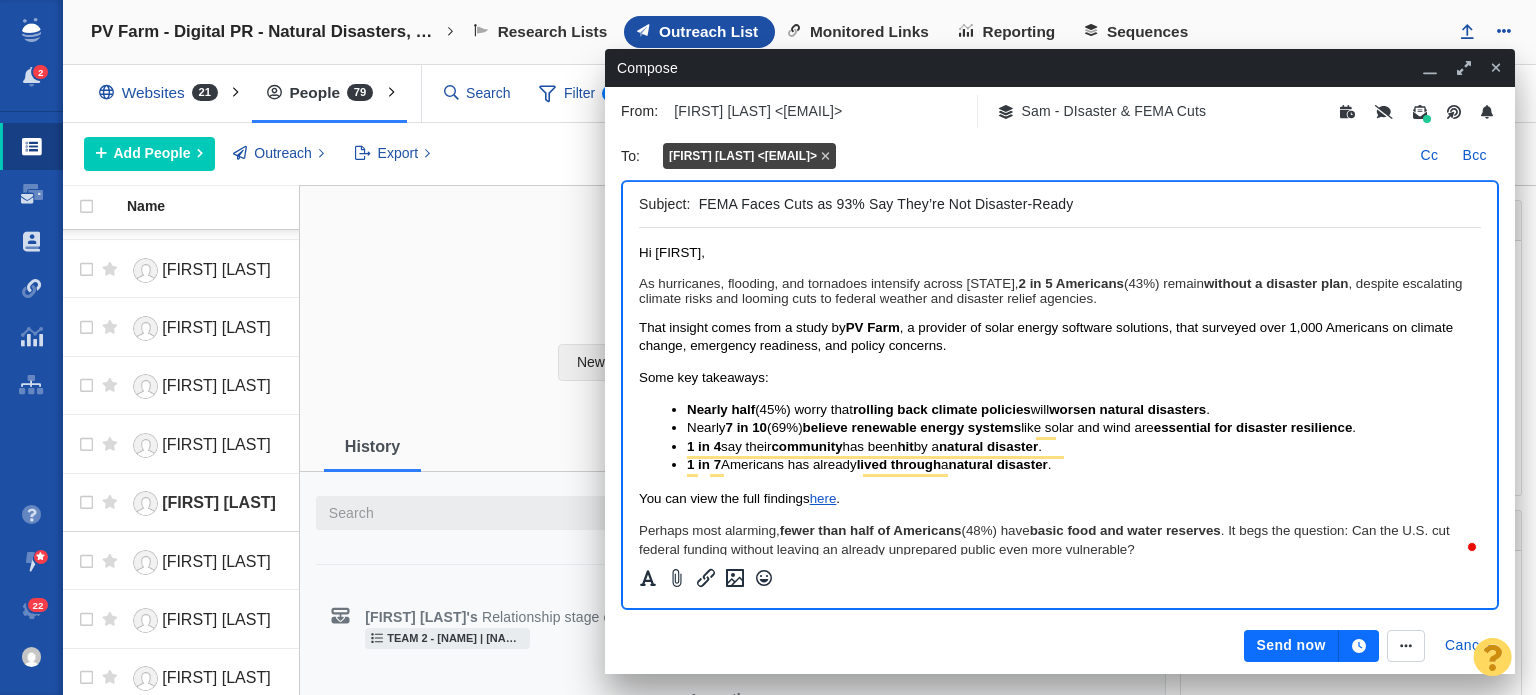 click on "FEMA Faces Cuts as 93% Say They’re Not Disaster-Ready" at bounding box center (1086, 204) 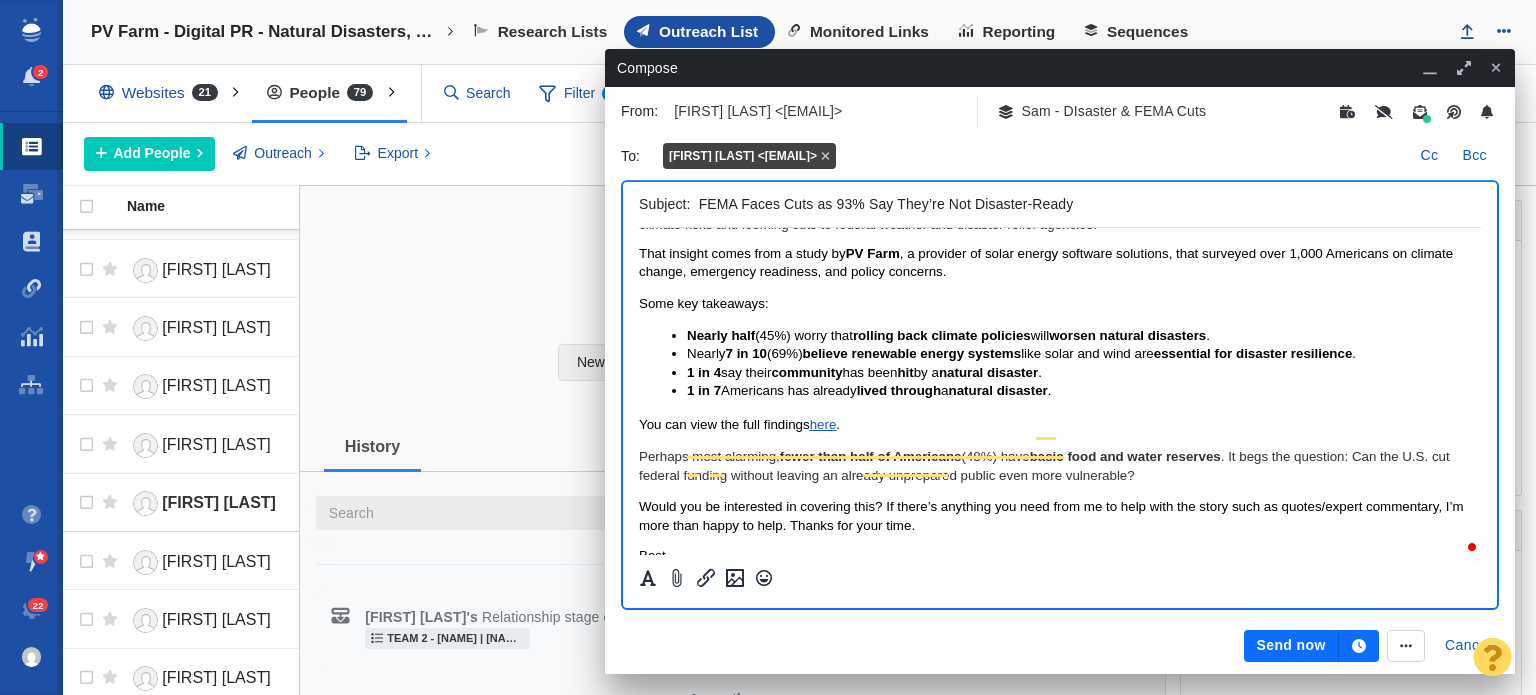 scroll, scrollTop: 76, scrollLeft: 0, axis: vertical 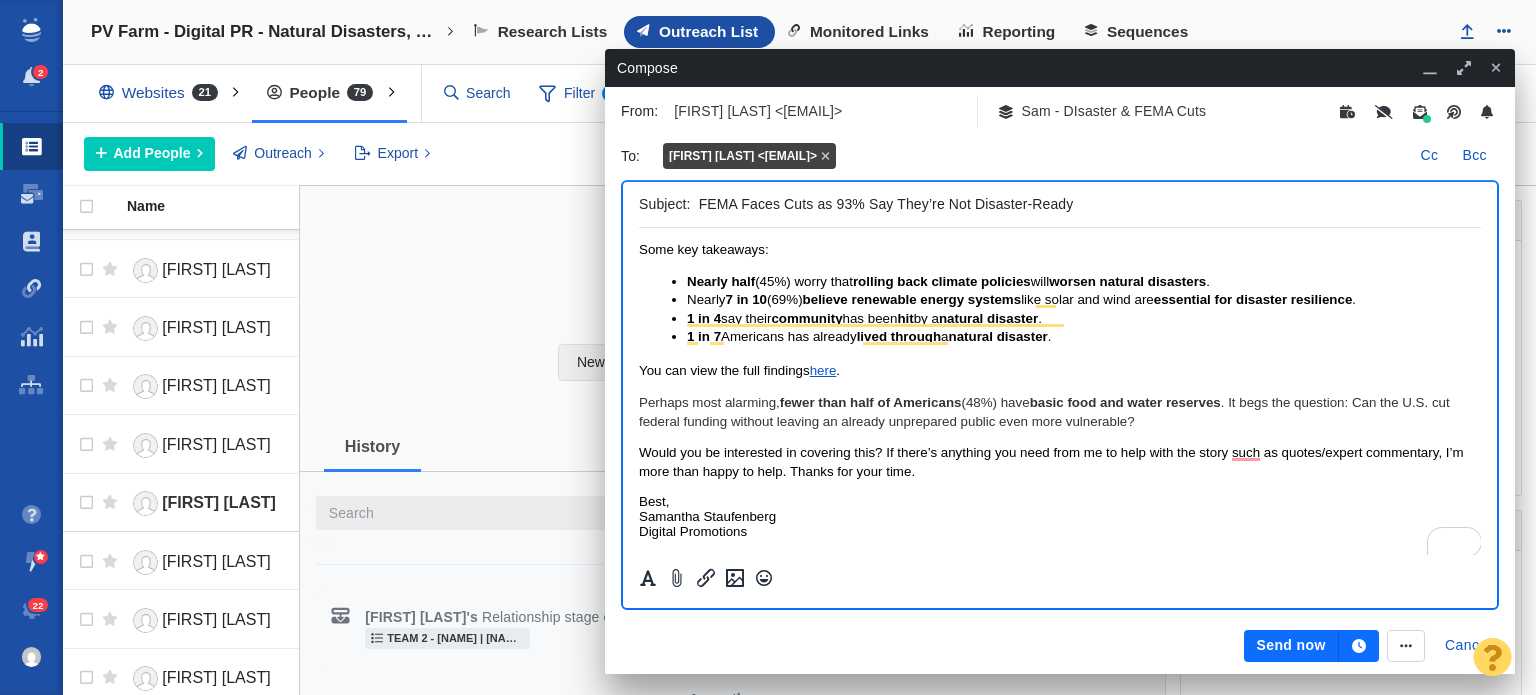 click on "Perhaps most alarming,  fewer than half of Americans  (48%) have  basic food and water reserves . It begs the question: Can the U.S. cut federal funding without leaving an already unprepared public even more vulnerable?" at bounding box center [1060, 412] 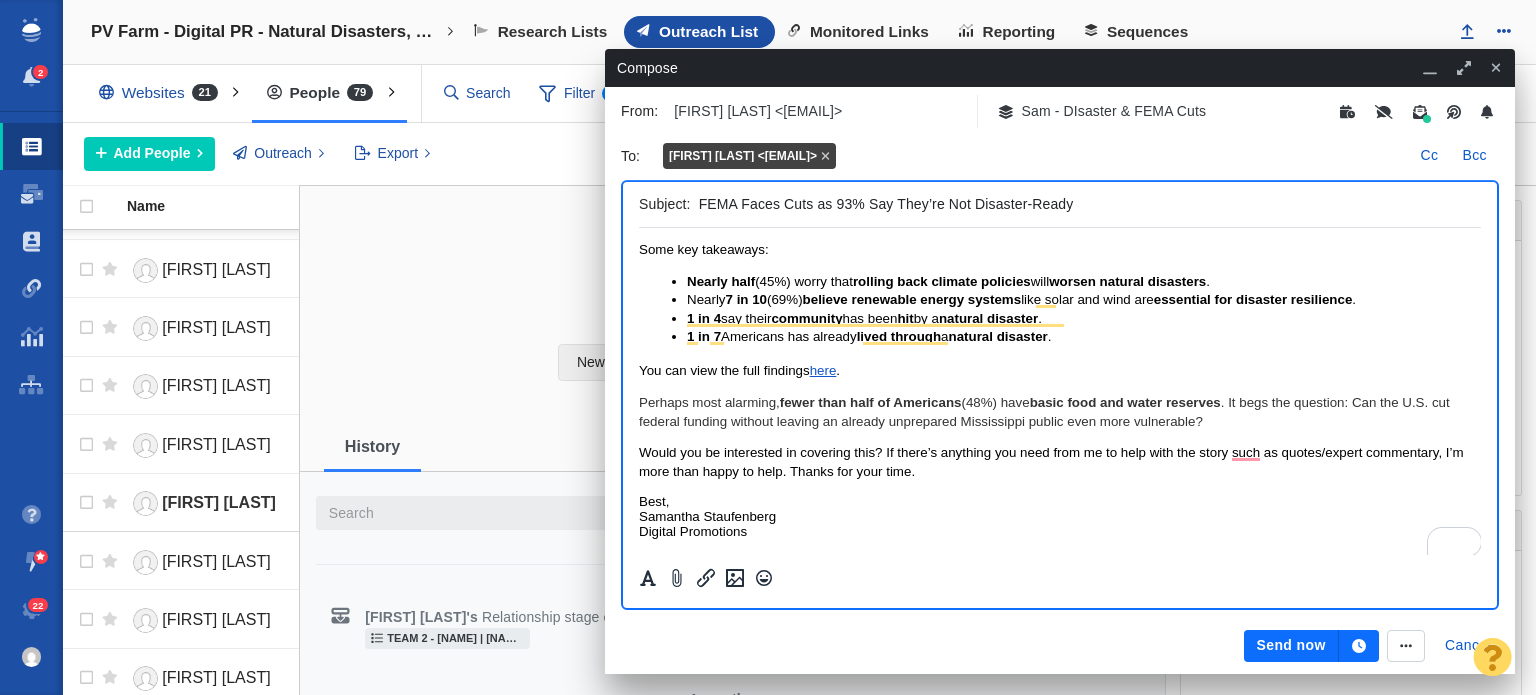scroll, scrollTop: 32, scrollLeft: 0, axis: vertical 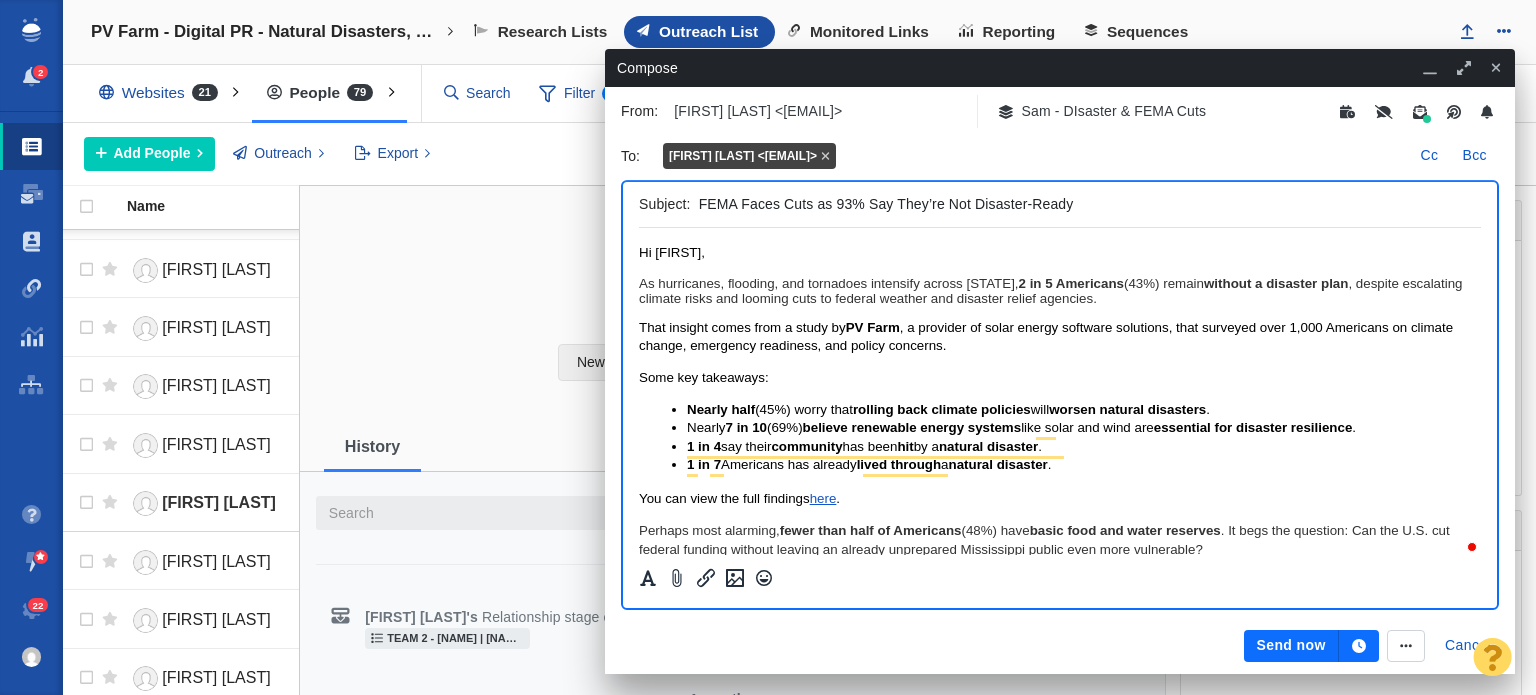 click on "Hi Garret," at bounding box center [1060, 253] 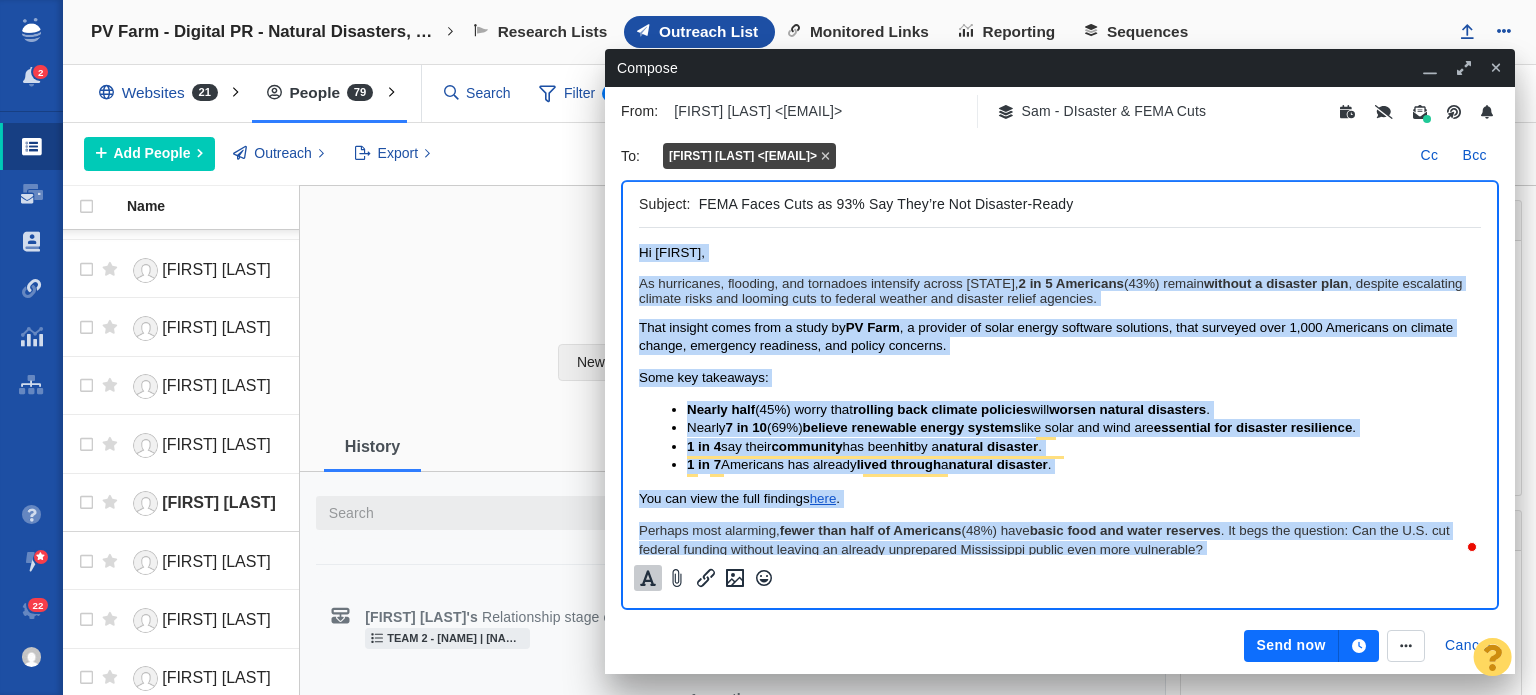 click 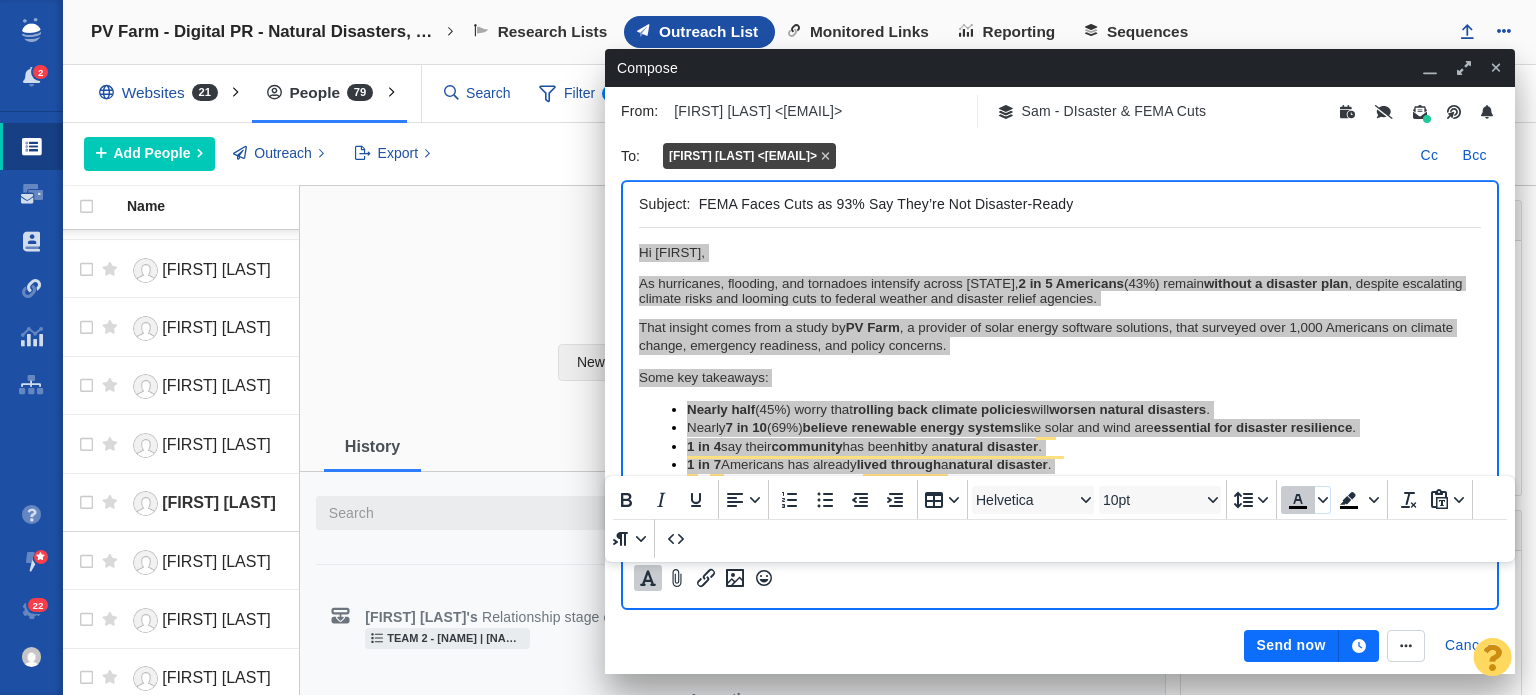click 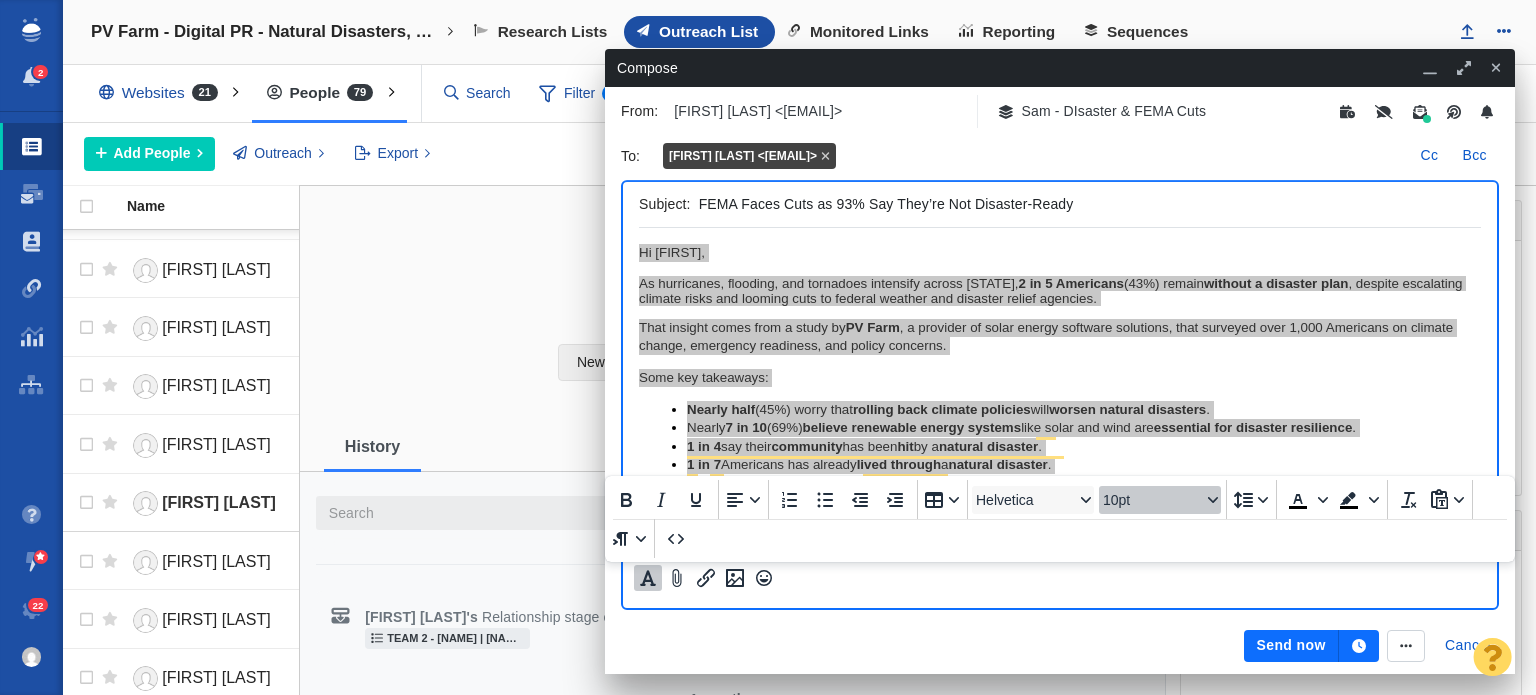 click on "10pt" at bounding box center (1152, 500) 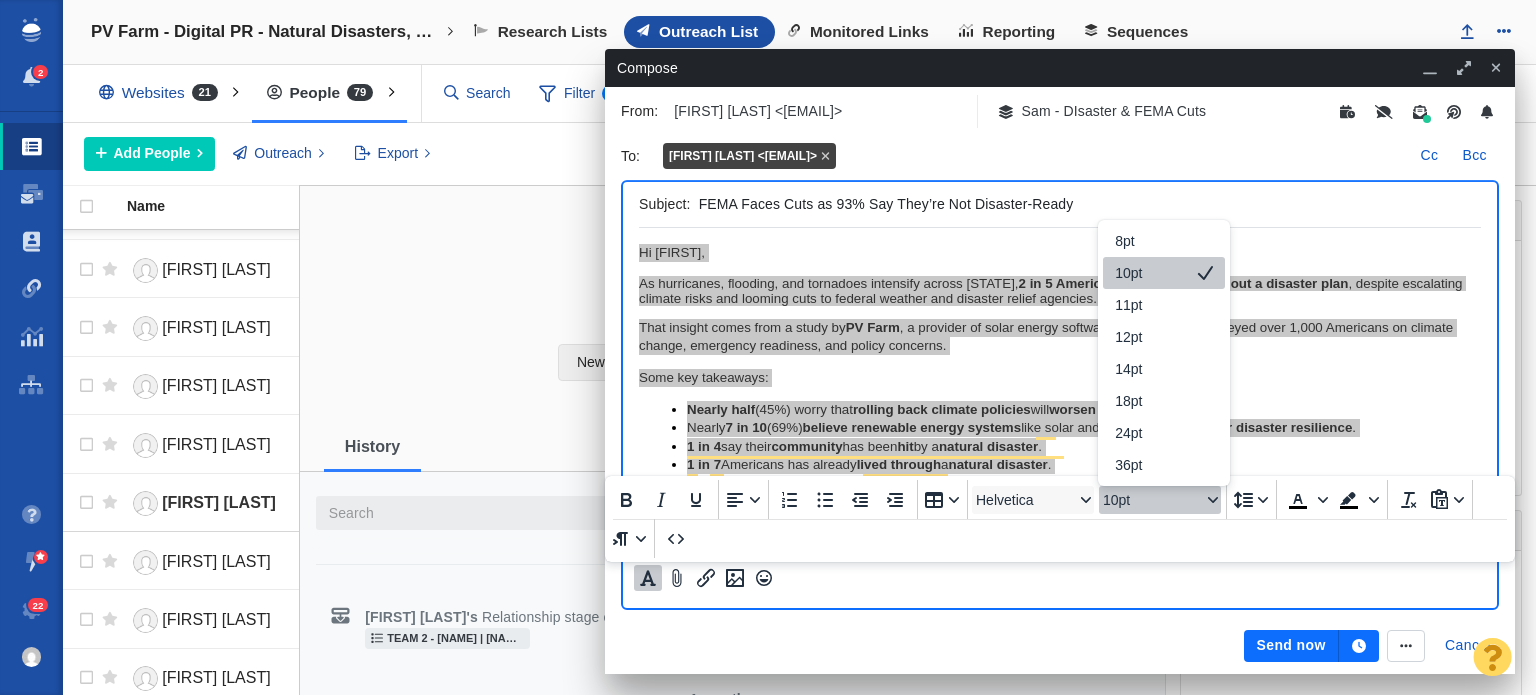 click on "10pt" at bounding box center [1150, 273] 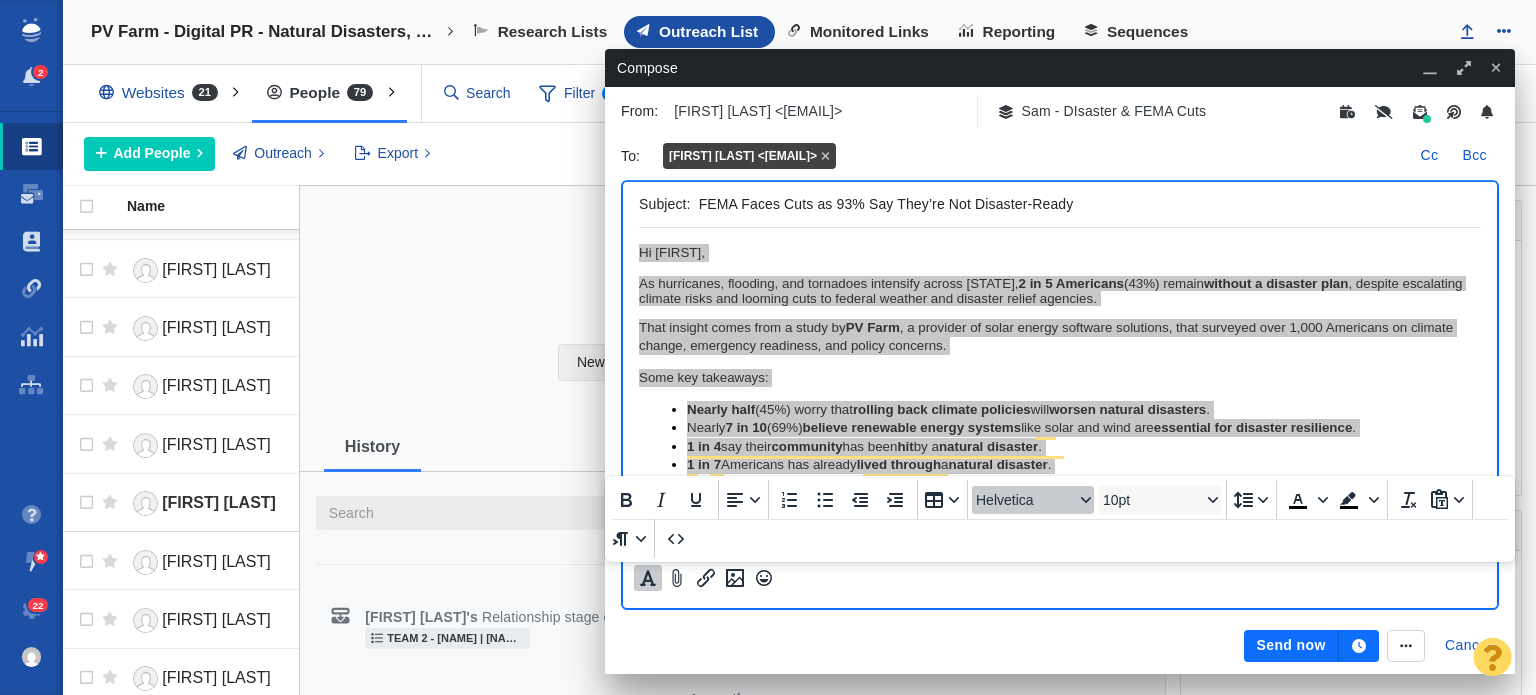 click on "Helvetica" at bounding box center (1025, 500) 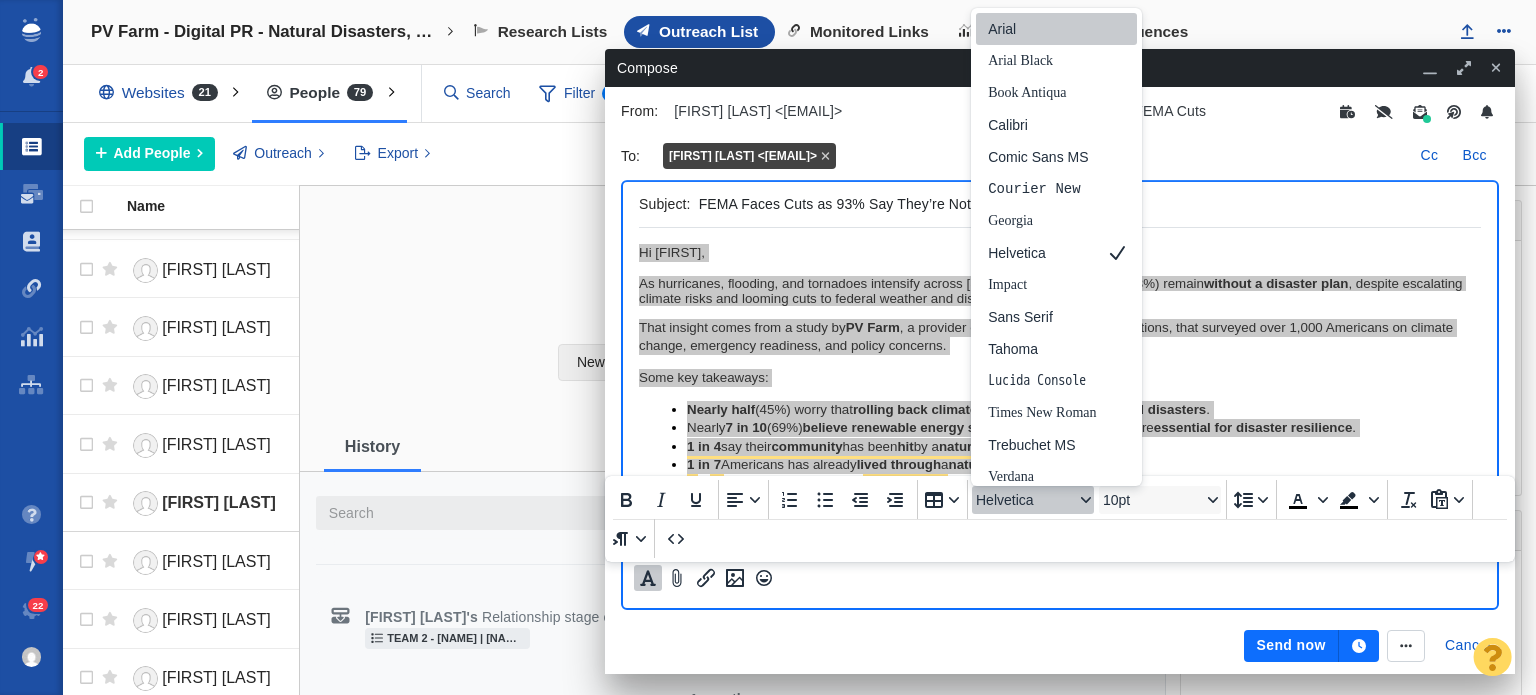 scroll, scrollTop: 8, scrollLeft: 0, axis: vertical 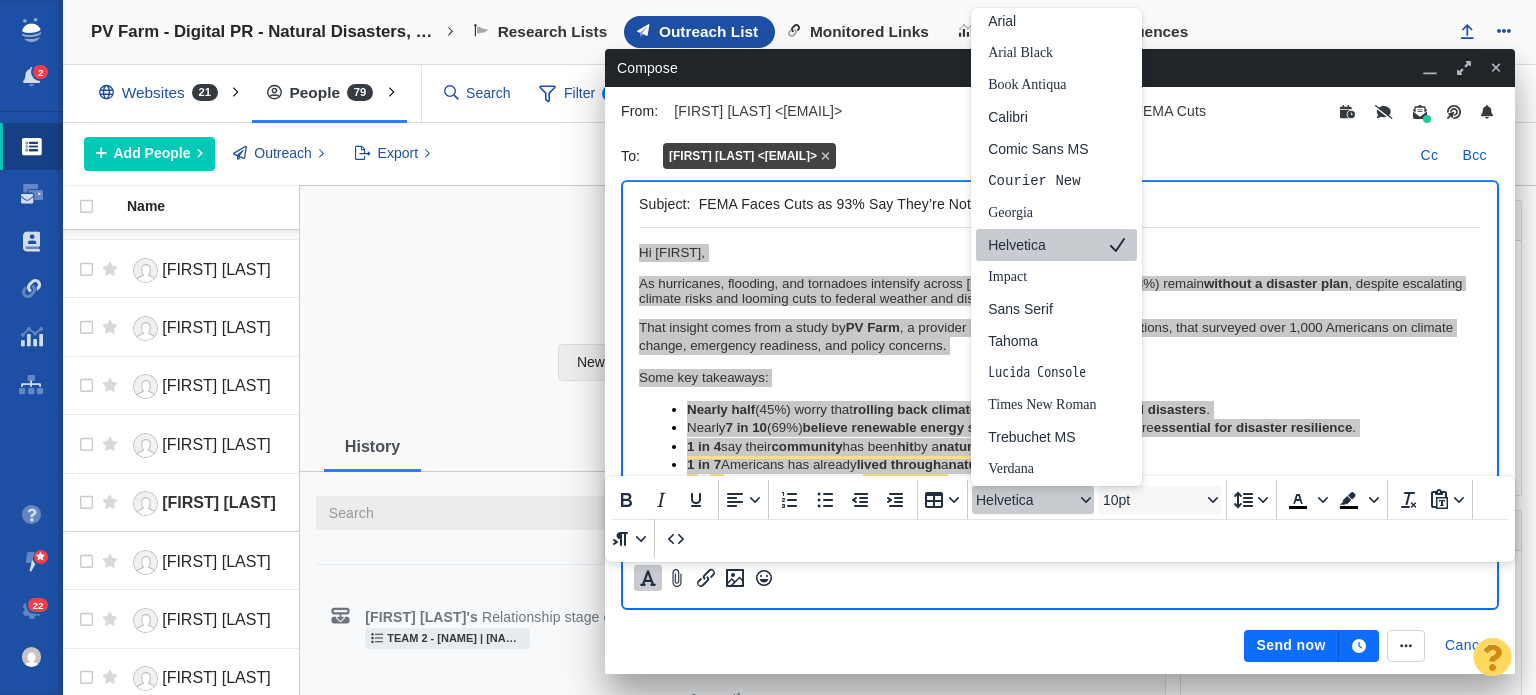 click on "Helvetica" at bounding box center [1042, 245] 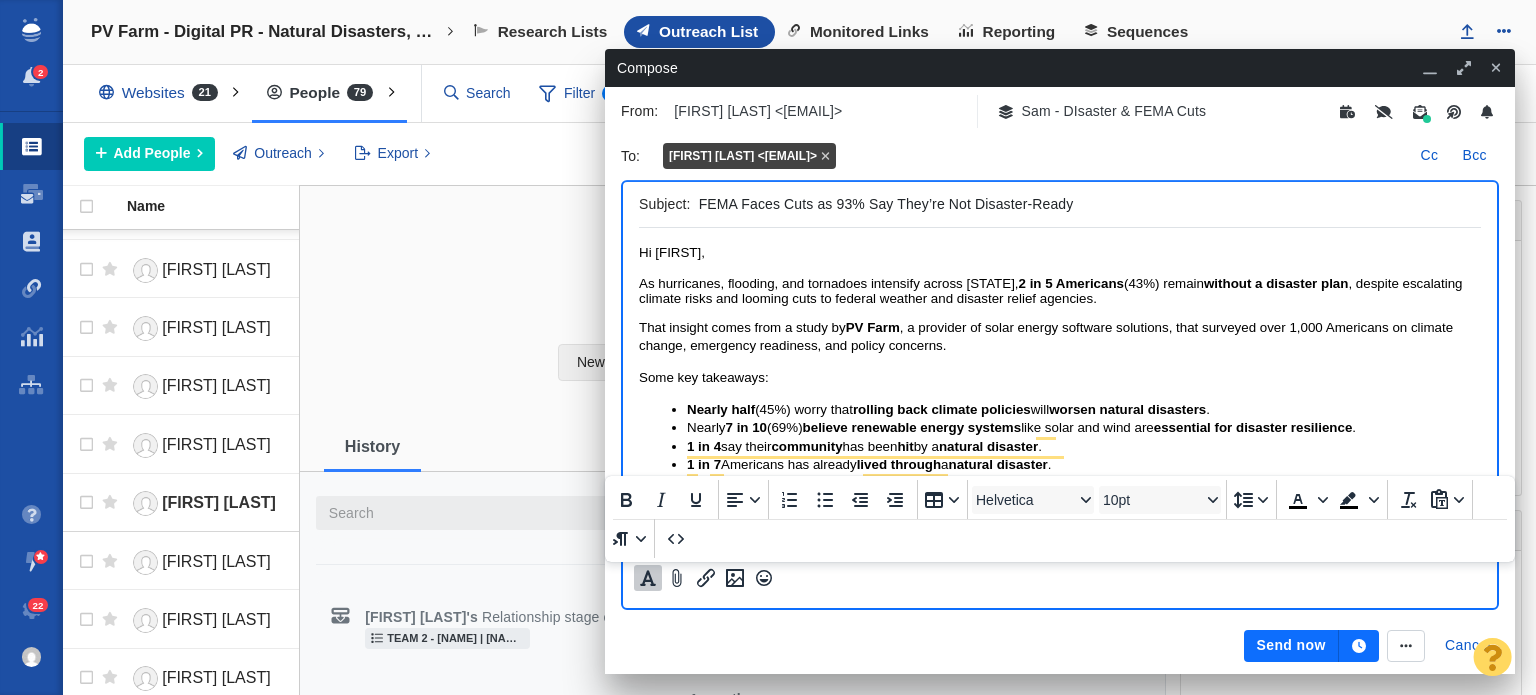 click on "Hi Garret, As hurricanes, flooding, and tornadoes intensify across Mississippi,  2 in 5 Americans  (43%) remain  without a disaster plan , despite escalating climate risks and looming cuts to federal weather and disaster relief agencies. That insight comes from a study by  PV Farm , a provider of solar energy software solutions, that surveyed over 1,000 Americans on climate change, emergency readiness, and policy concerns. Some key takeaways: Nearly half  (45%) worry that  rolling back climate policies  will  worsen natural disasters . Nearly  7 in 10  (69%)  believe renewable energy systems  like solar and wind are  essential for disaster resilience . 1 in 4  say their  community  has been  hit  by a  natural disaster . 1 in 7  Americans has already  lived through  a  natural disaster . You can view the full findings  here . Perhaps most alarming,  fewer than half of Americans  (48%) have  basic food and water reserves Best, Samantha Staufenberg Digital Promotions" at bounding box center (1060, 455) 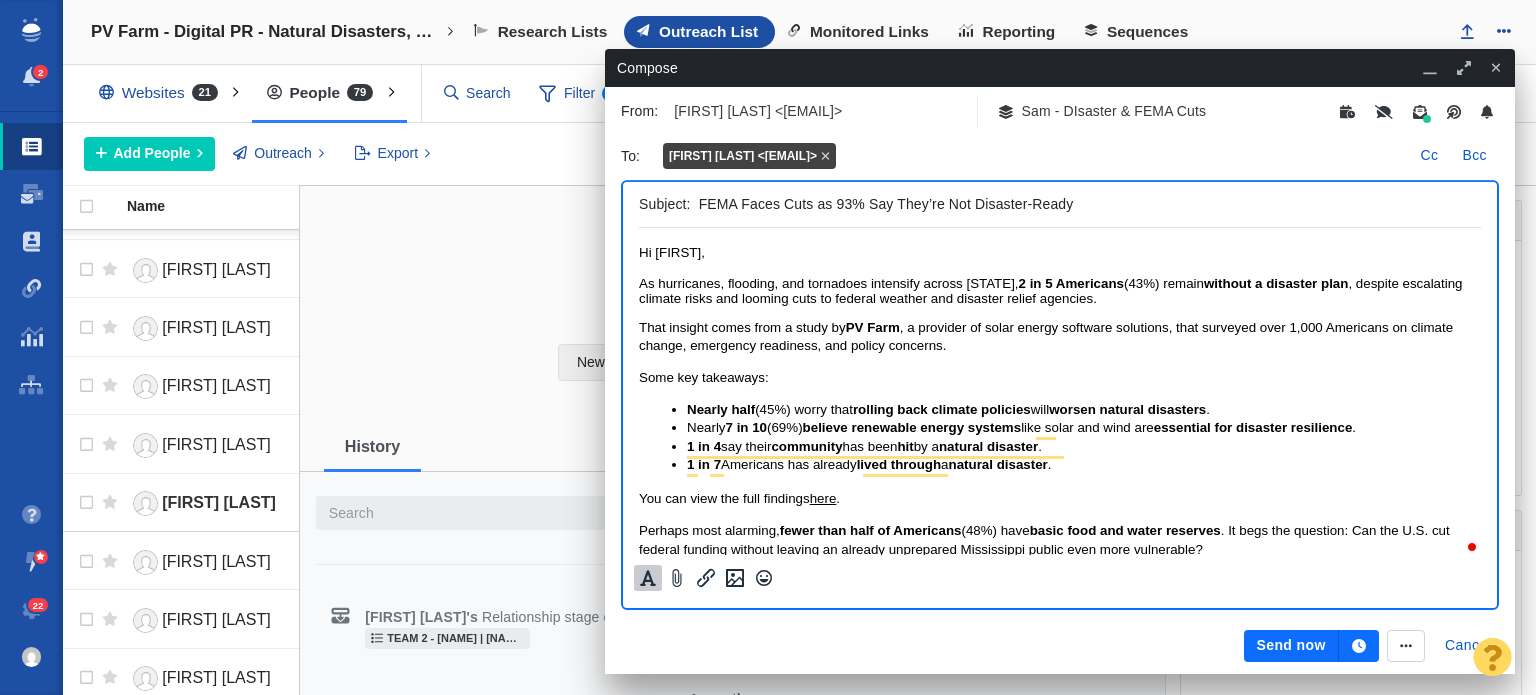 click at bounding box center [1359, 646] 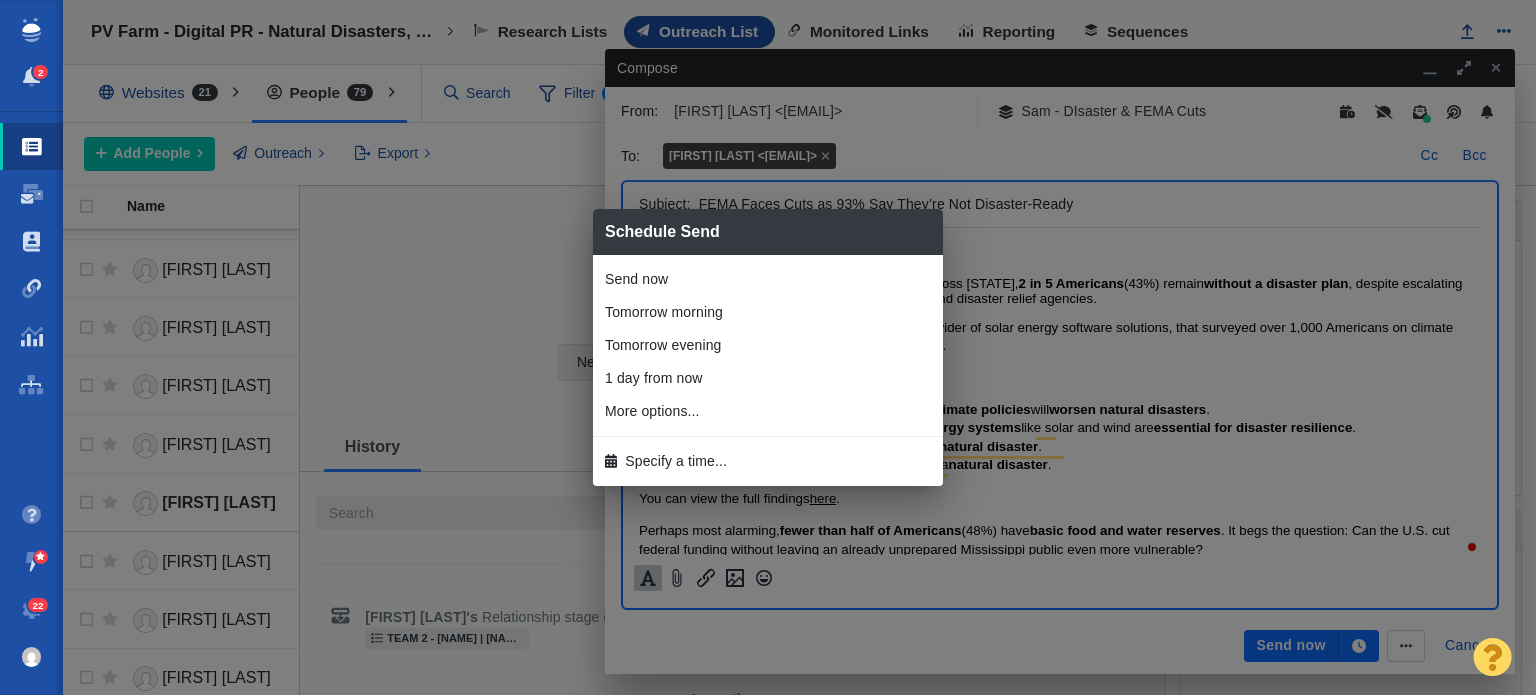 click on "Send now Tomorrow morning Tomorrow evening 1 day from now 1 hour from now 2 hours from now 4 hours from now 8 hours from now 2 days from now 4 days from now 1 week from now 2 weeks from now More options... Specify a time..." at bounding box center [768, 370] 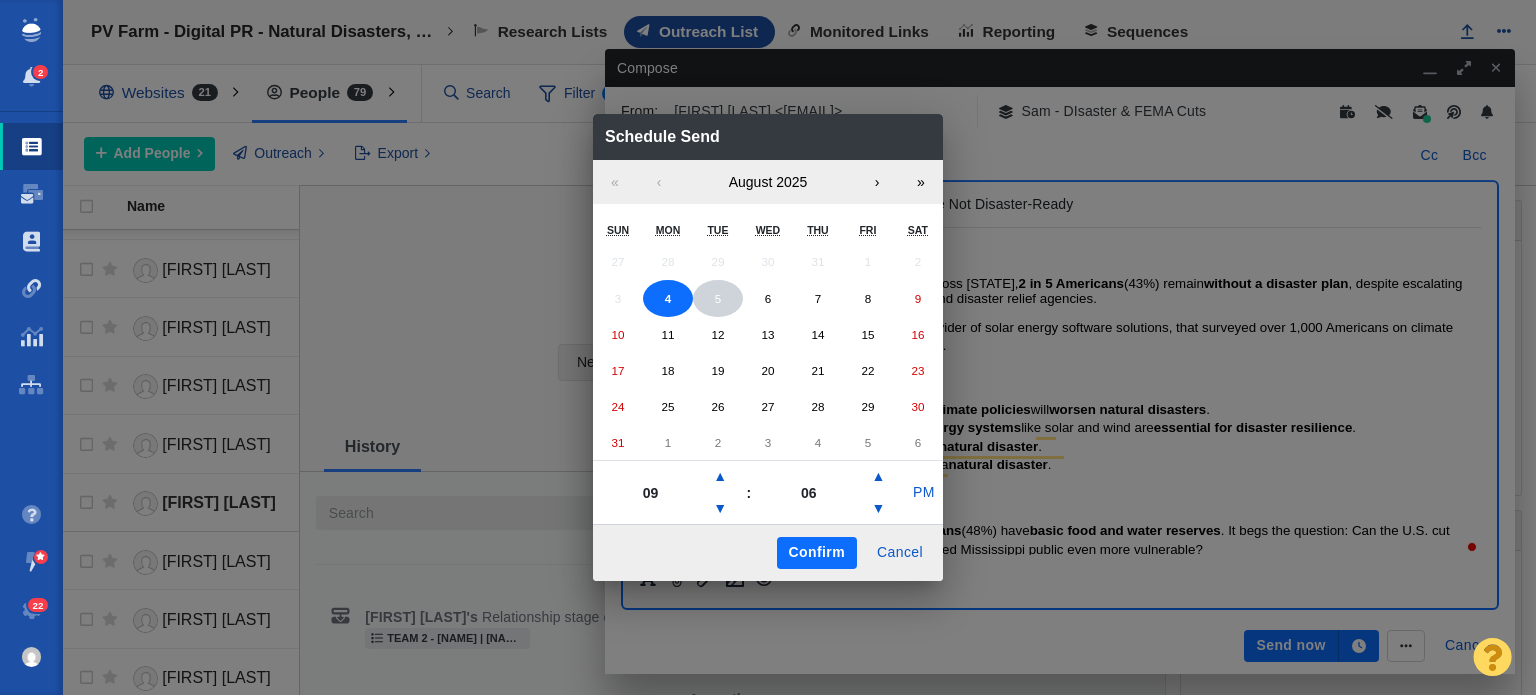 click on "5" at bounding box center (718, 298) 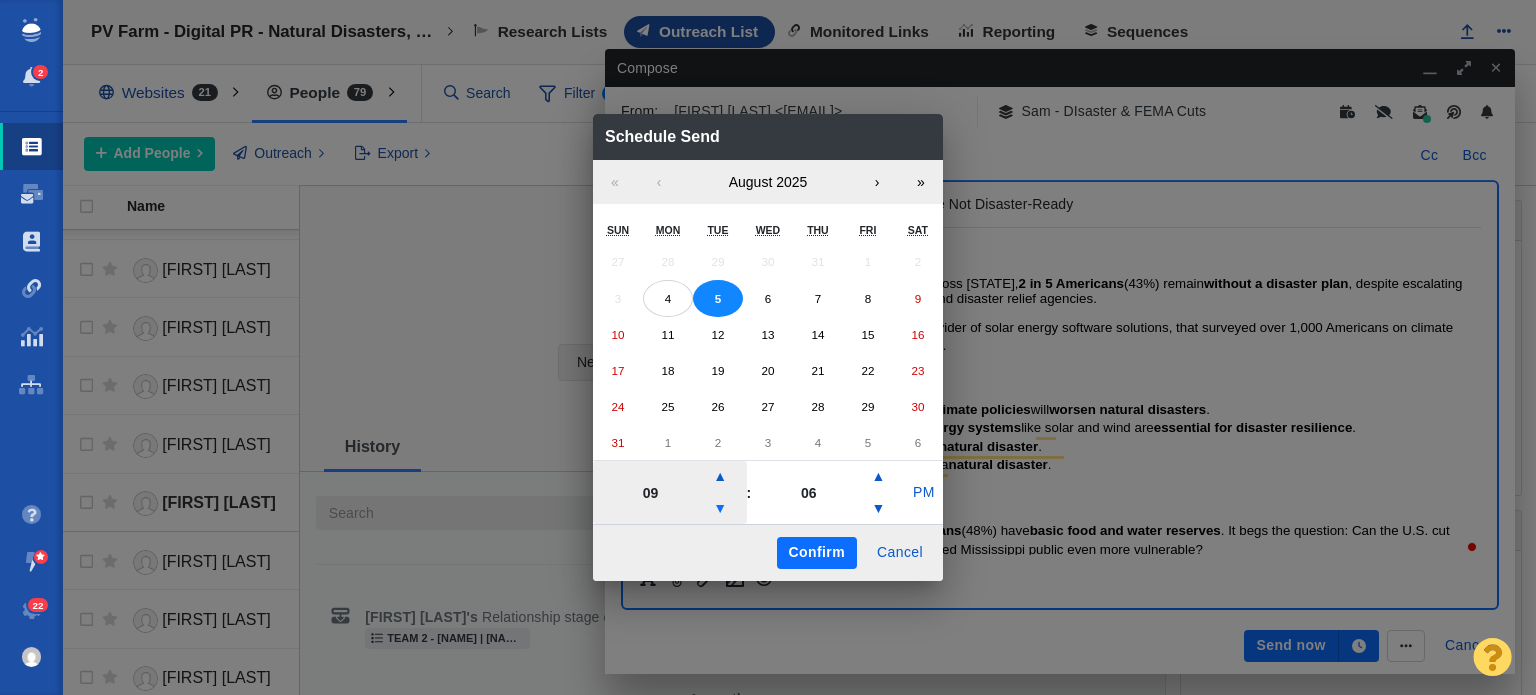 click on "▼" at bounding box center [720, 509] 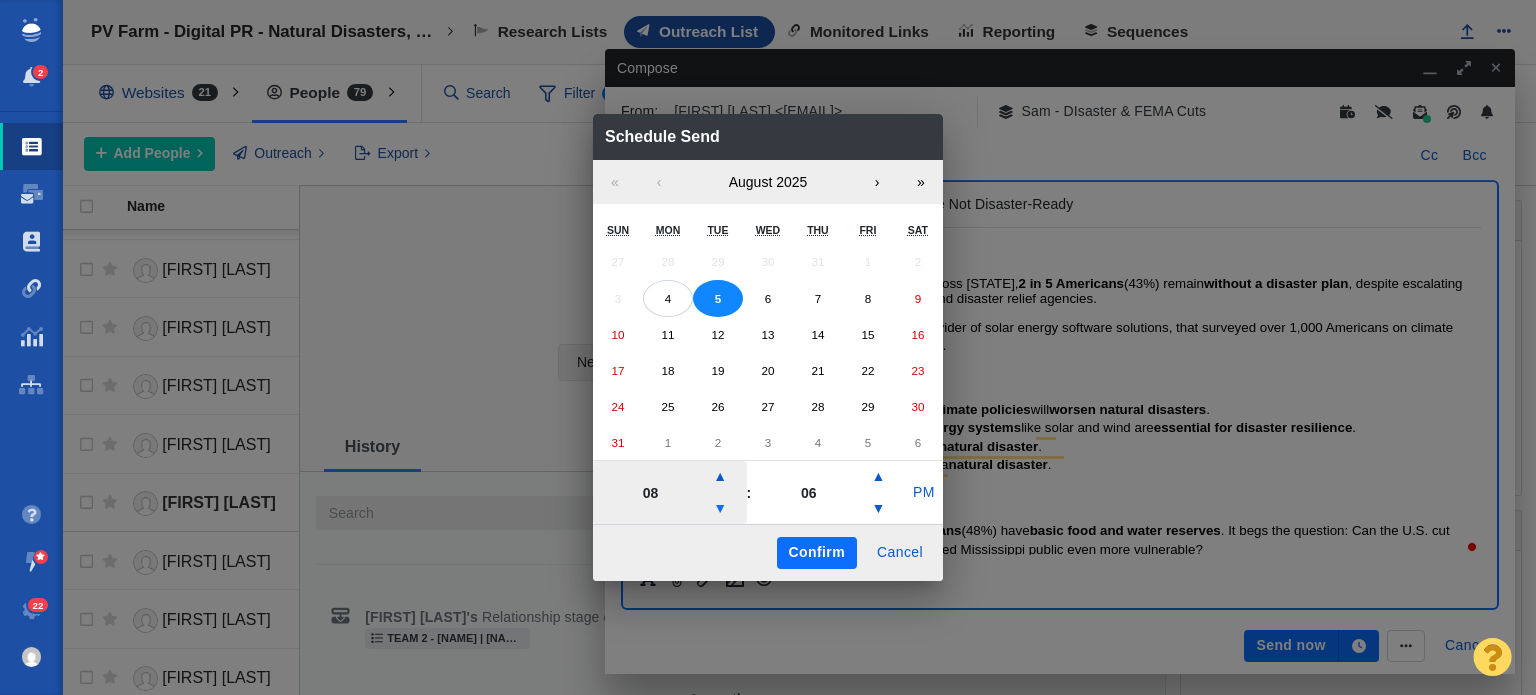 click on "▼" at bounding box center (720, 509) 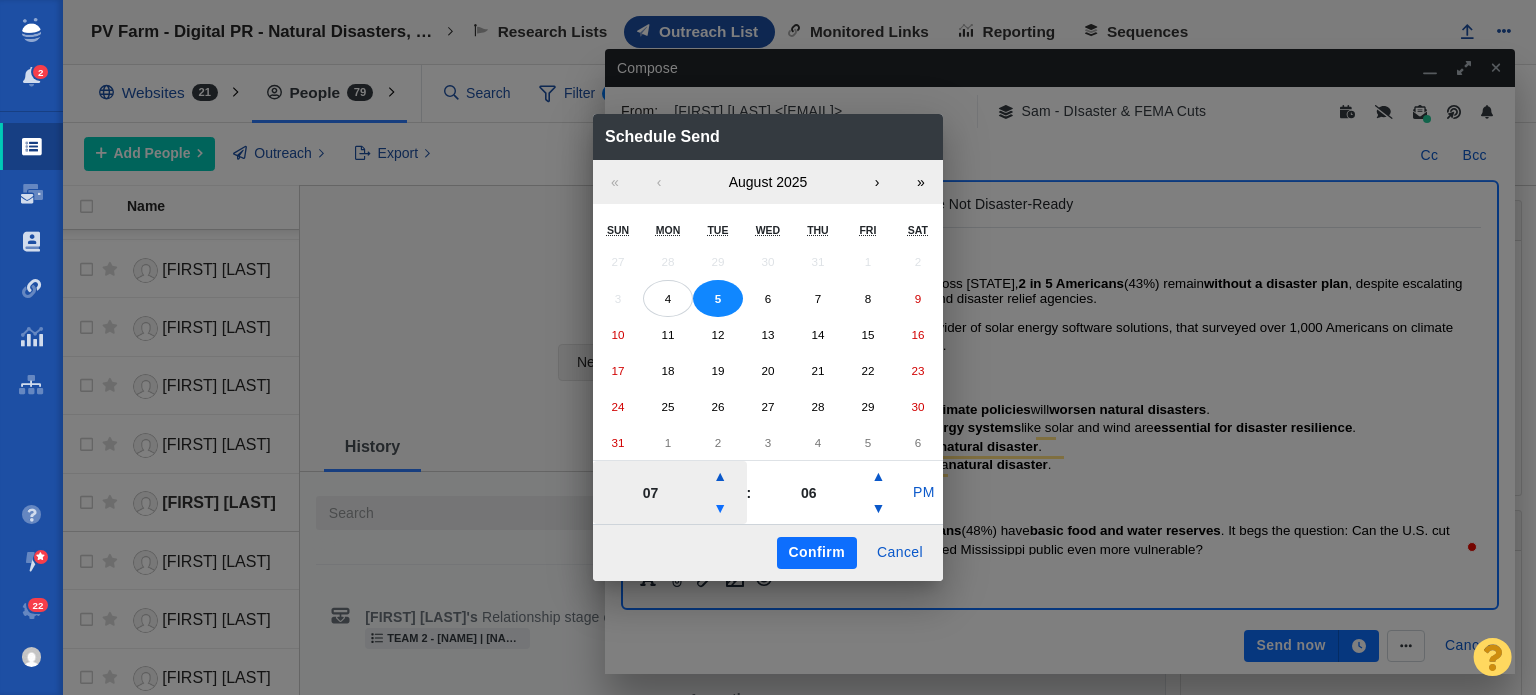 click on "▼" at bounding box center (720, 509) 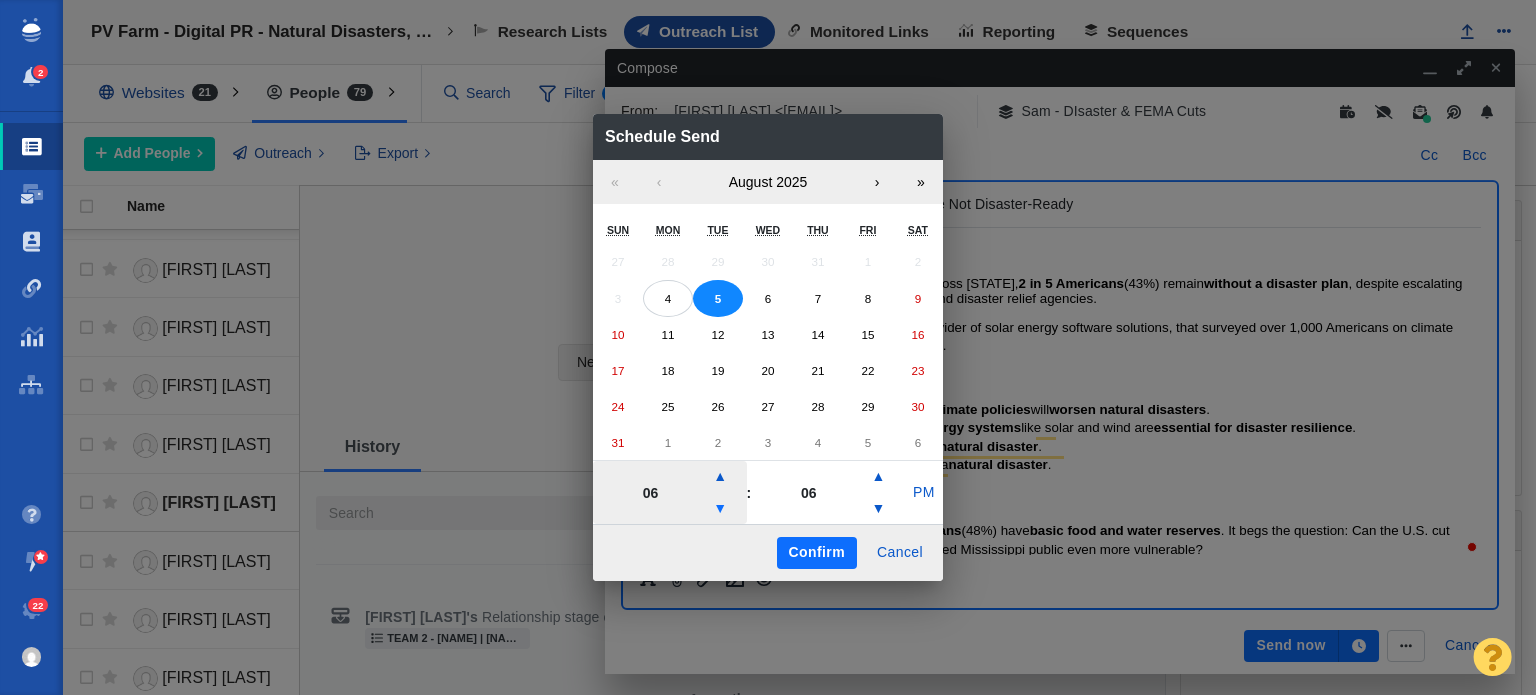 click on "▼" at bounding box center (720, 509) 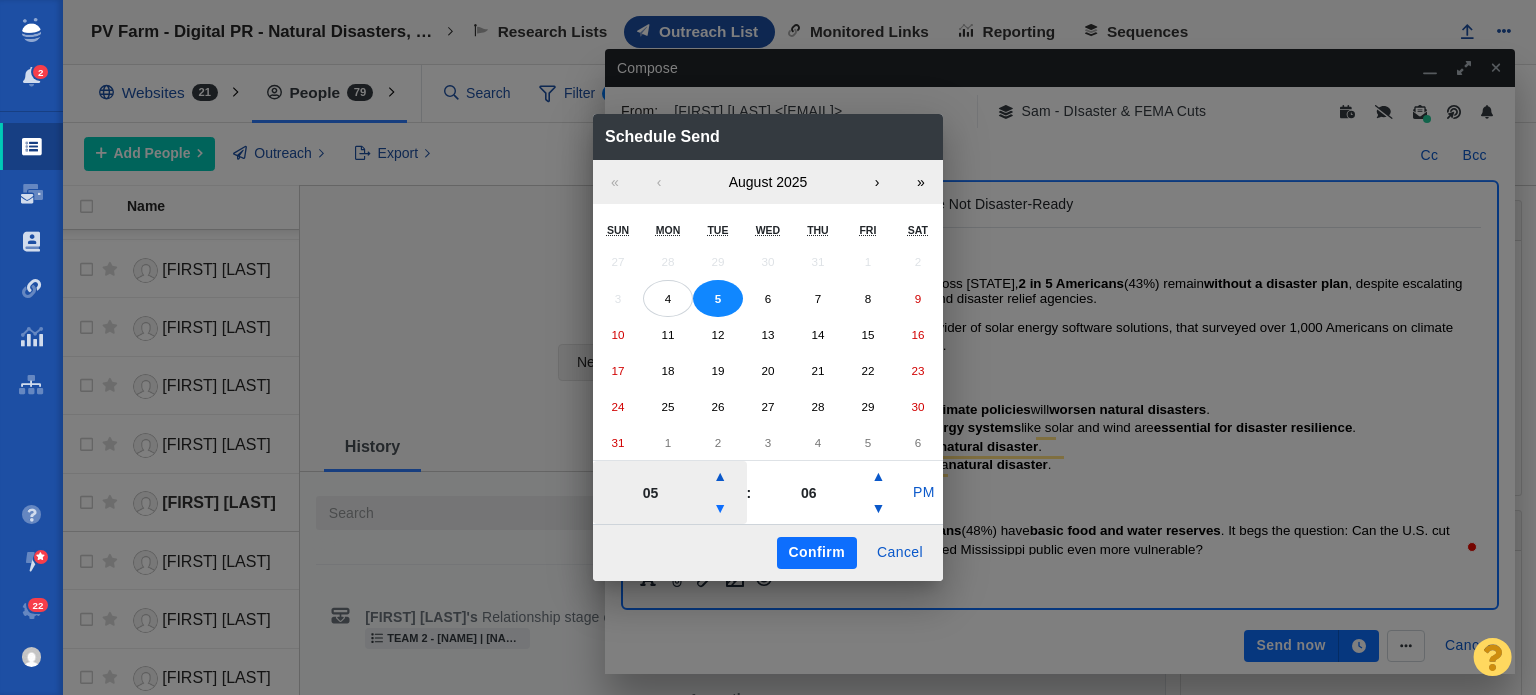 click on "▼" at bounding box center [720, 509] 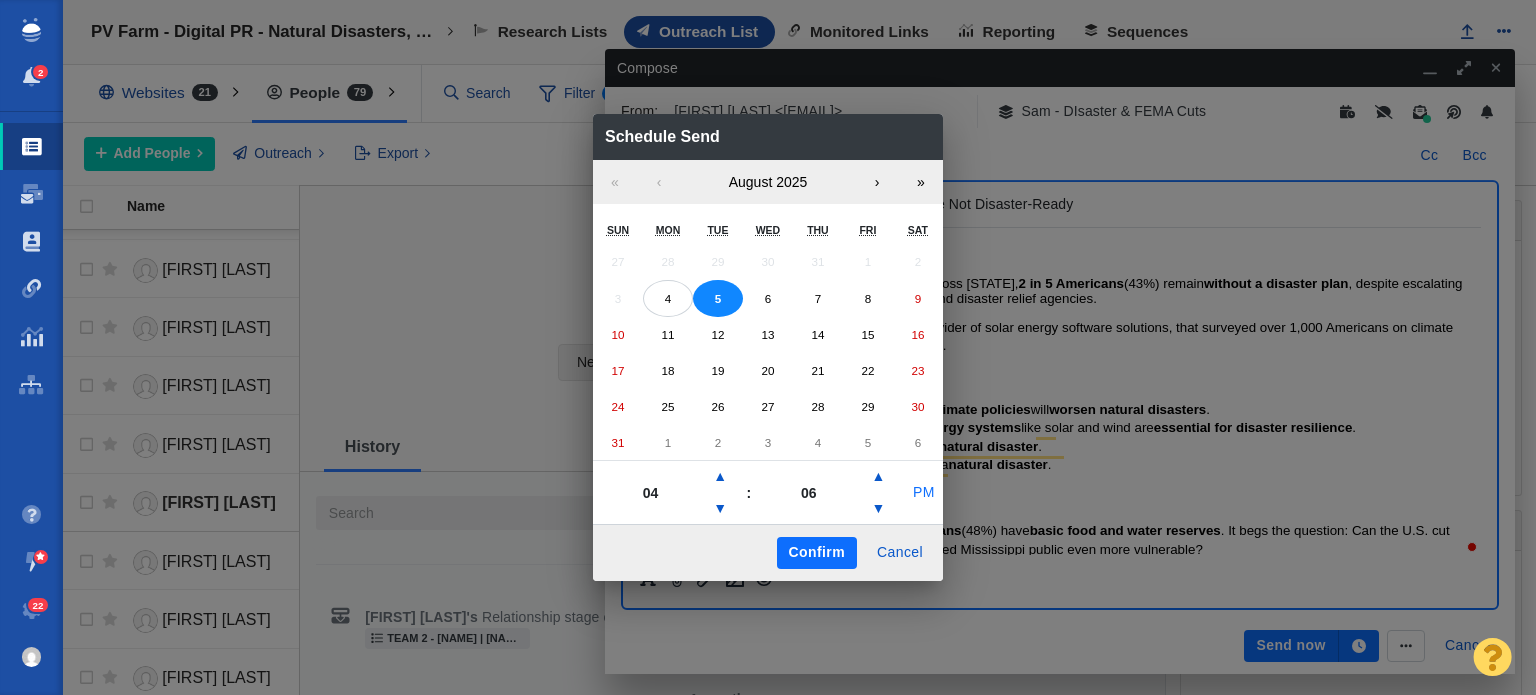 click on "PM" at bounding box center (924, 493) 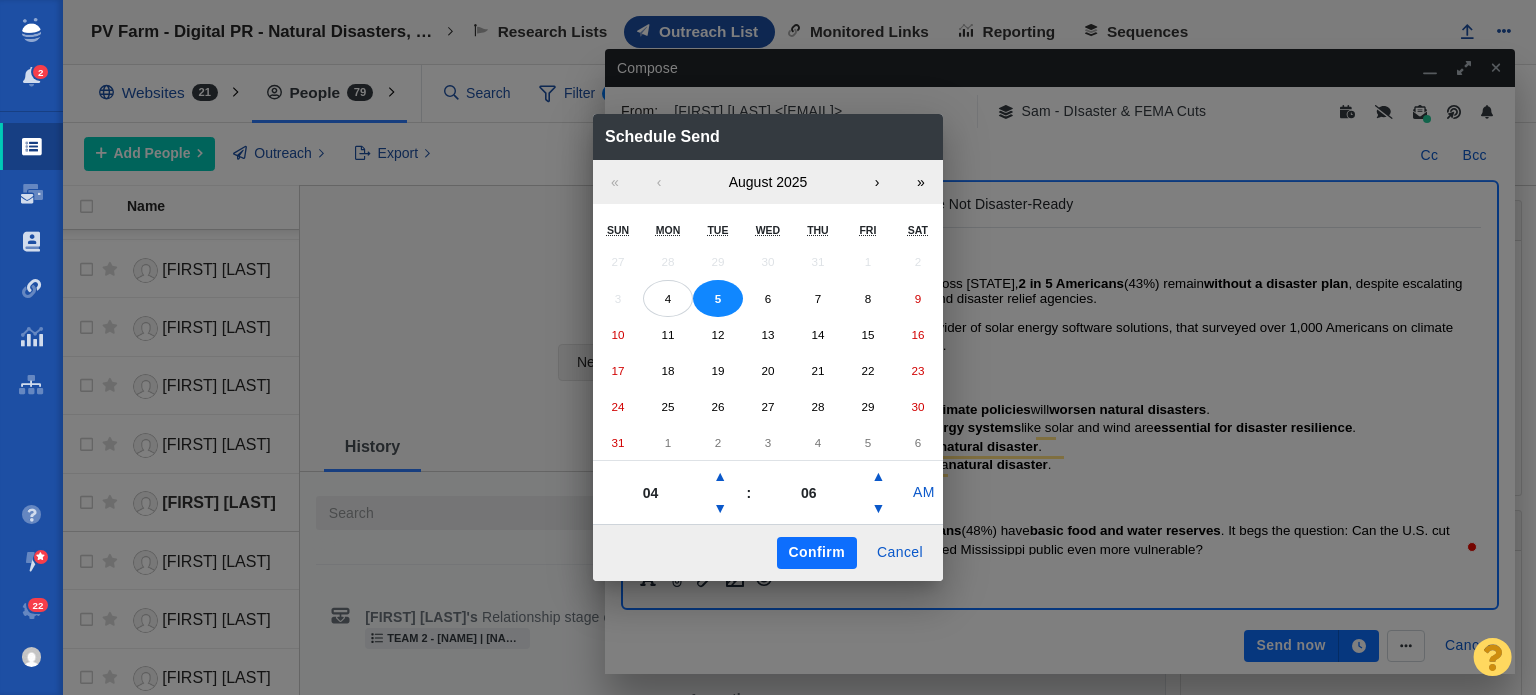 click on "Confirm" at bounding box center (817, 553) 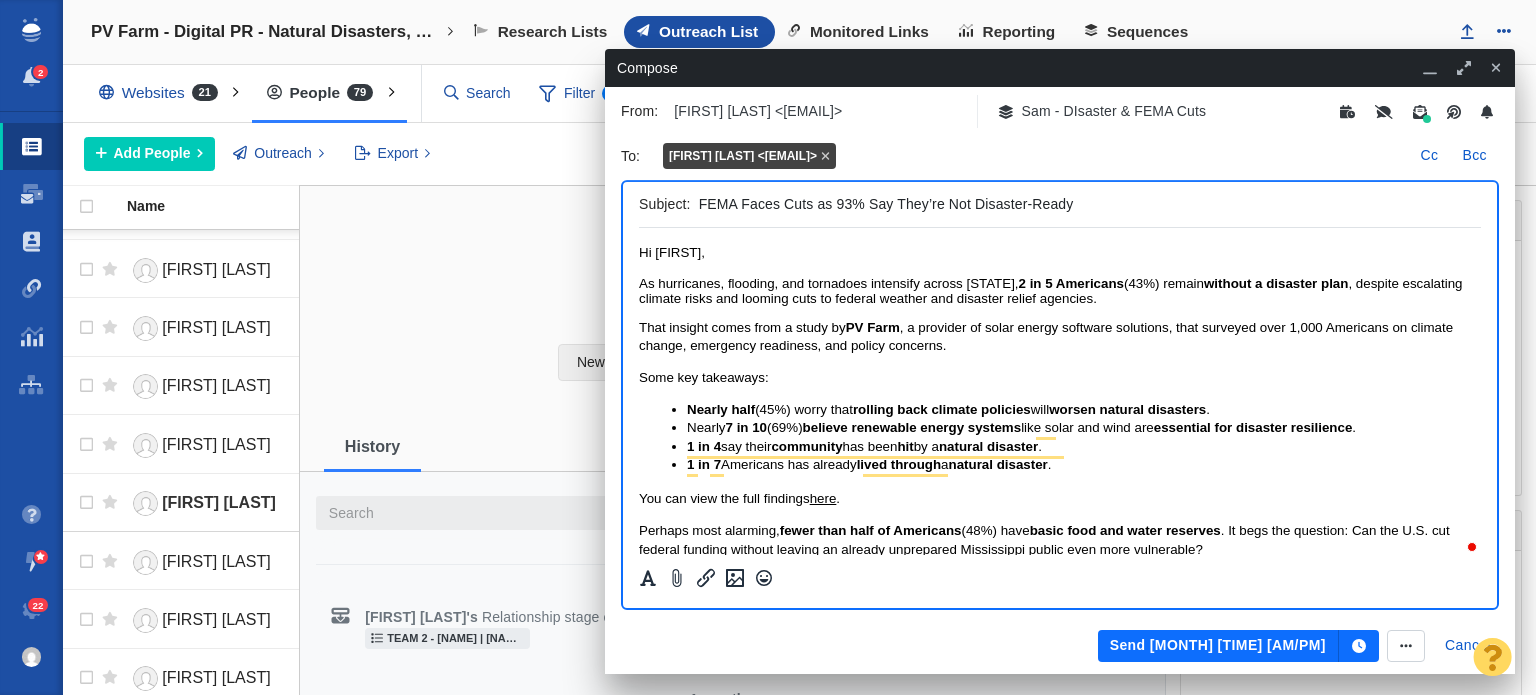 scroll, scrollTop: 66, scrollLeft: 0, axis: vertical 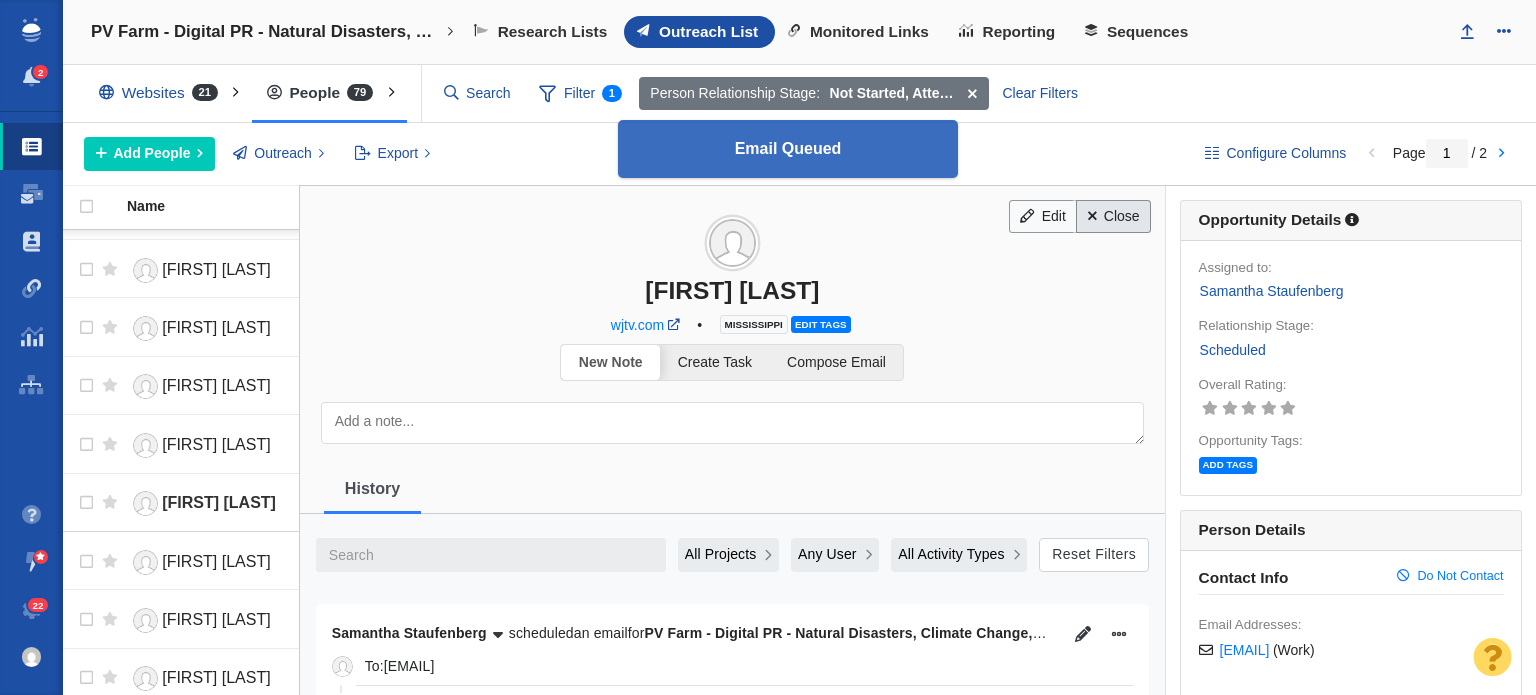 click on "Close" at bounding box center [1113, 217] 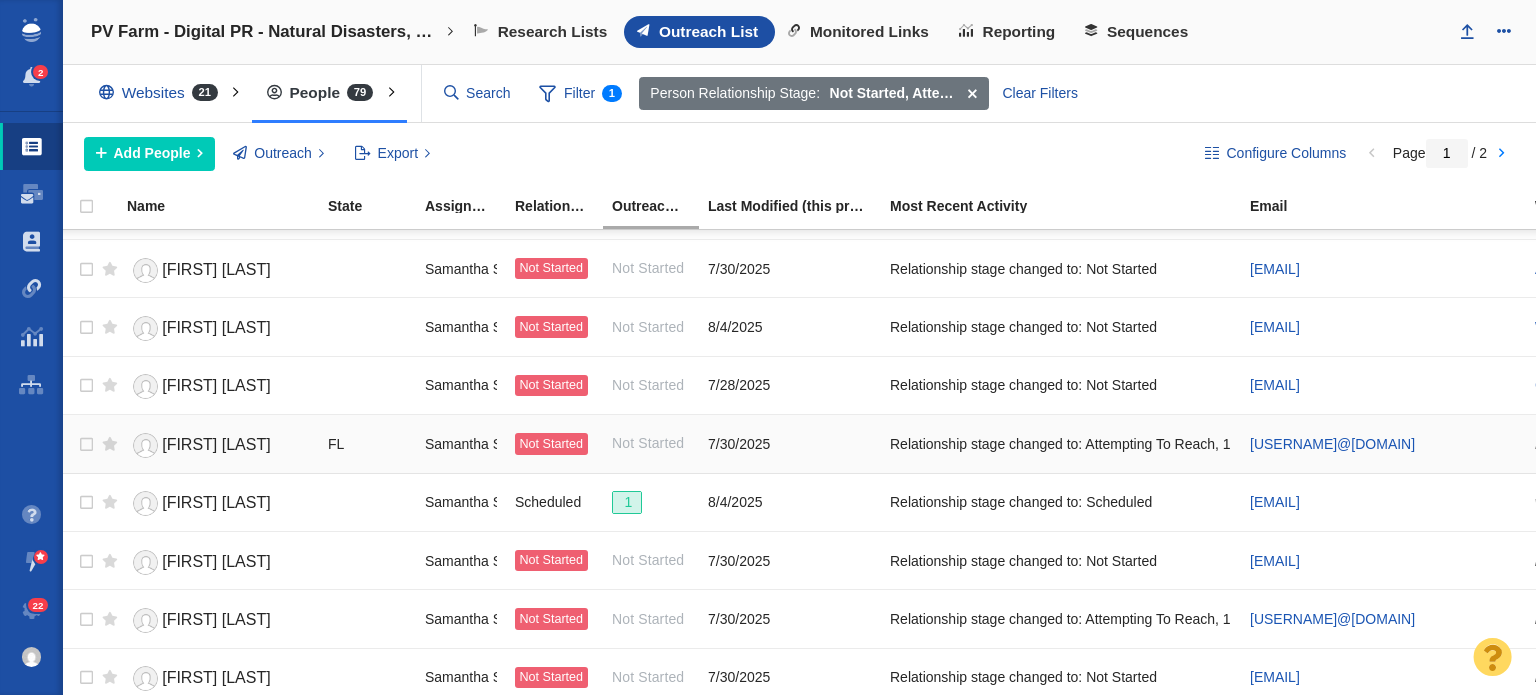 click on "[FIRST] [LAST]" at bounding box center [216, 444] 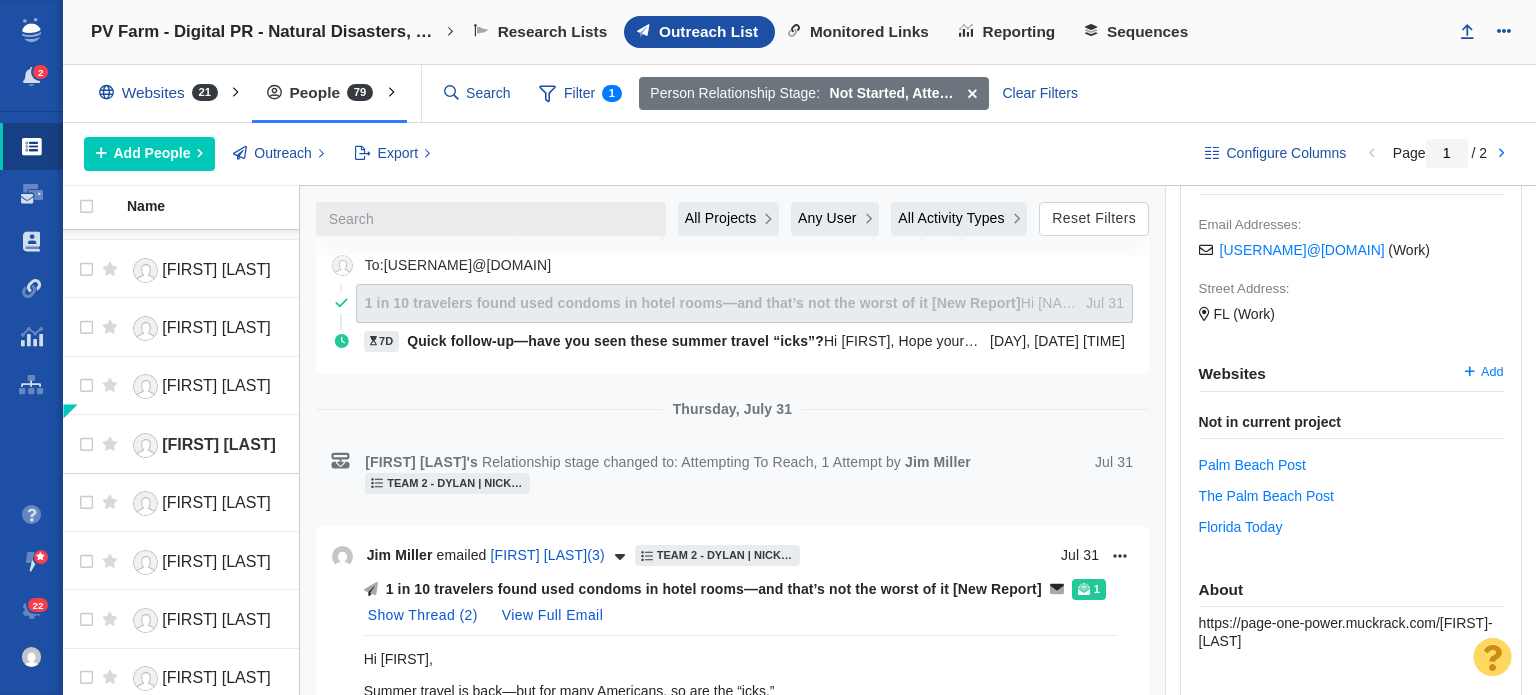 click on "https://page-one-power.muckrack.com/lianna-norman" at bounding box center (1346, 632) 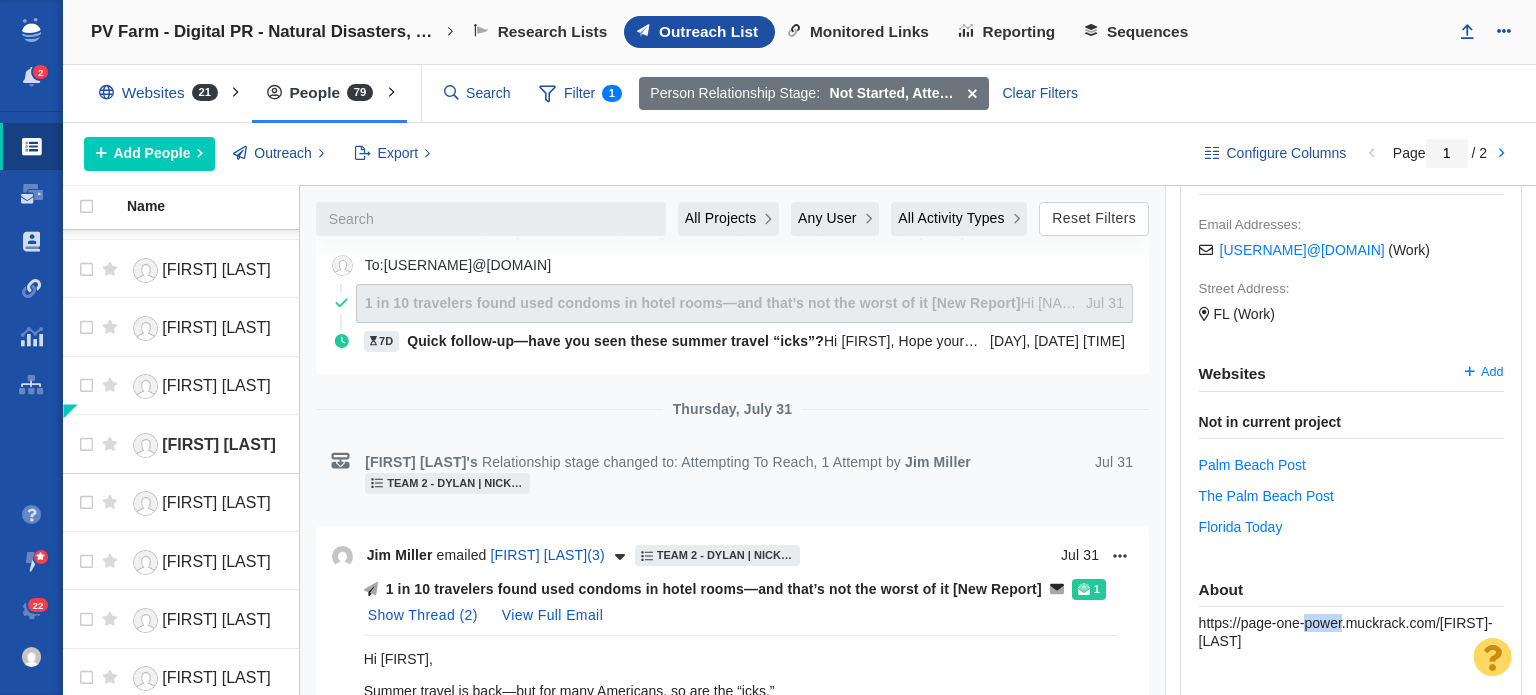 click on "https://page-one-power.muckrack.com/lianna-norman" at bounding box center [1346, 632] 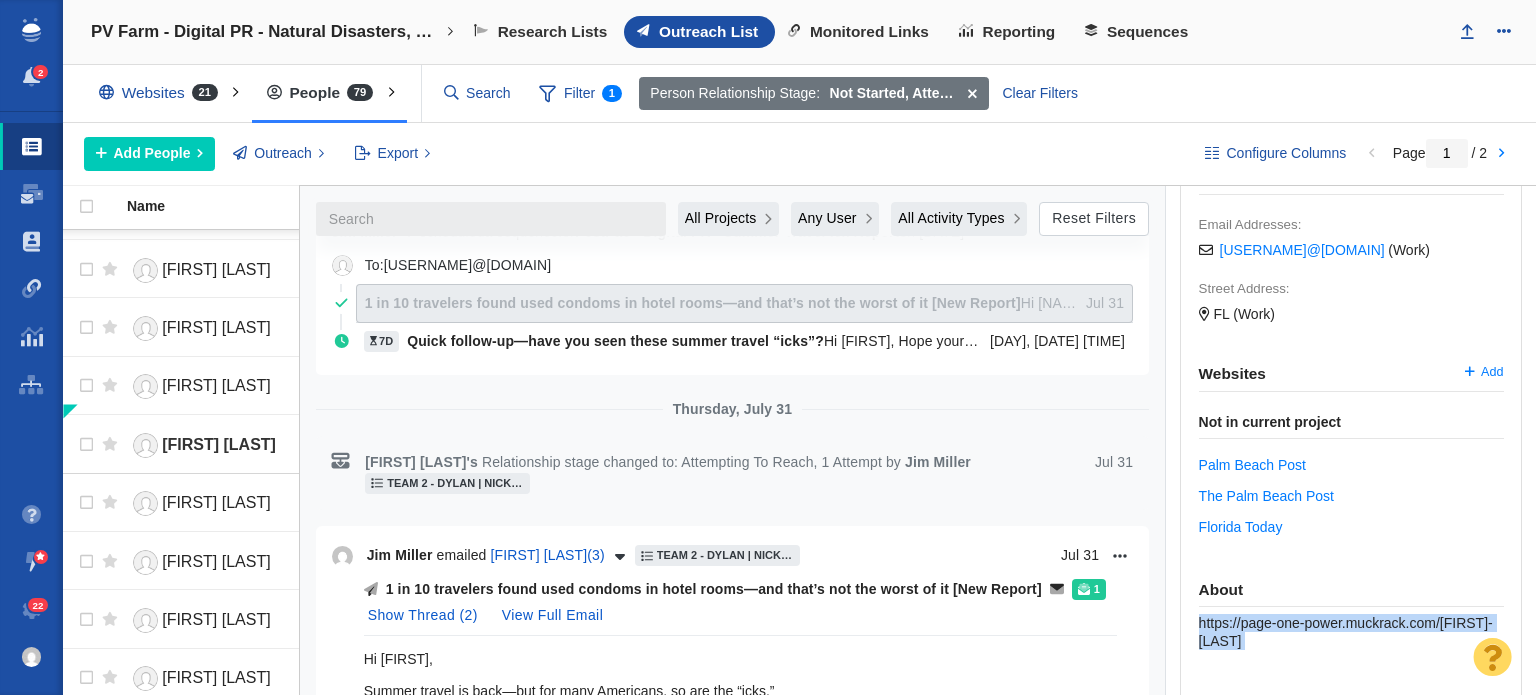 click on "https://page-one-power.muckrack.com/lianna-norman" at bounding box center (1346, 632) 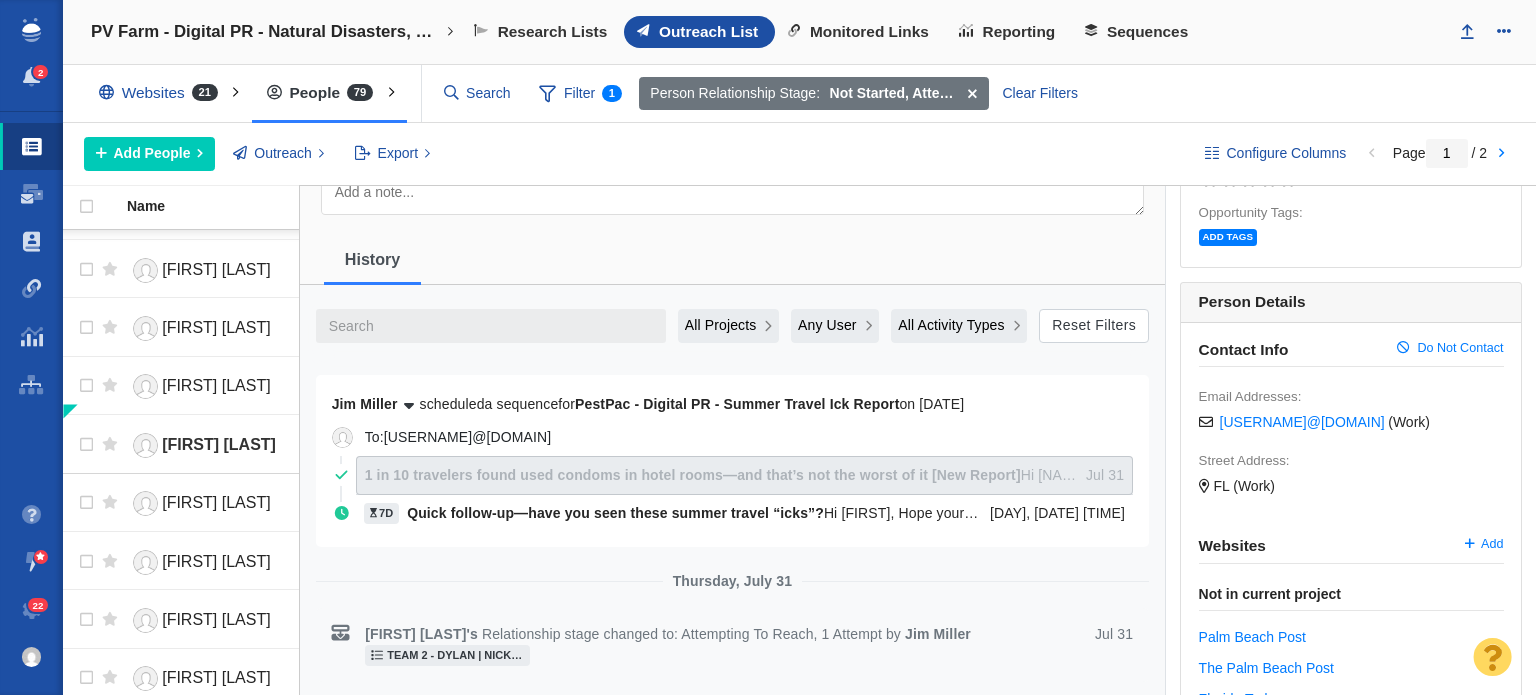 scroll, scrollTop: 0, scrollLeft: 0, axis: both 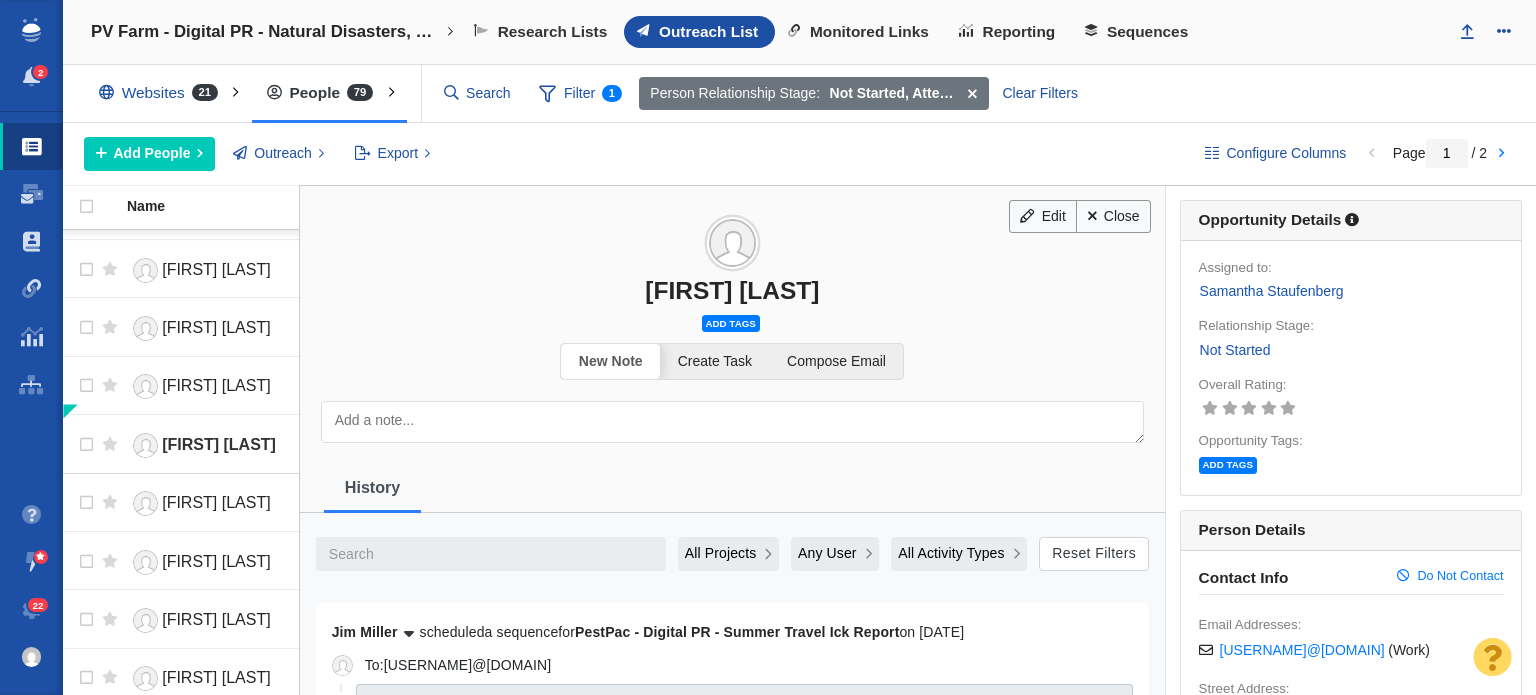 drag, startPoint x: 835, startPoint y: 401, endPoint x: 837, endPoint y: 379, distance: 22.090721 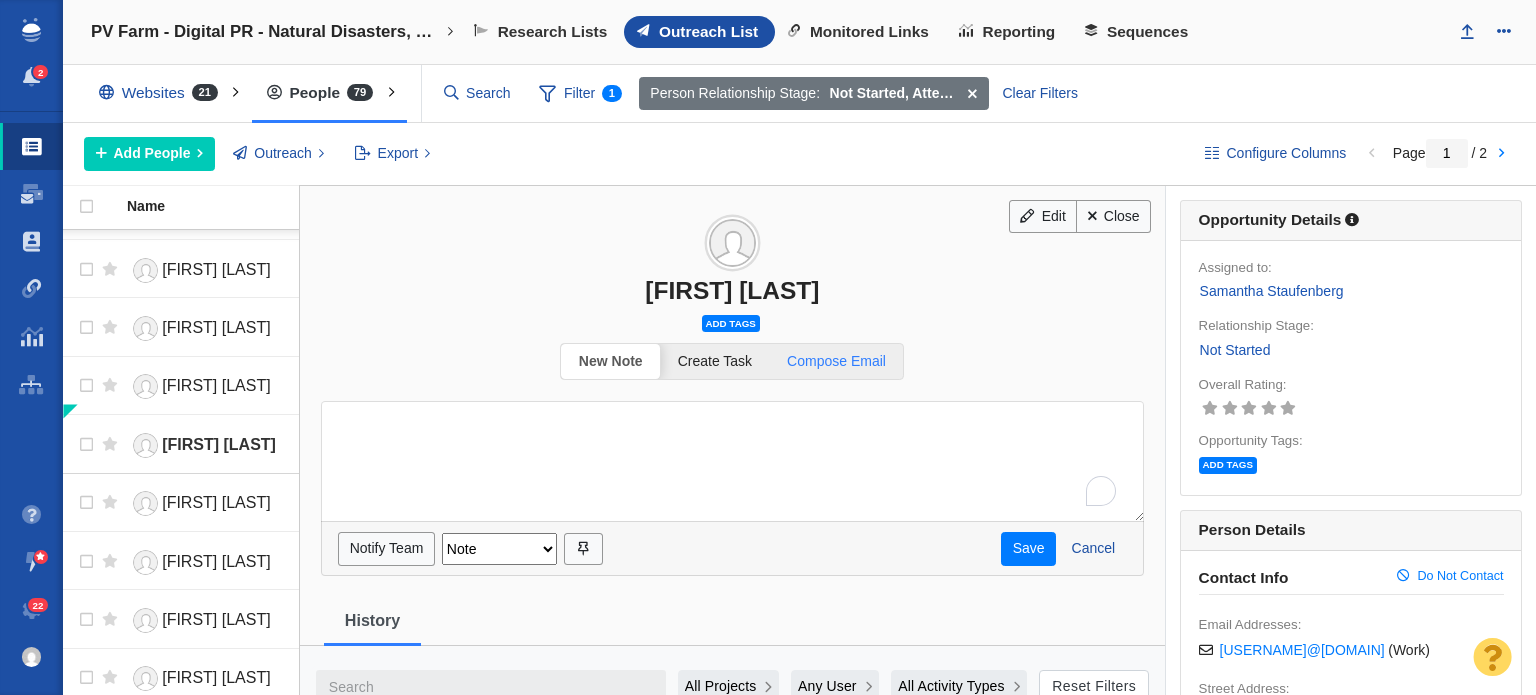 click on "Compose Email" at bounding box center (836, 361) 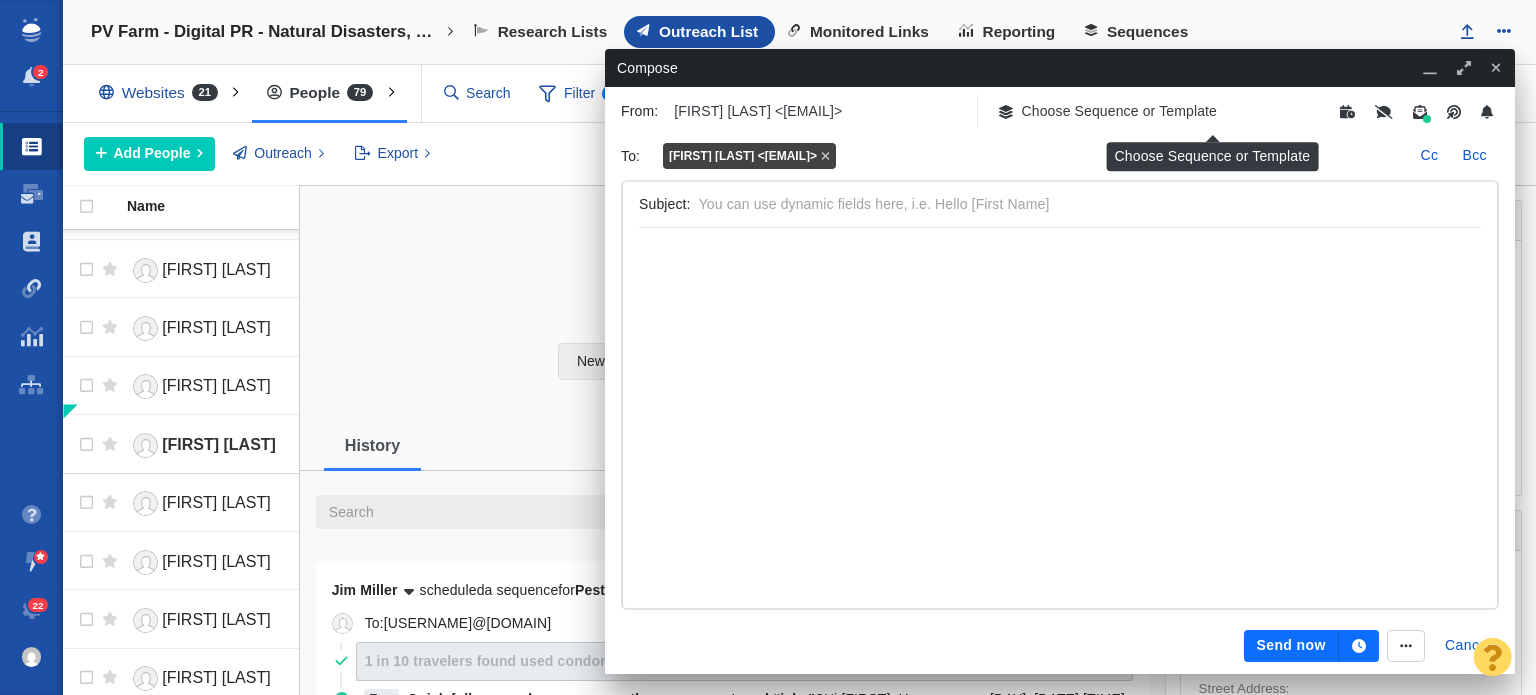 click on "Choose Sequence or Template" at bounding box center [1107, 111] 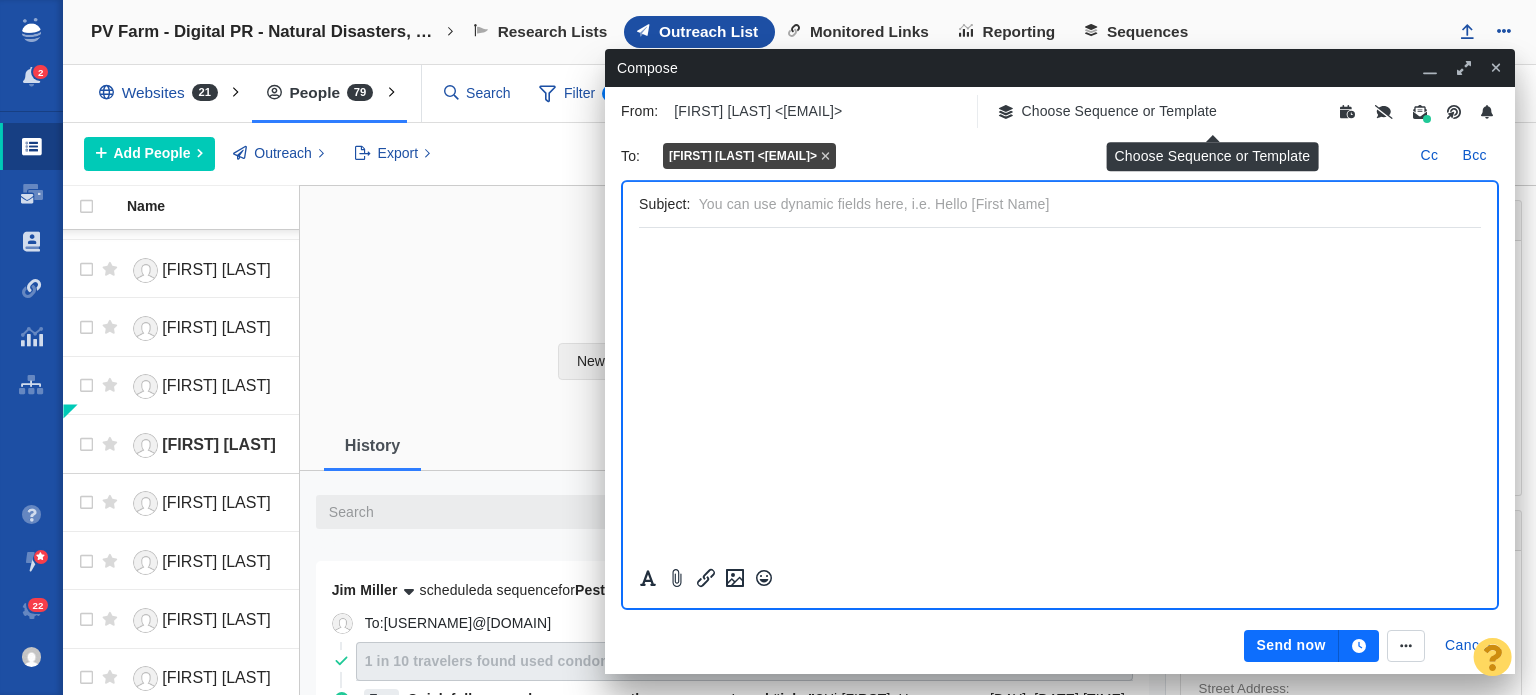 scroll, scrollTop: 0, scrollLeft: 0, axis: both 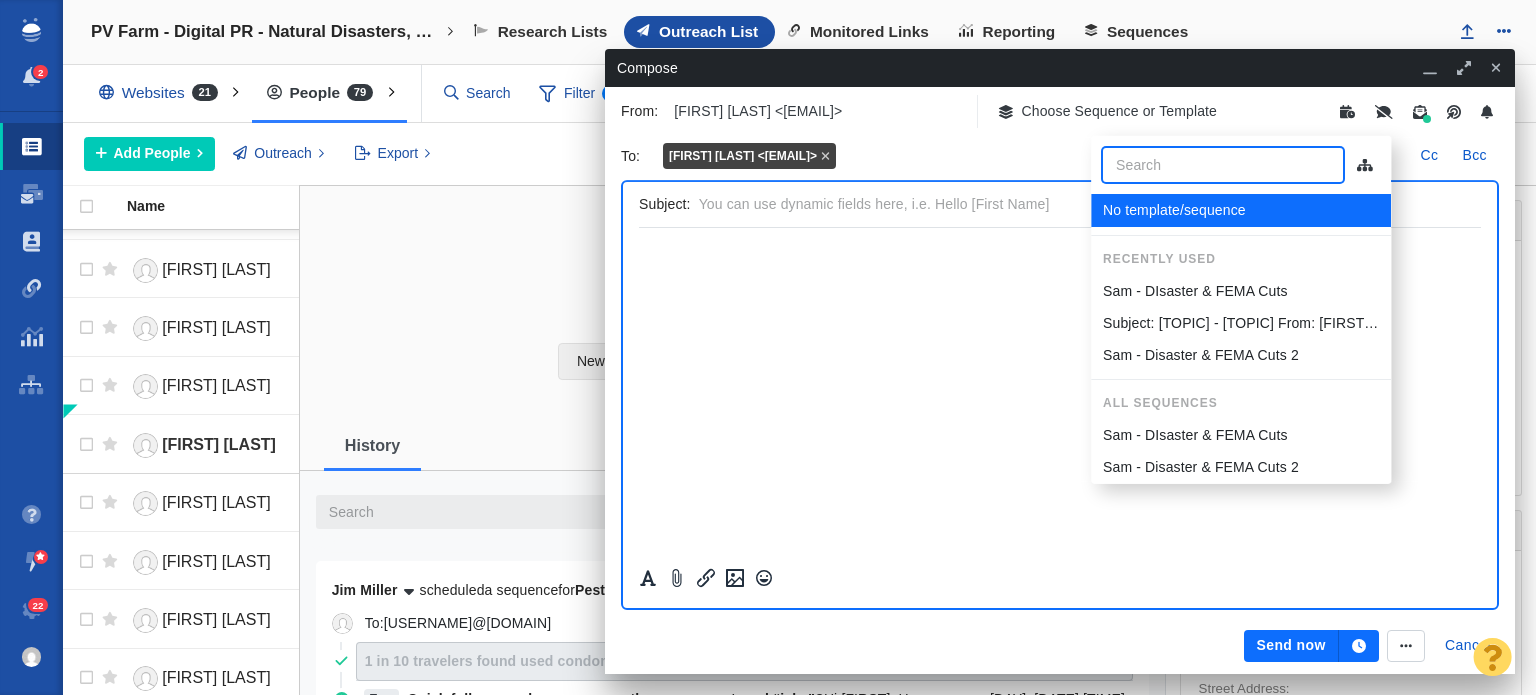 click on "Sam - DIsaster & Hurricanes" at bounding box center (1241, 323) 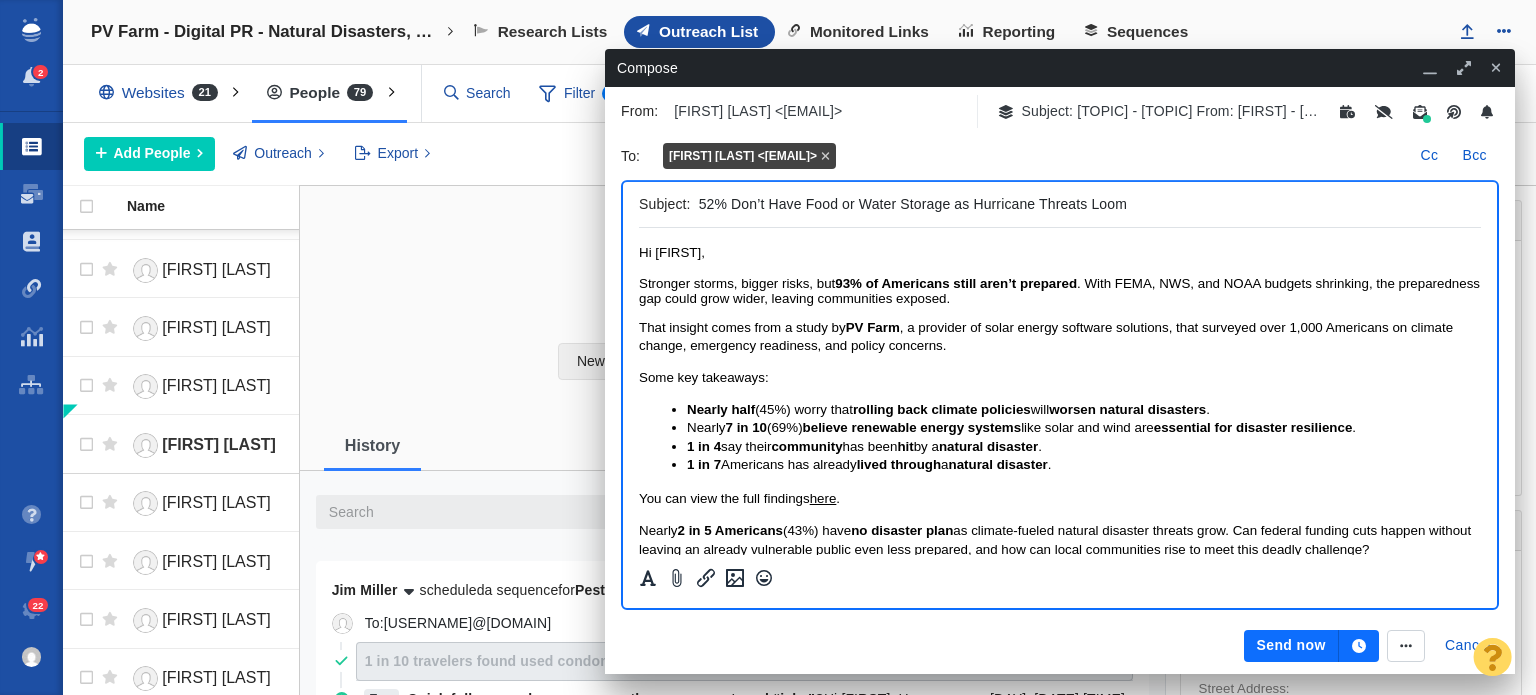 scroll, scrollTop: 0, scrollLeft: 0, axis: both 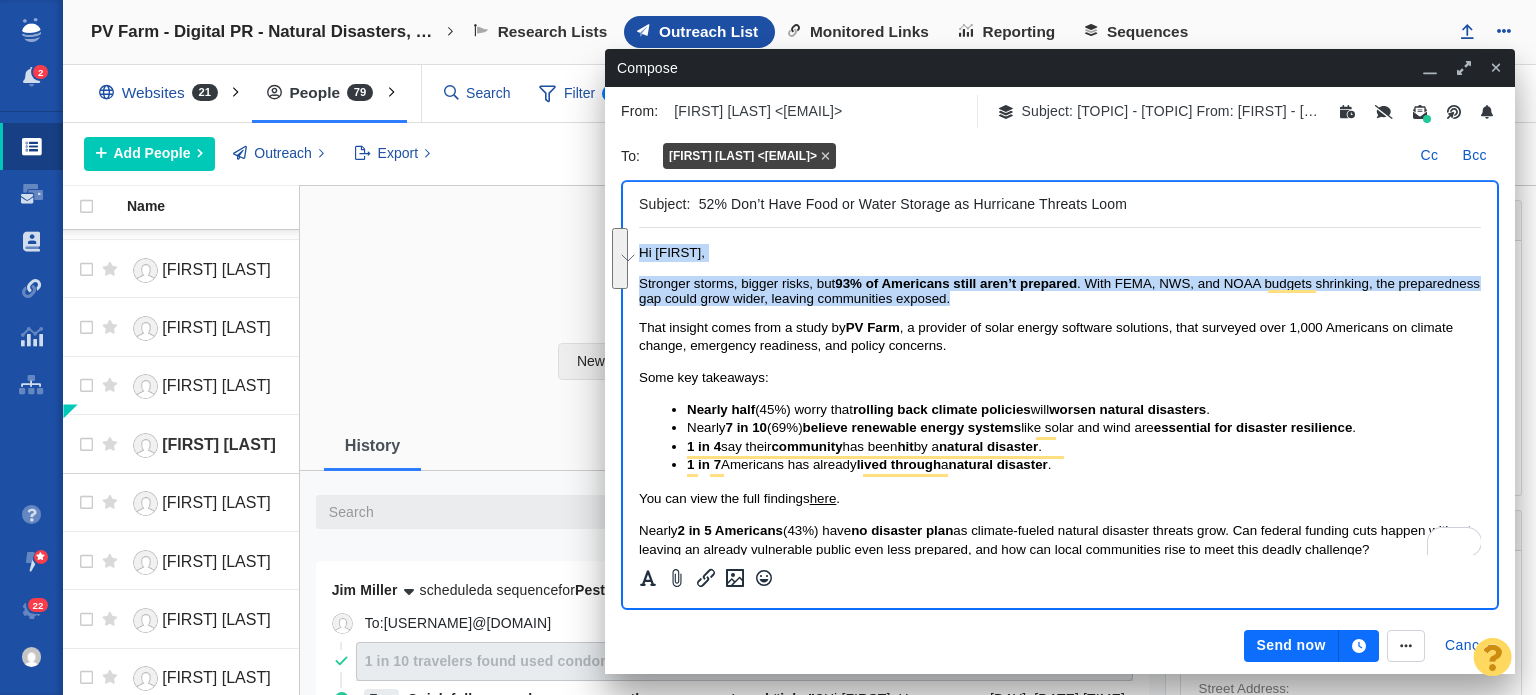 drag, startPoint x: 1086, startPoint y: 299, endPoint x: 602, endPoint y: 249, distance: 486.5758 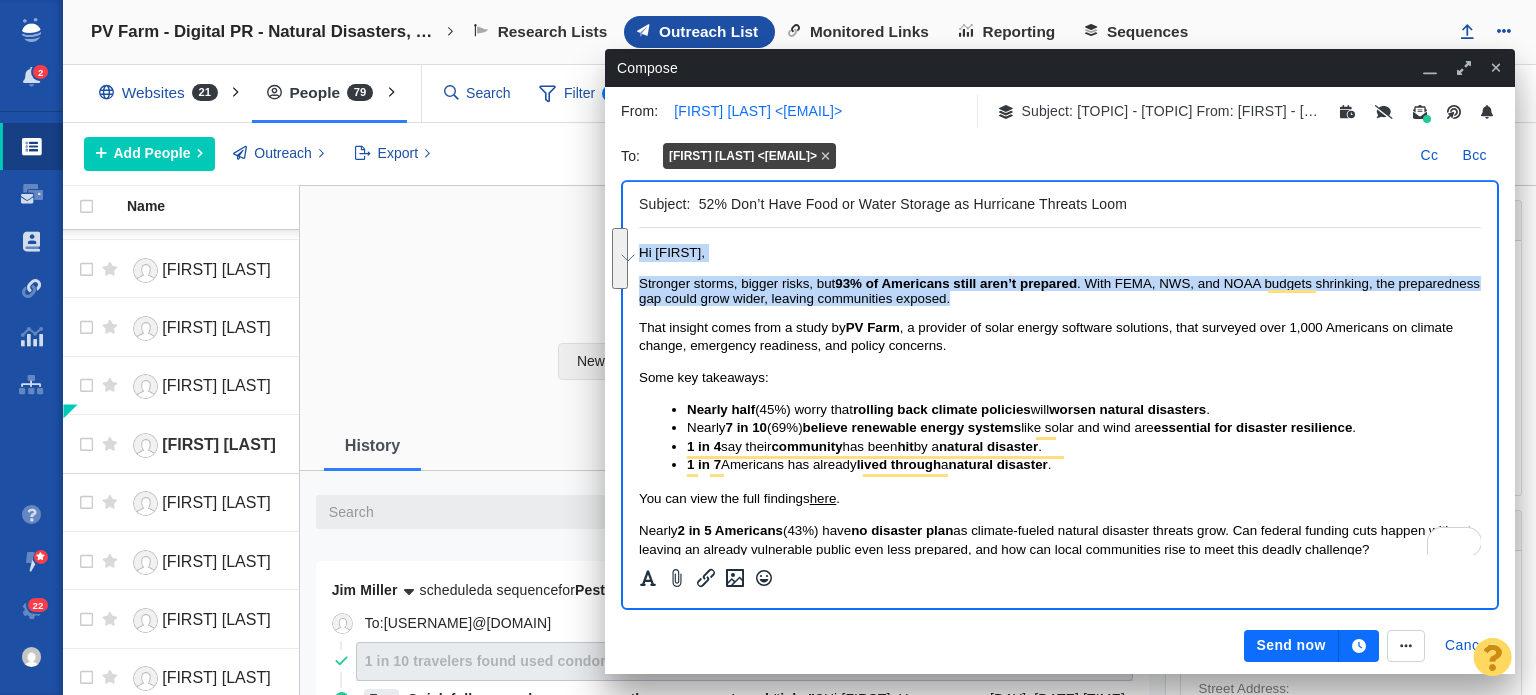 copy on "﻿ Hi Lianna, Stronger storms, bigger risks, but  93% of Americans still aren’t prepared . With FEMA, NWS, and NOAA budgets shrinking, the preparedness gap could grow wider, leaving communities exposed." 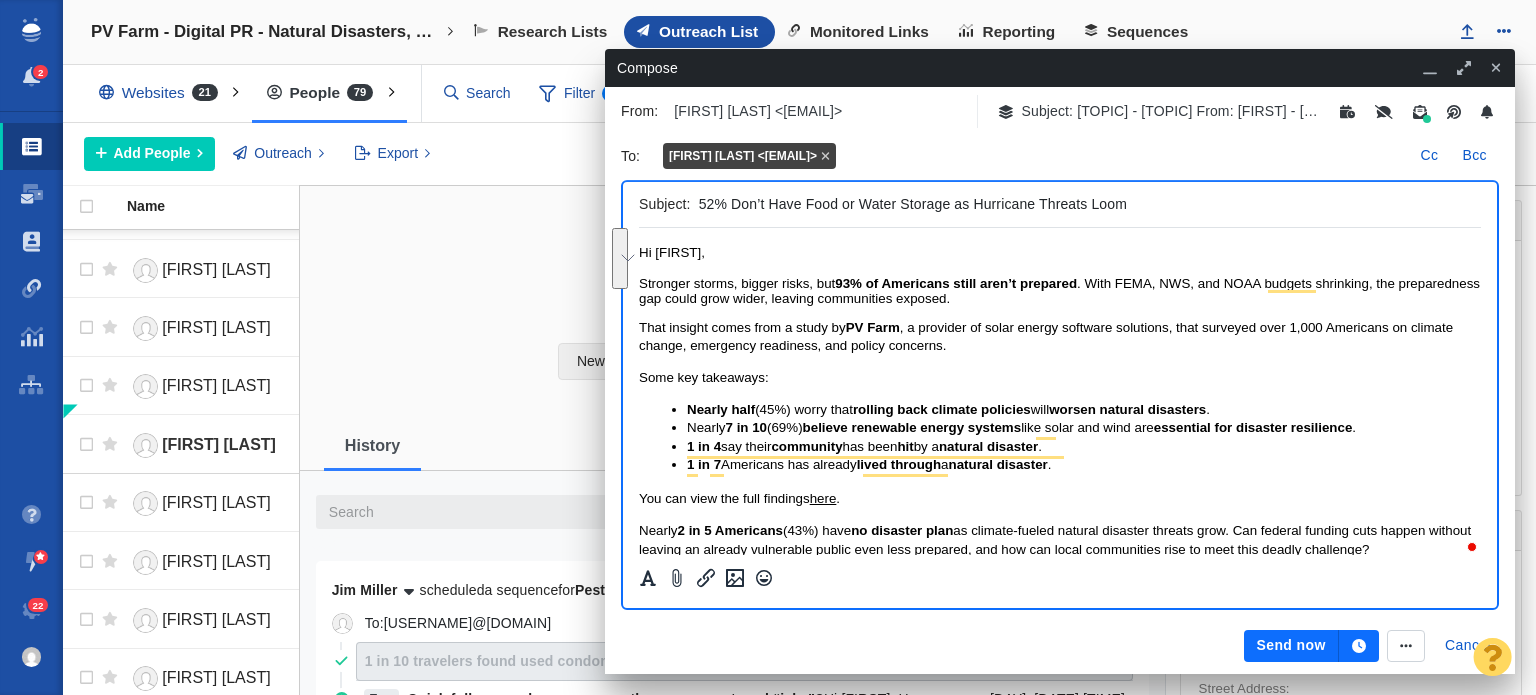 click on "﻿ Hi Lianna, Stronger storms, bigger risks, but  93% of Americans still aren’t prepared . With FEMA, NWS, and NOAA budgets shrinking, the preparedness gap could grow wider, leaving communities exposed. That insight comes from a study by  PV Farm , a provider of solar energy software solutions, that surveyed over 1,000 Americans on climate change, emergency readiness, and policy concerns. Some key takeaways: Nearly half  (45%) worry that  rolling back climate policies  will  worsen natural disasters . Nearly  7 in 10  (69%)  believe renewable energy systems  like solar and wind are  essential for disaster resilience . 1 in 4  say their  community  has been  hit  by a  natural disaster . 1 in 7  Americans has already  lived through  a  natural disaster . You can view the full findings  here . Nearly  2 in 5 Americans  (43%) have  no disaster plan Best, Samantha Staufenberg Digital Promotions" at bounding box center (1060, 455) 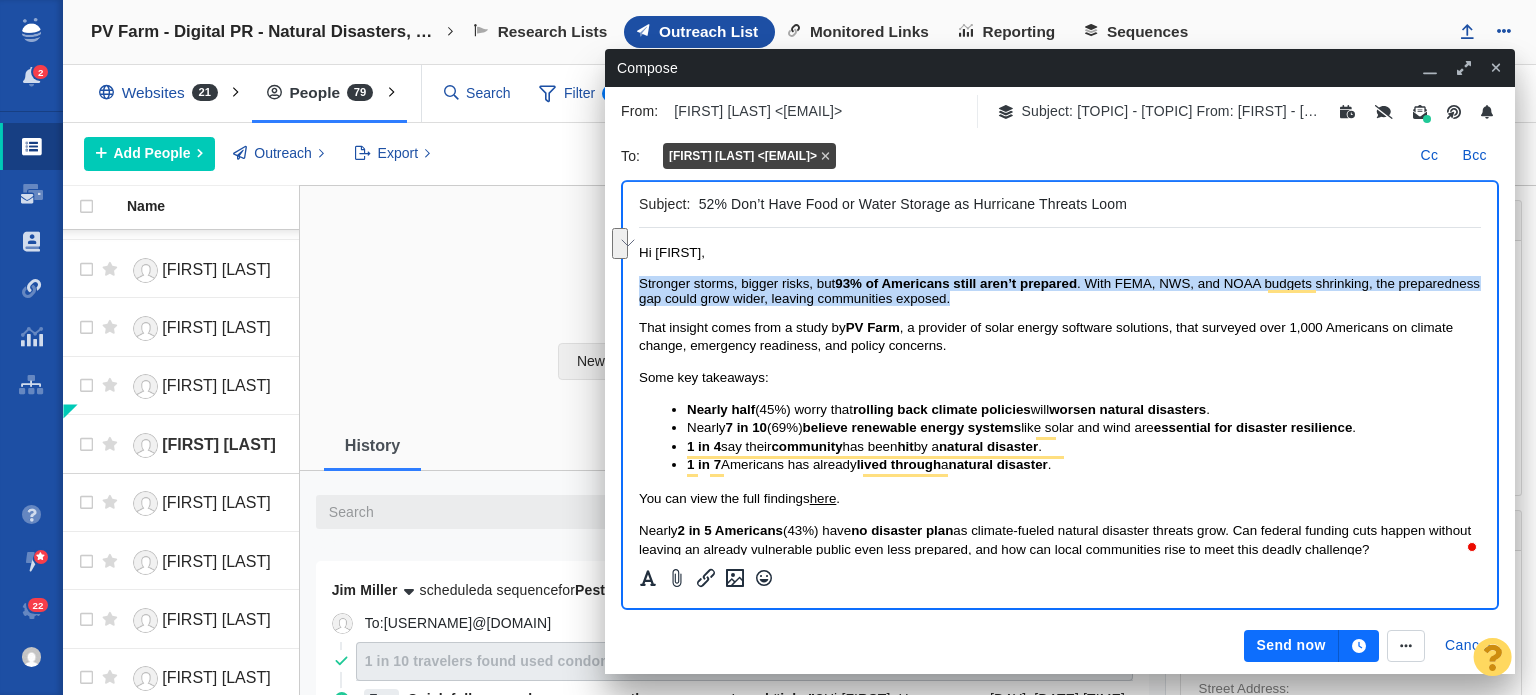 drag, startPoint x: 1082, startPoint y: 297, endPoint x: 606, endPoint y: 279, distance: 476.3402 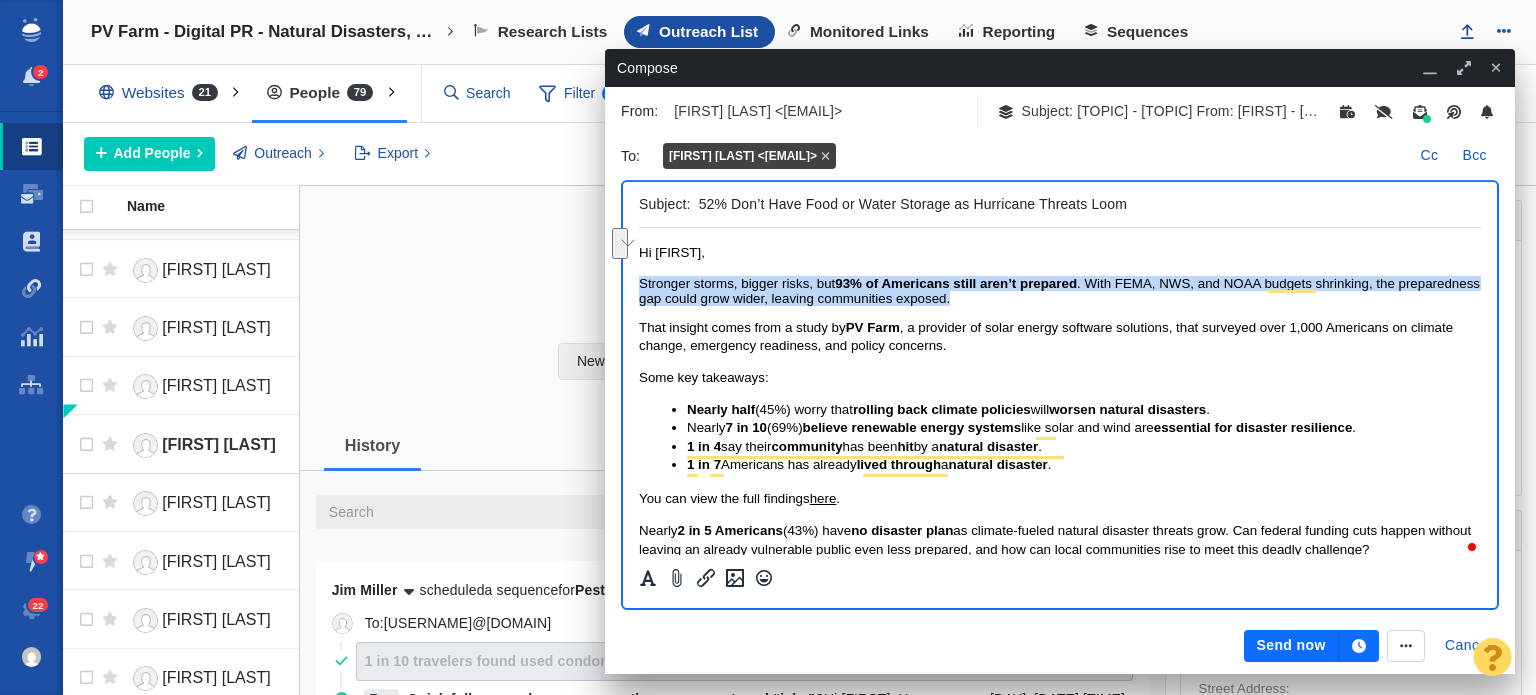 click on "Stronger storms, bigger risks, but  93% of Americans still aren’t prepared . With FEMA, NWS, and NOAA budgets shrinking, the preparedness gap could grow wider, leaving communities exposed." at bounding box center [1060, 291] 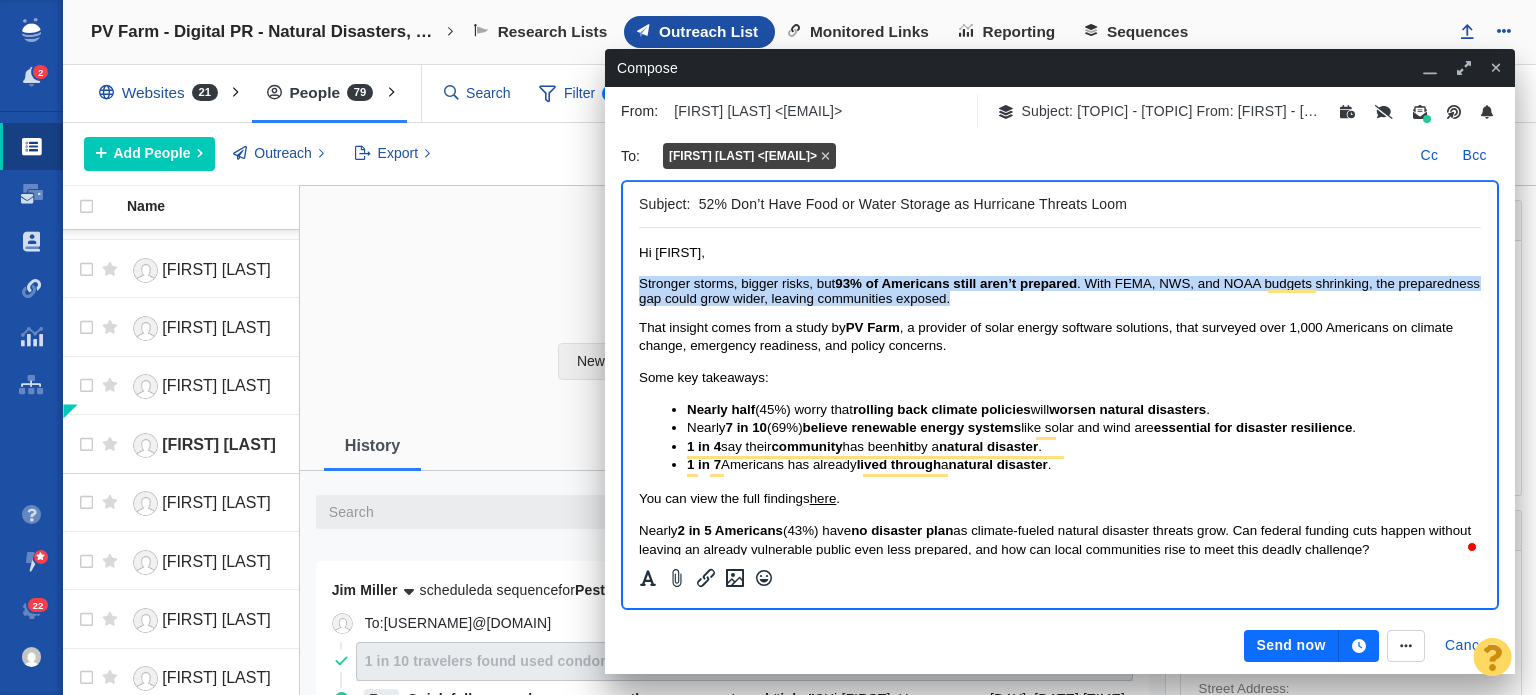 drag, startPoint x: 1050, startPoint y: 303, endPoint x: 1225, endPoint y: 503, distance: 265.75363 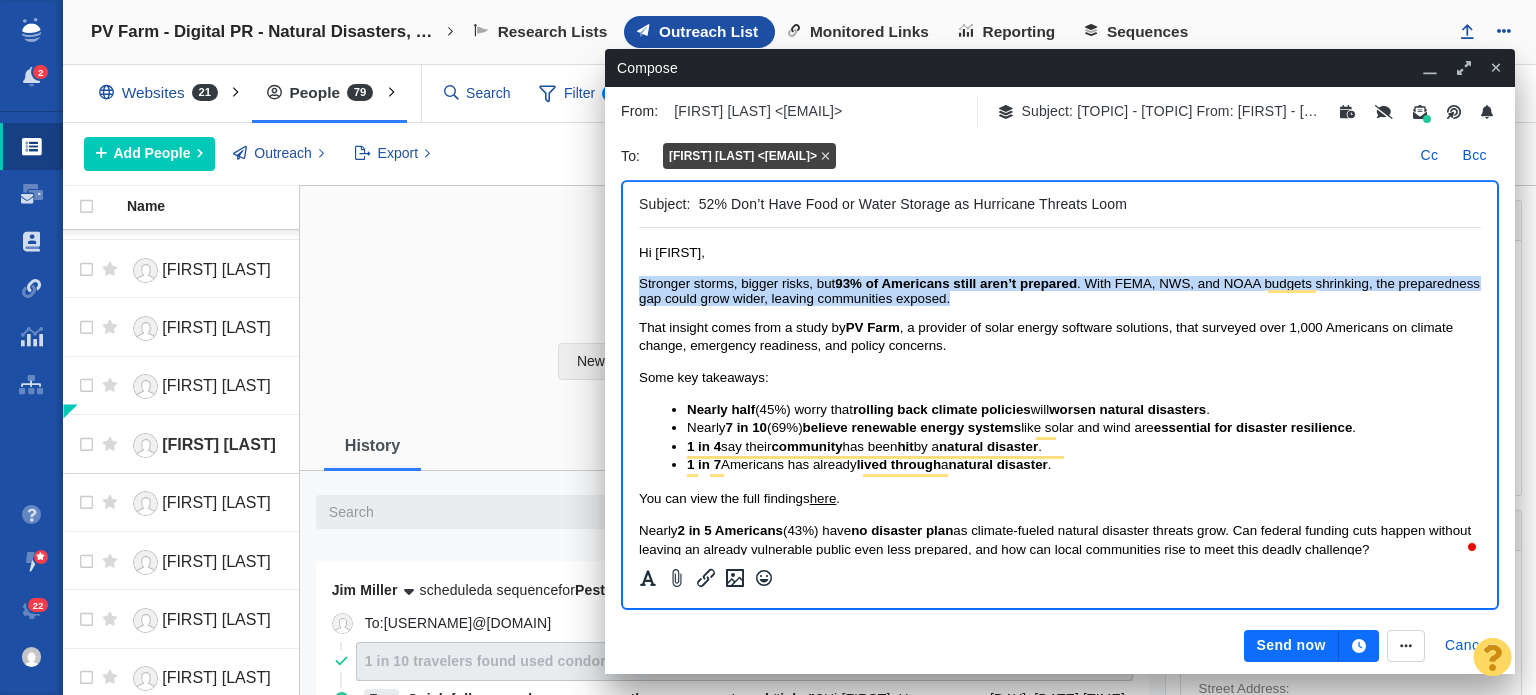 click on "Hi Lianna, Stronger storms, bigger risks, but  93% of Americans still aren’t prepared . With FEMA, NWS, and NOAA budgets shrinking, the preparedness gap could grow wider, leaving communities exposed. That insight comes from a study by  PV Farm , a provider of solar energy software solutions, that surveyed over 1,000 Americans on climate change, emergency readiness, and policy concerns. Some key takeaways: Nearly half  (45%) worry that  rolling back climate policies  will  worsen natural disasters . Nearly  7 in 10  (69%)  believe renewable energy systems  like solar and wind are  essential for disaster resilience . 1 in 4  say their  community  has been  hit  by a  natural disaster . 1 in 7  Americans has already  lived through  a  natural disaster . You can view the full findings  here . Nearly  2 in 5 Americans  (43%) have  no disaster plan Best, Samantha Staufenberg Digital Promotions" at bounding box center [1060, 455] 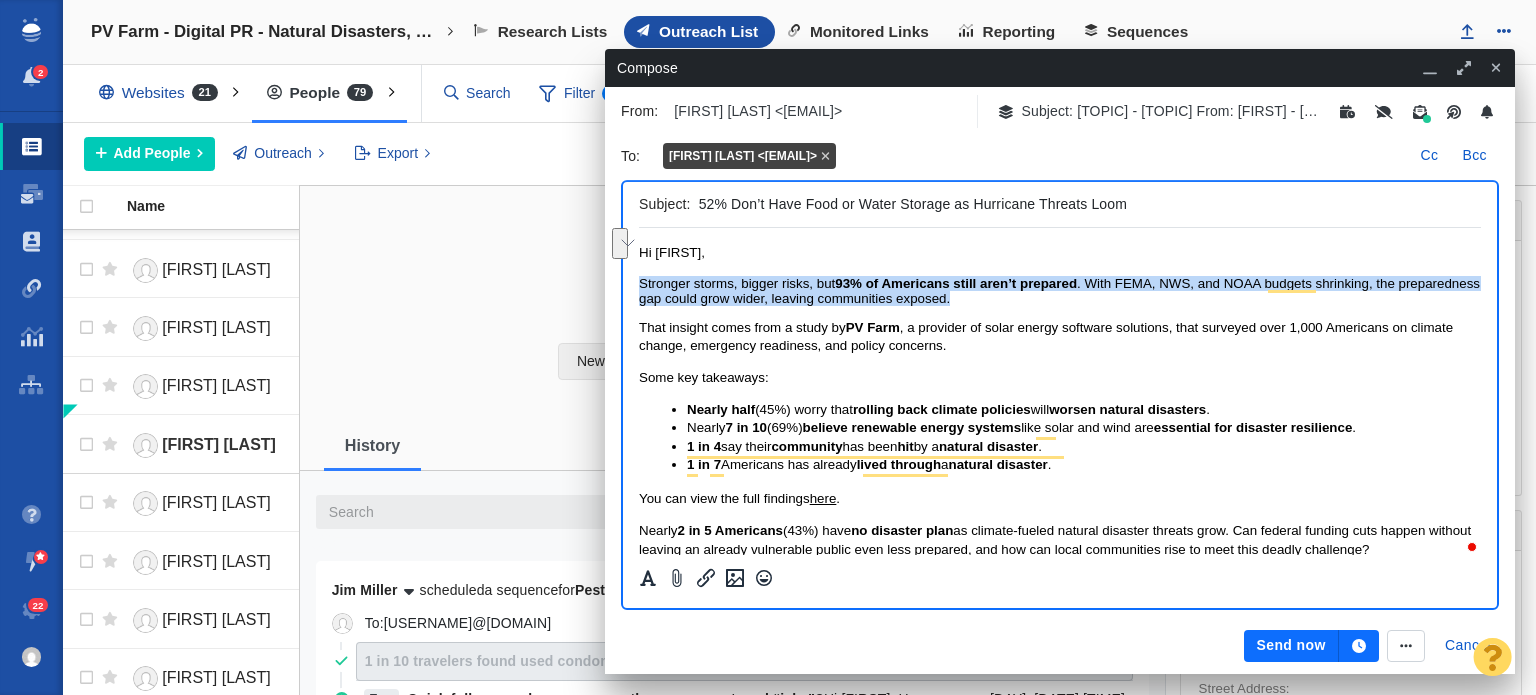 copy on "Stronger storms, bigger risks, but  93% of Americans still aren’t prepared . With FEMA, NWS, and NOAA budgets shrinking, the preparedness gap could grow wider, leaving communities exposed." 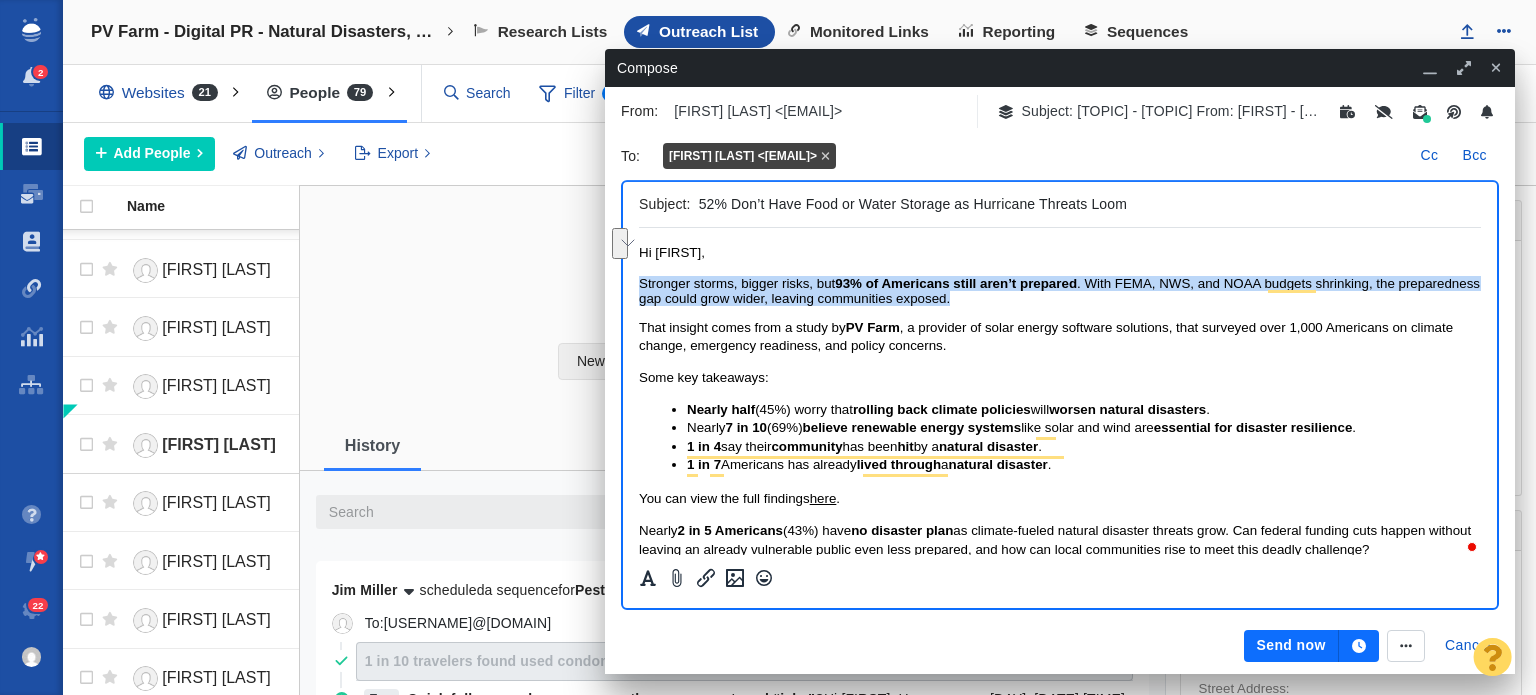 paste 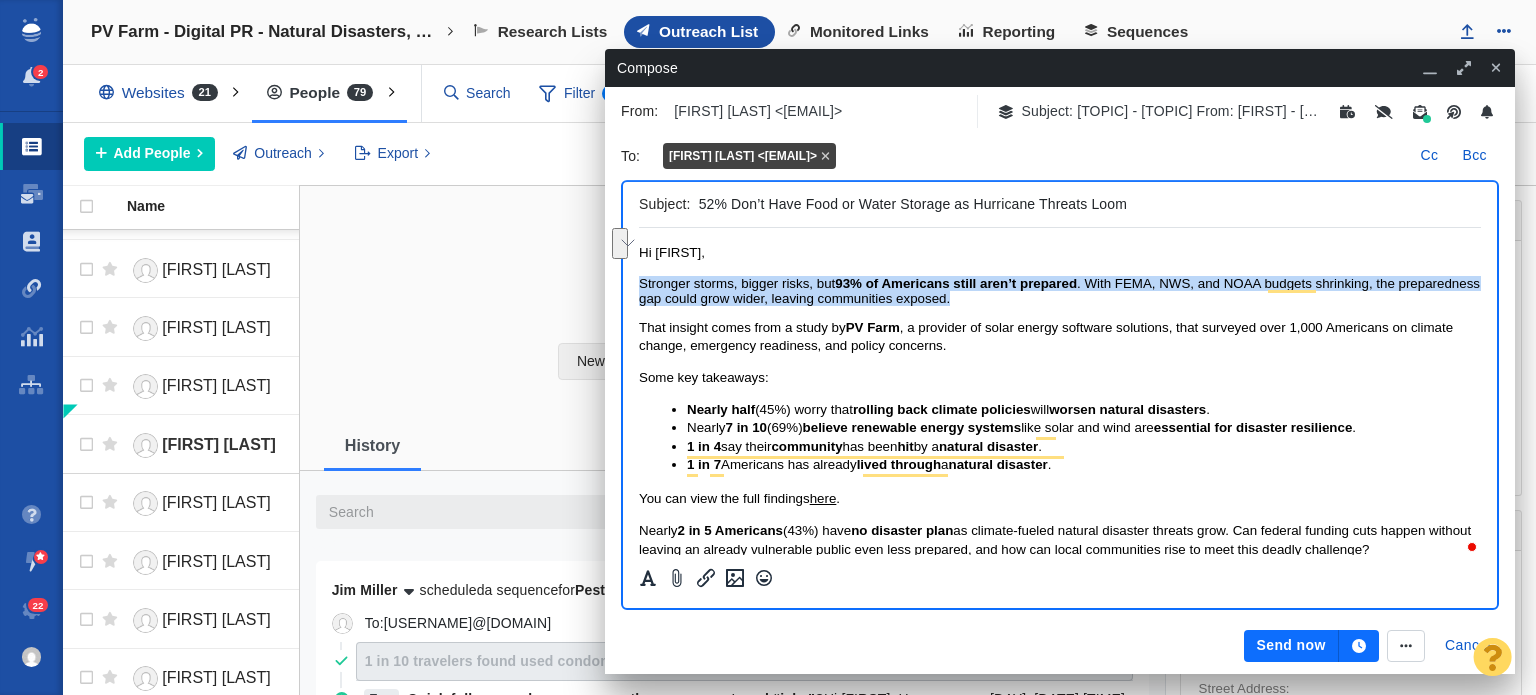 type 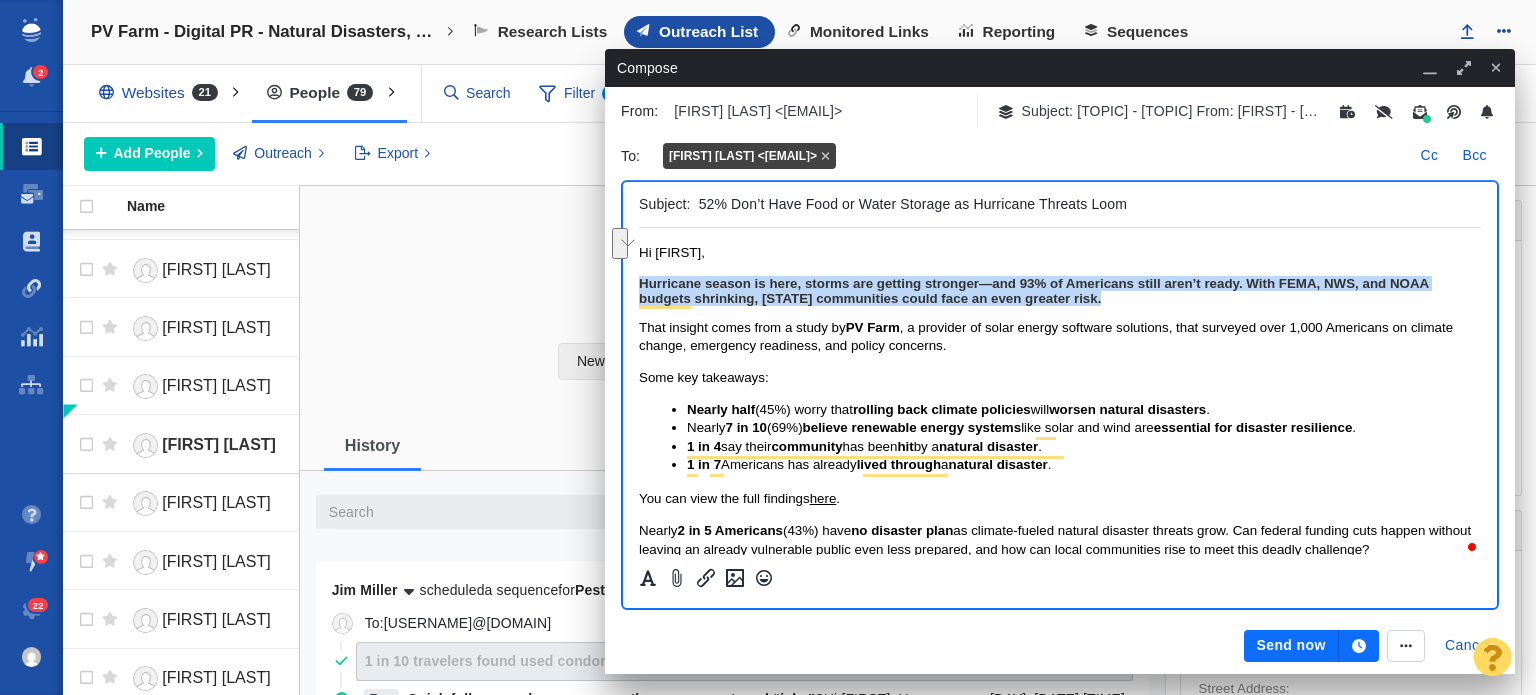 drag, startPoint x: 1095, startPoint y: 297, endPoint x: 624, endPoint y: 281, distance: 471.2717 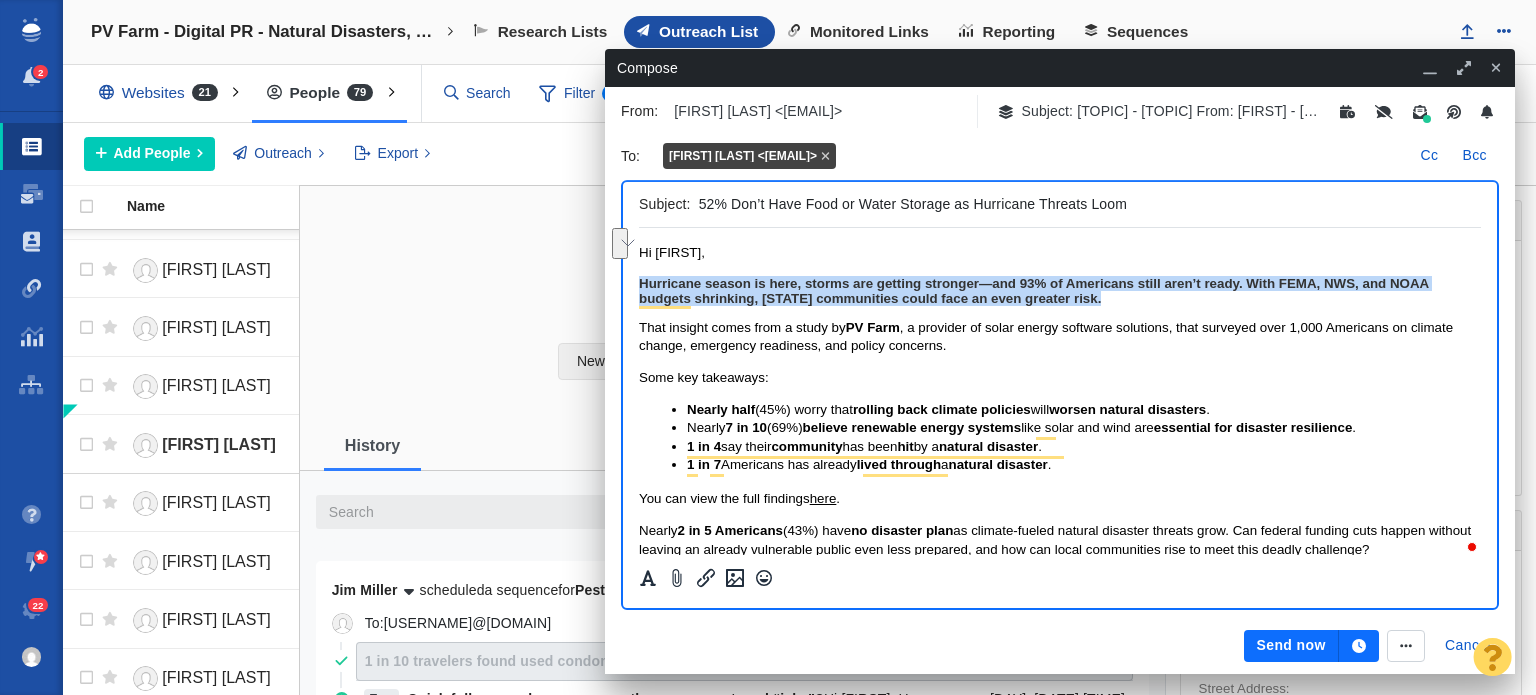 click on "Hi Lianna, Hurricane season is here, storms are getting stronger—and 93% of Americans still aren’t ready. With FEMA, NWS, and NOAA budgets shrinking, Florida communities could face an even greater risk. That insight comes from a study by  PV Farm , a provider of solar energy software solutions, that surveyed over 1,000 Americans on climate change, emergency readiness, and policy concerns. Some key takeaways: Nearly half  (45%) worry that  rolling back climate policies  will  worsen natural disasters . Nearly  7 in 10  (69%)  believe renewable energy systems  like solar and wind are  essential for disaster resilience . 1 in 4  say their  community  has been  hit  by a  natural disaster . 1 in 7  Americans has already  lived through  a  natural disaster . You can view the full findings  here . Nearly  2 in 5 Americans  (43%) have  no disaster plan Best, Samantha Staufenberg Digital Promotions" at bounding box center [1060, 455] 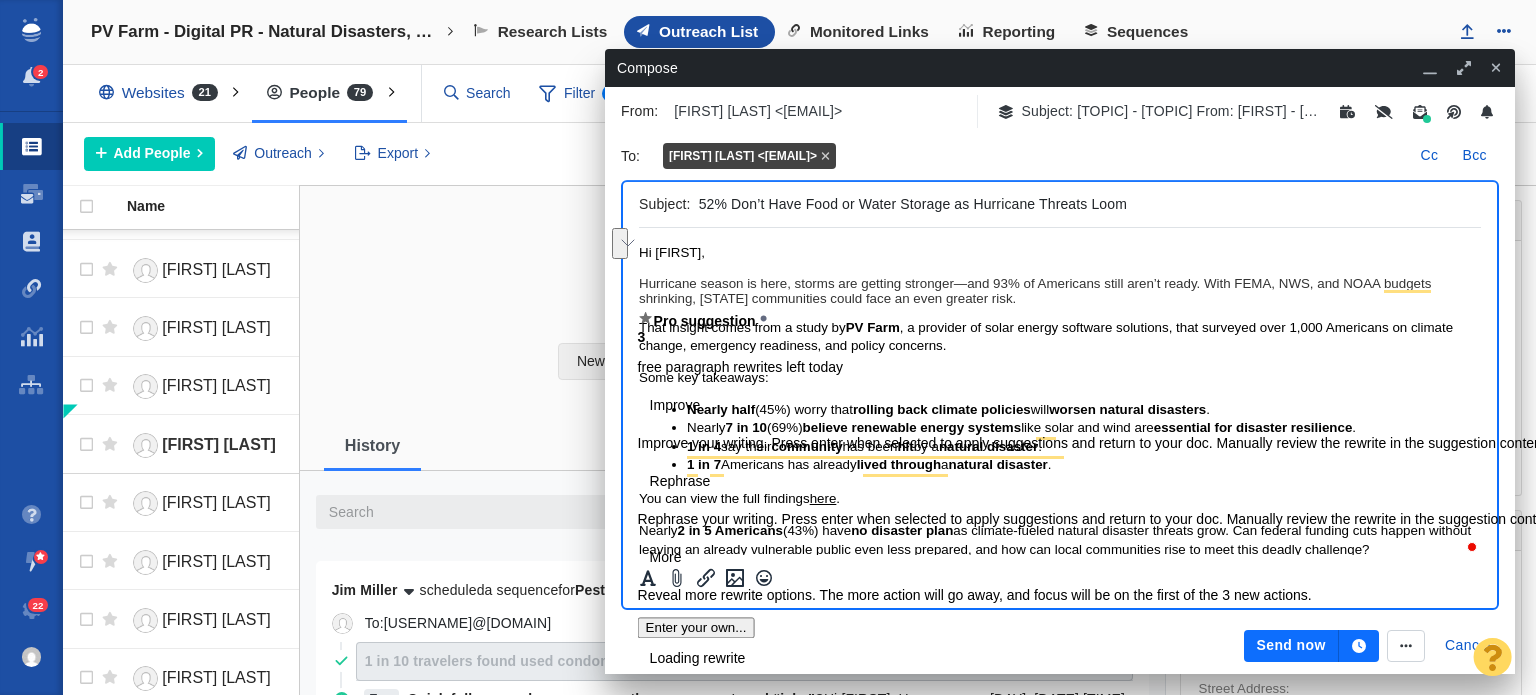 click on "Hurricane season is here, storms are getting stronger—and 93% of Americans still aren’t ready. With FEMA, NWS, and NOAA budgets shrinking, Florida communities could face an even greater risk." at bounding box center (1060, 291) 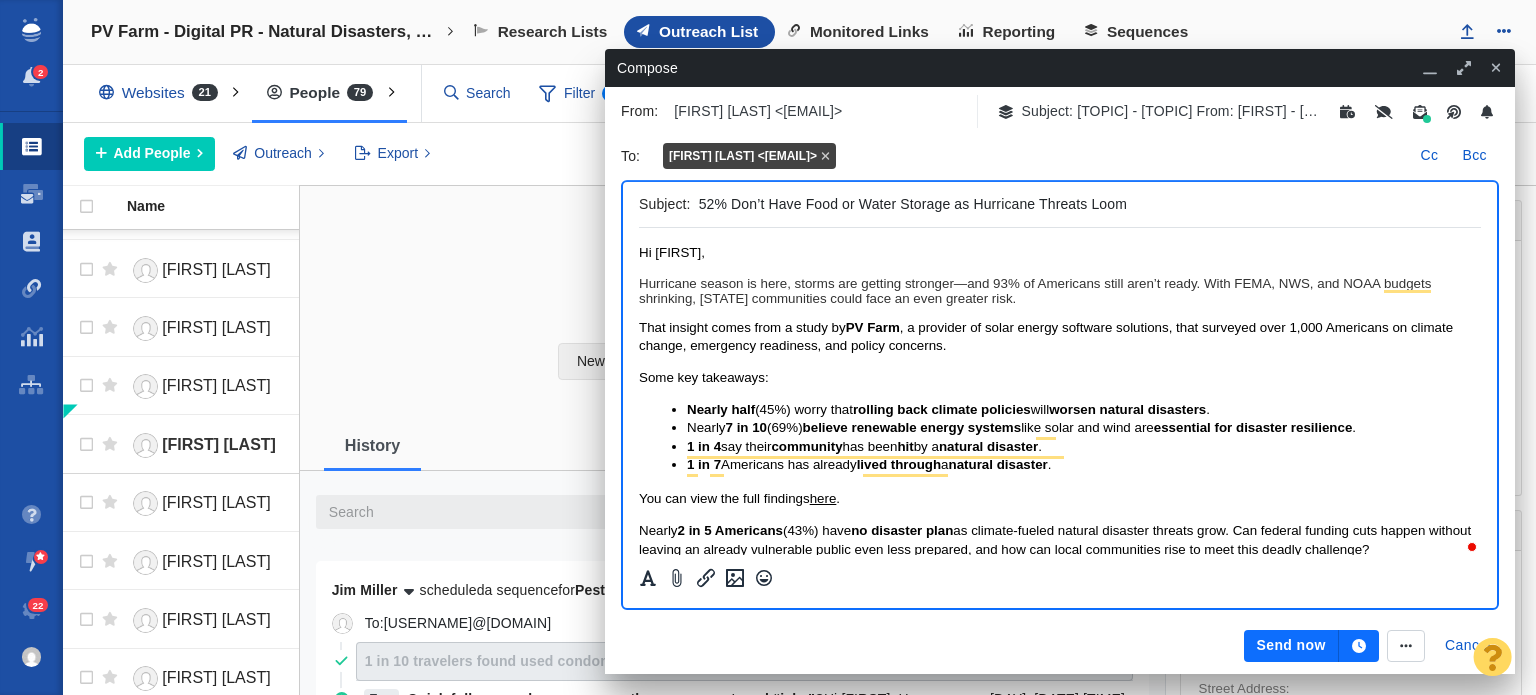 click on "Hurricane season is here, storms are getting stronger—and 93% of Americans still aren’t ready. With FEMA, NWS, and NOAA budgets shrinking, Florida communities could face an even greater risk." at bounding box center (1060, 291) 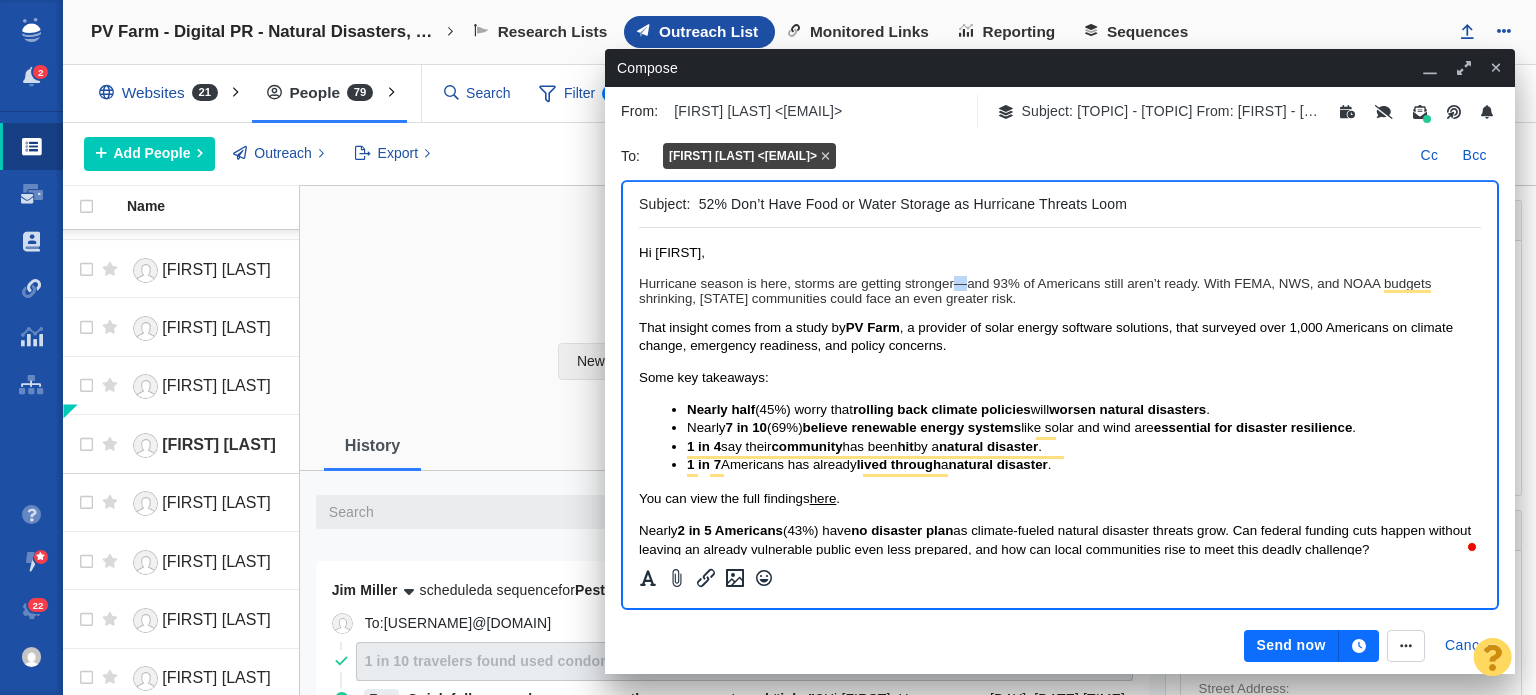 click on "Hurricane season is here, storms are getting stronger—and 93% of Americans still aren’t ready. With FEMA, NWS, and NOAA budgets shrinking, Florida communities could face an even greater risk." at bounding box center [1060, 291] 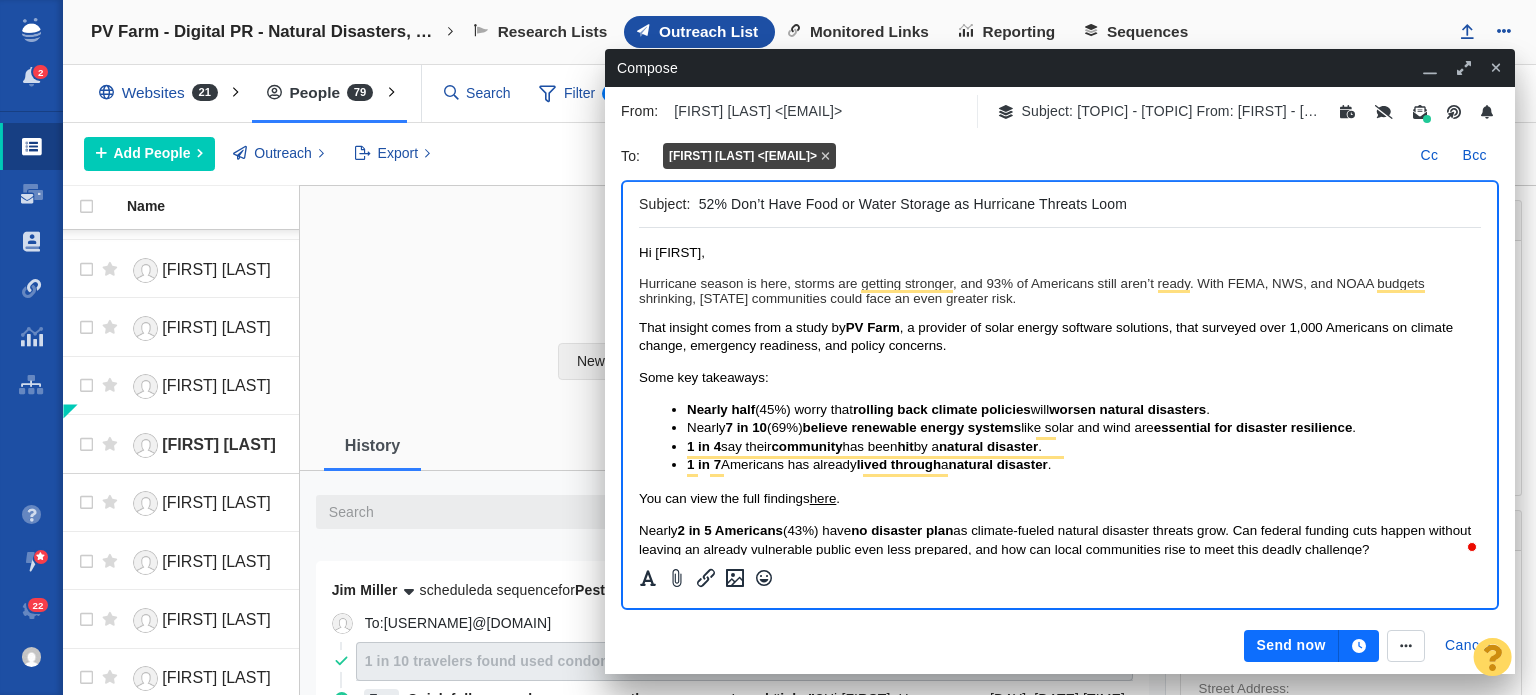 click on "Hurricane season is here, storms are getting stronger, and 93% of Americans still aren’t ready. With FEMA, NWS, and NOAA budgets shrinking, Florida communities could face an even greater risk." at bounding box center (1060, 291) 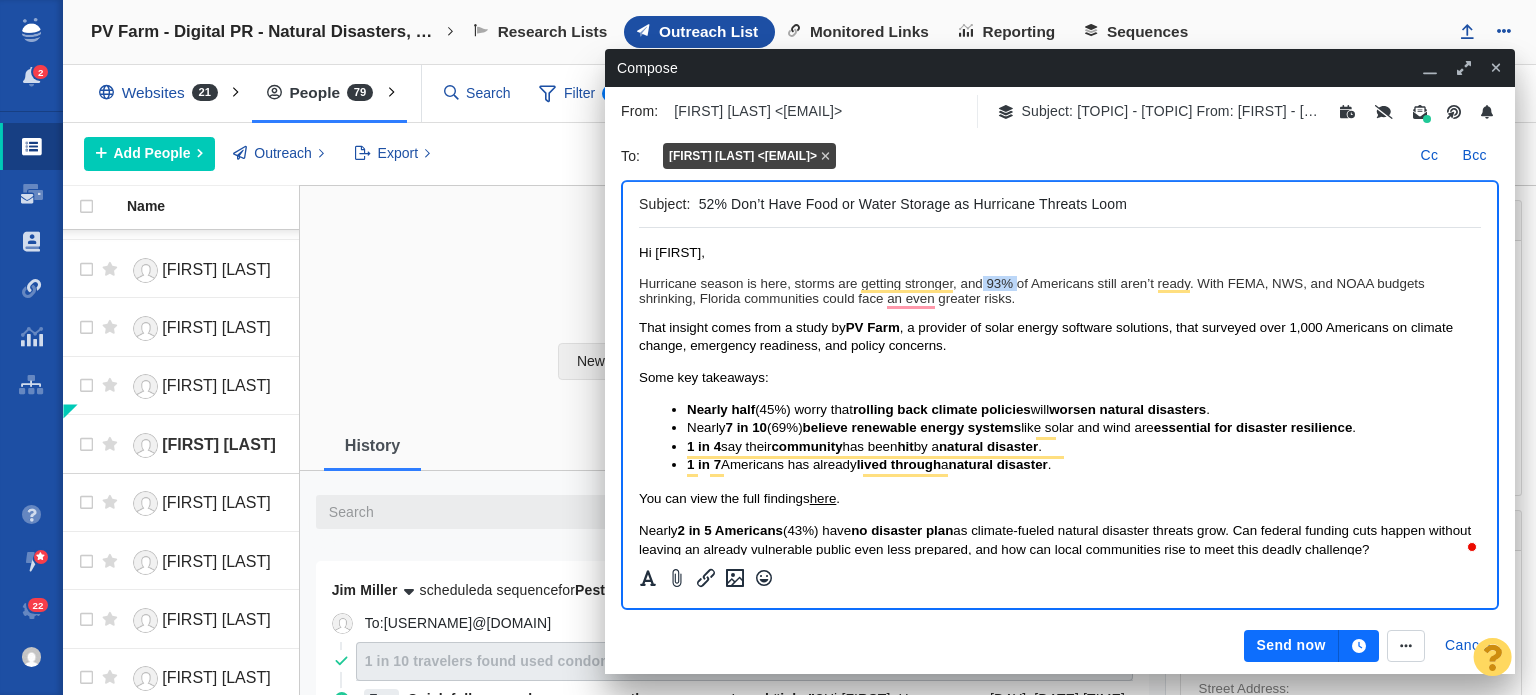 drag, startPoint x: 982, startPoint y: 283, endPoint x: 1018, endPoint y: 289, distance: 36.496574 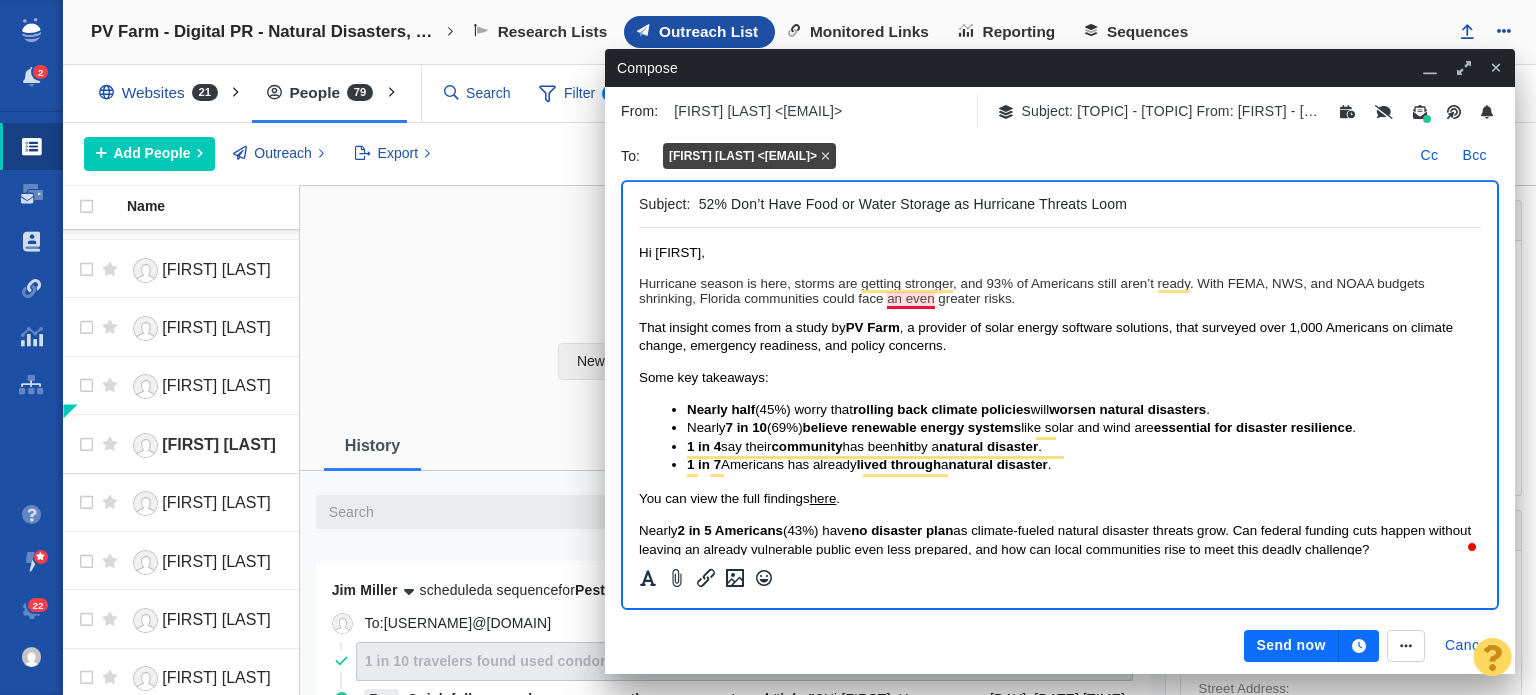 click on "Hurricane season is here, storms are getting stronger, and 93% of Americans still aren’t ready. With FEMA, NWS, and NOAA budgets shrinking, Florida communities could face an even greater risks." at bounding box center (1060, 291) 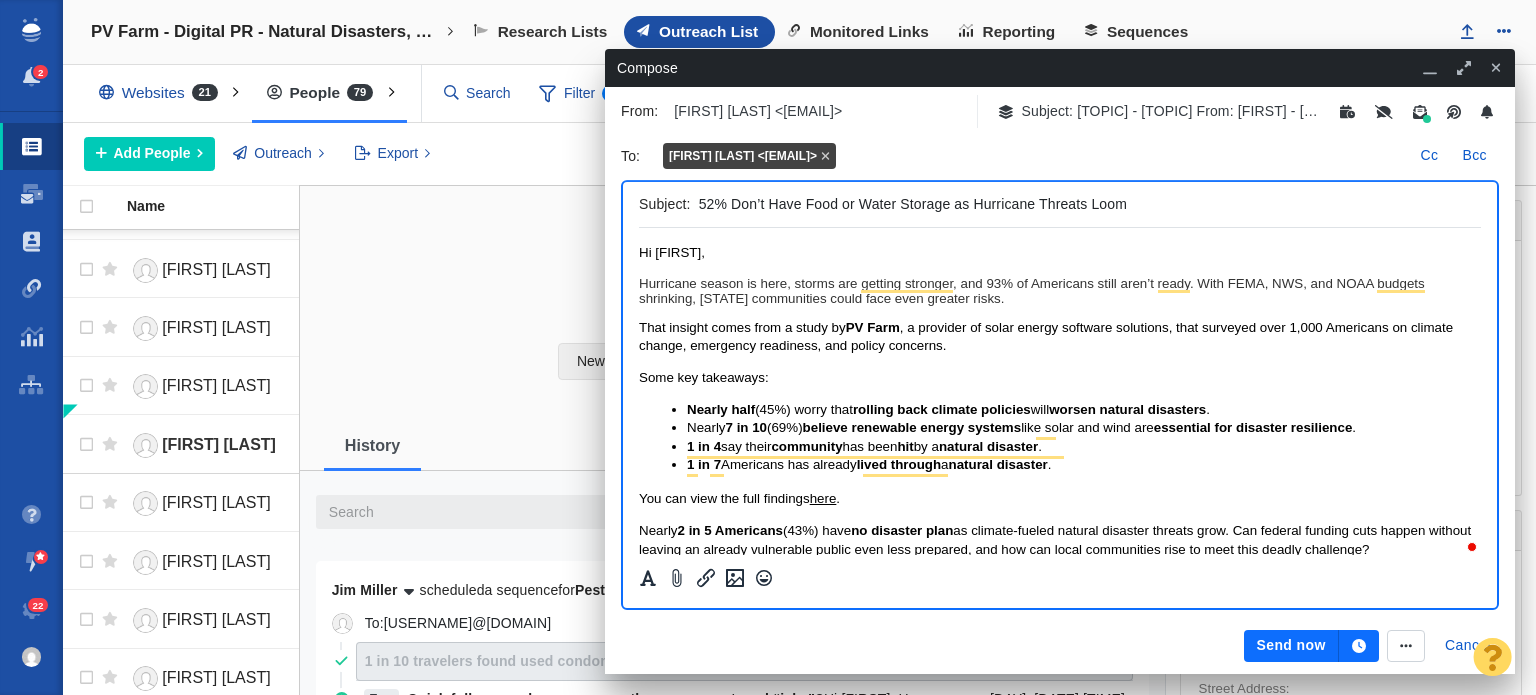 drag, startPoint x: 1008, startPoint y: 295, endPoint x: 994, endPoint y: 300, distance: 14.866069 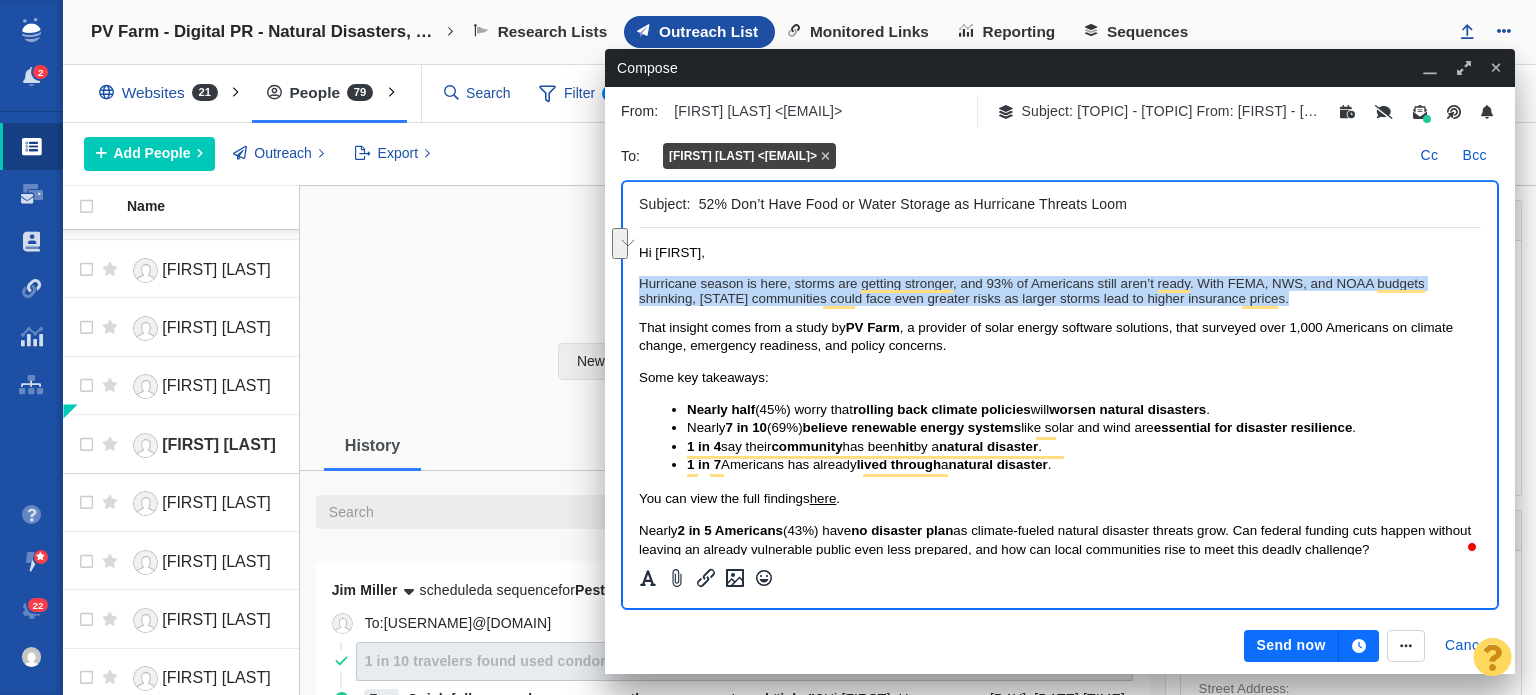 drag, startPoint x: 1290, startPoint y: 306, endPoint x: 591, endPoint y: 273, distance: 699.77856 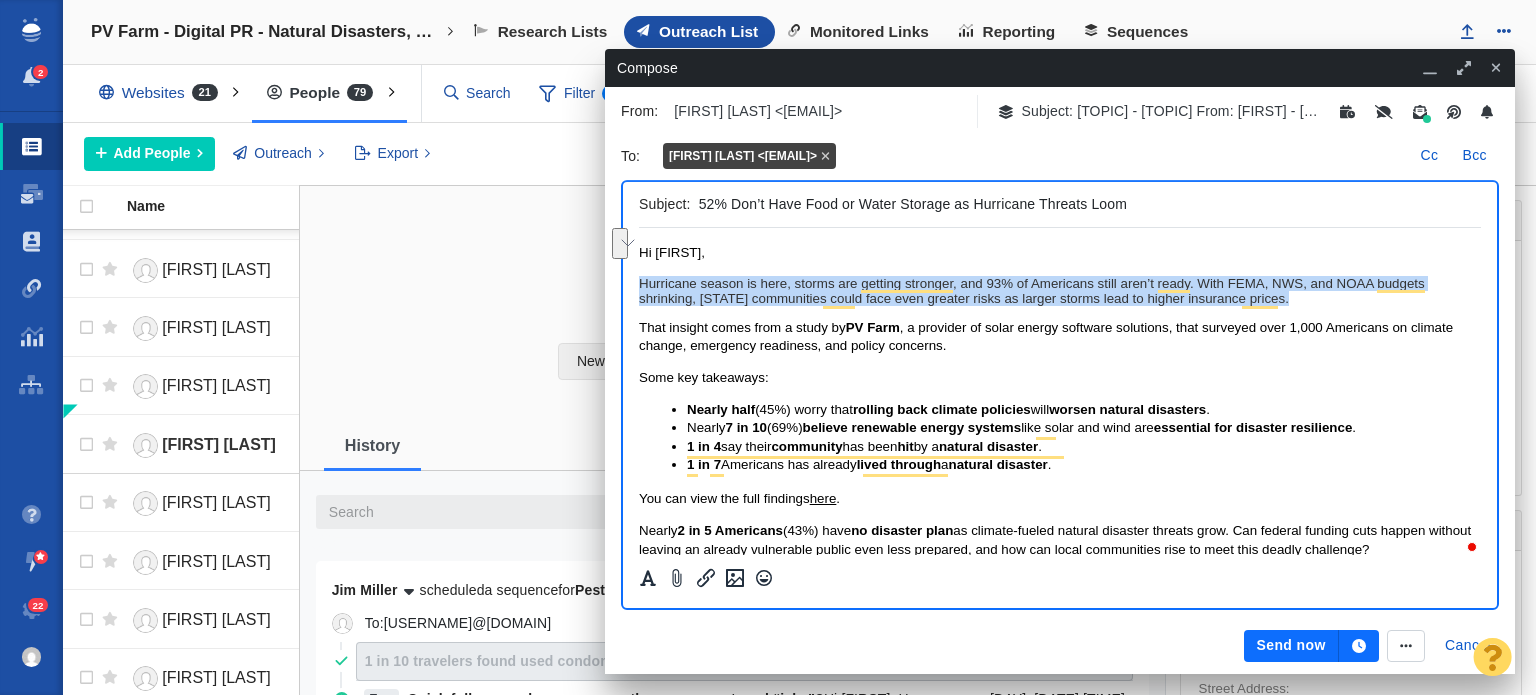 click on "Hi Lianna, Hurricane season is here, storms are getting stronger, and 93% of Americans still aren’t ready. With FEMA, NWS, and NOAA budgets shrinking, Florida communities could face even greater risks as larger storms lead to higher insurance prices. That insight comes from a study by  PV Farm , a provider of solar energy software solutions, that surveyed over 1,000 Americans on climate change, emergency readiness, and policy concerns. Some key takeaways: Nearly half  (45%) worry that  rolling back climate policies  will  worsen natural disasters . Nearly  7 in 10  (69%)  believe renewable energy systems  like solar and wind are  essential for disaster resilience . 1 in 4  say their  community  has been  hit  by a  natural disaster . 1 in 7  Americans has already  lived through  a  natural disaster . You can view the full findings  here . Nearly  2 in 5 Americans  (43%) have  no disaster plan Best, Samantha Staufenberg Digital Promotions" at bounding box center [1060, 455] 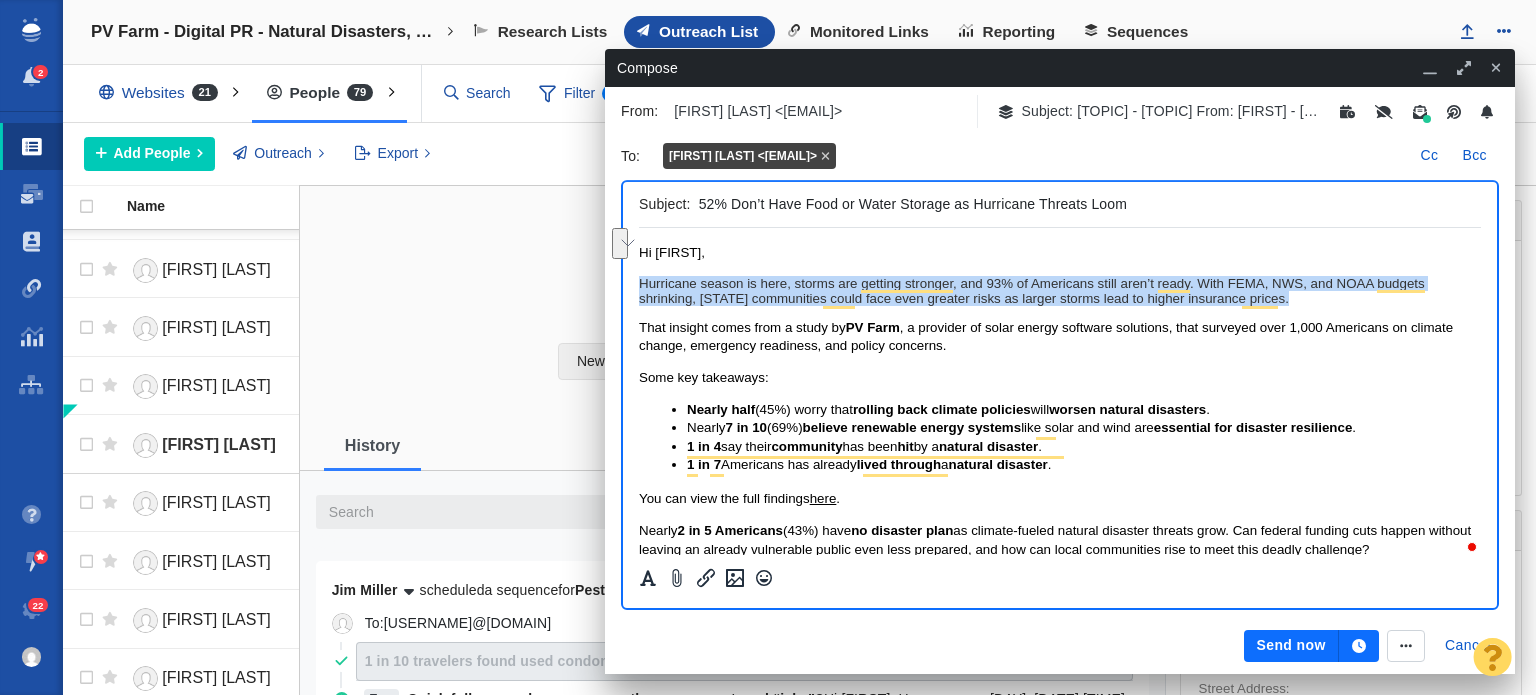 copy on "Hurricane season is here, storms are getting stronger, and 93% of Americans still aren’t ready. With FEMA, NWS, and NOAA budgets shrinking, Florida communities could face even greater risks as larger storms lead to higher insurance prices." 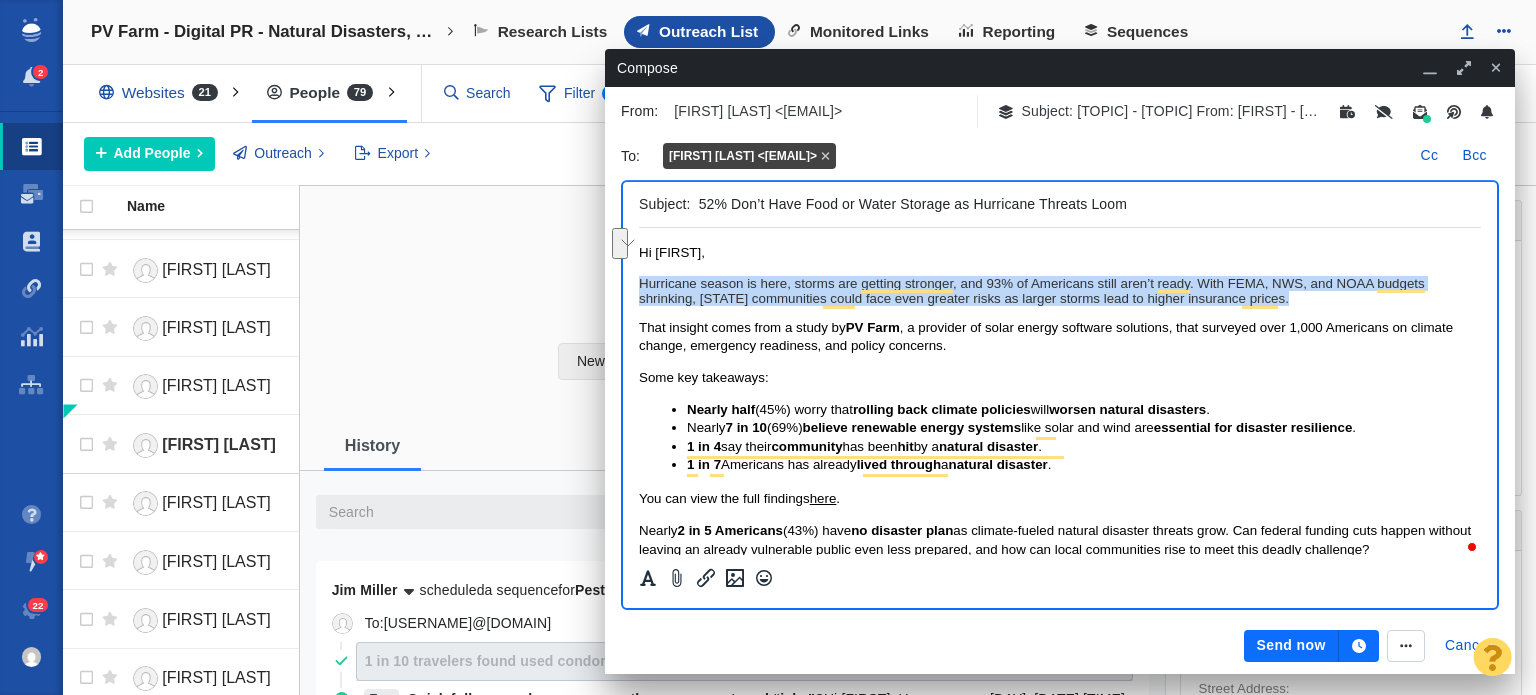 click on "Hurricane season is here, storms are getting stronger, and 93% of Americans still aren’t ready. With FEMA, NWS, and NOAA budgets shrinking, Florida communities could face even greater risks as larger storms lead to higher insurance prices." at bounding box center [1060, 291] 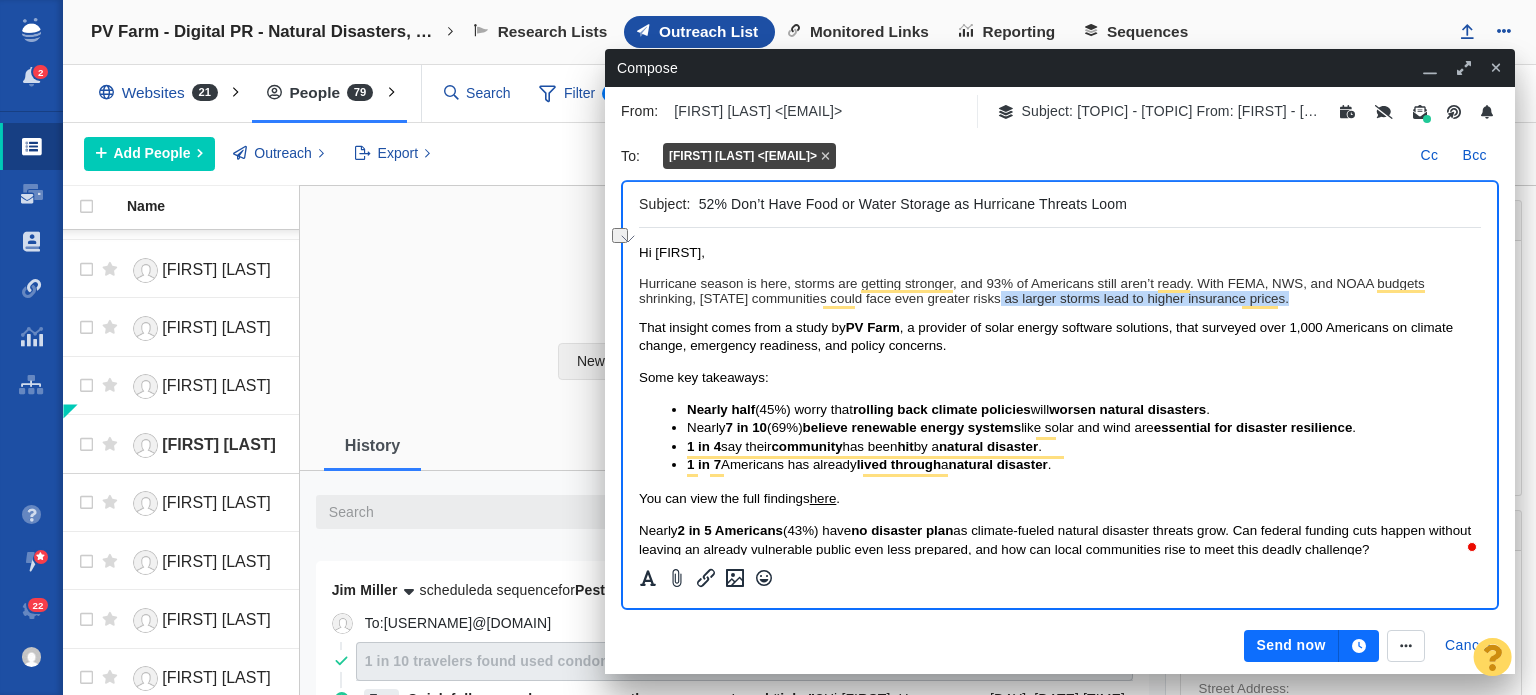 drag, startPoint x: 994, startPoint y: 300, endPoint x: 1294, endPoint y: 301, distance: 300.00168 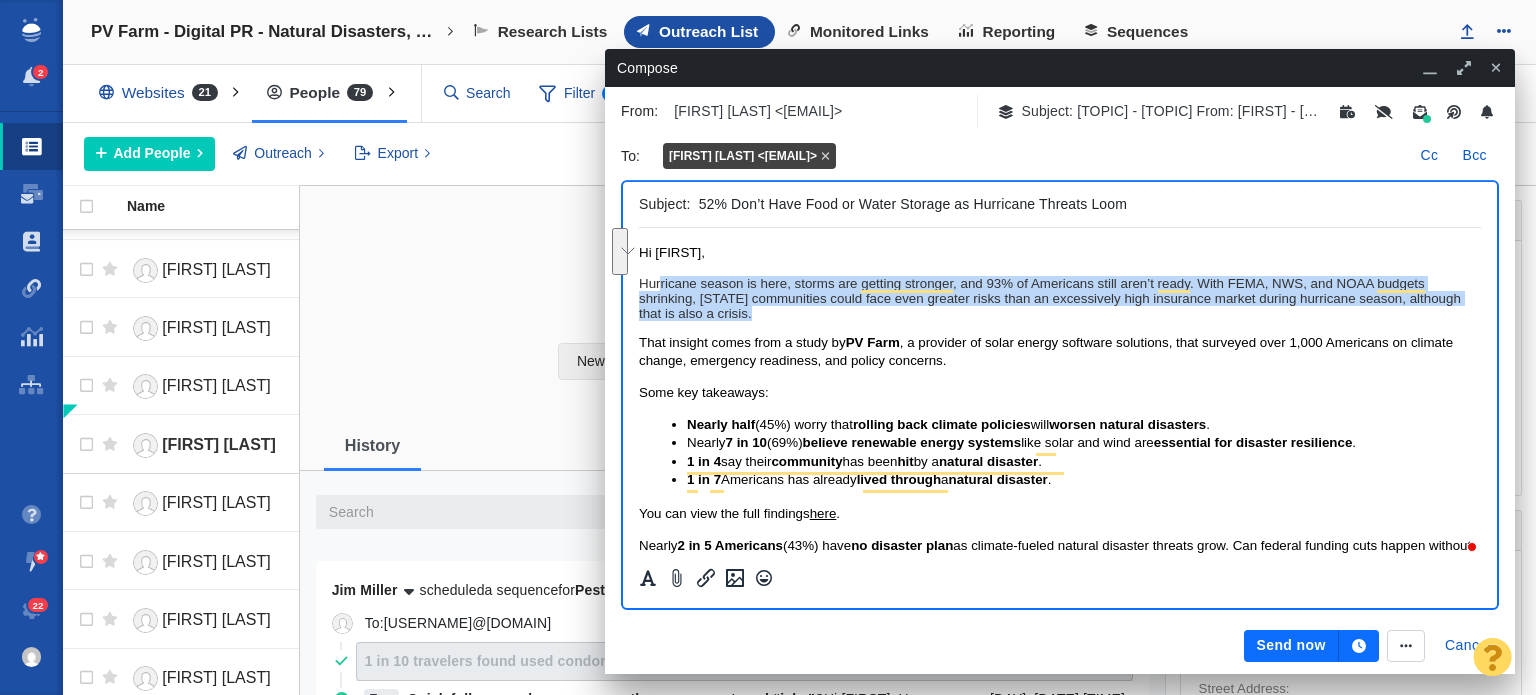 drag, startPoint x: 751, startPoint y: 308, endPoint x: 661, endPoint y: 289, distance: 91.983696 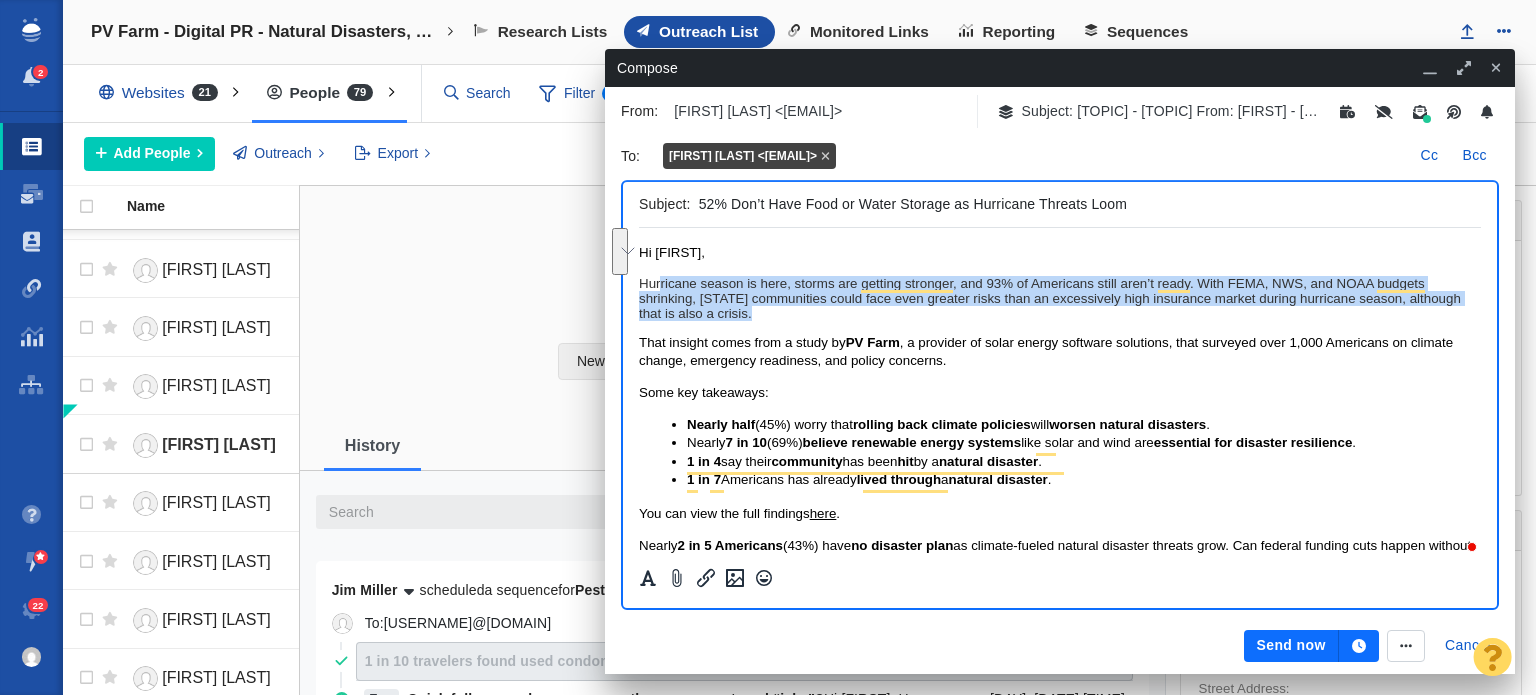 copy on "ricane season is here, storms are getting stronger, and 93% of Americans still aren’t ready. With FEMA, NWS, and NOAA budgets shrinking, Florida communities could face even greater risks than an excessively high insurance market during hurricane season, although that is also a crisis." 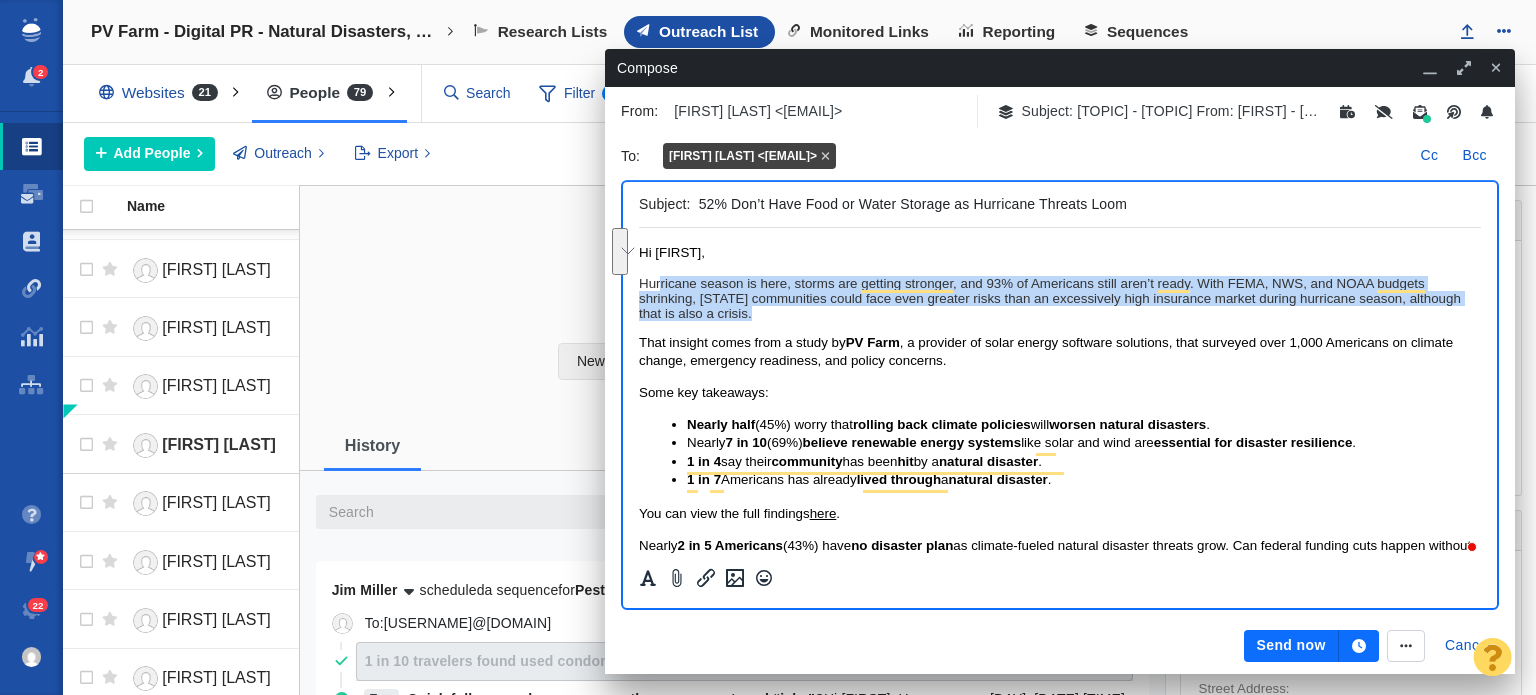 scroll, scrollTop: 100, scrollLeft: 0, axis: vertical 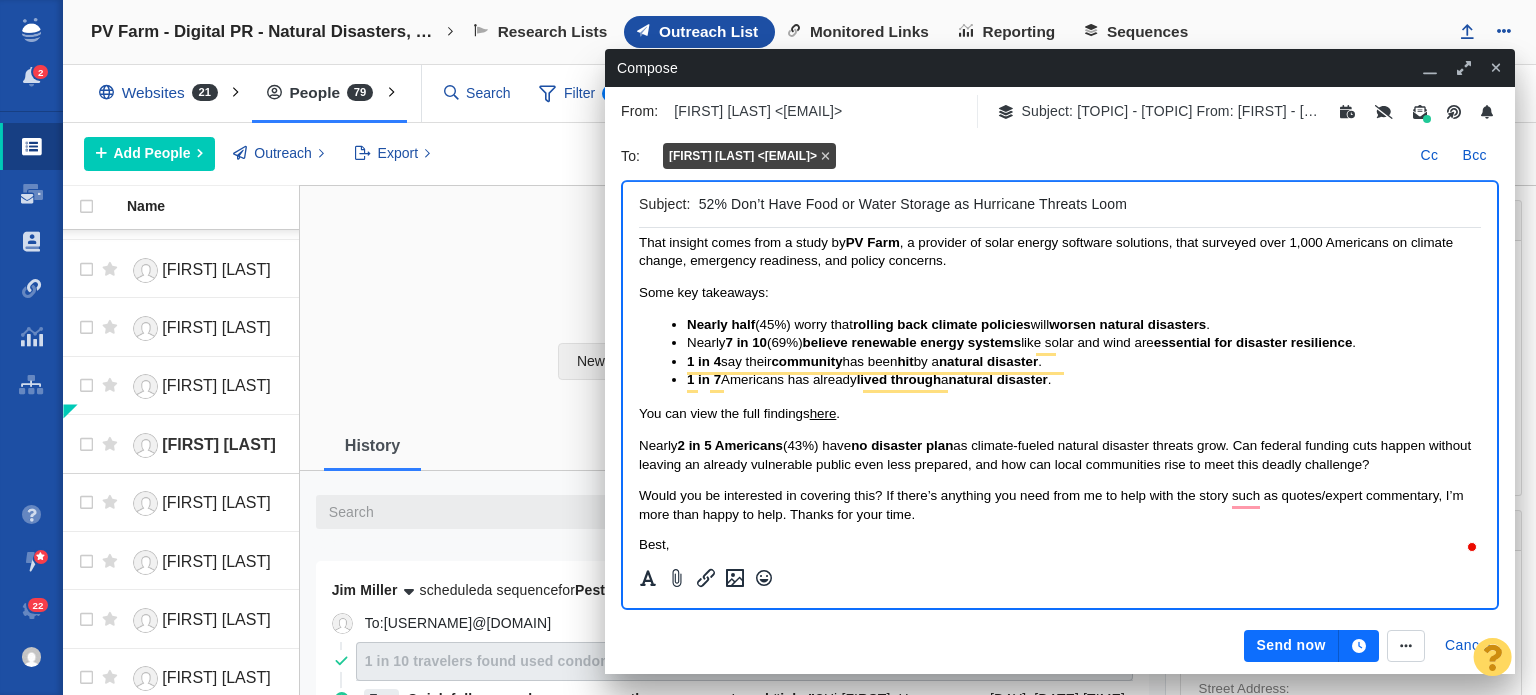 click on "Nearly  2 in 5 Americans  (43%) have  no disaster plan  as climate-fueled natural disaster threats grow. Can federal funding cuts happen without leaving an already vulnerable public even less prepared, and how can local communities rise to meet this deadly challenge?" at bounding box center (1055, 454) 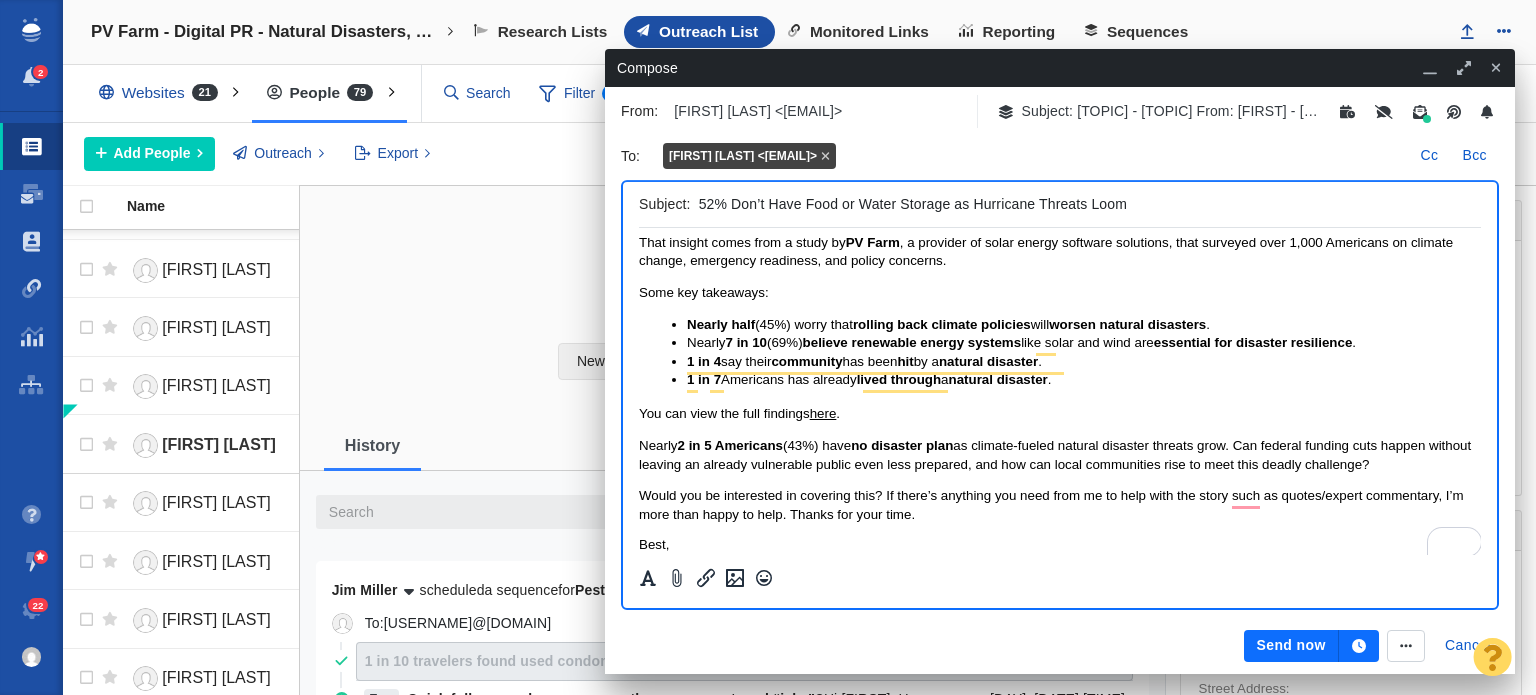 click on "Nearly  2 in 5 Americans  (43%) have  no disaster plan  as climate-fueled natural disaster threats grow. Can federal funding cuts happen without leaving an already vulnerable public even less prepared, and how can local communities rise to meet this deadly challenge?" at bounding box center (1055, 454) 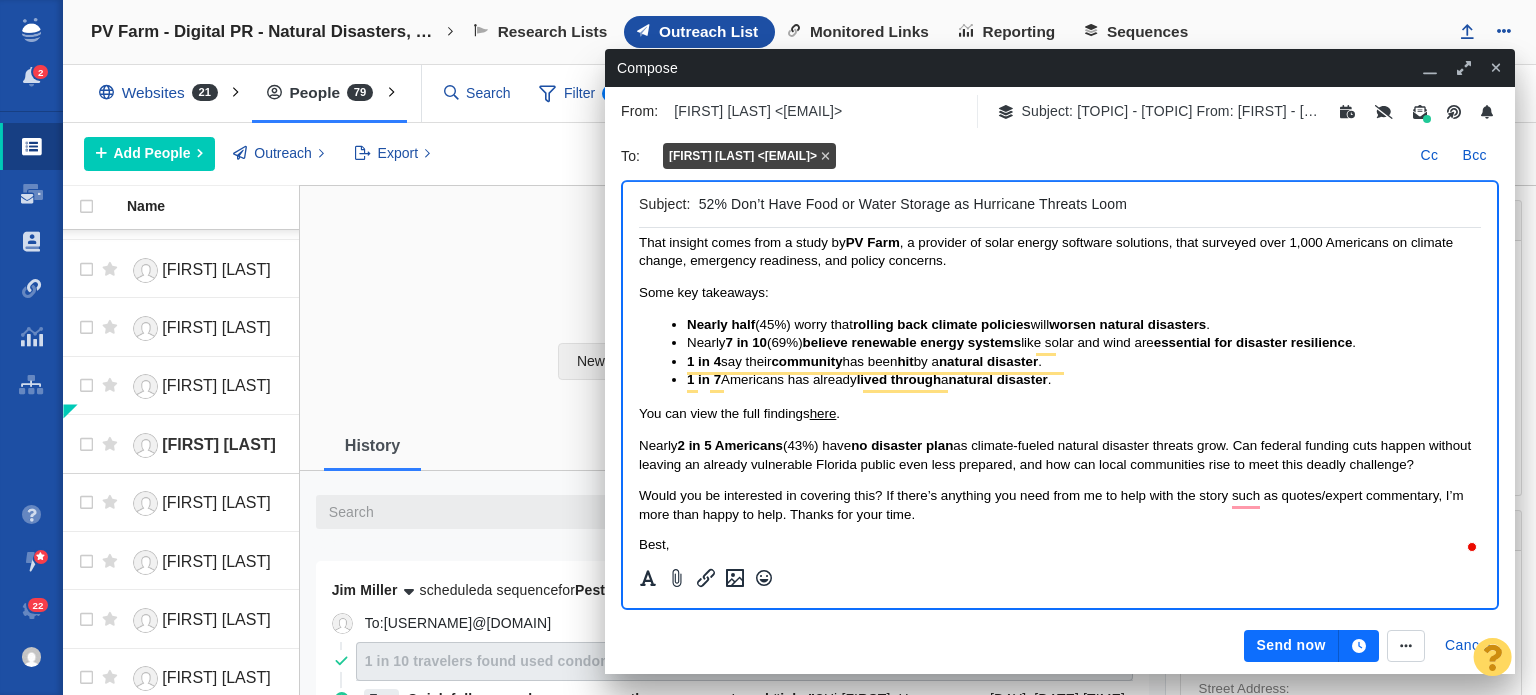 scroll, scrollTop: 0, scrollLeft: 0, axis: both 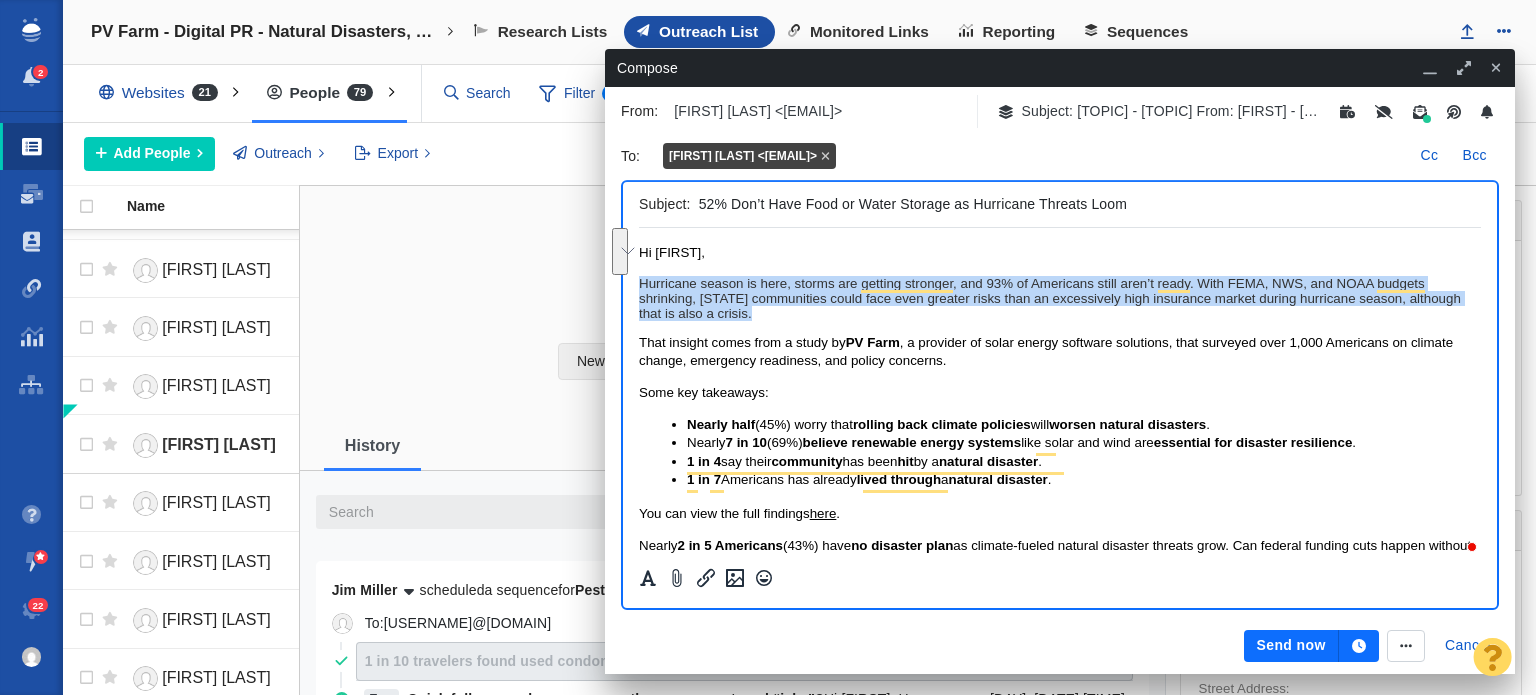 drag, startPoint x: 918, startPoint y: 310, endPoint x: 1256, endPoint y: 503, distance: 389.221 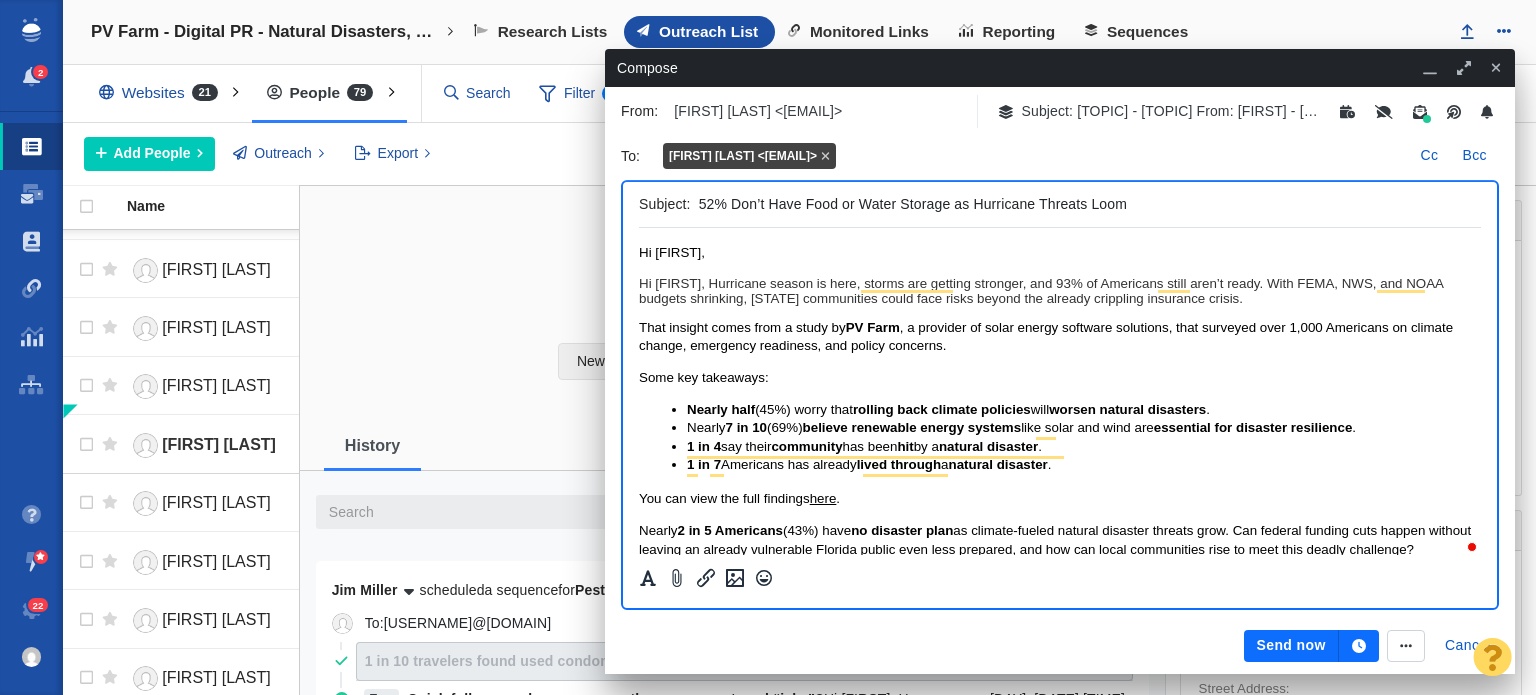 click on "Hurricane season is here, storms are getting stronger, and 93% of Americans still aren’t ready. With FEMA, NWS, and NOAA budgets shrinking, Florida communities could face risks beyond the already crippling insurance crisis." at bounding box center [1060, 291] 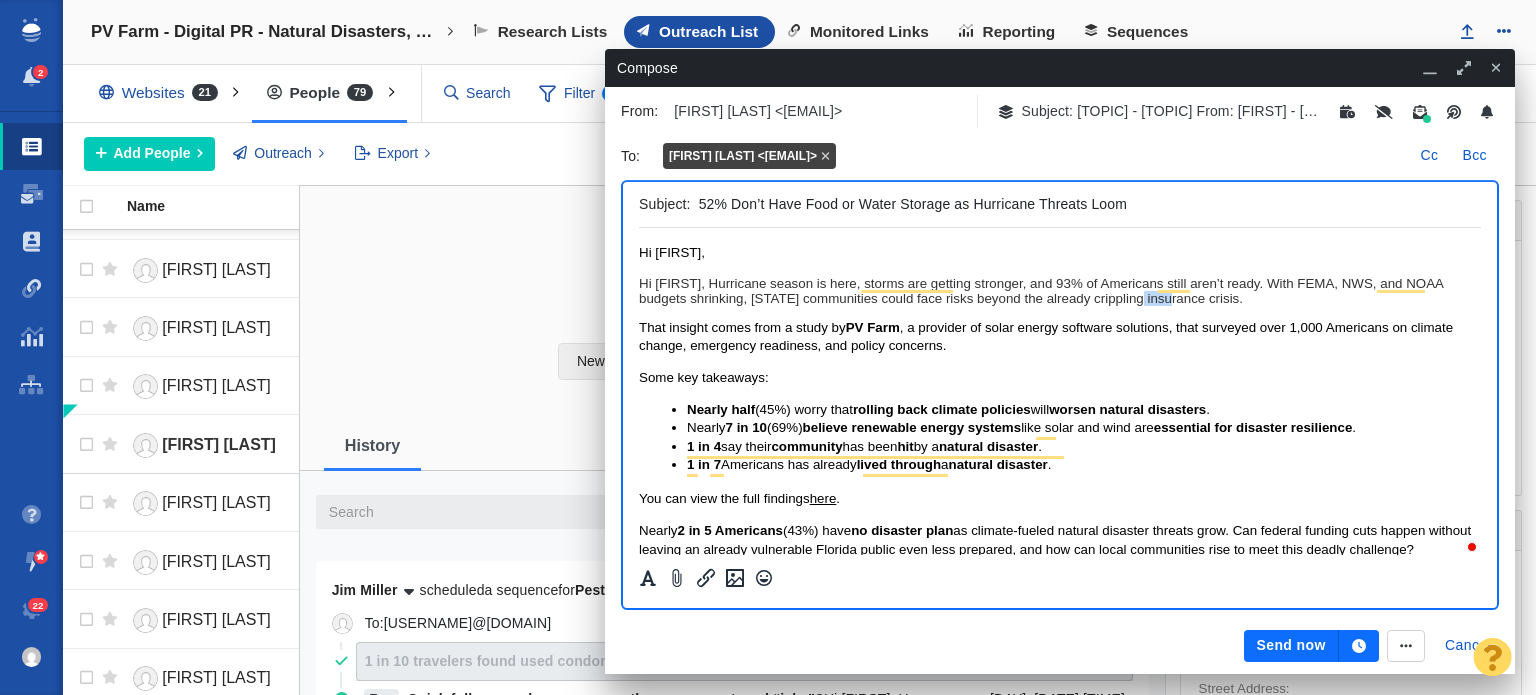 drag, startPoint x: 1177, startPoint y: 293, endPoint x: 1158, endPoint y: 295, distance: 19.104973 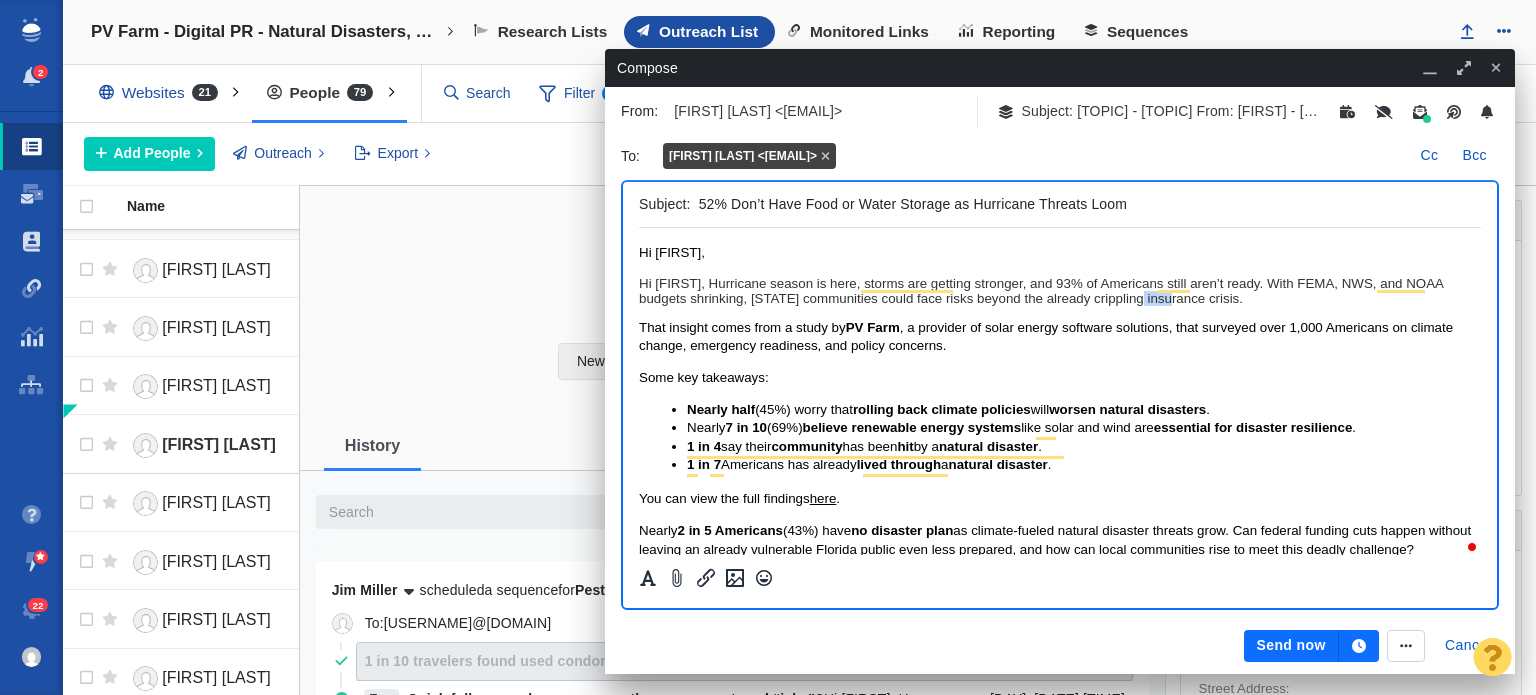 click on "Hurricane season is here, storms are getting stronger, and 93% of Americans still aren’t ready. With FEMA, NWS, and NOAA budgets shrinking, Florida communities could face risks beyond the already crippling insurance crisis." at bounding box center (1060, 291) 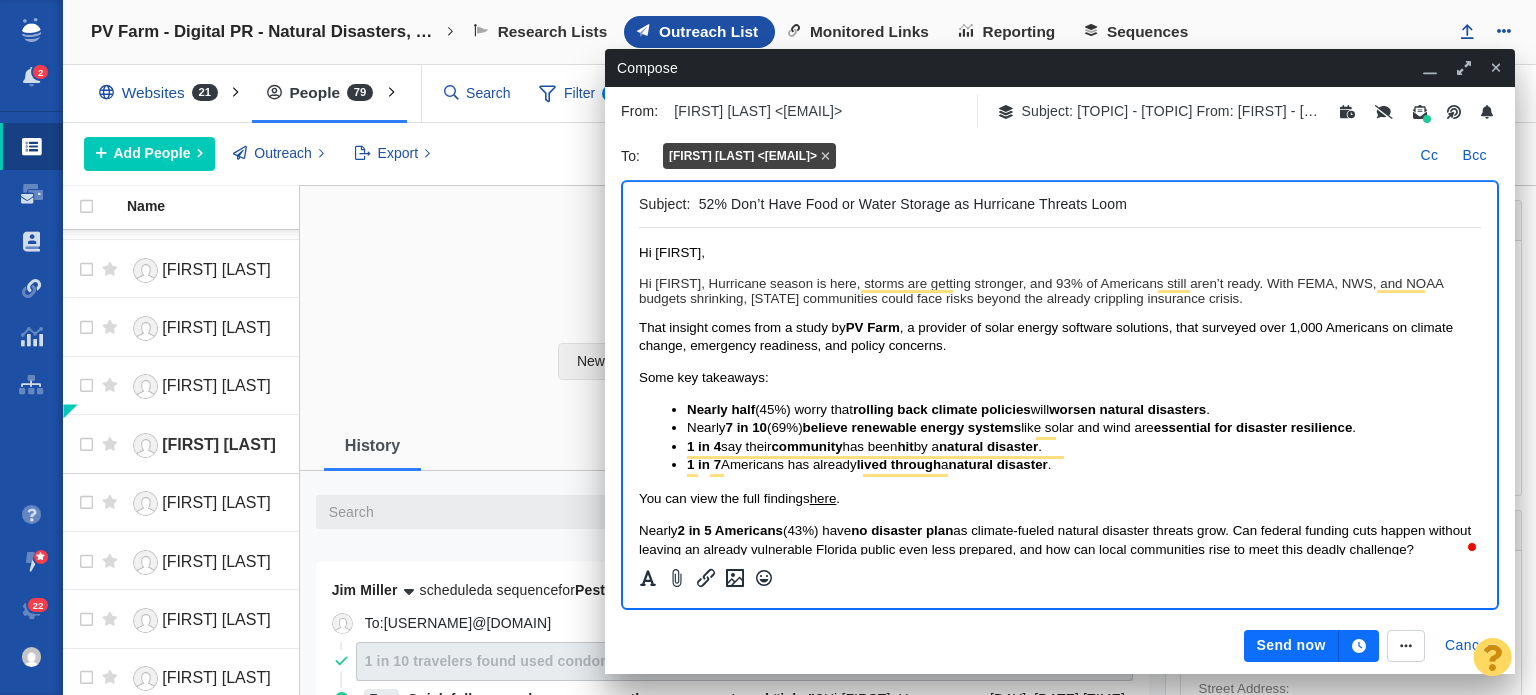 click on "Hurricane season is here, storms are getting stronger, and 93% of Americans still aren’t ready. With FEMA, NWS, and NOAA budgets shrinking, Florida communities could face risks beyond the already crippling insurance crisis." at bounding box center (1060, 291) 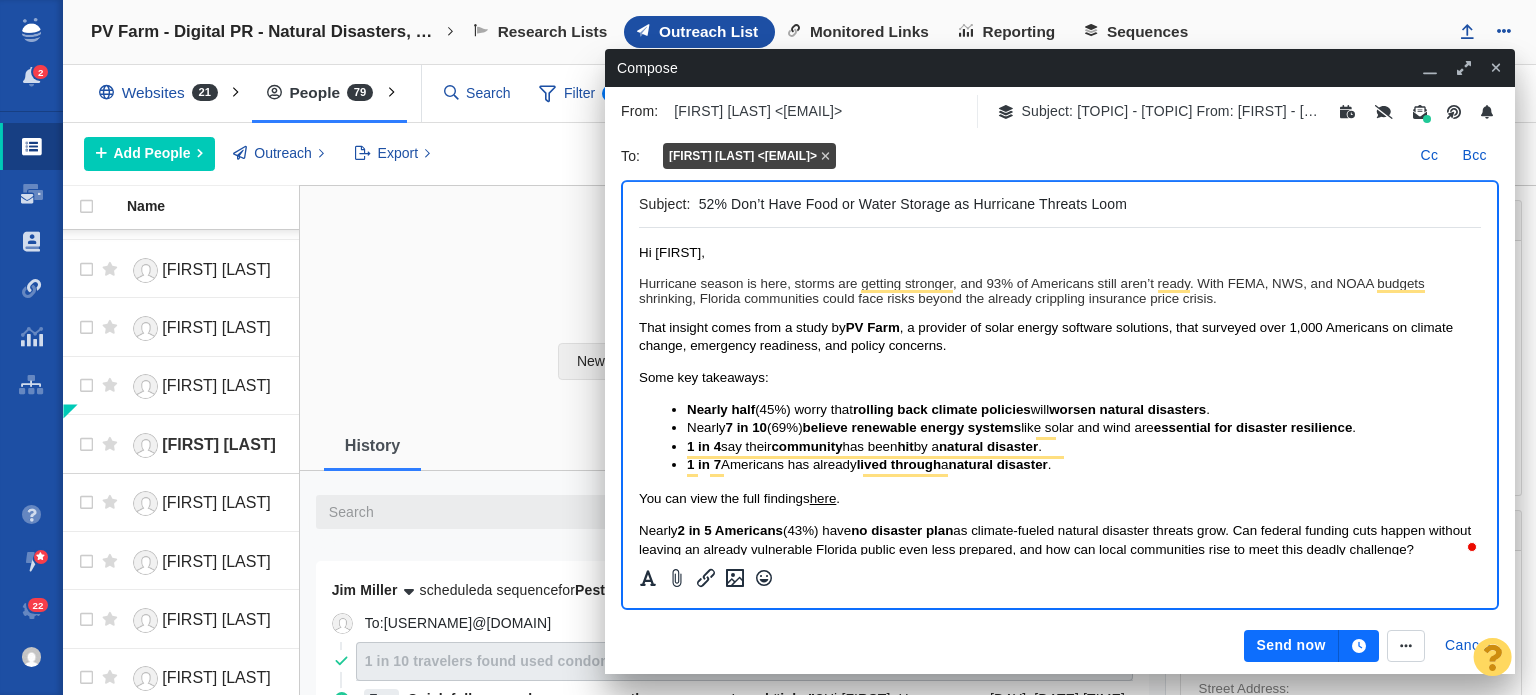 click on "Hurricane season is here, storms are getting stronger, and 93% of Americans still aren’t ready. With FEMA, NWS, and NOAA budgets shrinking, Florida communities could face risks beyond the already crippling insurance price crisis." at bounding box center [1060, 291] 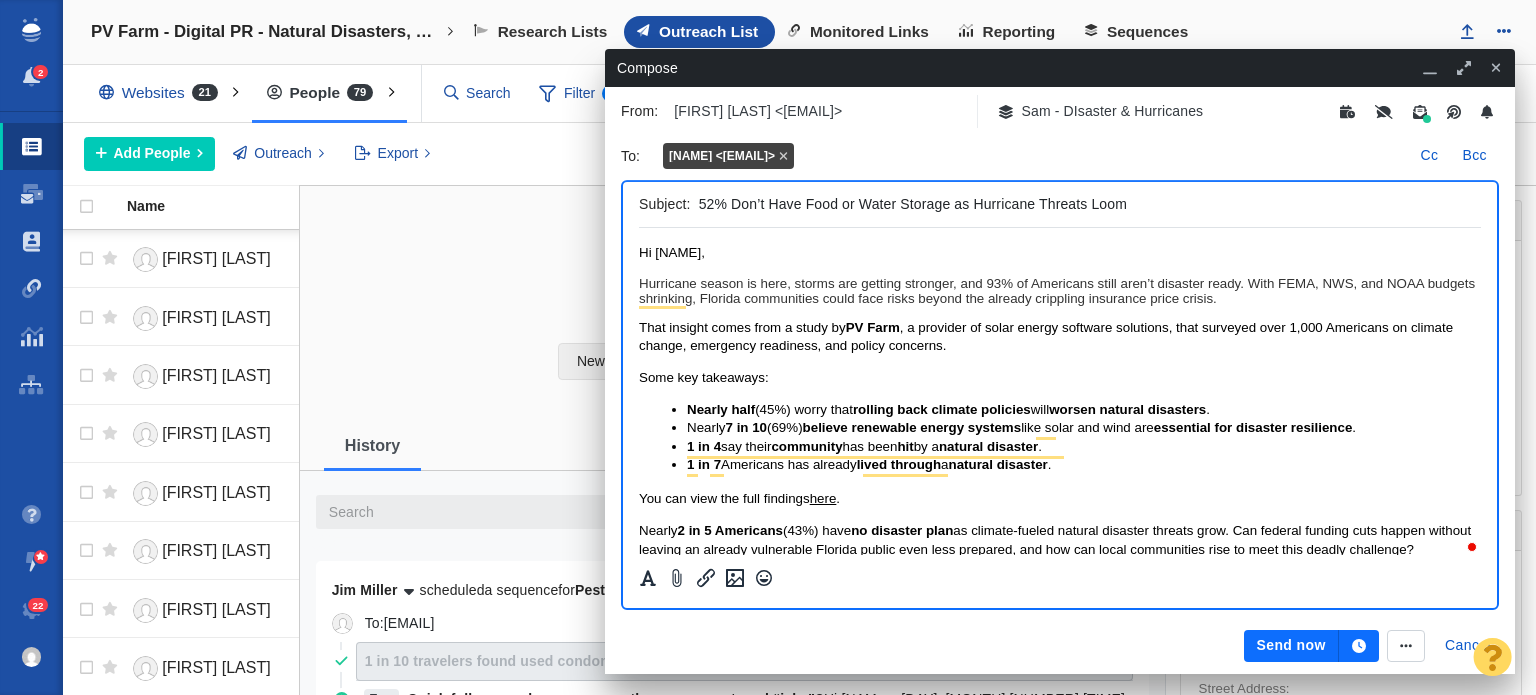 scroll, scrollTop: 0, scrollLeft: 0, axis: both 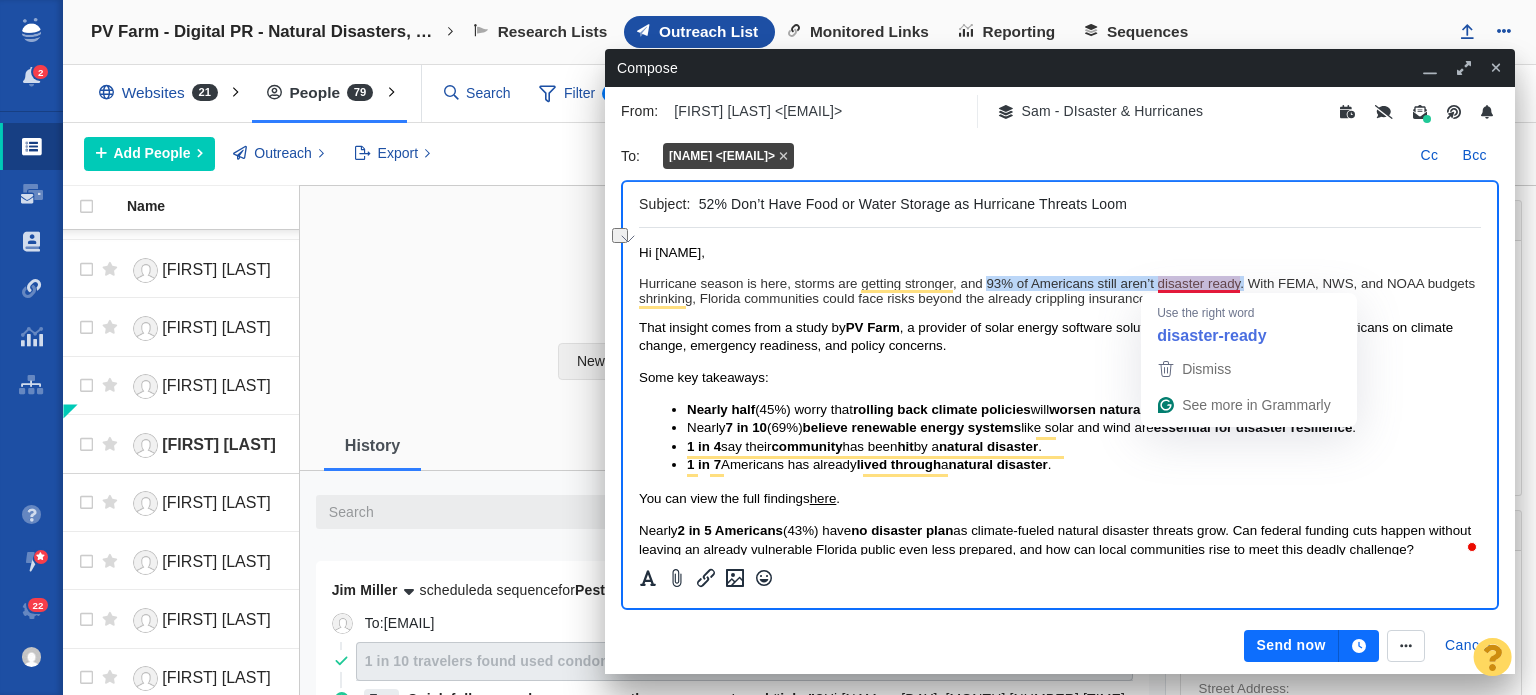 drag, startPoint x: 986, startPoint y: 280, endPoint x: 1243, endPoint y: 277, distance: 257.01752 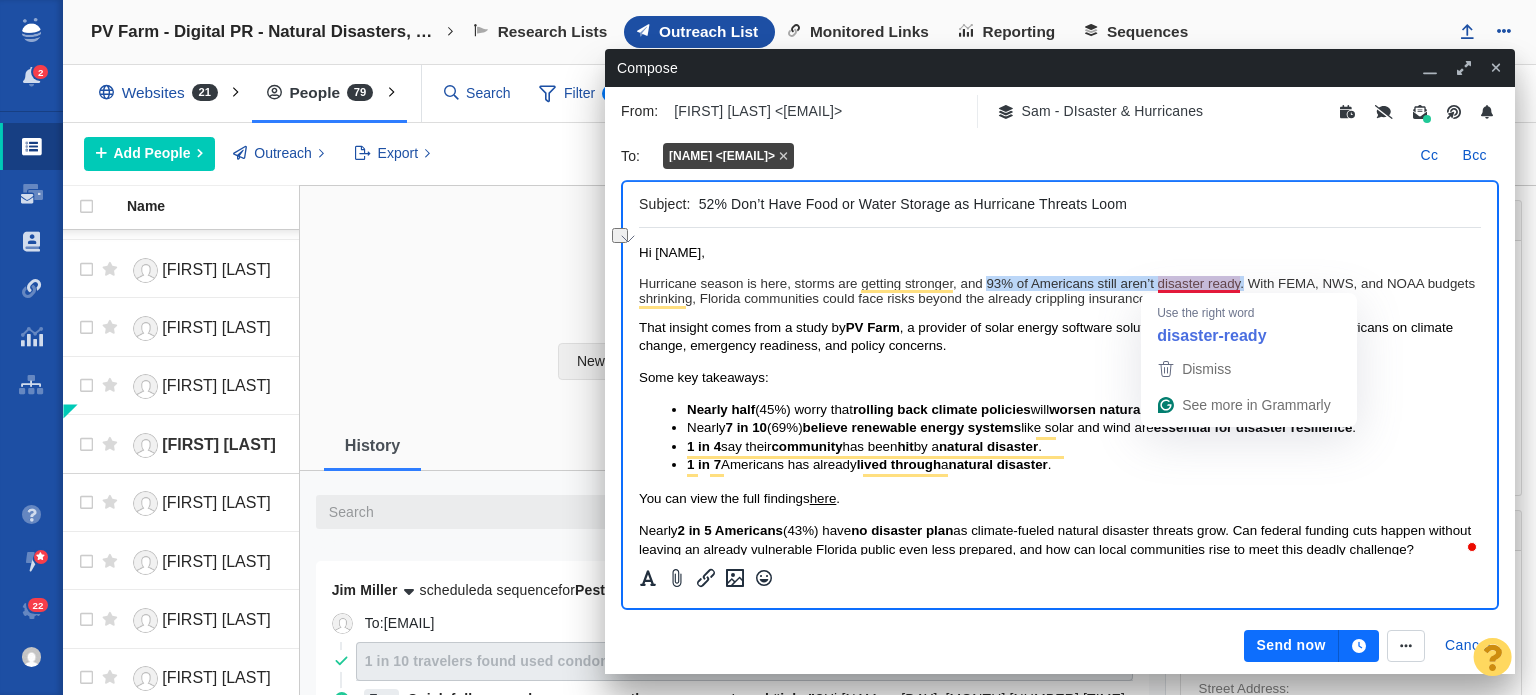 click on "Hurricane season is here, storms are getting stronger, and 93% of Americans still aren’t disaster ready. With FEMA, NWS, and NOAA budgets shrinking, Florida communities could face risks beyond the already crippling insurance price crisis." at bounding box center [1060, 291] 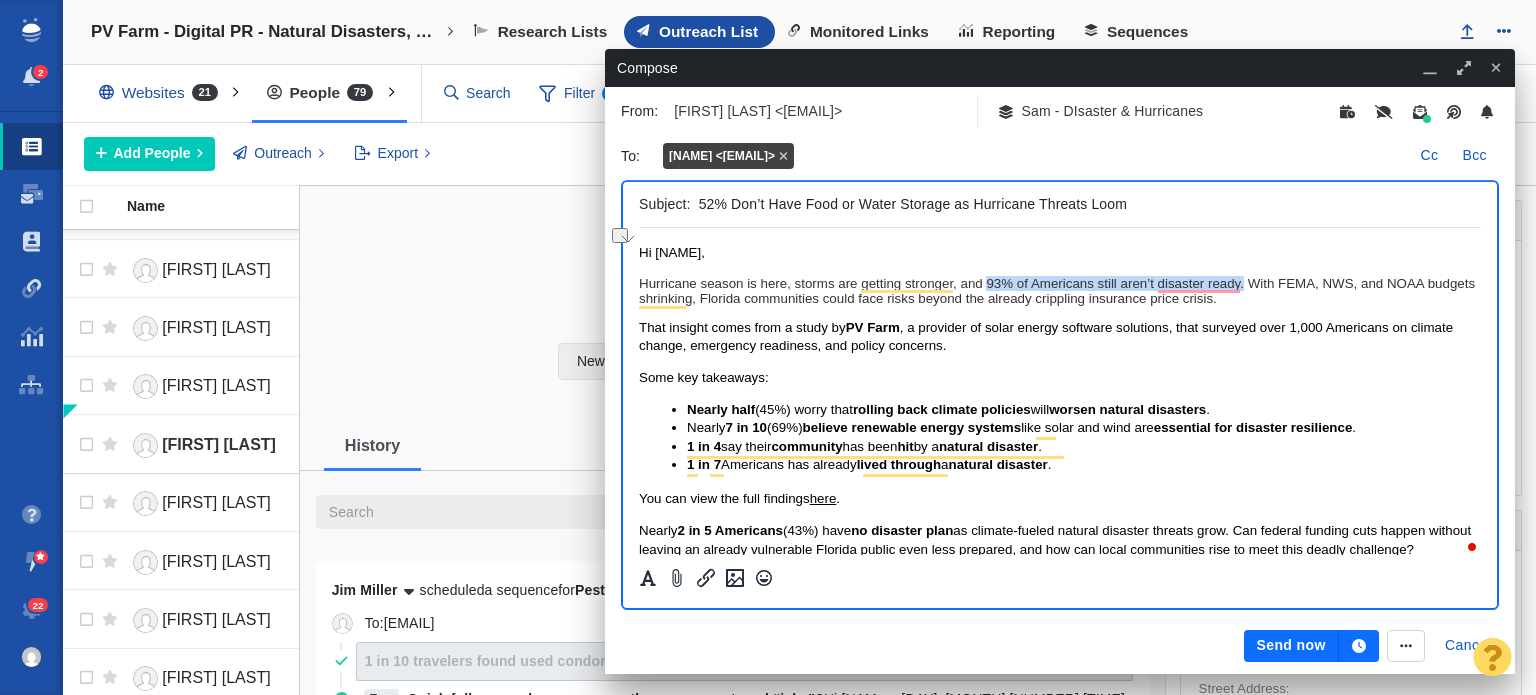 click on "Hurricane season is here, storms are getting stronger, and 93% of Americans still aren’t disaster ready. With FEMA, NWS, and NOAA budgets shrinking, Florida communities could face risks beyond the already crippling insurance price crisis." at bounding box center [1060, 291] 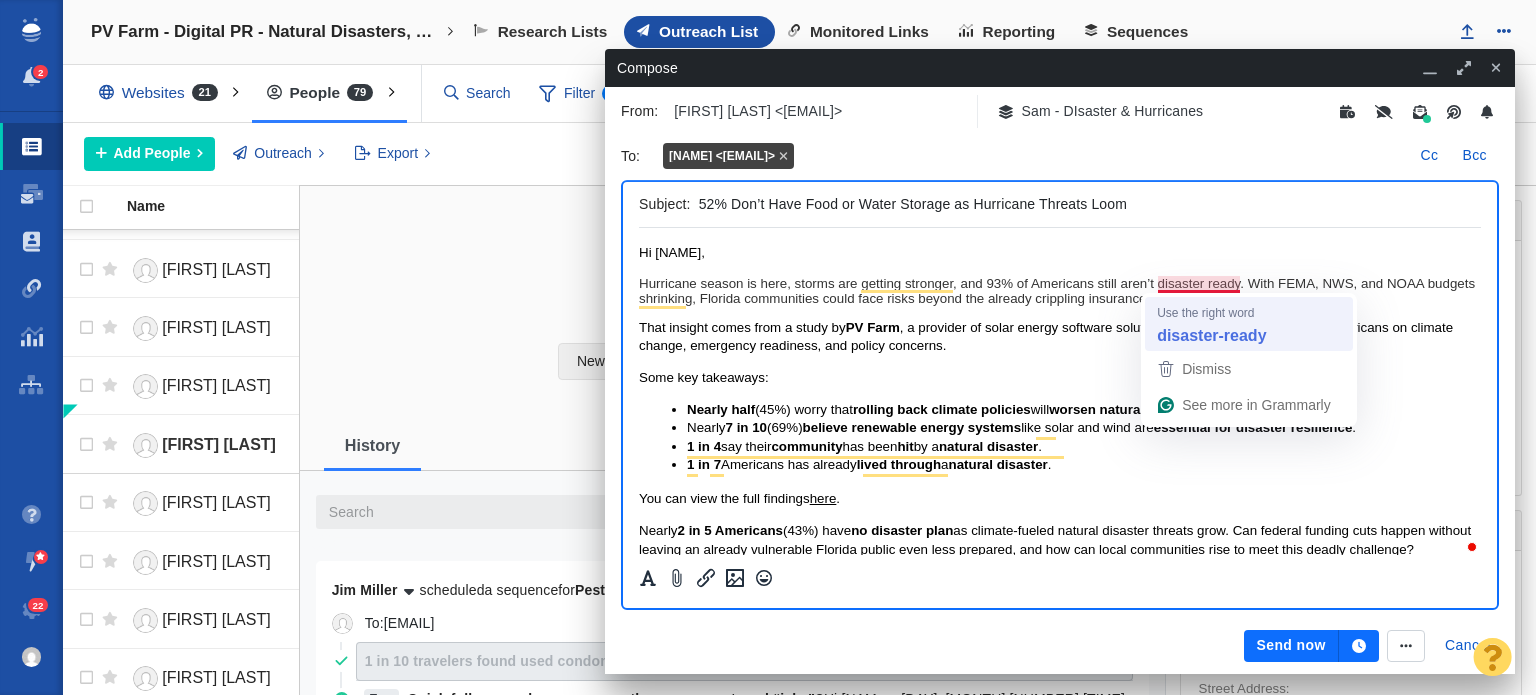 type 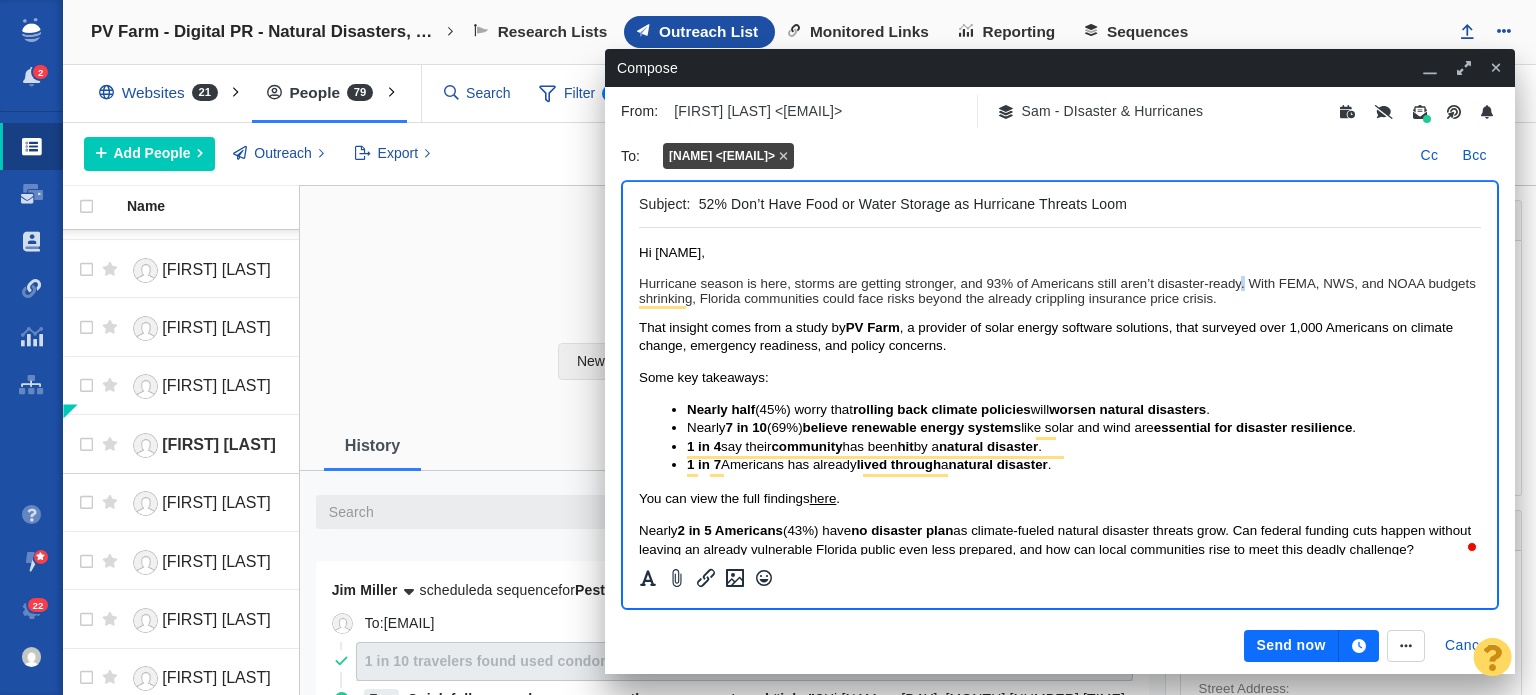 click on "Hurricane season is here, storms are getting stronger, and 93% of Americans still aren’t disaster-ready. With FEMA, NWS, and NOAA budgets shrinking, Florida communities could face risks beyond the already crippling insurance price crisis." at bounding box center (1060, 291) 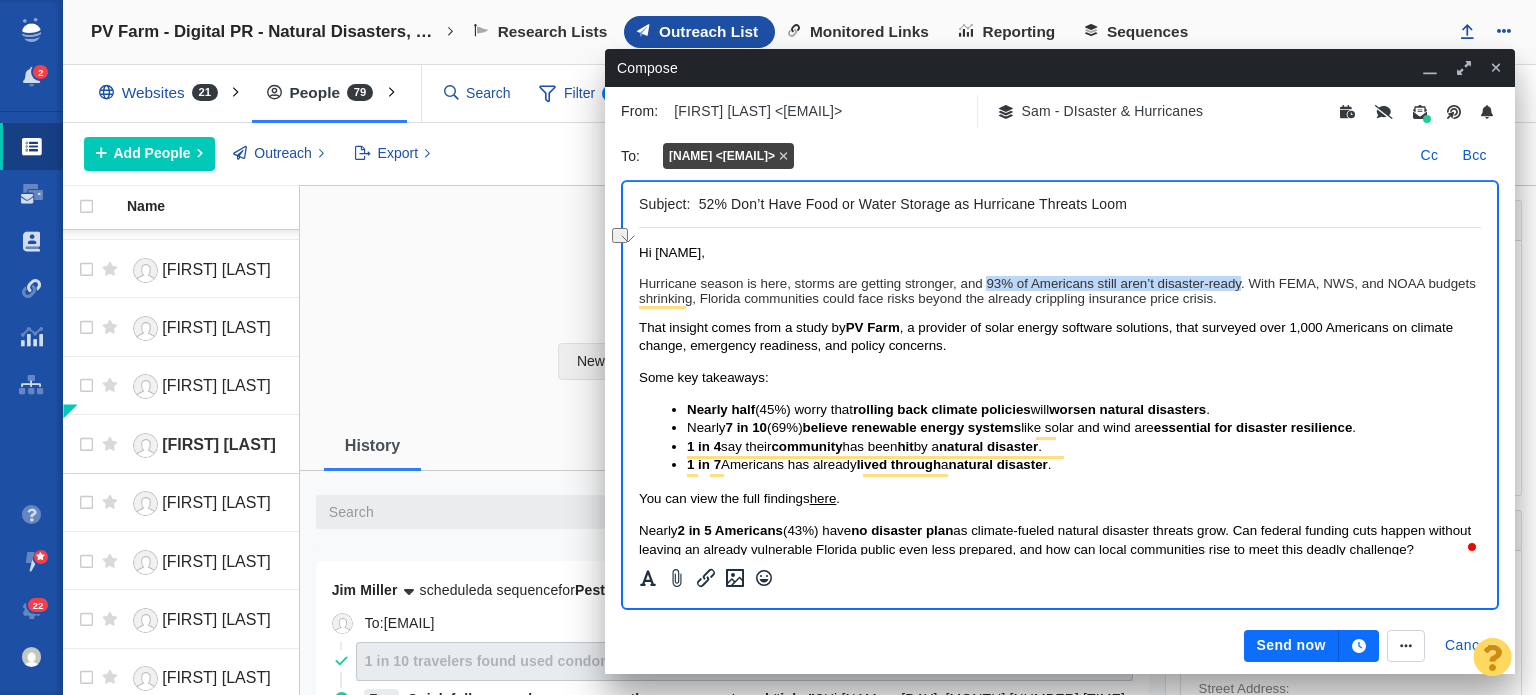 drag, startPoint x: 1239, startPoint y: 282, endPoint x: 989, endPoint y: 289, distance: 250.09798 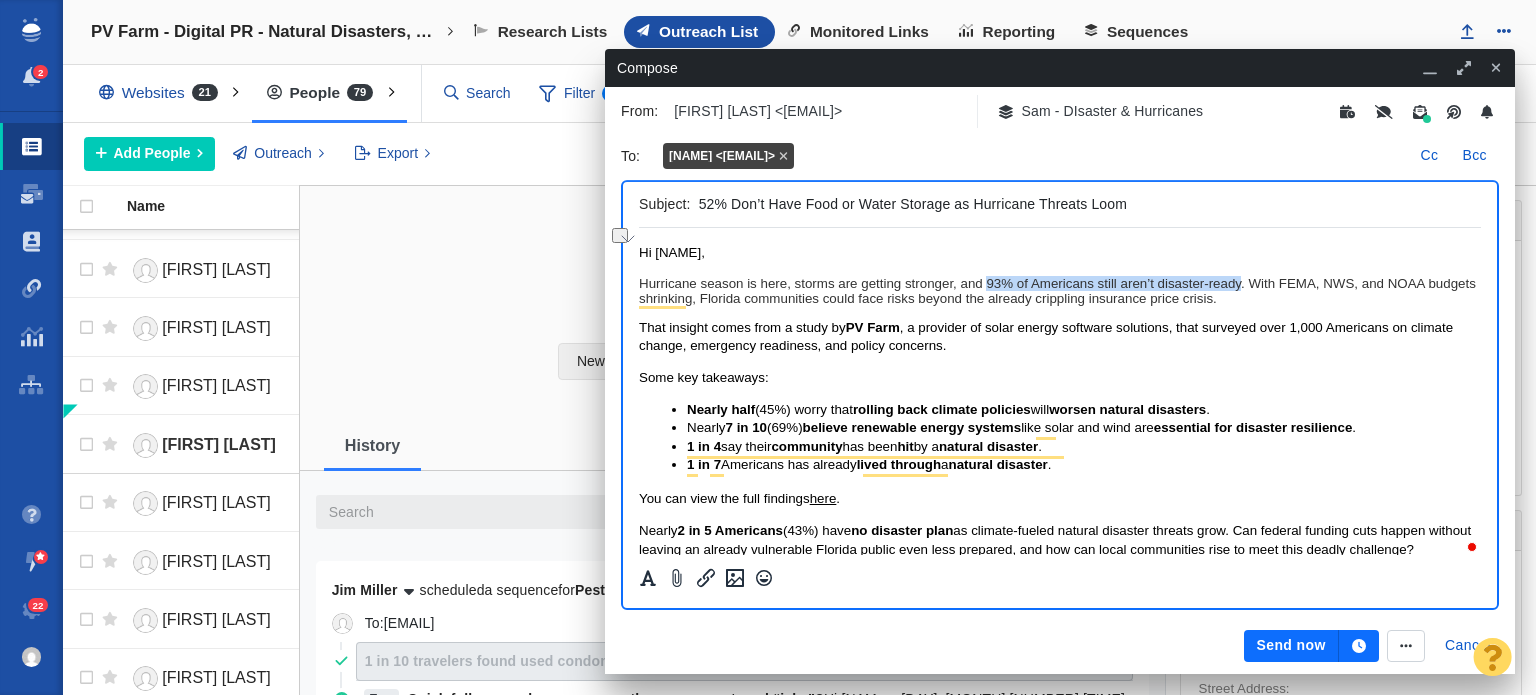 click on "Hurricane season is here, storms are getting stronger, and 93% of Americans still aren’t disaster-ready. With FEMA, NWS, and NOAA budgets shrinking, Florida communities could face risks beyond the already crippling insurance price crisis." at bounding box center [1060, 291] 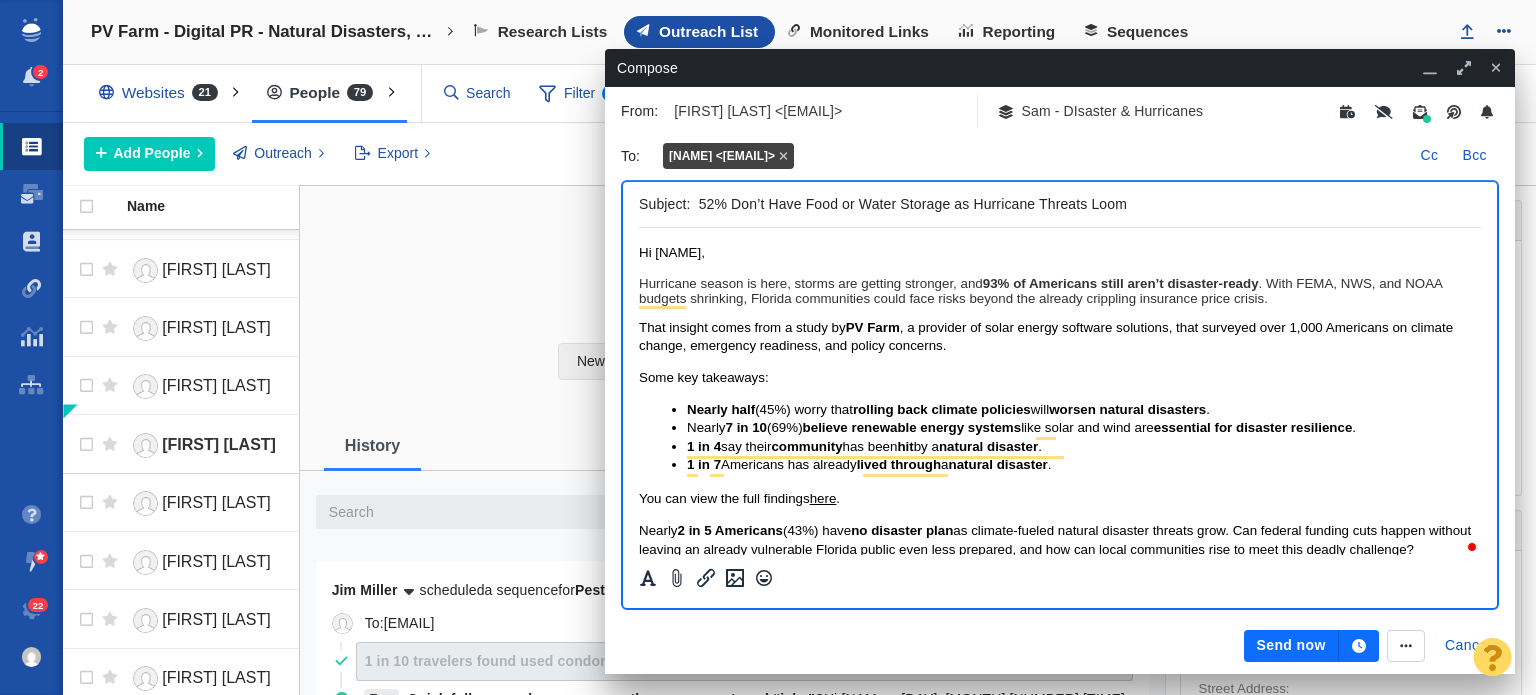 click on "Some key takeaways:" at bounding box center (1060, 378) 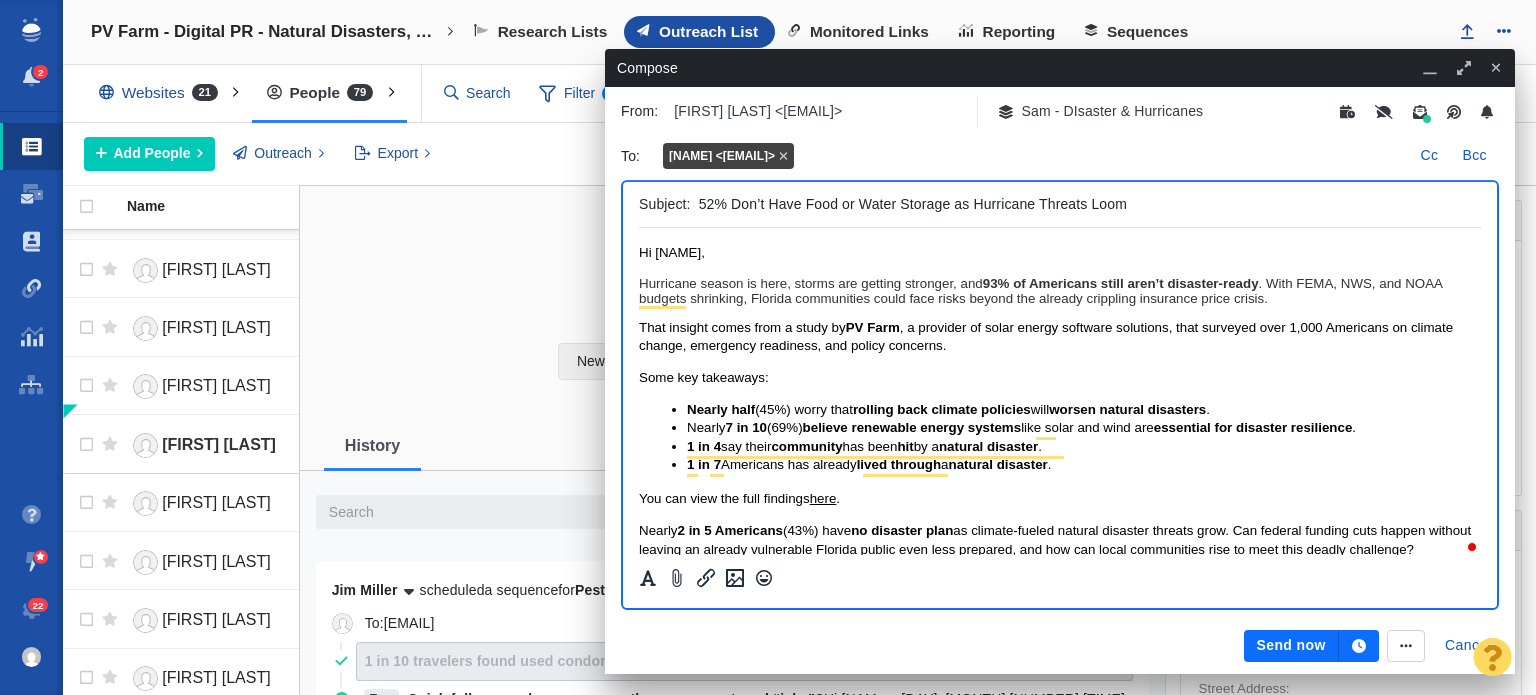 click on "Hurricane season is here, storms are getting stronger, and  [NUMBER]% of Americans still aren’t disaster-ready . With FEMA, NWS, and NOAA budgets shrinking, [LOCATION] communities could face risks beyond the already crippling insurance price crisis." at bounding box center (1060, 291) 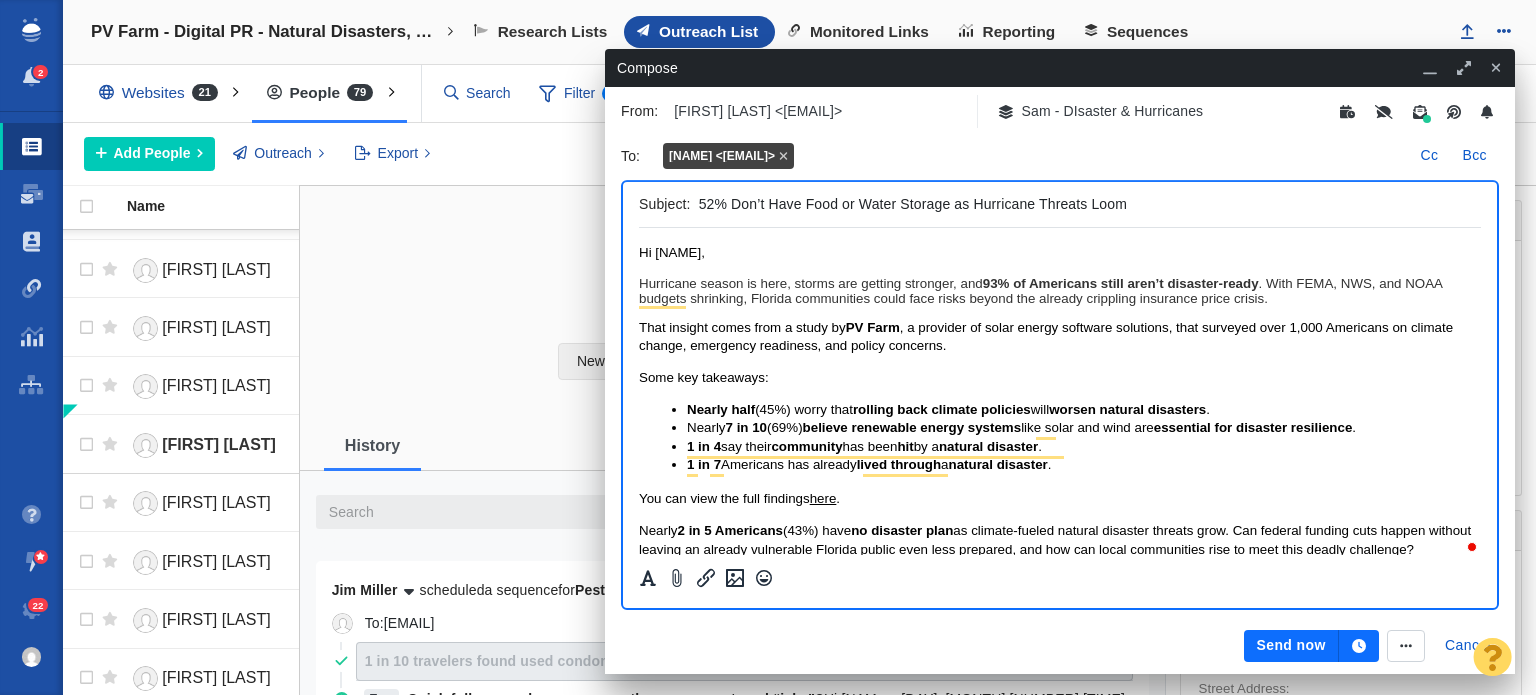 click on "Hurricane season is here, storms are getting stronger, and  [NUMBER]% of Americans still aren’t disaster-ready . With FEMA, NWS, and NOAA budgets shrinking, [LOCATION] communities could face risks beyond the already crippling insurance price crisis." at bounding box center [1060, 291] 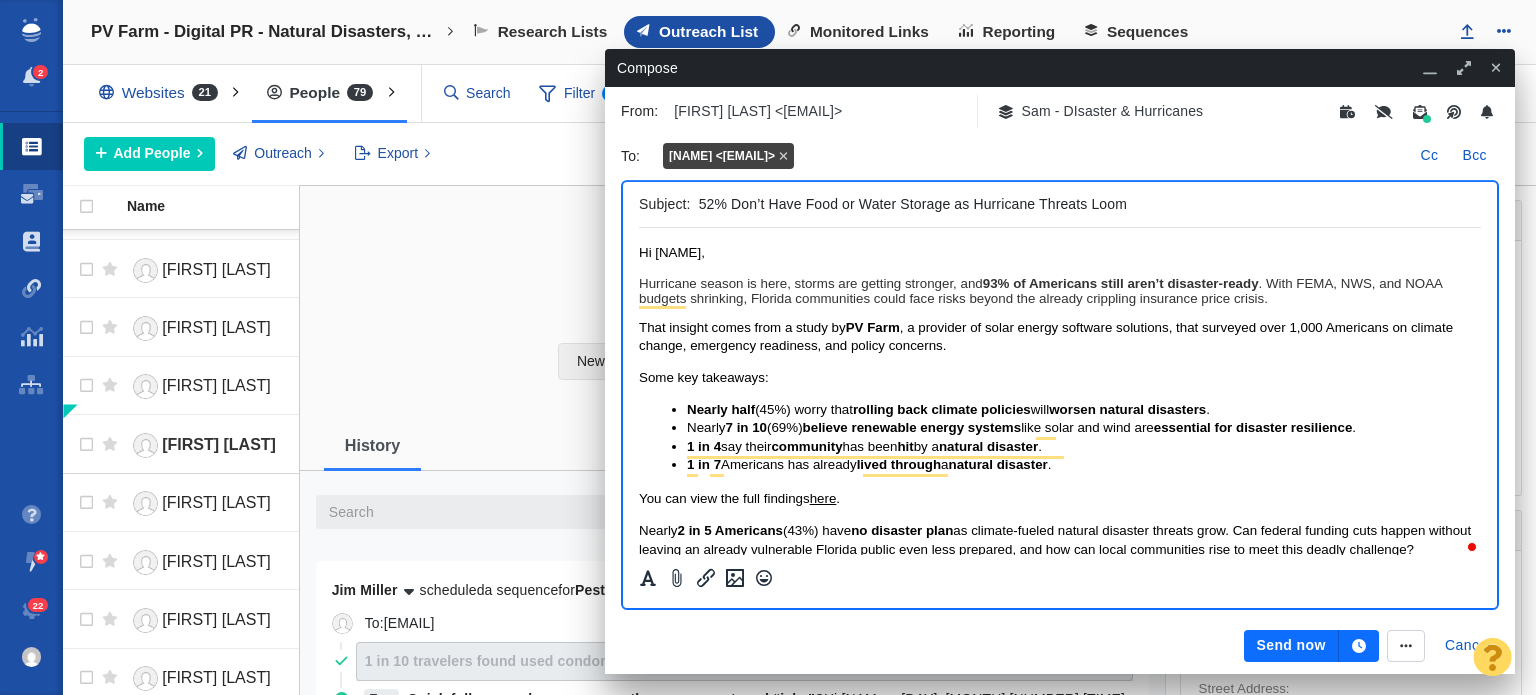 scroll, scrollTop: 1, scrollLeft: 0, axis: vertical 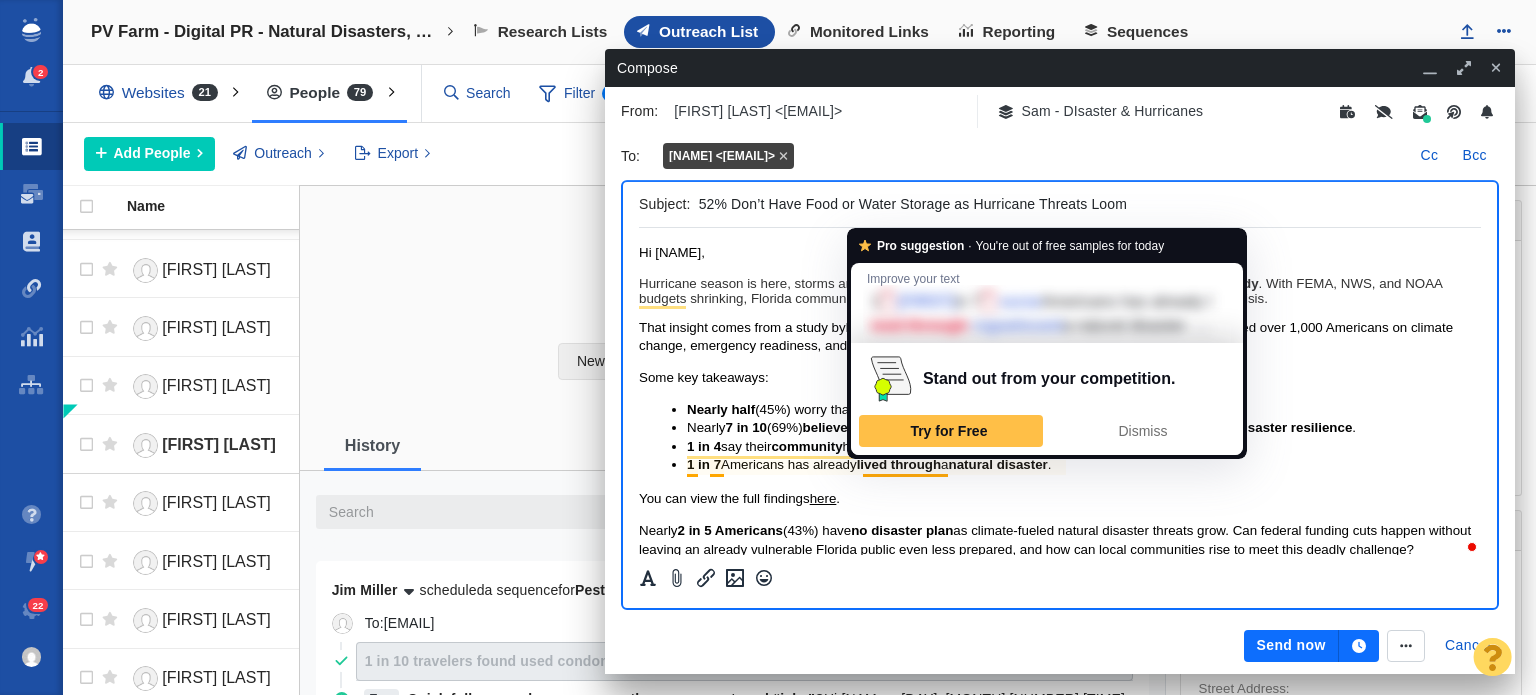 click on "Hurricane season is here, storms are getting stronger, and  [NUMBER]% of Americans still aren’t disaster-ready . With FEMA, NWS, and NOAA budgets shrinking, [LOCATION] communities could face risks beyond the already crippling insurance price crisis." at bounding box center [1060, 291] 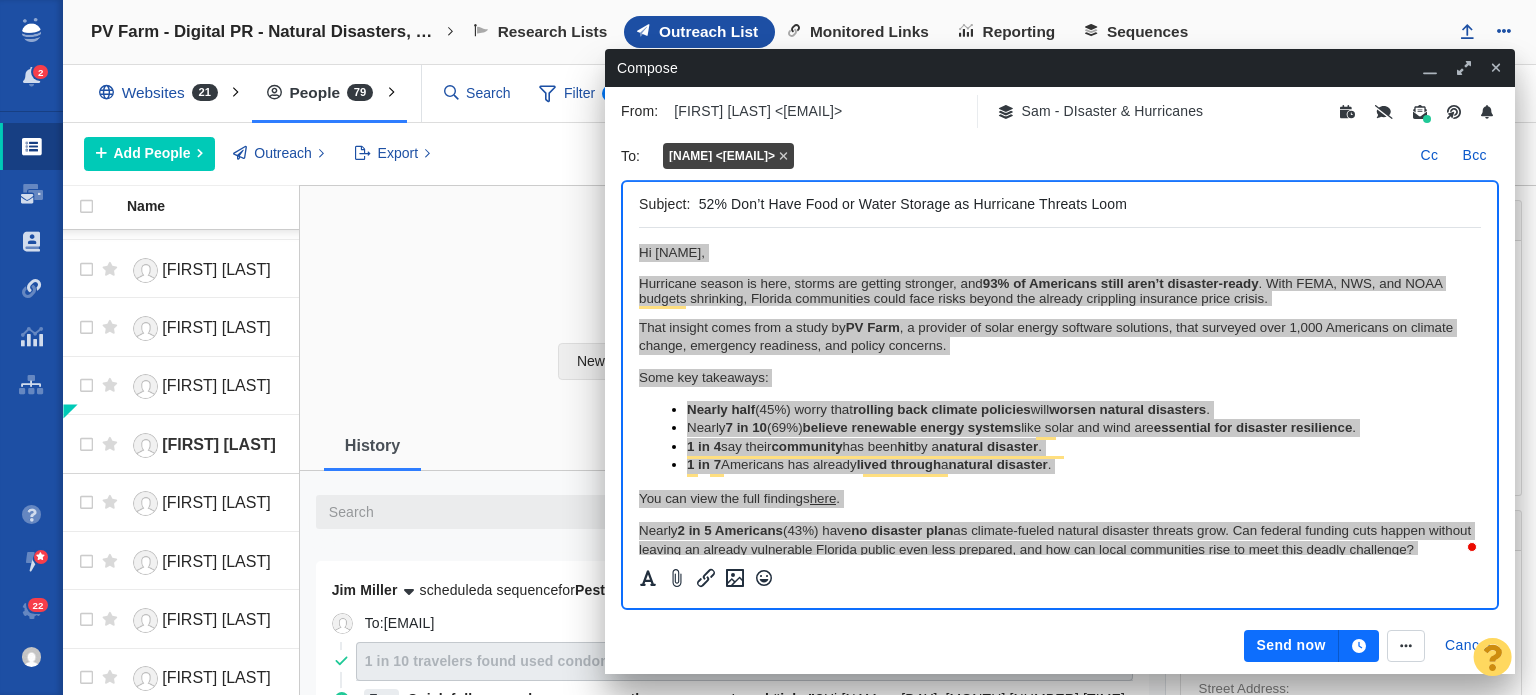 click on "From: [FIRST] [LAST] <example@example.com> Sam - DIsaster & Hurricanes To : [FIRST] [LAST] <example@example.com>   Cc Bcc Subject: 52% Don’t Have Food or Water Storage as Hurricane Threats Loom Send now Cancel" at bounding box center [1060, 380] 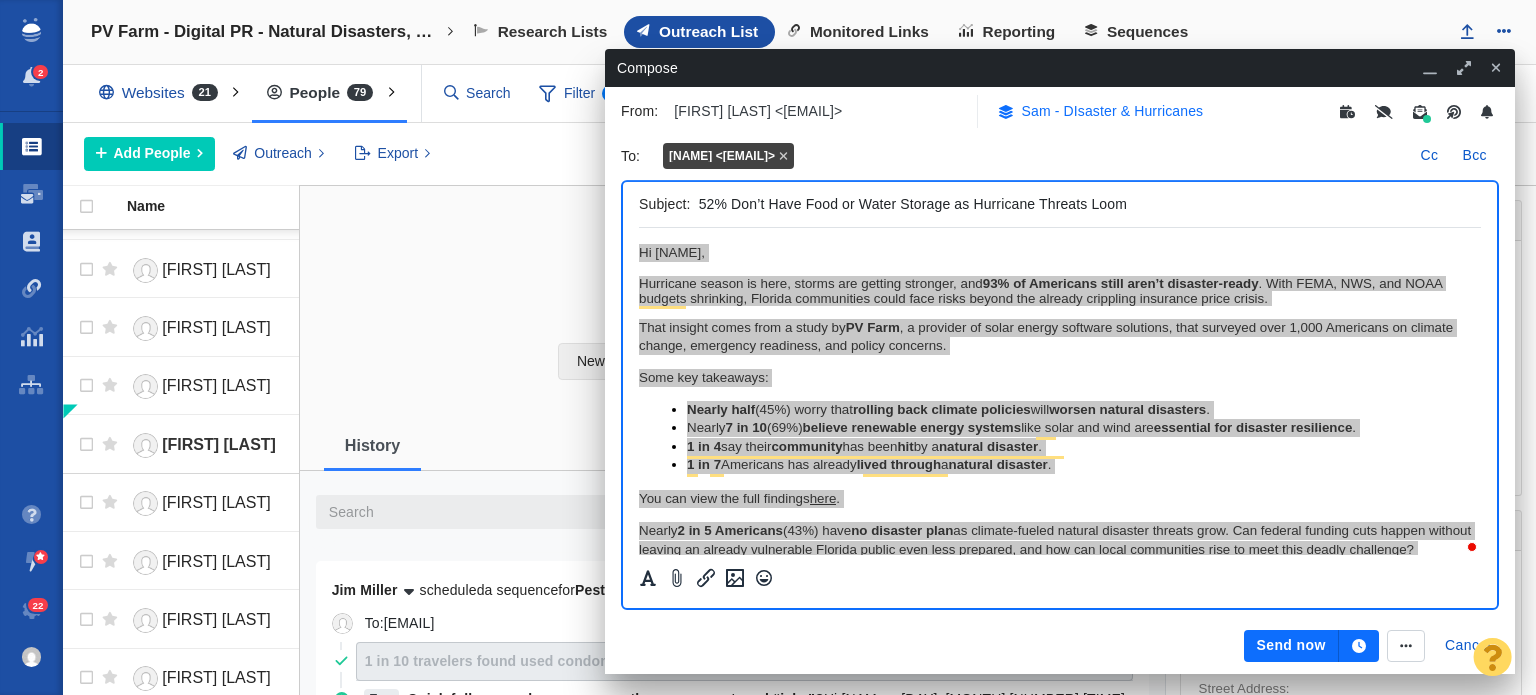 click on "Sam - DIsaster & Hurricanes" at bounding box center [1113, 111] 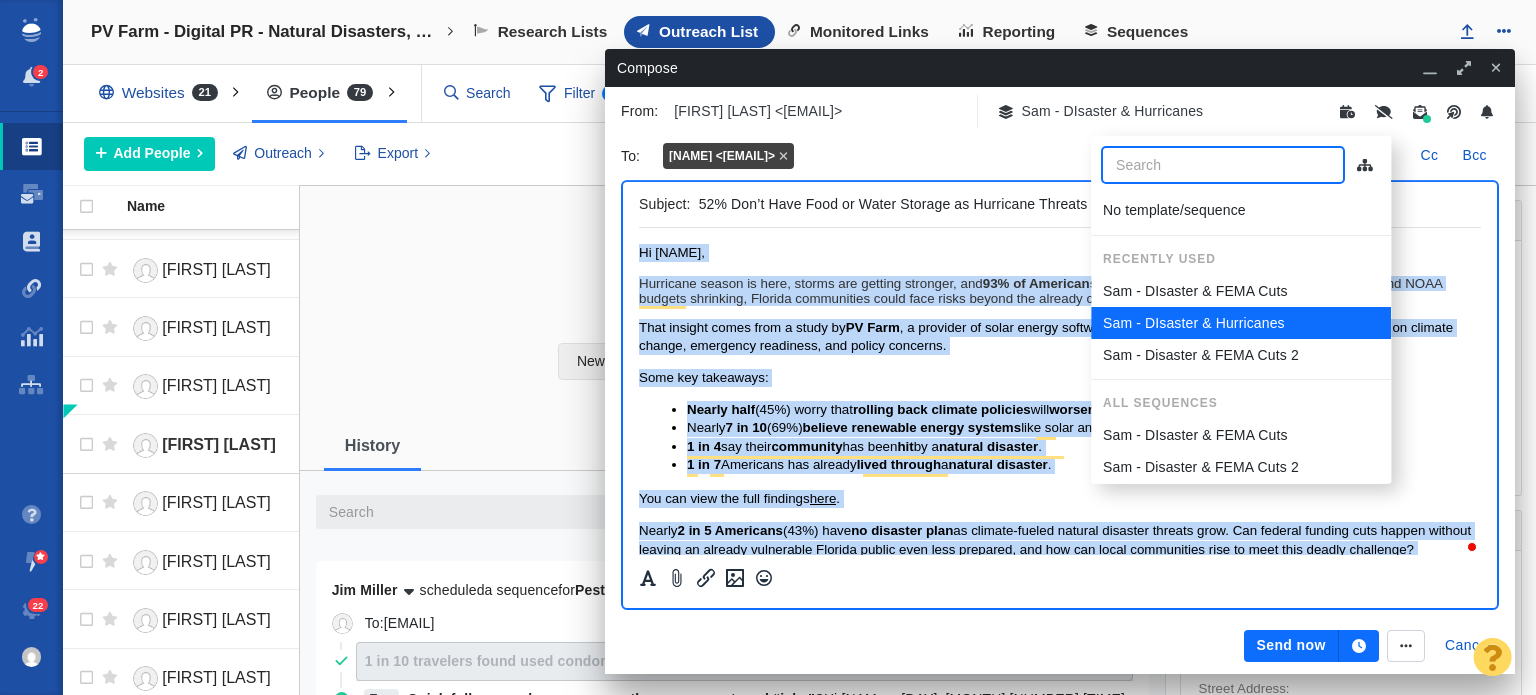 click on "Hurricane season is here, storms are getting stronger, and  [NUMBER]% of Americans still aren’t disaster-ready . With FEMA, NWS, and NOAA budgets shrinking, [LOCATION] communities could face risks beyond the already crippling insurance price crisis." at bounding box center [1060, 291] 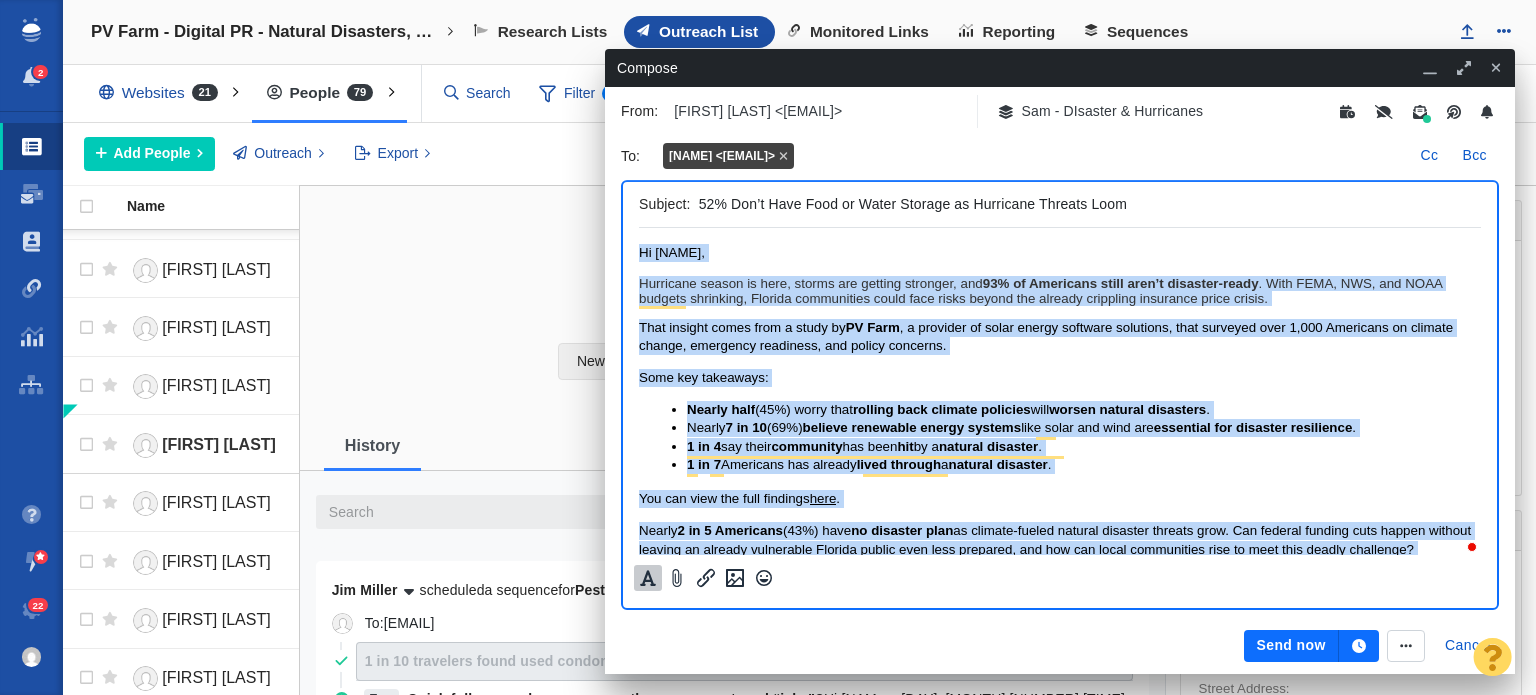 click at bounding box center [648, 578] 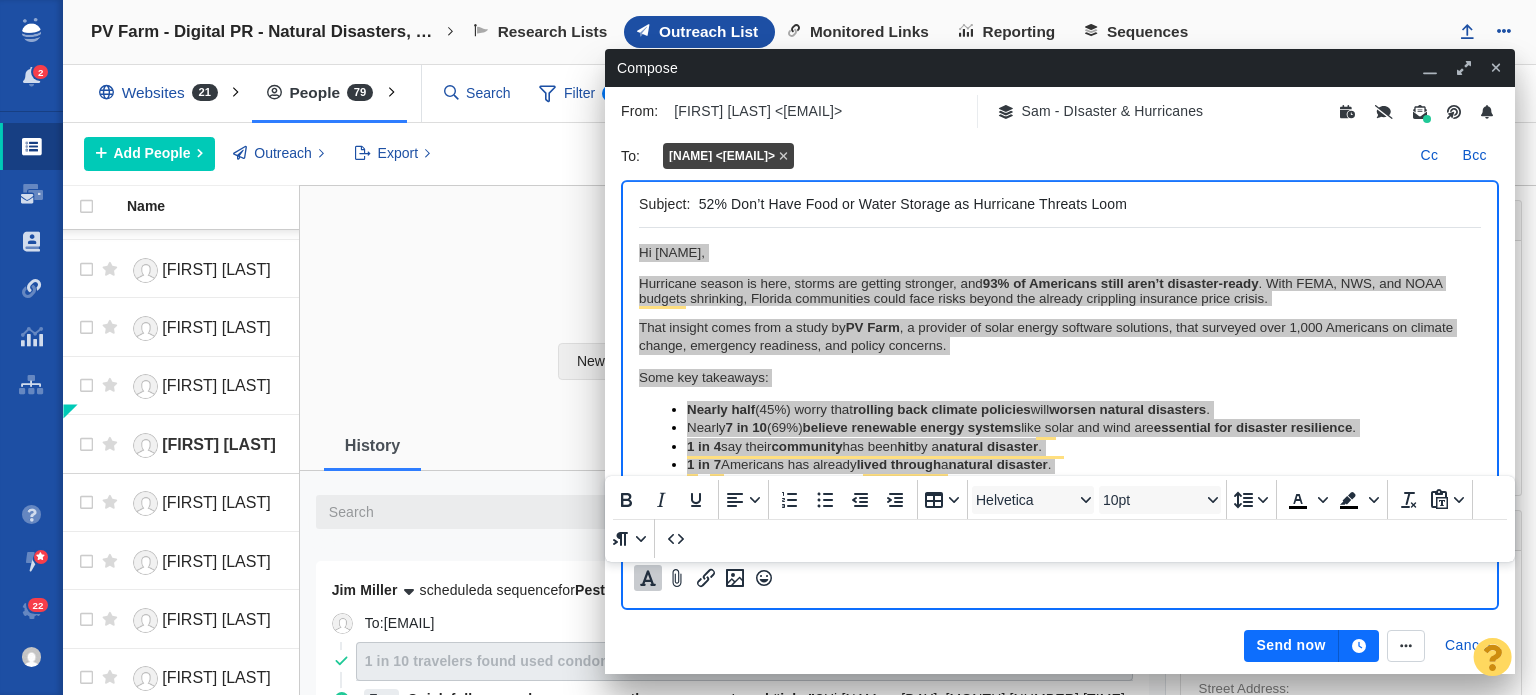 click on "Helvetica 10pt To open the popup, press Shift+Enter To open the popup, press Shift+Enter" at bounding box center [1060, 519] 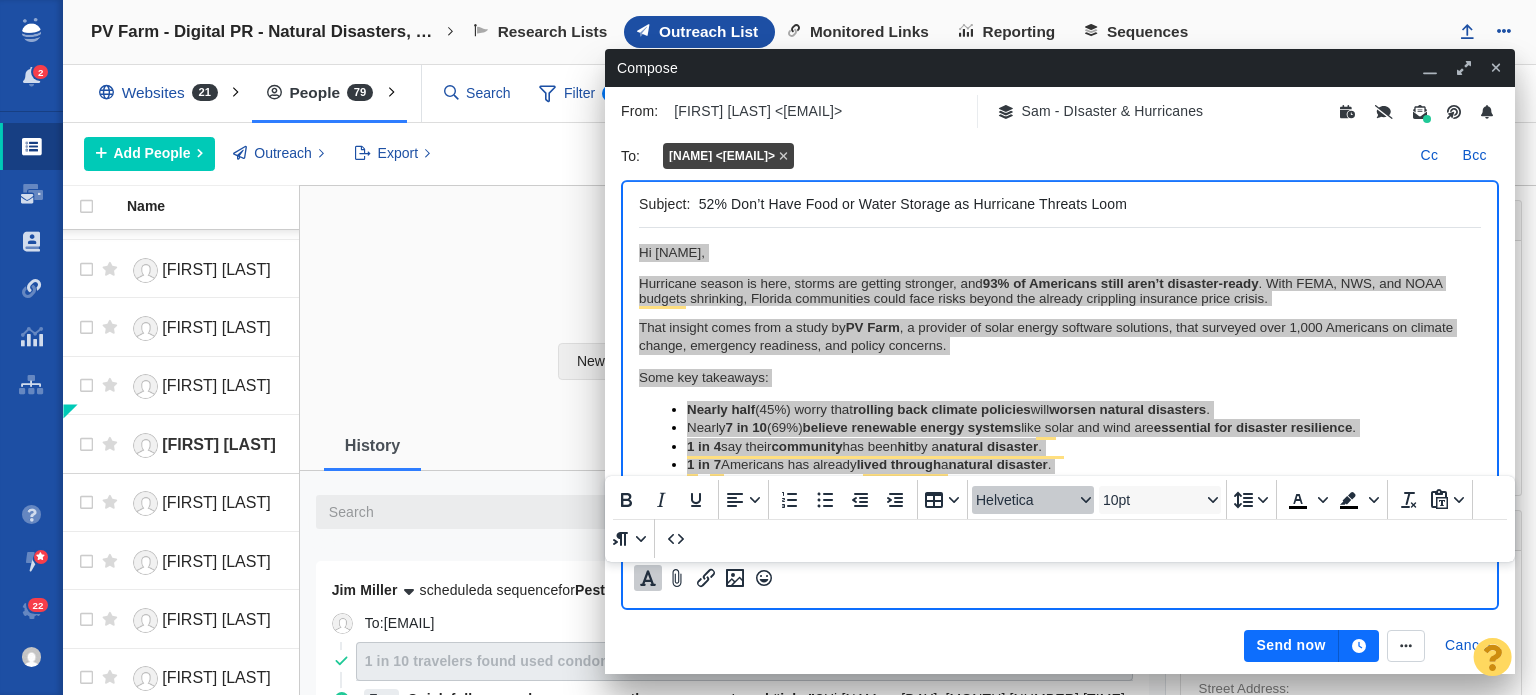 click on "Helvetica" at bounding box center (1025, 500) 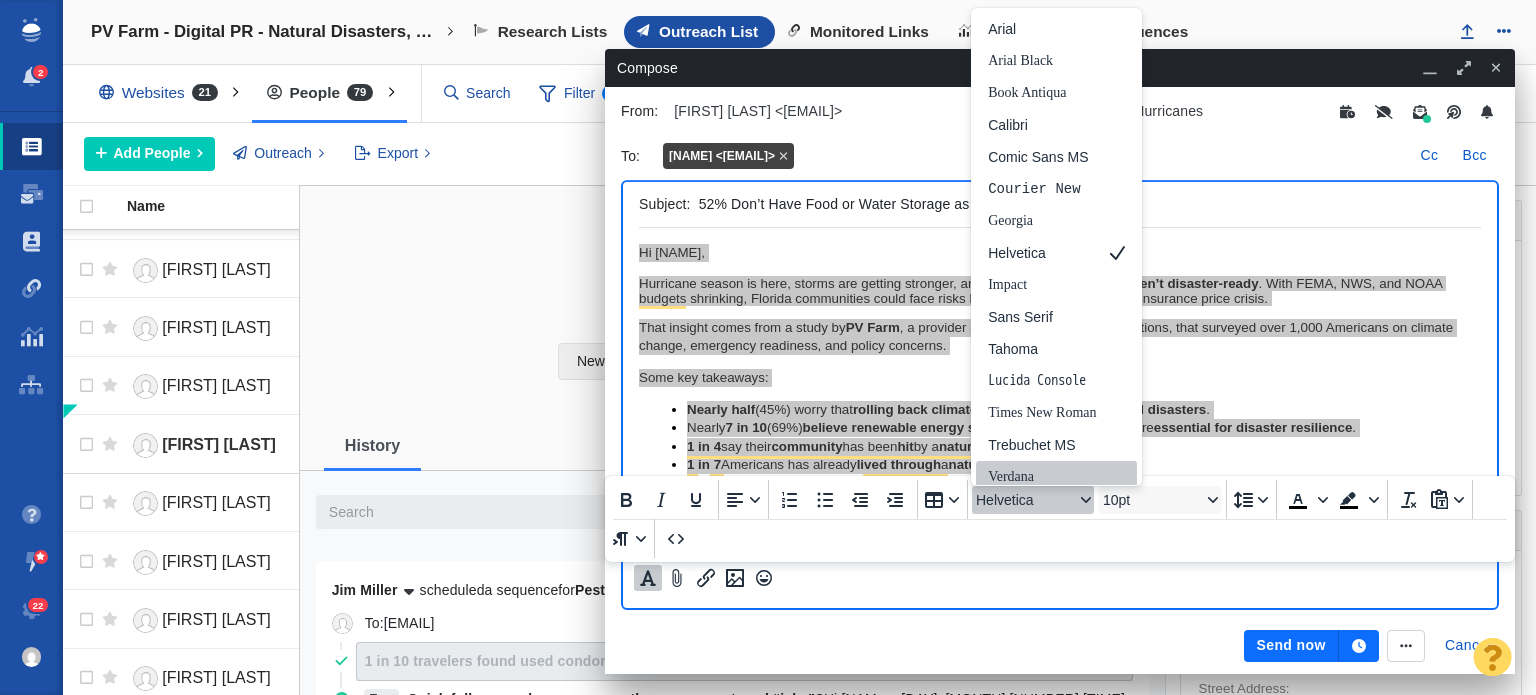 scroll, scrollTop: 8, scrollLeft: 0, axis: vertical 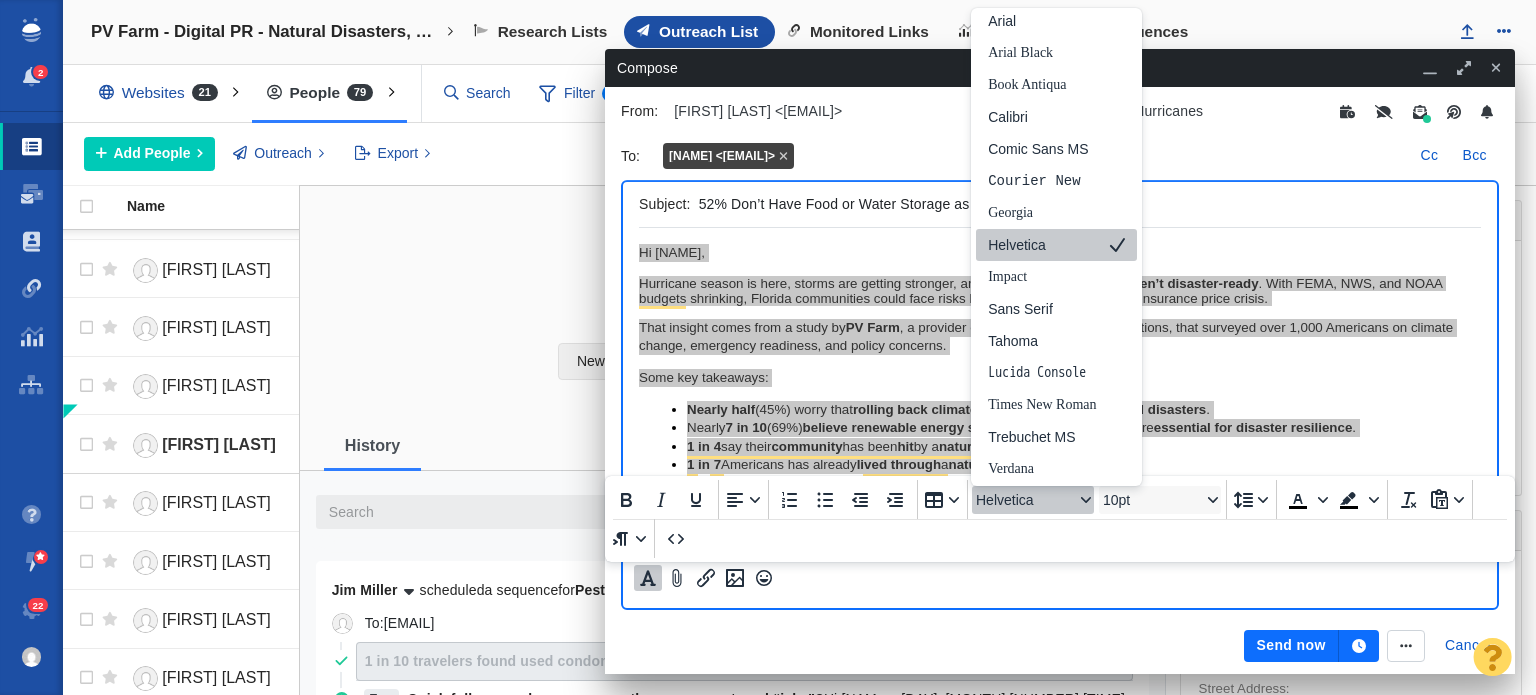 click on "Helvetica" at bounding box center [1042, 245] 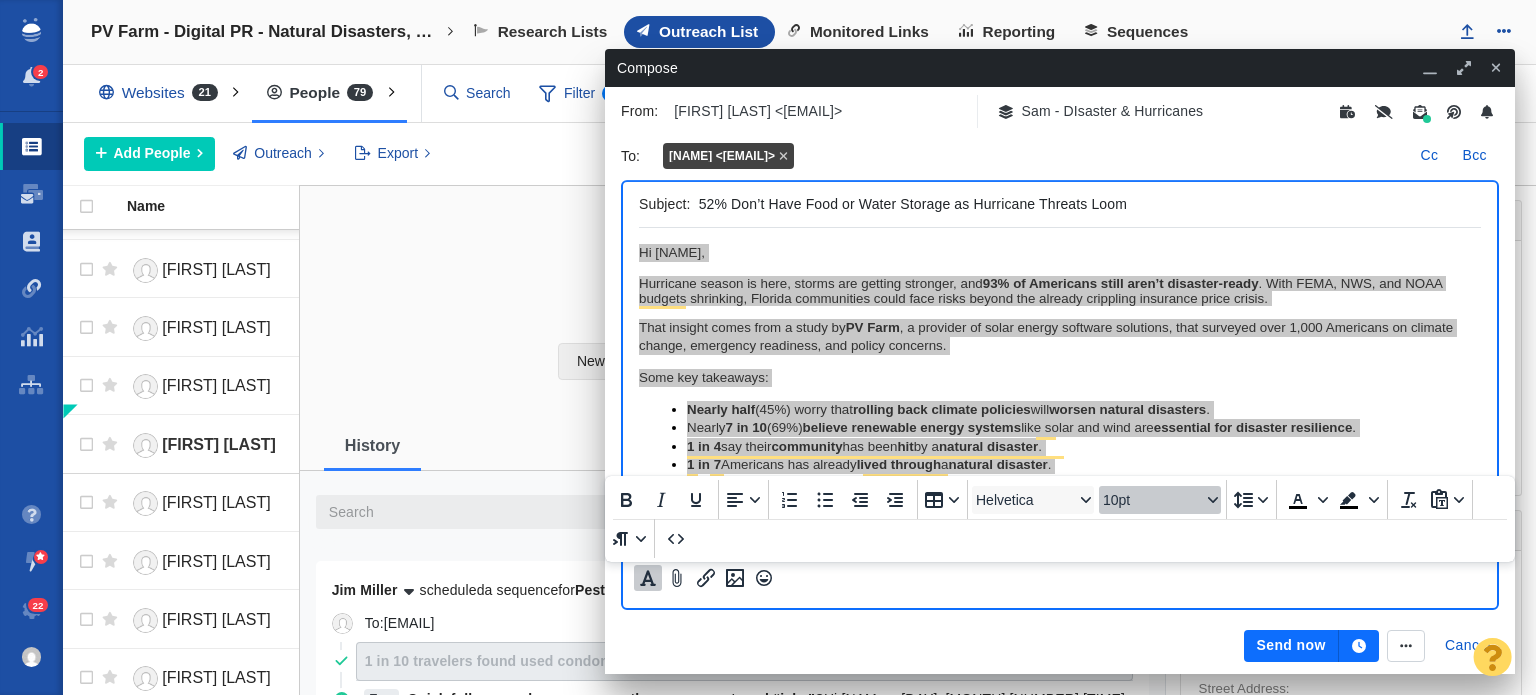 click on "10pt" at bounding box center (1152, 500) 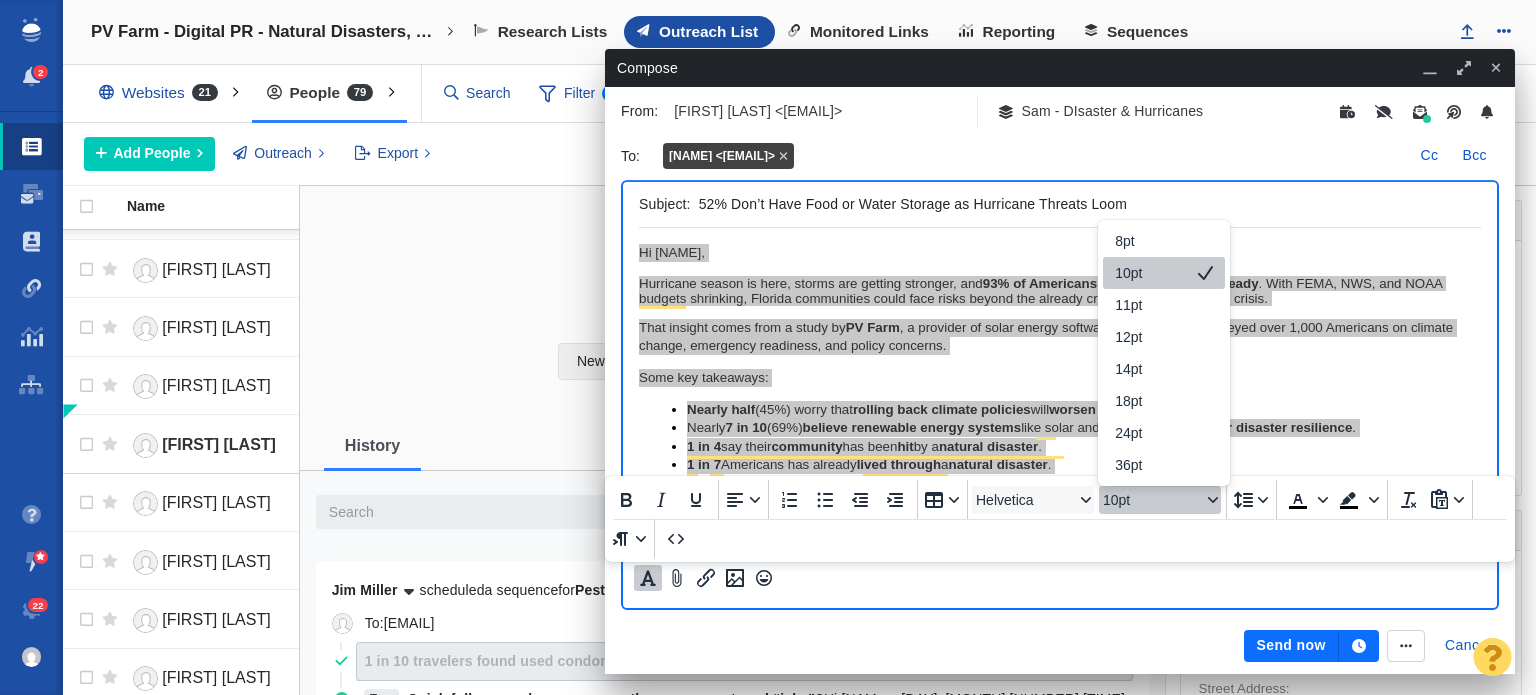 click on "10pt" at bounding box center (1164, 273) 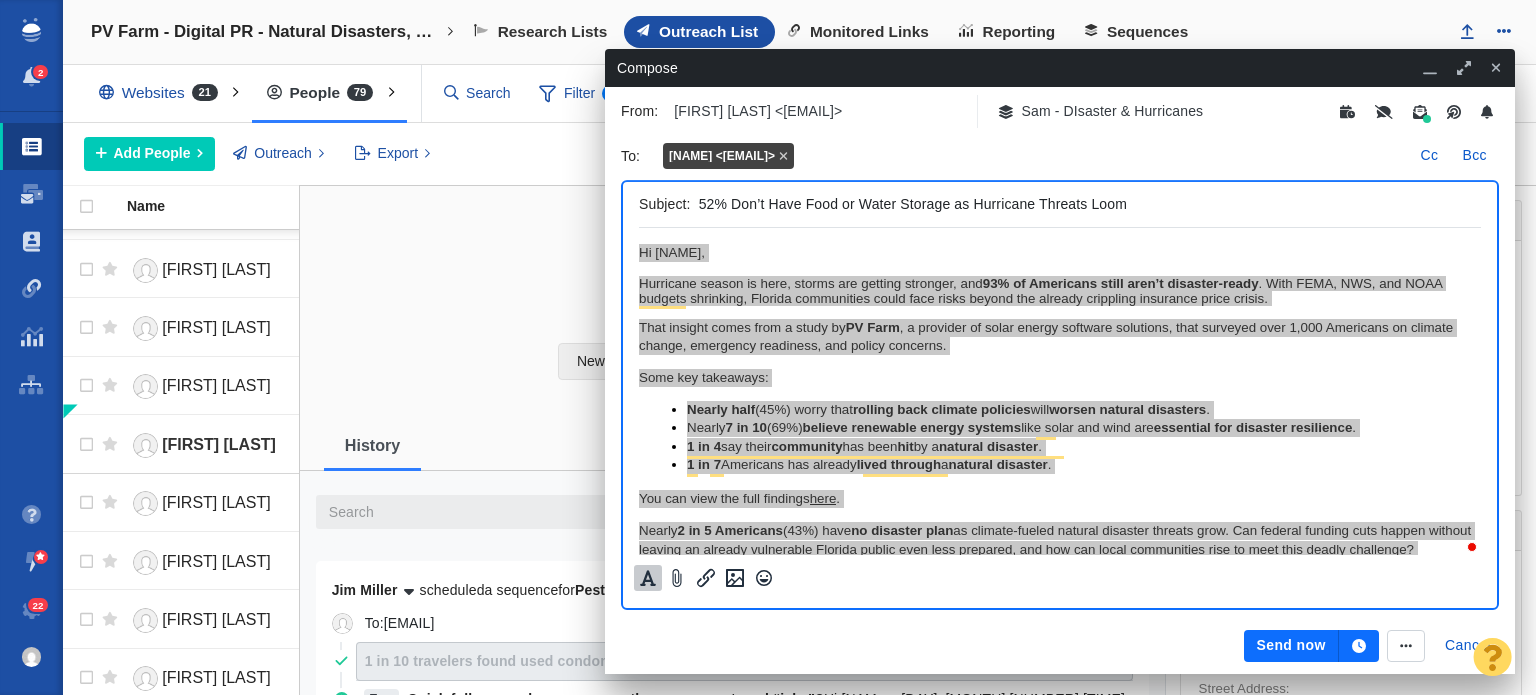 click on "52% Don’t Have Food or Water Storage as Hurricane Threats Loom" at bounding box center [1086, 204] 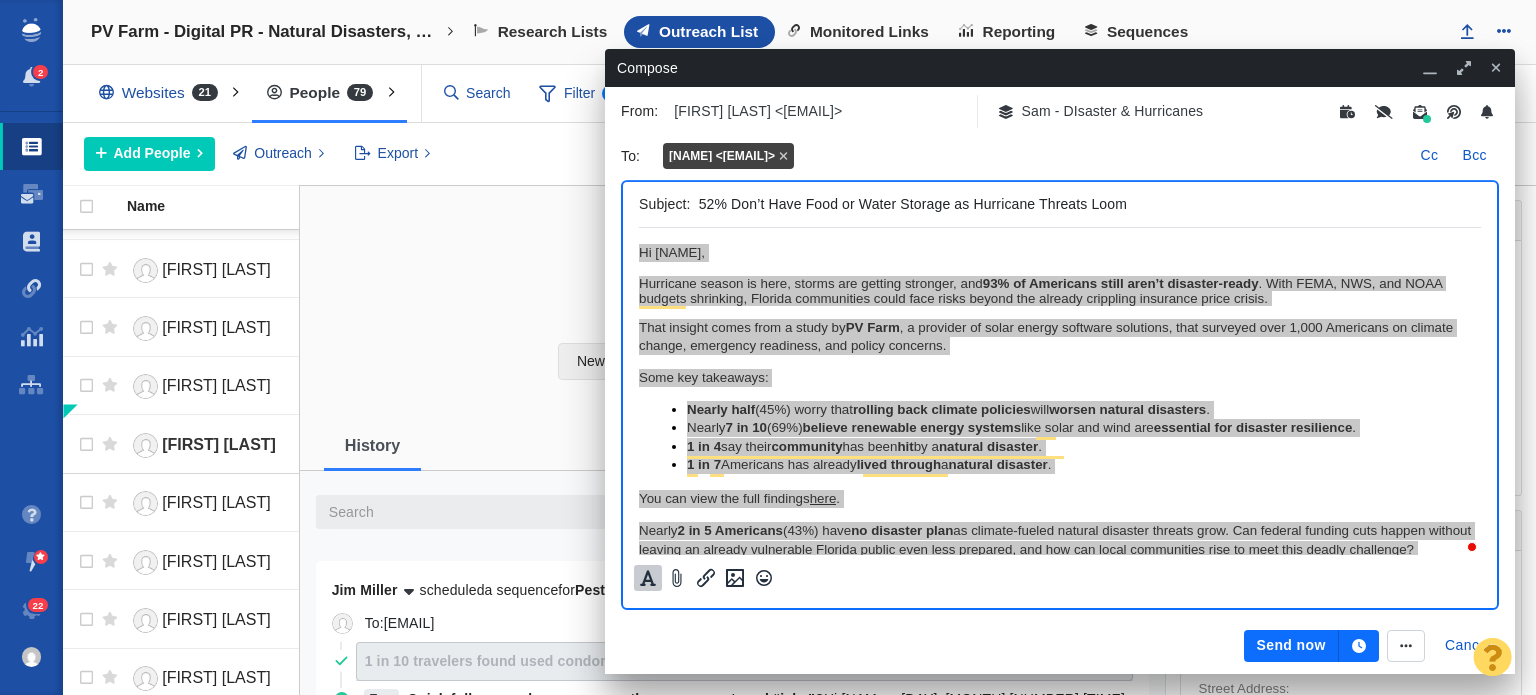 click on "52% Don’t Have Food or Water Storage as Hurricane Threats Loom" at bounding box center [1086, 204] 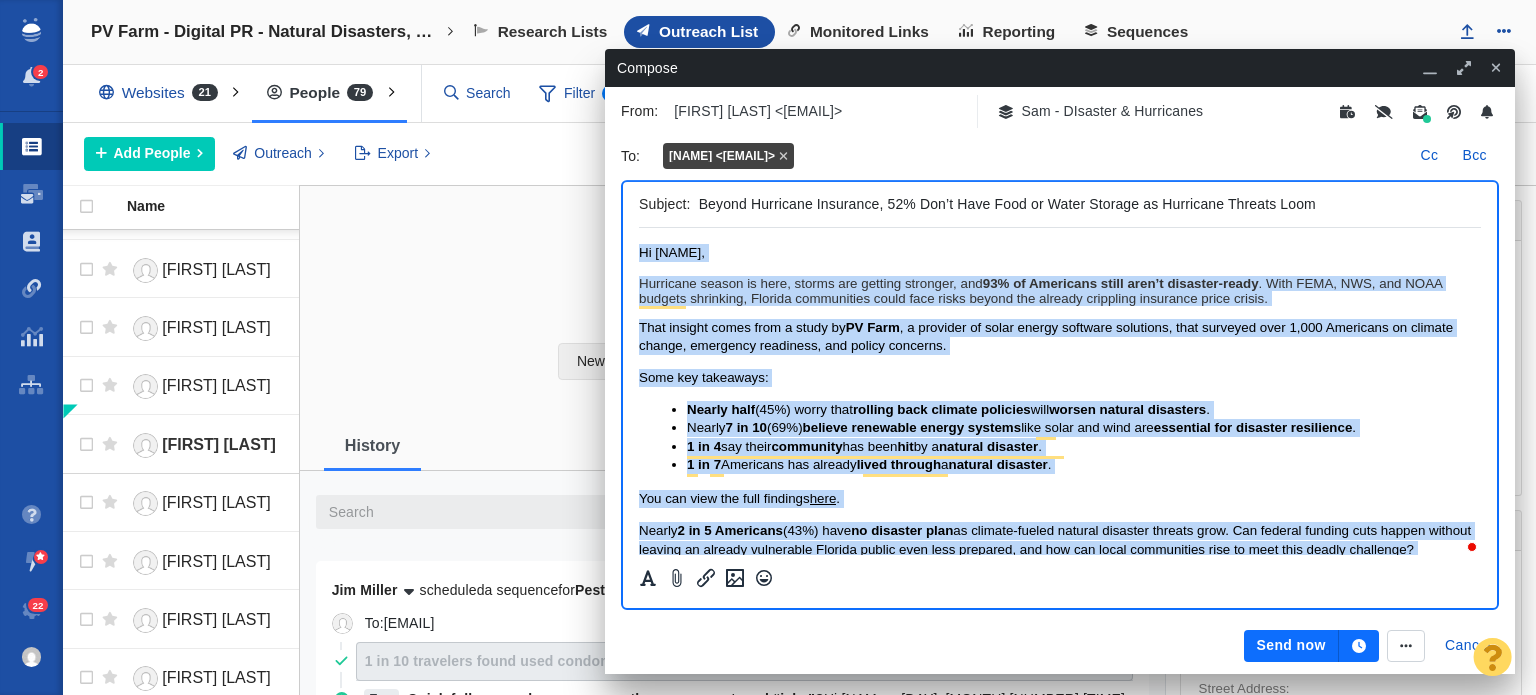 click on "That insight comes from a study by  PV Farm , a provider of solar energy software solutions, that surveyed over 1,000 Americans on climate change, emergency readiness, and policy concerns." at bounding box center (1060, 337) 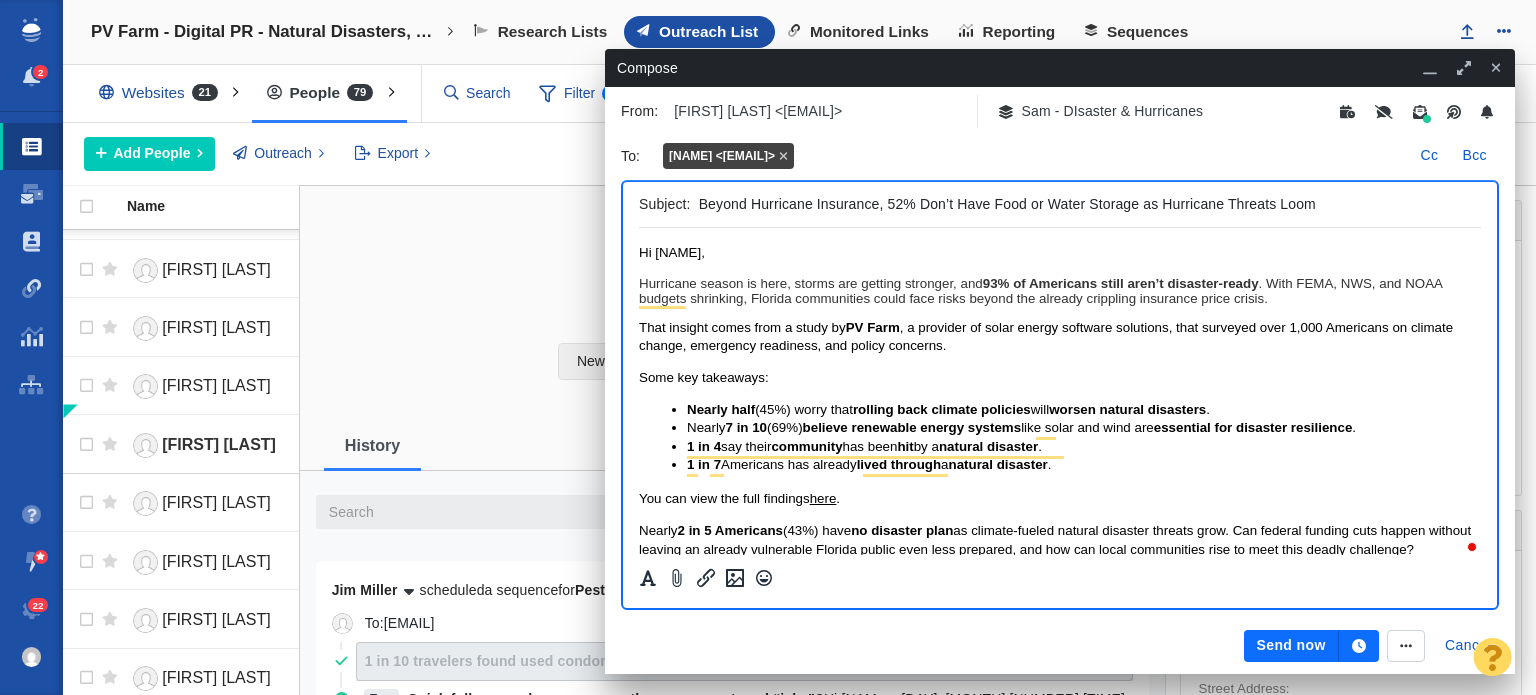 click on "Hurricane season is here, storms are getting stronger, and  93% of Americans still aren’t disaster-ready . With FEMA, NWS, and NOAA budgets shrinking, Florida communities could face risks beyond the already crippling insurance price crisis." at bounding box center [1040, 291] 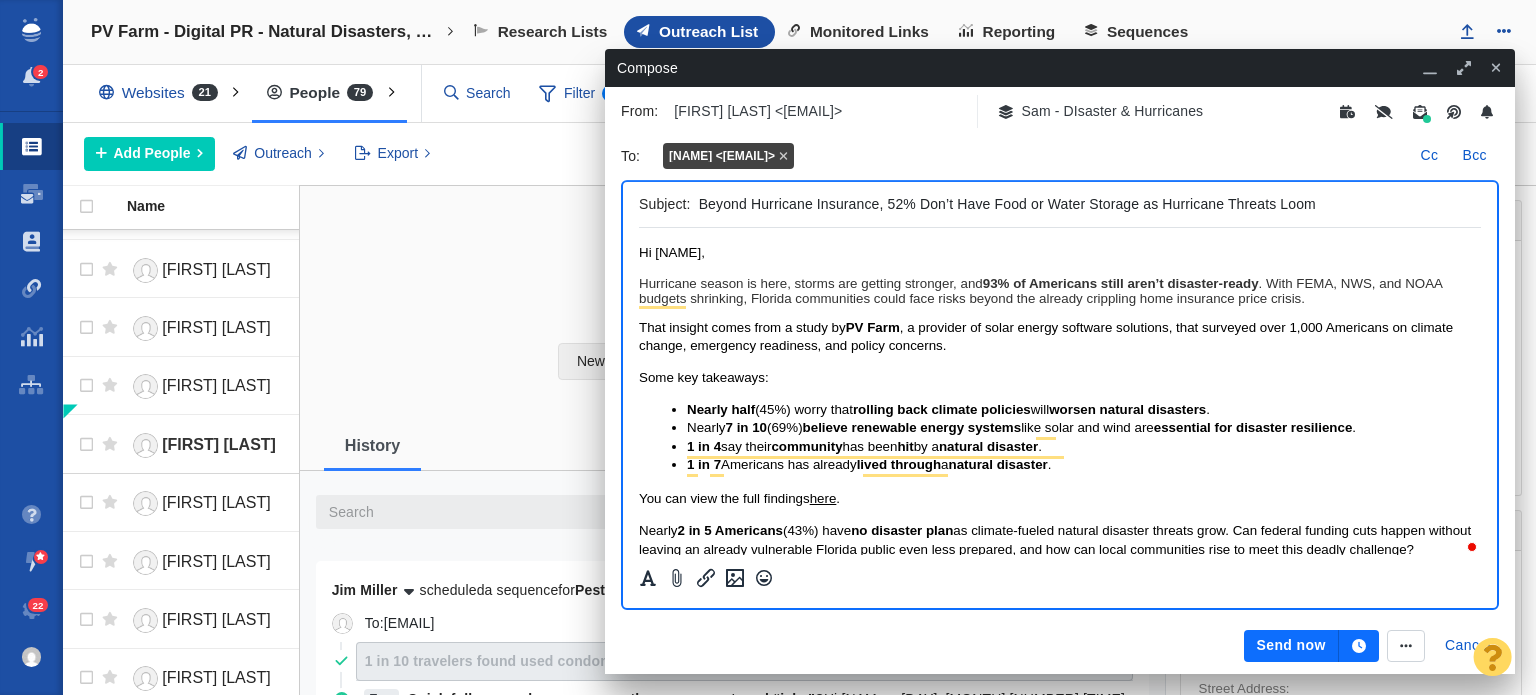 click on "Beyond Hurricane Insurance, 52% Don’t Have Food or Water Storage as Hurricane Threats Loom" at bounding box center [1086, 204] 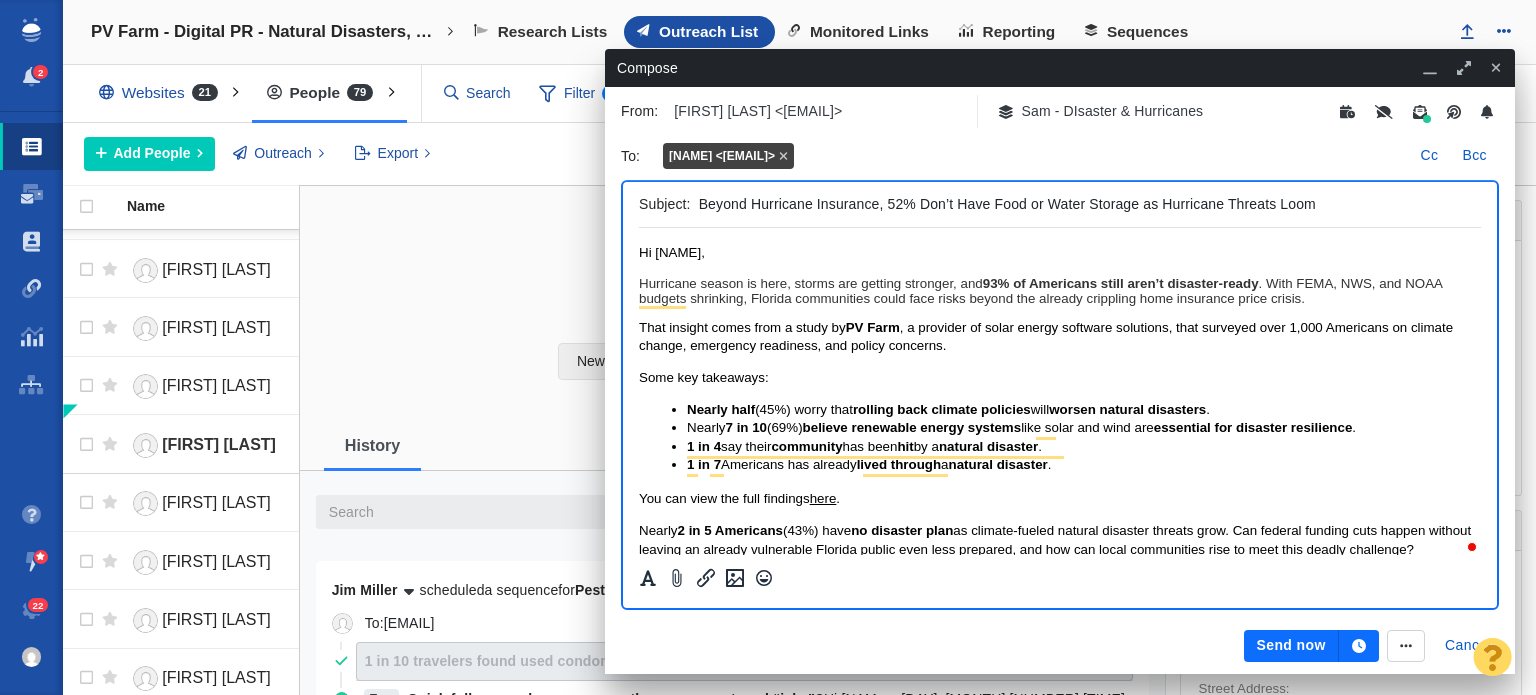 click on "Beyond Hurricane Insurance, 52% Don’t Have Food or Water Storage as Hurricane Threats Loom" at bounding box center (1086, 204) 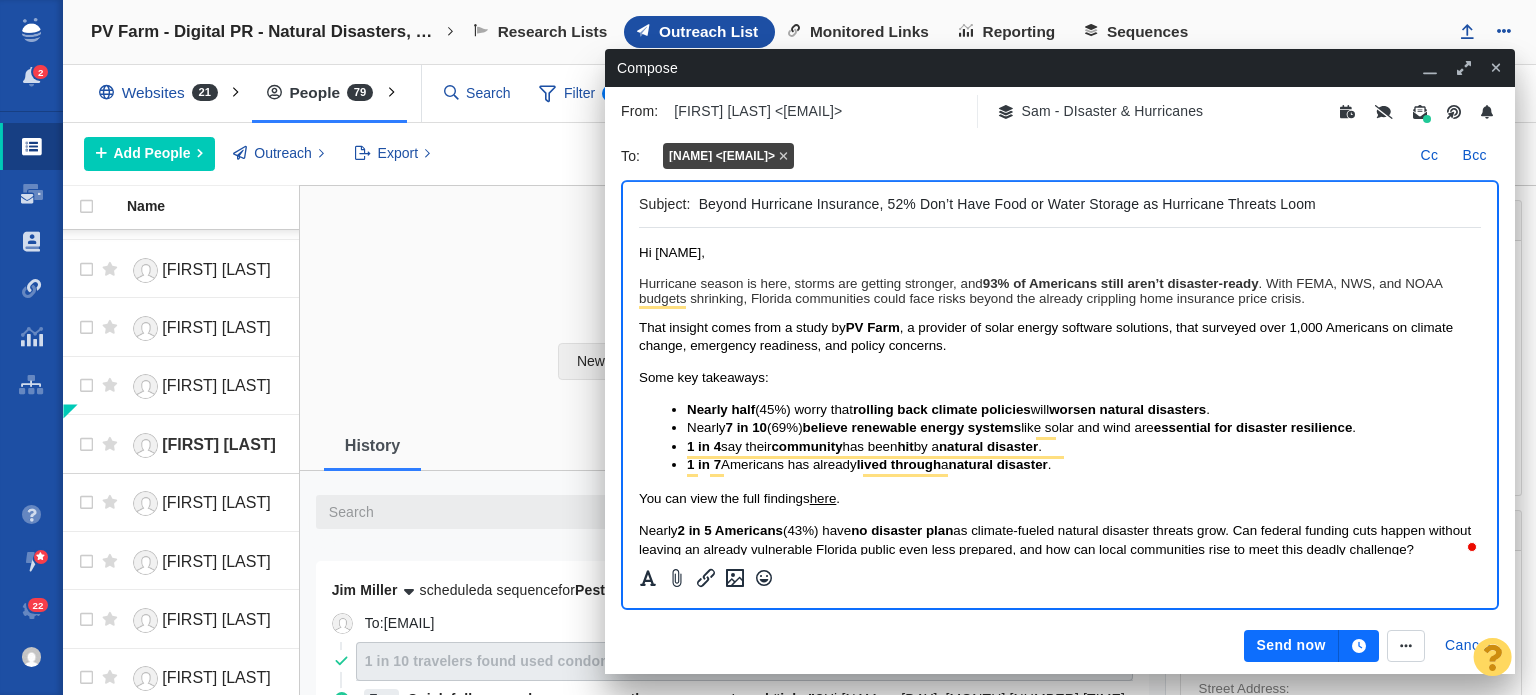 drag, startPoint x: 1240, startPoint y: 203, endPoint x: 1488, endPoint y: 207, distance: 248.03226 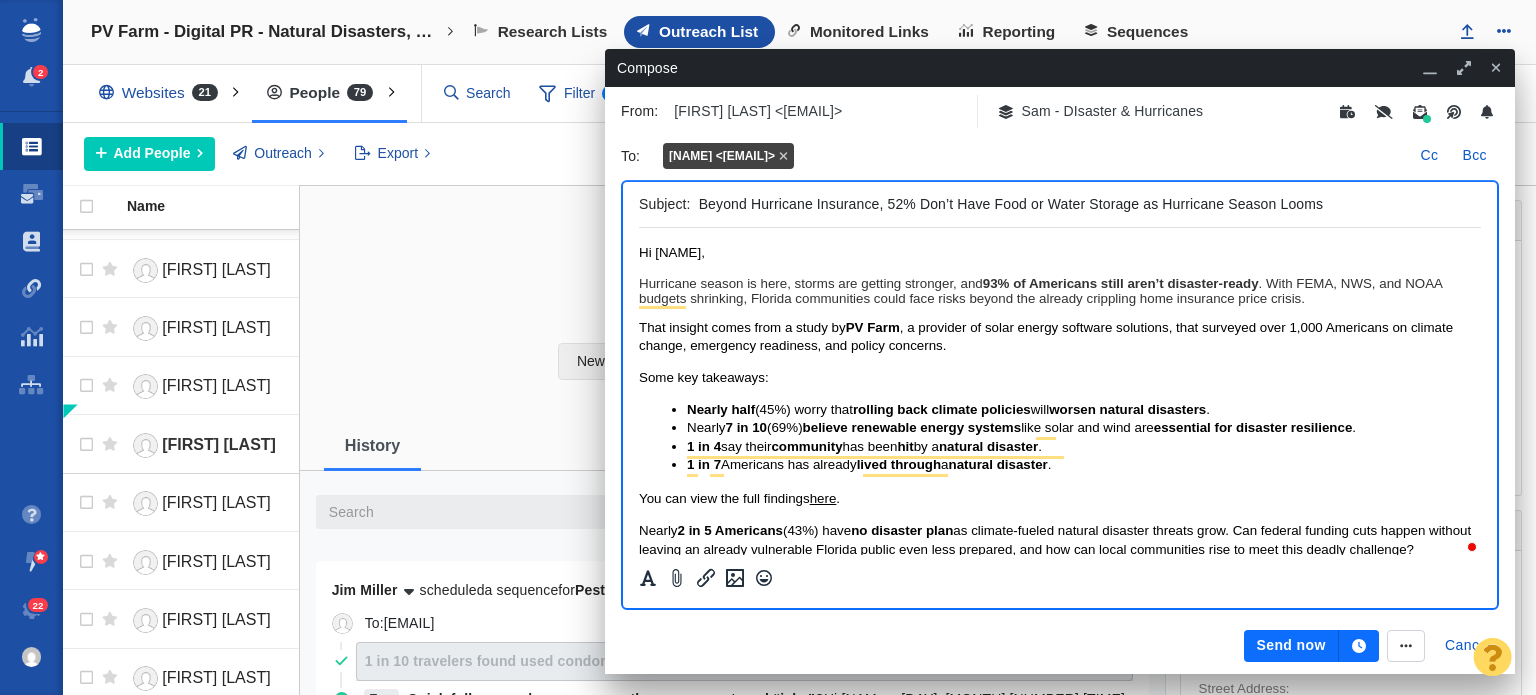click on "Beyond Hurricane Insurance, 52% Don’t Have Food or Water Storage as Hurricane Season Looms" at bounding box center (1086, 204) 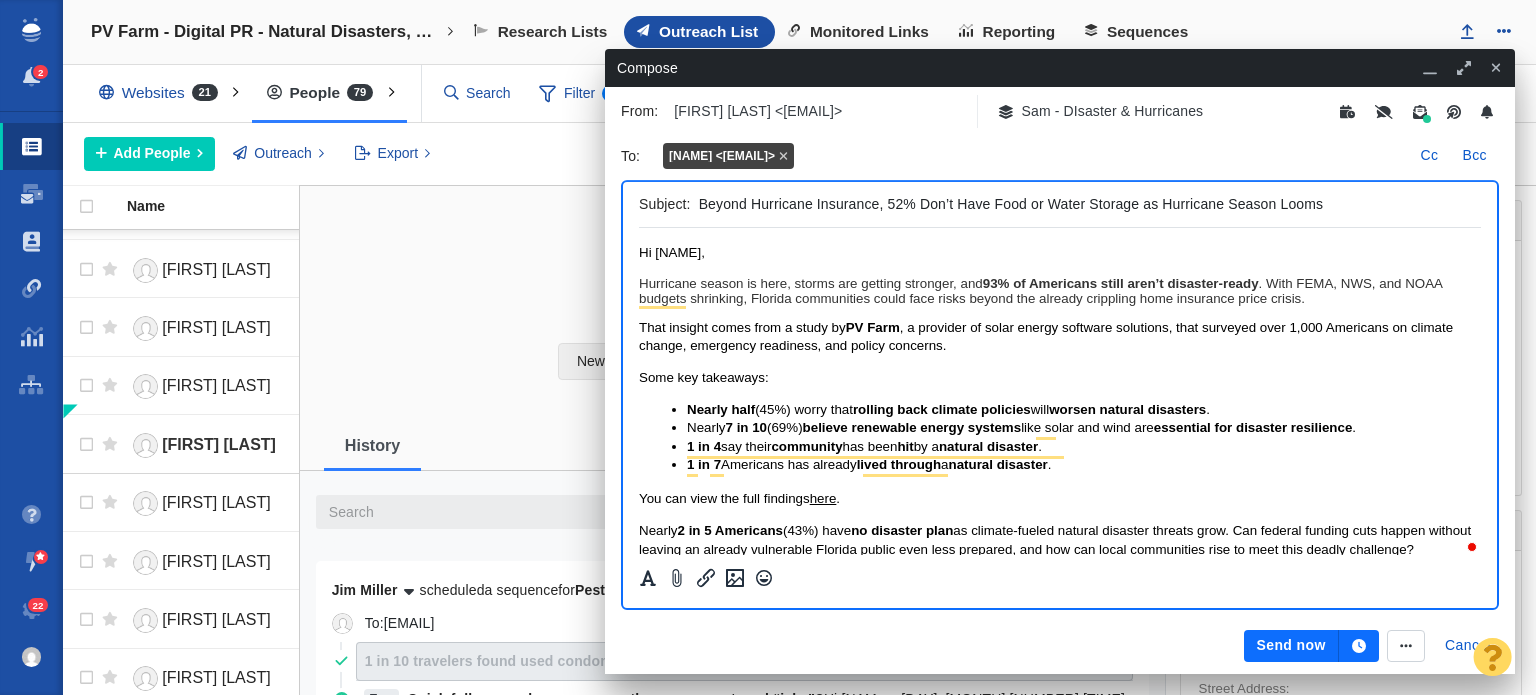 click on "Beyond Hurricane Insurance, 52% Don’t Have Food or Water Storage as Hurricane Season Looms" at bounding box center [1086, 204] 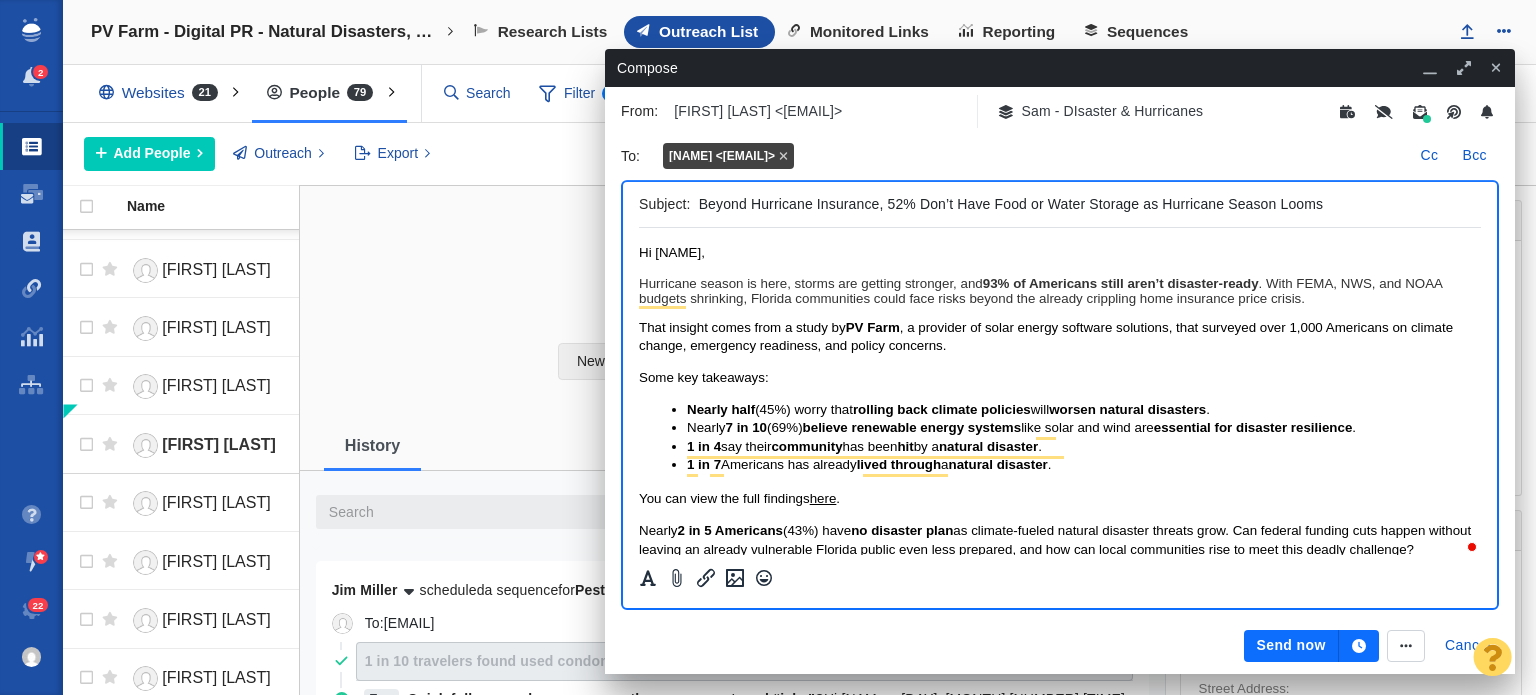 click on "Beyond Hurricane Insurance, 52% Don’t Have Food or Water Storage as Hurricane Season Looms" at bounding box center [1086, 204] 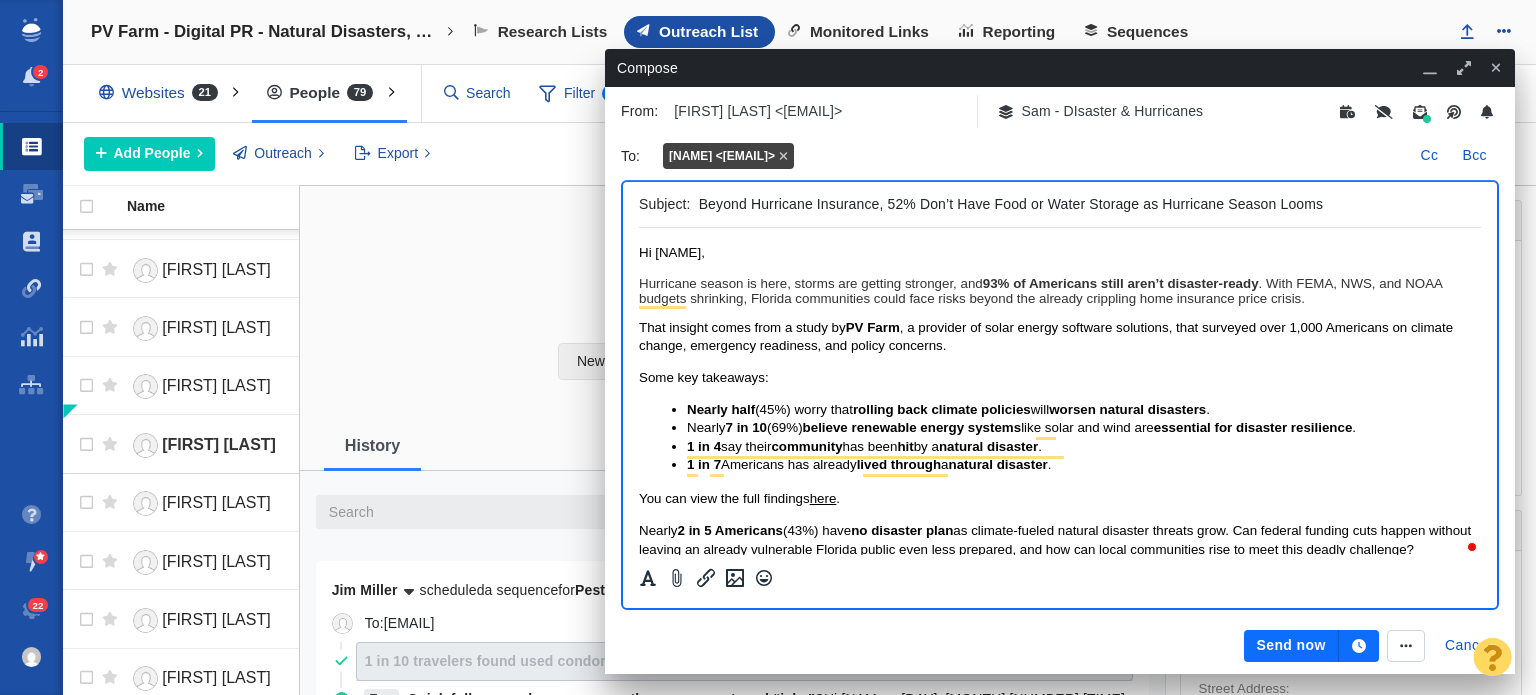 paste on "As Hurricane Season Nears, 52% of Americans Have No Emergency Supplie" 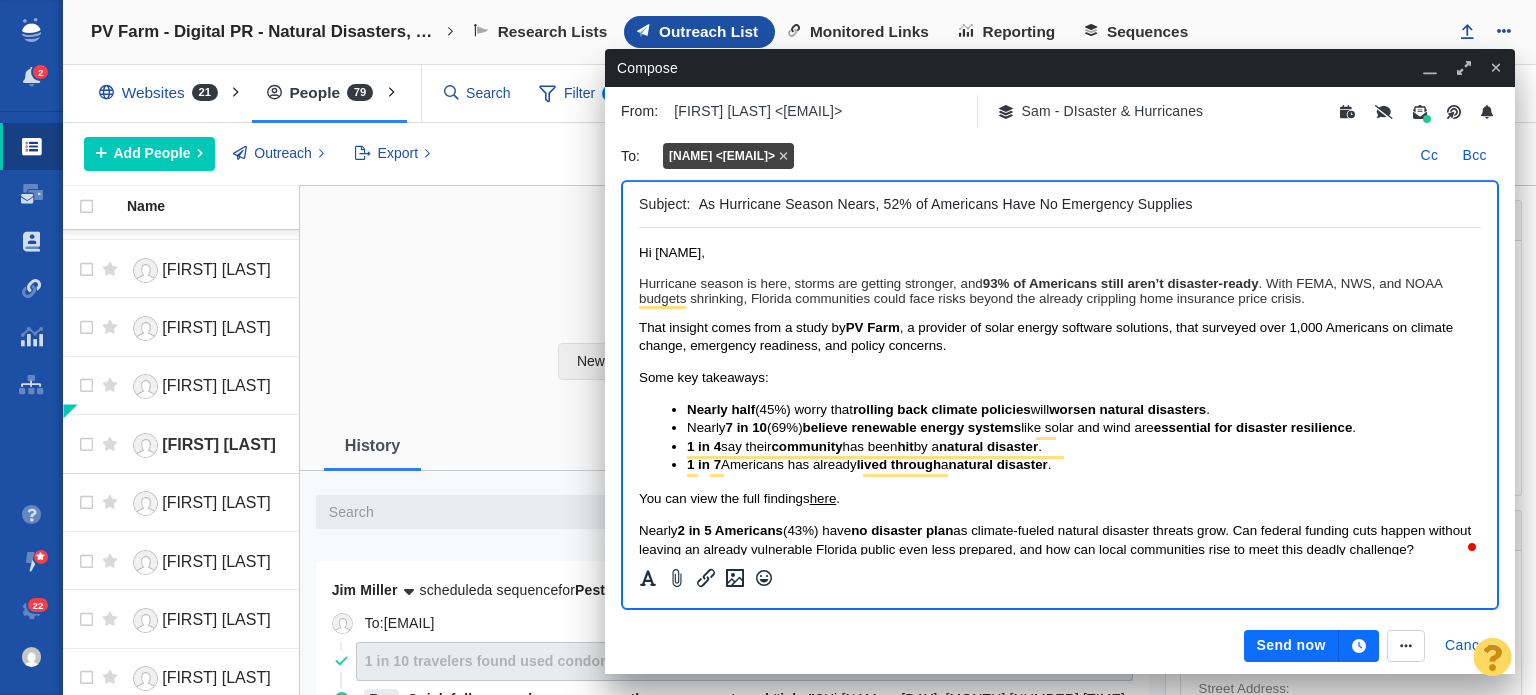 click on "As Hurricane Season Nears, 52% of Americans Have No Emergency Supplies" at bounding box center (1086, 204) 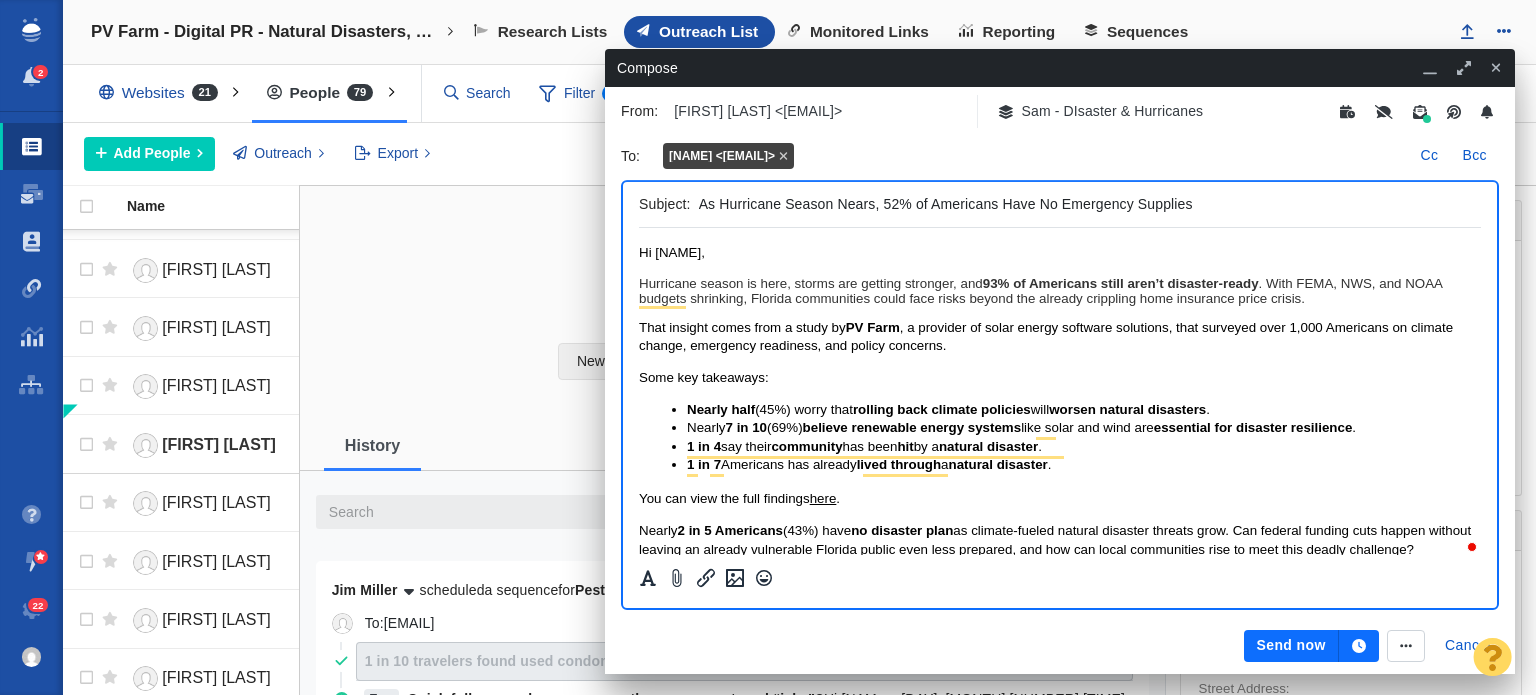 click on "As Hurricane Season Nears, 52% of Americans Have No Emergency Supplies" at bounding box center (1086, 204) 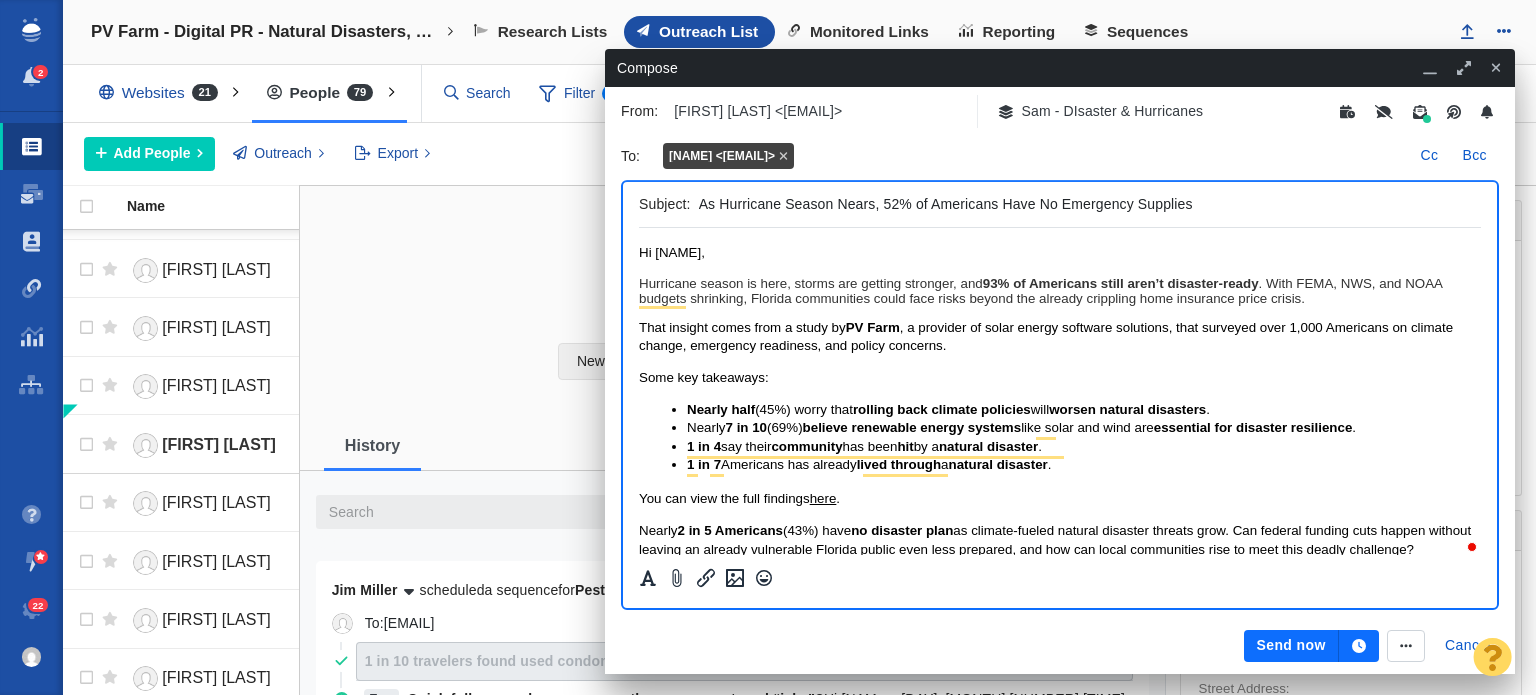 click on "As Hurricane Season Nears, 52% of Americans Have No Emergency Supplies" at bounding box center (1086, 204) 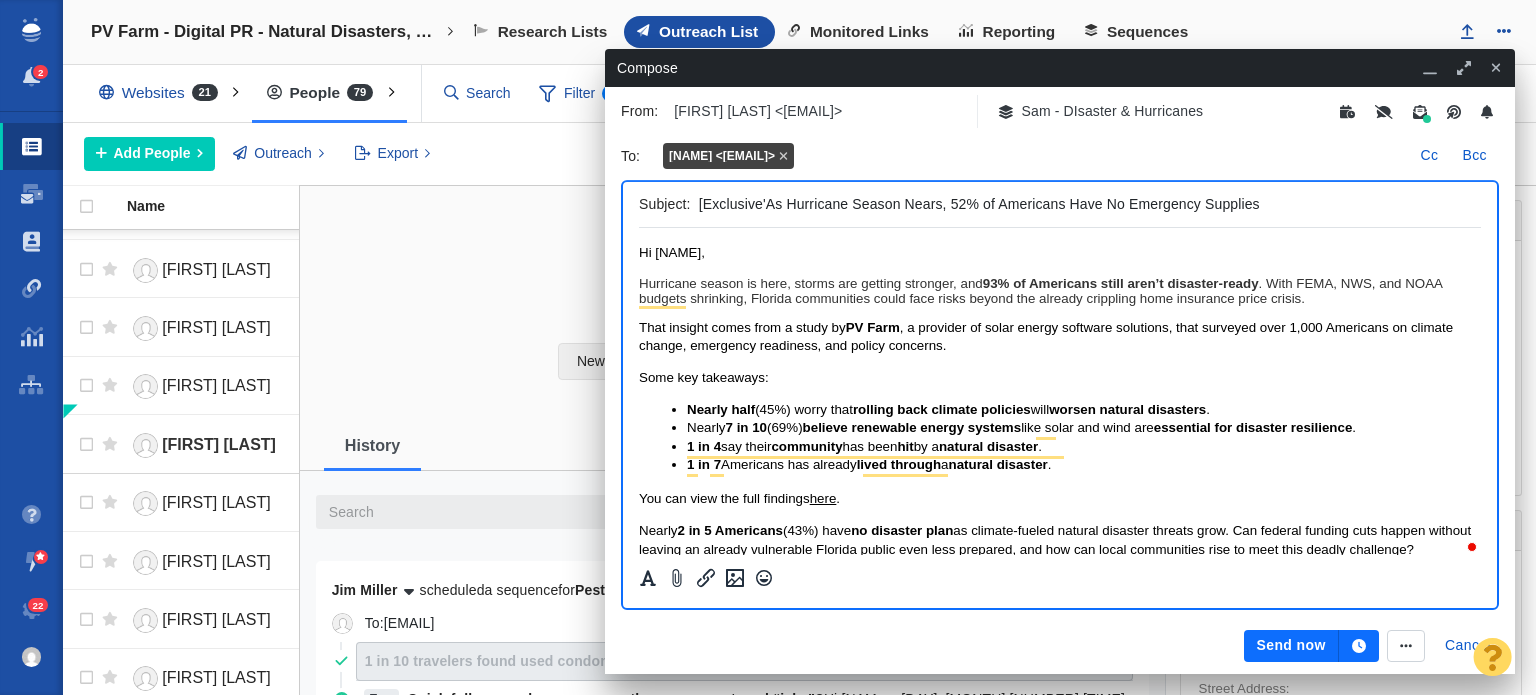 click on "[Exclusive'As Hurricane Season Nears, 52% of Americans Have No Emergency Supplies" at bounding box center [1086, 204] 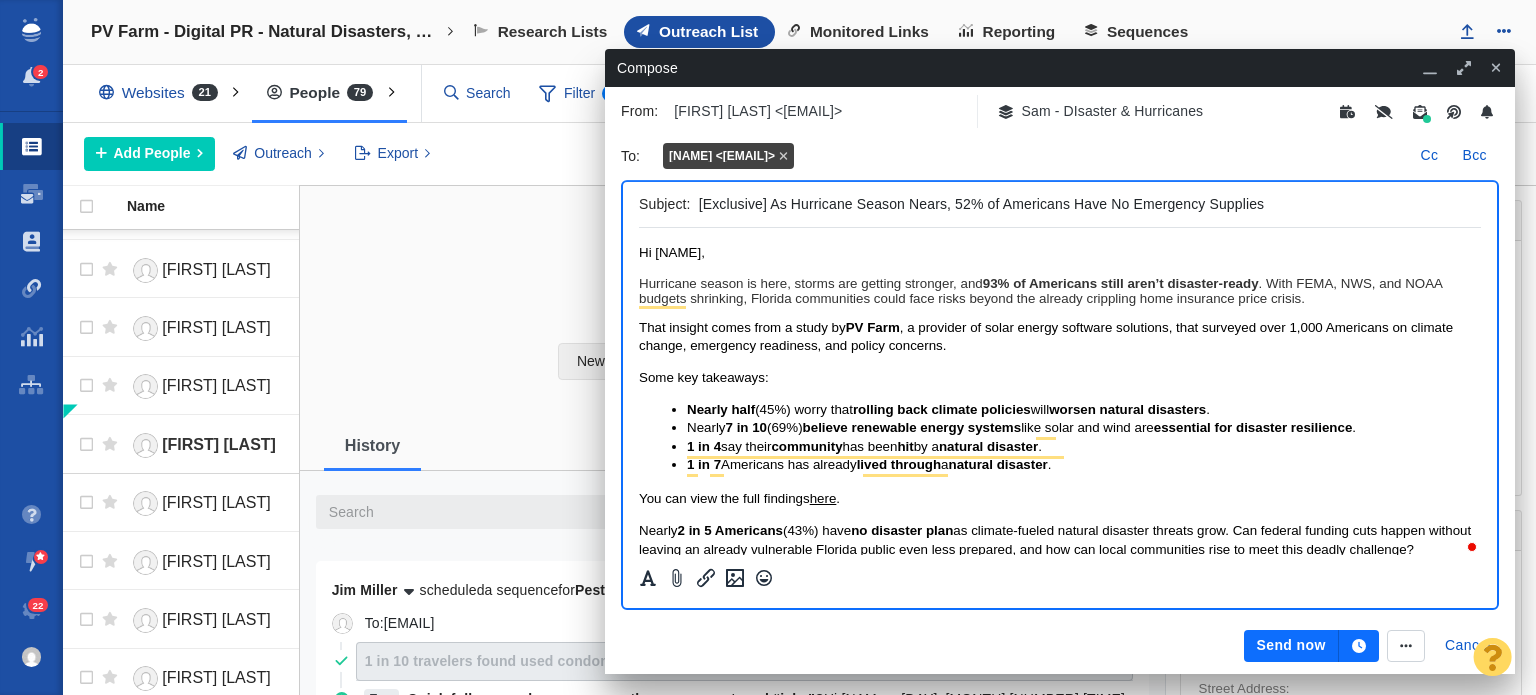 scroll, scrollTop: 72, scrollLeft: 0, axis: vertical 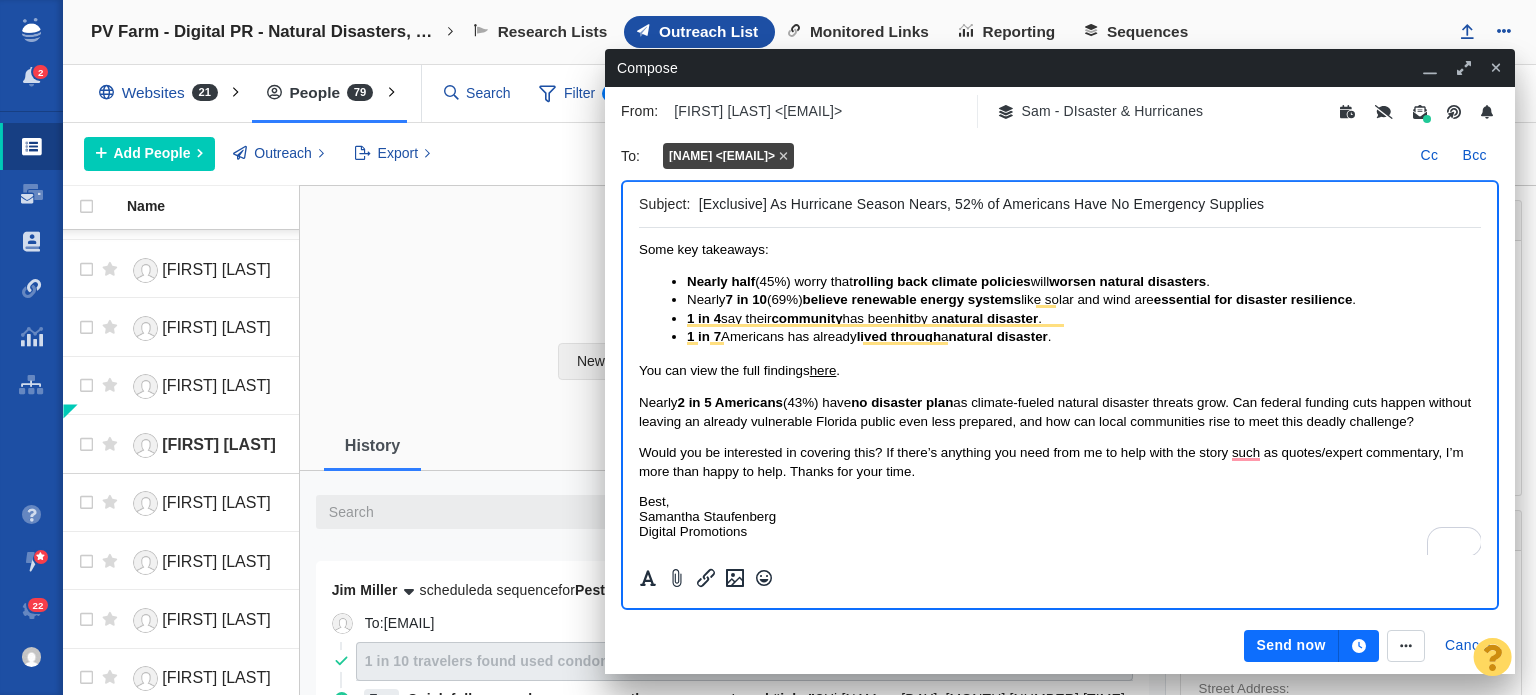 type on "[Exclusive] As Hurricane Season Nears, 52% of Americans Have No Emergency Supplies" 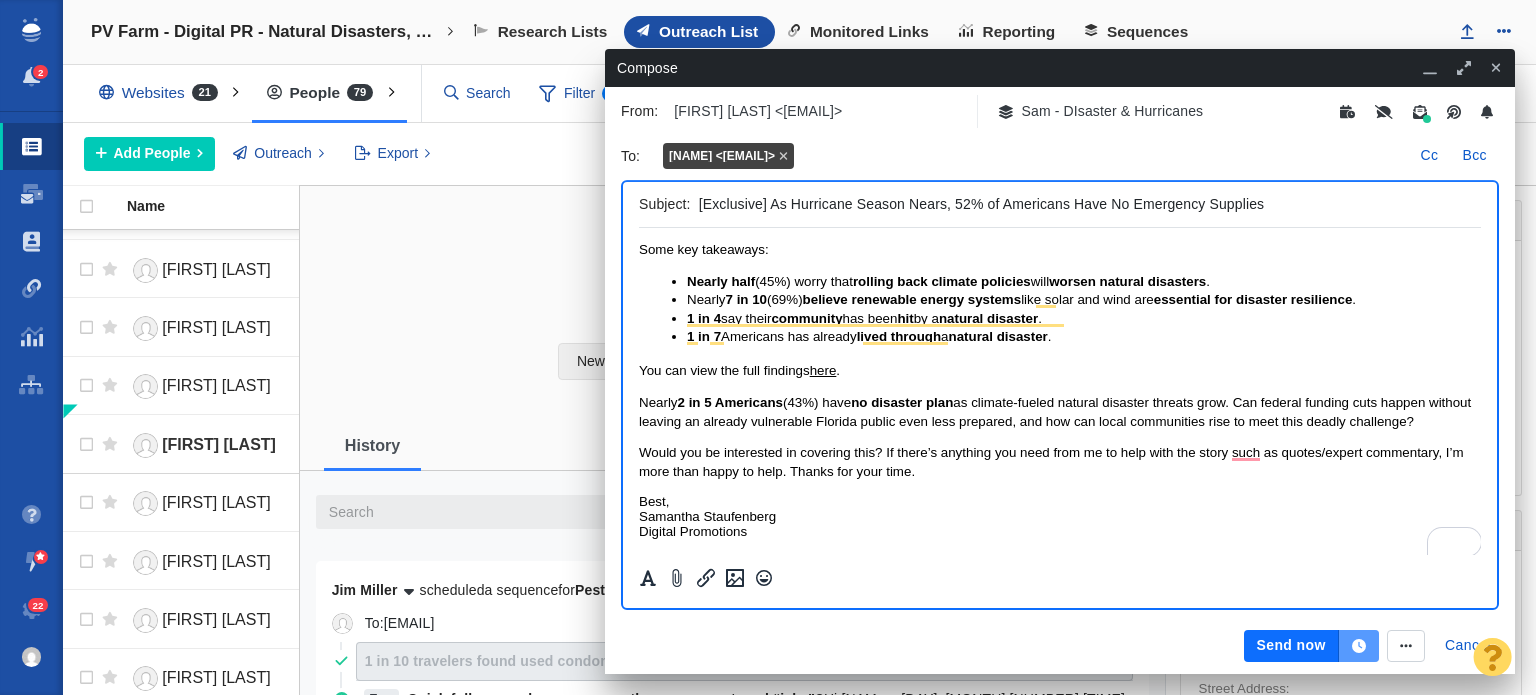 click at bounding box center [1359, 646] 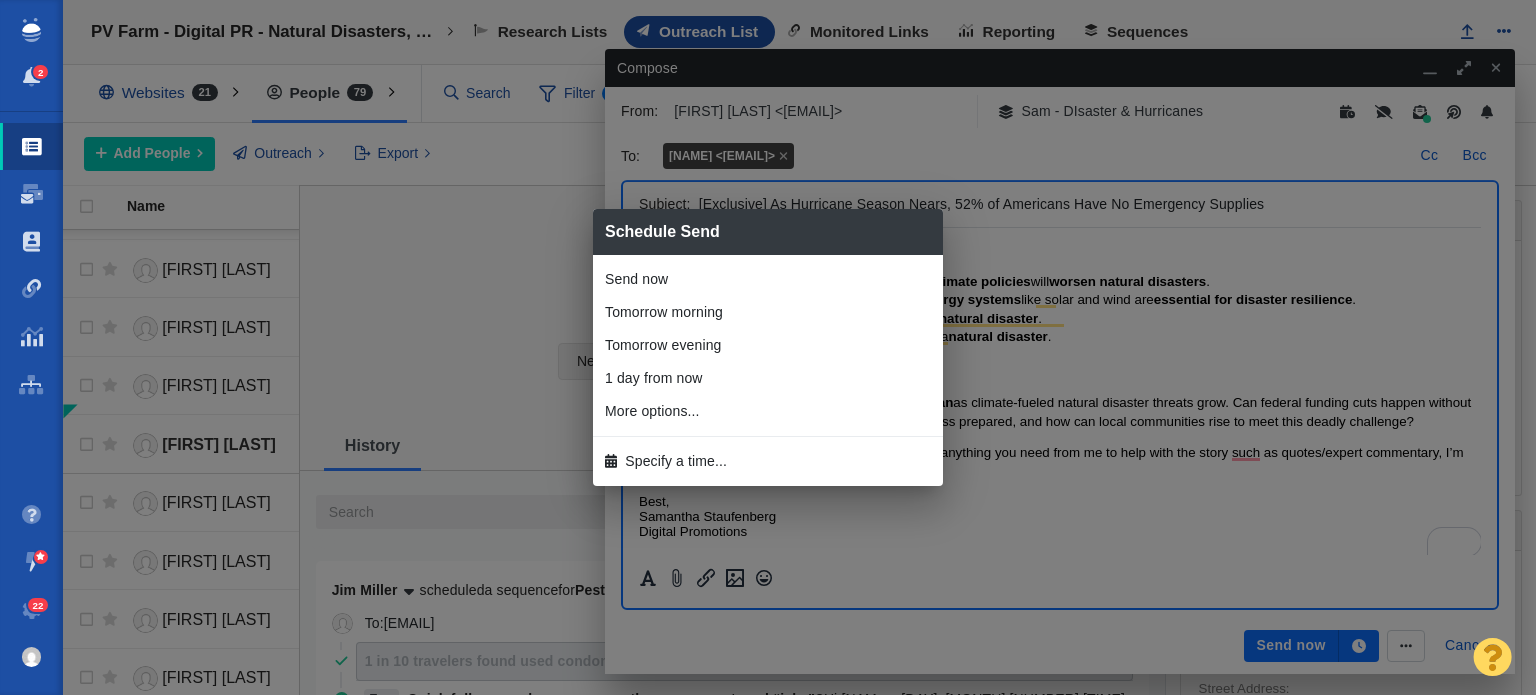 click on "Specify a time..." at bounding box center [768, 461] 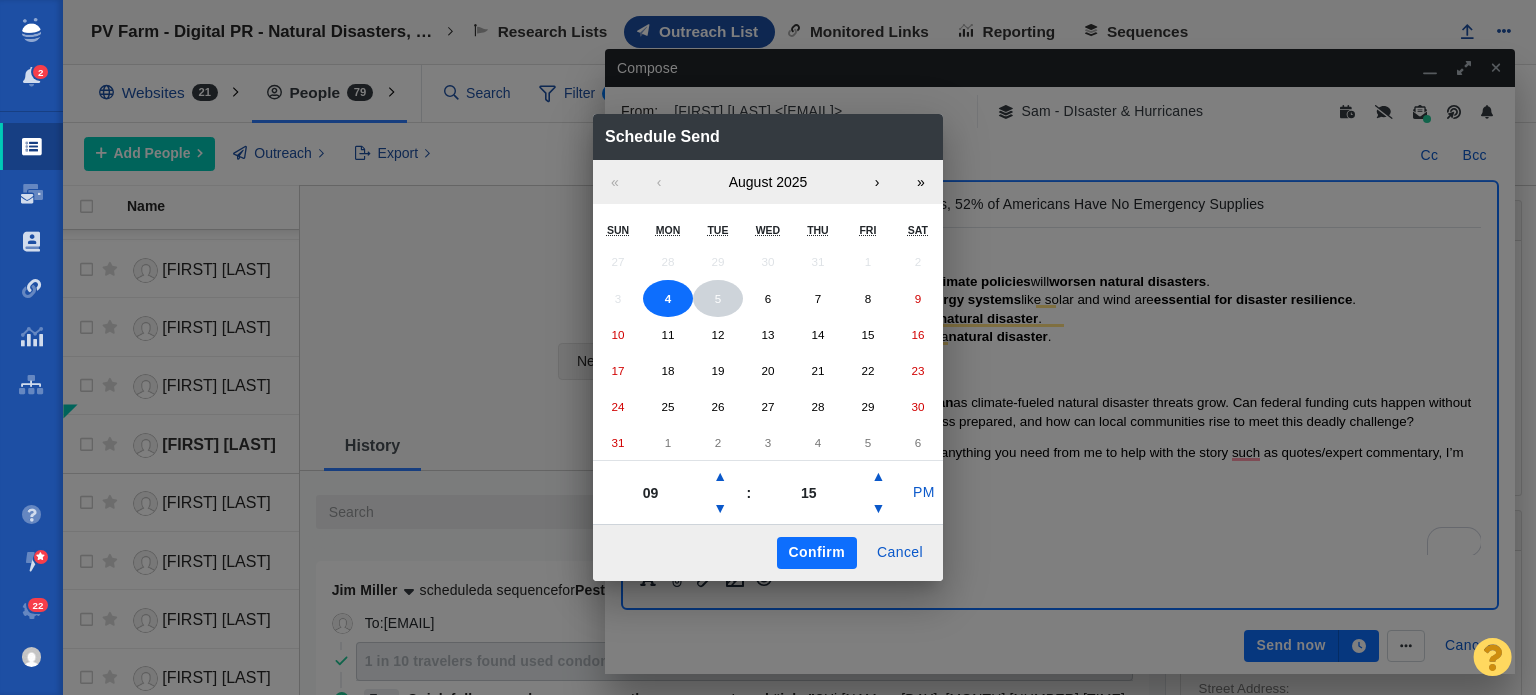 click on "5" at bounding box center [718, 299] 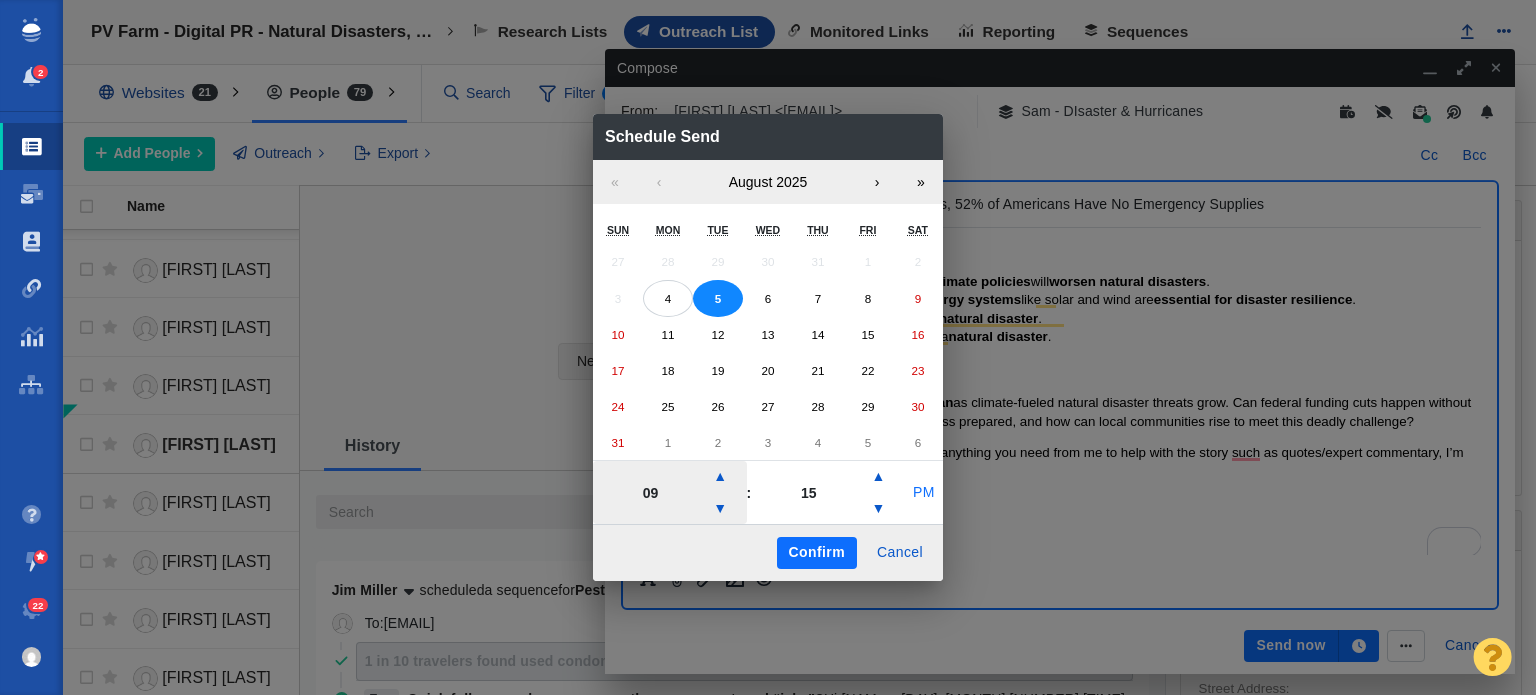 click on "PM" at bounding box center (924, 493) 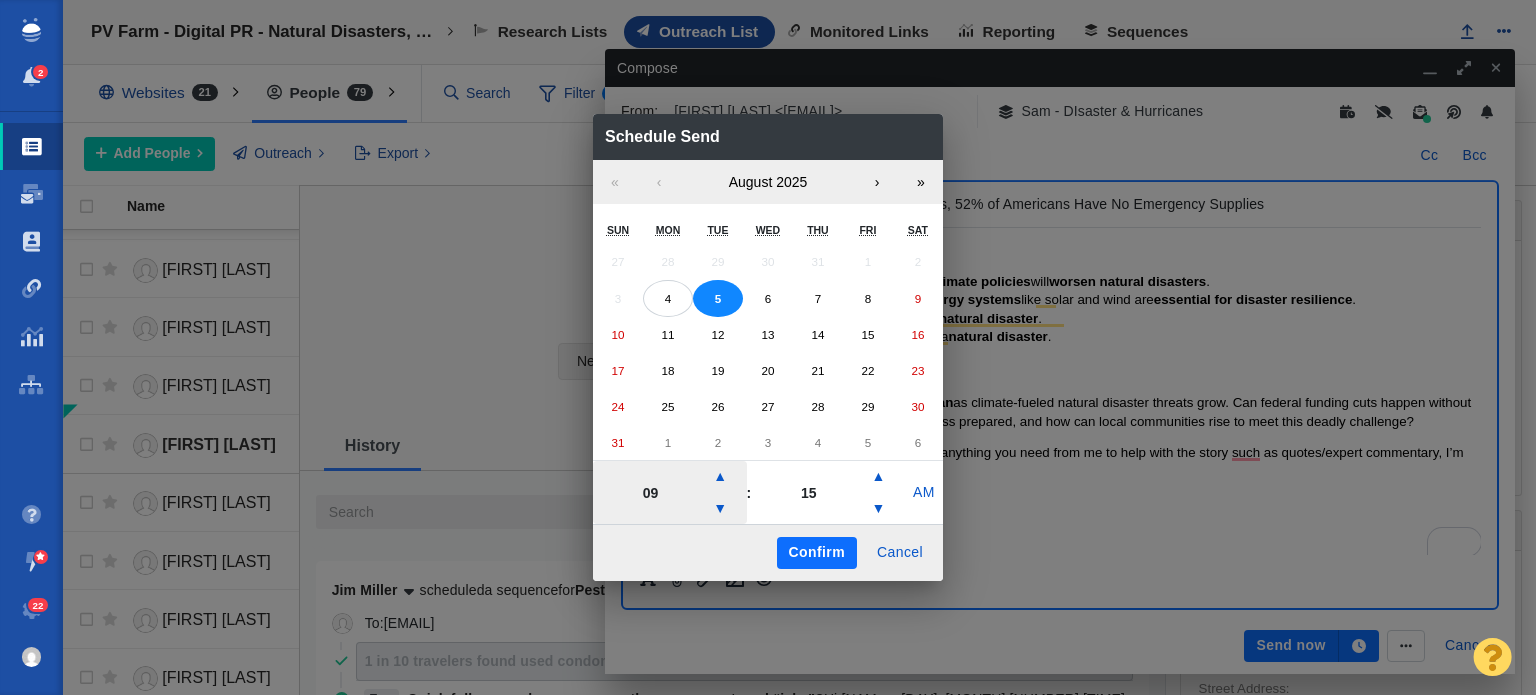 click on "09 ▲ ▼ ​" at bounding box center [670, 492] 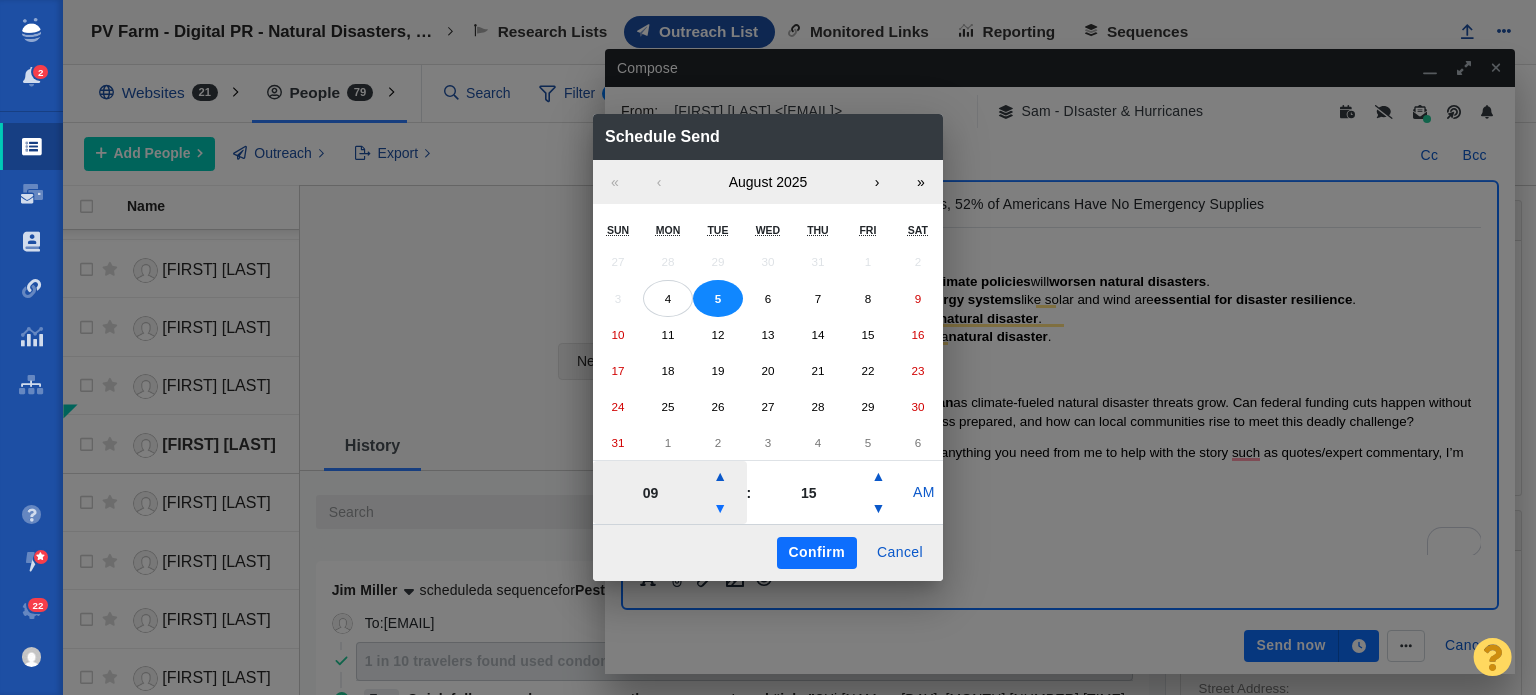 click on "▼" at bounding box center [720, 509] 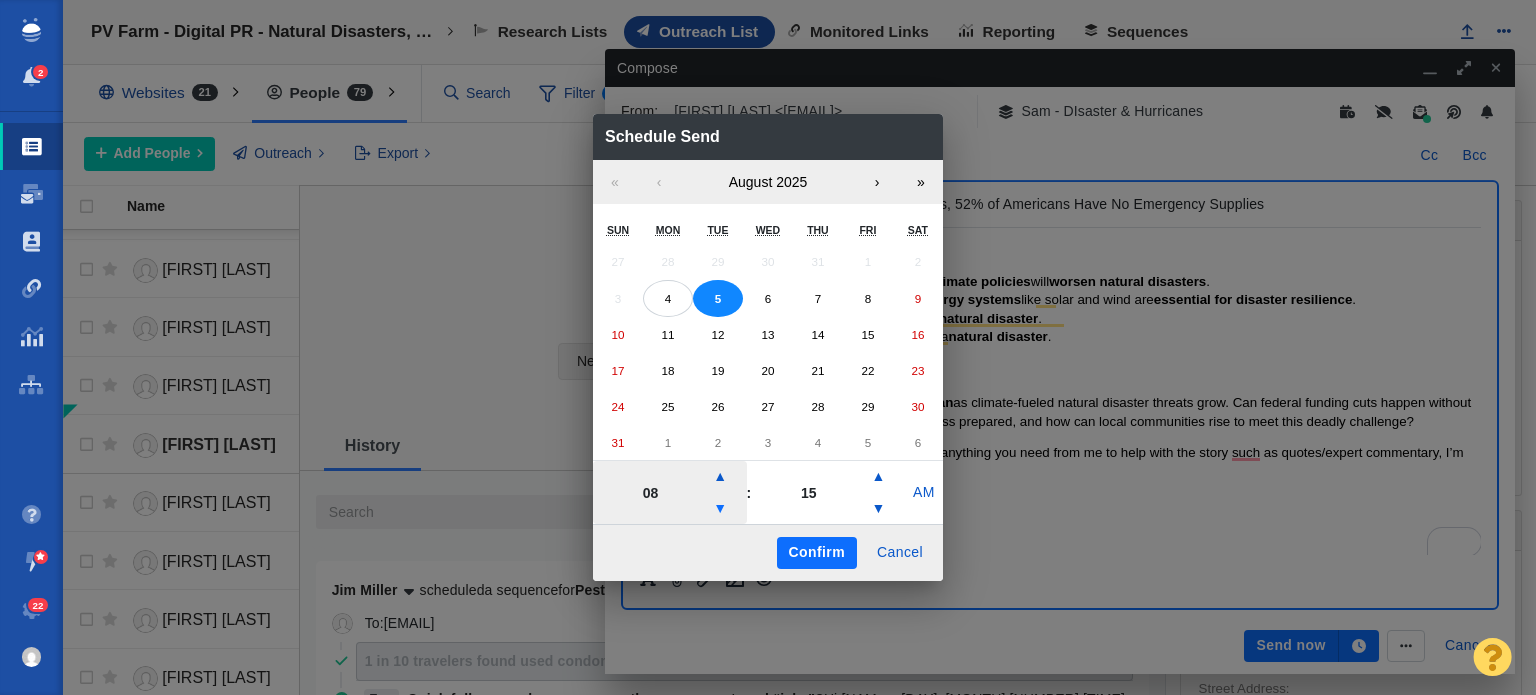 click on "▼" at bounding box center [720, 509] 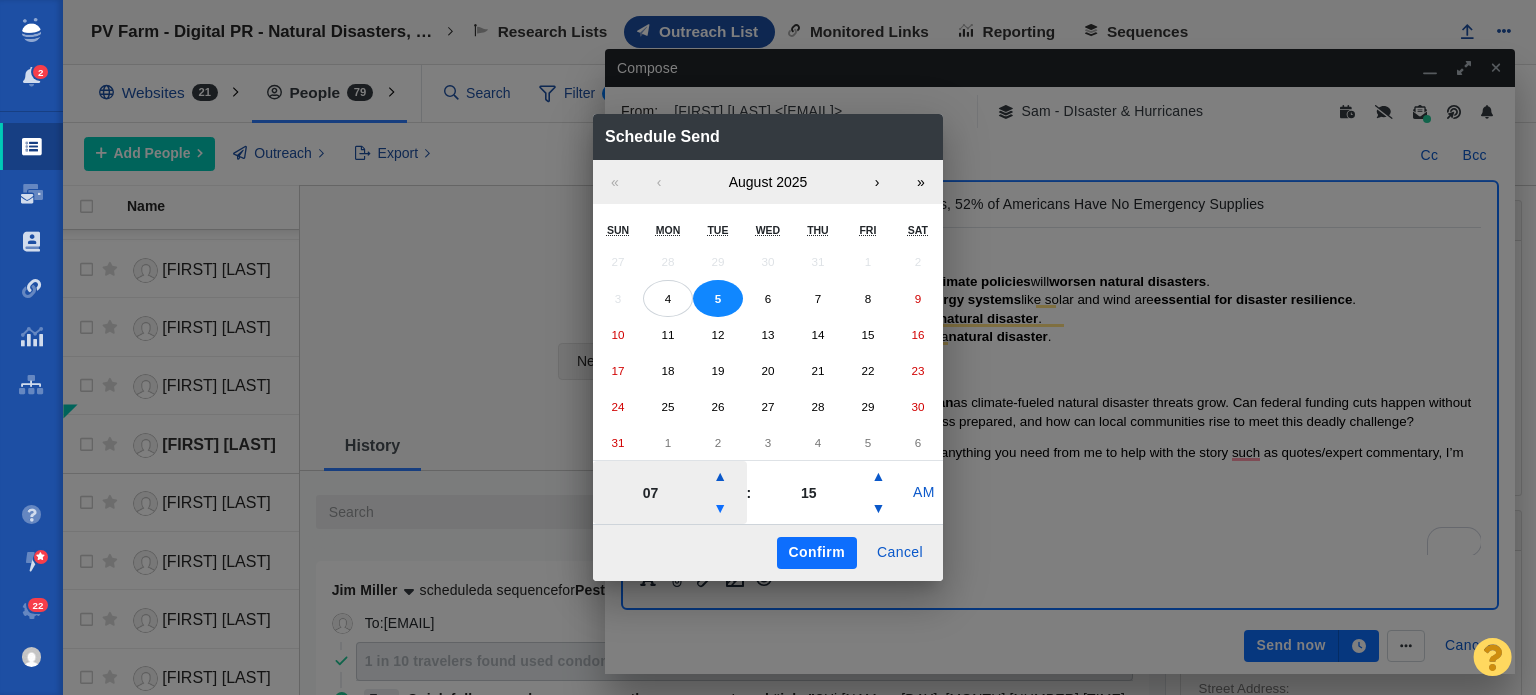 click on "▼" at bounding box center [720, 509] 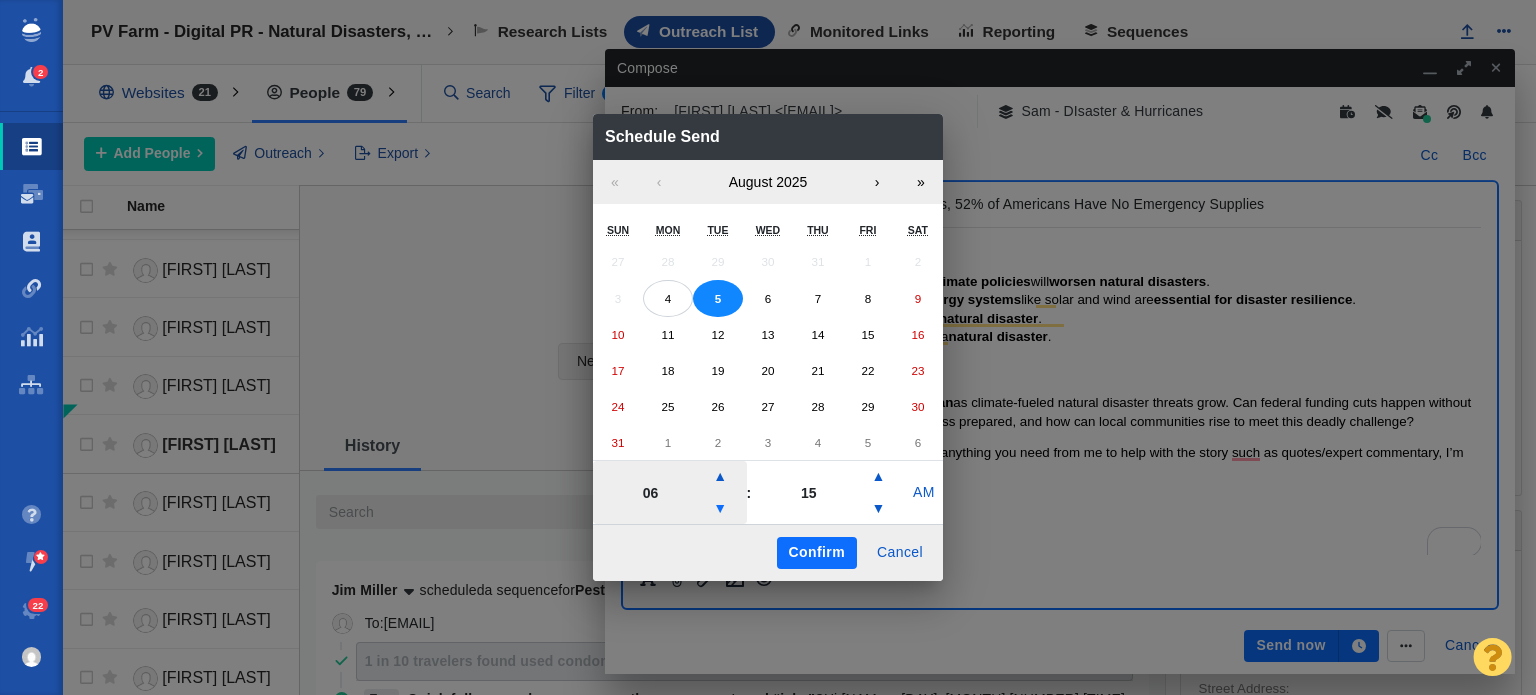 click on "▼" at bounding box center (720, 509) 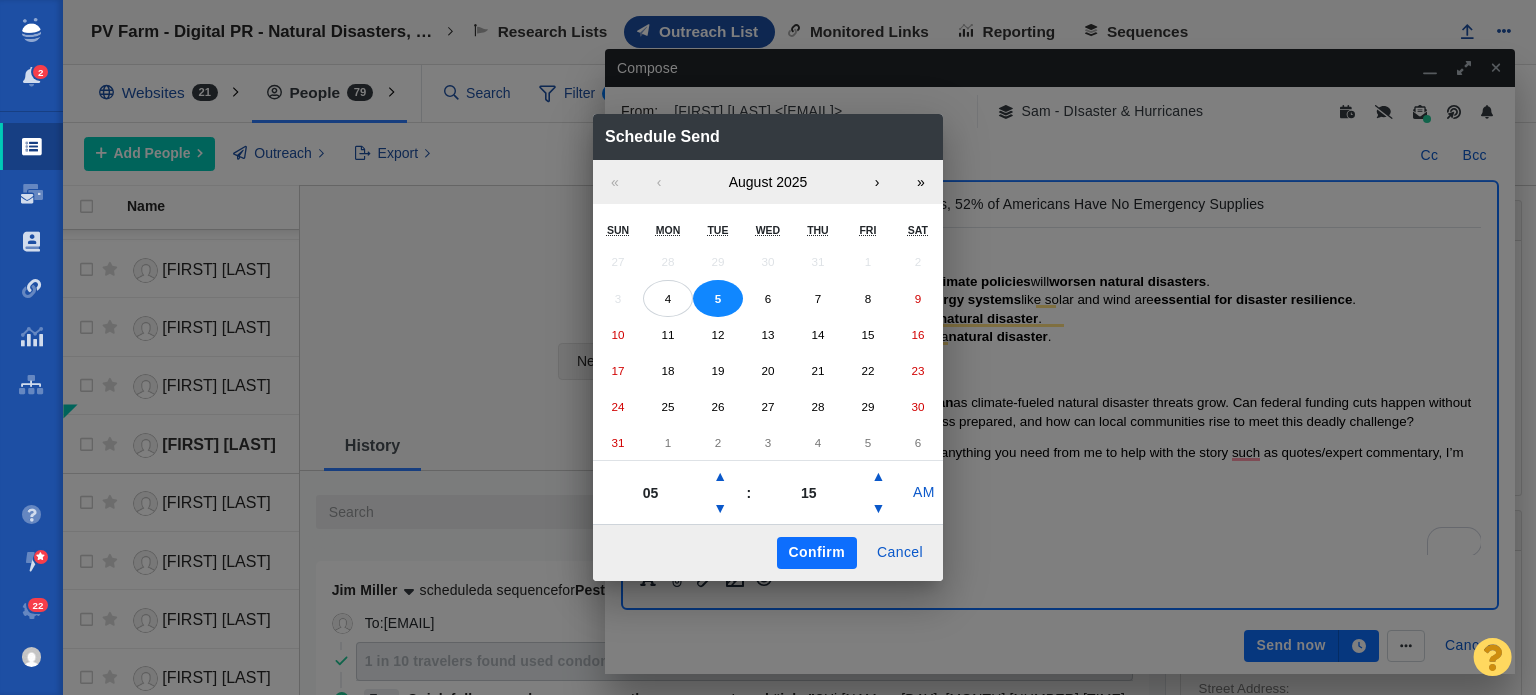 click on "Confirm" at bounding box center (817, 553) 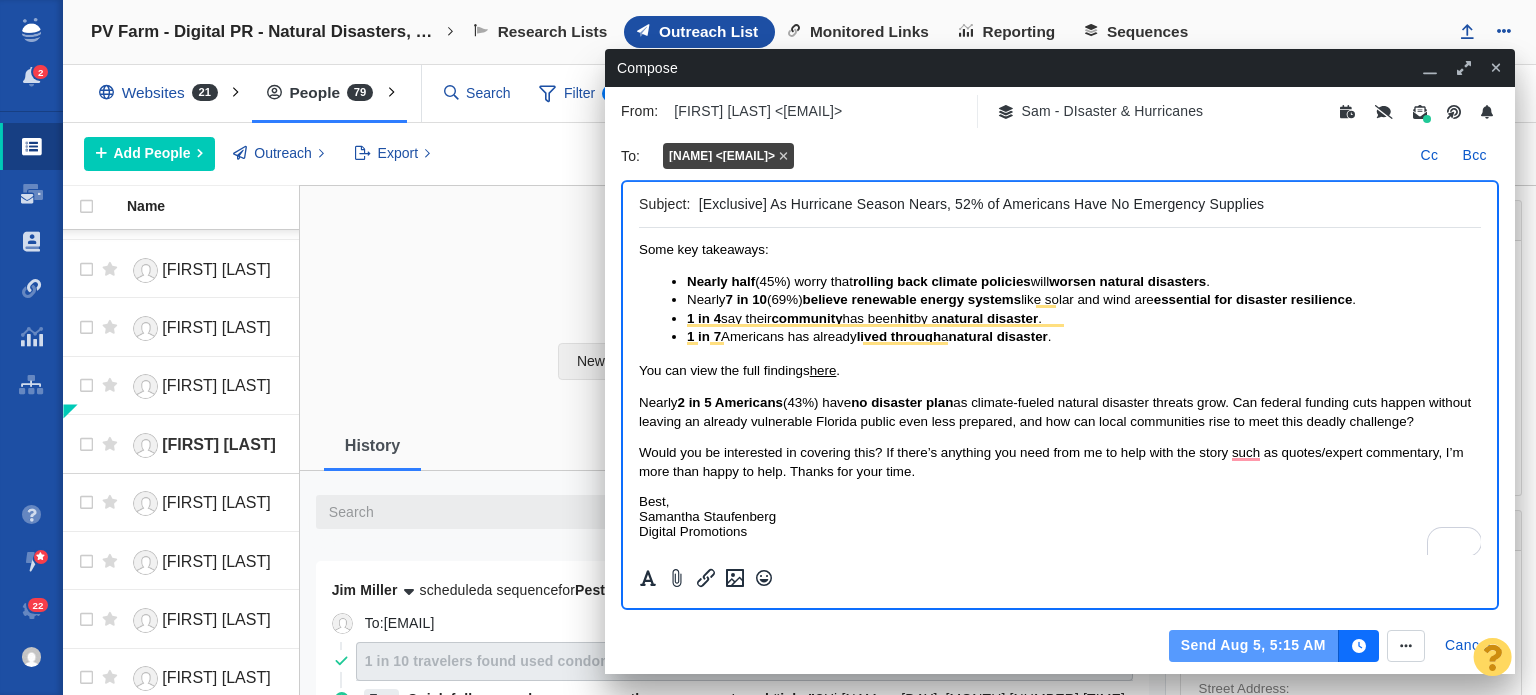 click on "Send Aug 5, 5:15 AM" at bounding box center (1254, 646) 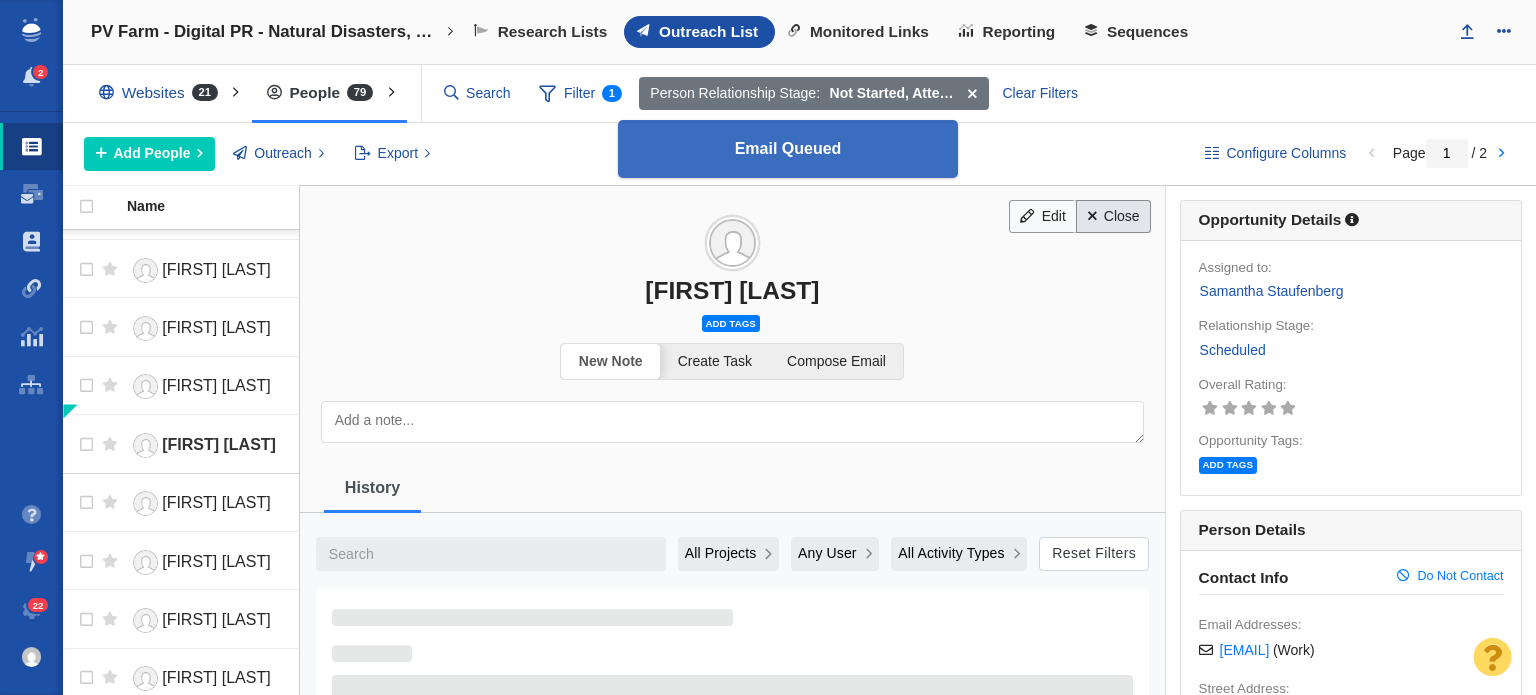 click on "Close" at bounding box center (1113, 217) 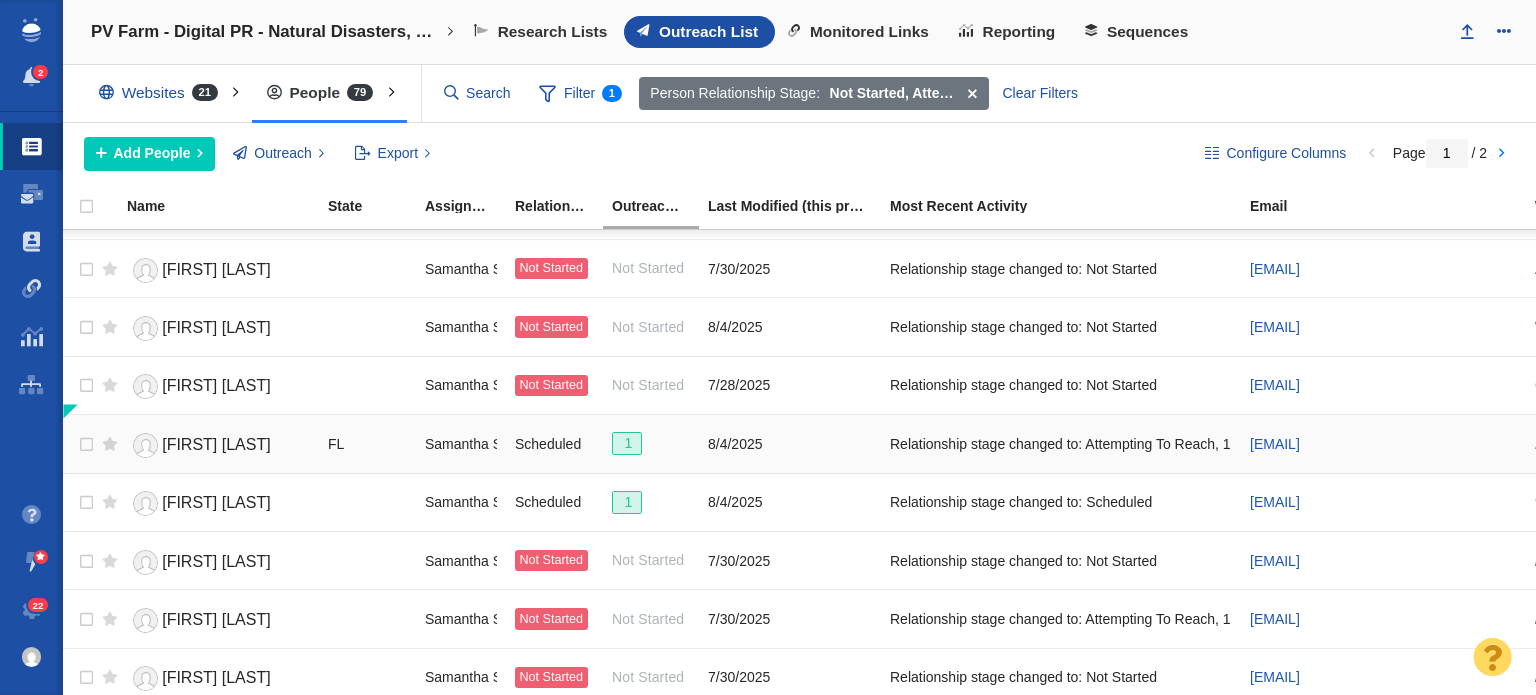 click on "[FIRST] [LAST]" at bounding box center (216, 444) 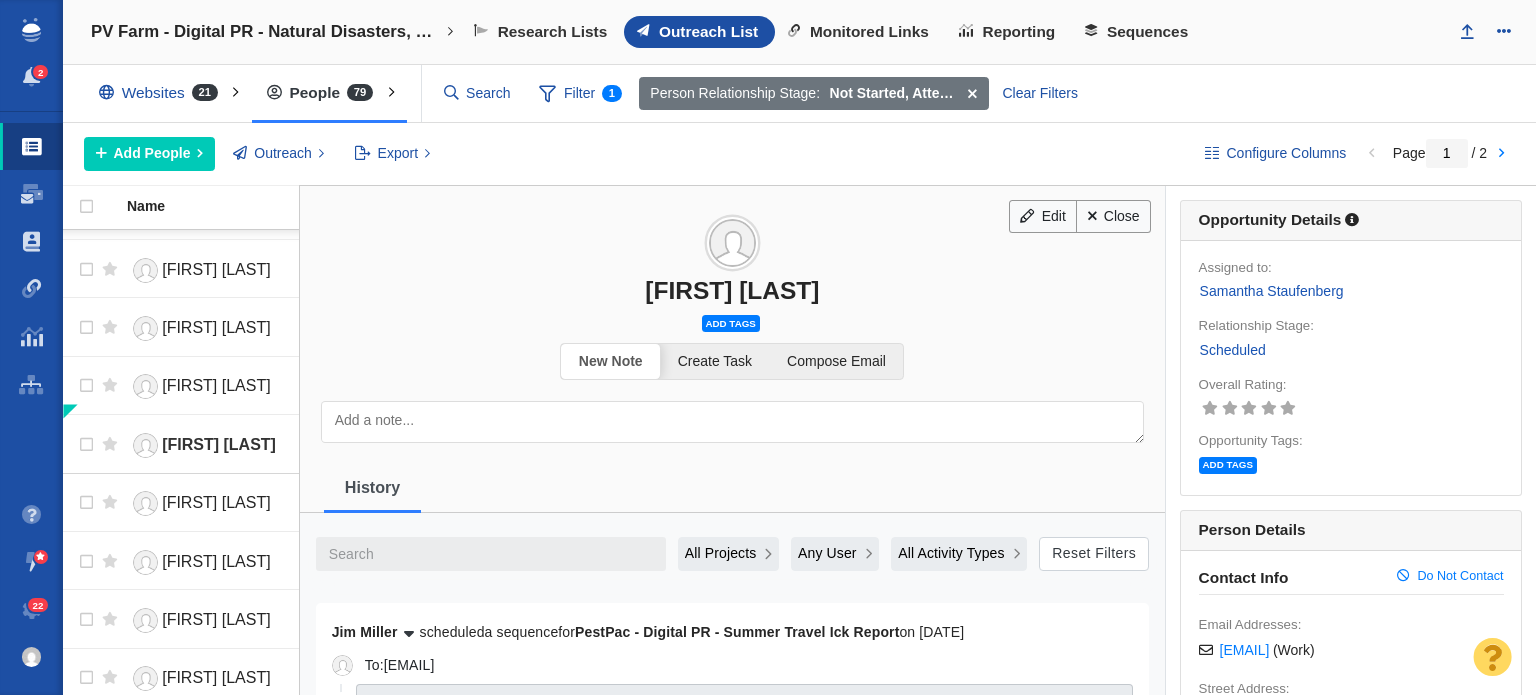 click on "Add tags" at bounding box center (731, 323) 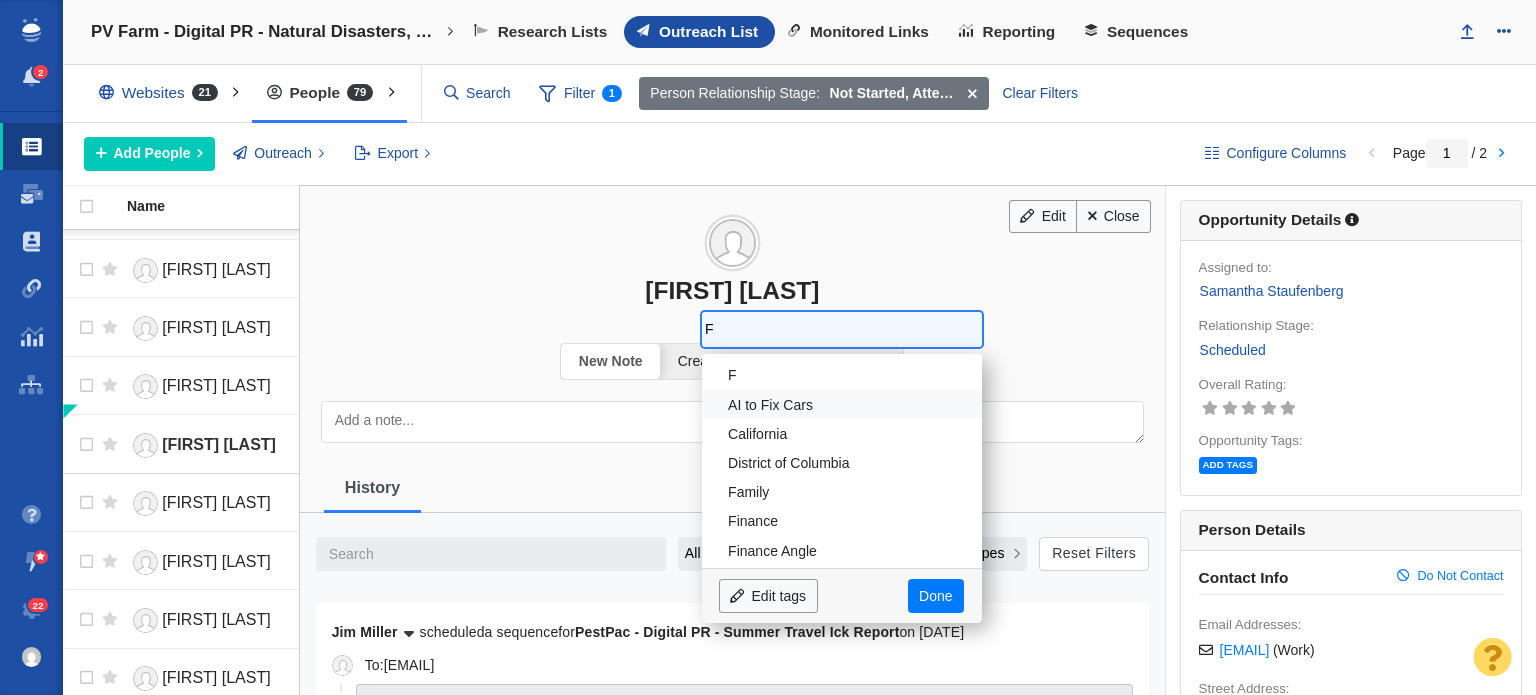 scroll, scrollTop: 7, scrollLeft: 0, axis: vertical 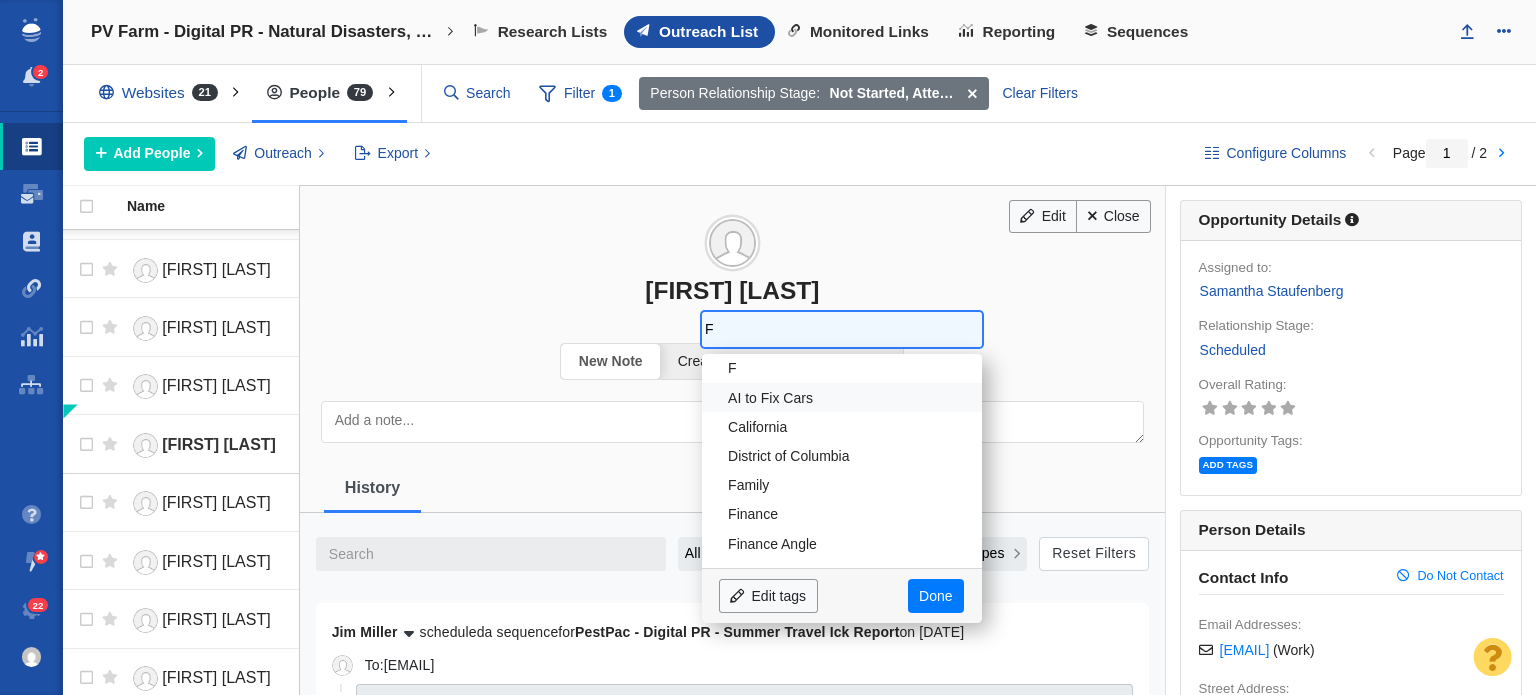 type on "FL" 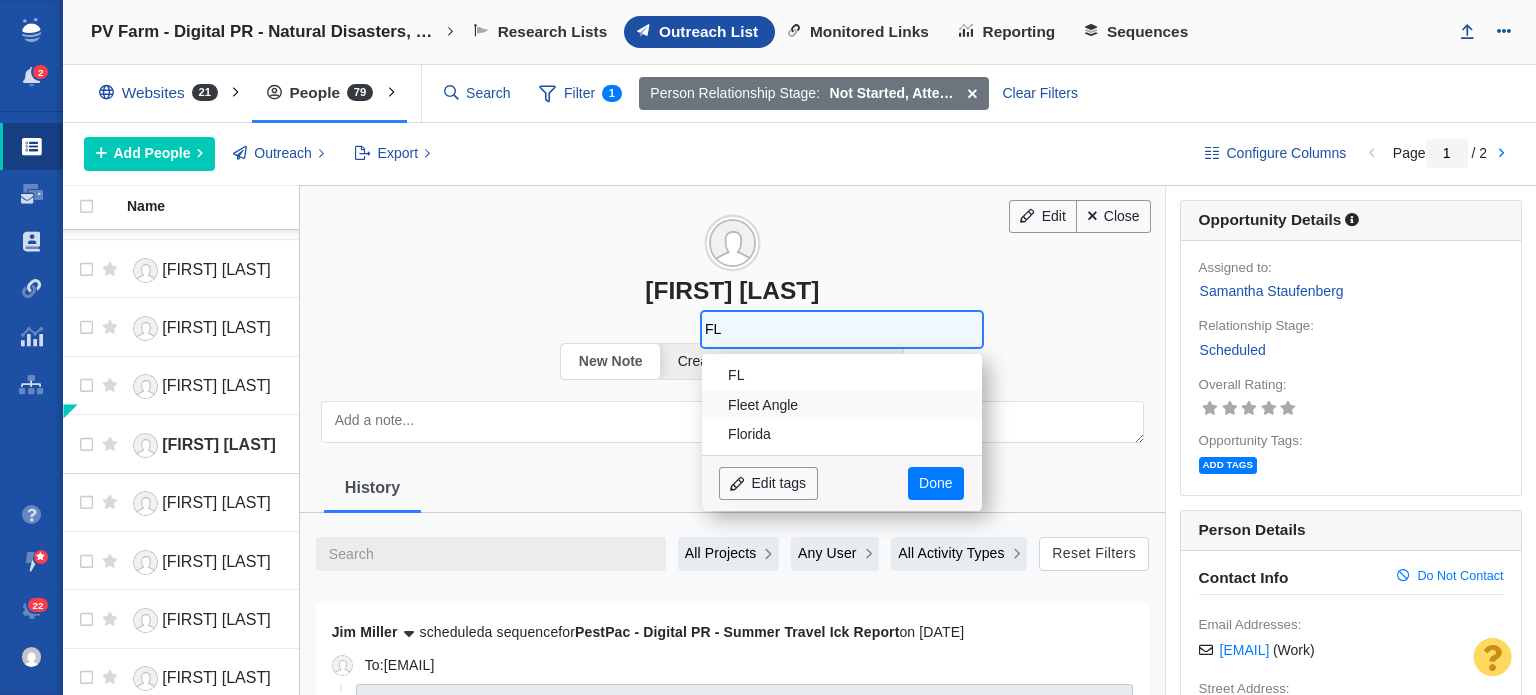 scroll, scrollTop: 0, scrollLeft: 0, axis: both 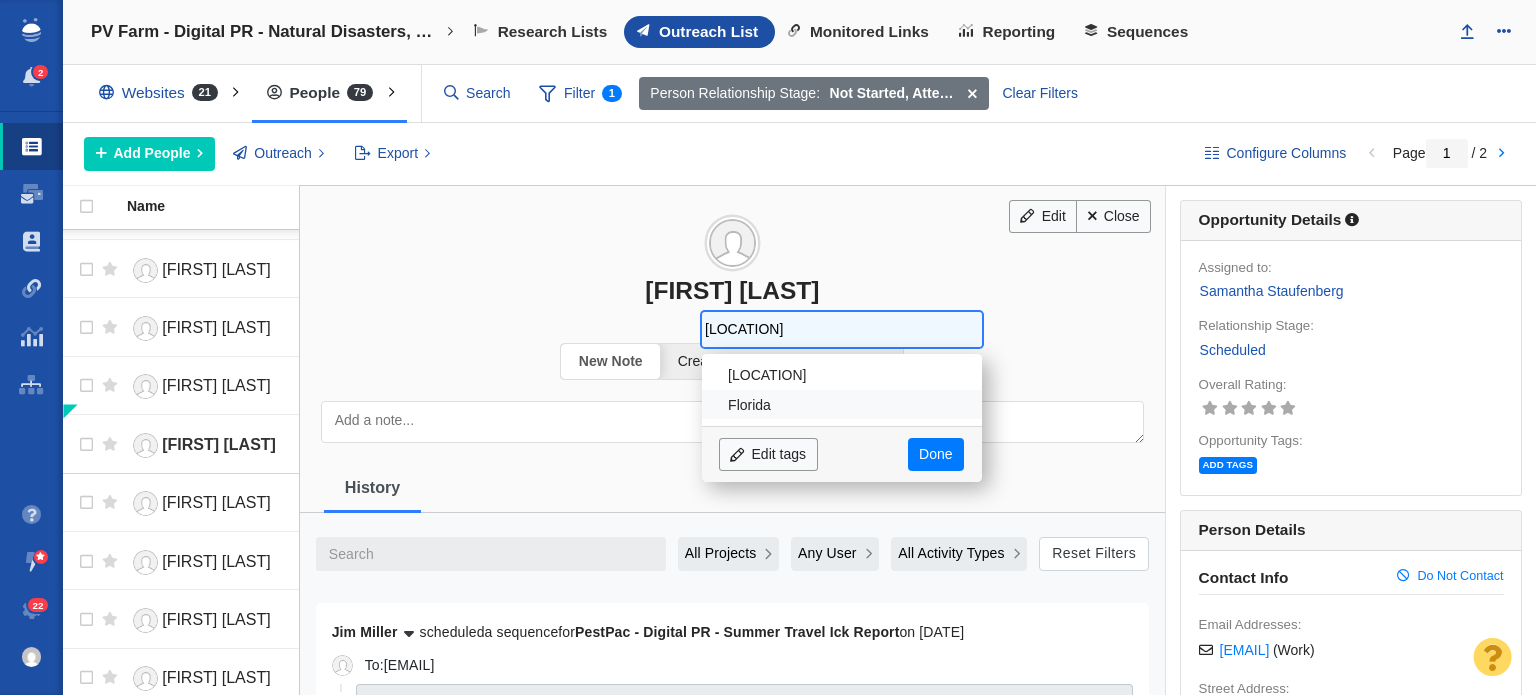 type on "FLor" 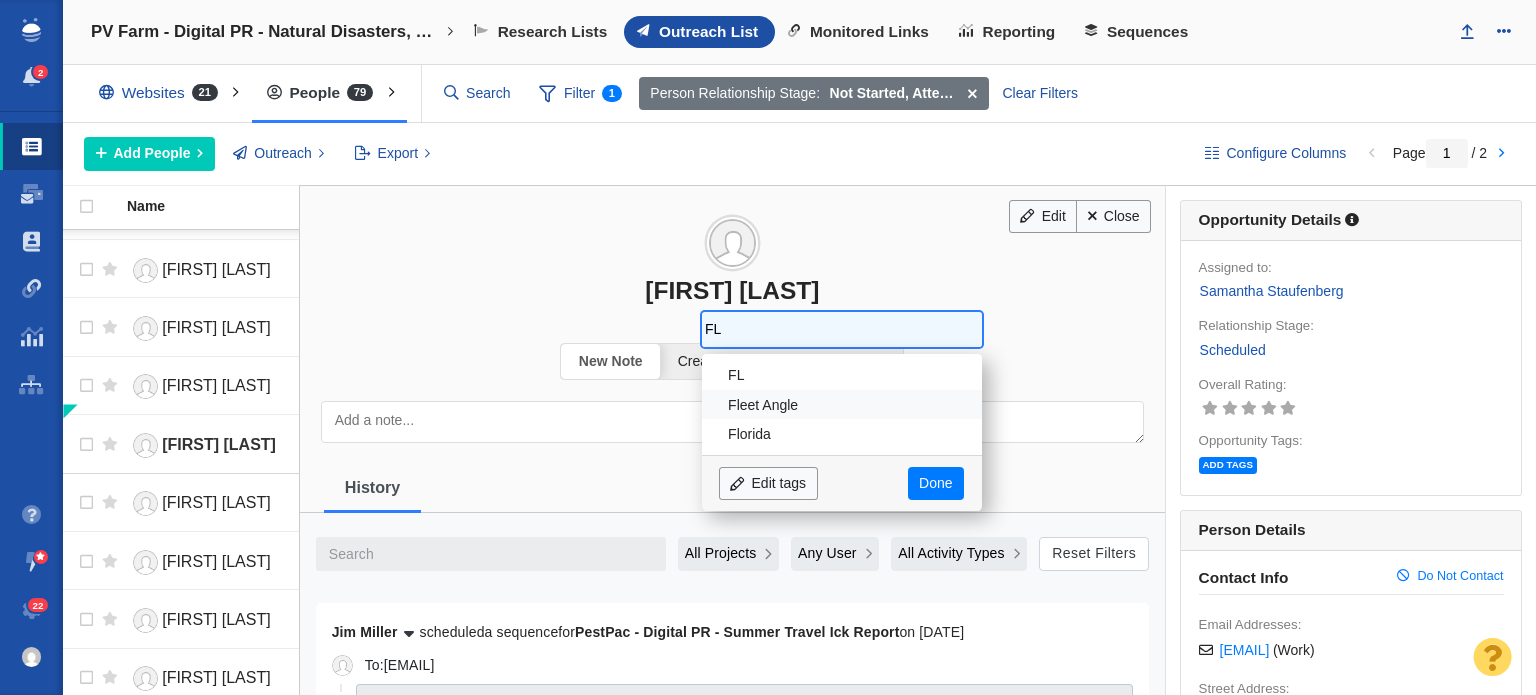 type on "F" 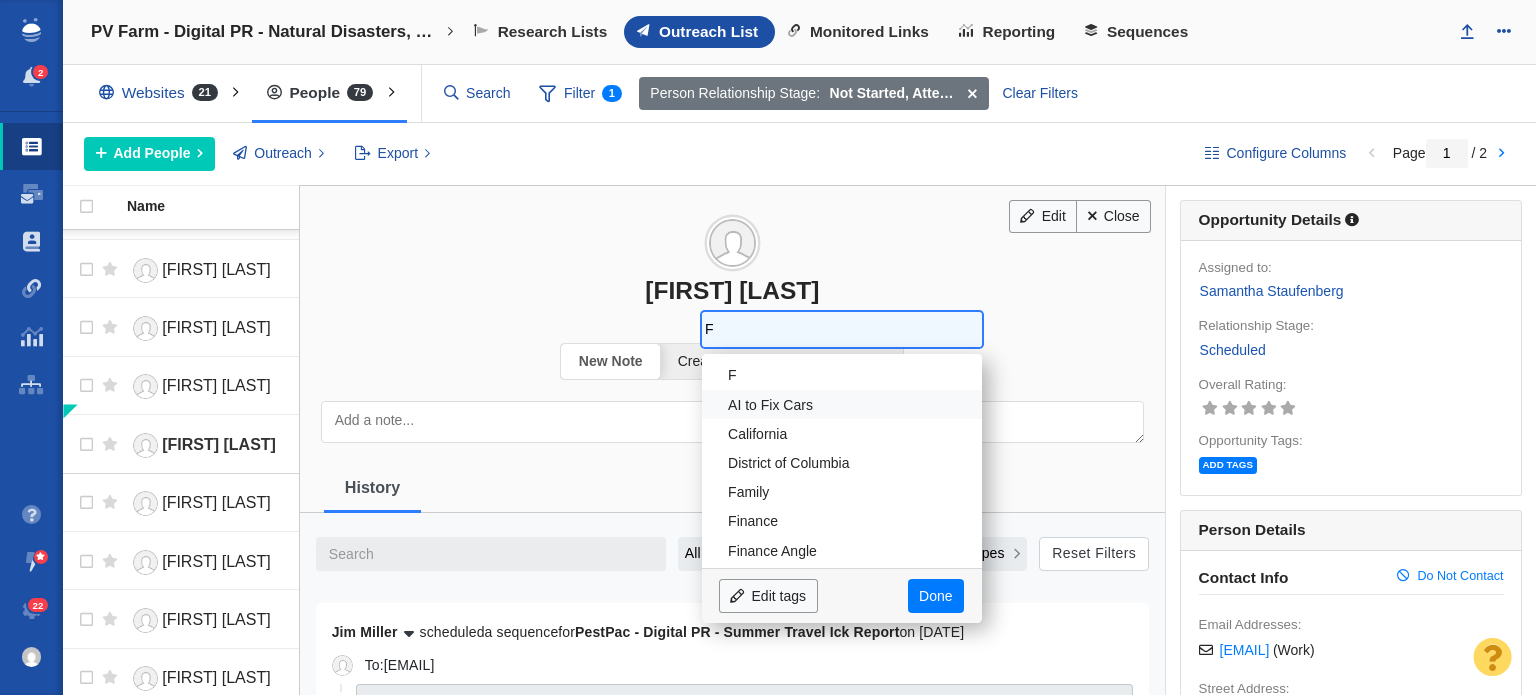 type on "Fl" 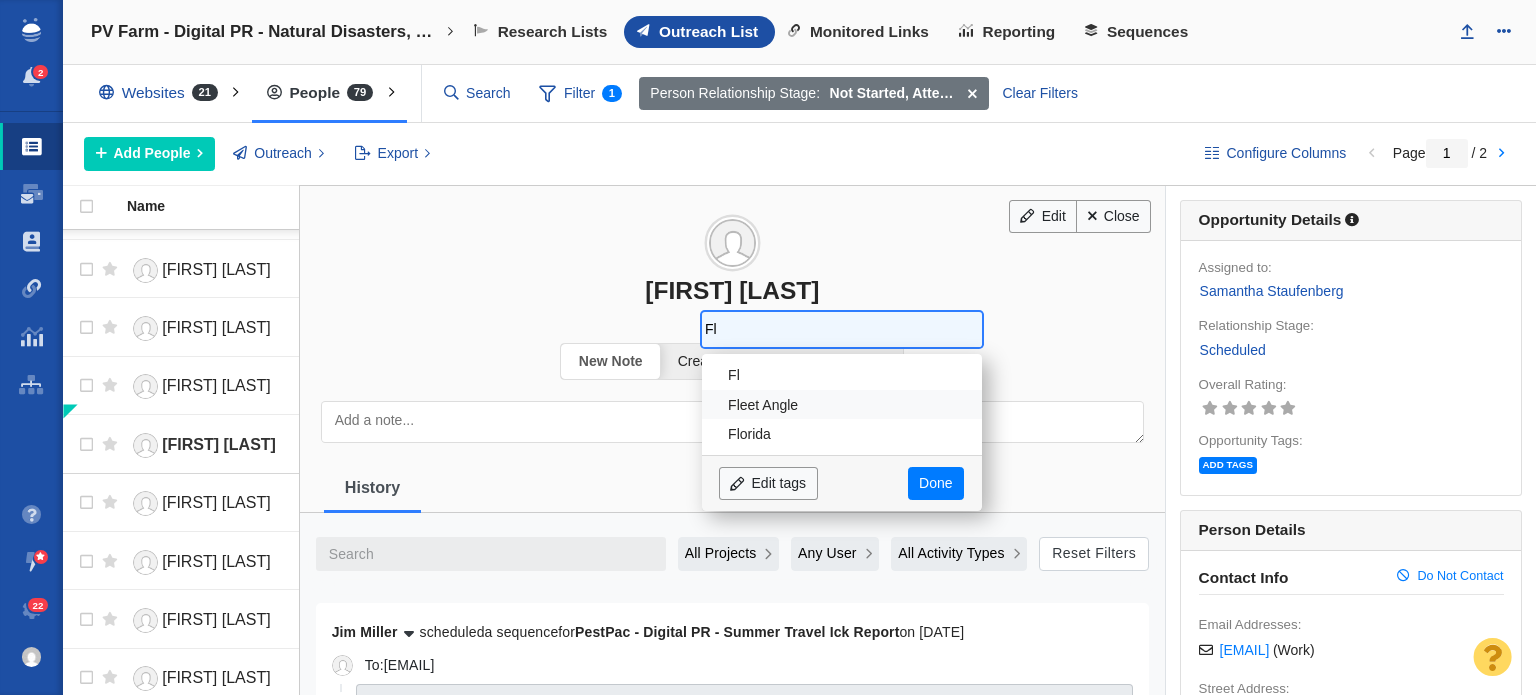 type on "Flo" 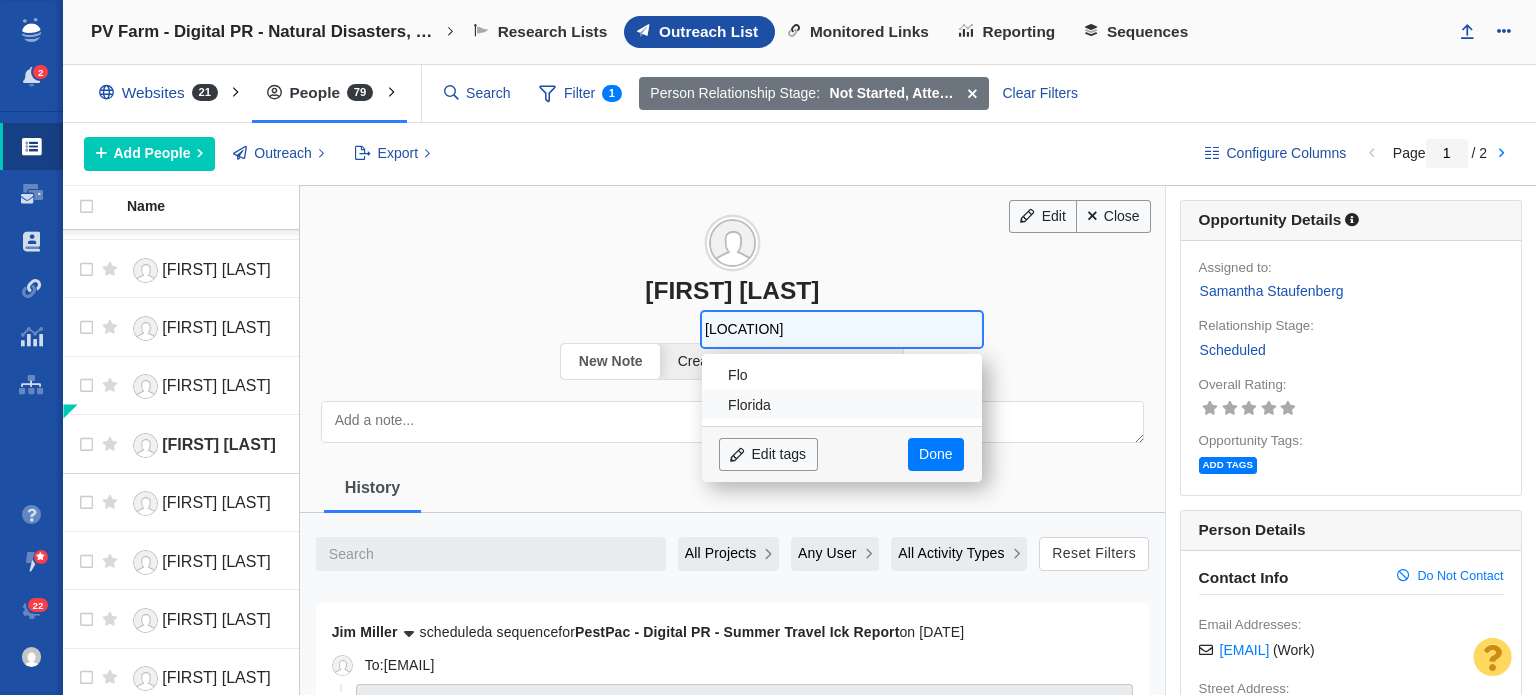 type on "Flori" 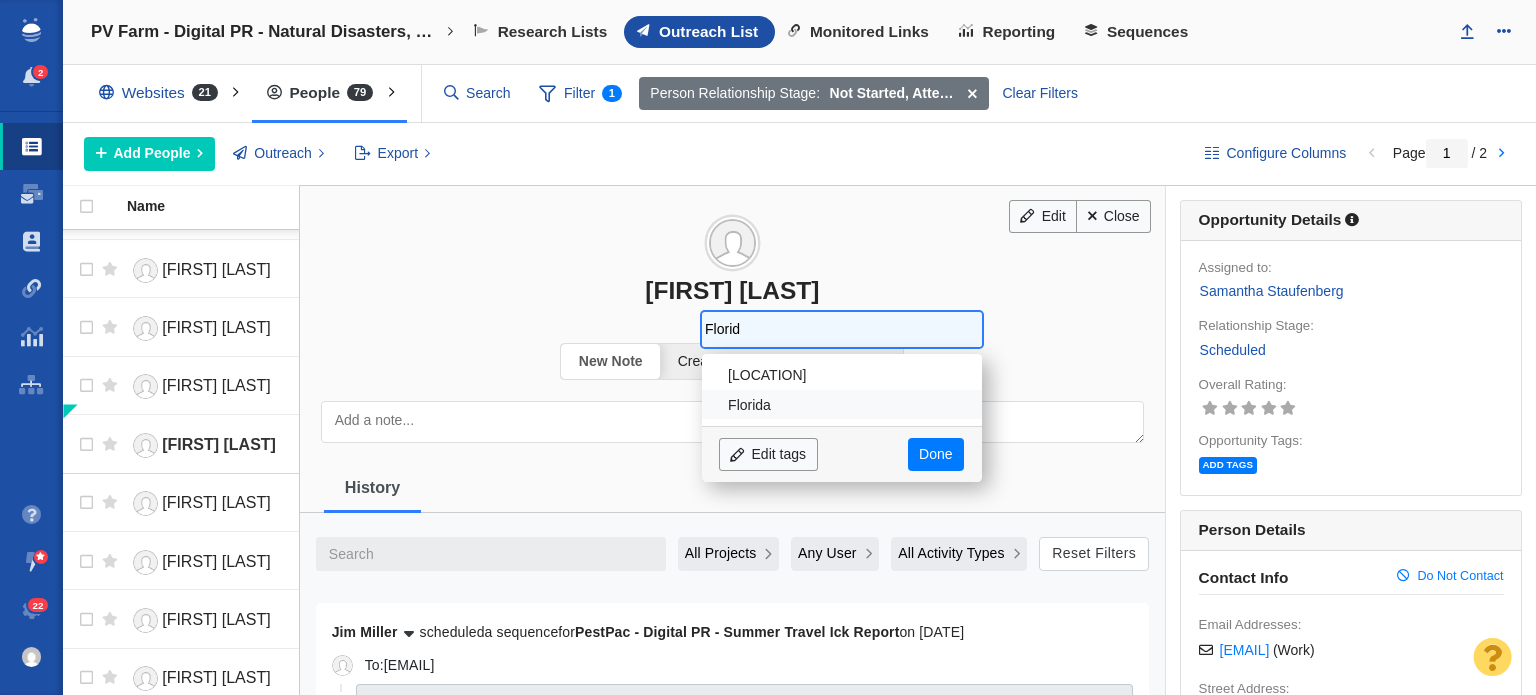 type on "Florida" 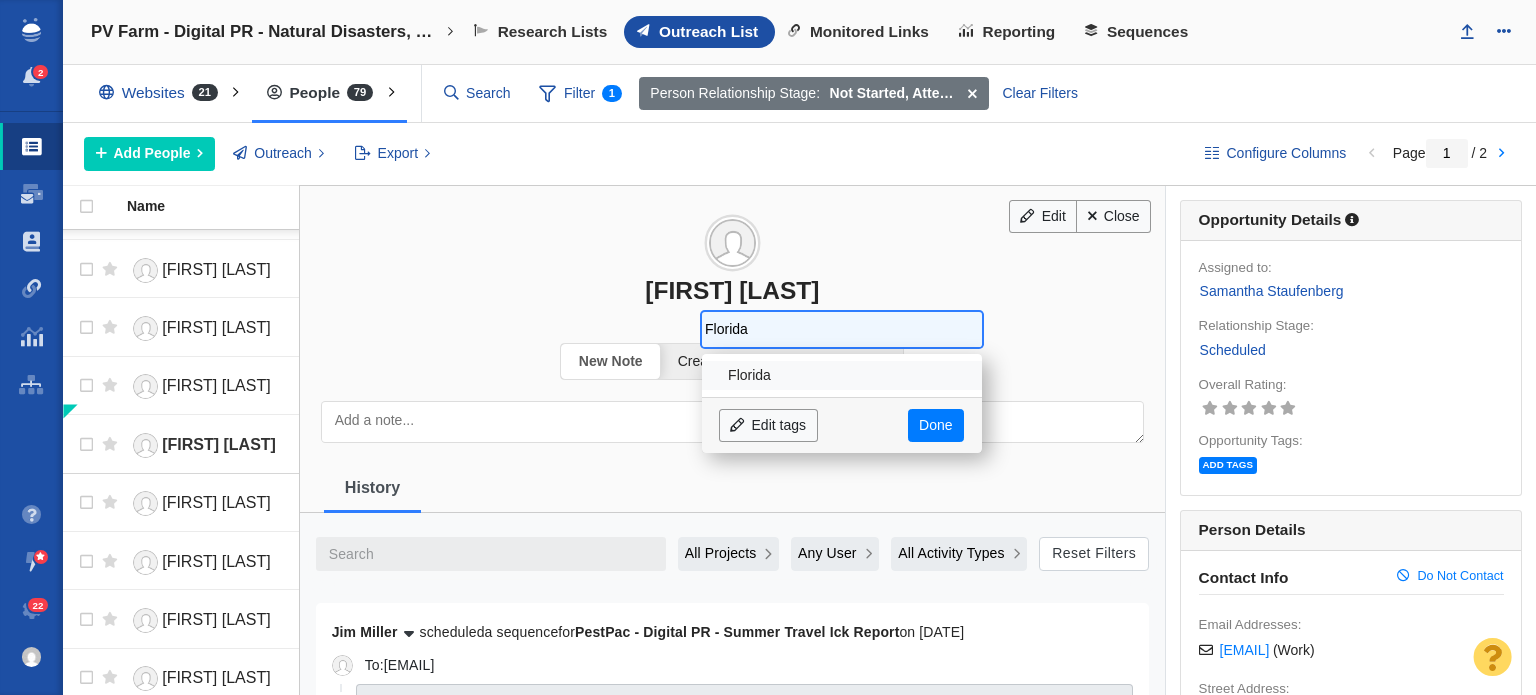 click on "Florida" at bounding box center [842, 375] 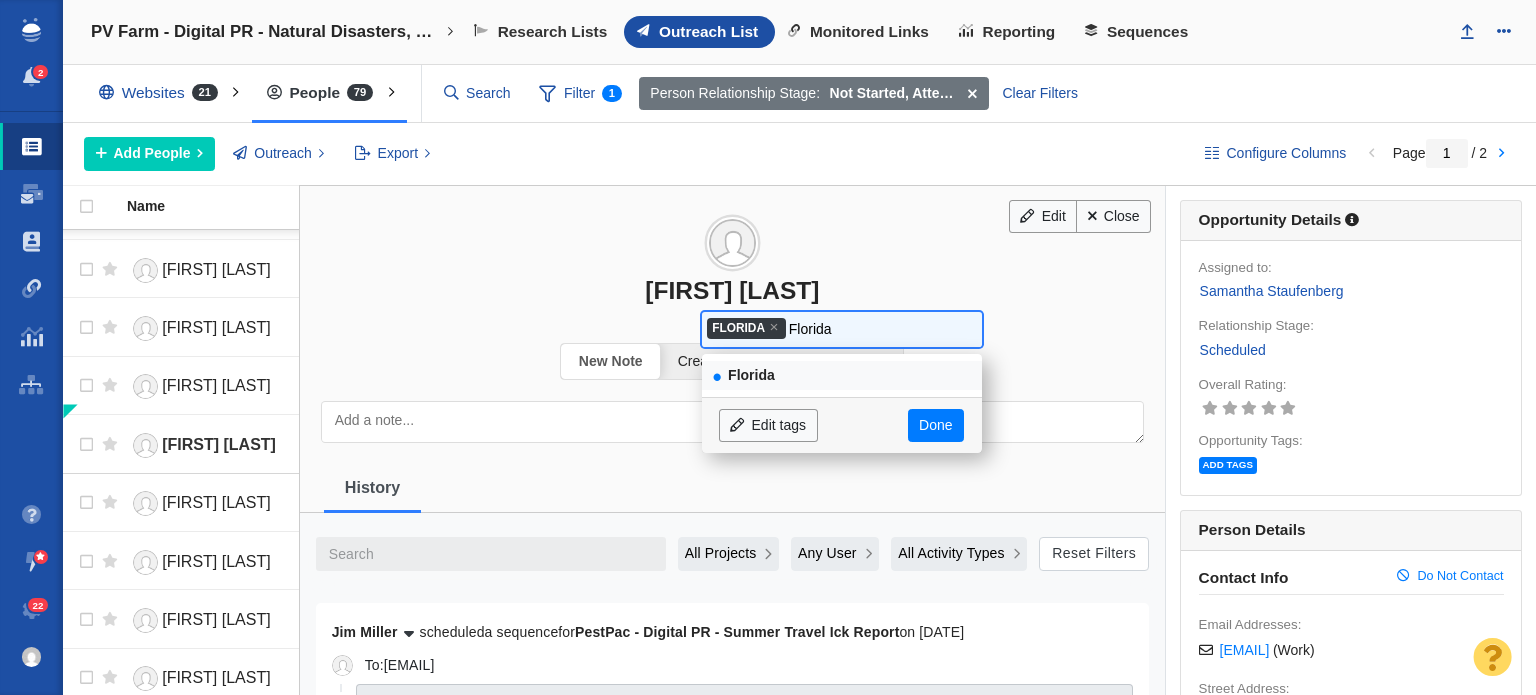 click on "Florida" at bounding box center (831, 329) 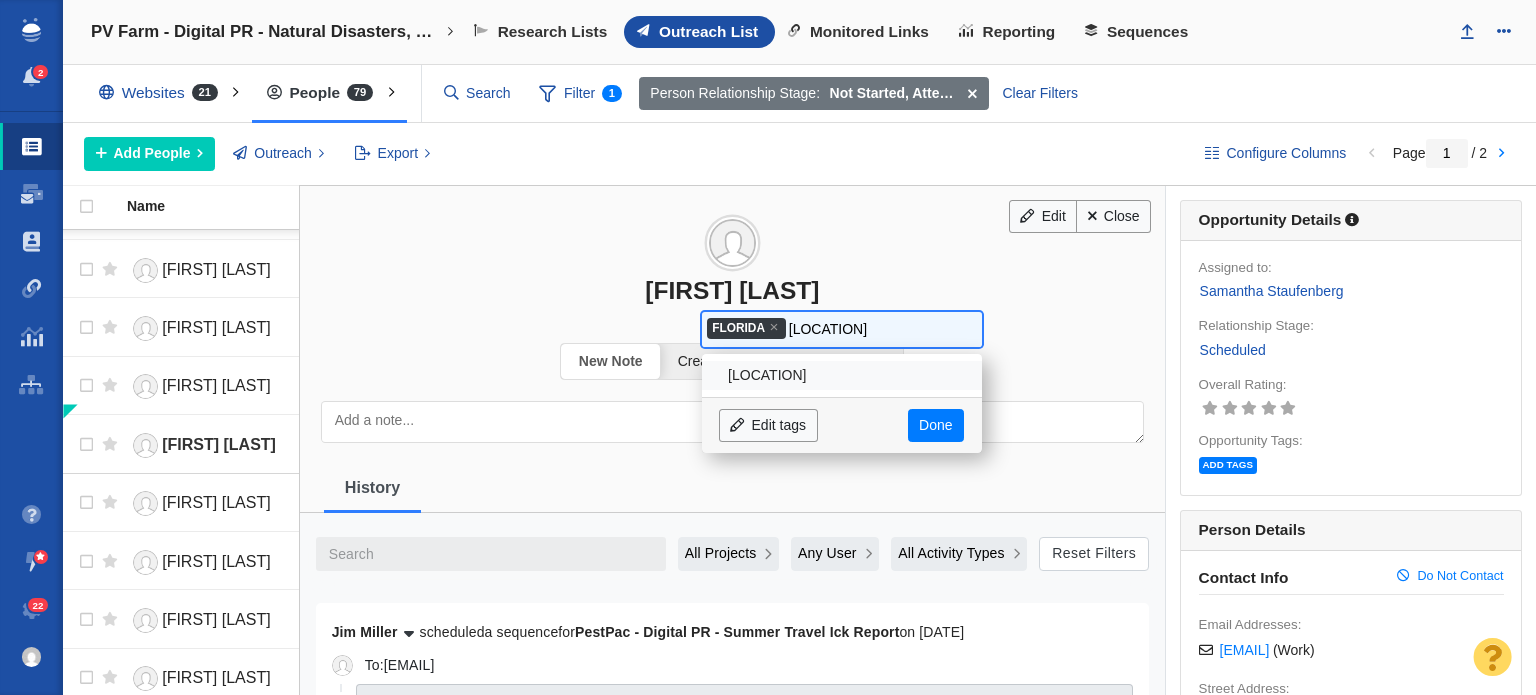 drag, startPoint x: 848, startPoint y: 333, endPoint x: 785, endPoint y: 314, distance: 65.802734 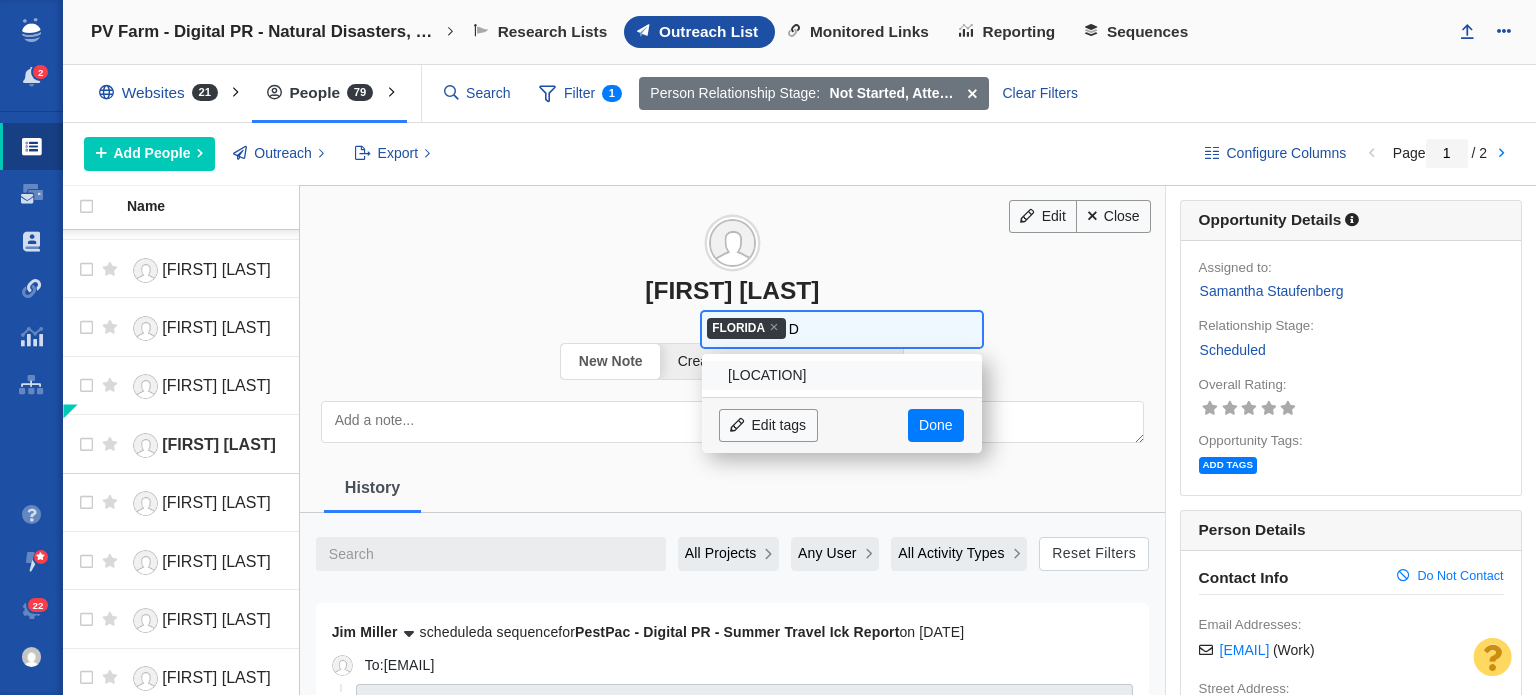 scroll, scrollTop: 146, scrollLeft: 0, axis: vertical 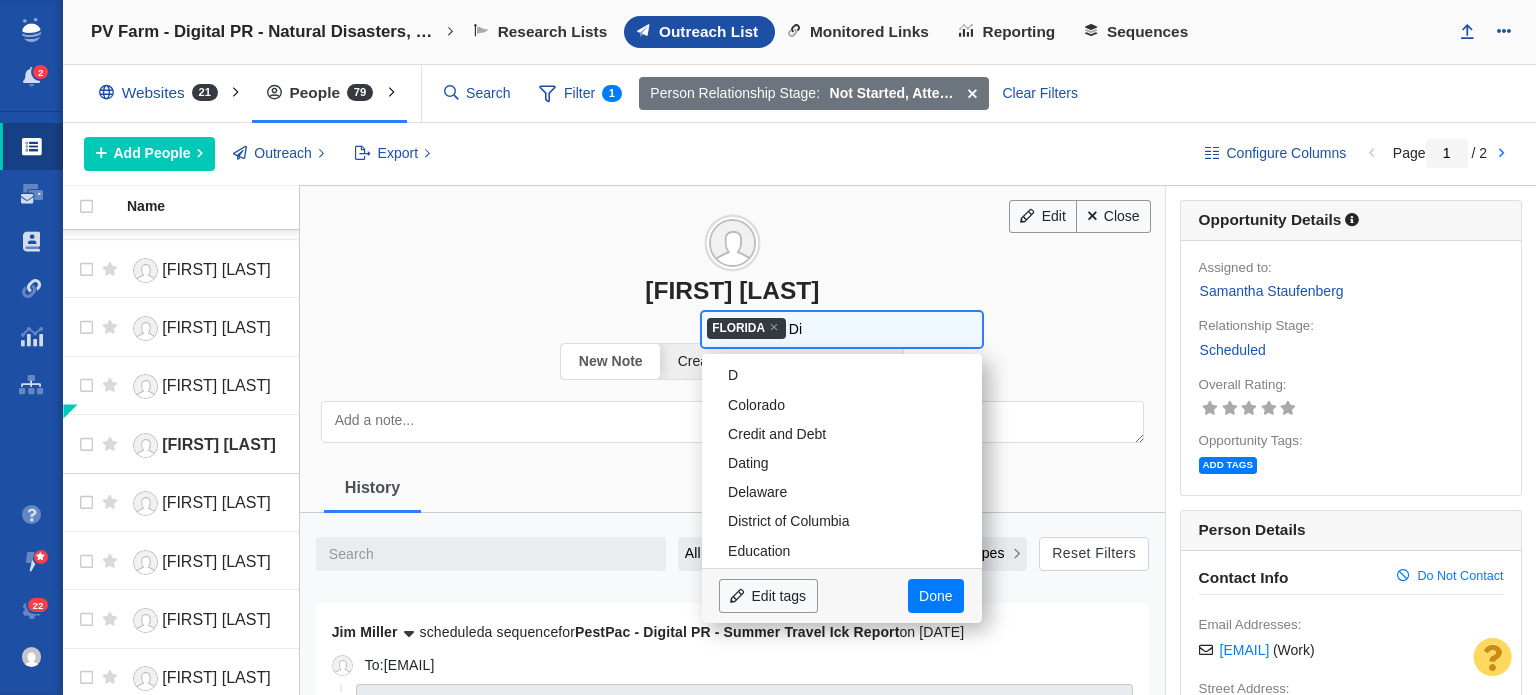 type on "Dis" 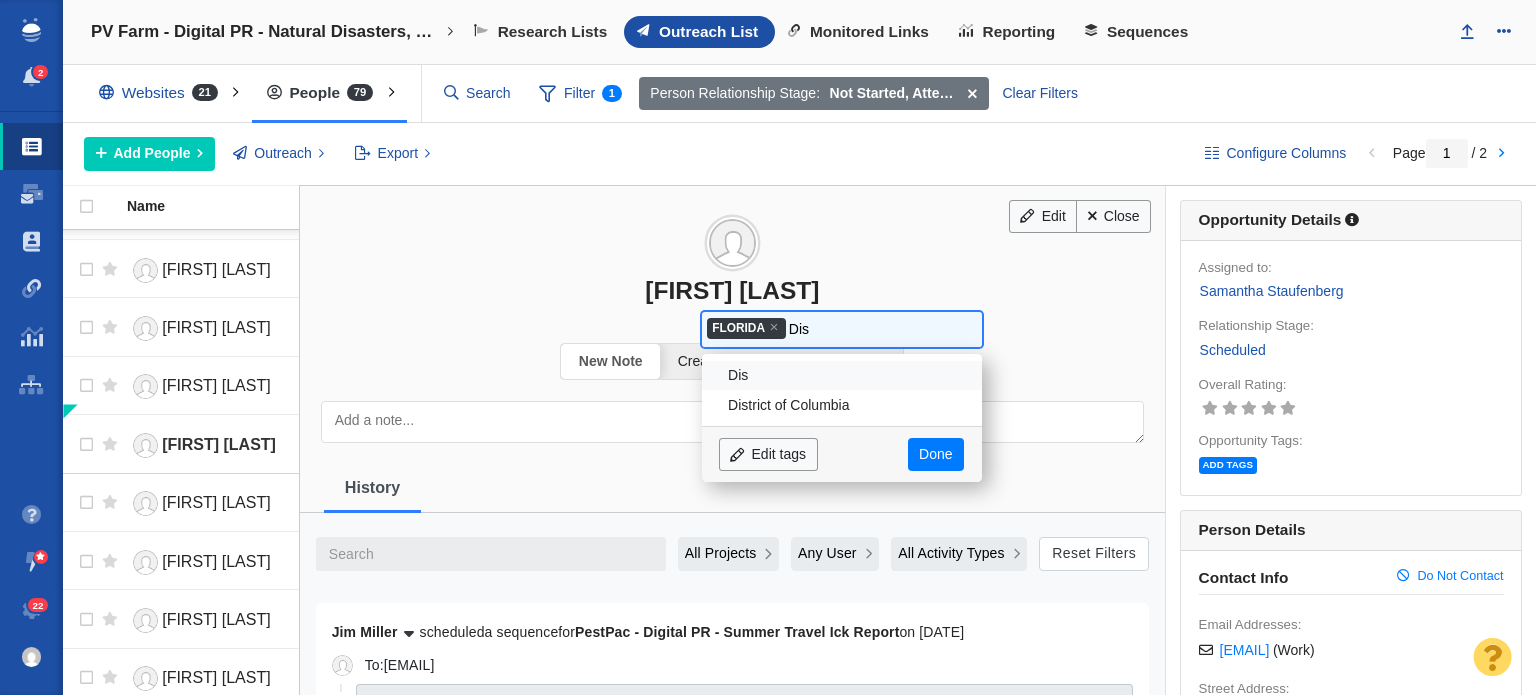 type on "Disa" 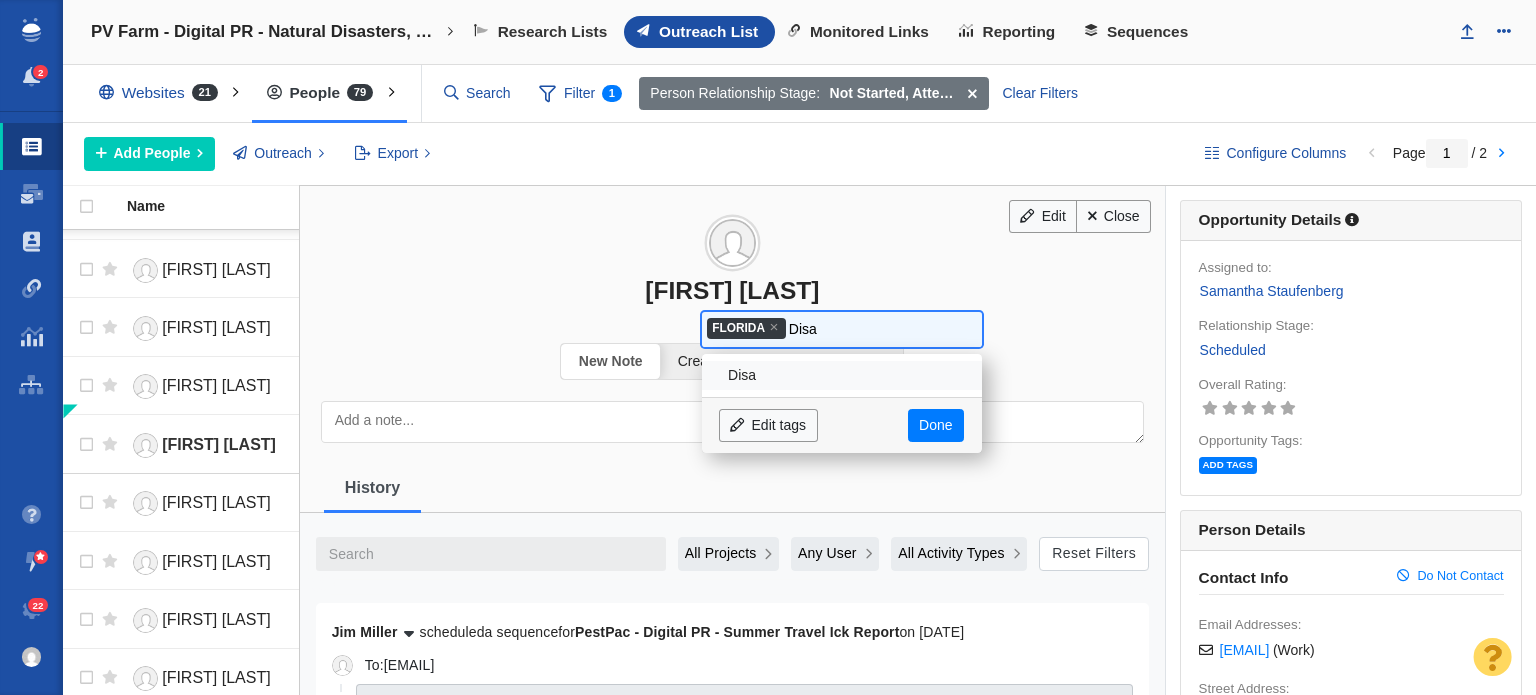 type on "Disas" 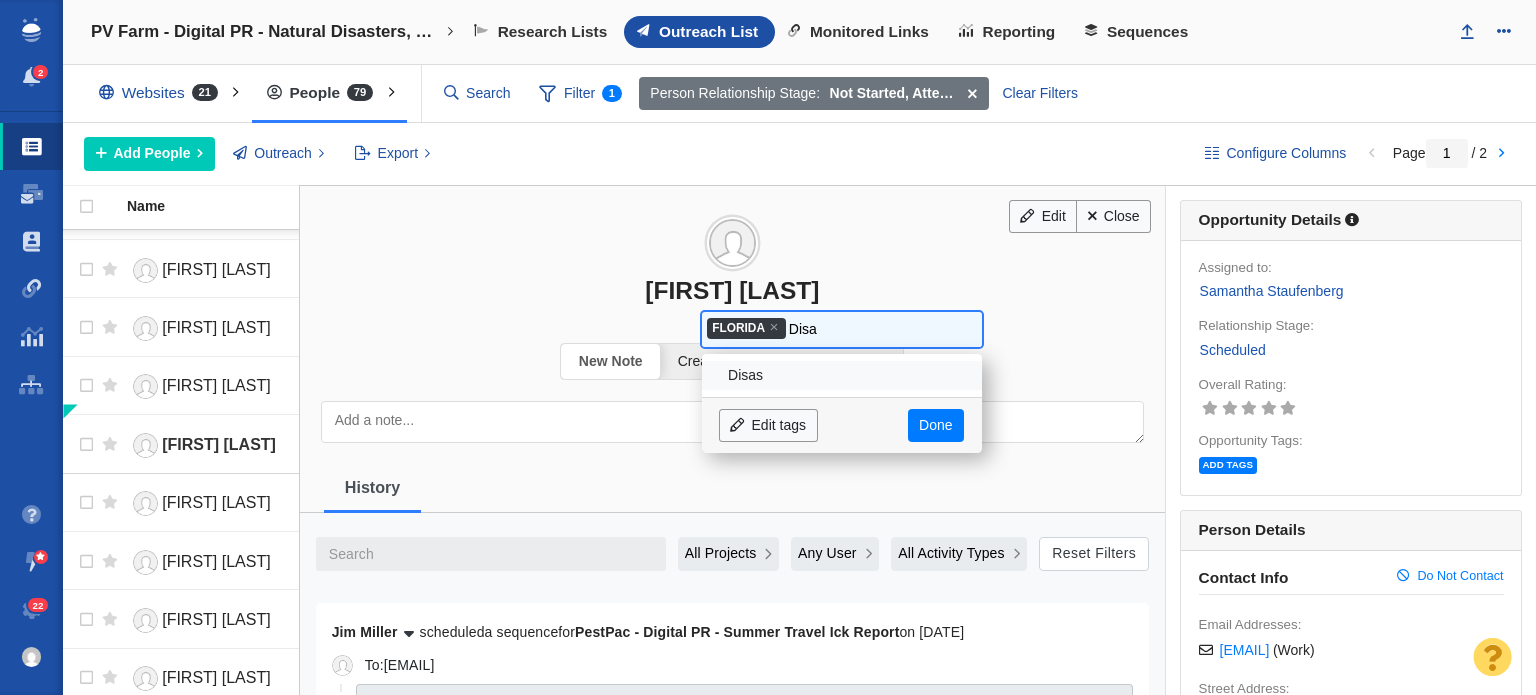 type on "Dis" 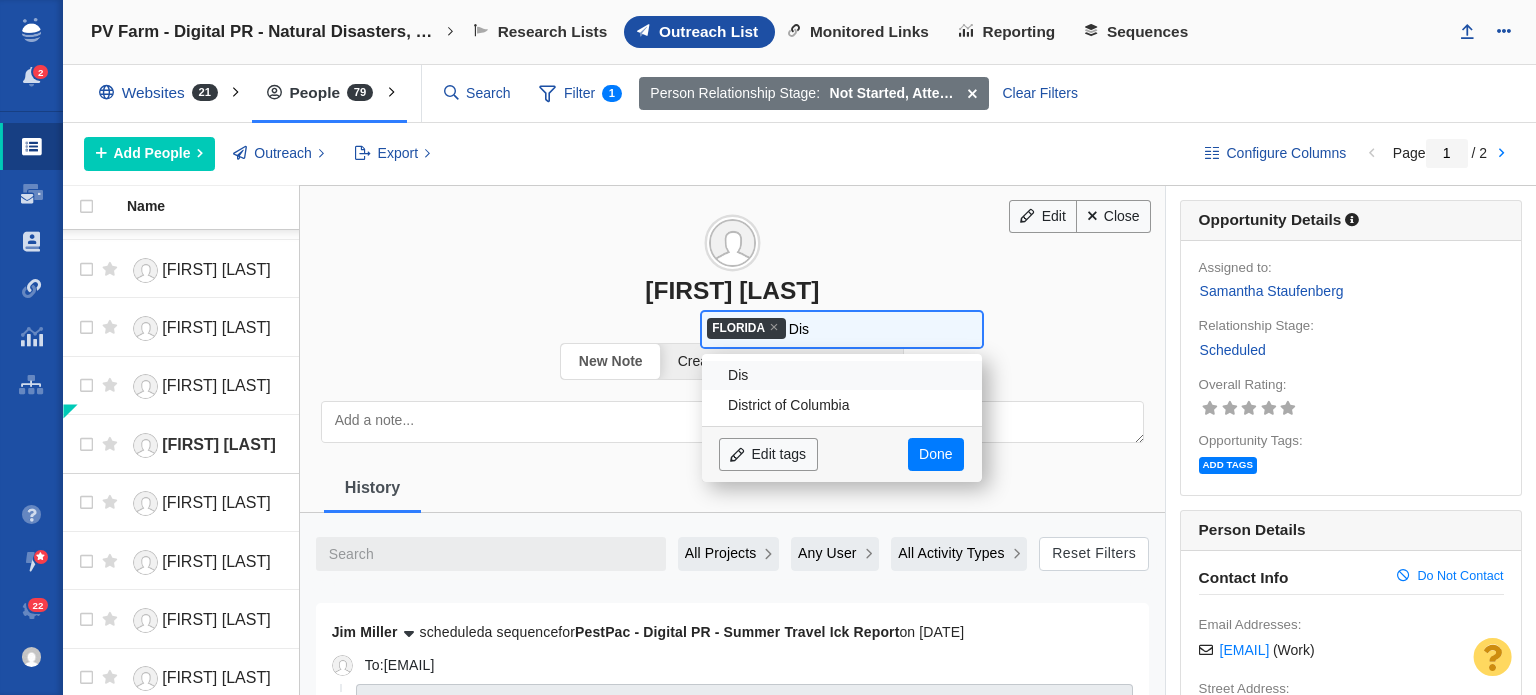 type on "Di" 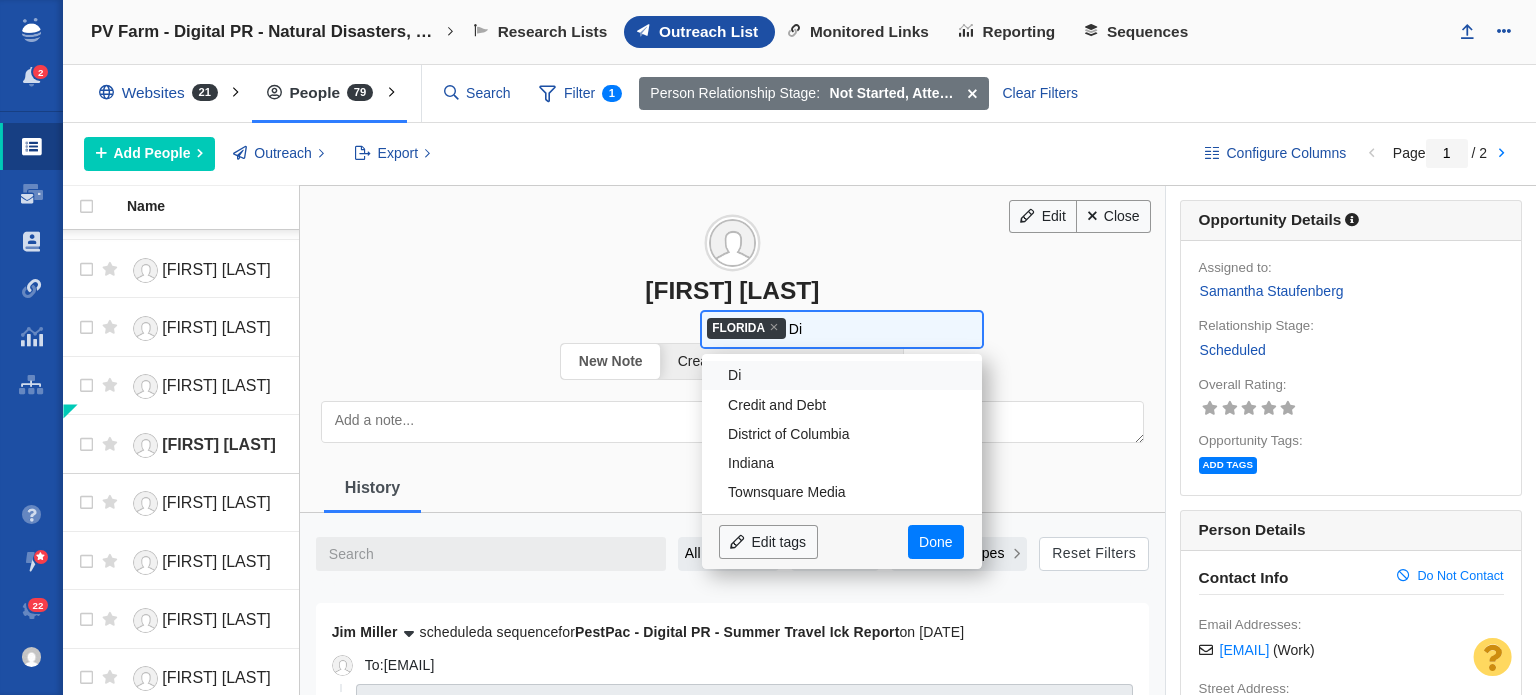 type on "D" 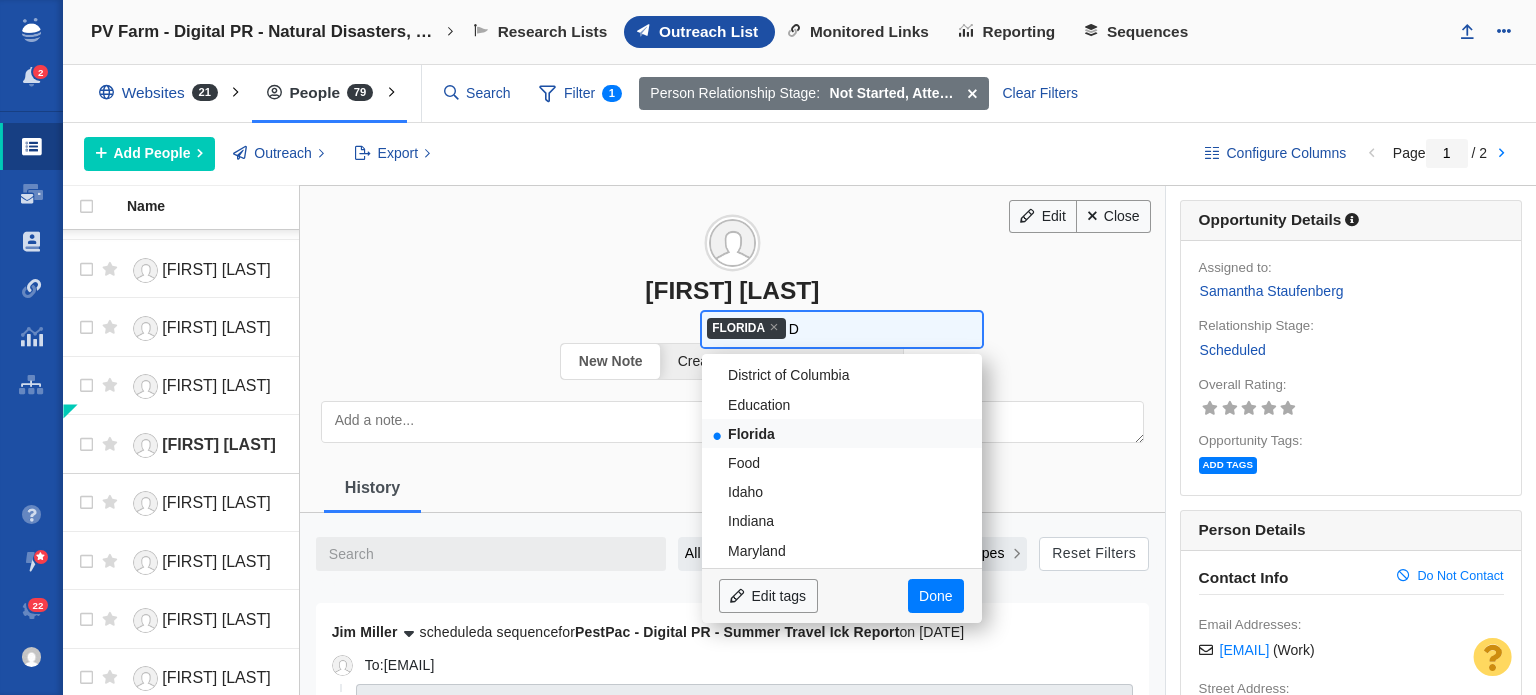 type 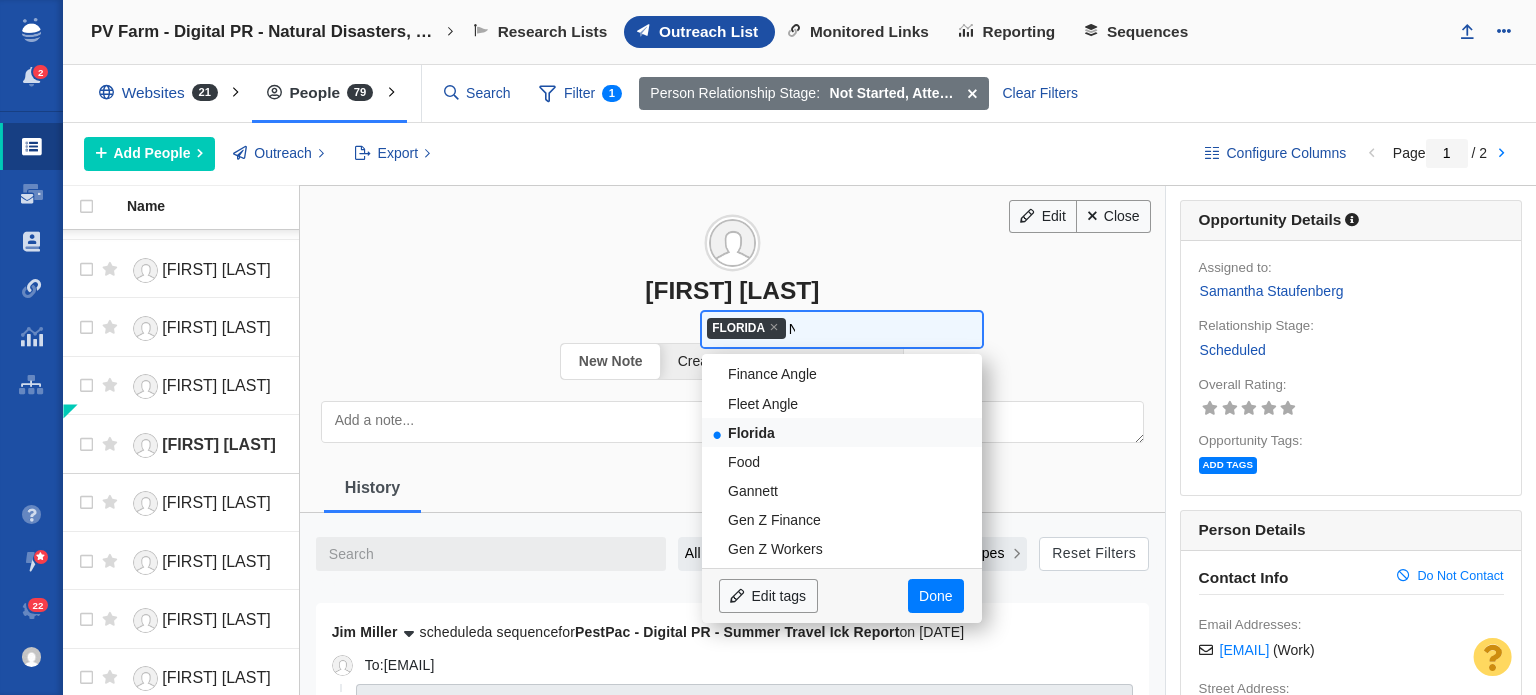 scroll, scrollTop: 0, scrollLeft: 0, axis: both 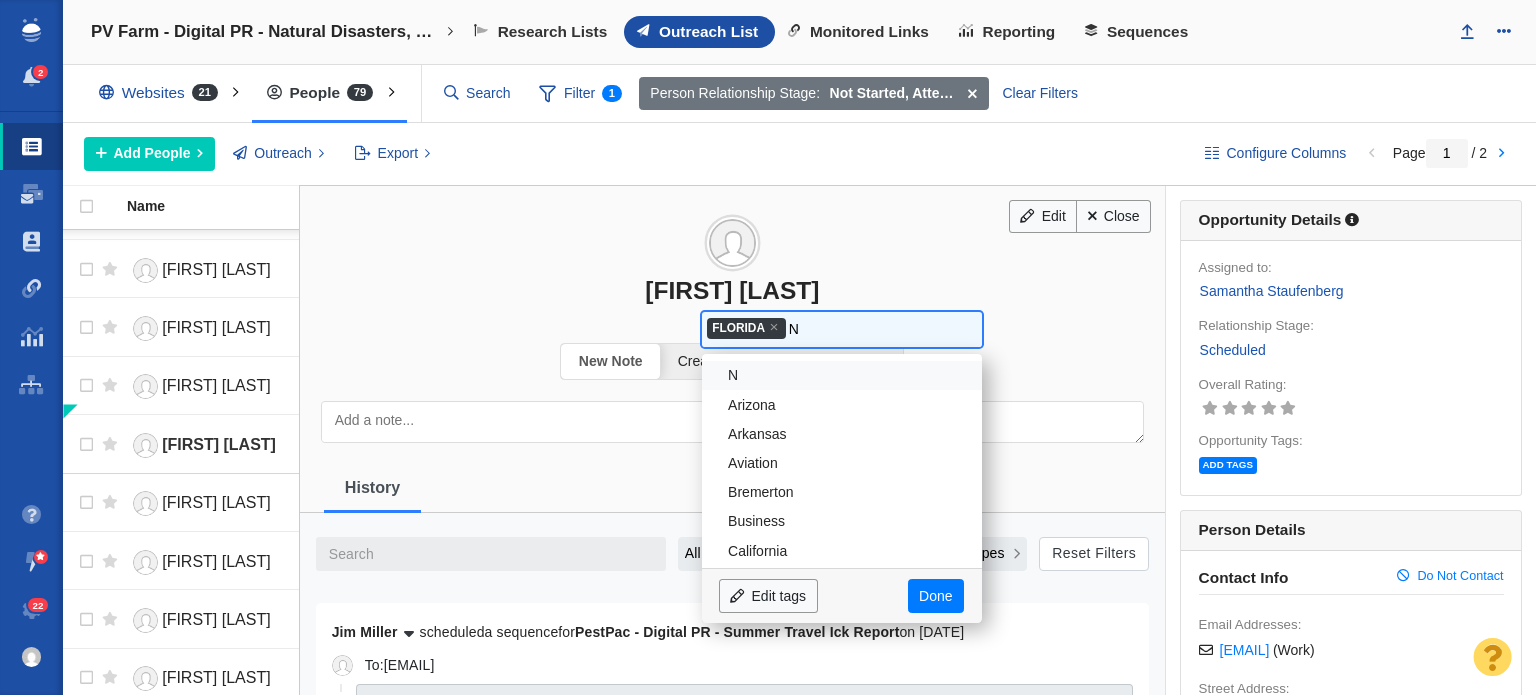 type on "Na" 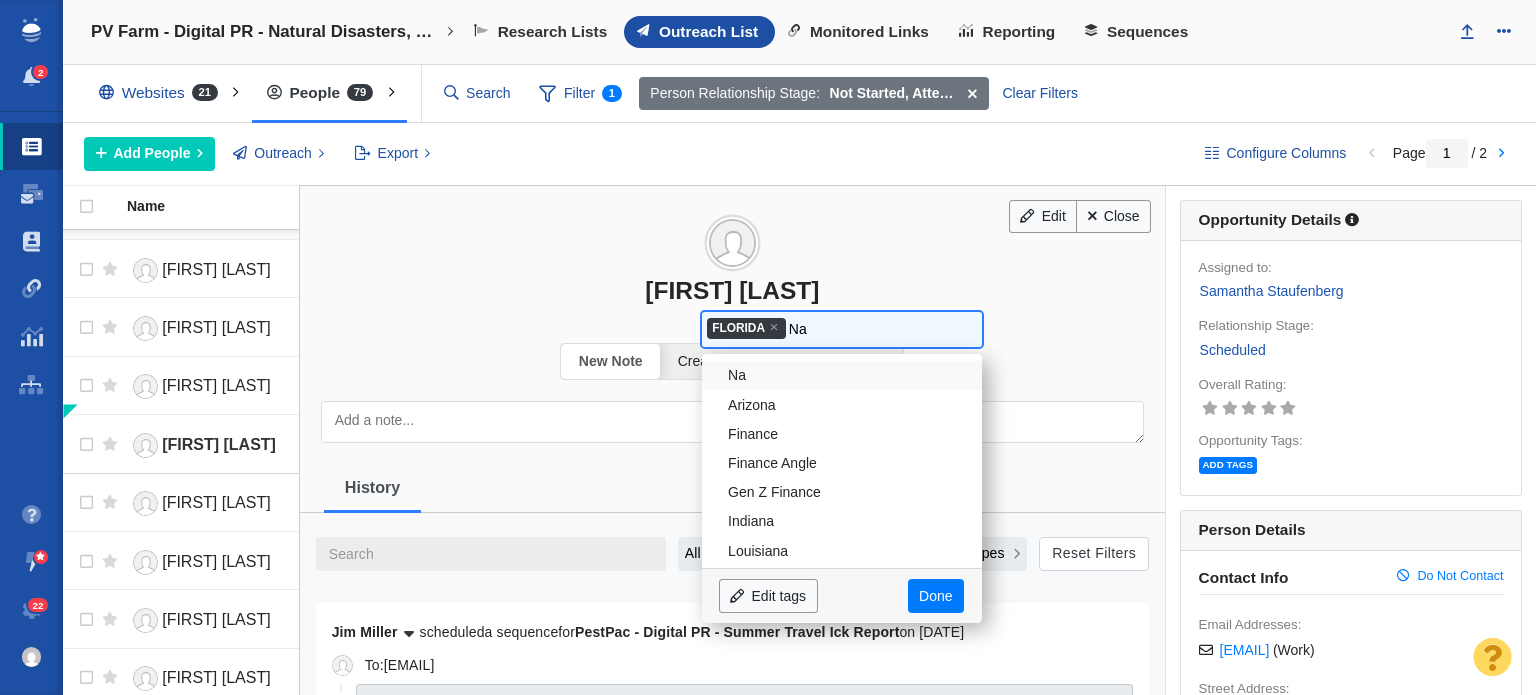 type on "Nat" 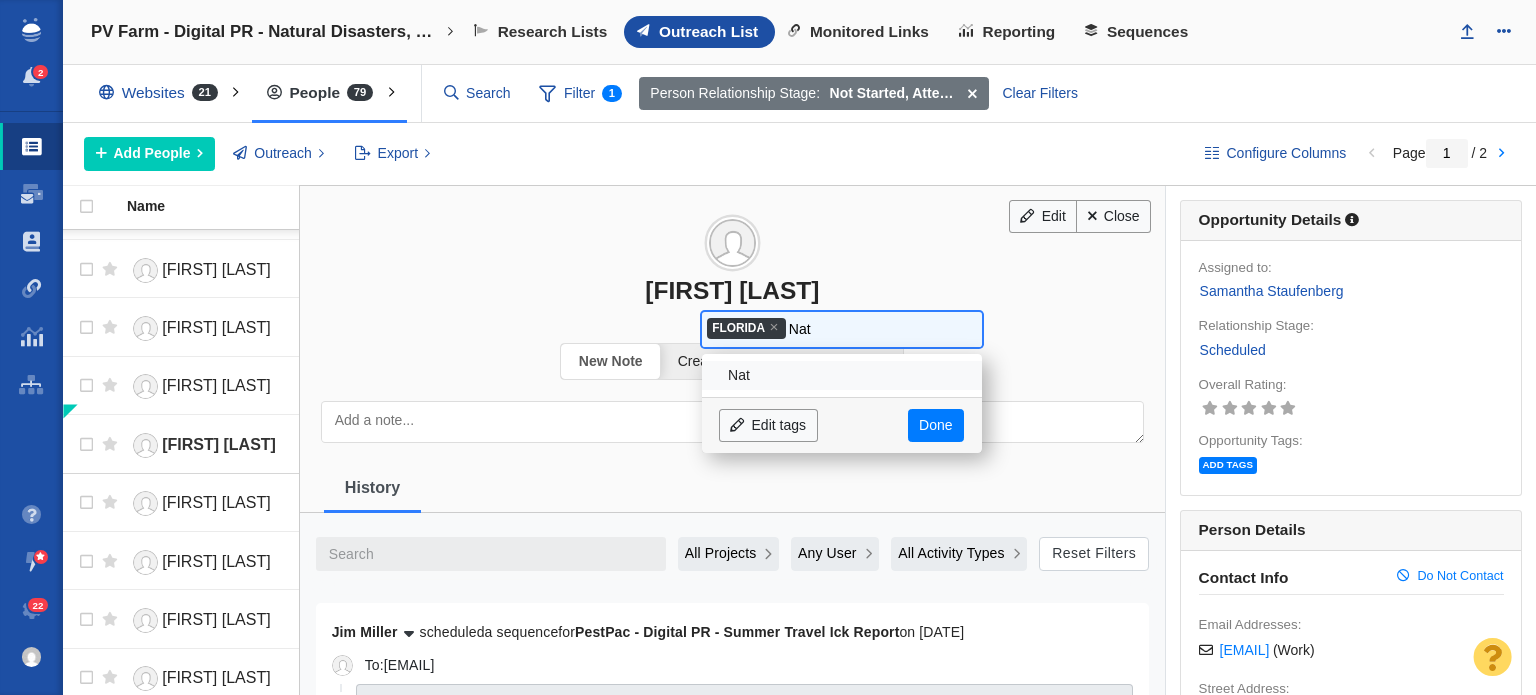 type on "Natu" 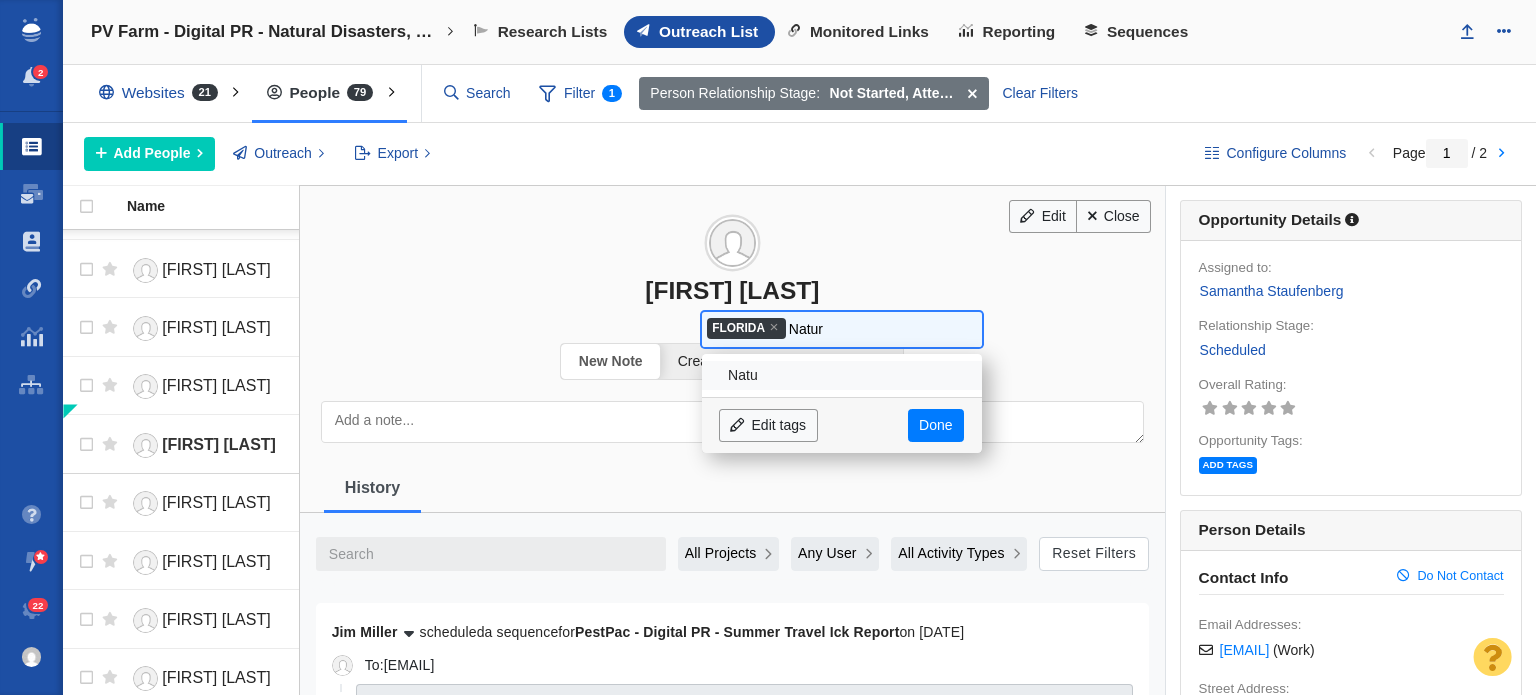 type on "Natura" 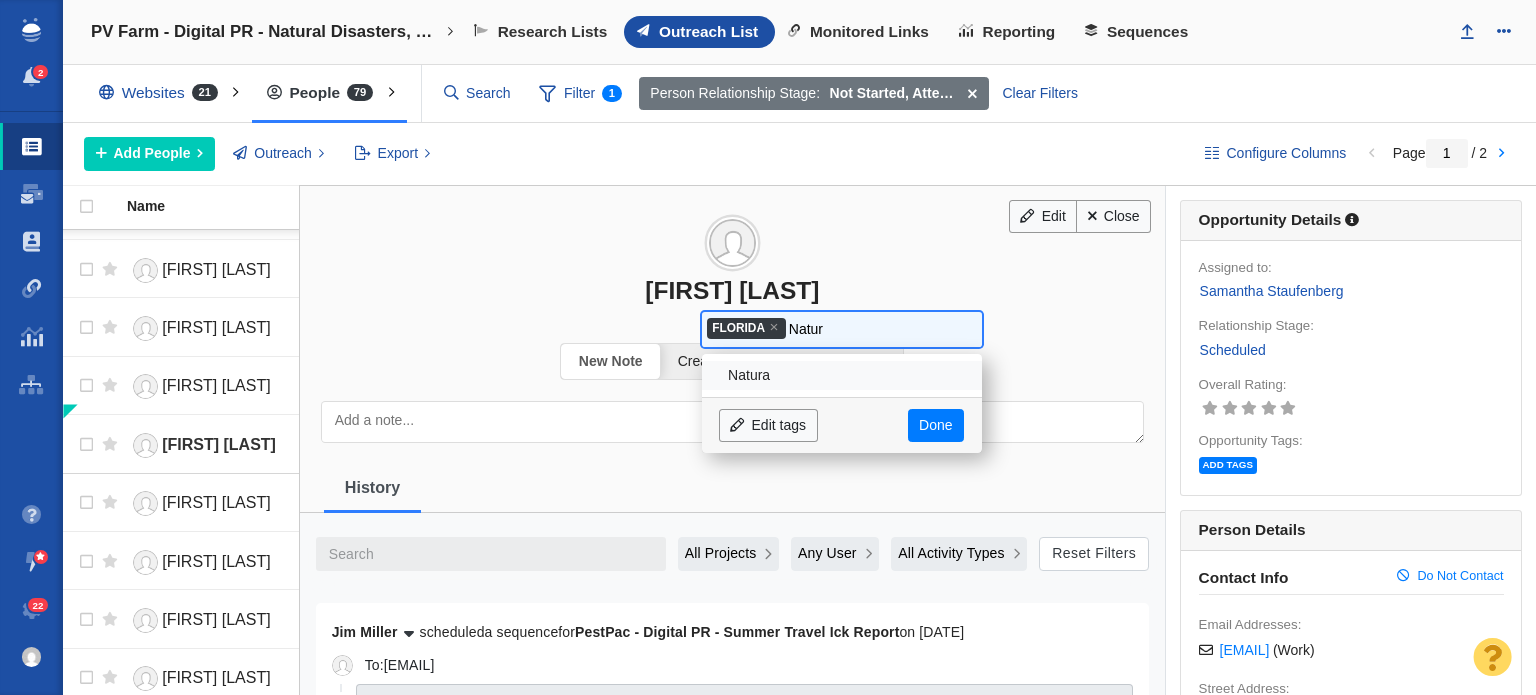 type on "Natu" 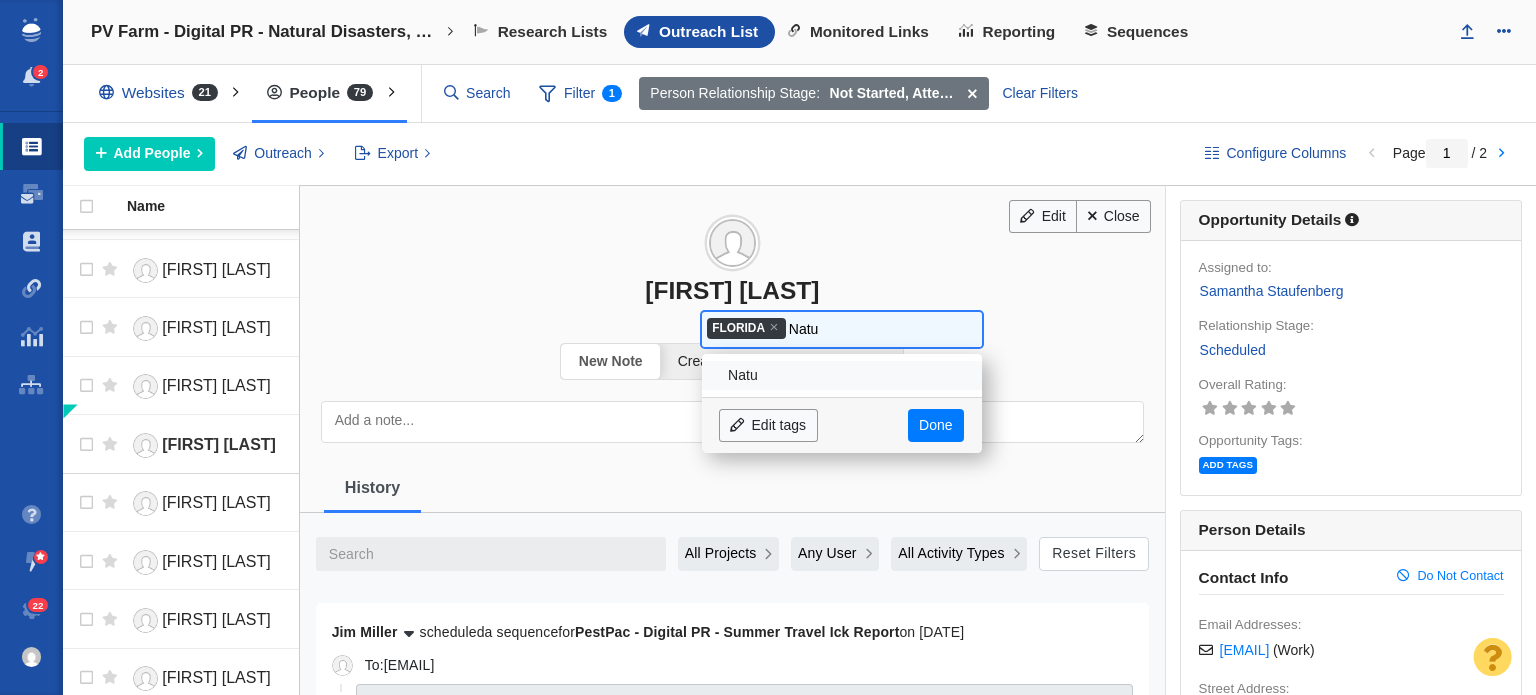 type on "Nat" 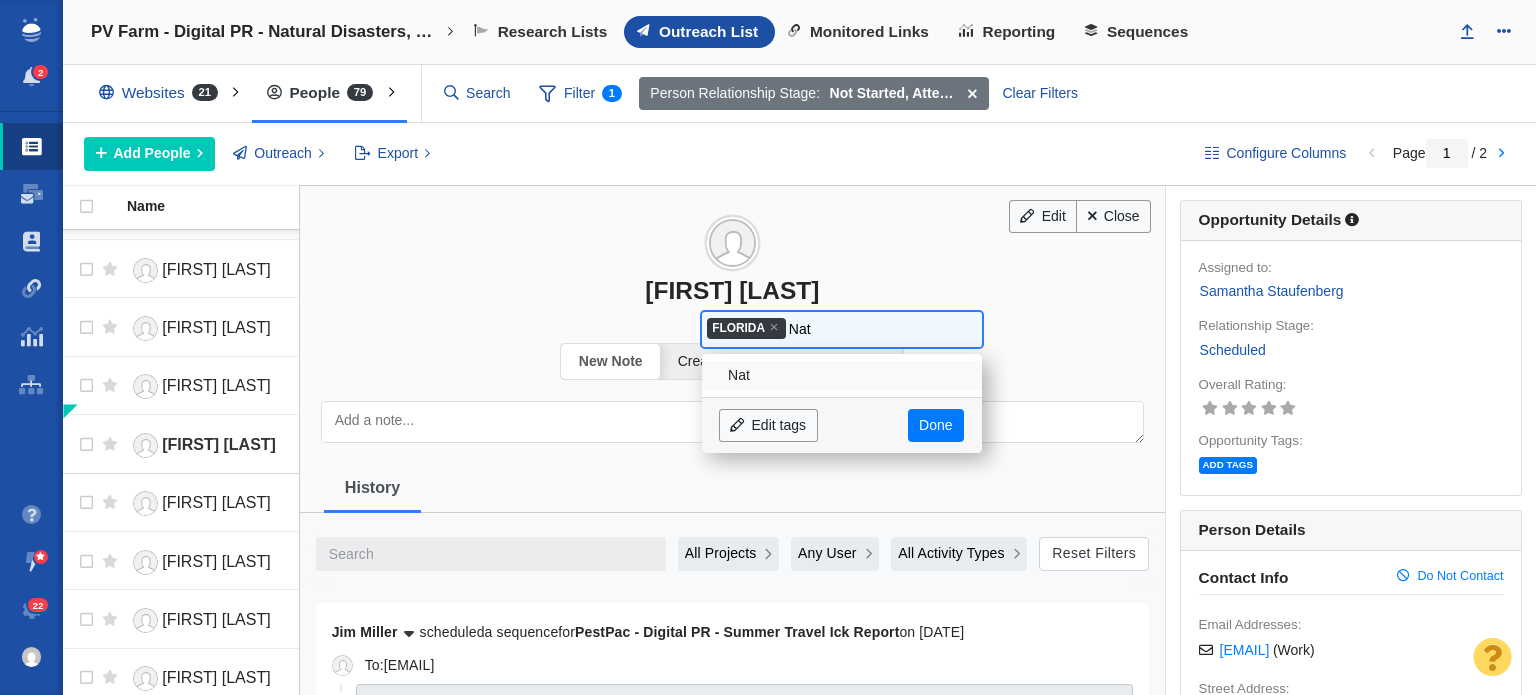 type on "Na" 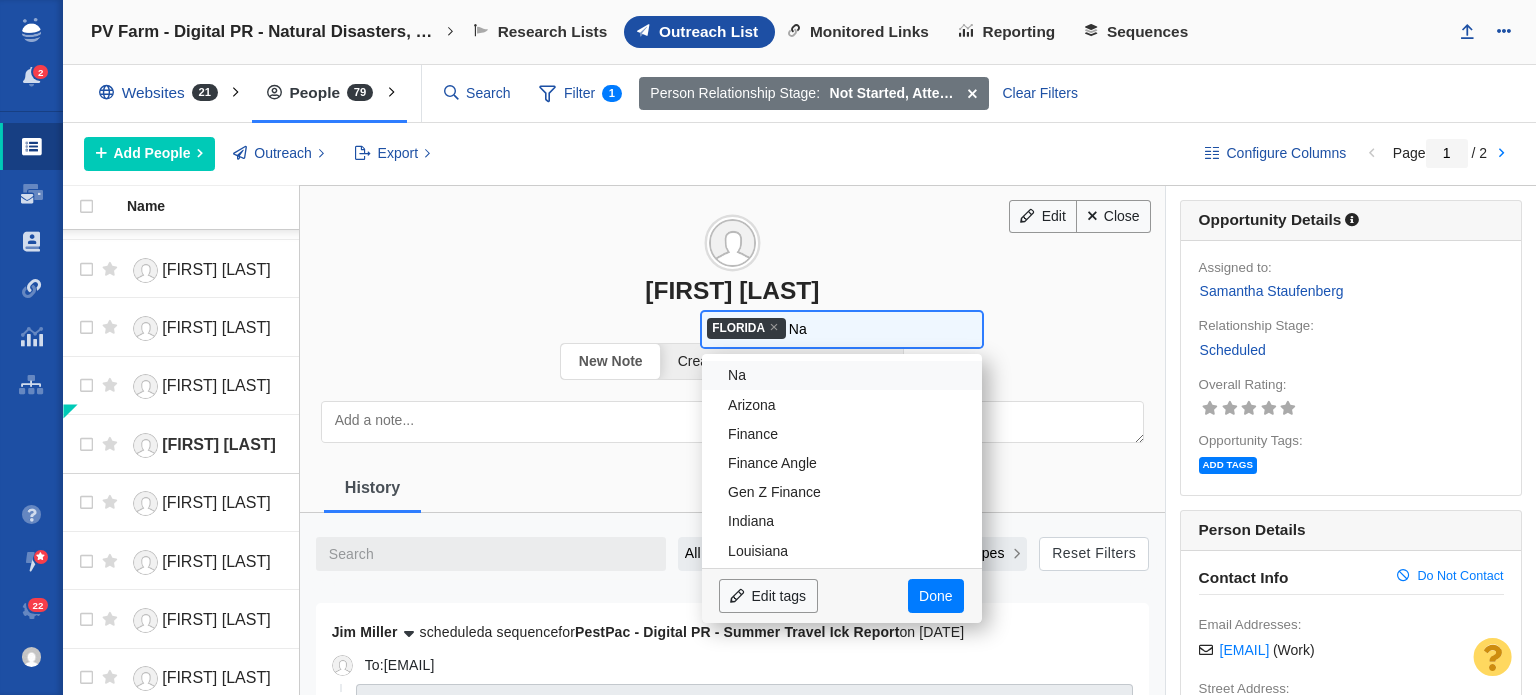 type on "N" 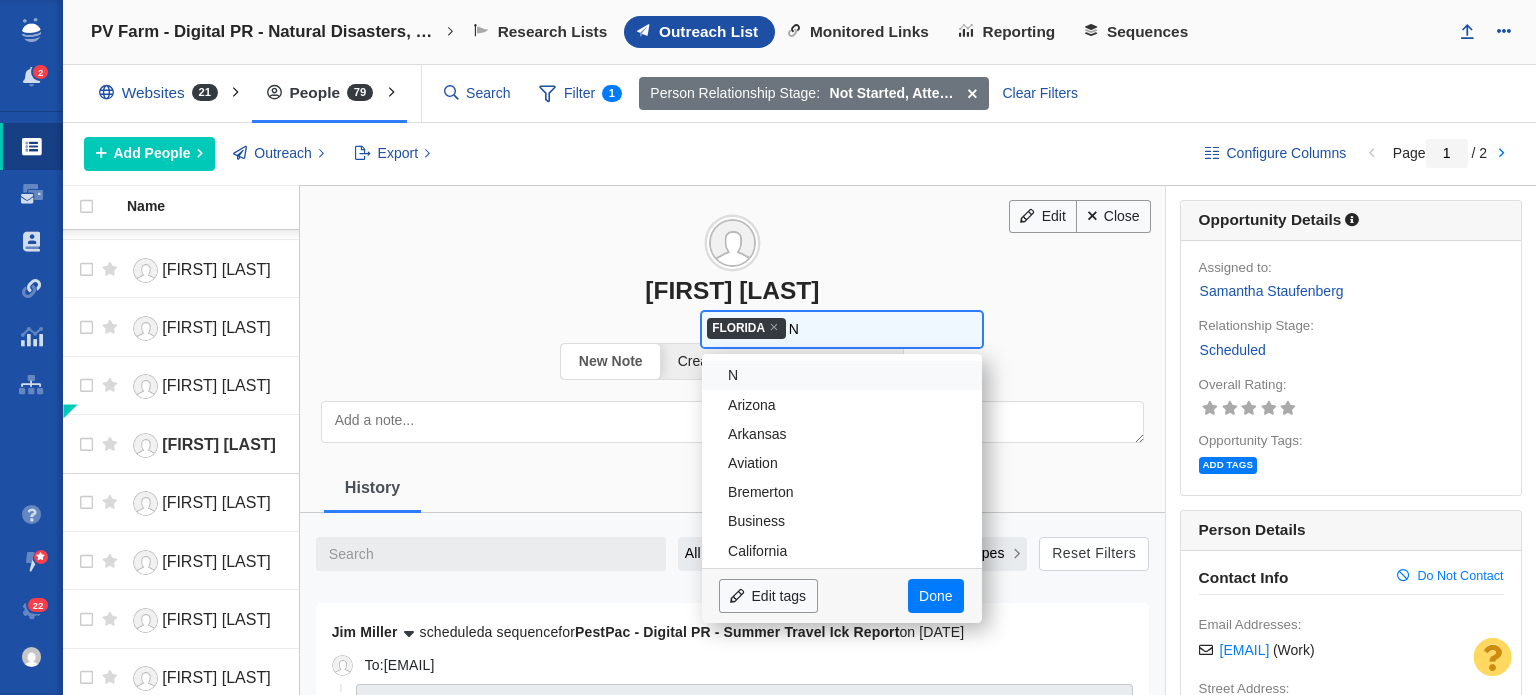 type 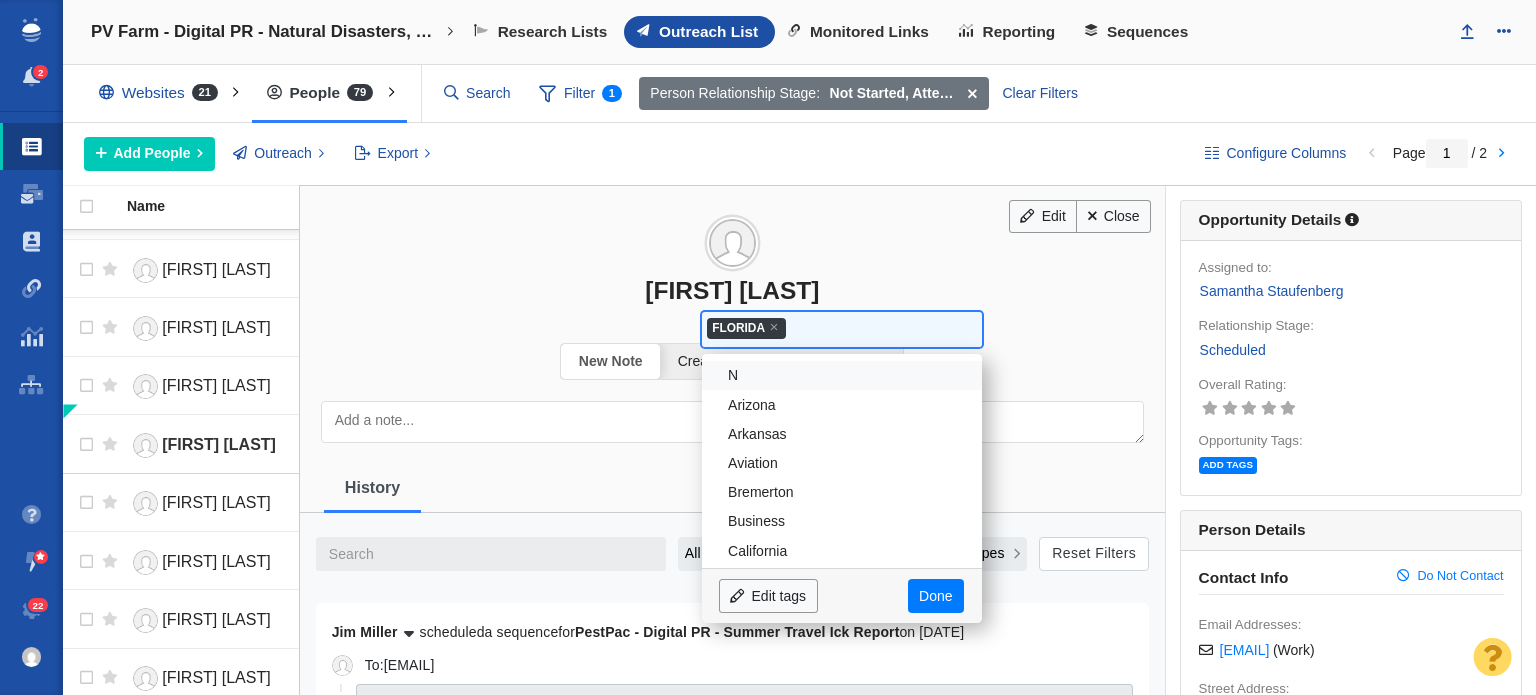 scroll, scrollTop: 760, scrollLeft: 0, axis: vertical 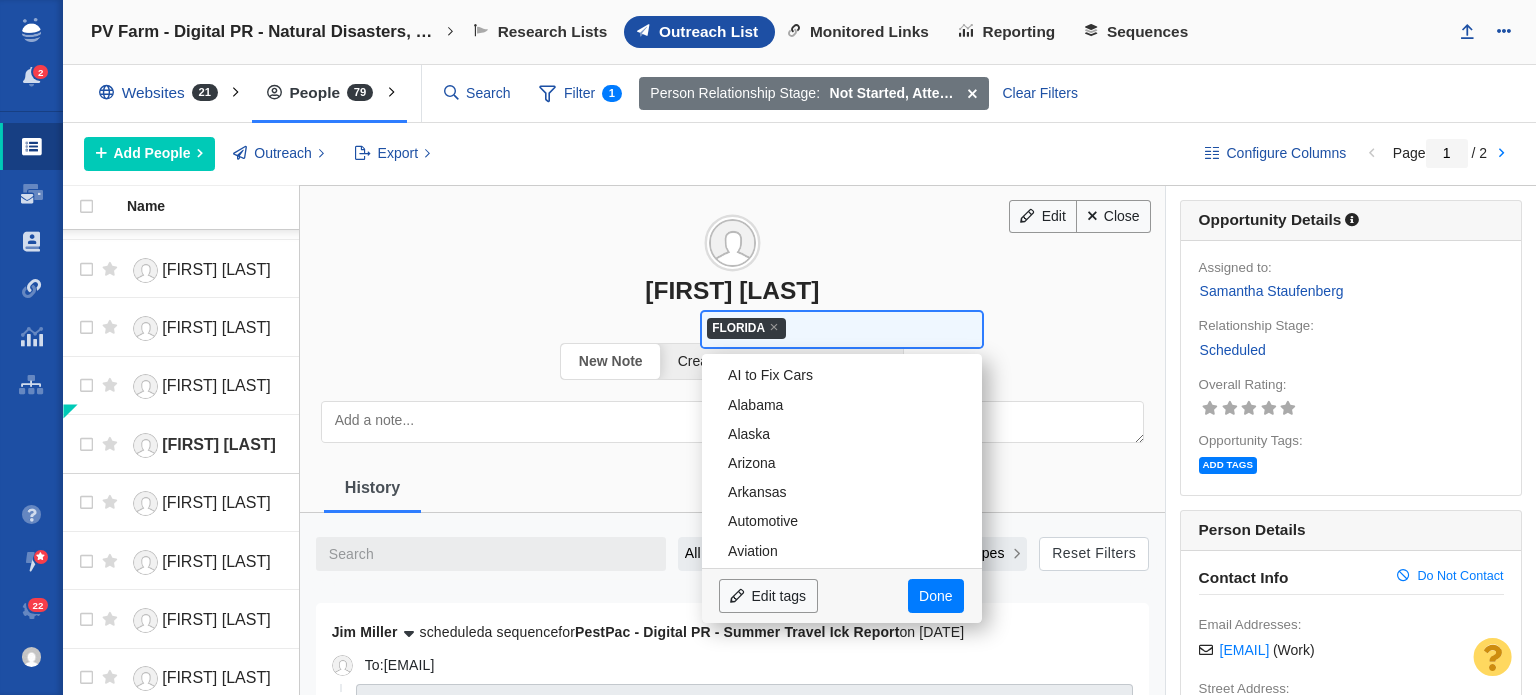 click on "[FIRST] [LAST]" at bounding box center (732, 245) 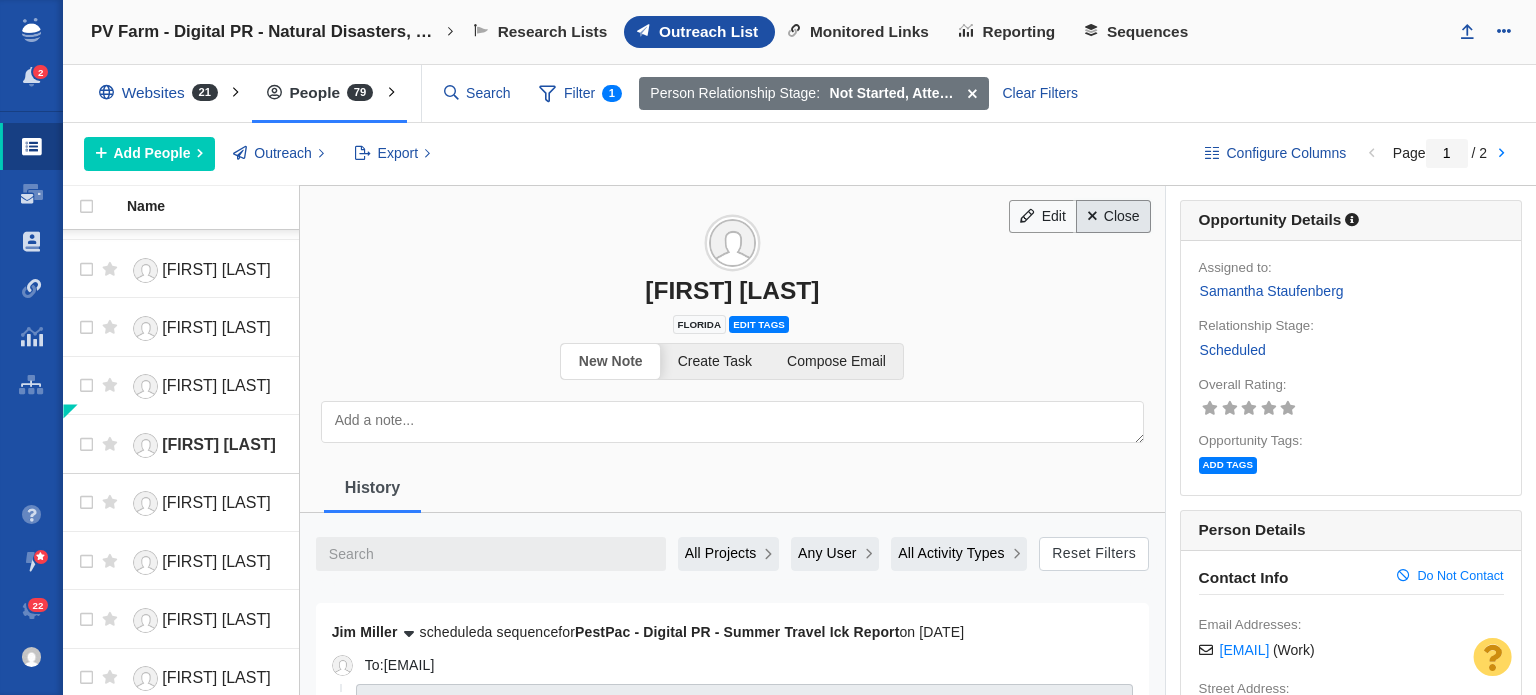 click on "Close" at bounding box center [1113, 217] 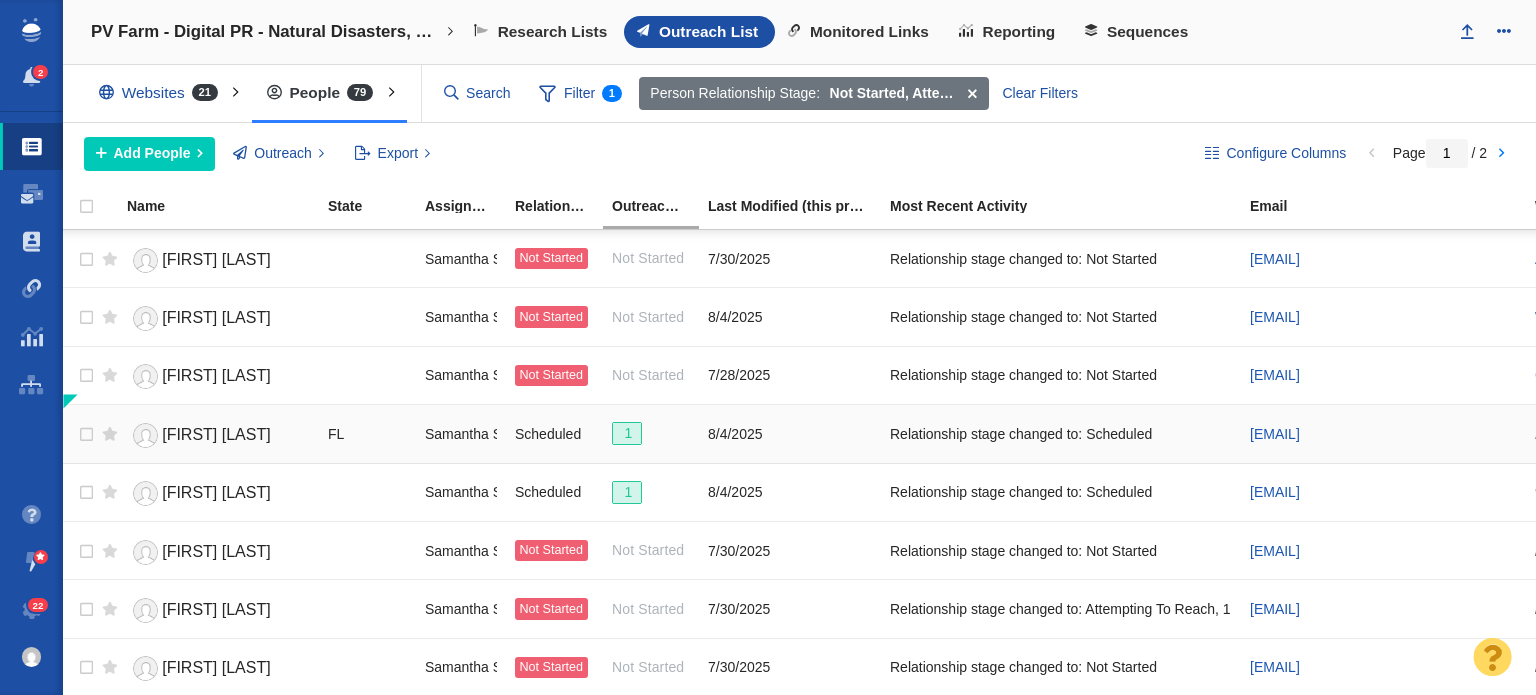 scroll, scrollTop: 2457, scrollLeft: 0, axis: vertical 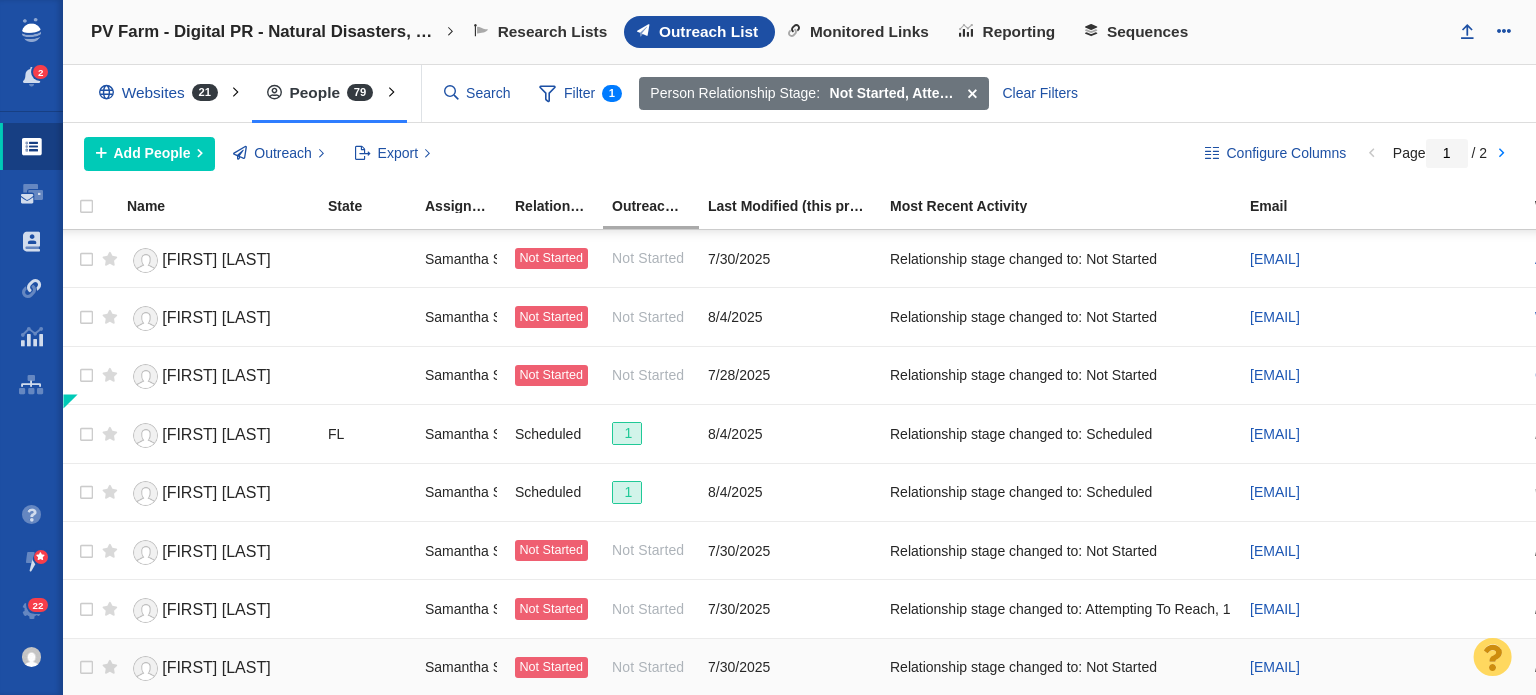click on "[FIRST] [LAST]" at bounding box center (216, 667) 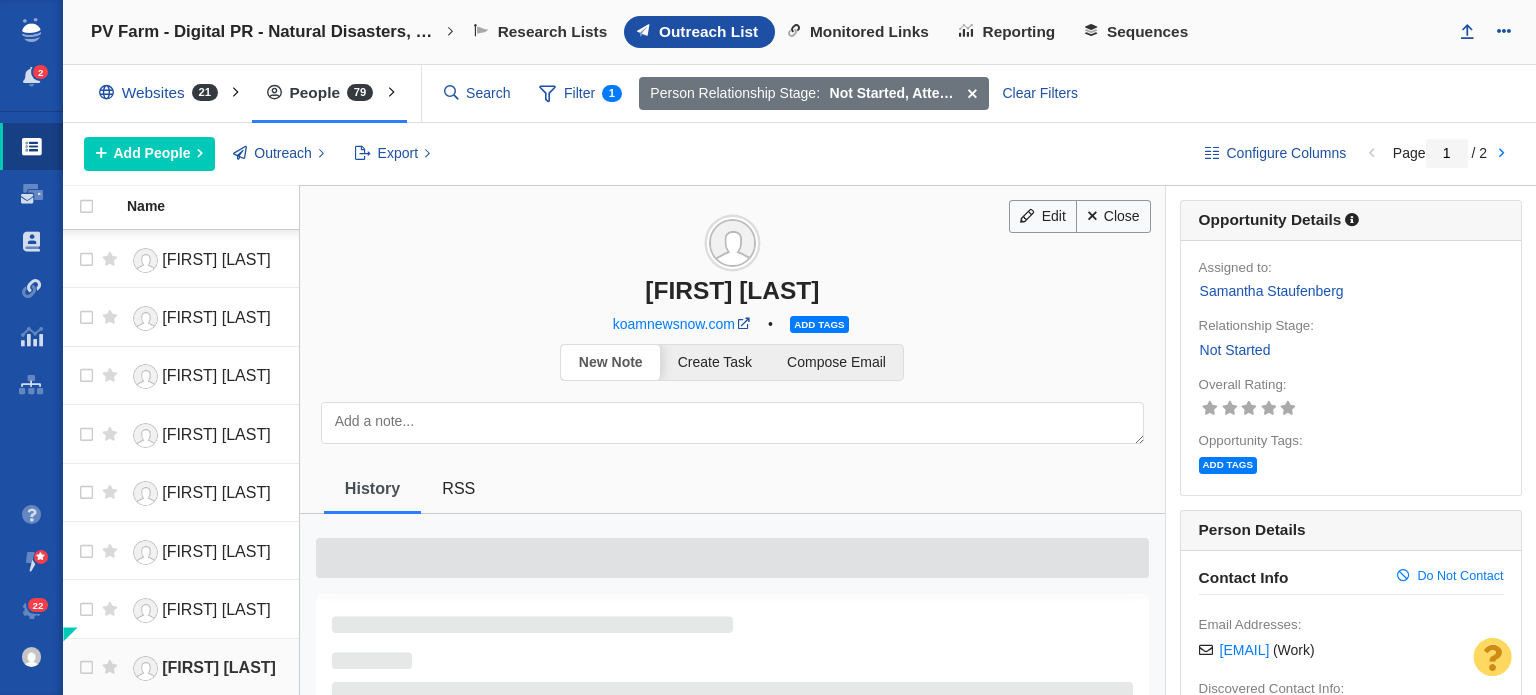 scroll, scrollTop: 2442, scrollLeft: 0, axis: vertical 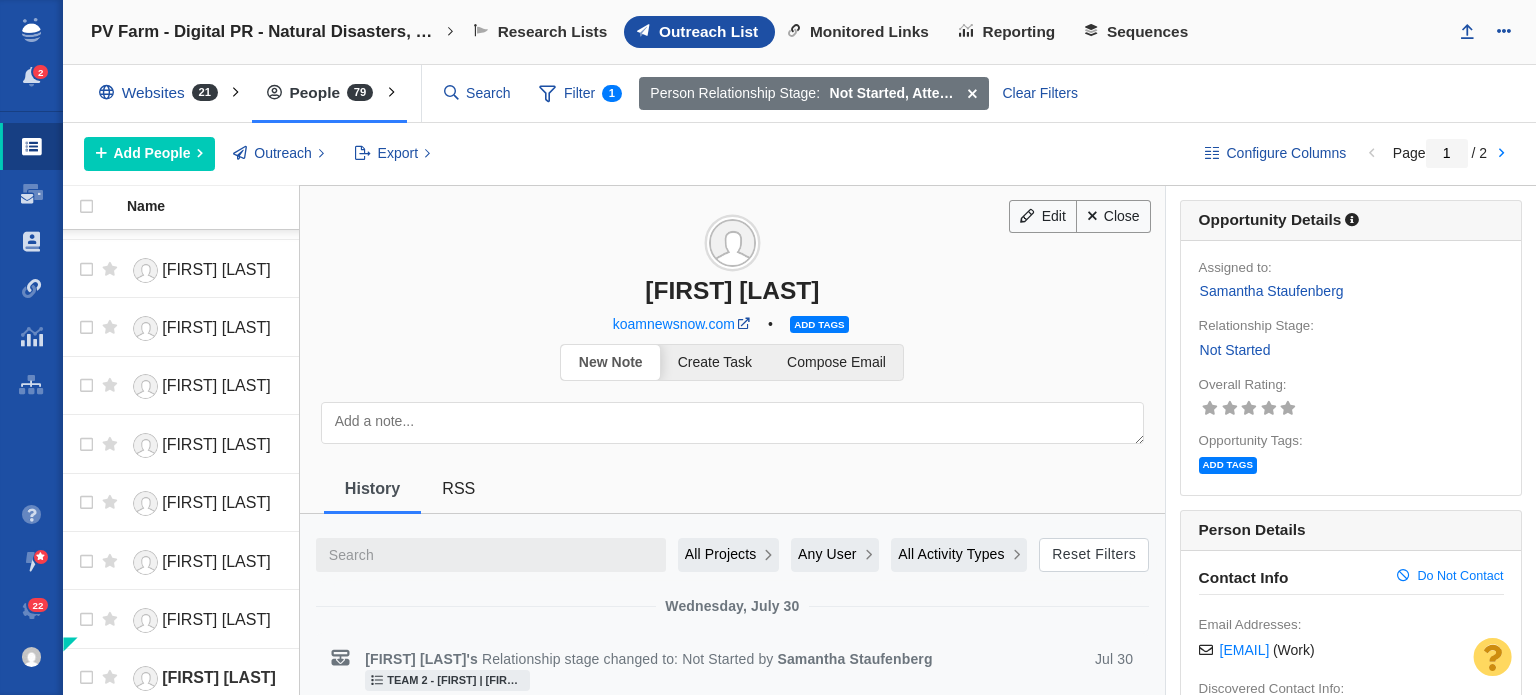 click on "[FIRST] [LAST]" at bounding box center (732, 290) 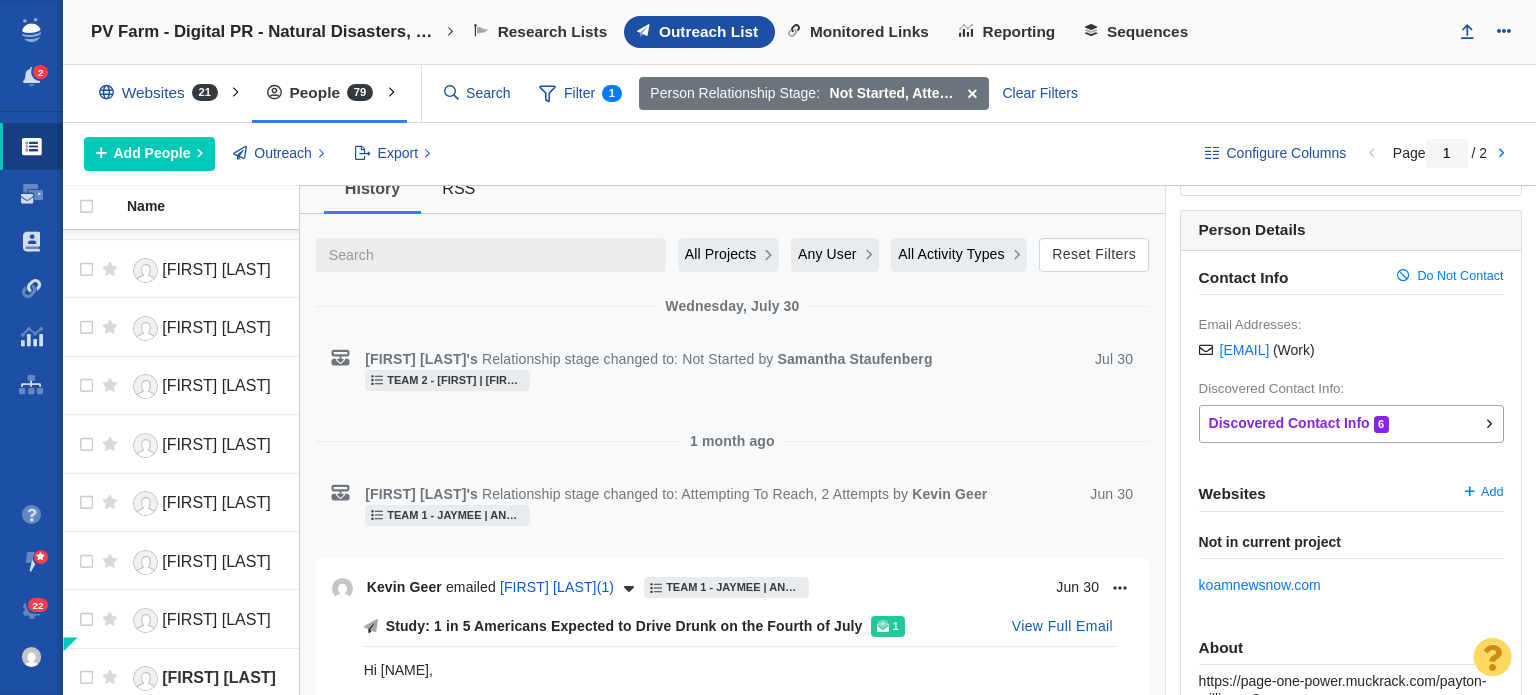 scroll, scrollTop: 500, scrollLeft: 0, axis: vertical 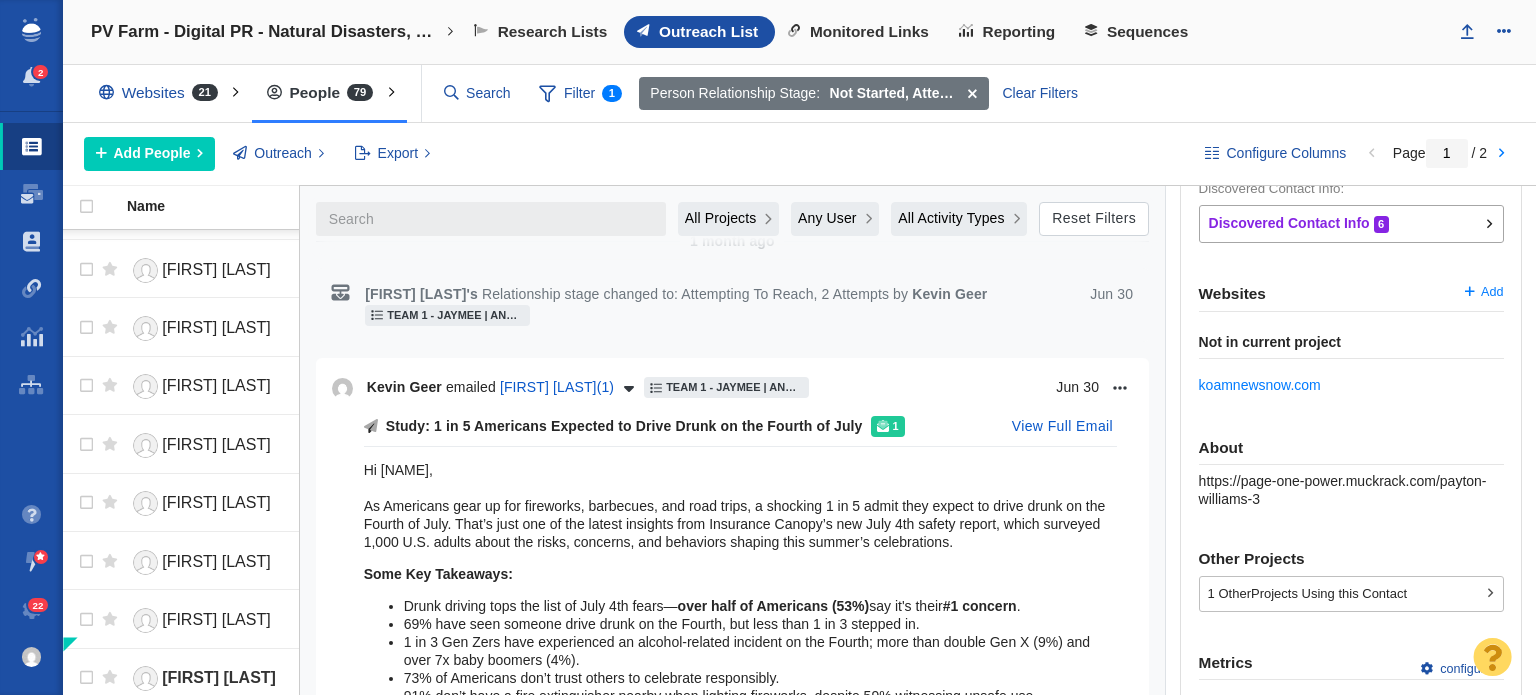 click on "https://page-one-power.muckrack.com/payton-williams-3" at bounding box center (1343, 490) 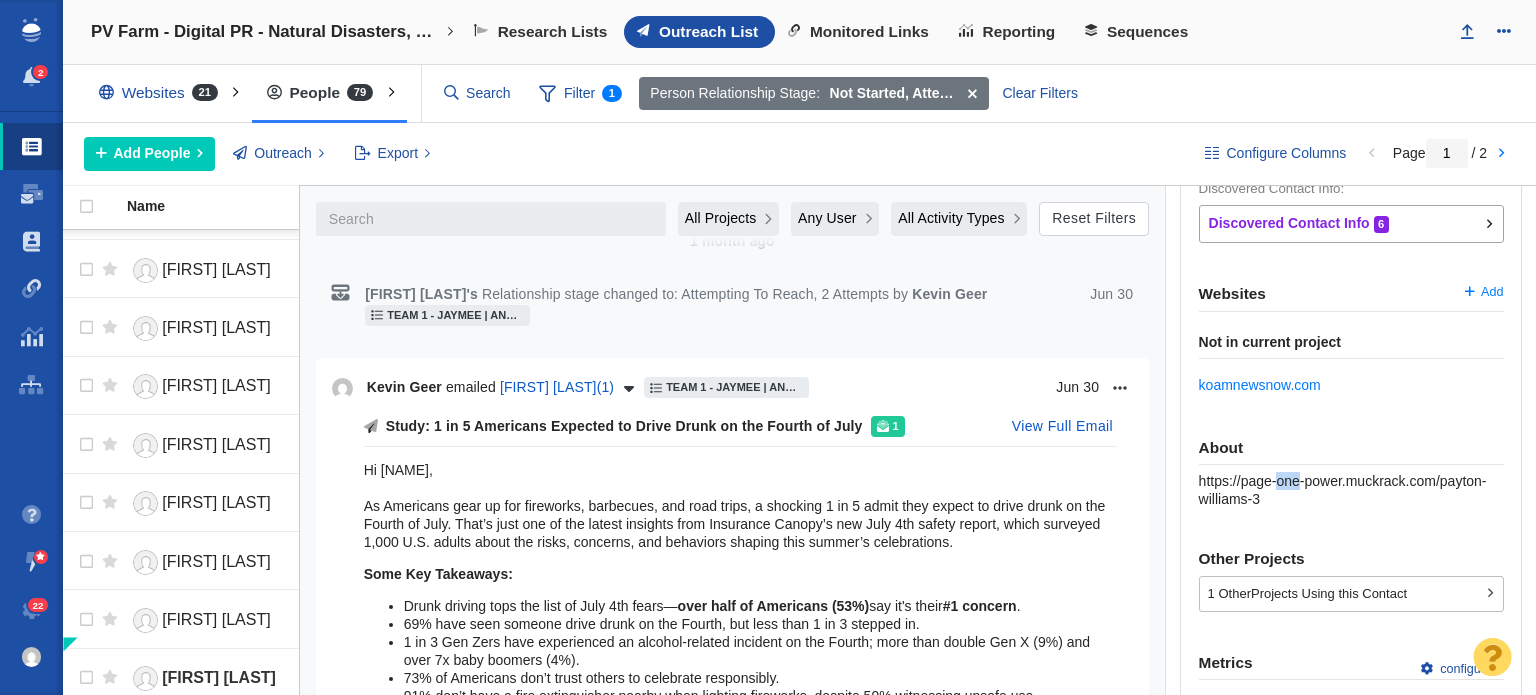 click on "https://page-one-power.muckrack.com/payton-williams-3" at bounding box center (1343, 490) 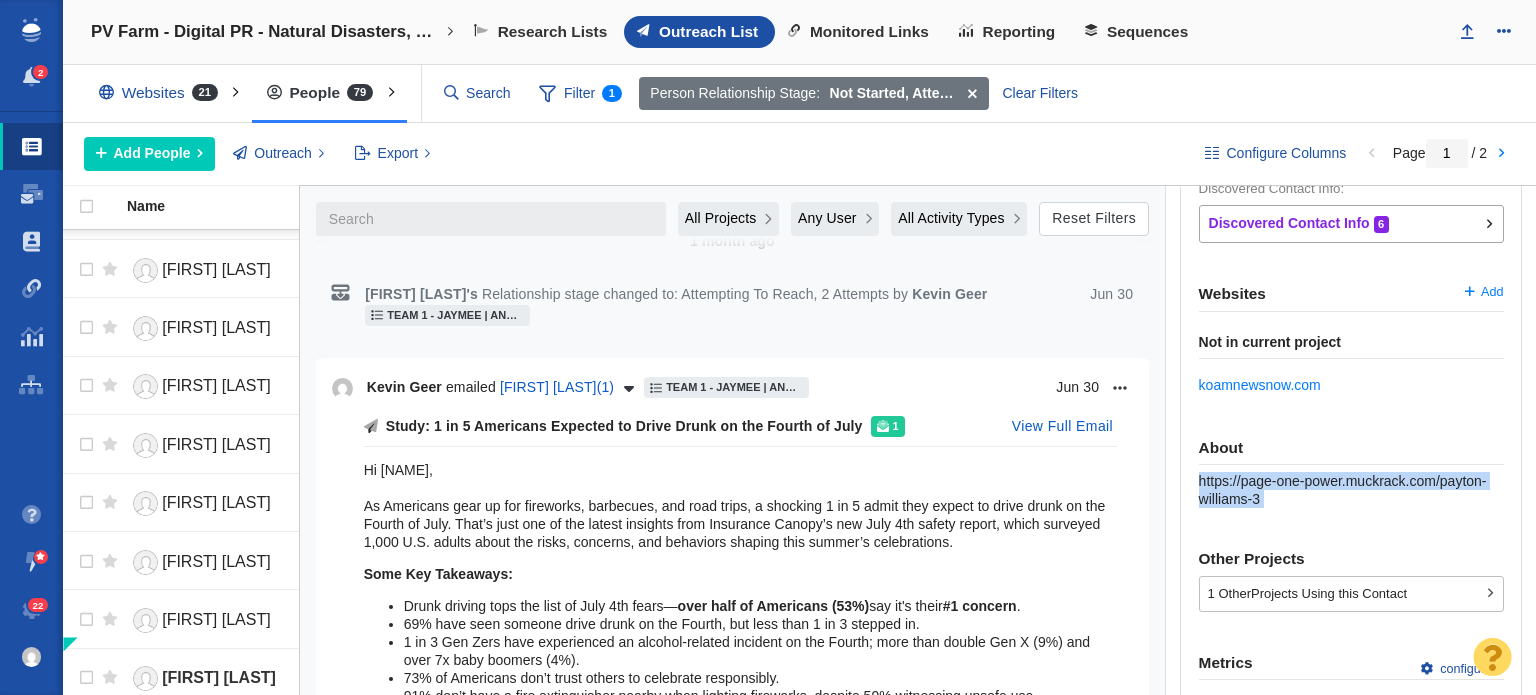 click on "https://page-one-power.muckrack.com/payton-williams-3" at bounding box center [1343, 490] 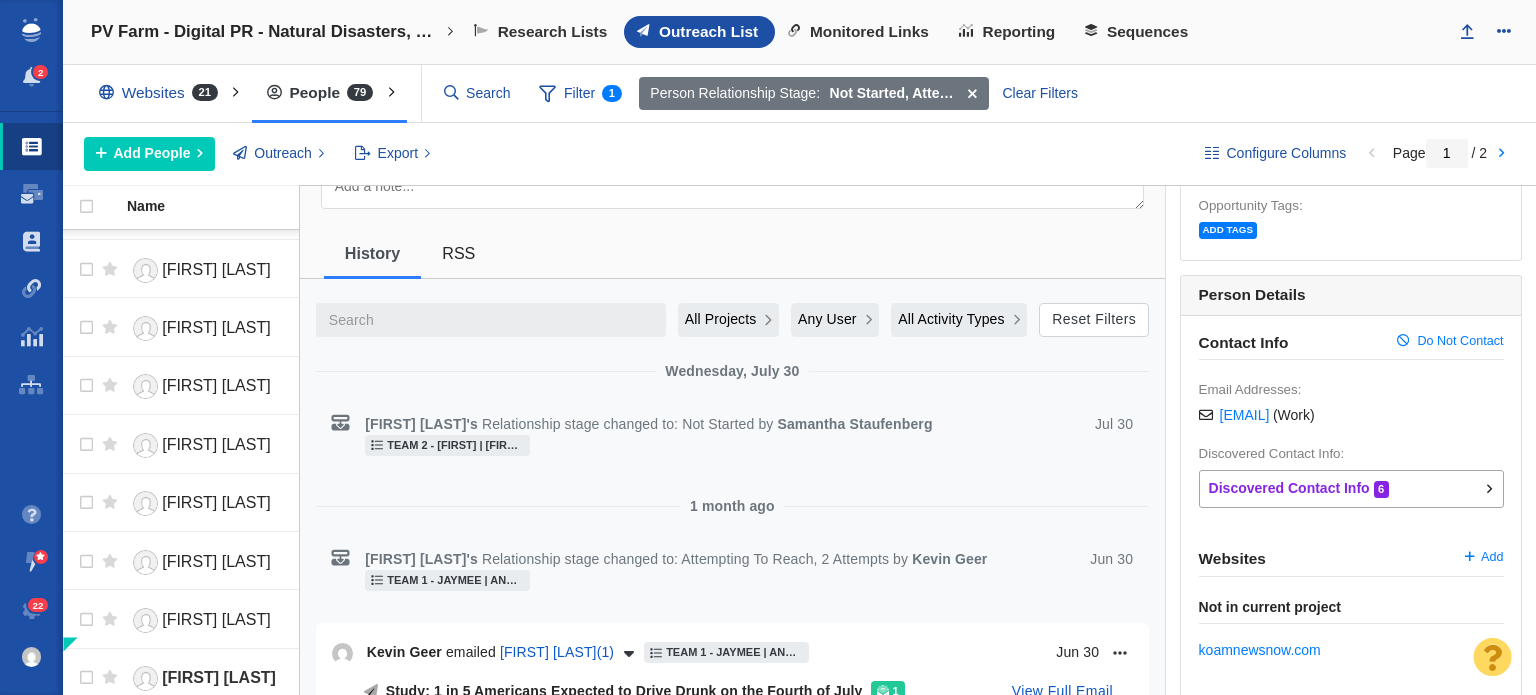 scroll, scrollTop: 0, scrollLeft: 0, axis: both 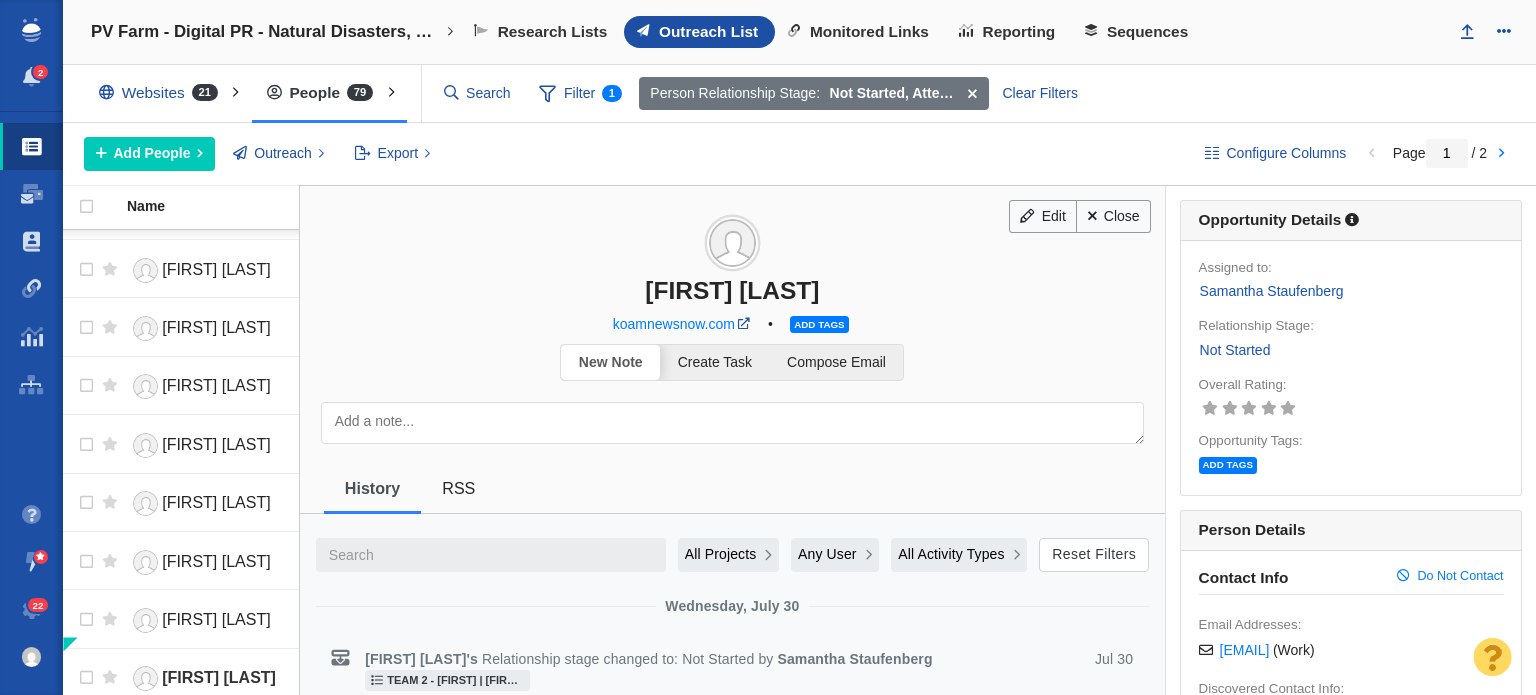 click on "Add tags" at bounding box center [819, 324] 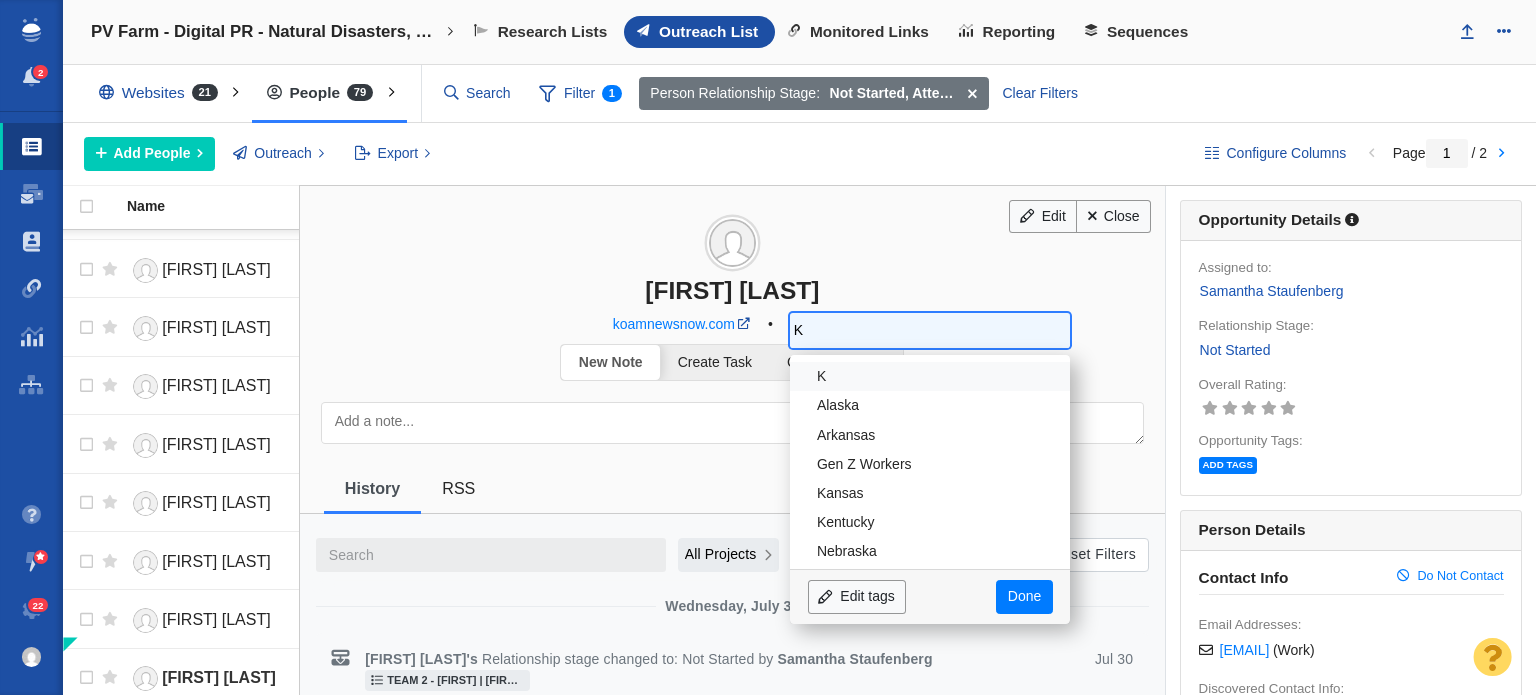 type on "Ka" 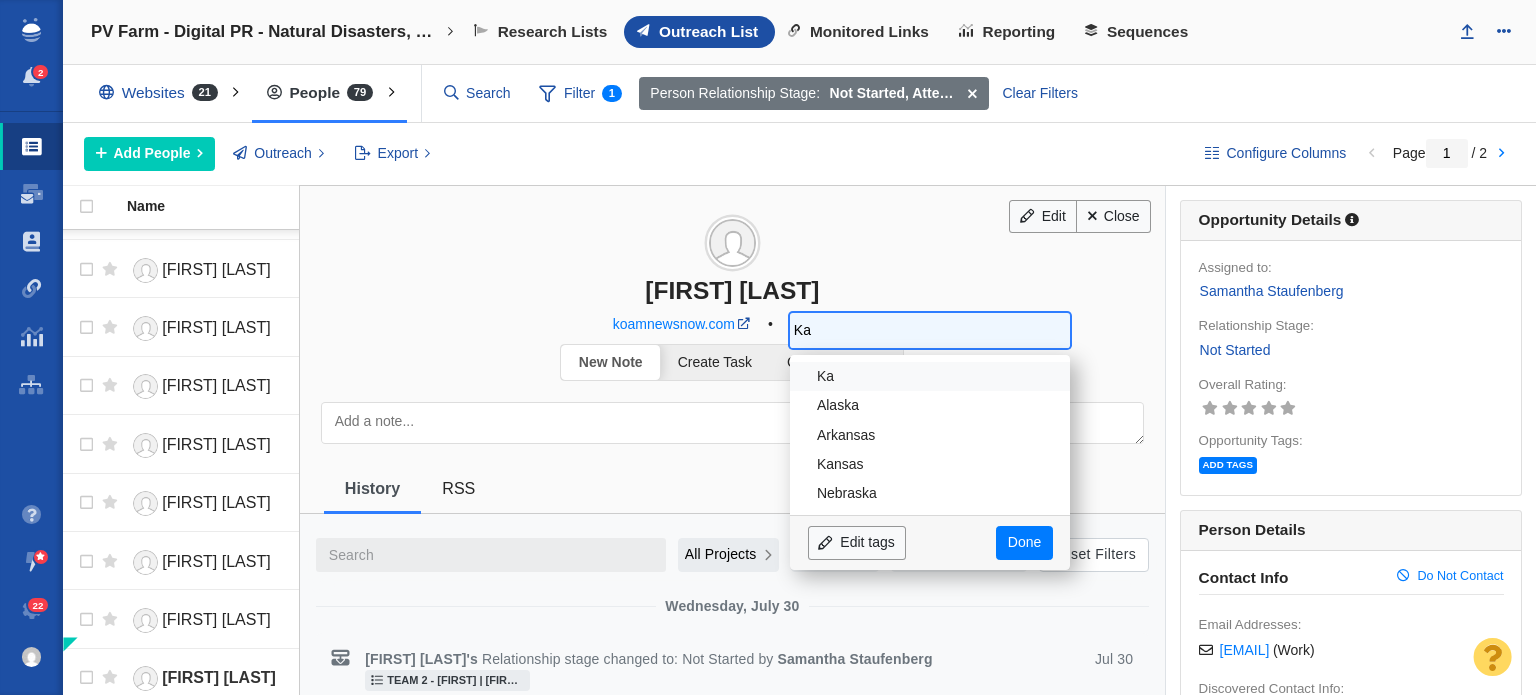 type on "Kan" 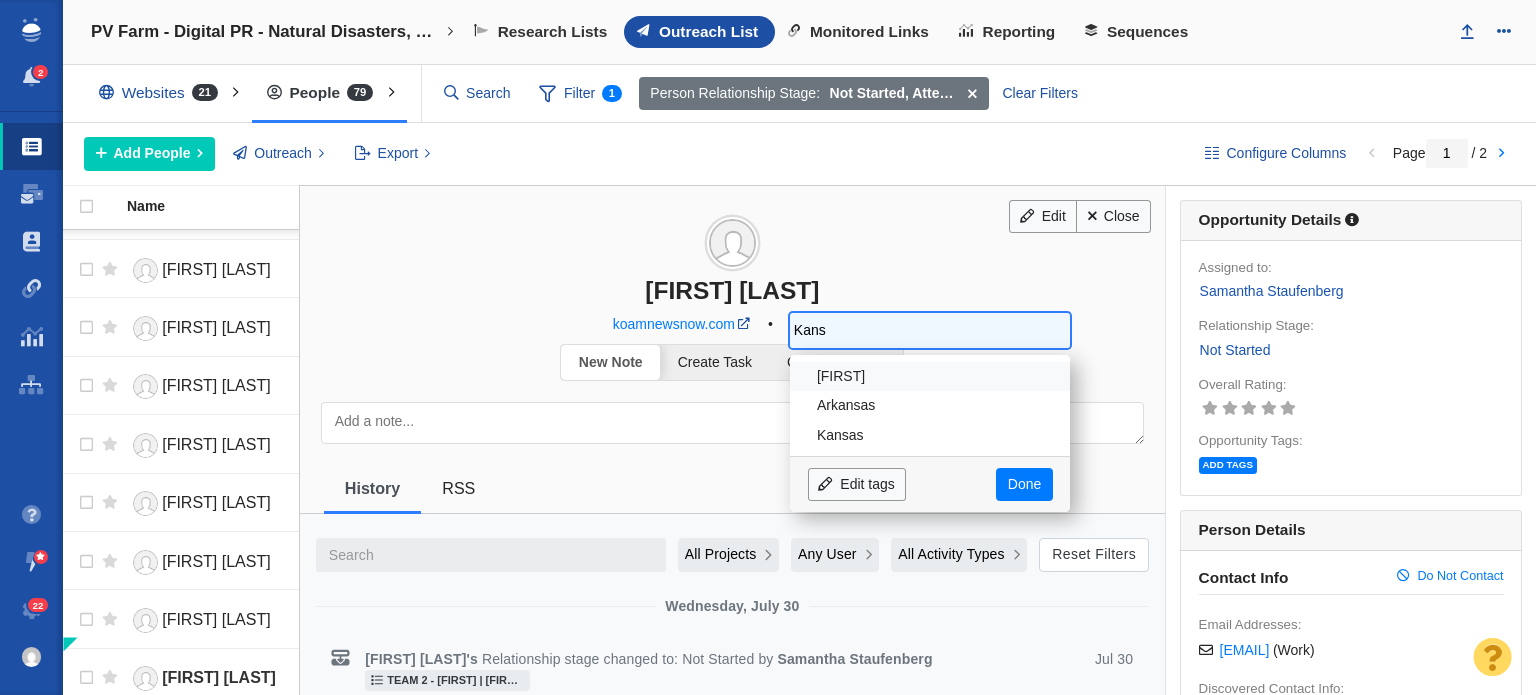 type on "Kansa" 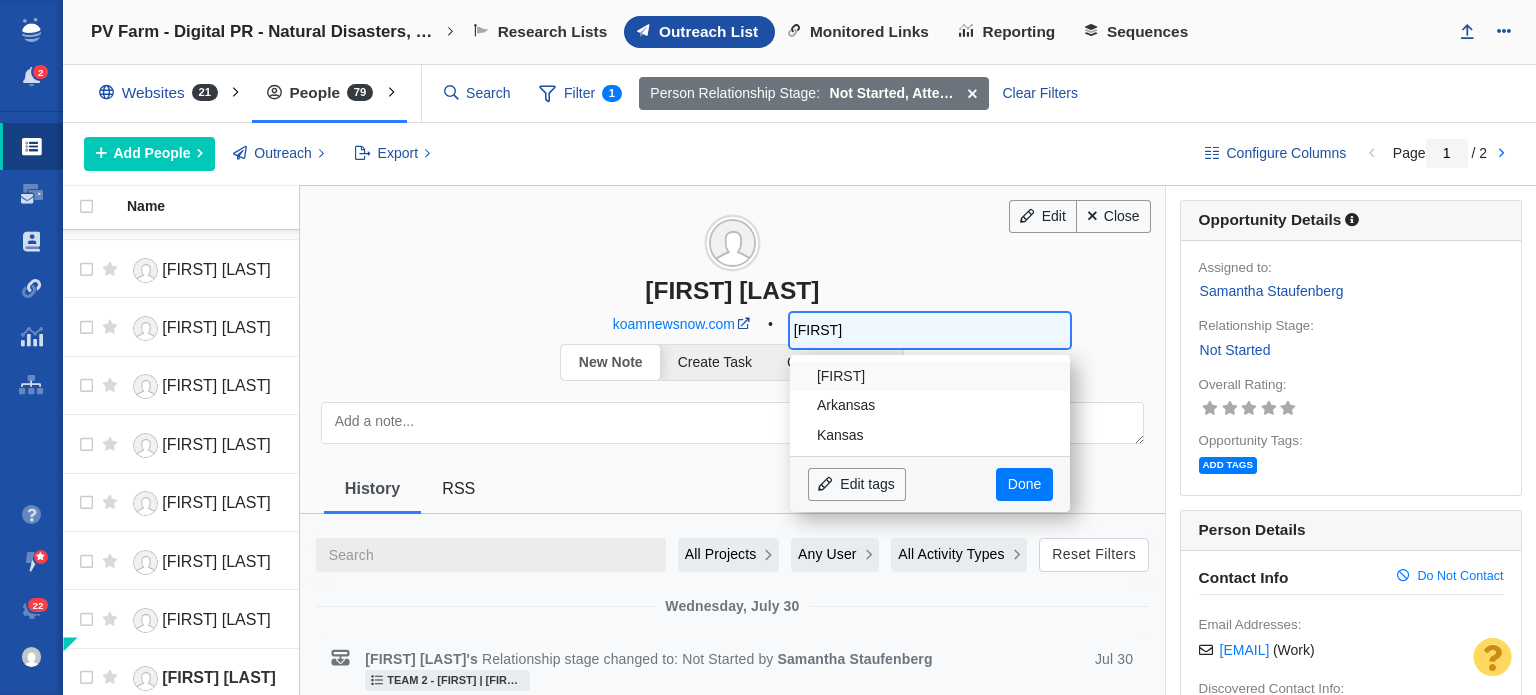 type on "Kansas" 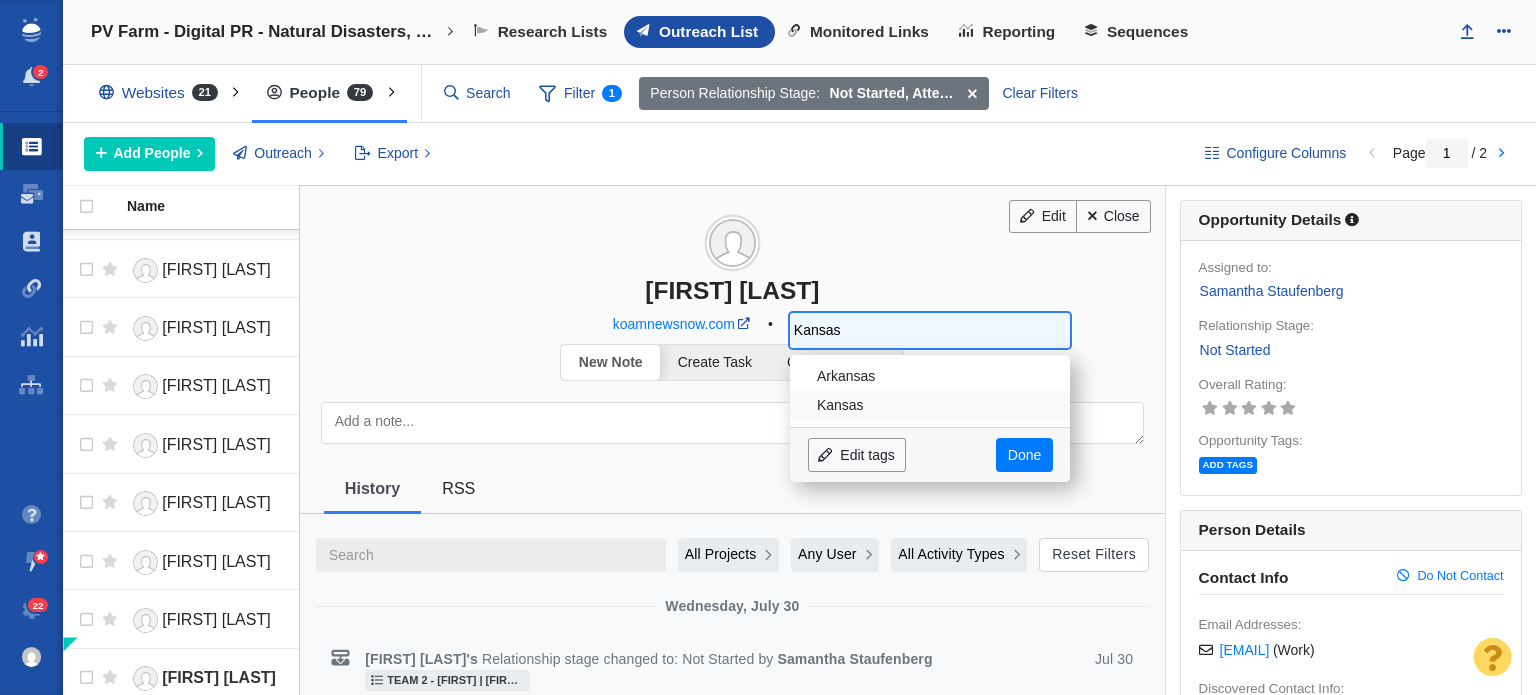 click on "Kansas" at bounding box center [930, 405] 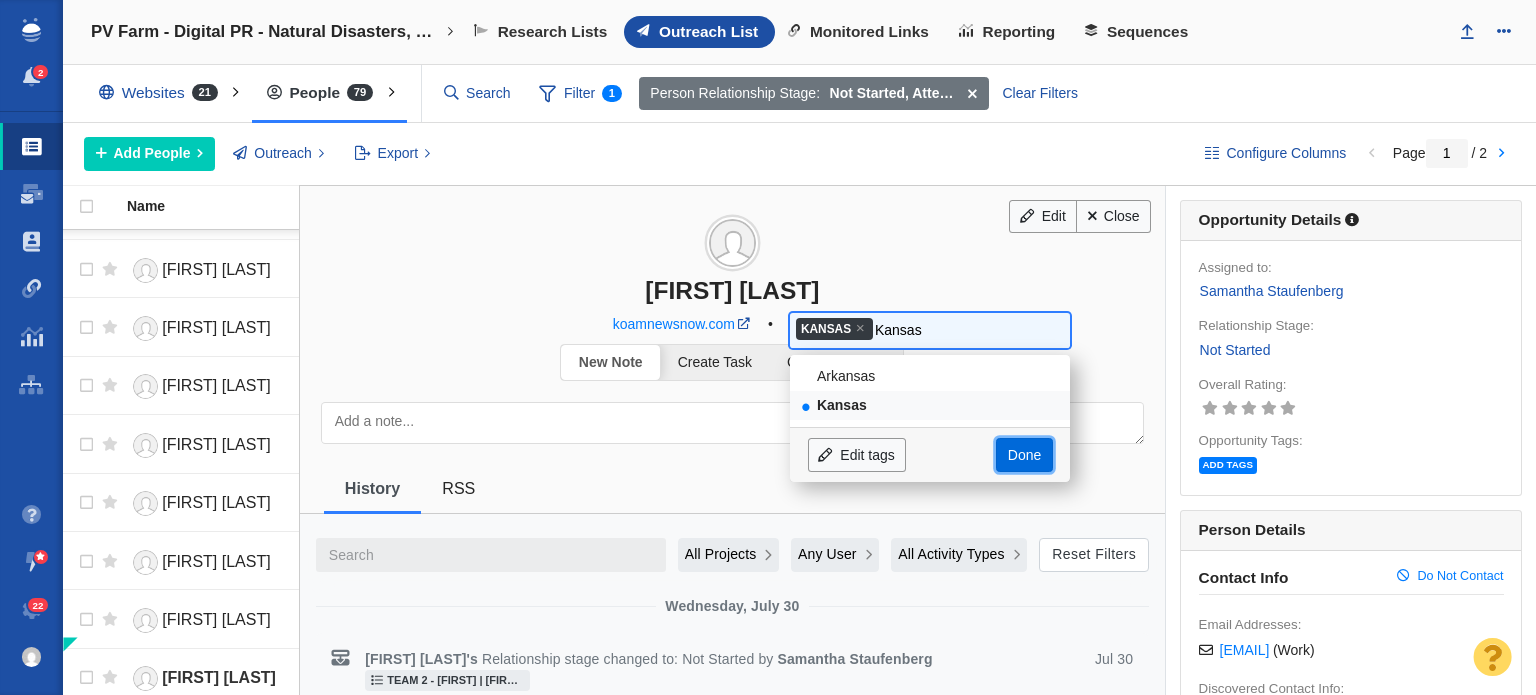 click on "Done" at bounding box center [1024, 455] 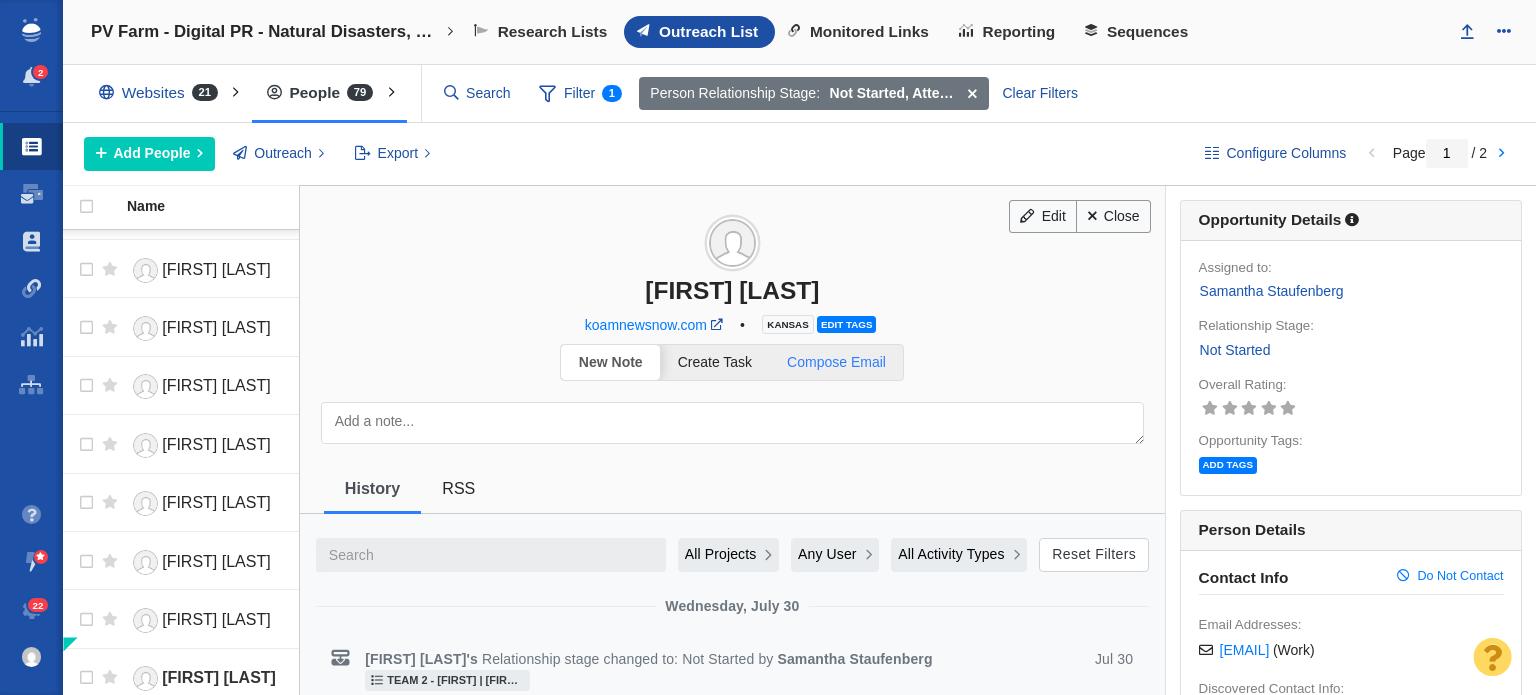 click on "Compose Email" at bounding box center [836, 362] 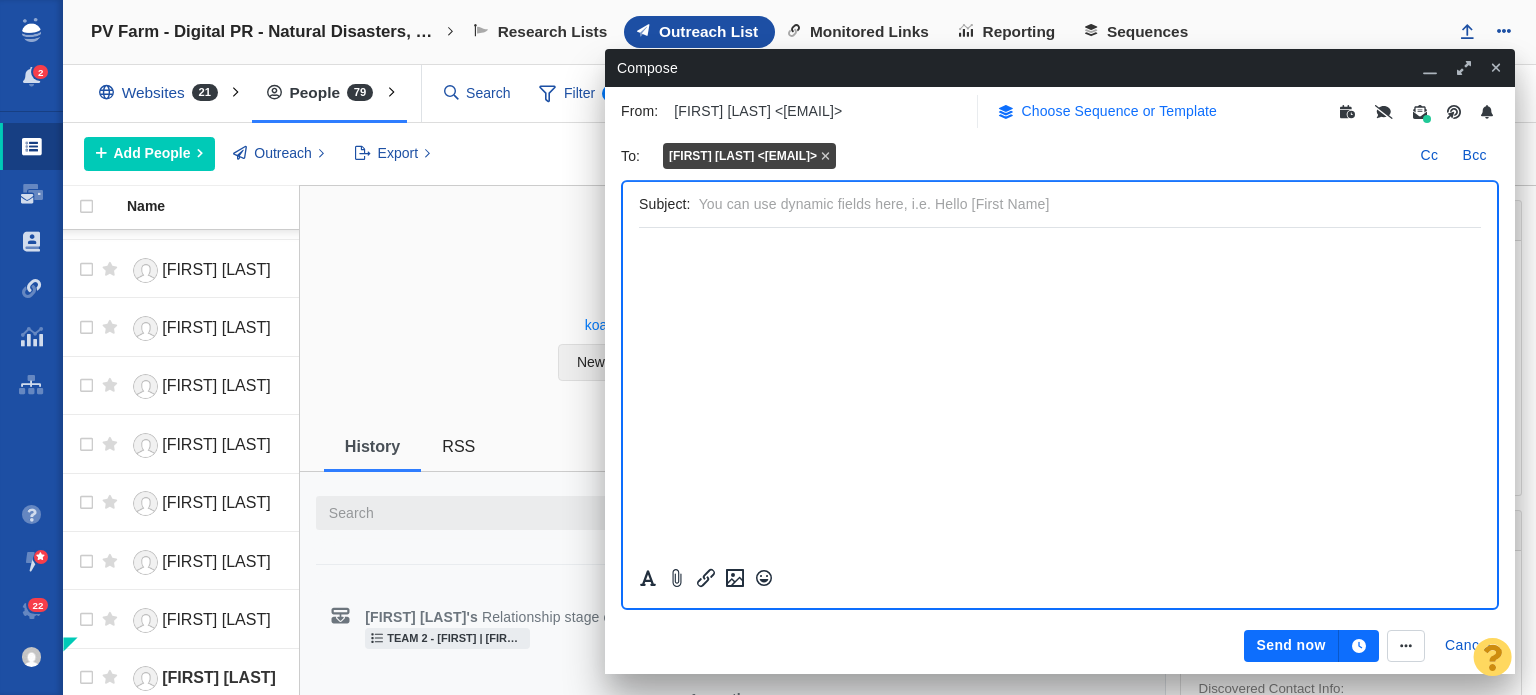 scroll, scrollTop: 0, scrollLeft: 0, axis: both 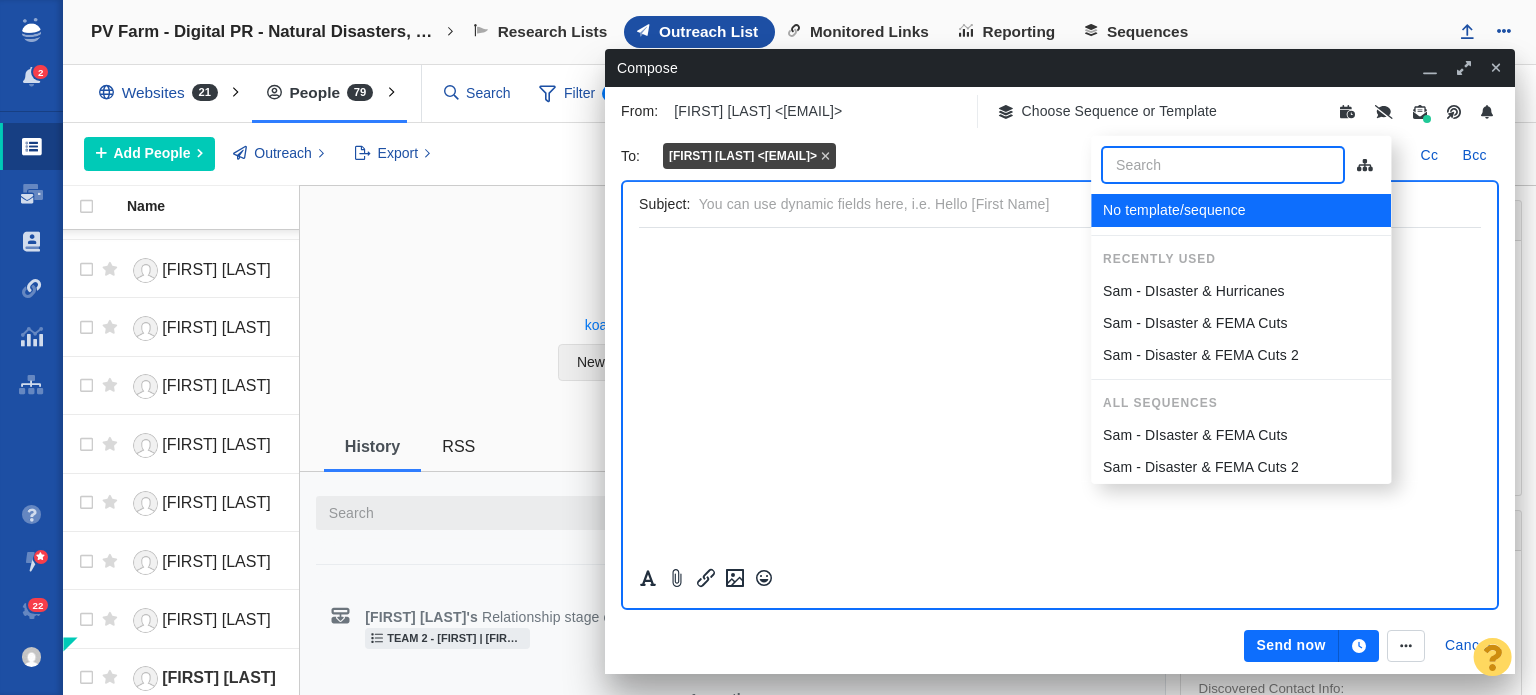click on "Sam - Disaster & FEMA Cuts 2" at bounding box center (1201, 355) 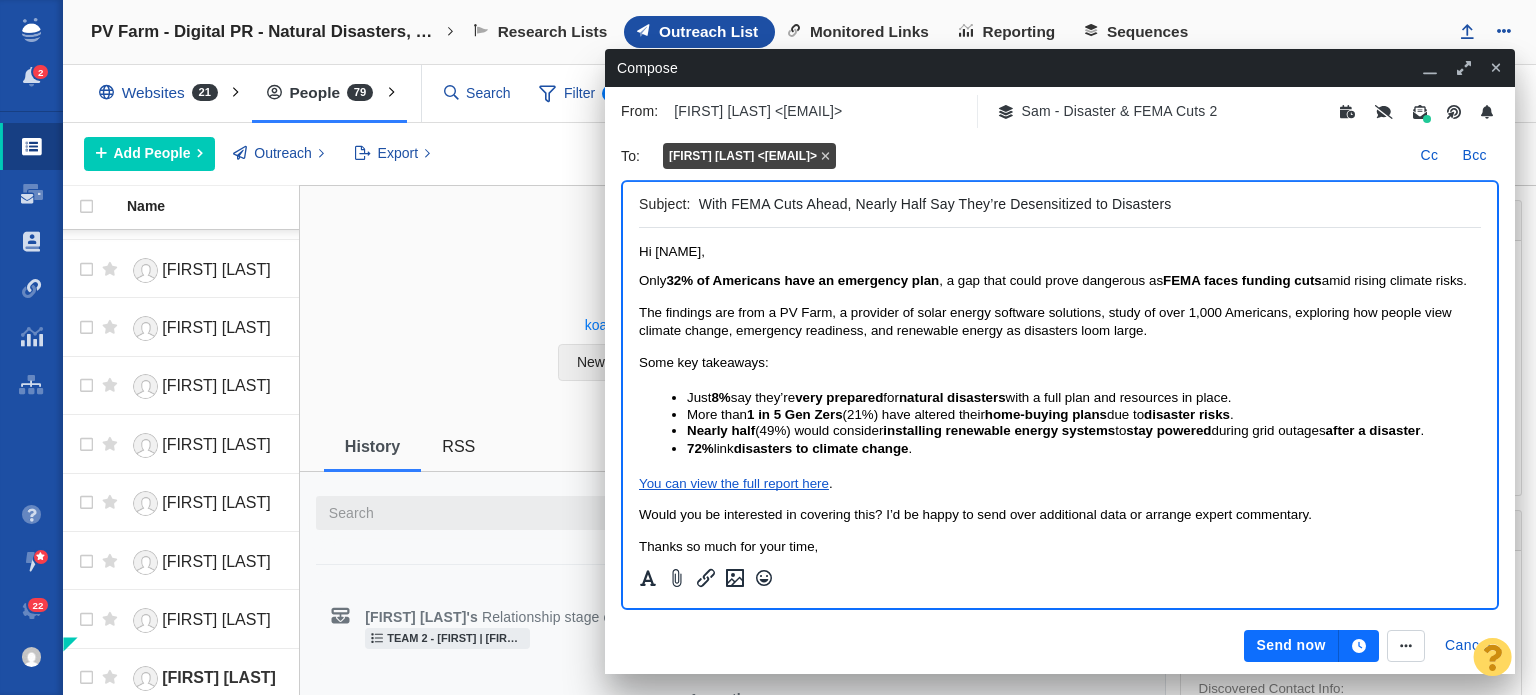 scroll, scrollTop: 0, scrollLeft: 0, axis: both 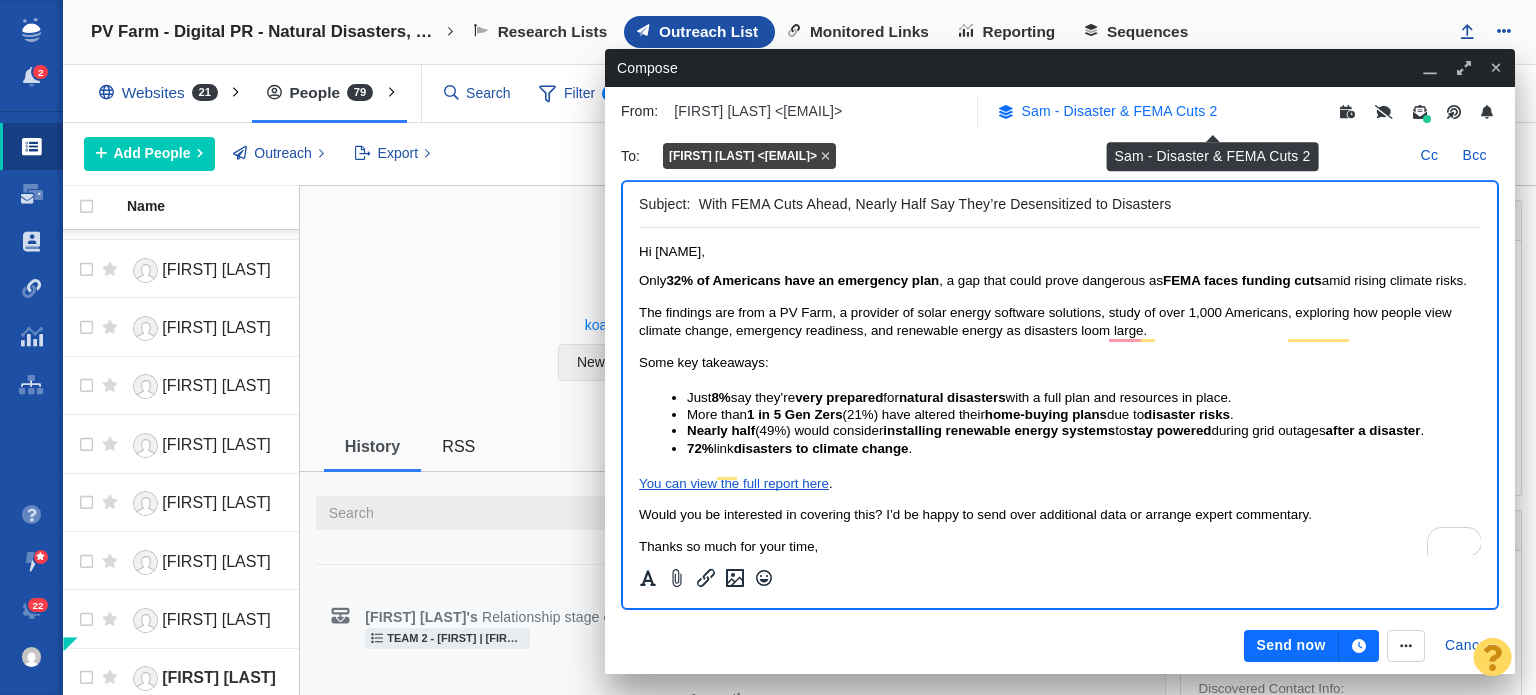 click on "Sam - Disaster & FEMA Cuts 2" at bounding box center [1120, 111] 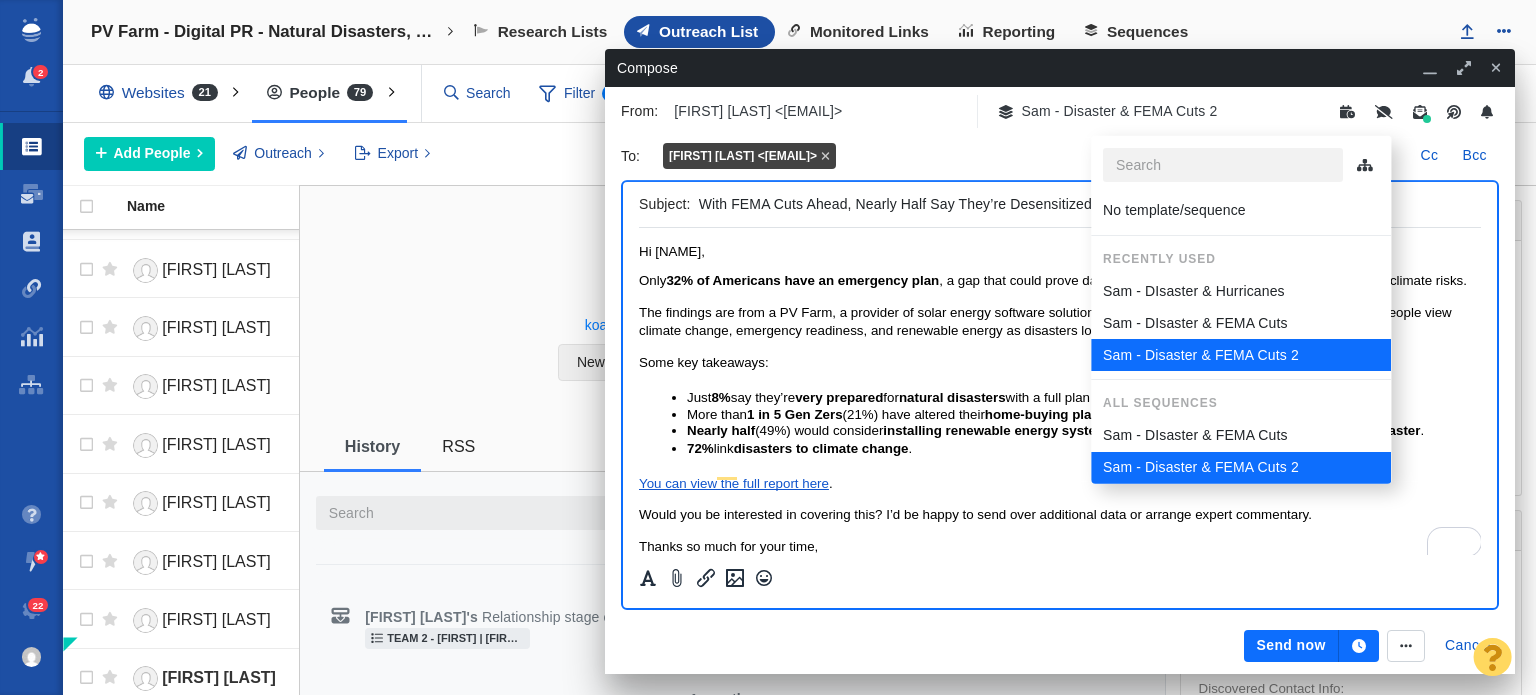click on "Sam - DIsaster & FEMA Cuts" at bounding box center (1195, 323) 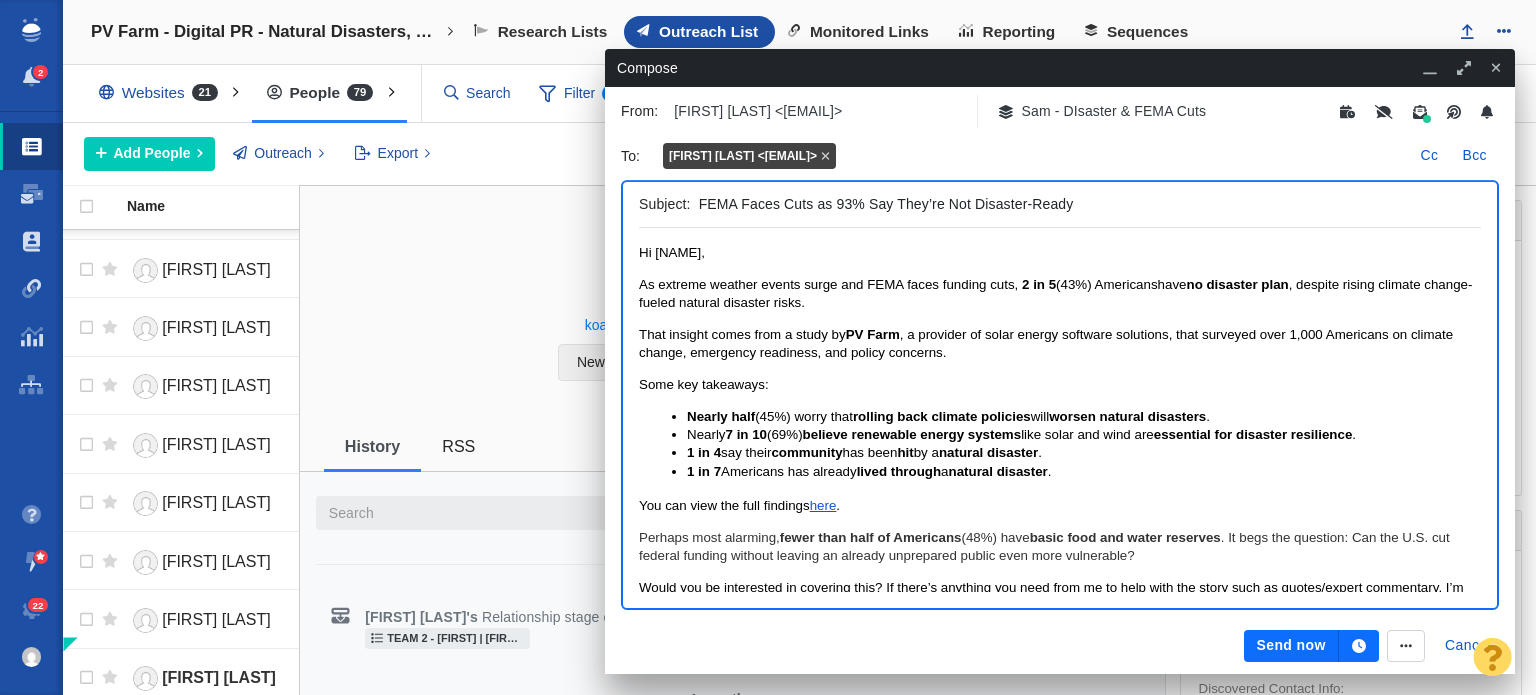 scroll, scrollTop: 0, scrollLeft: 0, axis: both 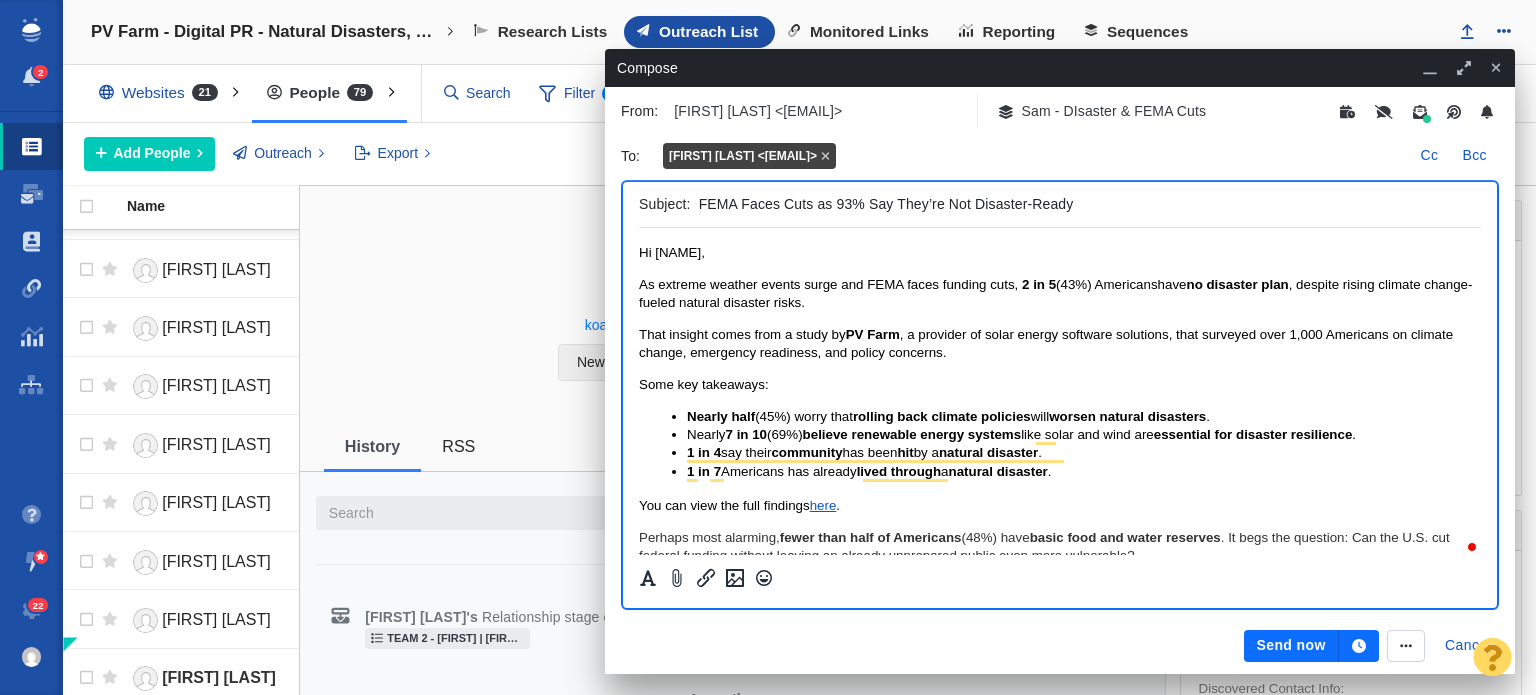 click on "FEMA Faces Cuts as 93% Say They’re Not Disaster-Ready" at bounding box center (1086, 204) 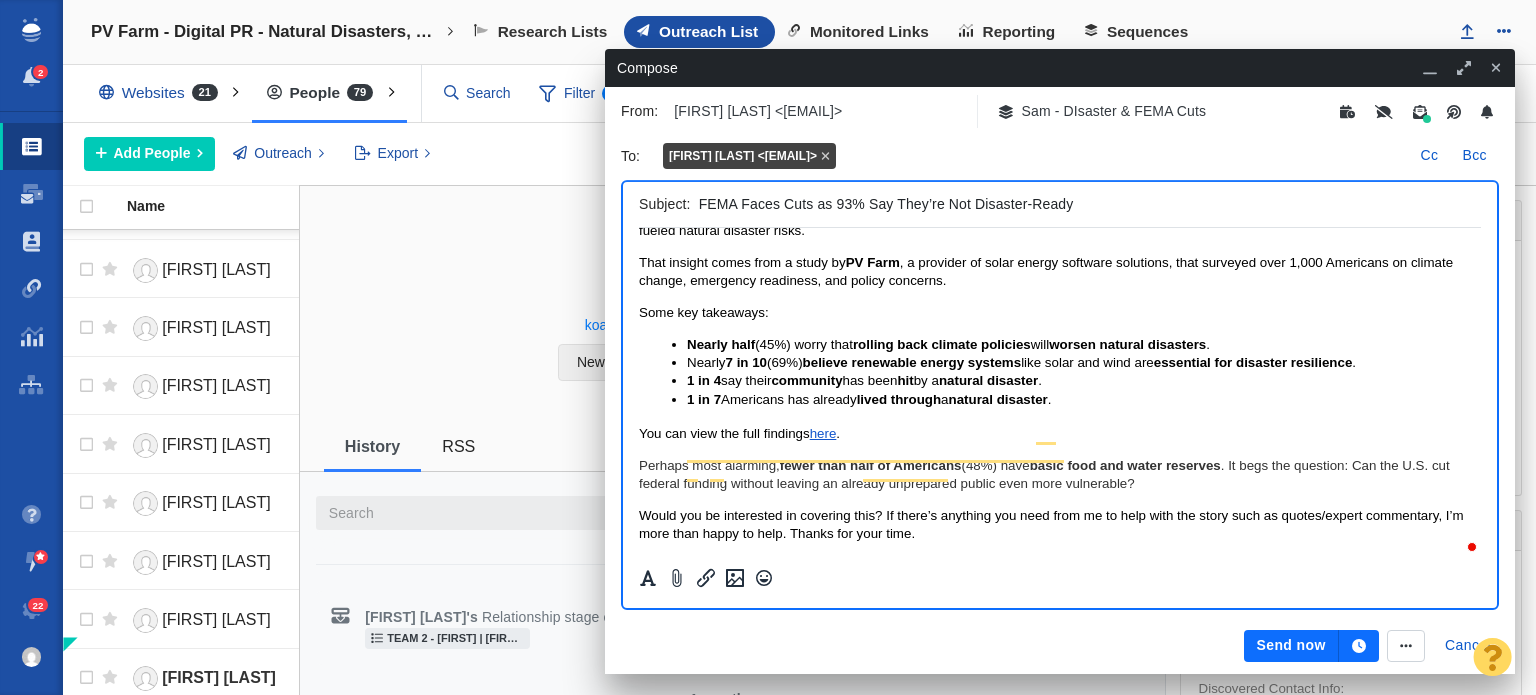 scroll, scrollTop: 81, scrollLeft: 0, axis: vertical 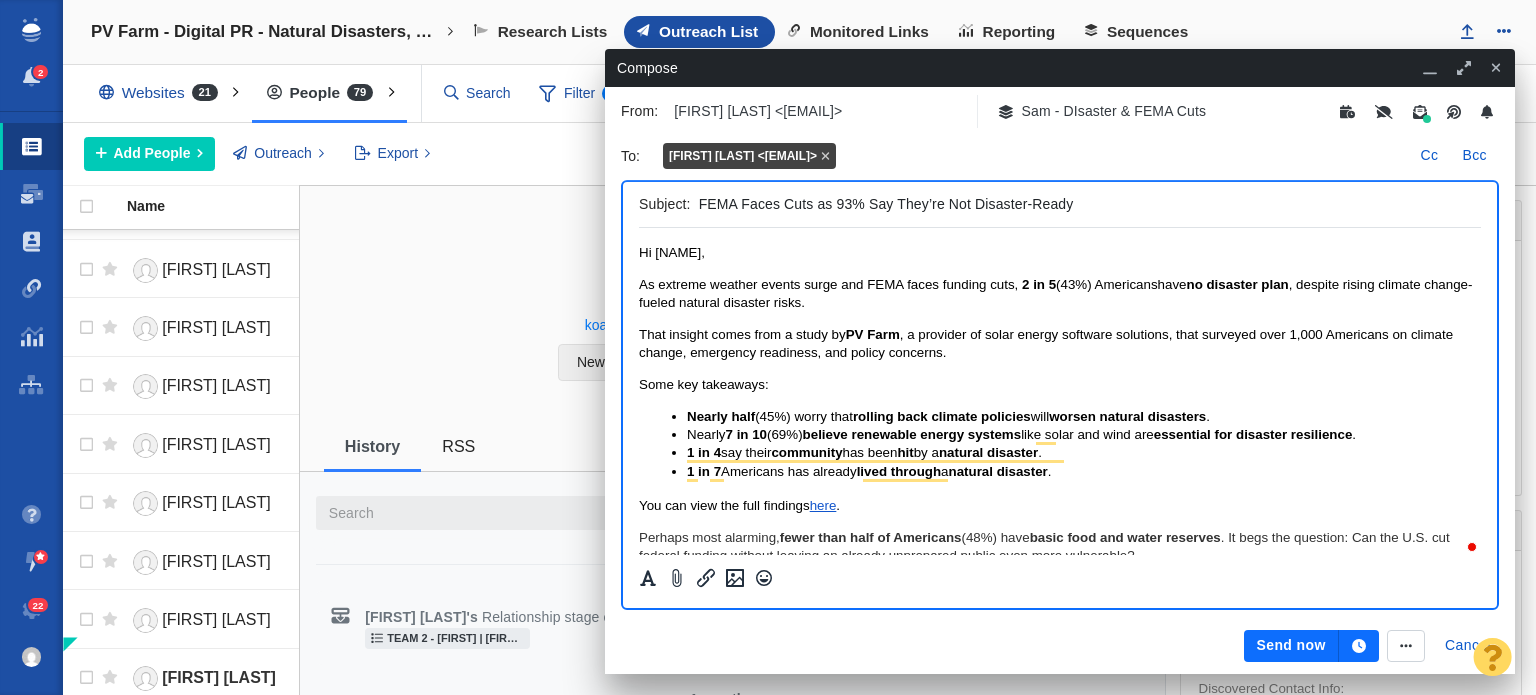 click on "FEMA Faces Cuts as 93% Say They’re Not Disaster-Ready" at bounding box center [1086, 204] 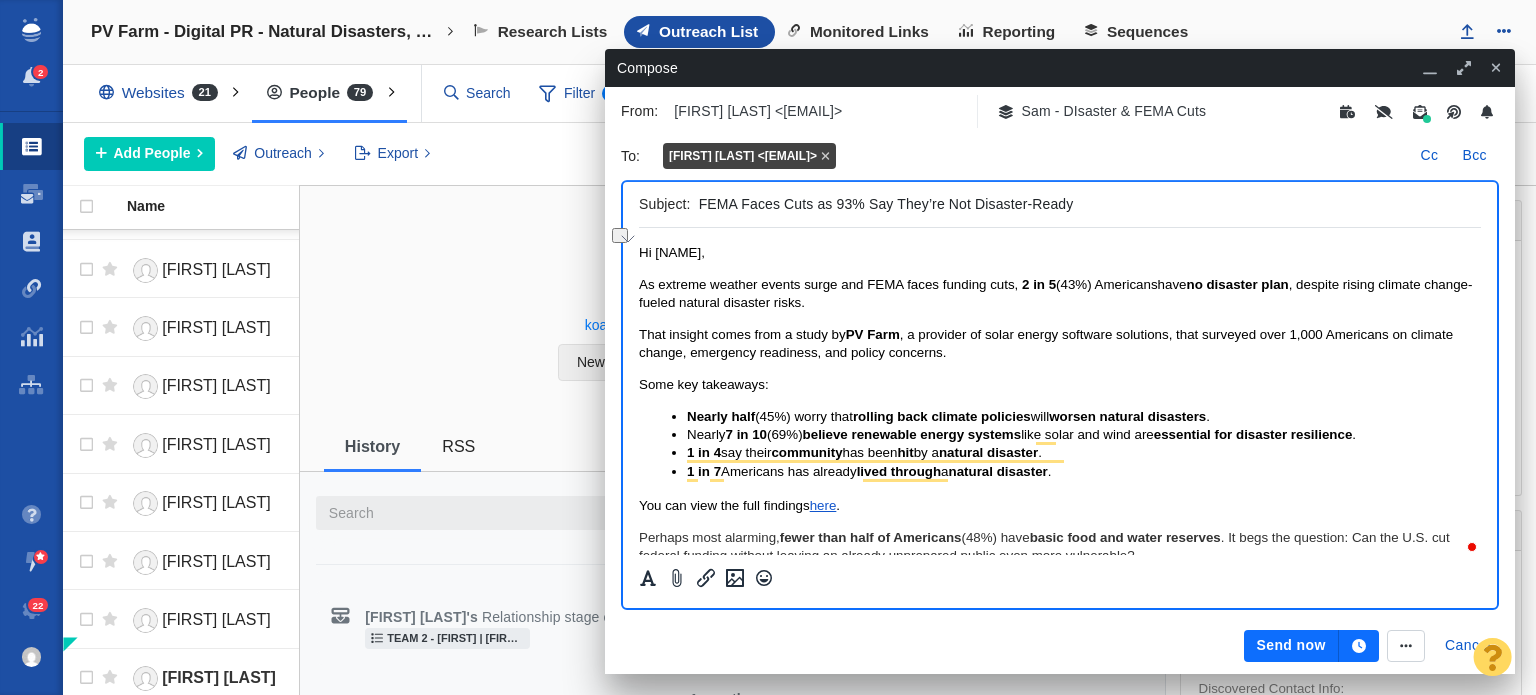 drag, startPoint x: 1028, startPoint y: 286, endPoint x: 1298, endPoint y: 283, distance: 270.01666 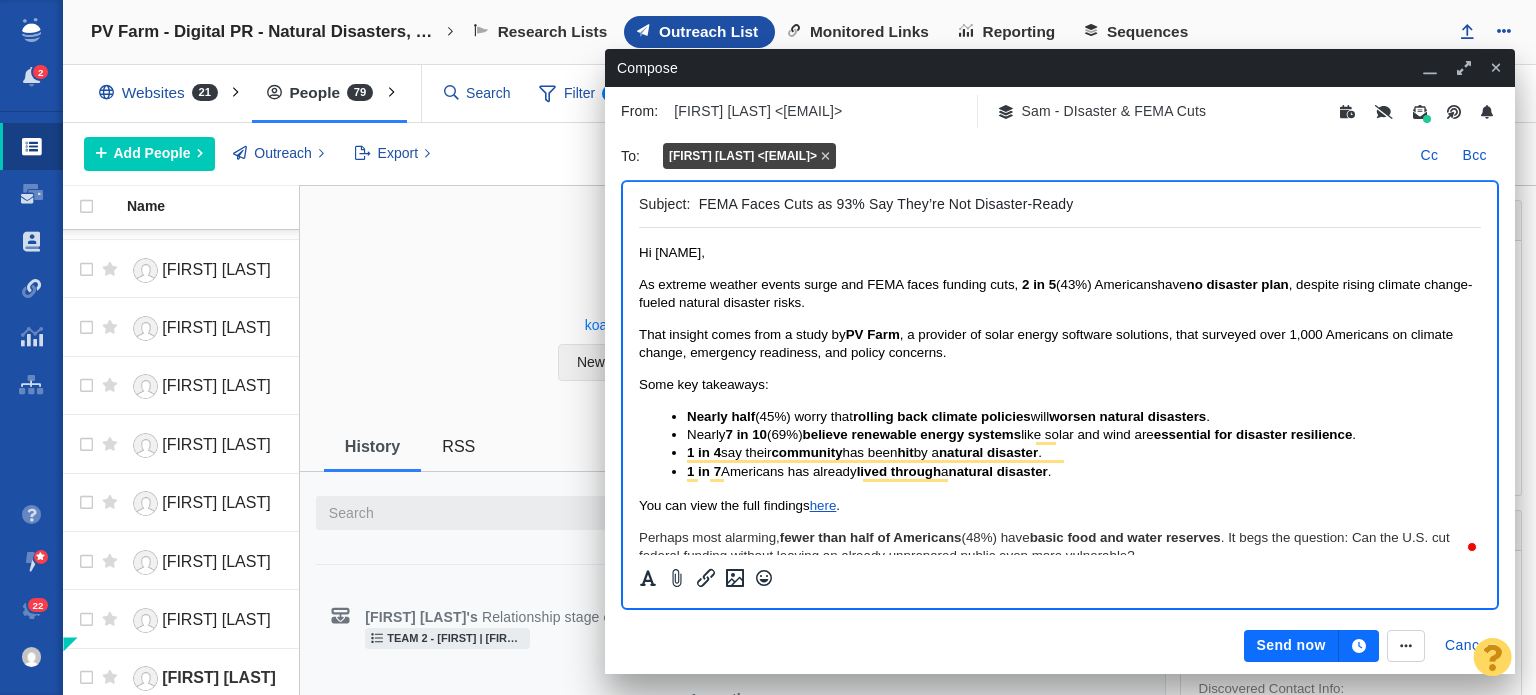 click on "no disaster plan" at bounding box center [1237, 284] 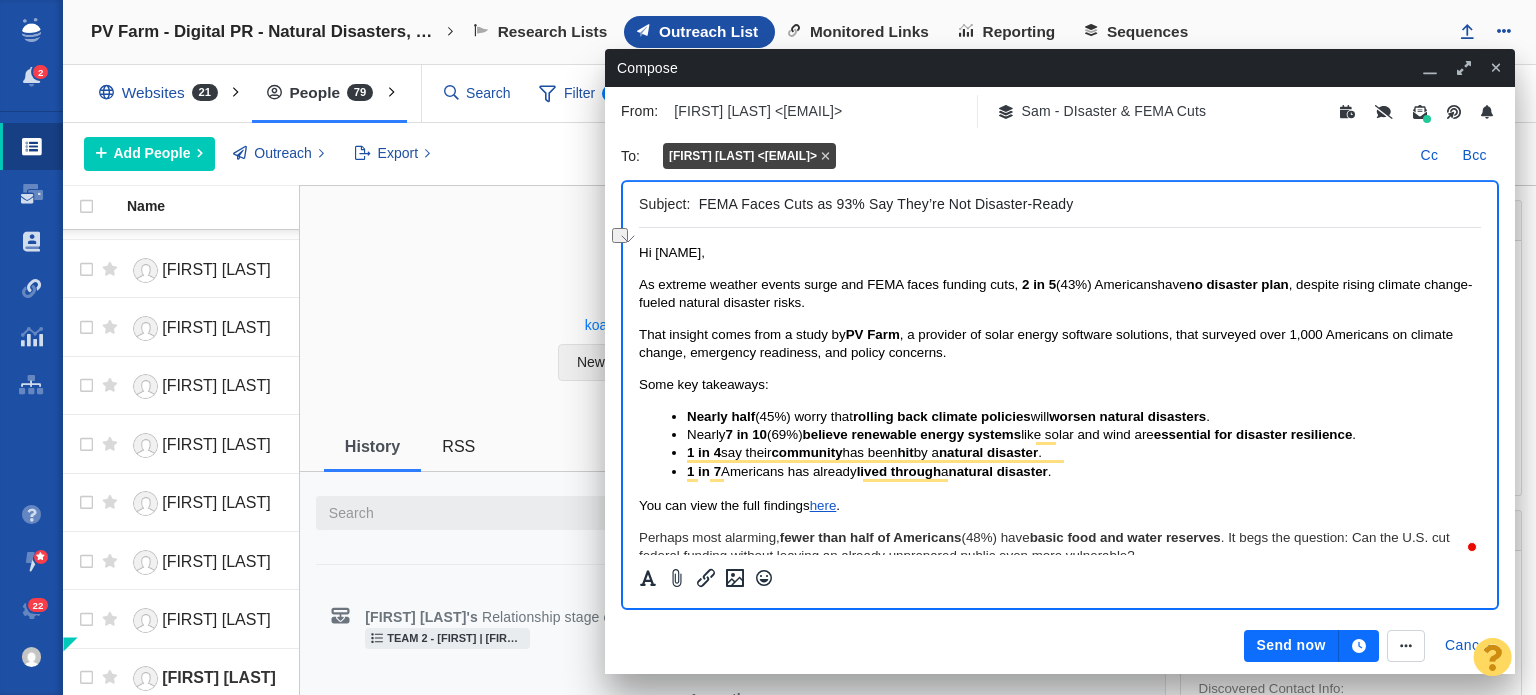 drag, startPoint x: 1298, startPoint y: 286, endPoint x: 1016, endPoint y: 291, distance: 282.0443 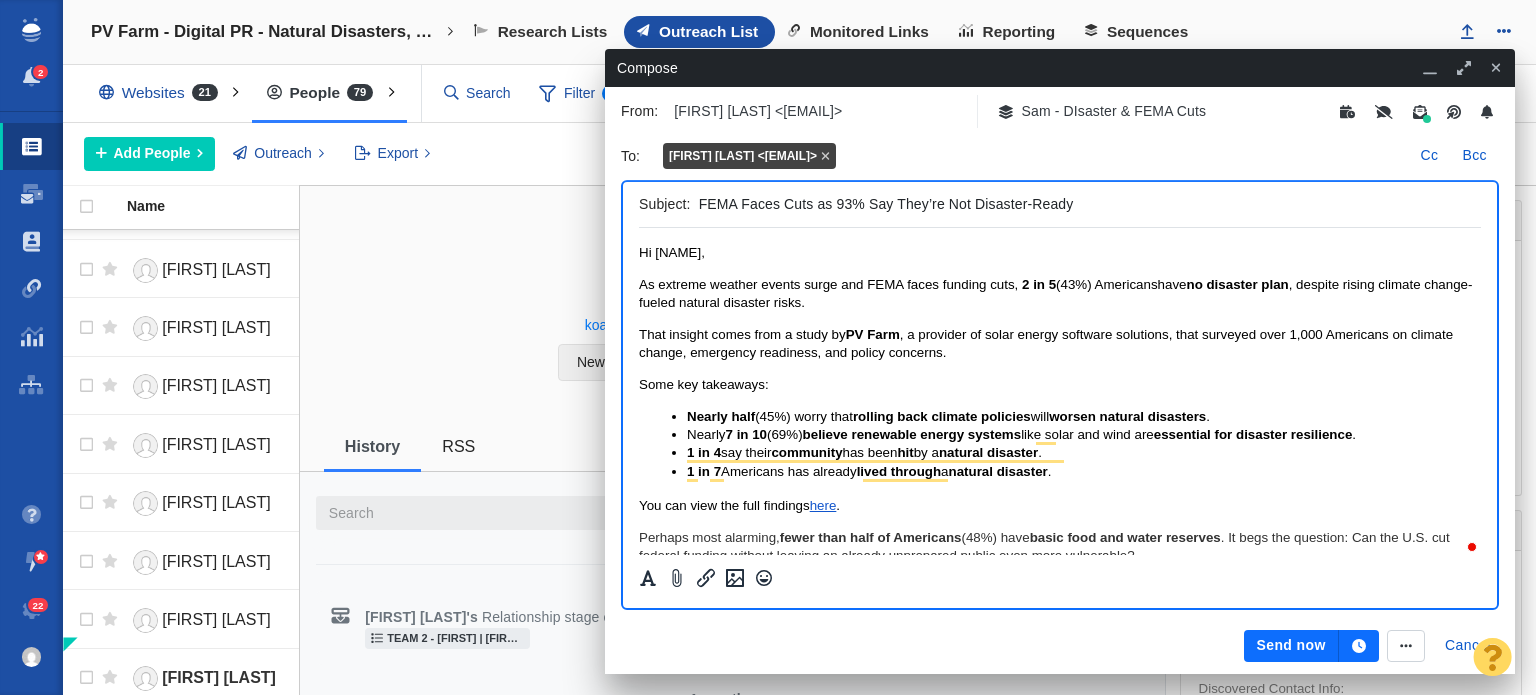 click on "FEMA Faces Cuts as 93% Say They’re Not Disaster-Ready" at bounding box center (1086, 204) 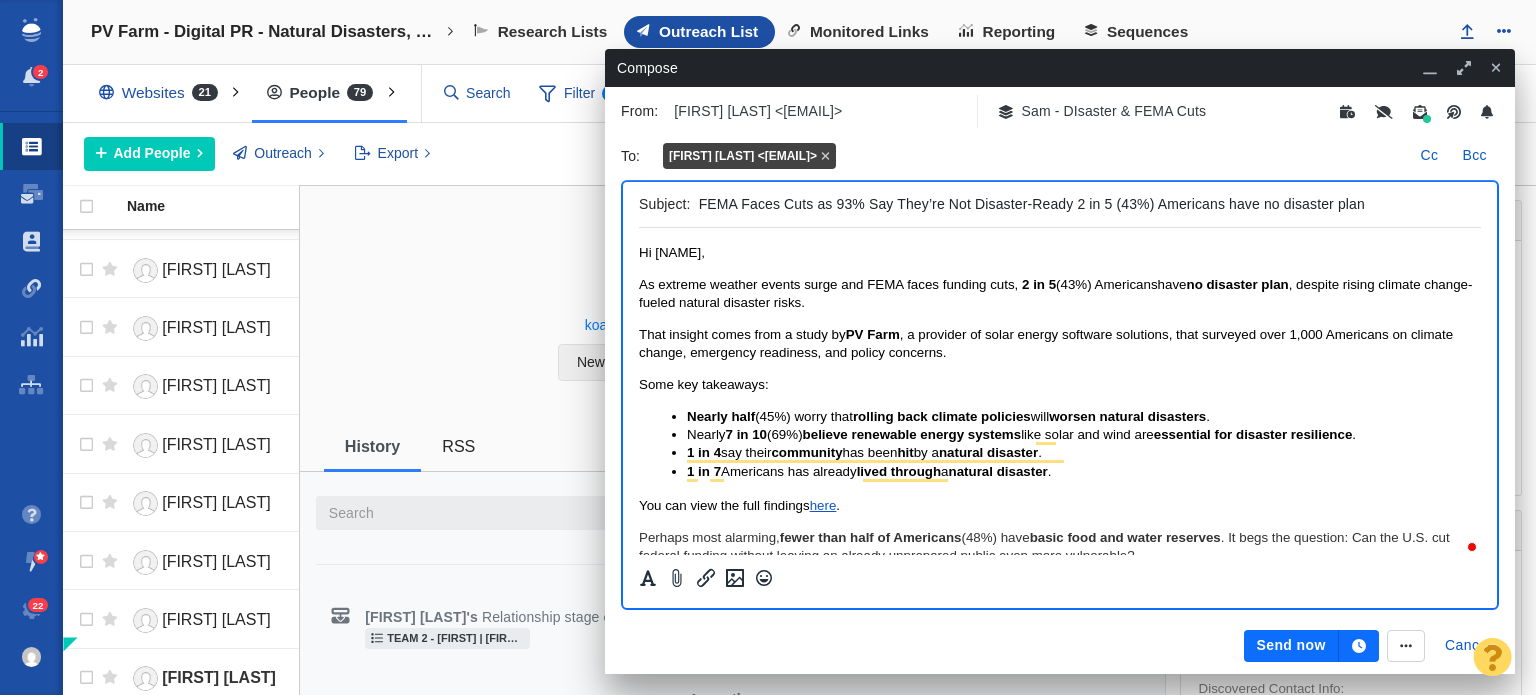 click on "FEMA Faces Cuts as 93% Say They’re Not Disaster-Ready 2 in 5 (43%) Americans have no disaster plan" at bounding box center (1086, 204) 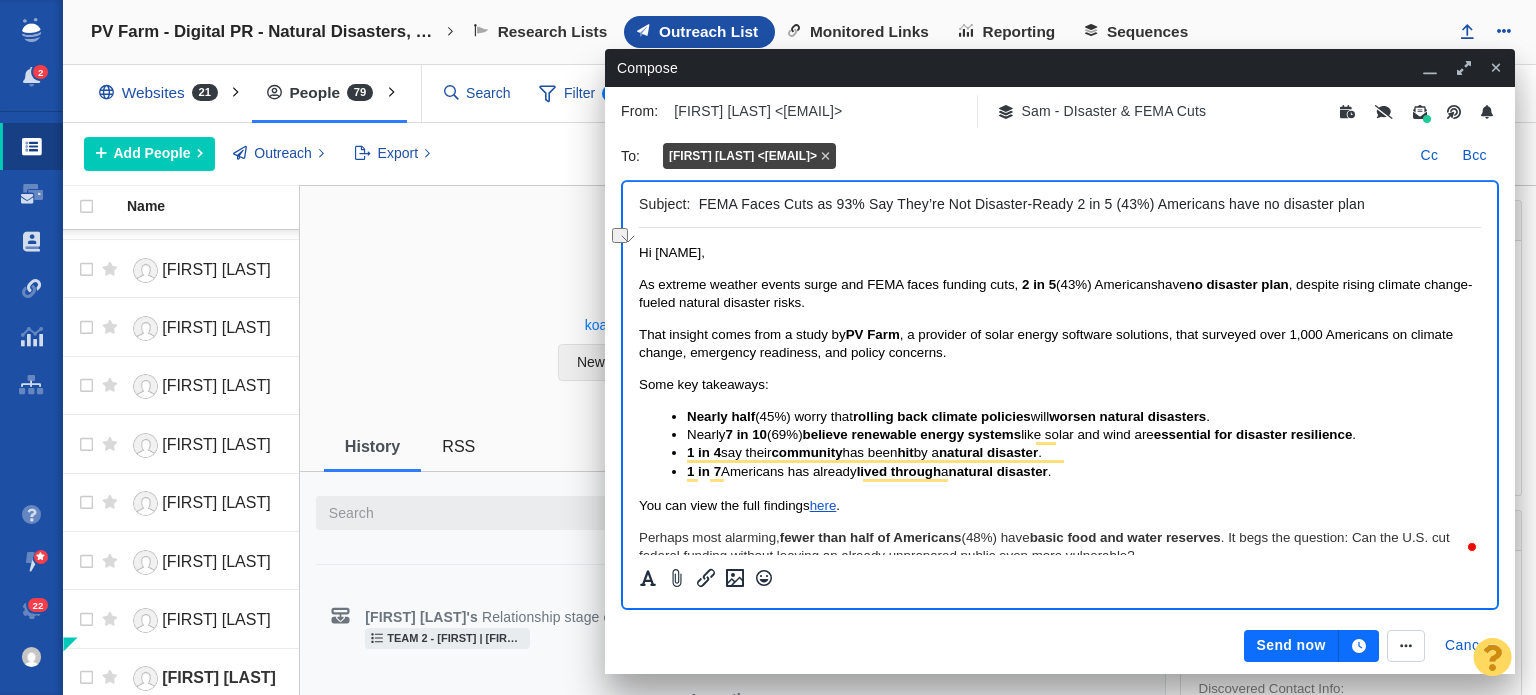 drag, startPoint x: 1022, startPoint y: 283, endPoint x: 1297, endPoint y: 286, distance: 275.01636 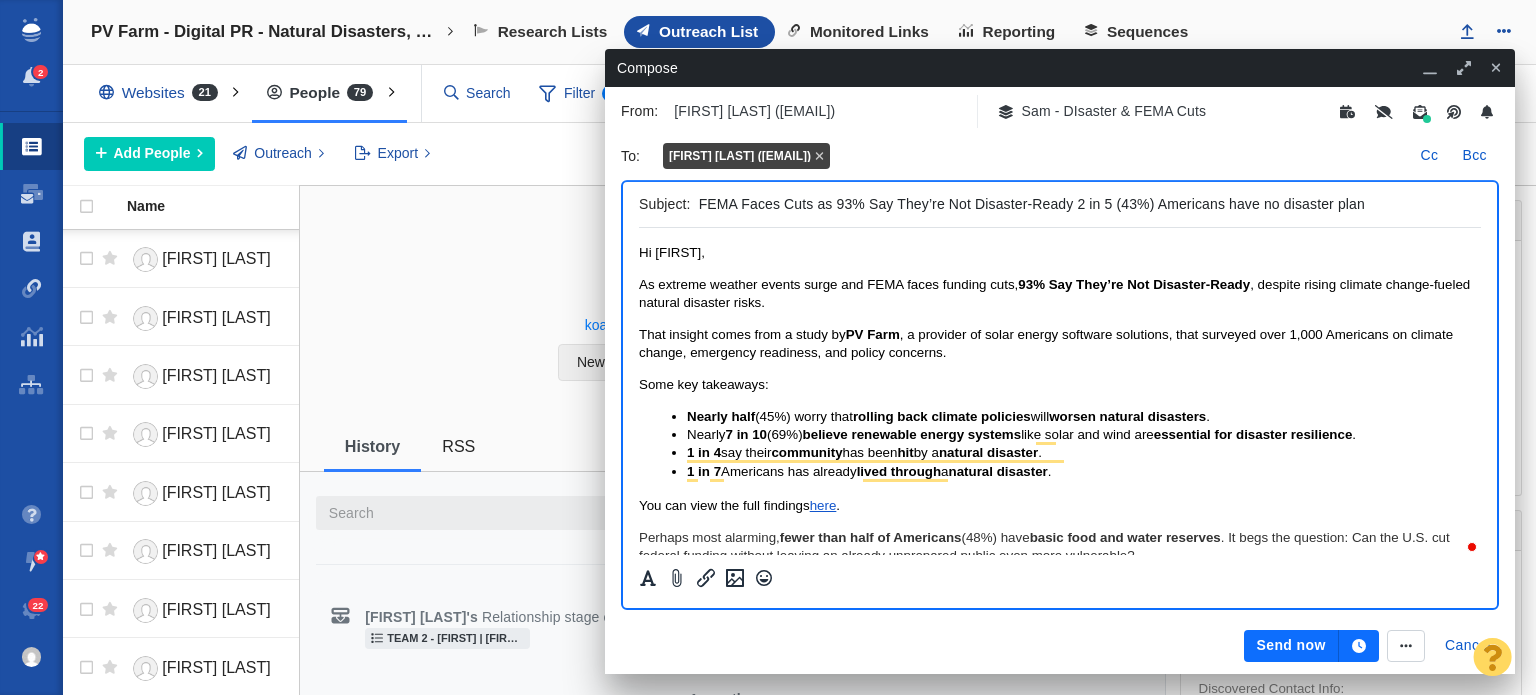 scroll, scrollTop: 0, scrollLeft: 0, axis: both 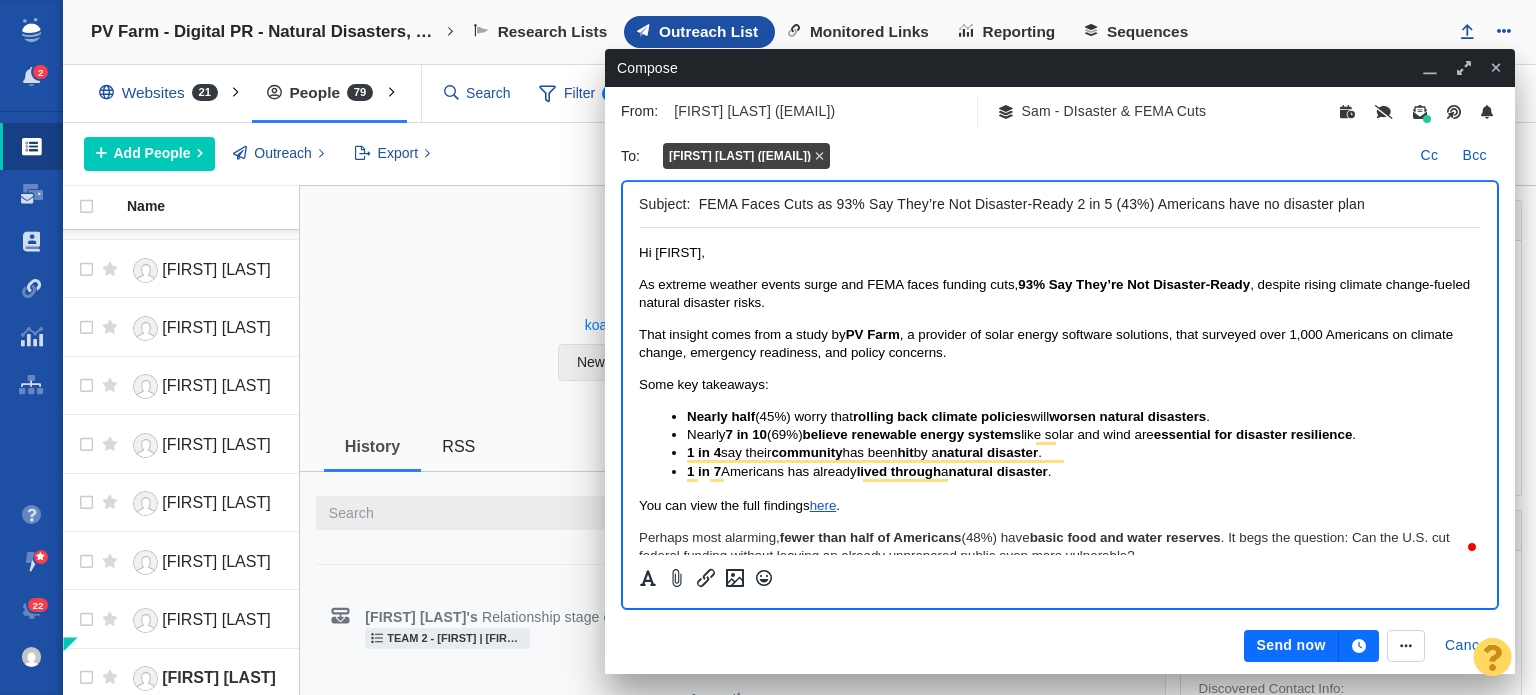 click on "FEMA Faces Cuts as 93% Say They’re Not Disaster-Ready 2 in 5 (43%) Americans have no disaster plan" at bounding box center [1086, 204] 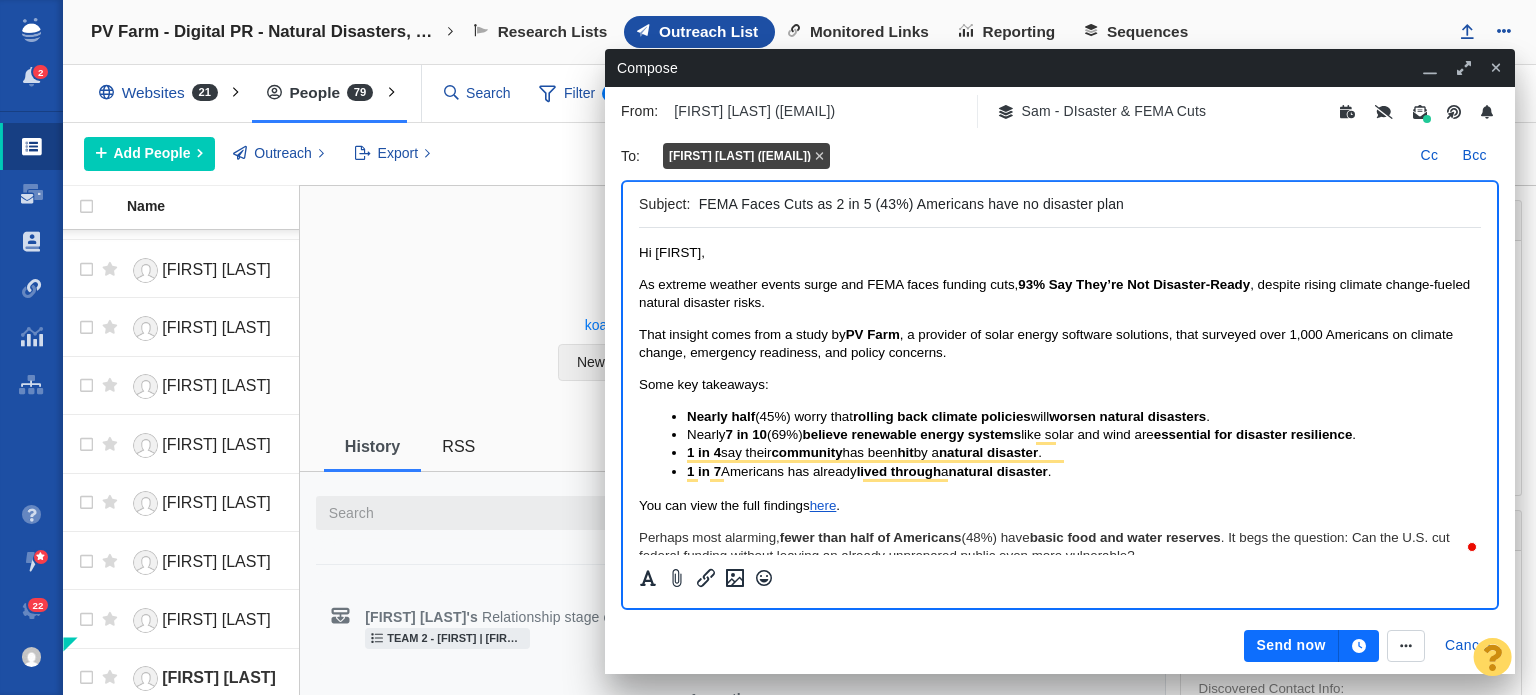 click on "FEMA Faces Cuts as 2 in 5 (43%) Americans have no disaster plan" at bounding box center (1086, 204) 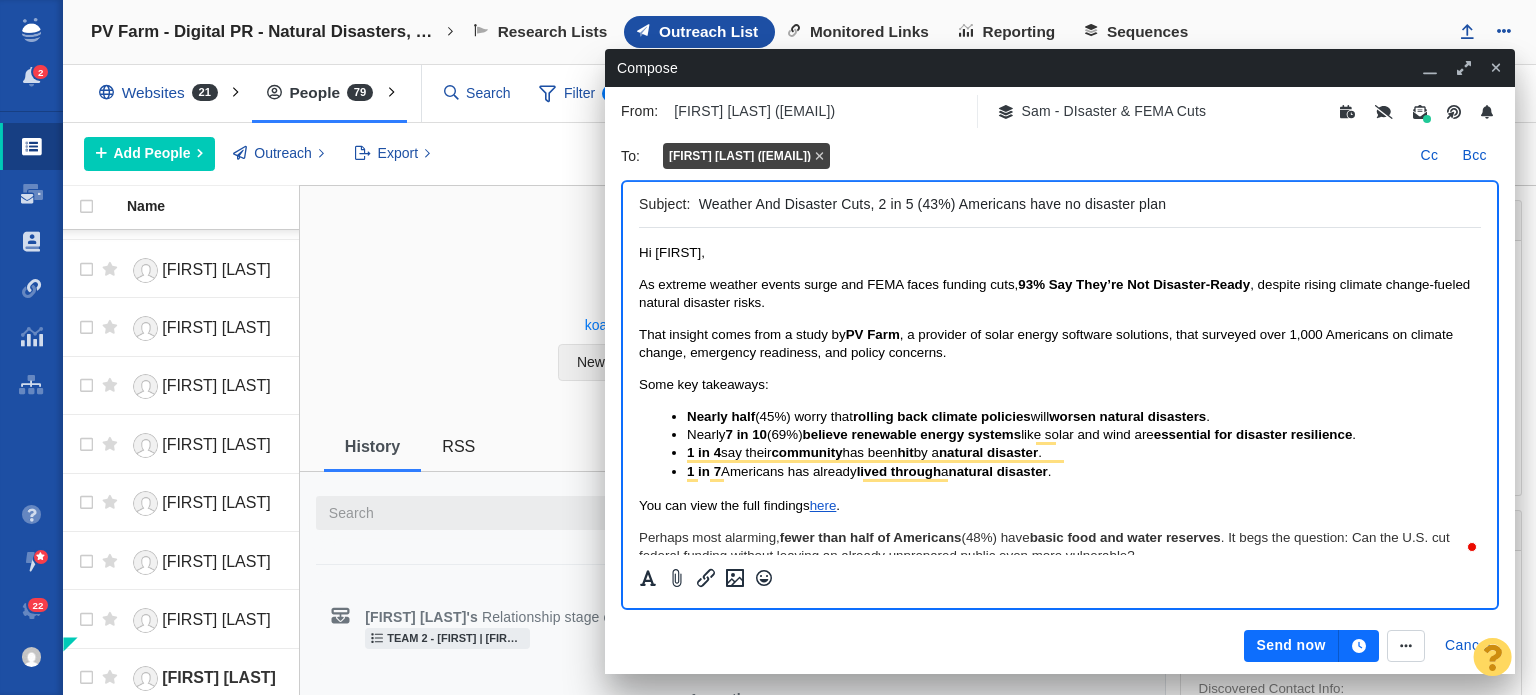 click on "Subject: Weather And Disaster Cuts, 2 in 5 (43%) Americans have no disaster plan" at bounding box center [1060, 205] 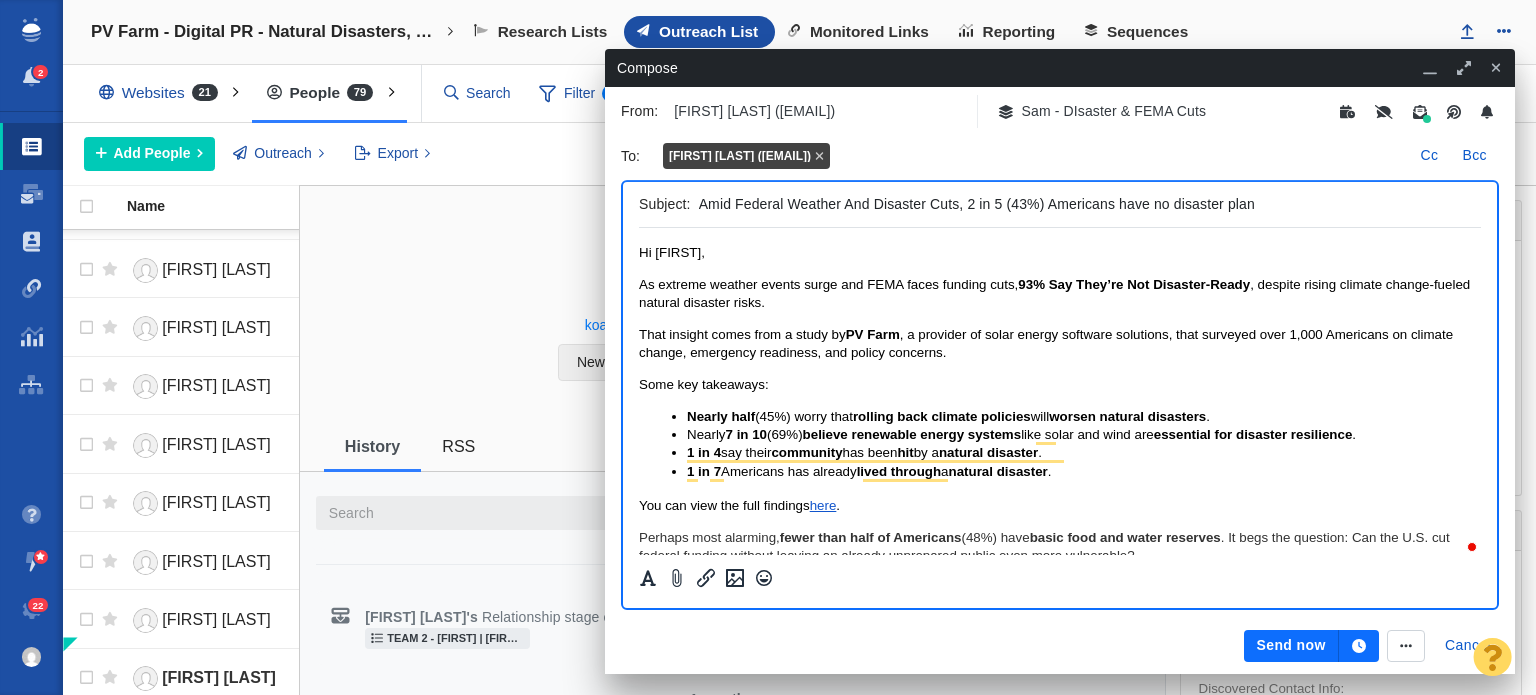 drag, startPoint x: 1094, startPoint y: 199, endPoint x: 508, endPoint y: 166, distance: 586.92847 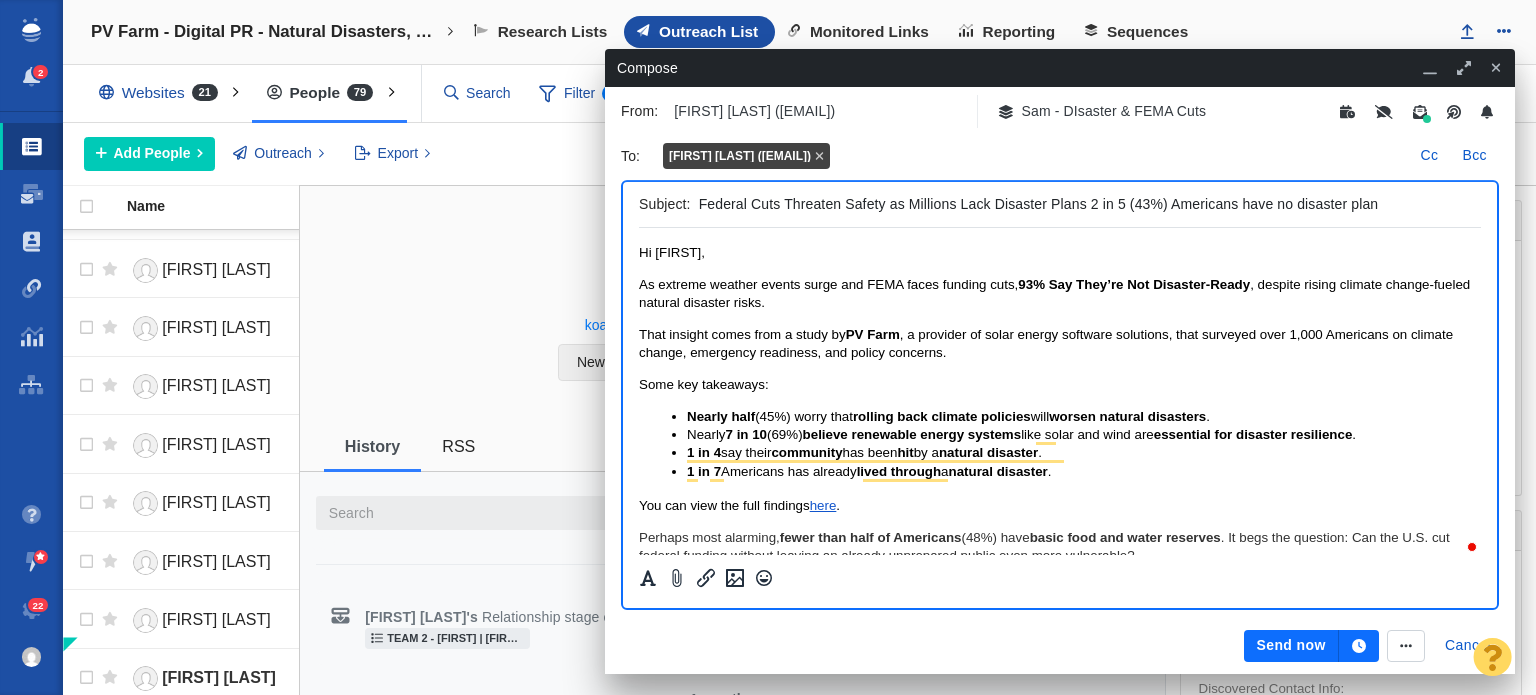 drag, startPoint x: 912, startPoint y: 205, endPoint x: 1091, endPoint y: 192, distance: 179.47145 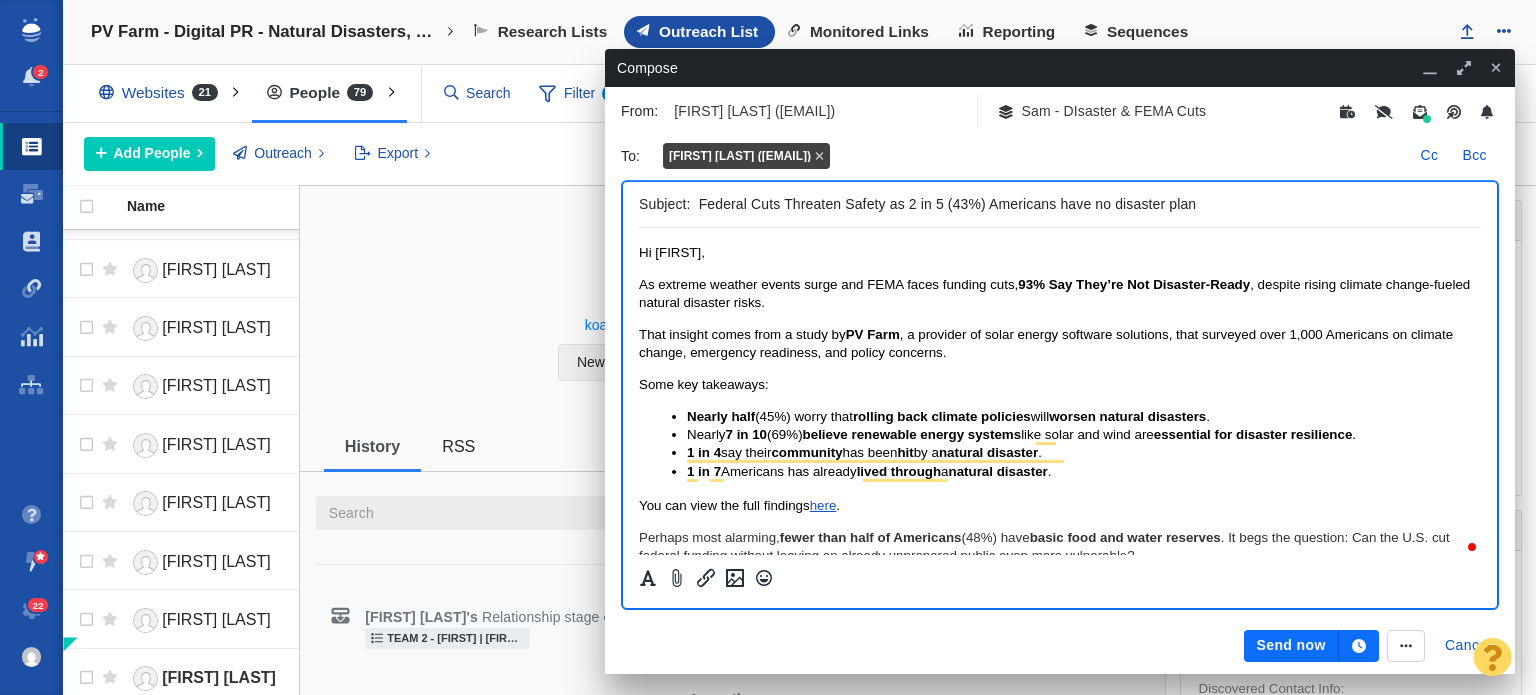 drag, startPoint x: 952, startPoint y: 202, endPoint x: 989, endPoint y: 200, distance: 37.054016 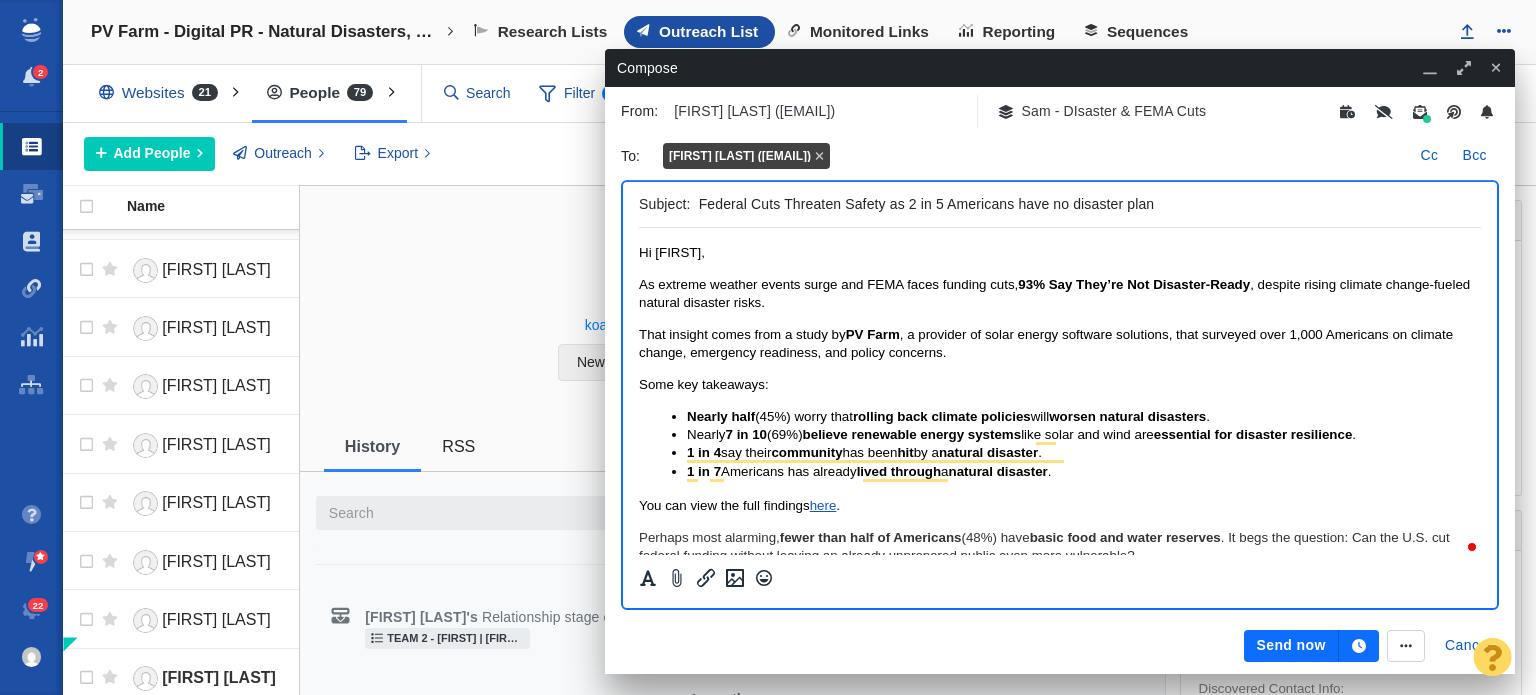 drag, startPoint x: 1016, startPoint y: 208, endPoint x: 1155, endPoint y: 207, distance: 139.0036 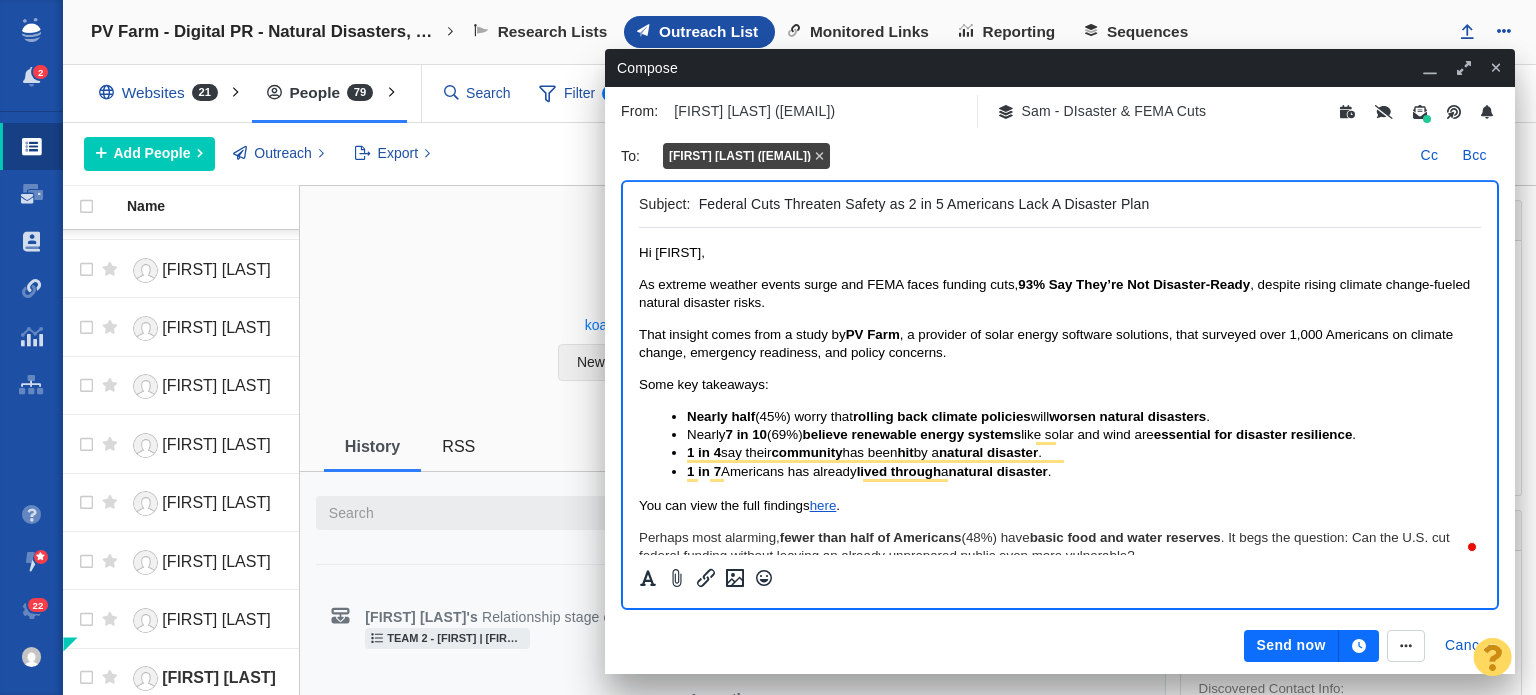 click on "Federal Cuts Threaten Safety as 2 in 5 Americans Lack A Disaster Plan" at bounding box center [1086, 204] 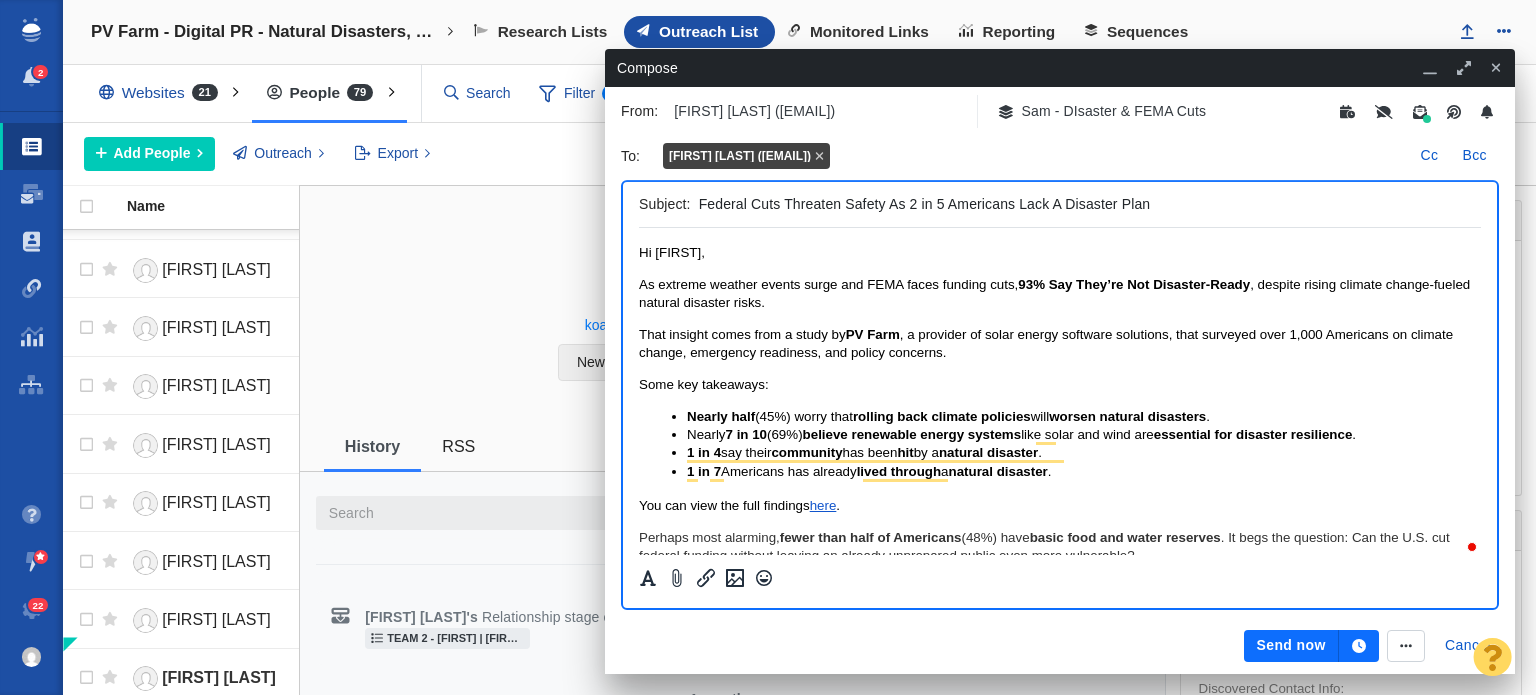 drag, startPoint x: 908, startPoint y: 204, endPoint x: 712, endPoint y: 187, distance: 196.73587 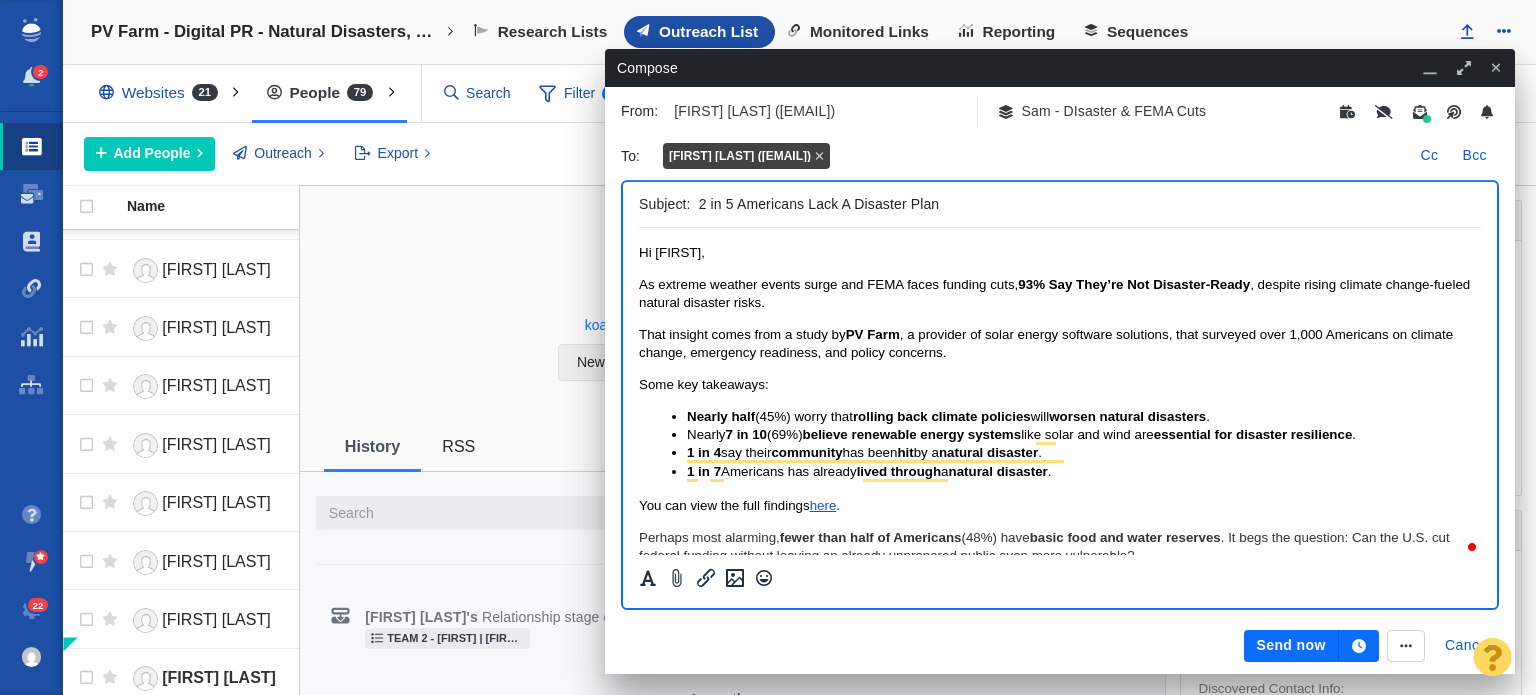 click on "2 in 5 Americans Lack A Disaster Plan" at bounding box center (1086, 204) 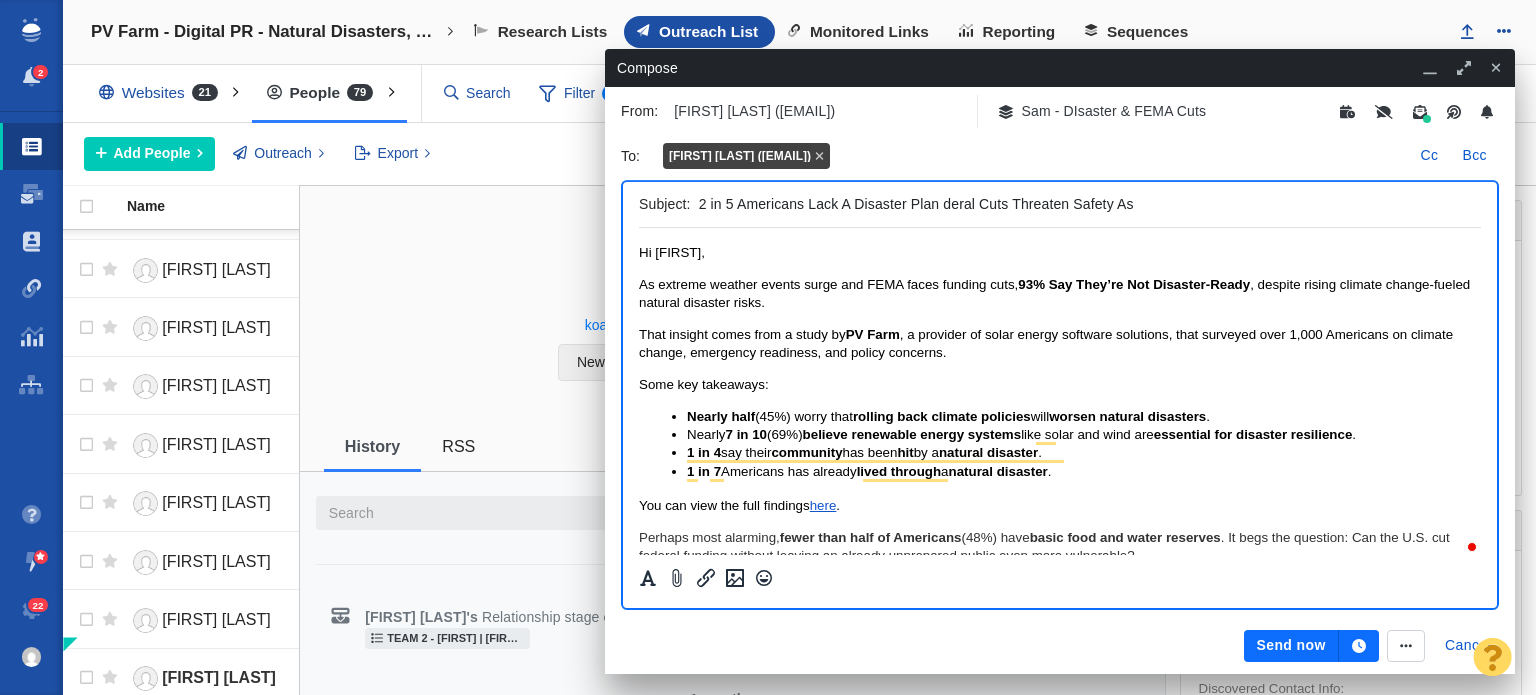 click on "2 in 5 Americans Lack A Disaster Plan deral Cuts Threaten Safety As" at bounding box center (1086, 204) 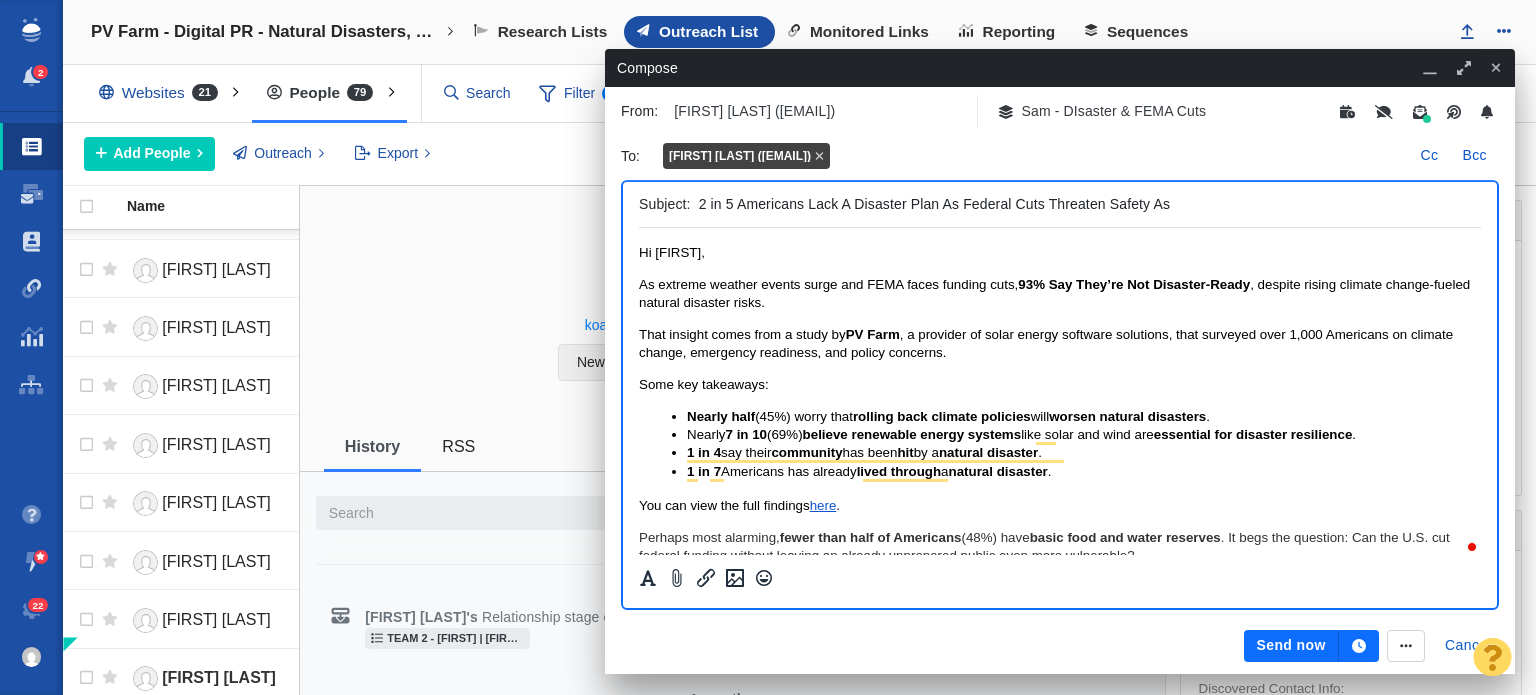 drag, startPoint x: 1158, startPoint y: 205, endPoint x: 1236, endPoint y: 217, distance: 78.91768 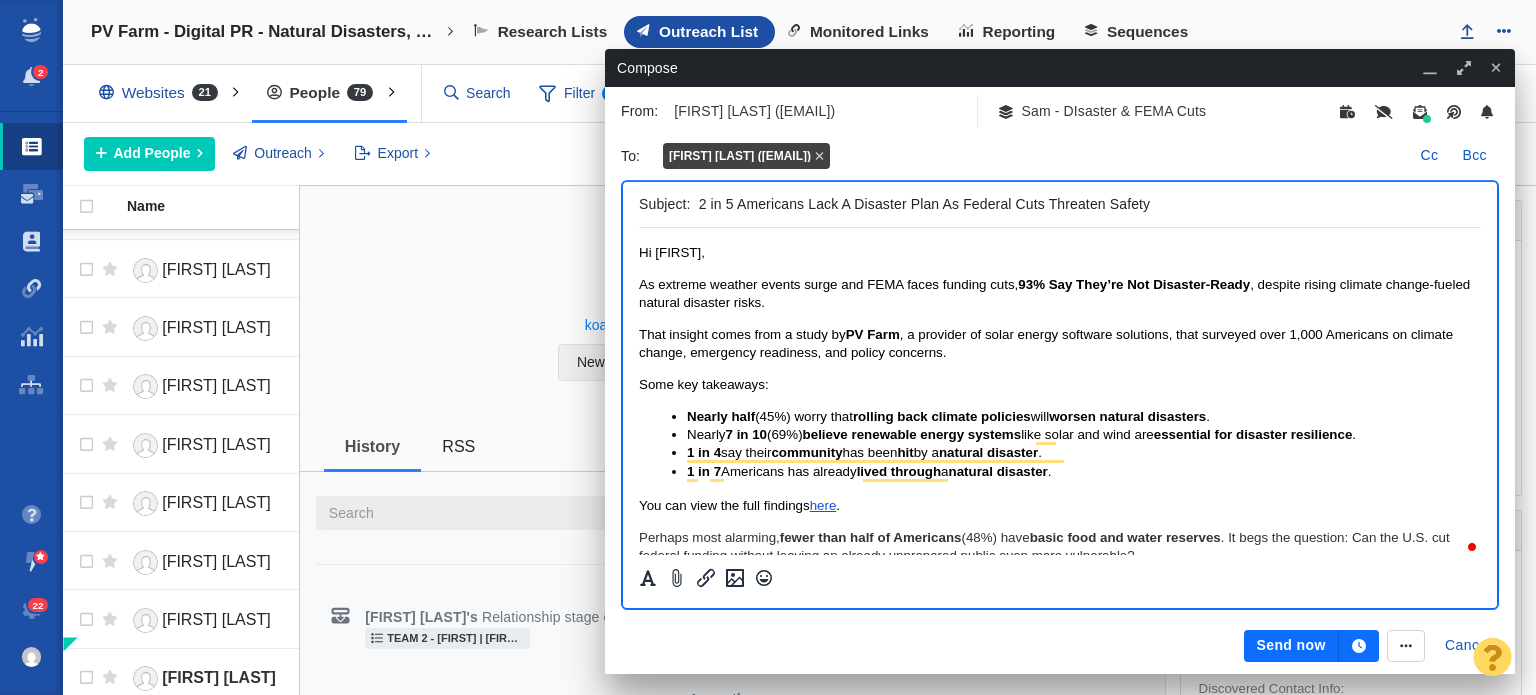 drag, startPoint x: 1151, startPoint y: 215, endPoint x: 524, endPoint y: 150, distance: 630.3602 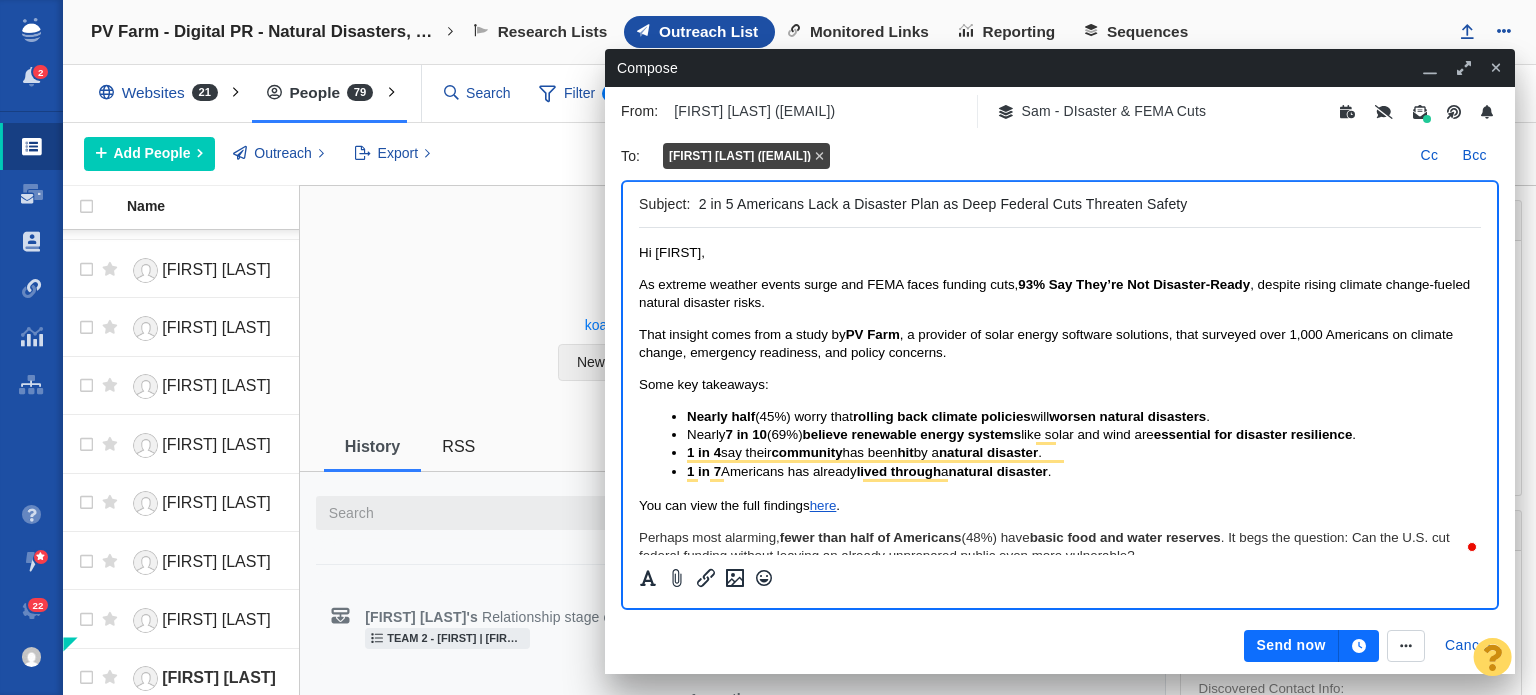 drag, startPoint x: 843, startPoint y: 199, endPoint x: 858, endPoint y: 195, distance: 15.524175 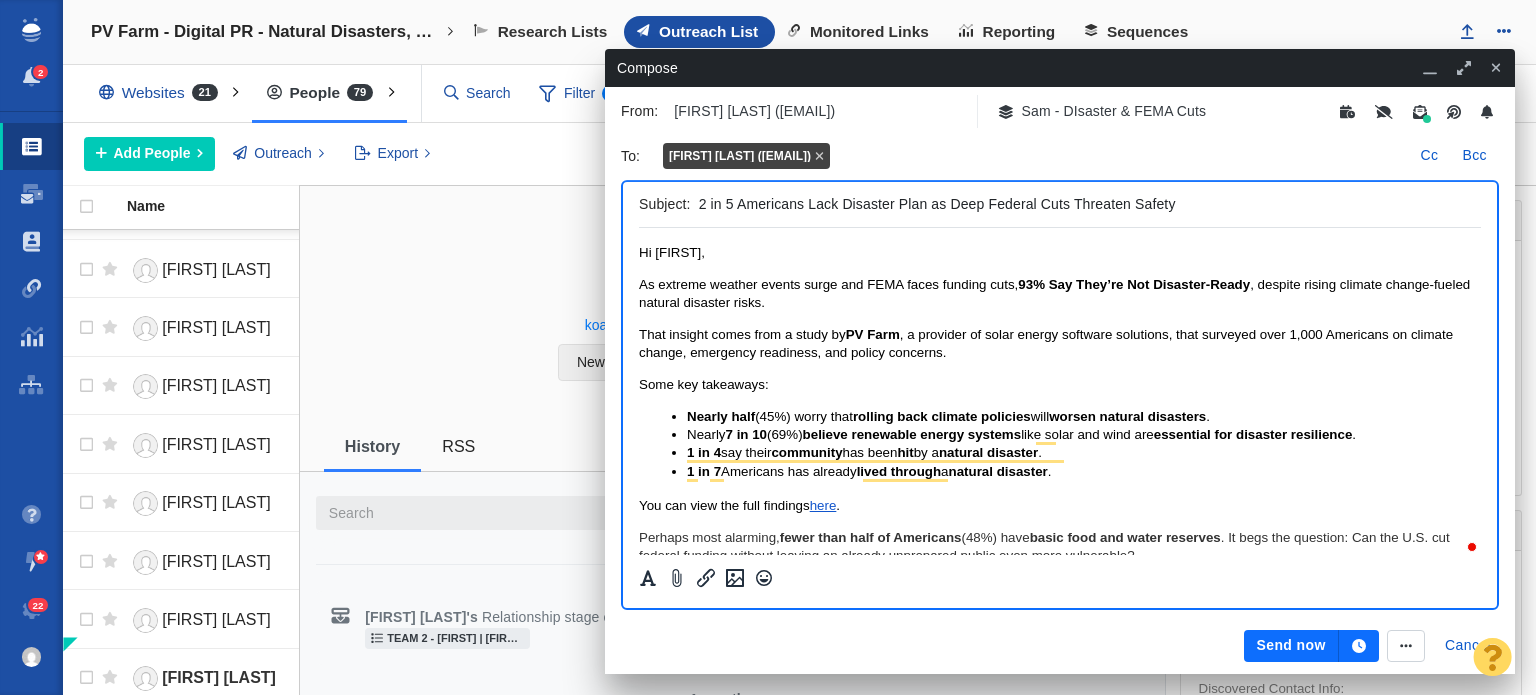 click on "2 in 5 Americans Lack Disaster Plan as Deep Federal Cuts Threaten Safety" at bounding box center [1086, 204] 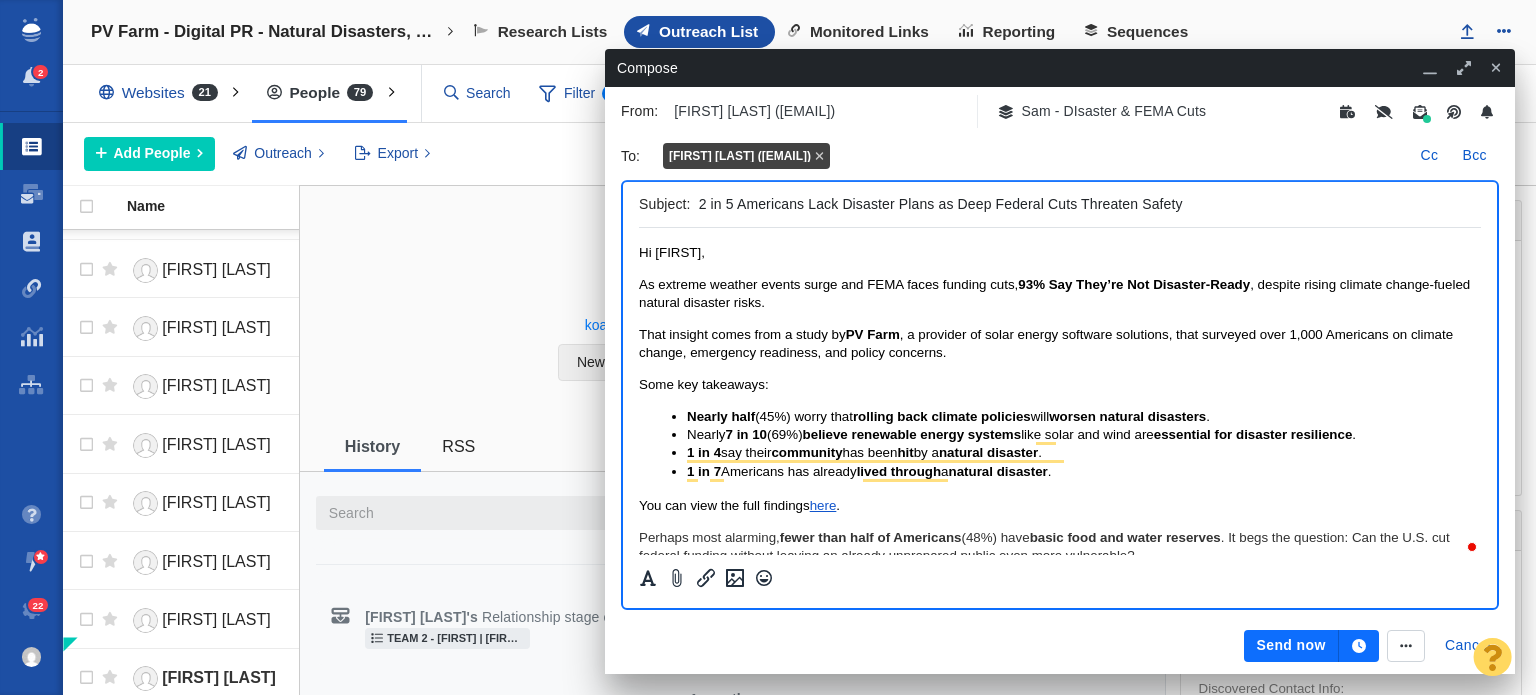 type on "2 in 5 Americans Lack Disaster Plans as Deep Federal Cuts Threaten Safety" 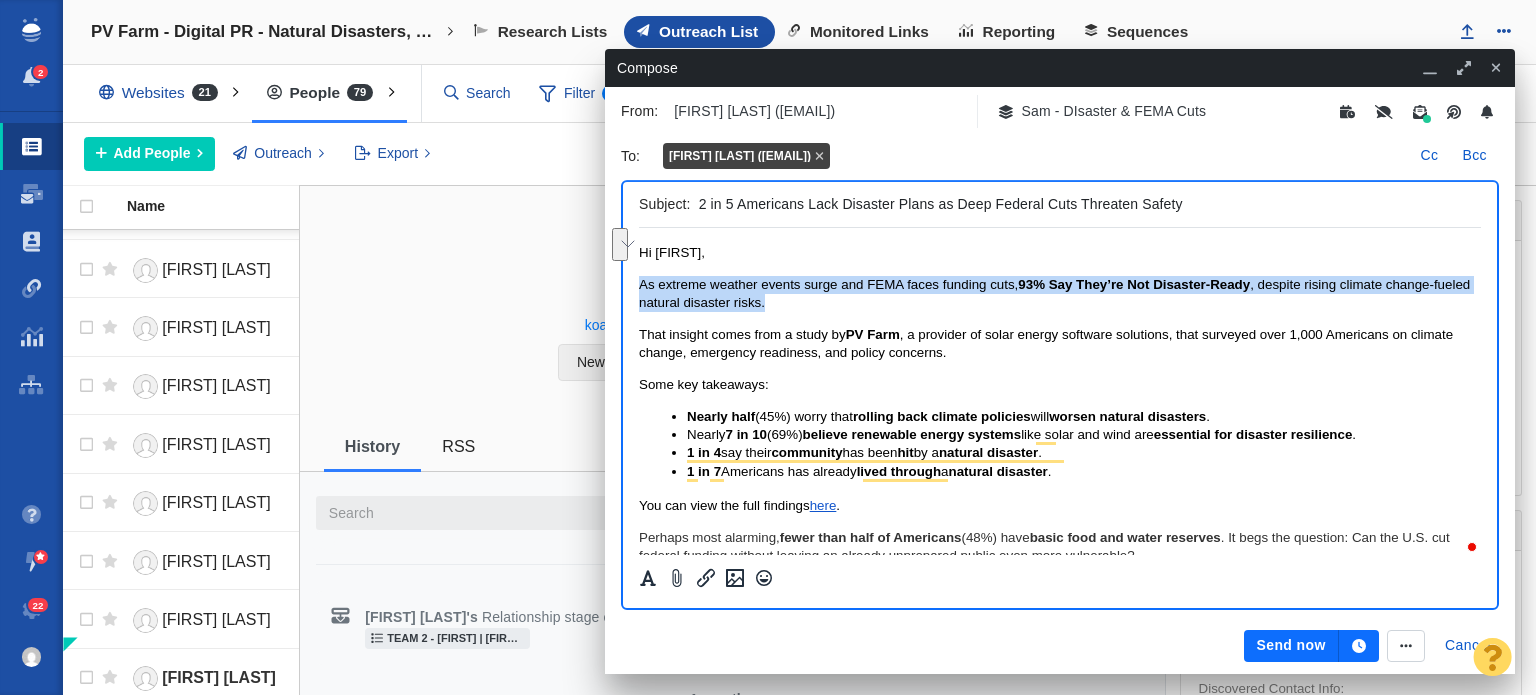 drag, startPoint x: 834, startPoint y: 312, endPoint x: 1391, endPoint y: 241, distance: 561.5069 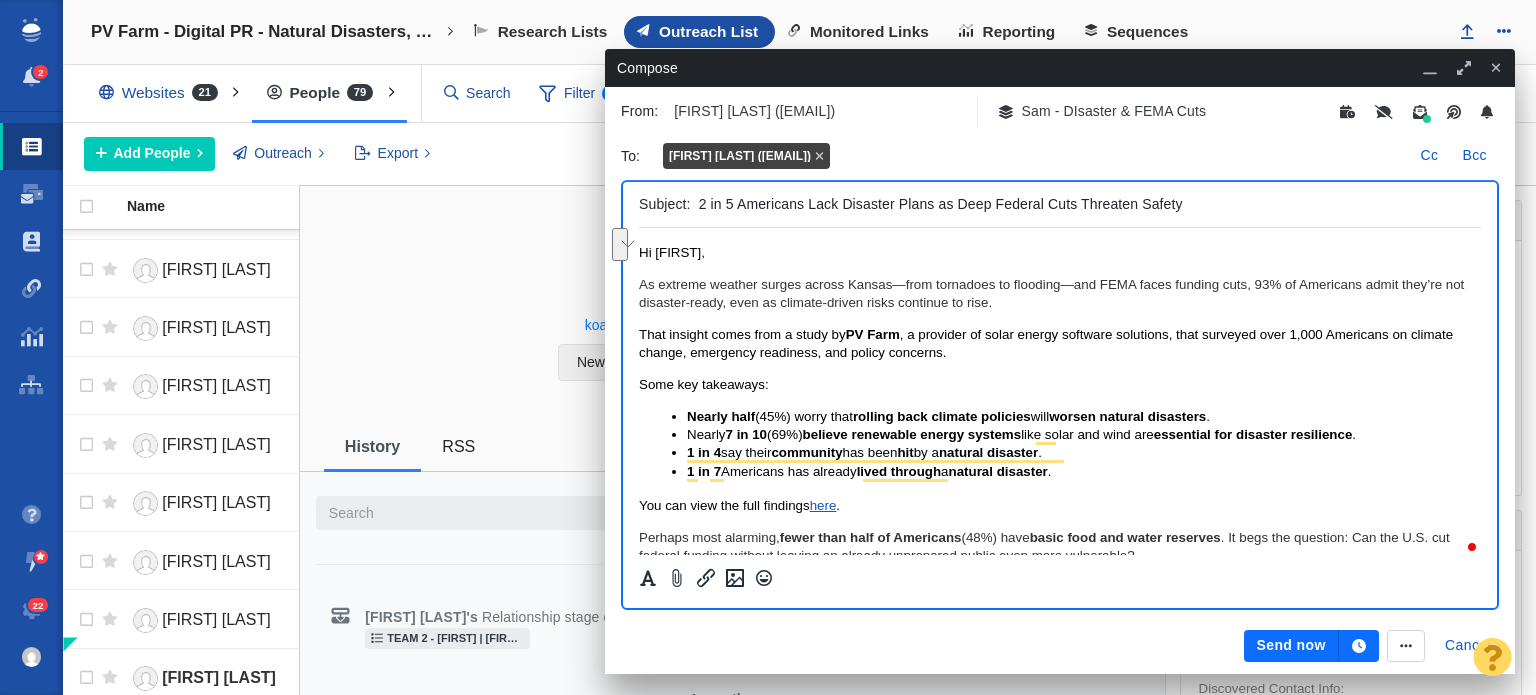 type 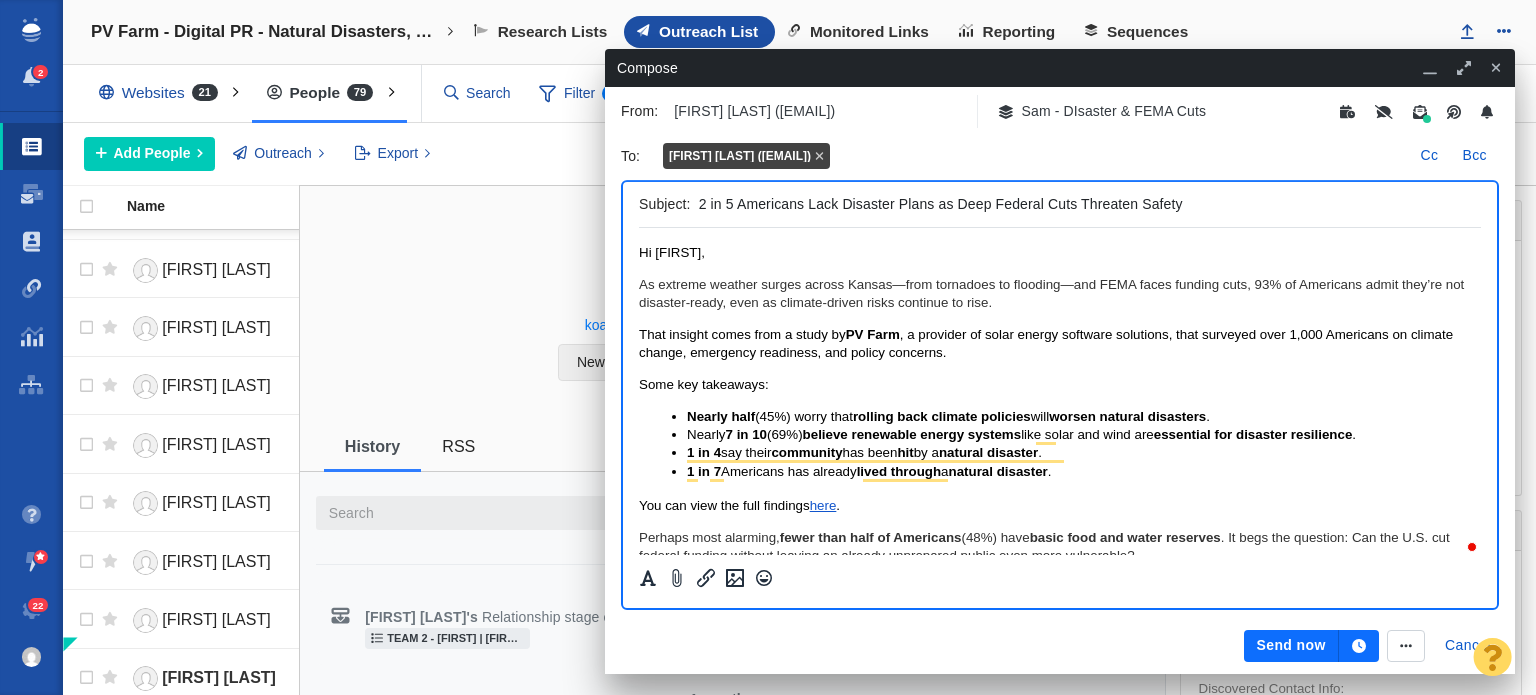 drag, startPoint x: 1102, startPoint y: 278, endPoint x: 1141, endPoint y: 277, distance: 39.012817 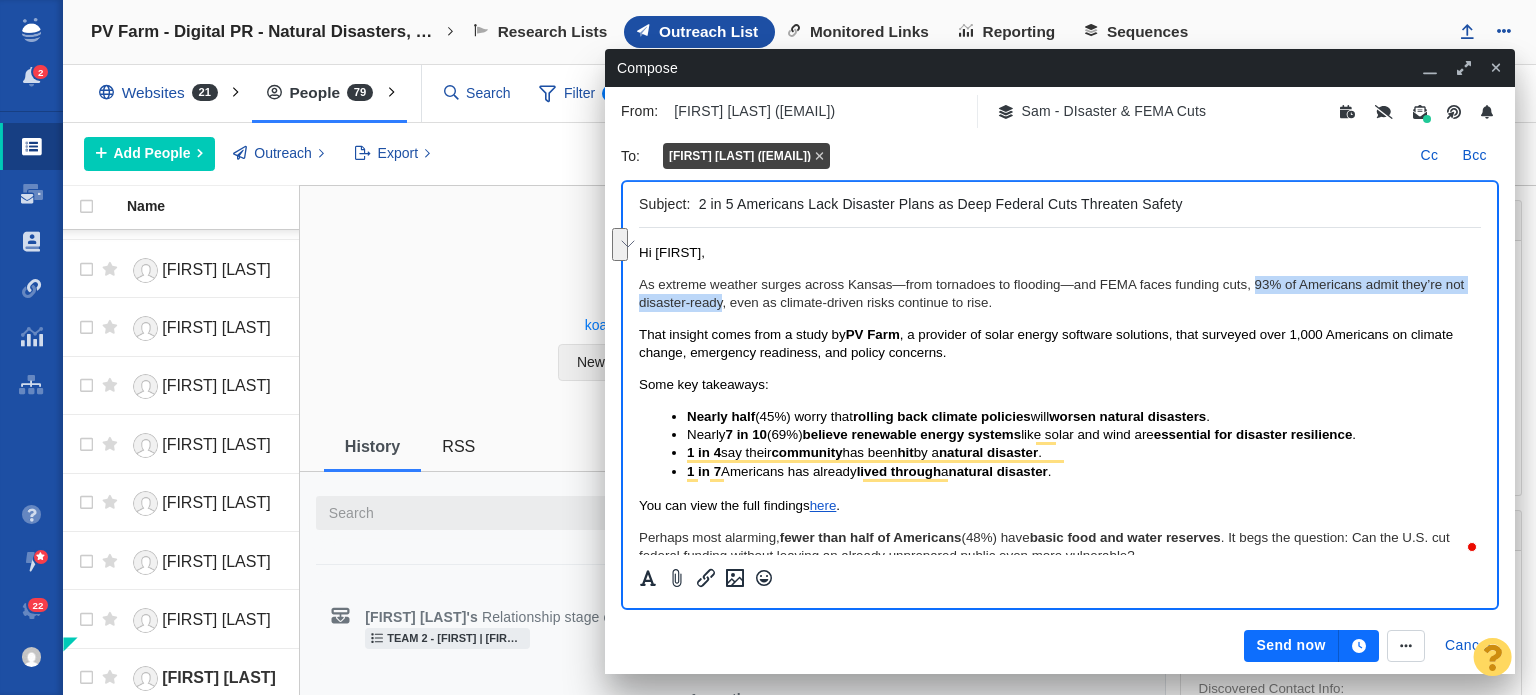 drag, startPoint x: 1255, startPoint y: 282, endPoint x: 723, endPoint y: 301, distance: 532.3392 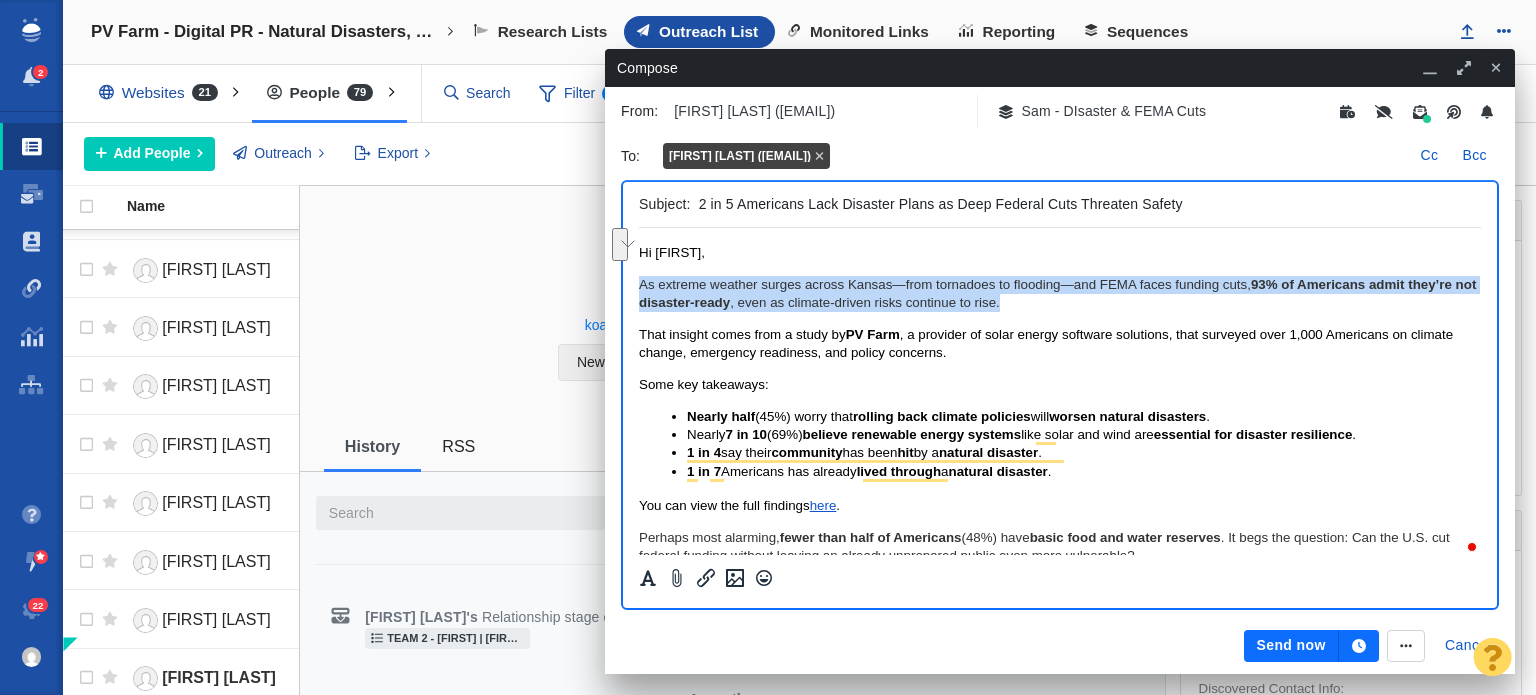 drag, startPoint x: 1062, startPoint y: 301, endPoint x: 1273, endPoint y: 724, distance: 472.705 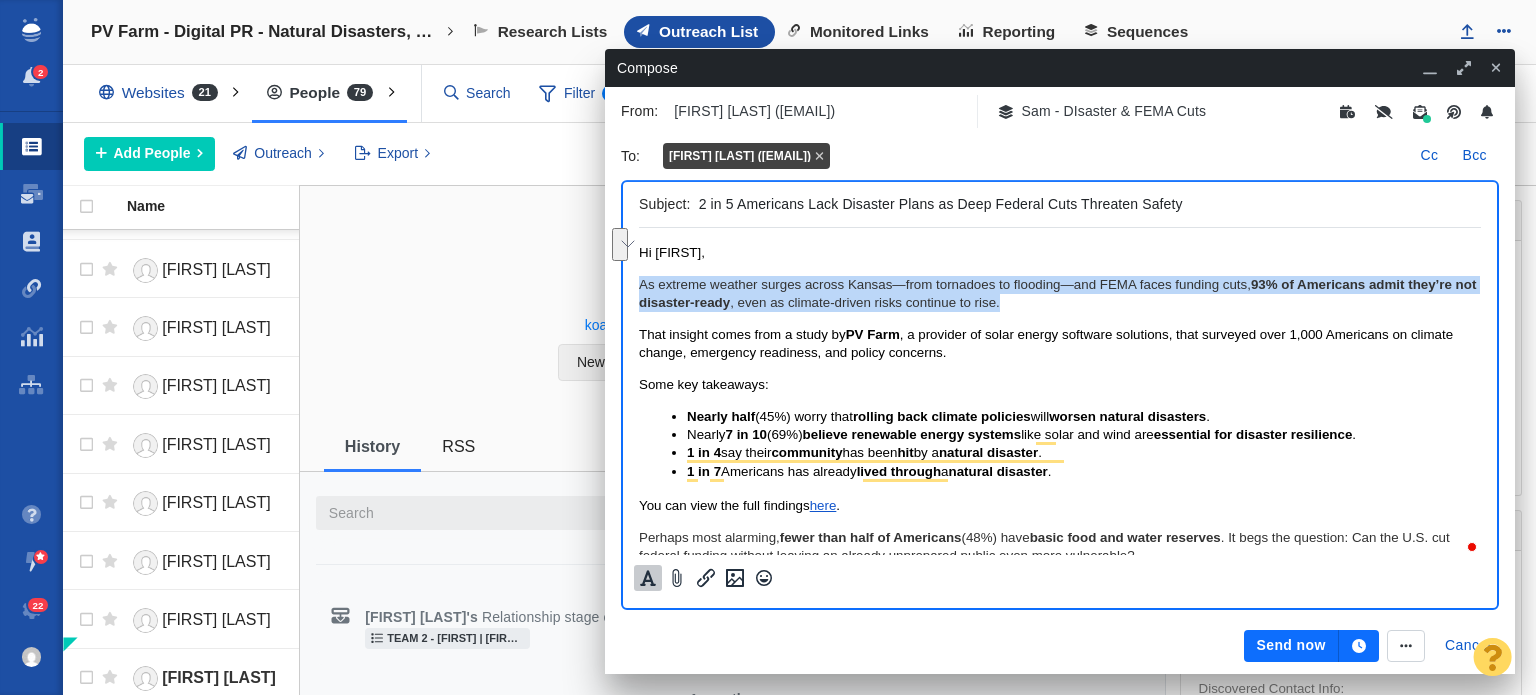 click 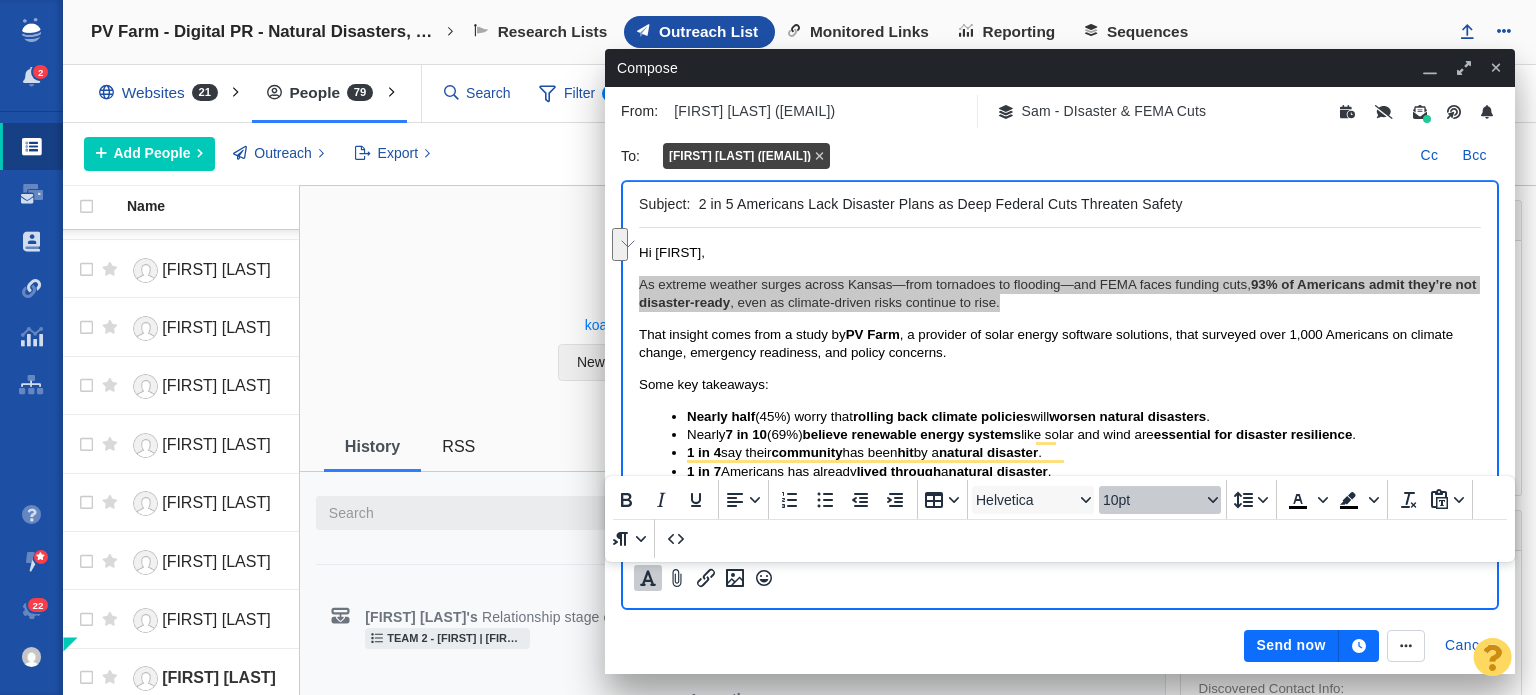 click on "10pt" at bounding box center (1152, 500) 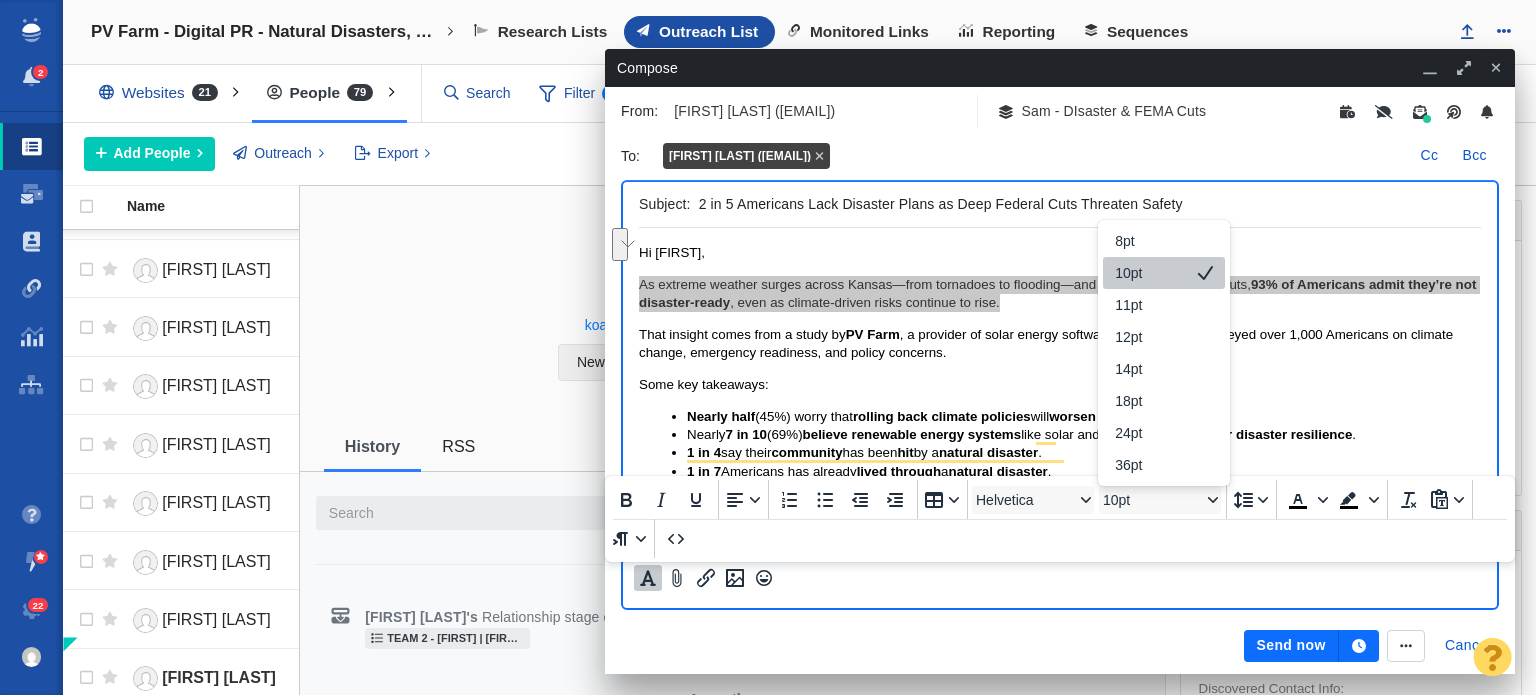 click on "10pt" at bounding box center (1150, 273) 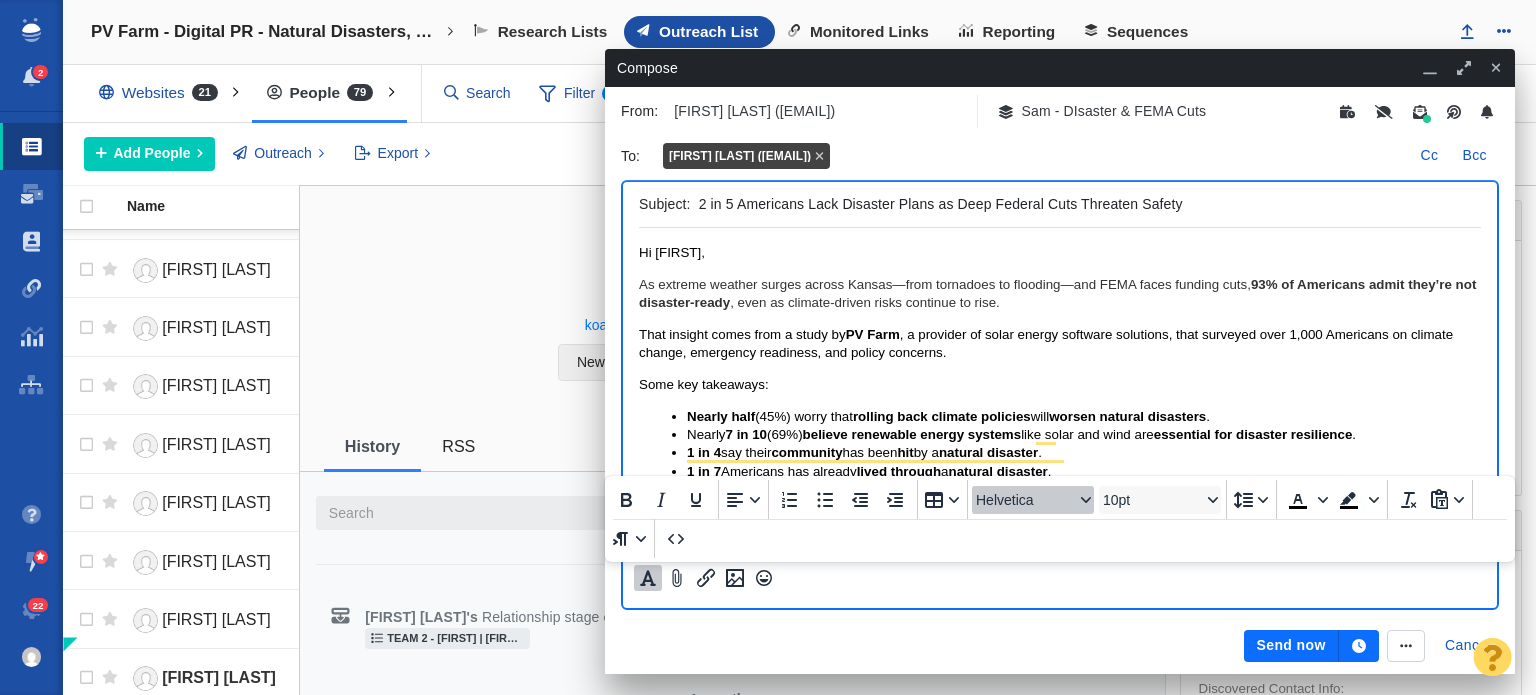 click on "Helvetica" at bounding box center (1033, 500) 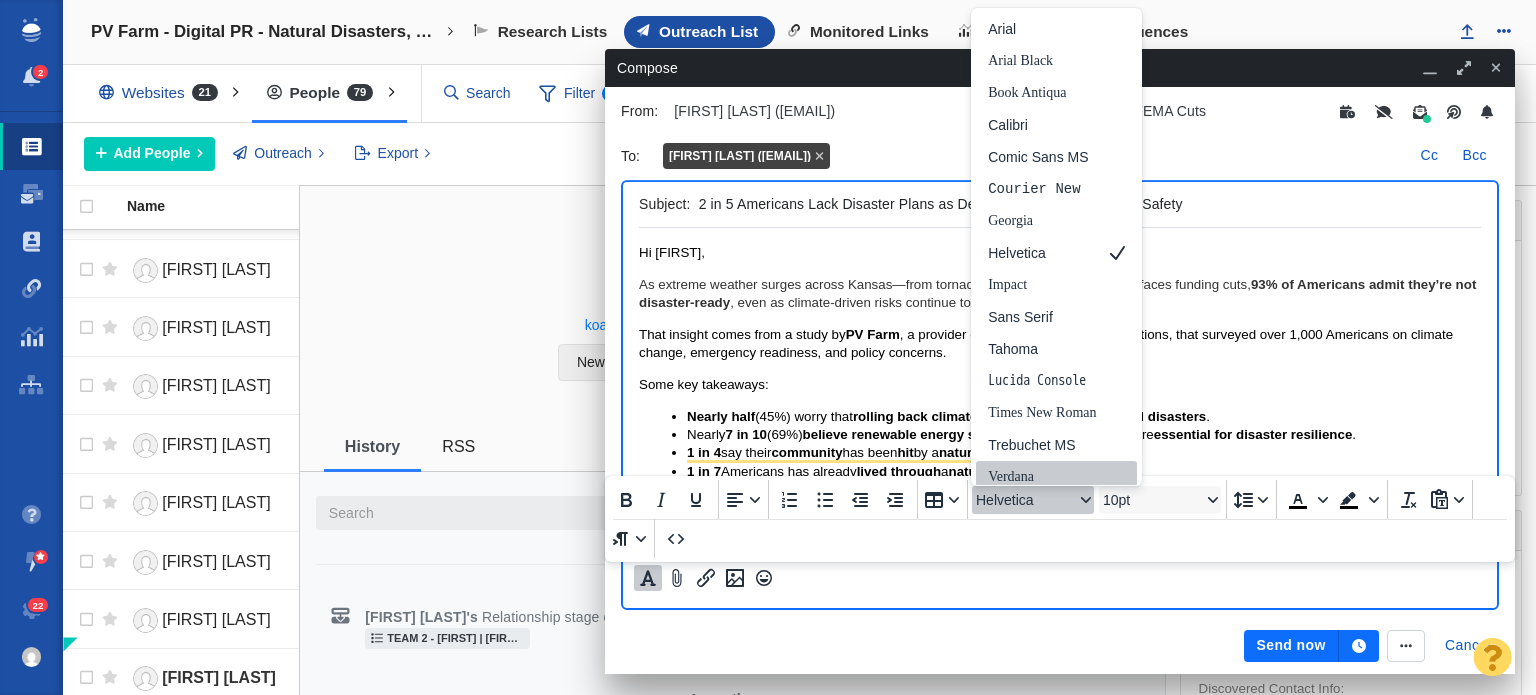 scroll, scrollTop: 8, scrollLeft: 0, axis: vertical 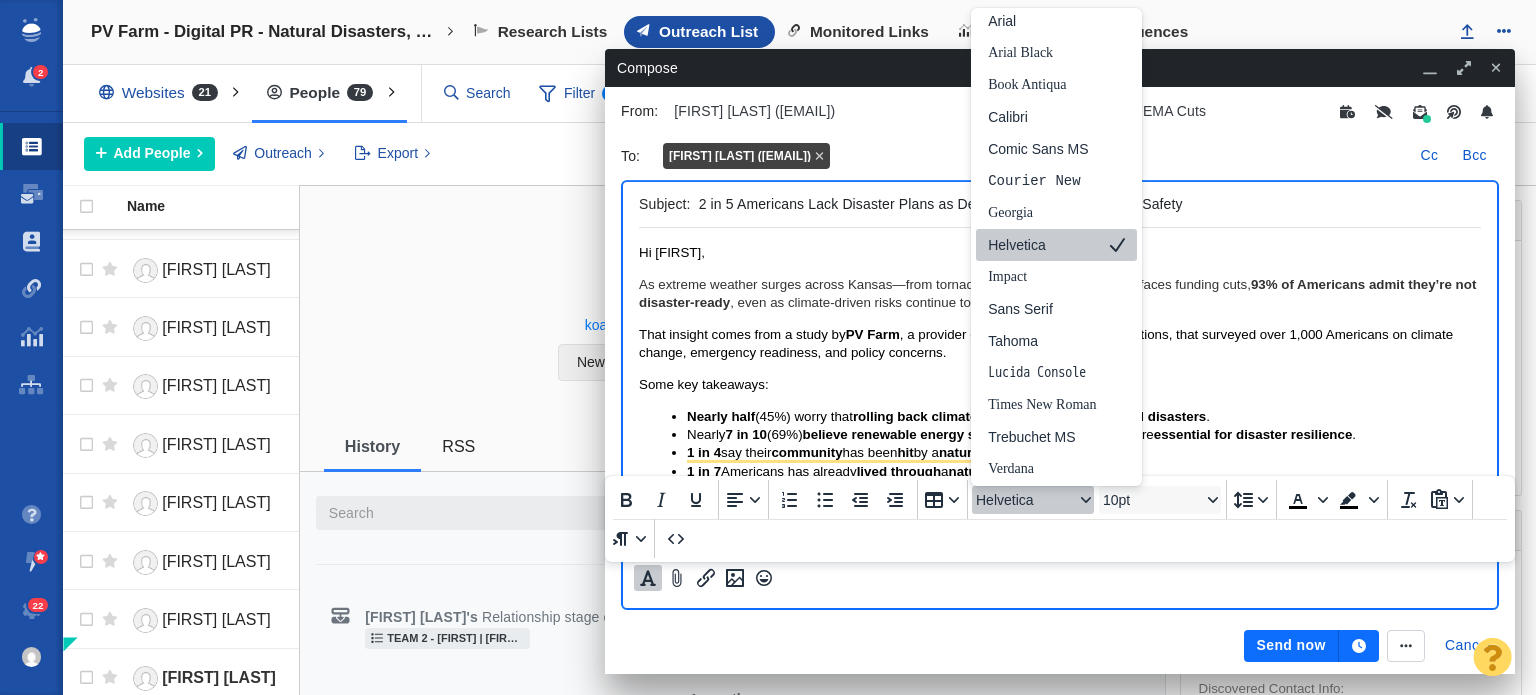 click on "Helvetica" at bounding box center (1042, 245) 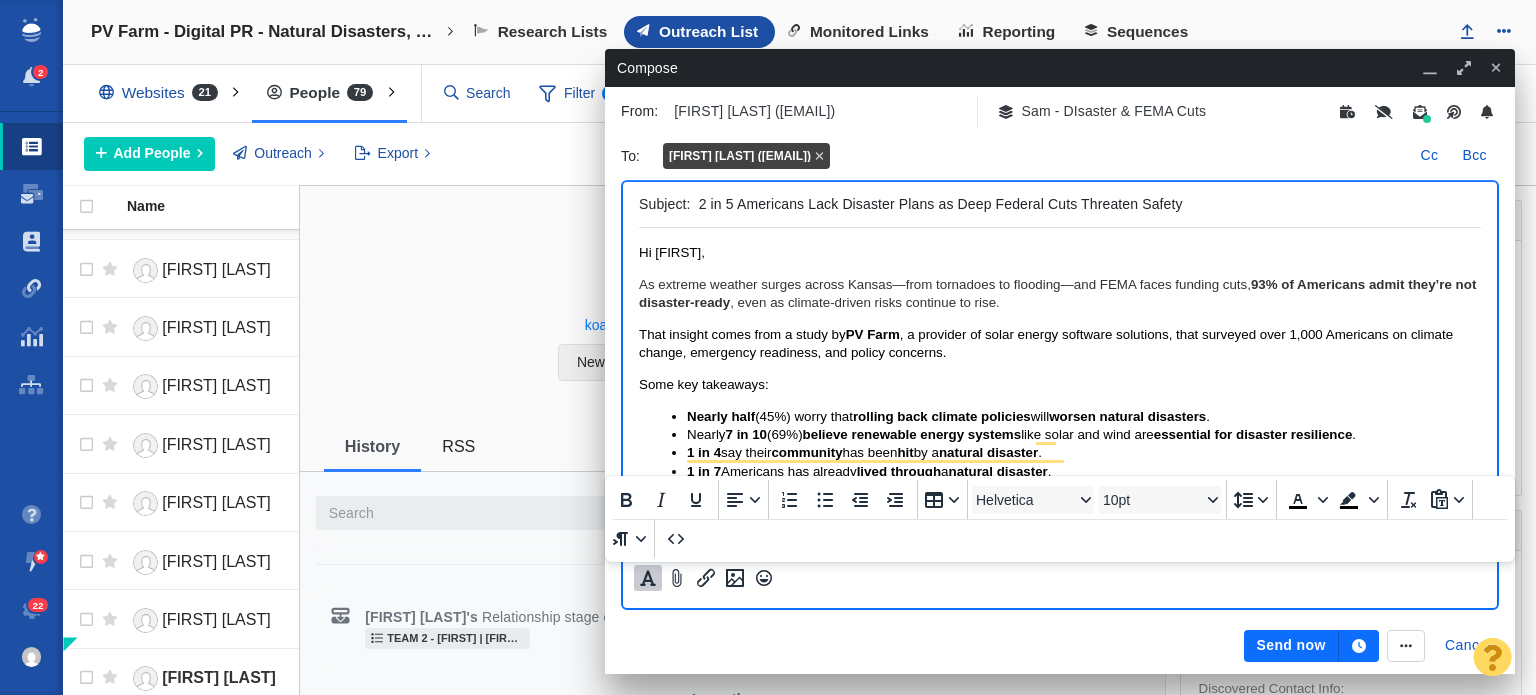 click on "As extreme weather surges across Kansas—from tornadoes to flooding—and FEMA faces funding cuts,  93% of Americans admit they’re not disaster-ready , even as climate-driven risks continue to rise." at bounding box center [1060, 294] 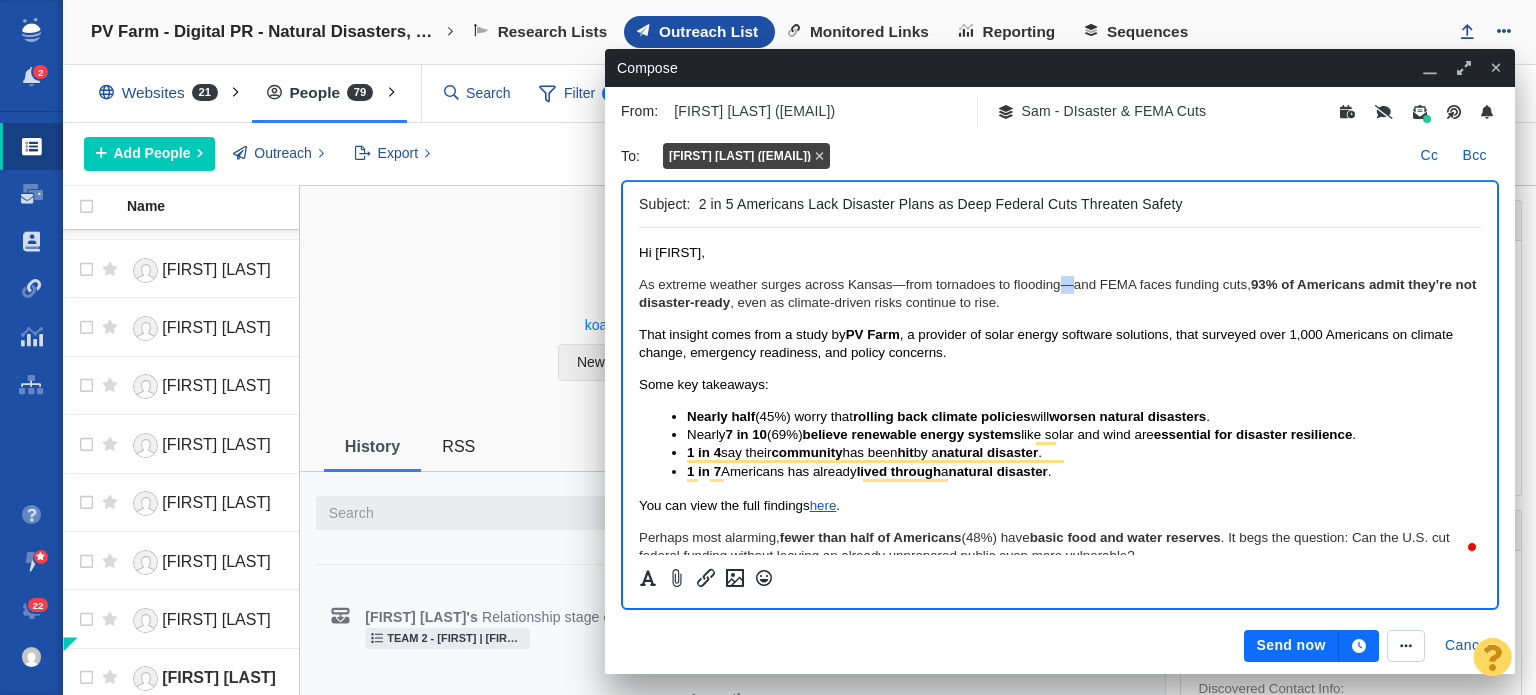 click on "As extreme weather surges across Kansas—from tornadoes to flooding—and FEMA faces funding cuts,  93% of Americans admit they’re not disaster-ready , even as climate-driven risks continue to rise." at bounding box center (1057, 293) 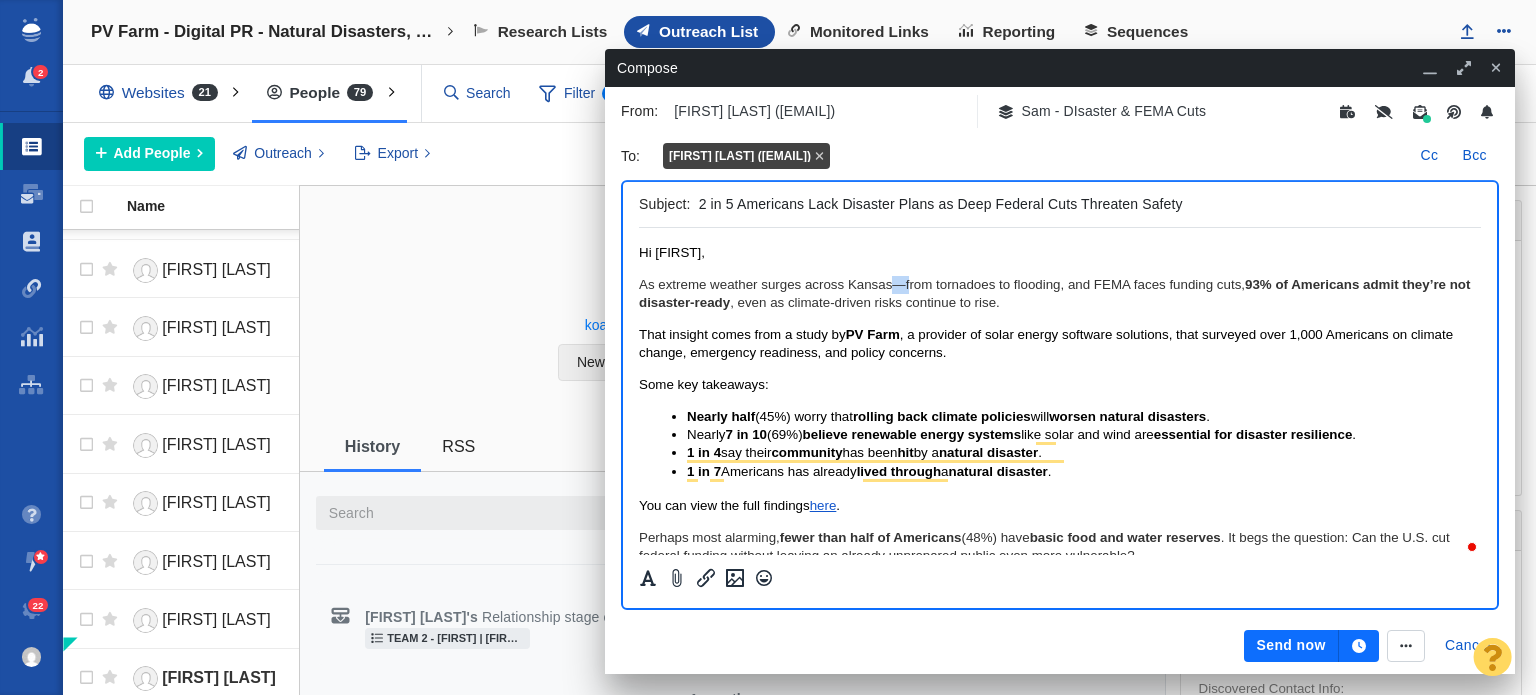 drag, startPoint x: 908, startPoint y: 290, endPoint x: 895, endPoint y: 291, distance: 13.038404 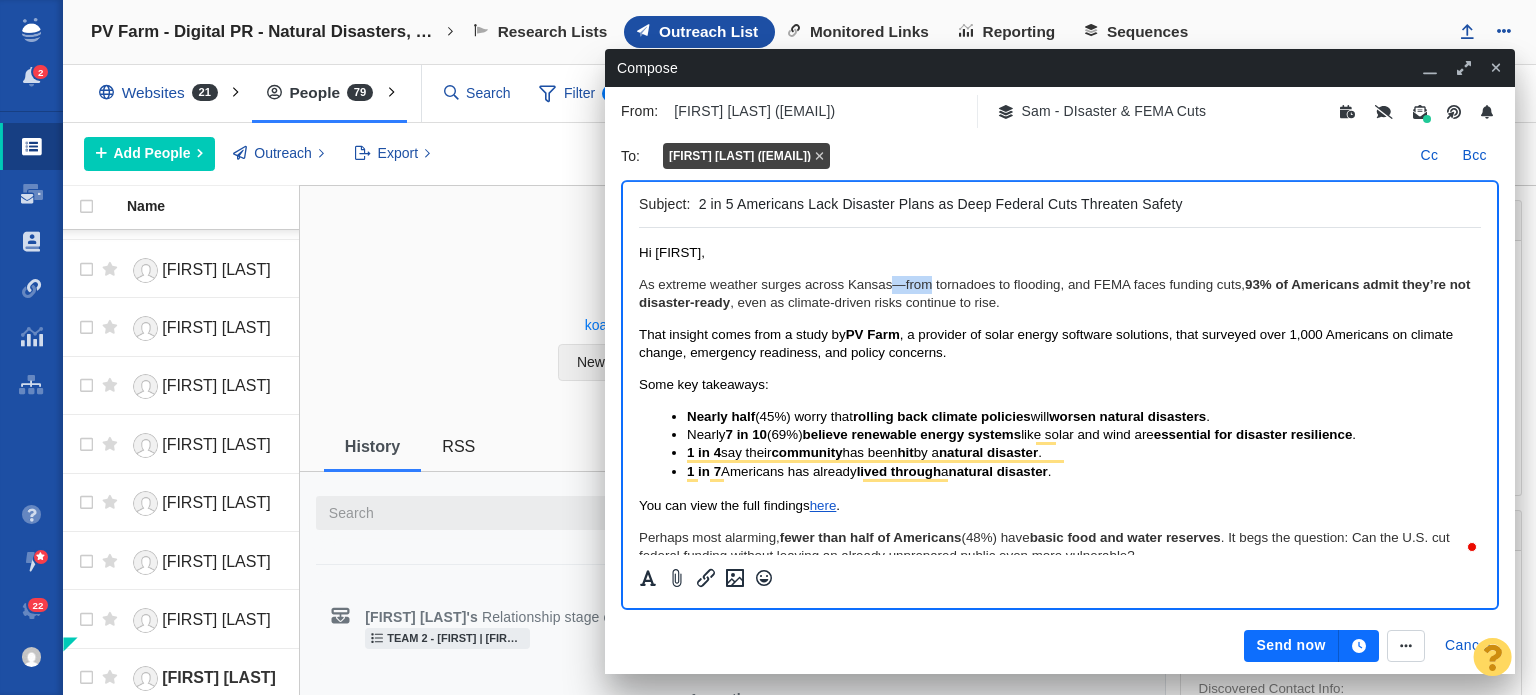 drag, startPoint x: 894, startPoint y: 291, endPoint x: 905, endPoint y: 291, distance: 11 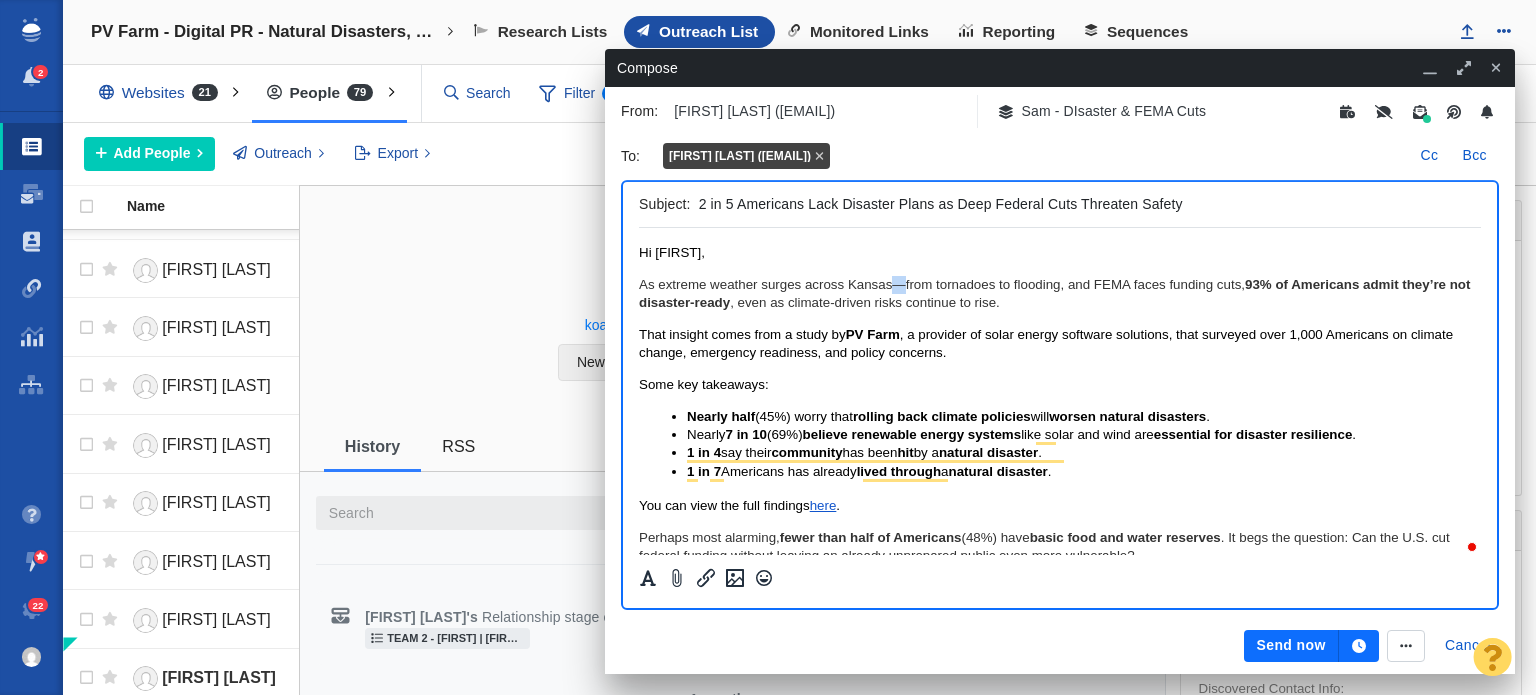click on "As extreme weather surges across Kansas—from tornadoes to flooding, and FEMA faces funding cuts,  93% of Americans admit they’re not disaster-ready , even as climate-driven risks continue to rise." at bounding box center [1054, 293] 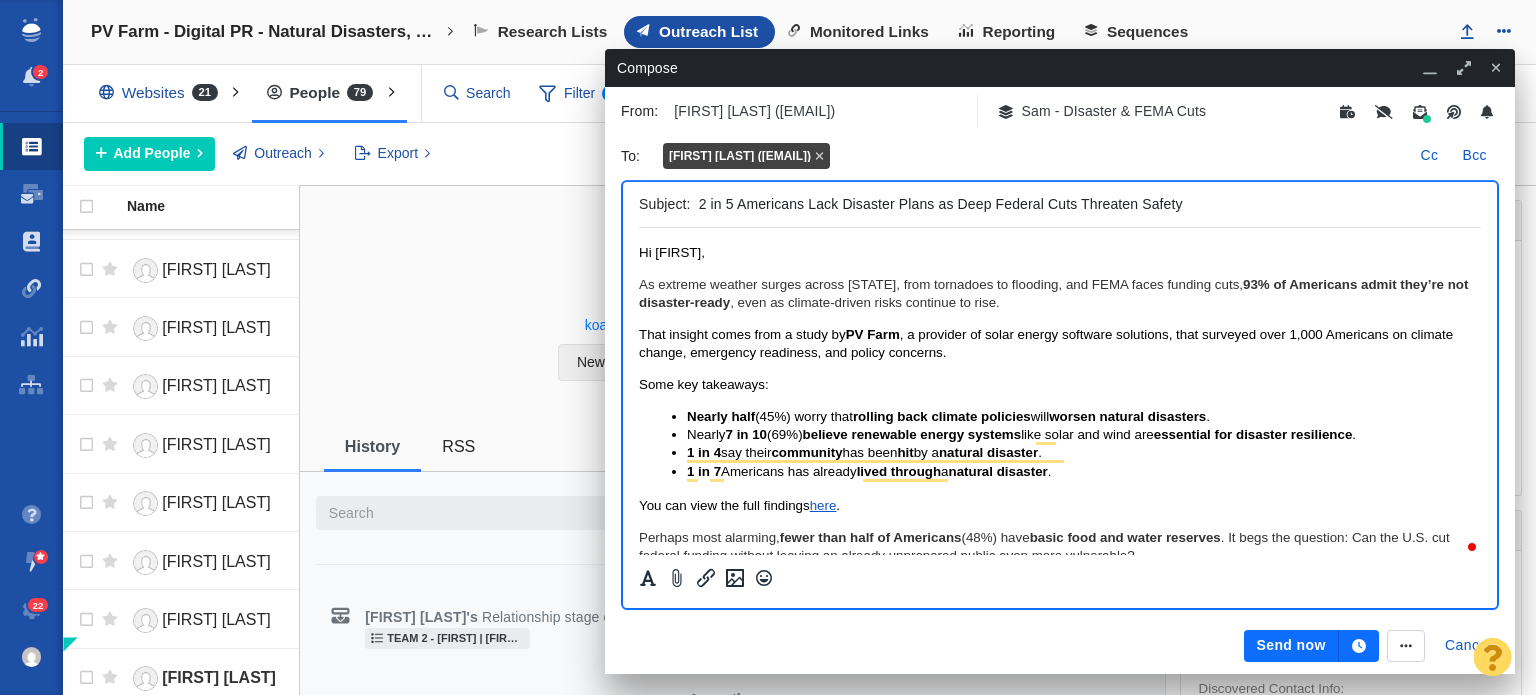 scroll, scrollTop: 68, scrollLeft: 0, axis: vertical 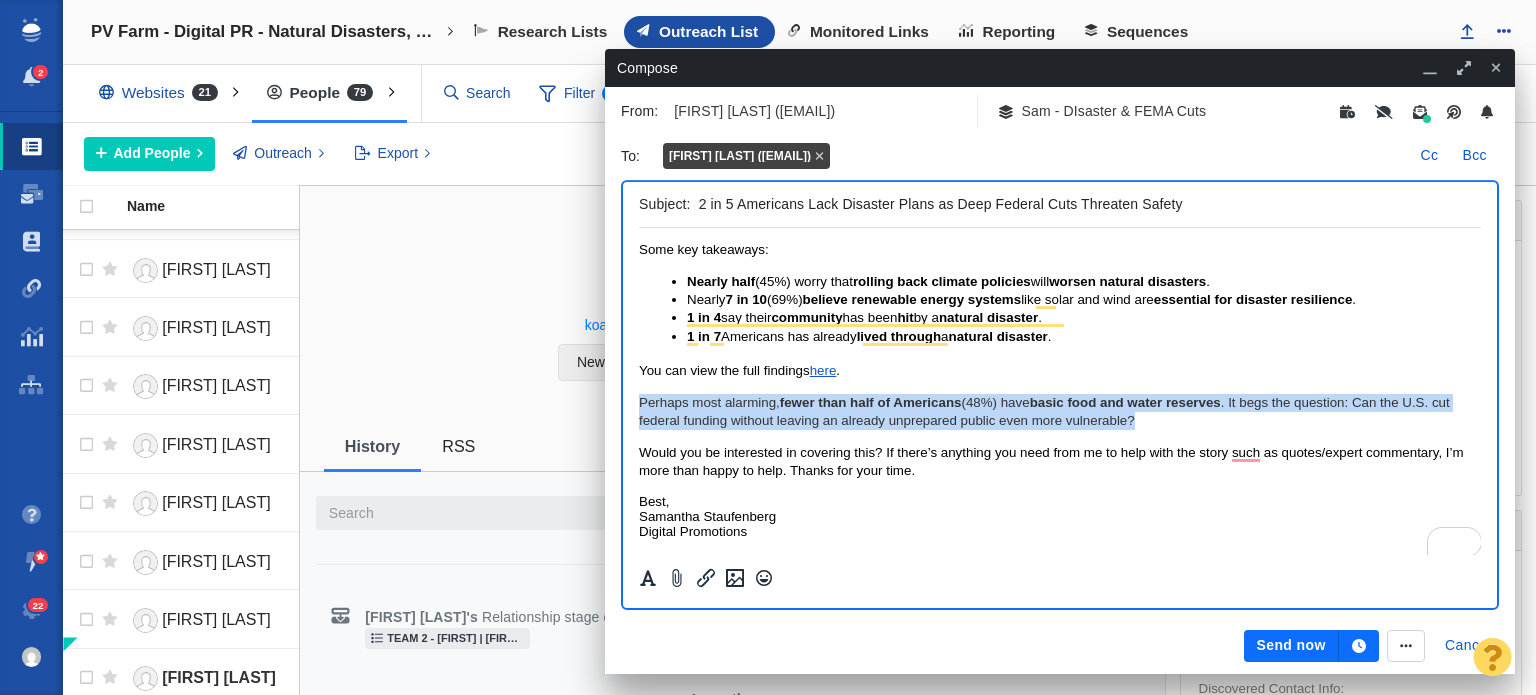 drag, startPoint x: 1265, startPoint y: 413, endPoint x: 1269, endPoint y: 632, distance: 219.03653 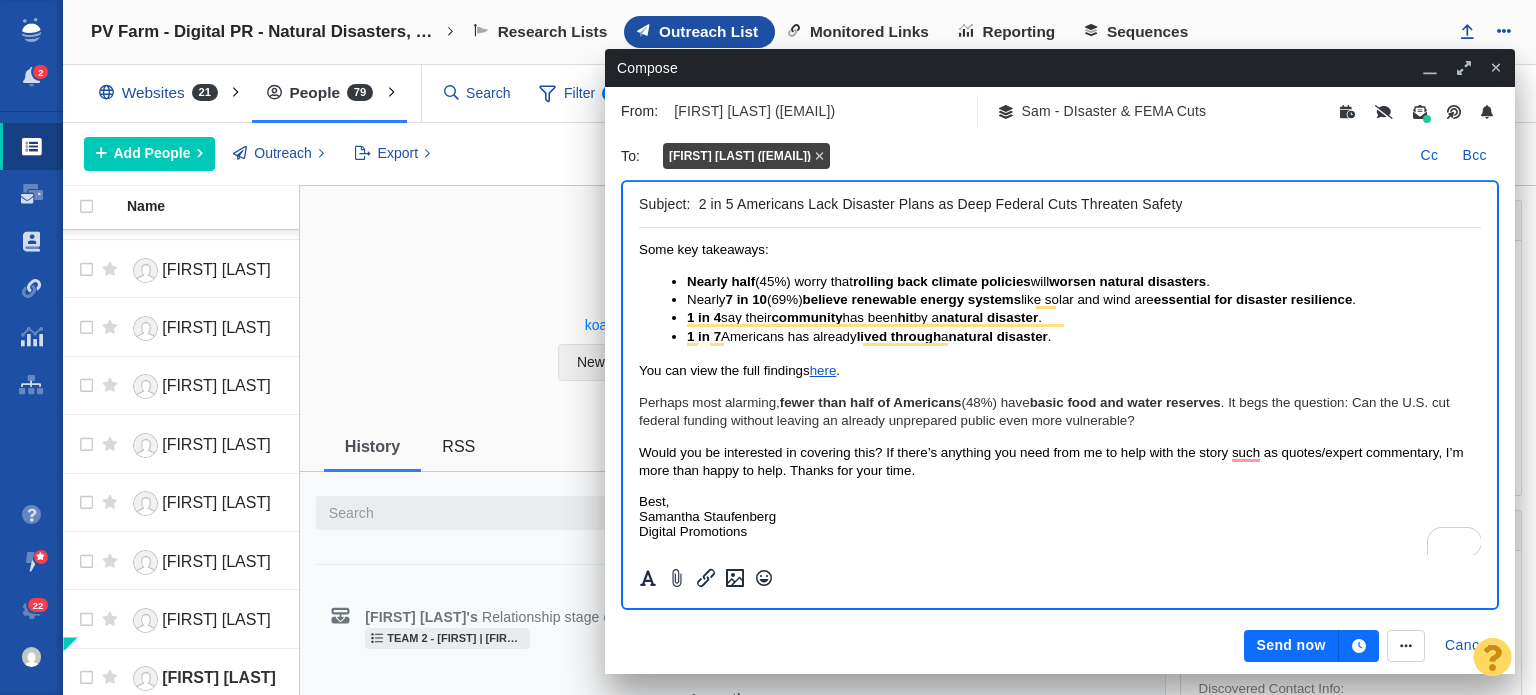 click on "Perhaps most alarming,  fewer than half of Americans  (48%) have  basic food and water reserves . It begs the question: Can the U.S. cut federal funding without leaving an already unprepared public even more vulnerable?" at bounding box center [1044, 411] 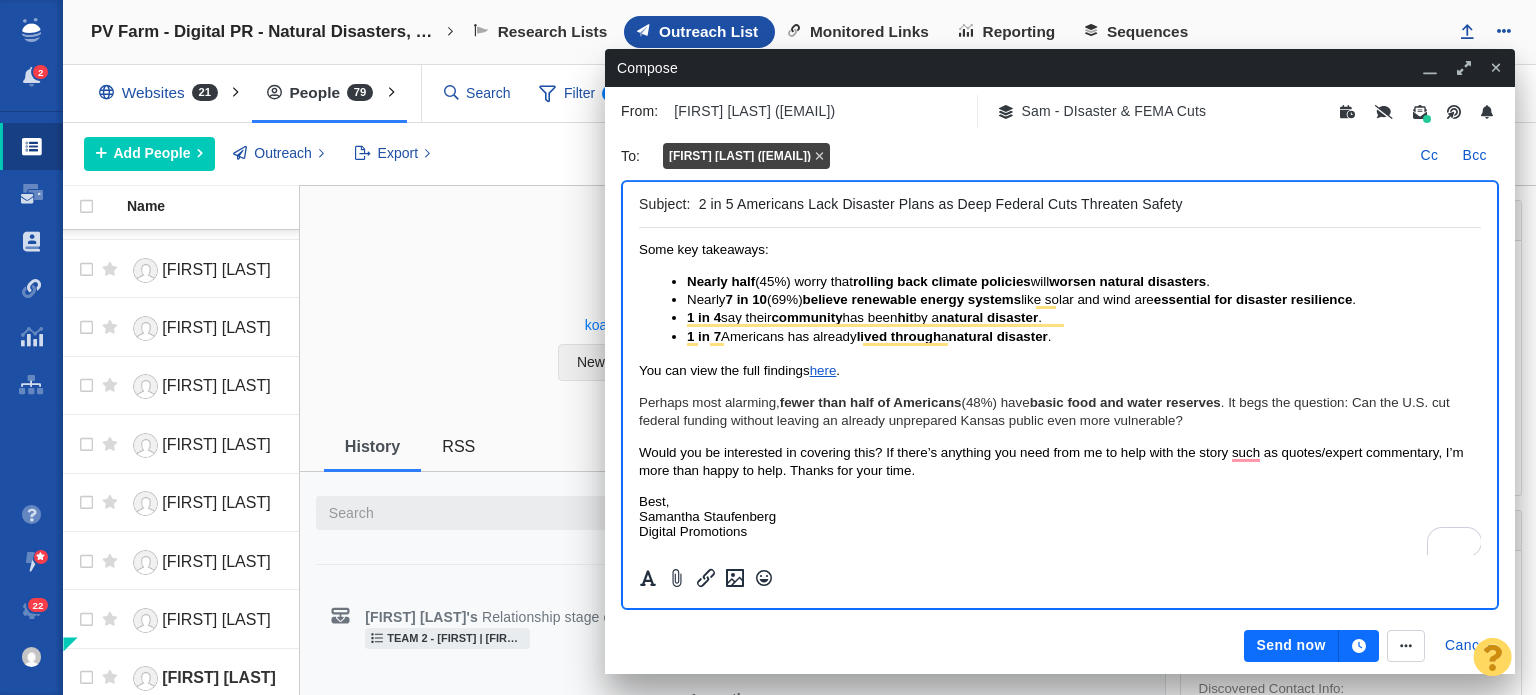 scroll, scrollTop: 131, scrollLeft: 0, axis: vertical 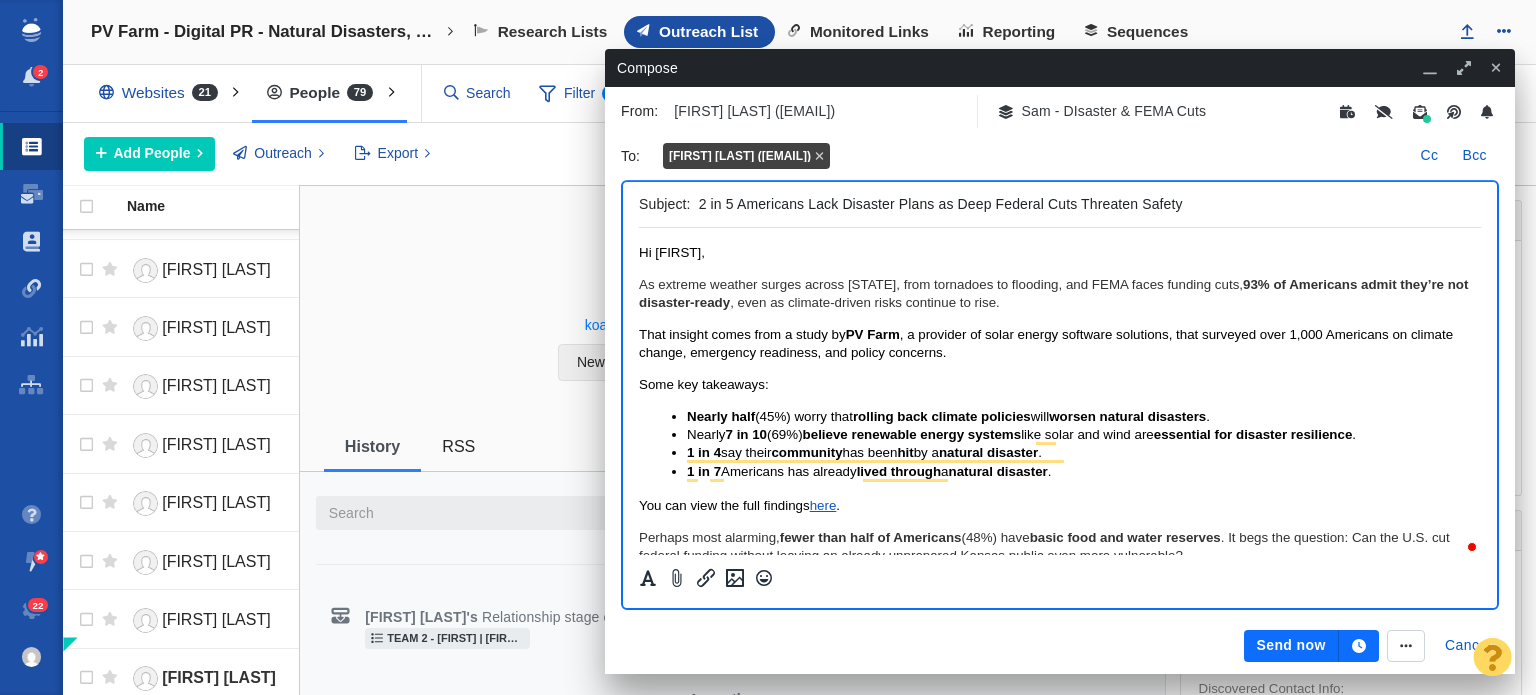 click on "2 in 5 Americans Lack Disaster Plans as Deep Federal Cuts Threaten Safety" at bounding box center (1086, 204) 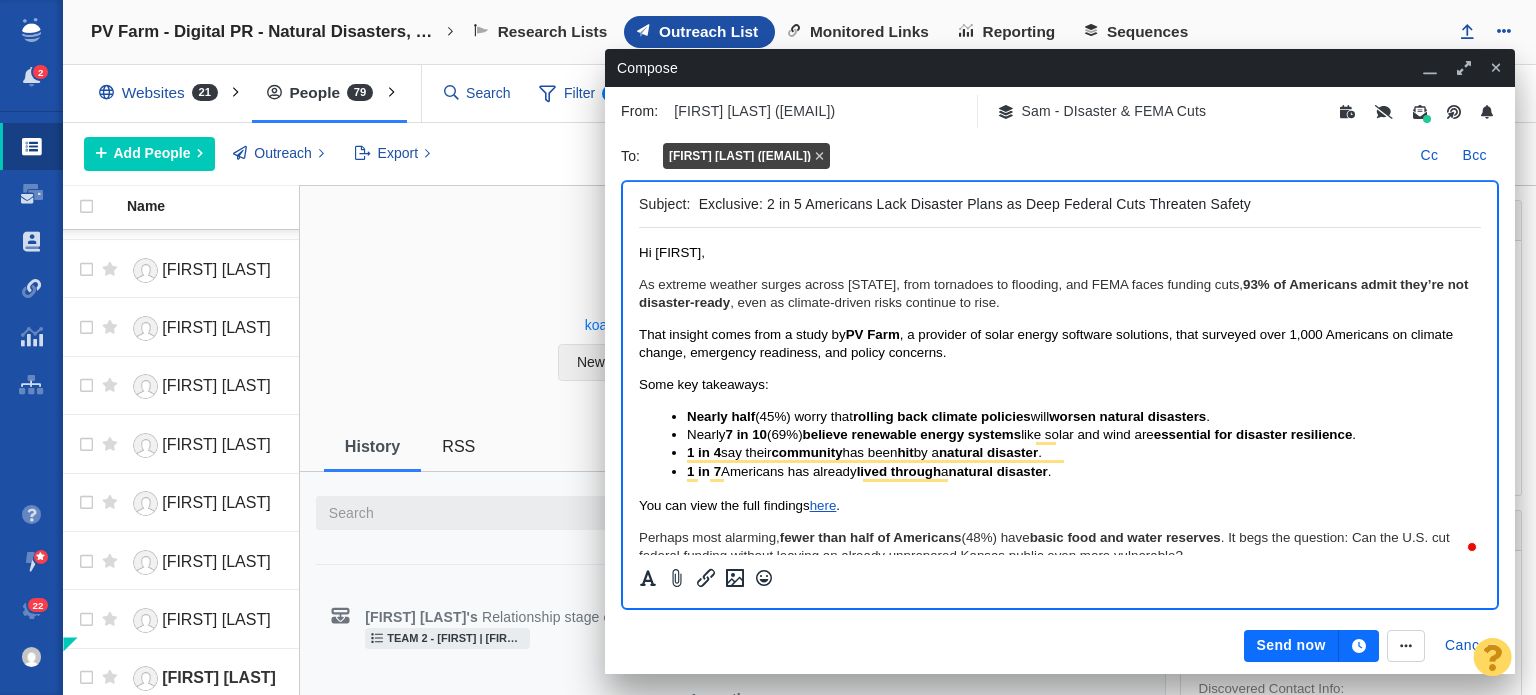 click on "Exclusive: 2 in 5 Americans Lack Disaster Plans as Deep Federal Cuts Threaten Safety" at bounding box center [1086, 204] 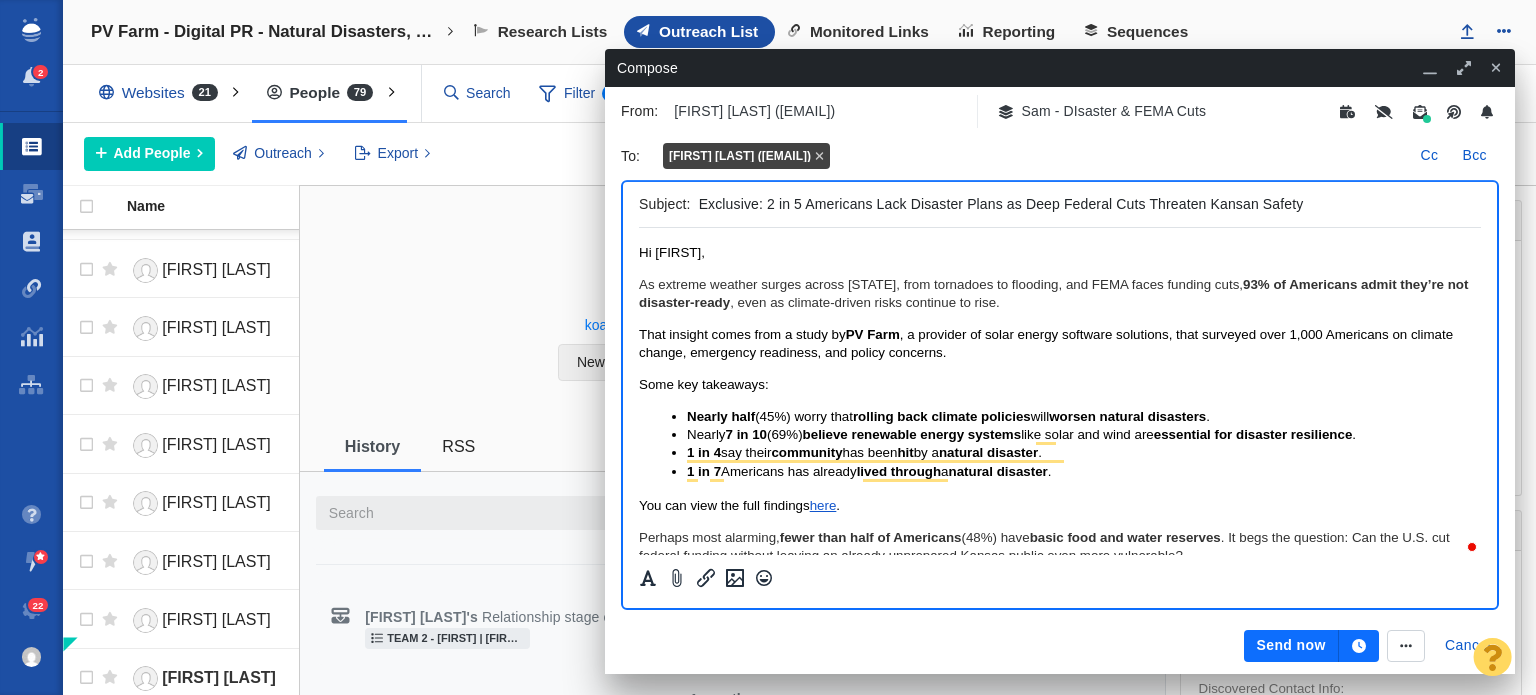 type on "Exclusive: 2 in 5 Americans Lack Disaster Plans as Deep Federal Cuts Threaten Kansan Safety" 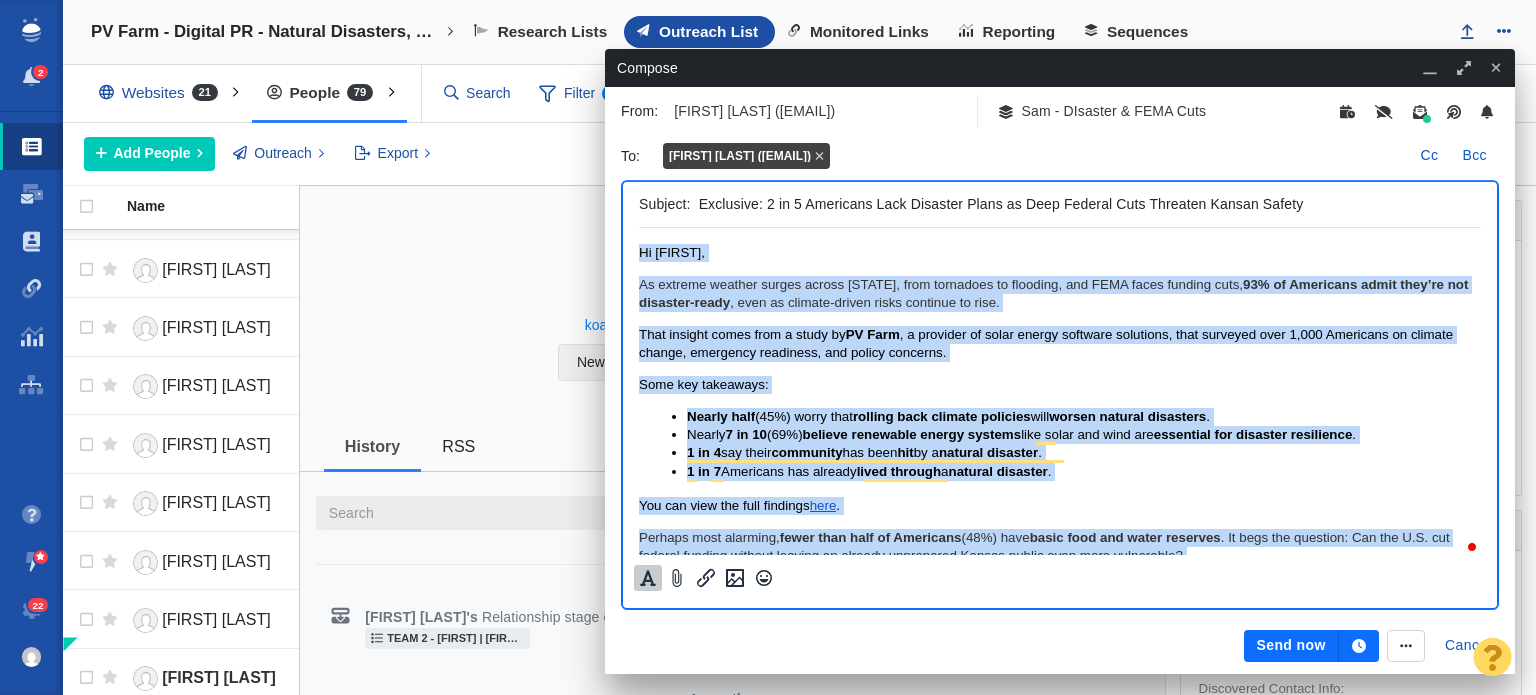 click 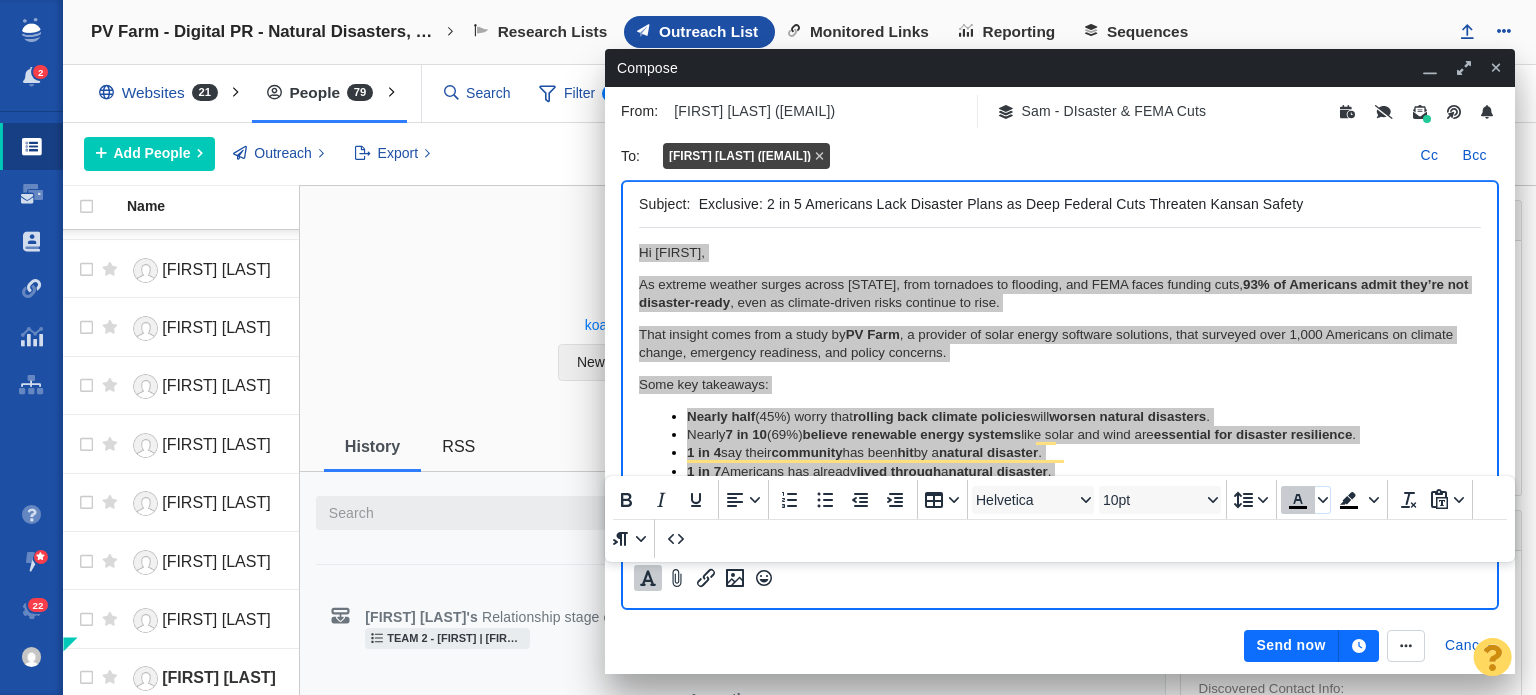click 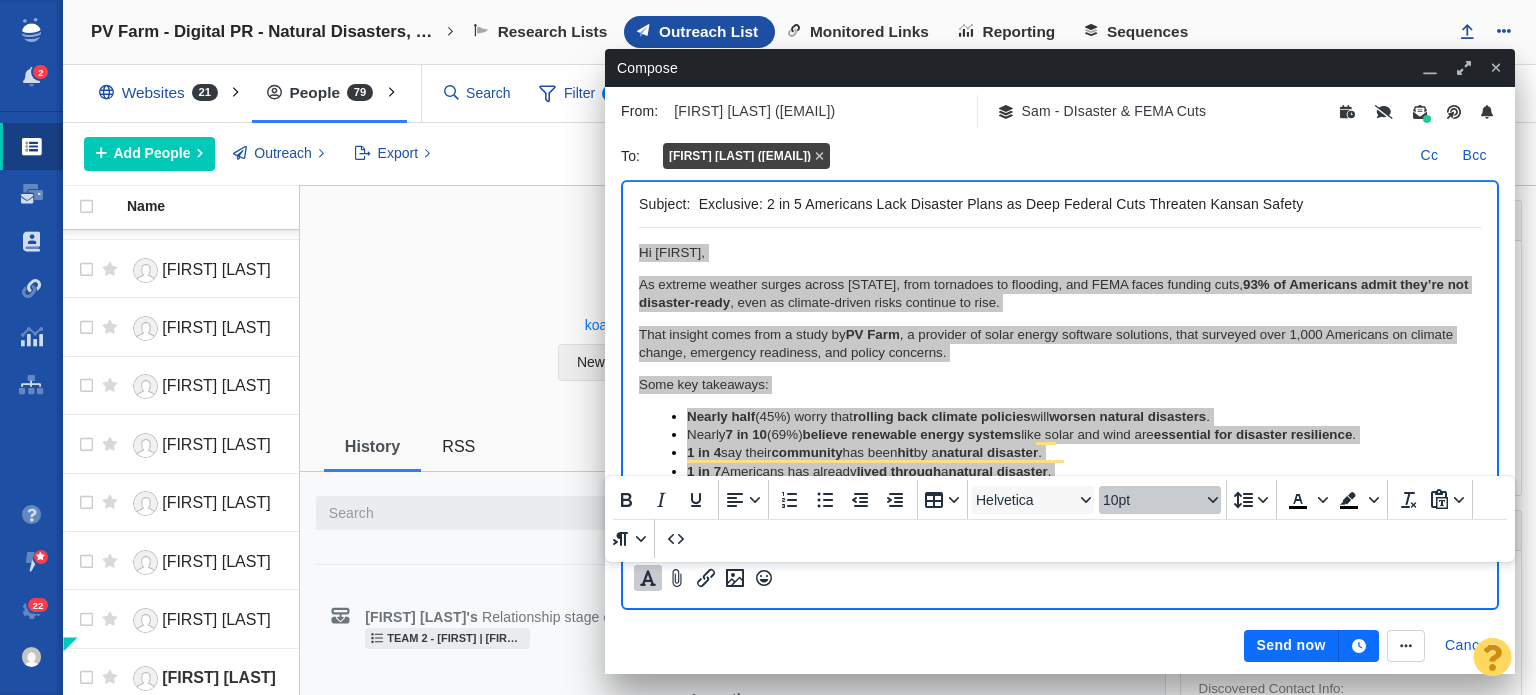 click on "10pt" at bounding box center (1152, 500) 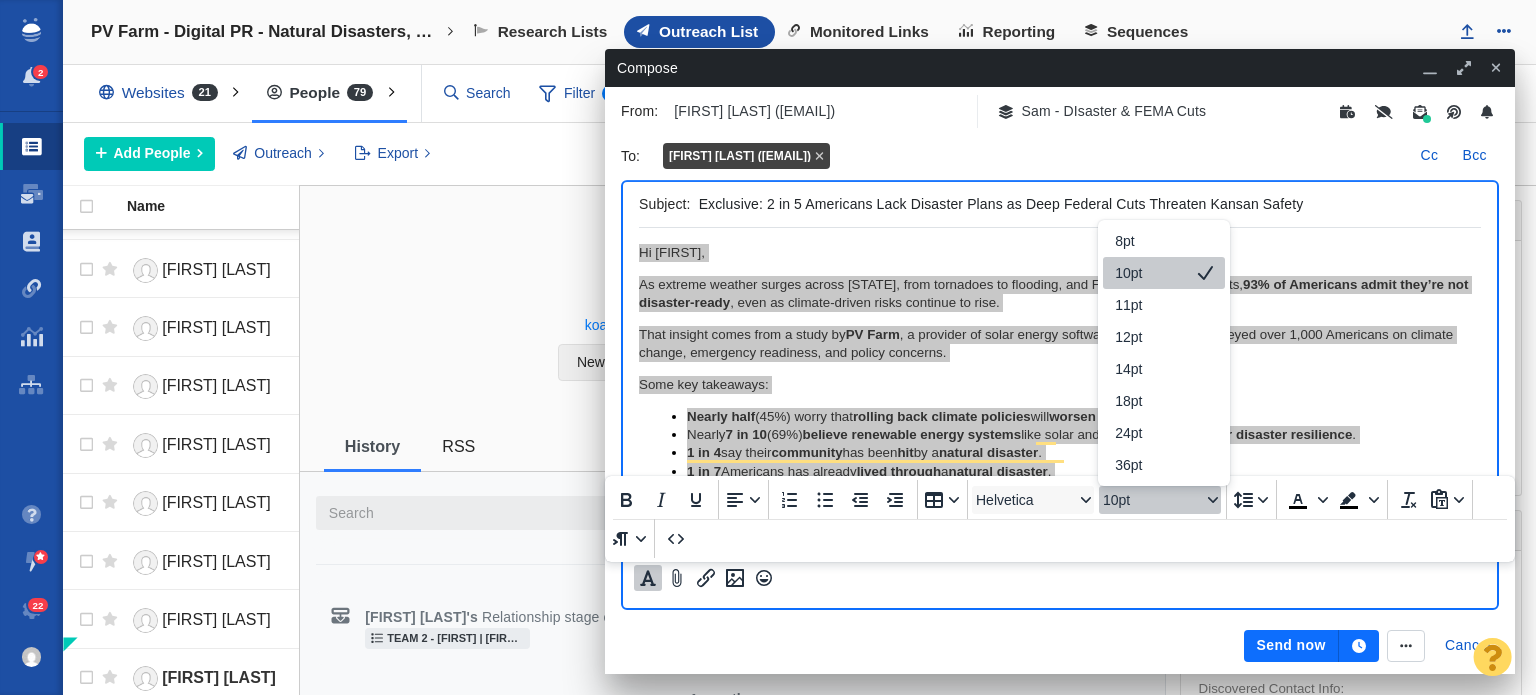 click on "10pt" at bounding box center [1164, 273] 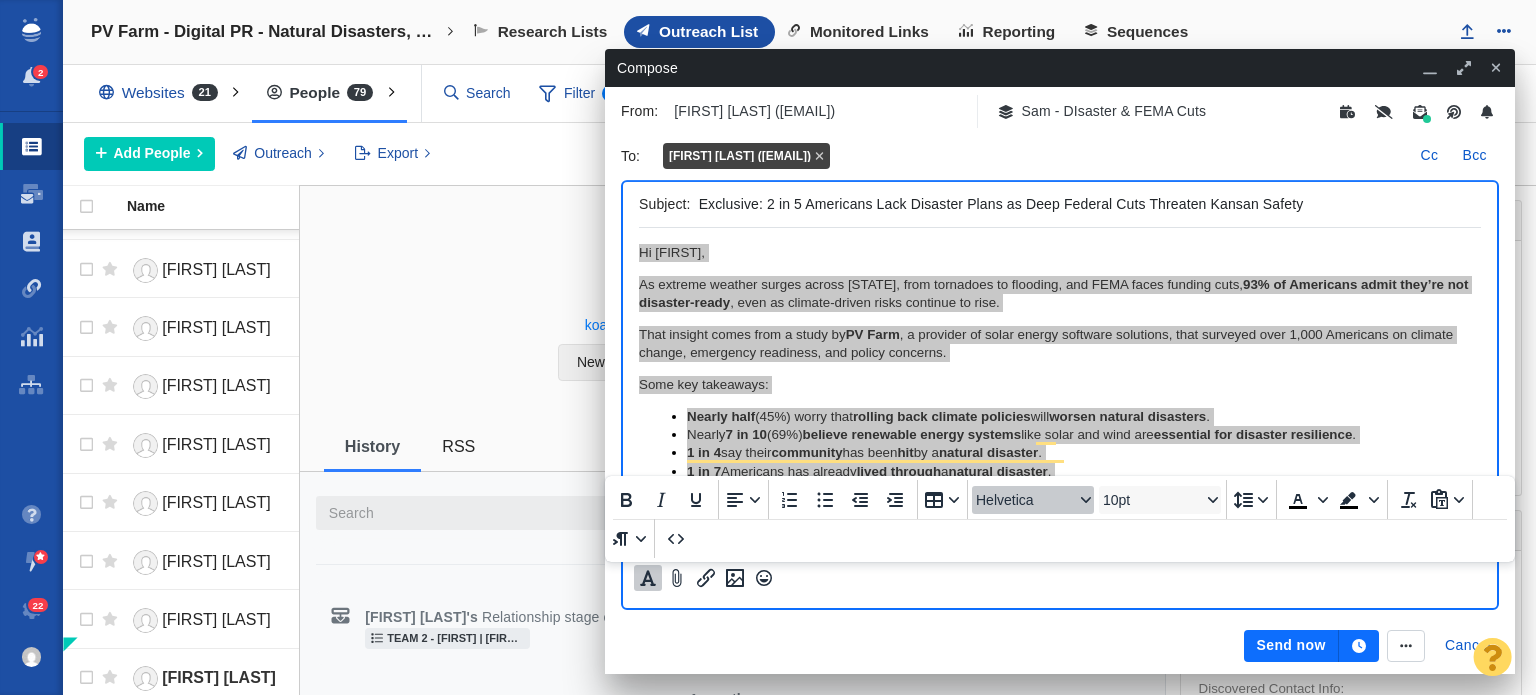 click on "Helvetica" at bounding box center [1033, 500] 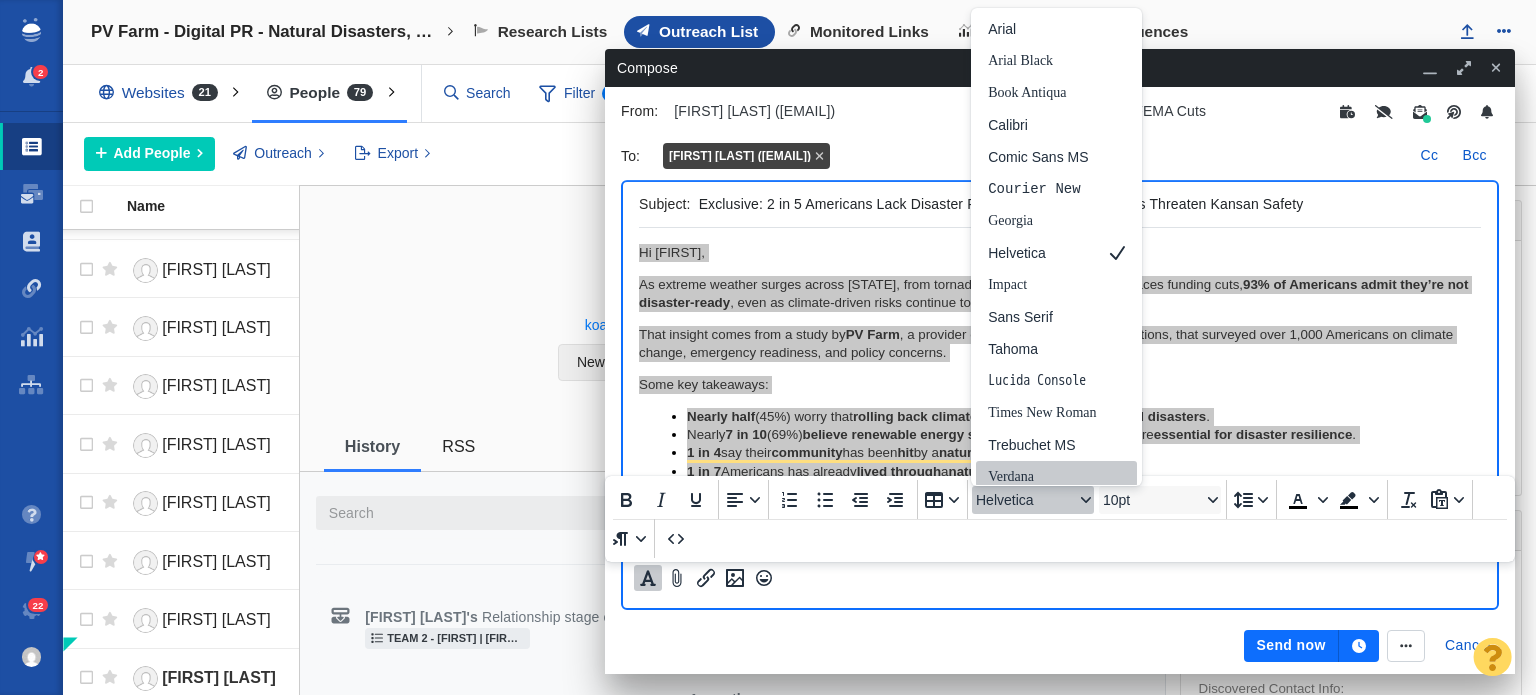 scroll, scrollTop: 8, scrollLeft: 0, axis: vertical 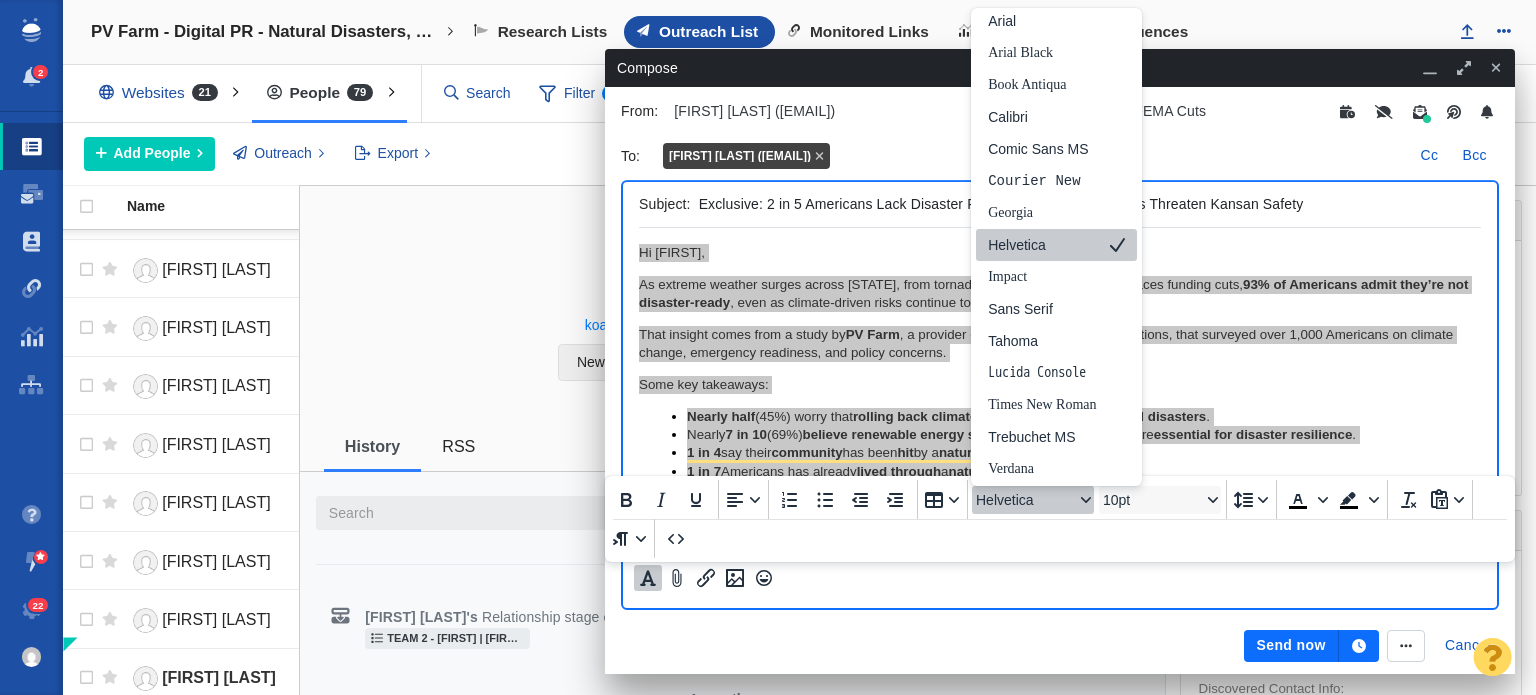 click on "Helvetica" at bounding box center (1042, 245) 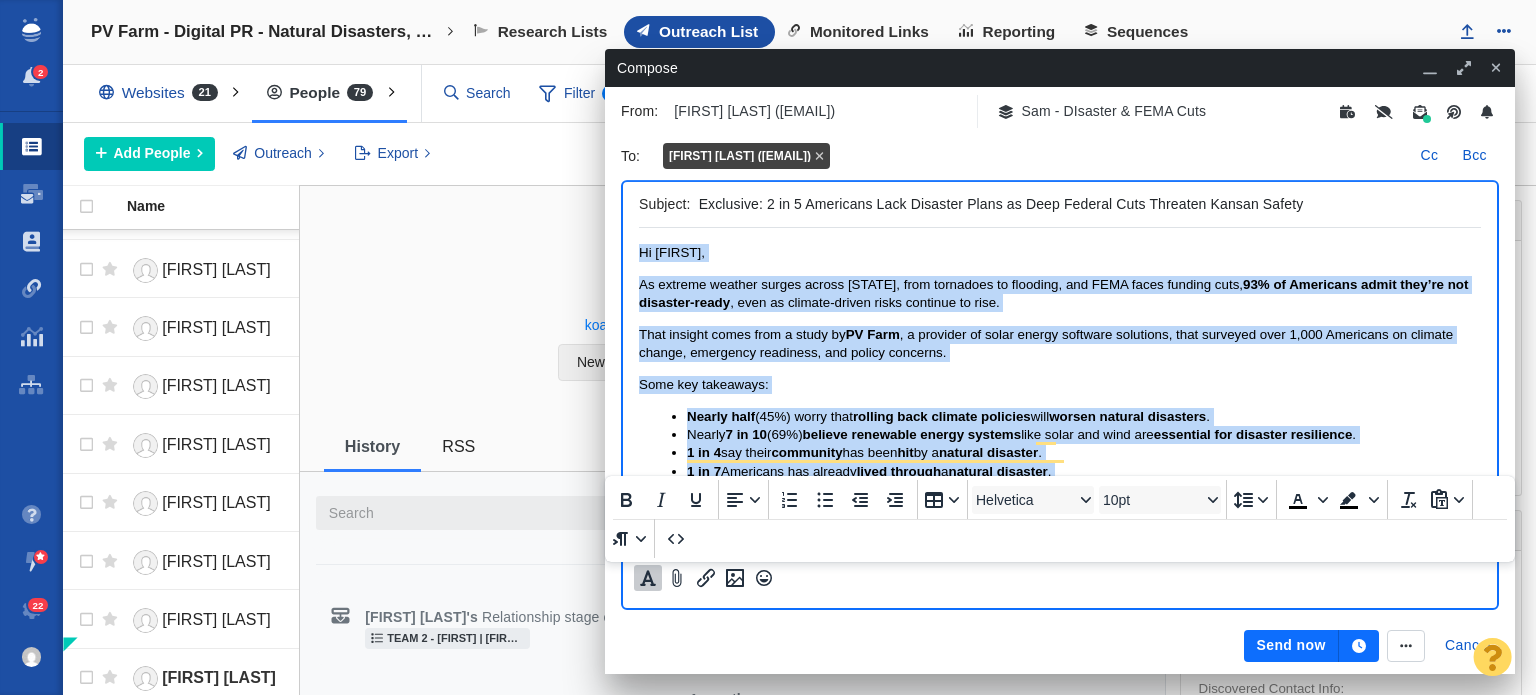 click on "Hi Payton," at bounding box center (1060, 253) 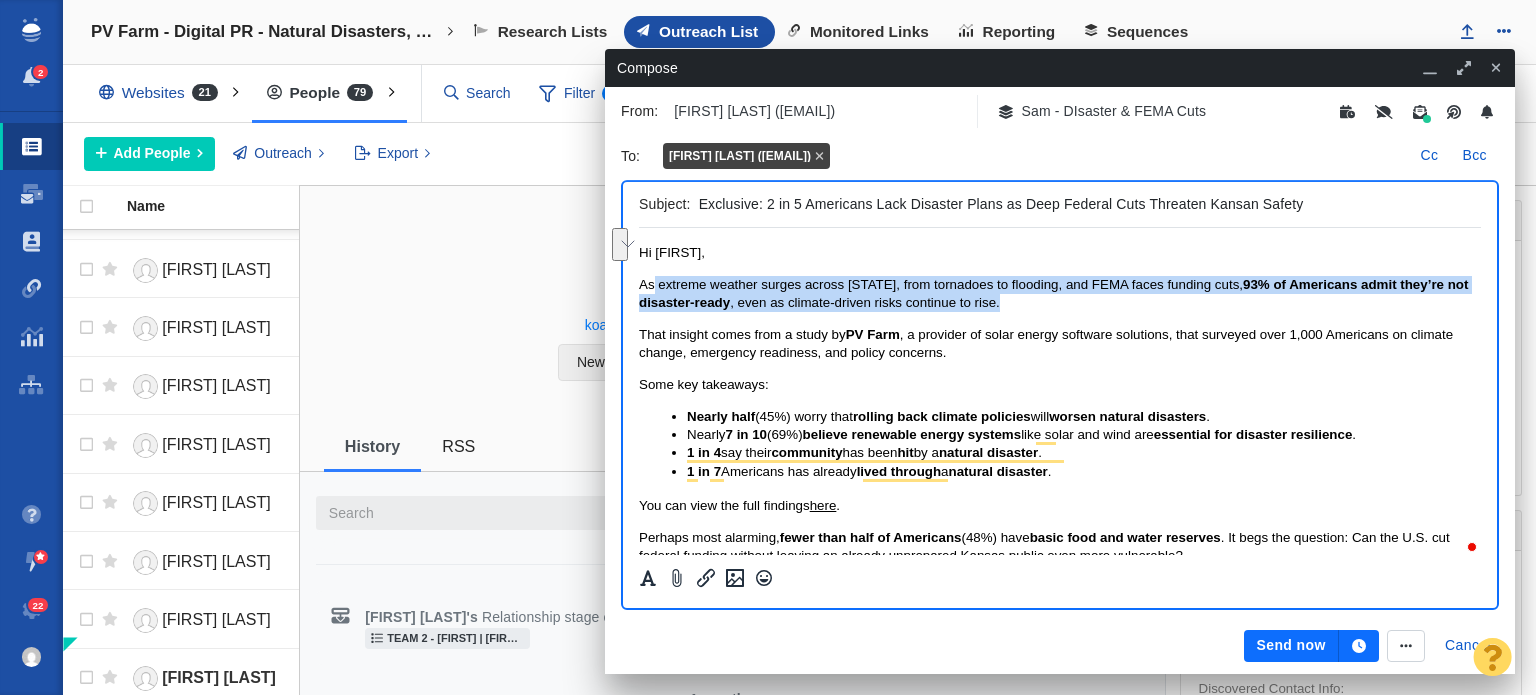 drag, startPoint x: 1080, startPoint y: 298, endPoint x: 656, endPoint y: 289, distance: 424.09552 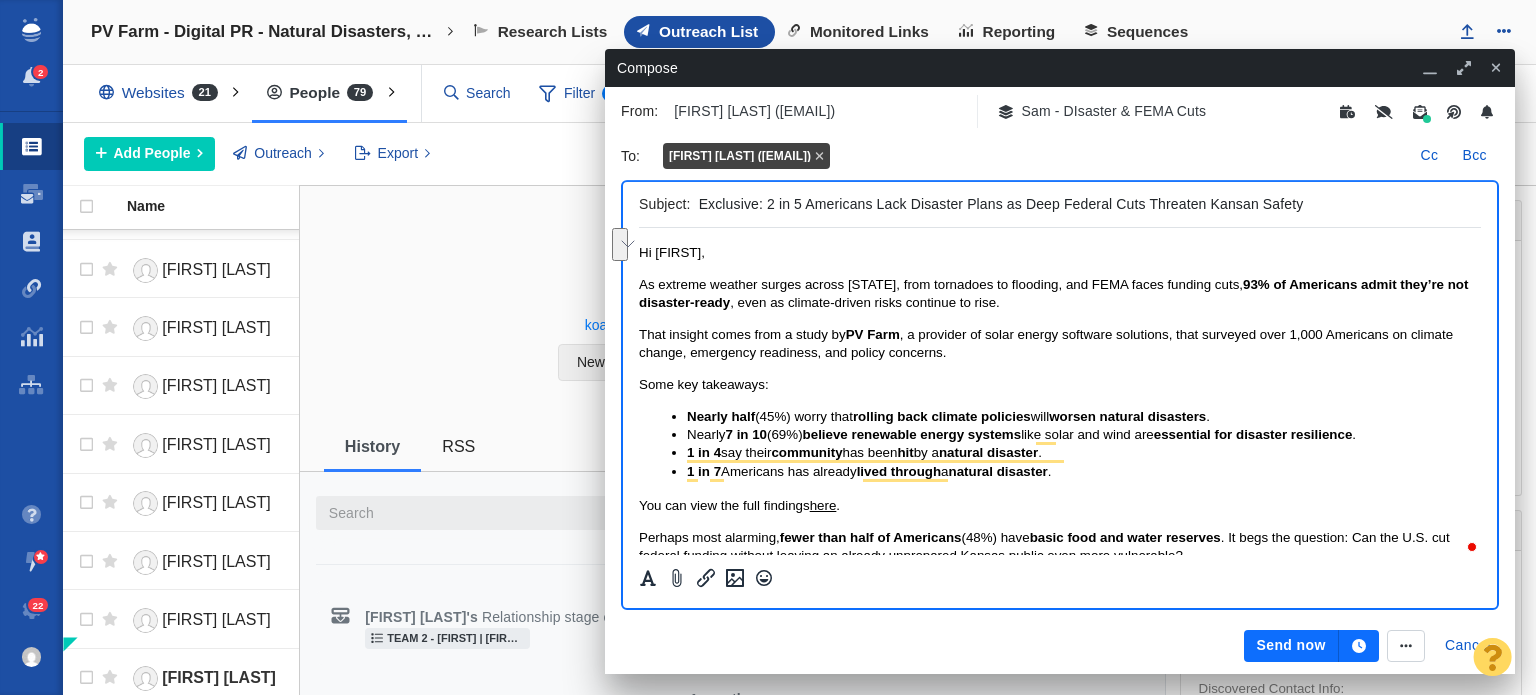 click on "Hi Payton, As extreme weather surges across Kansas, from tornadoes to flooding, and FEMA faces funding cuts,  93% of Americans admit they’re not disaster-ready , even as climate-driven risks continue to rise. That insight comes from a study by  PV Farm , a provider of solar energy software solutions, that surveyed over 1,000 Americans on climate change, emergency readiness, and policy concerns. Some key takeaways: Nearly half  (45%) worry that  rolling back climate policies  will  worsen natural disasters . Nearly  7 in 10  (69%)  believe renewable energy systems  like solar and wind are  essential for disaster resilience . 1 in 4  say their  community  has been  hit  by a  natural disaster . 1 in 7  Americans has already  lived through  a  natural disaster . You can view the full findings  here . Perhaps most alarming,  fewer than half of Americans  (48%) have  basic food and water reserves Best, Samantha Staufenberg Digital Promotions" at bounding box center [1060, 459] 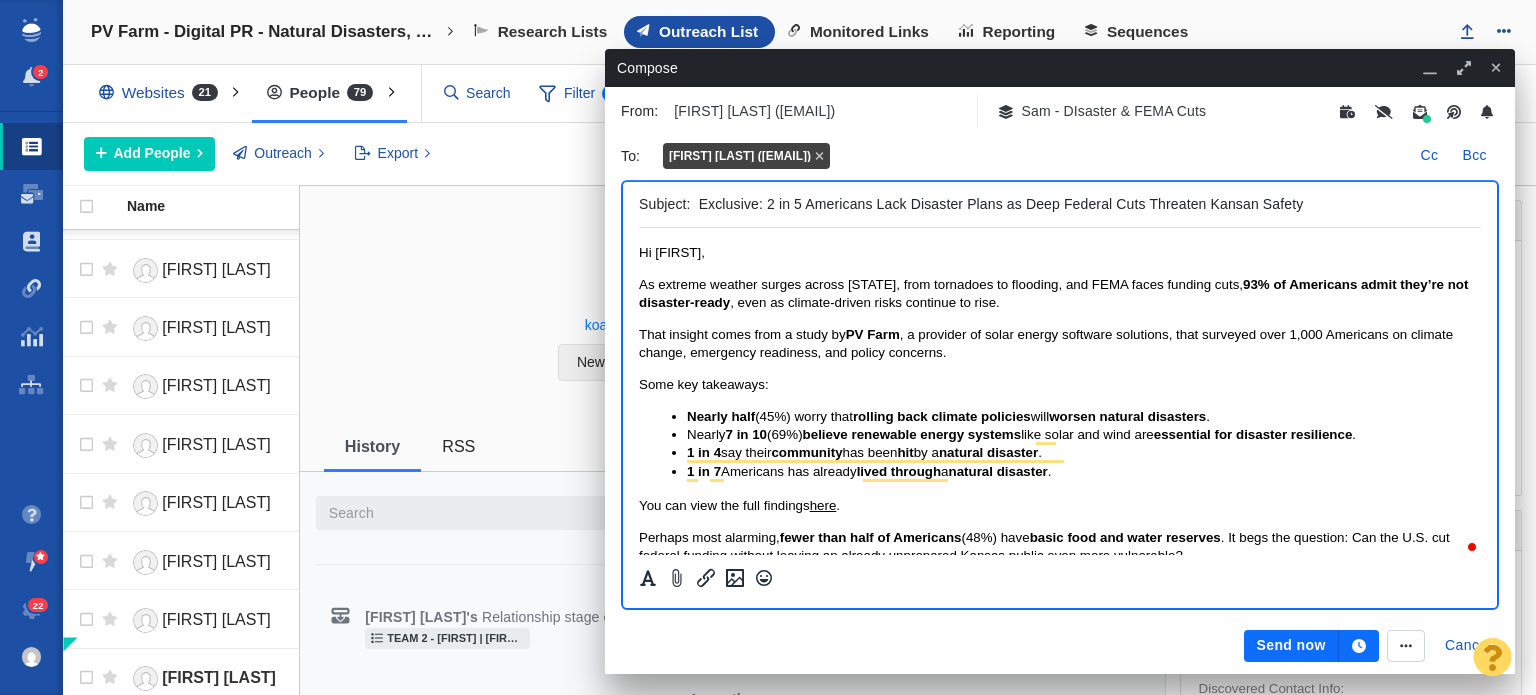 click 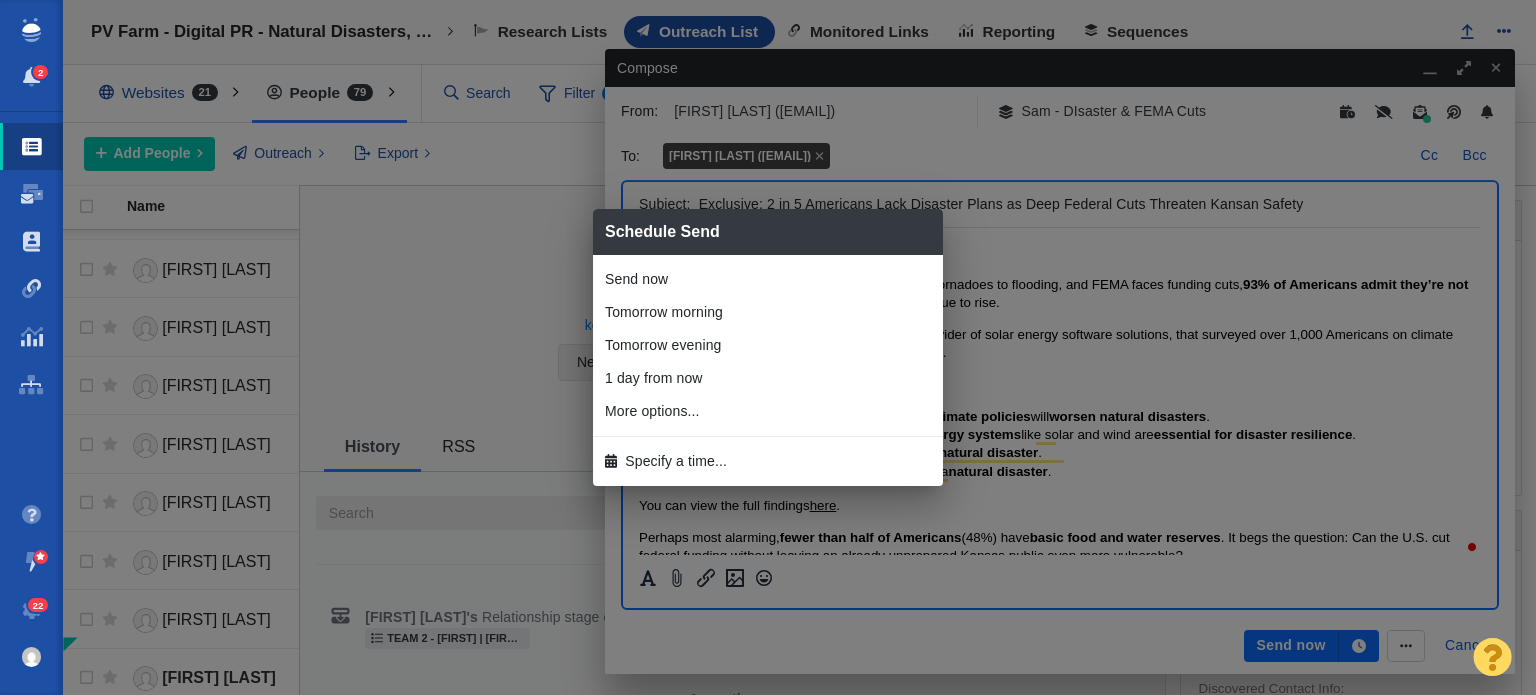 click on "Send now Tomorrow morning Tomorrow evening 1 day from now 1 hour from now 2 hours from now 4 hours from now 8 hours from now 2 days from now 4 days from now 1 week from now 2 weeks from now More options... Specify a time..." at bounding box center (768, 370) 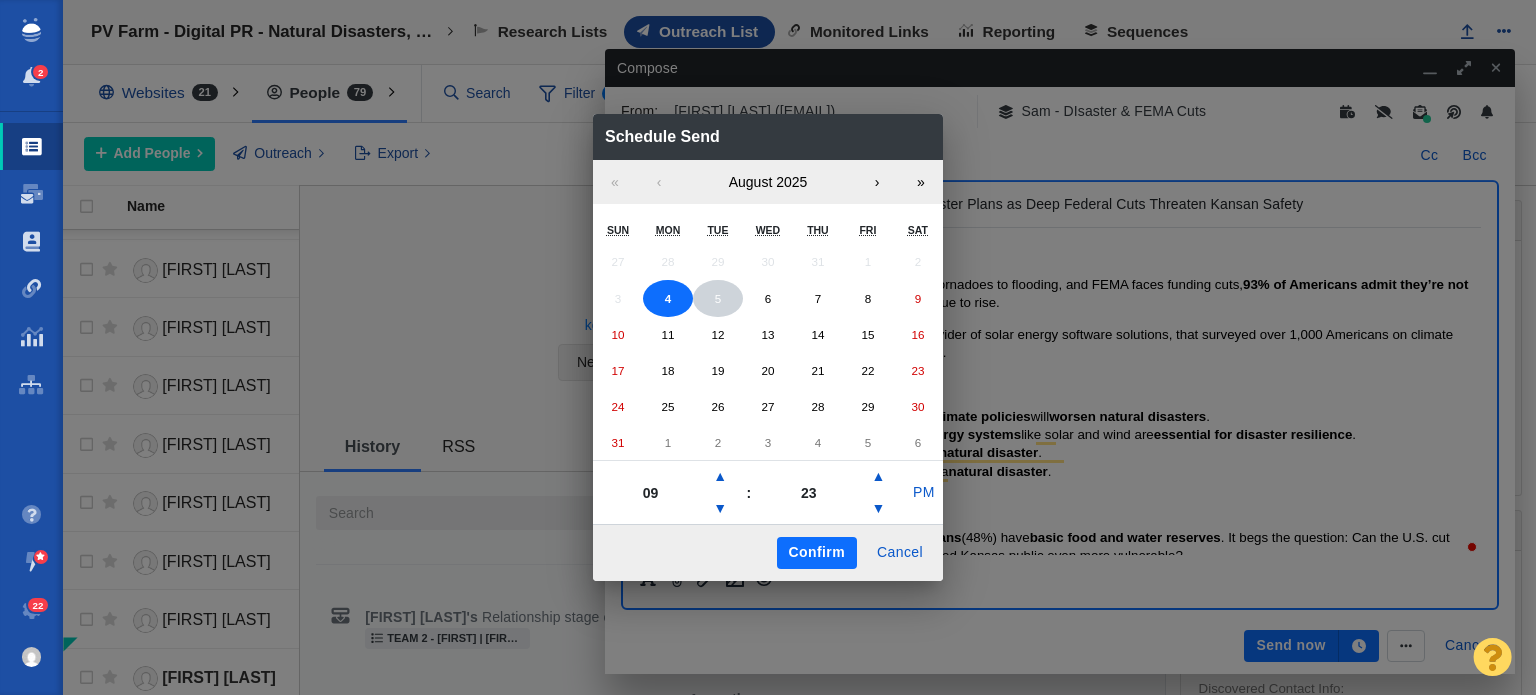 click on "5" at bounding box center [718, 298] 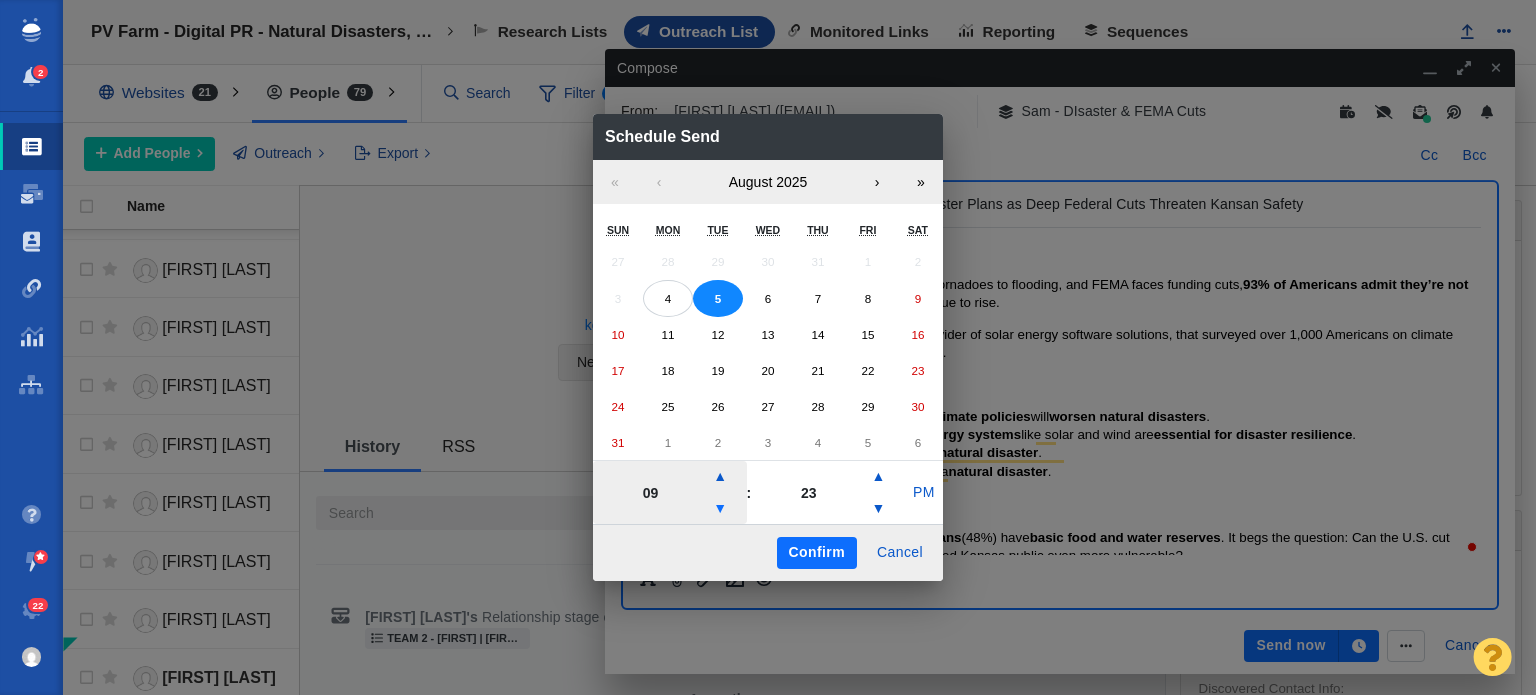 click on "▼" at bounding box center [720, 509] 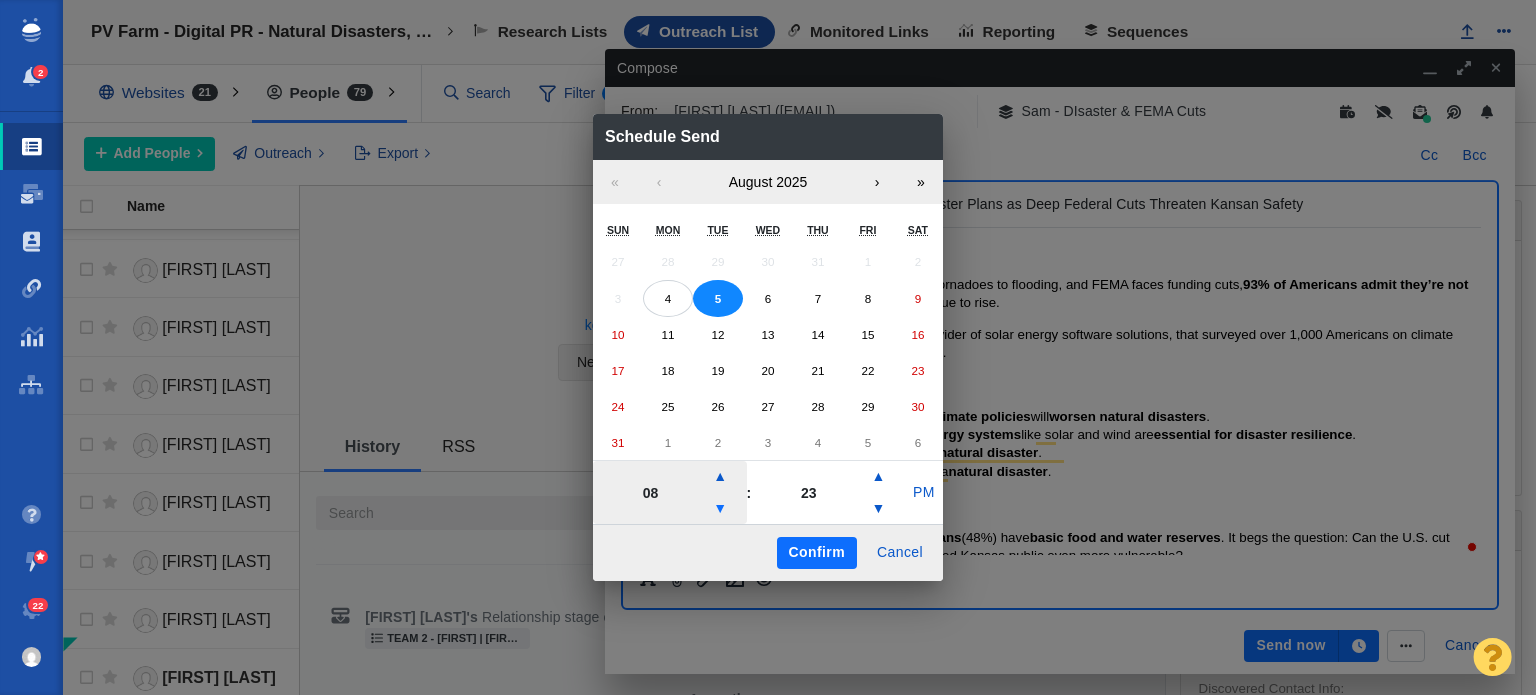 click on "▼" at bounding box center [720, 509] 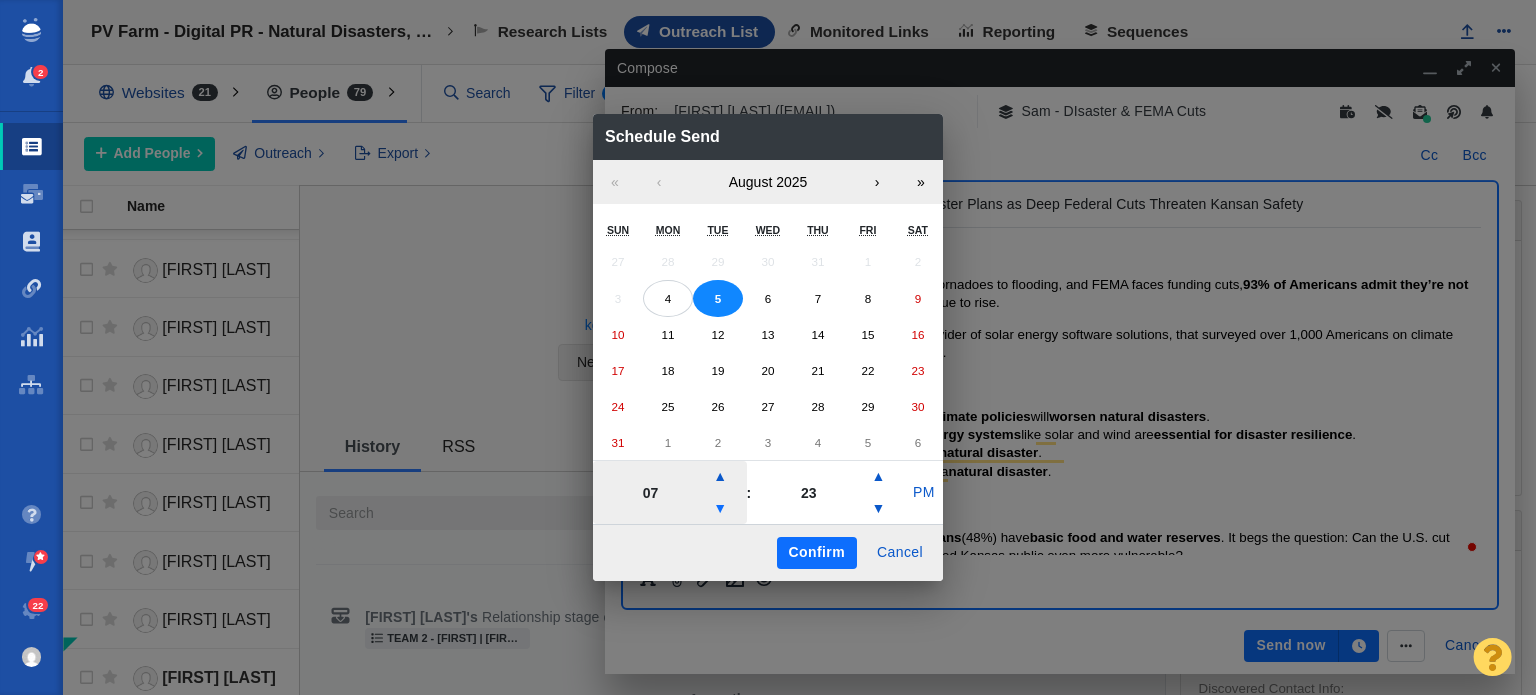 click on "▼" at bounding box center [720, 509] 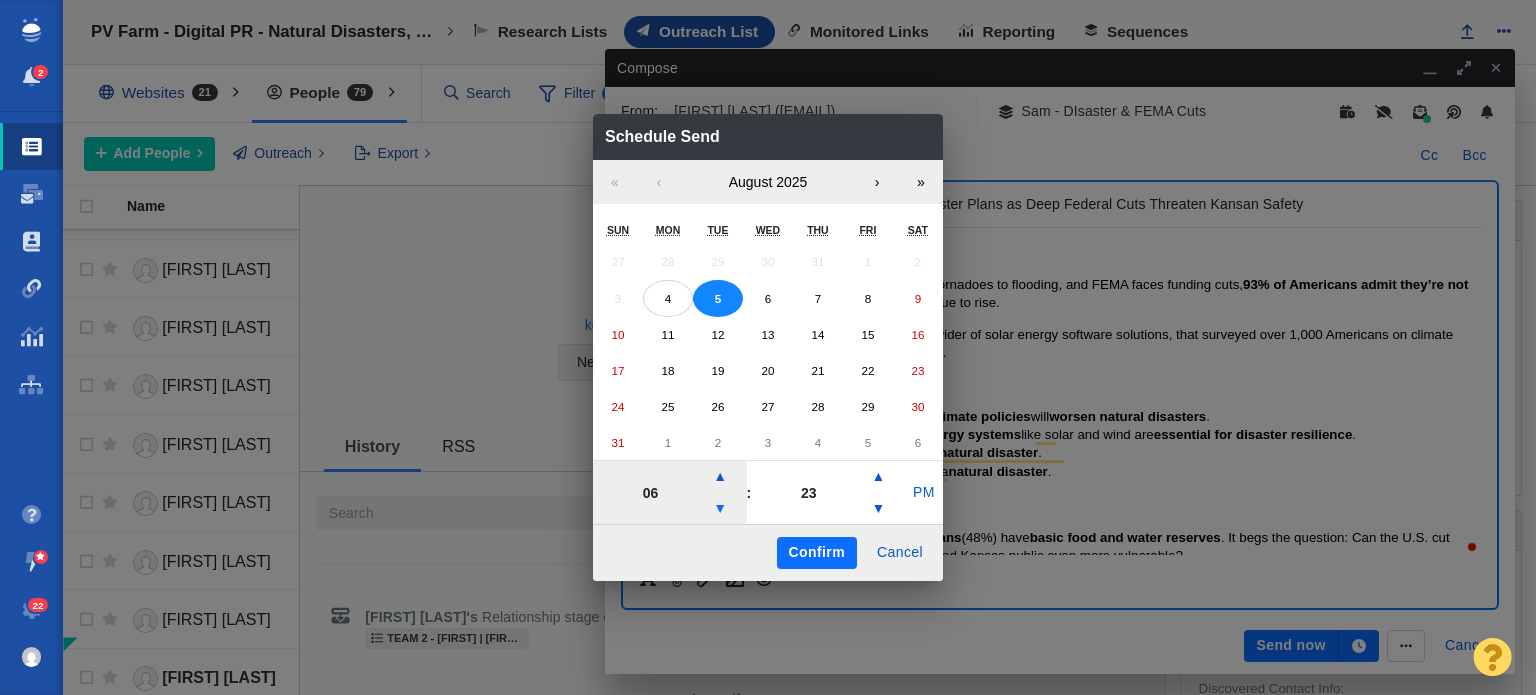 click on "▼" at bounding box center [720, 509] 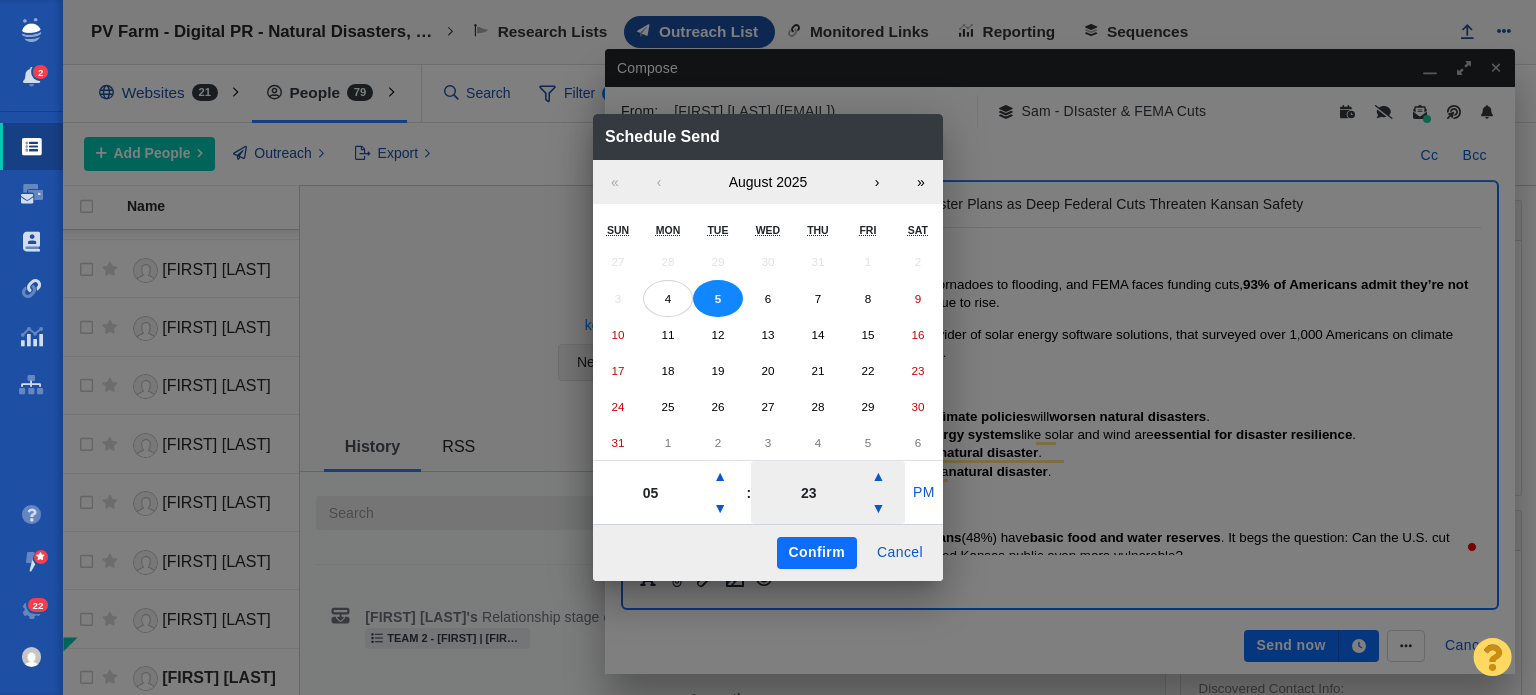 click on "23 ▲ ▼ ​" at bounding box center (828, 492) 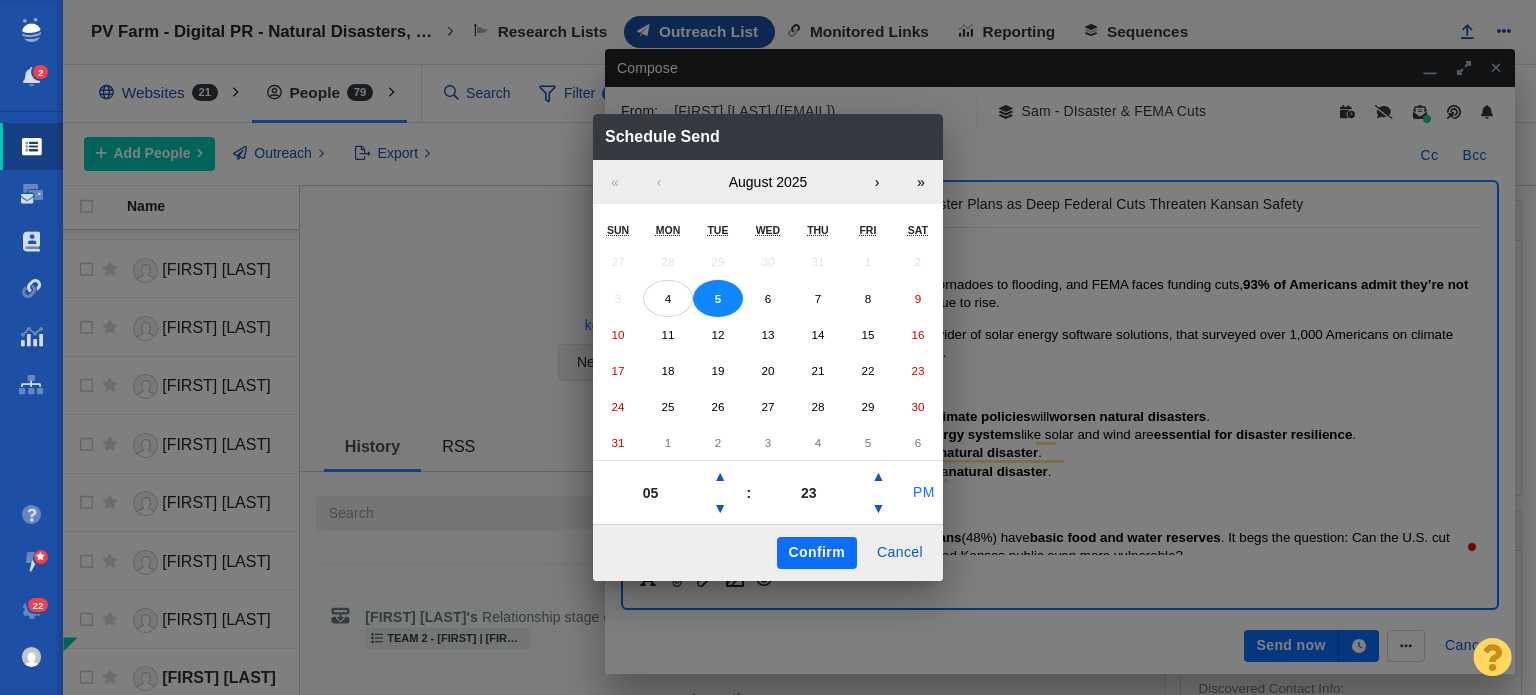 click on "PM" at bounding box center [924, 493] 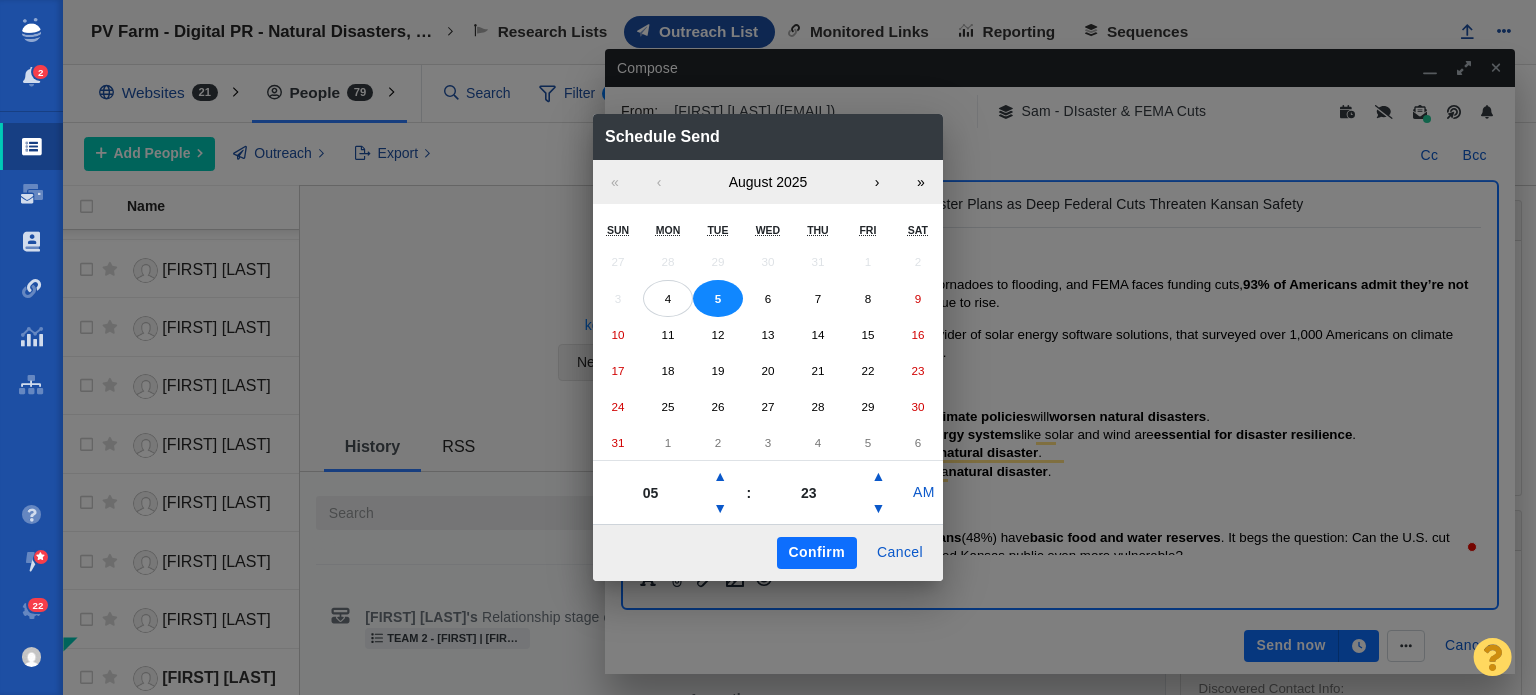click on "Confirm" at bounding box center (817, 553) 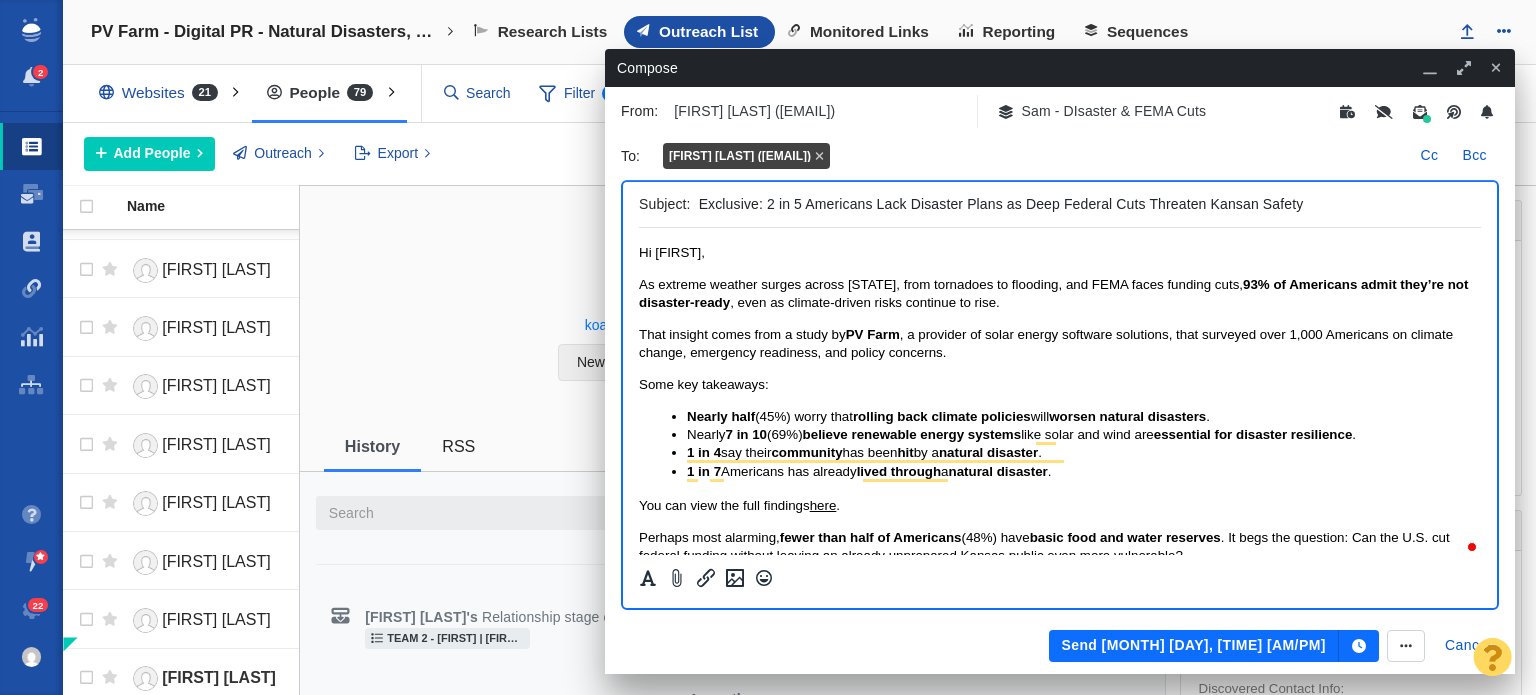 click on "As extreme weather surges across Kansas, from tornadoes to flooding, and FEMA faces funding cuts,  93% of Americans admit they’re not disaster-ready , even as climate-driven risks continue to rise." at bounding box center [1053, 293] 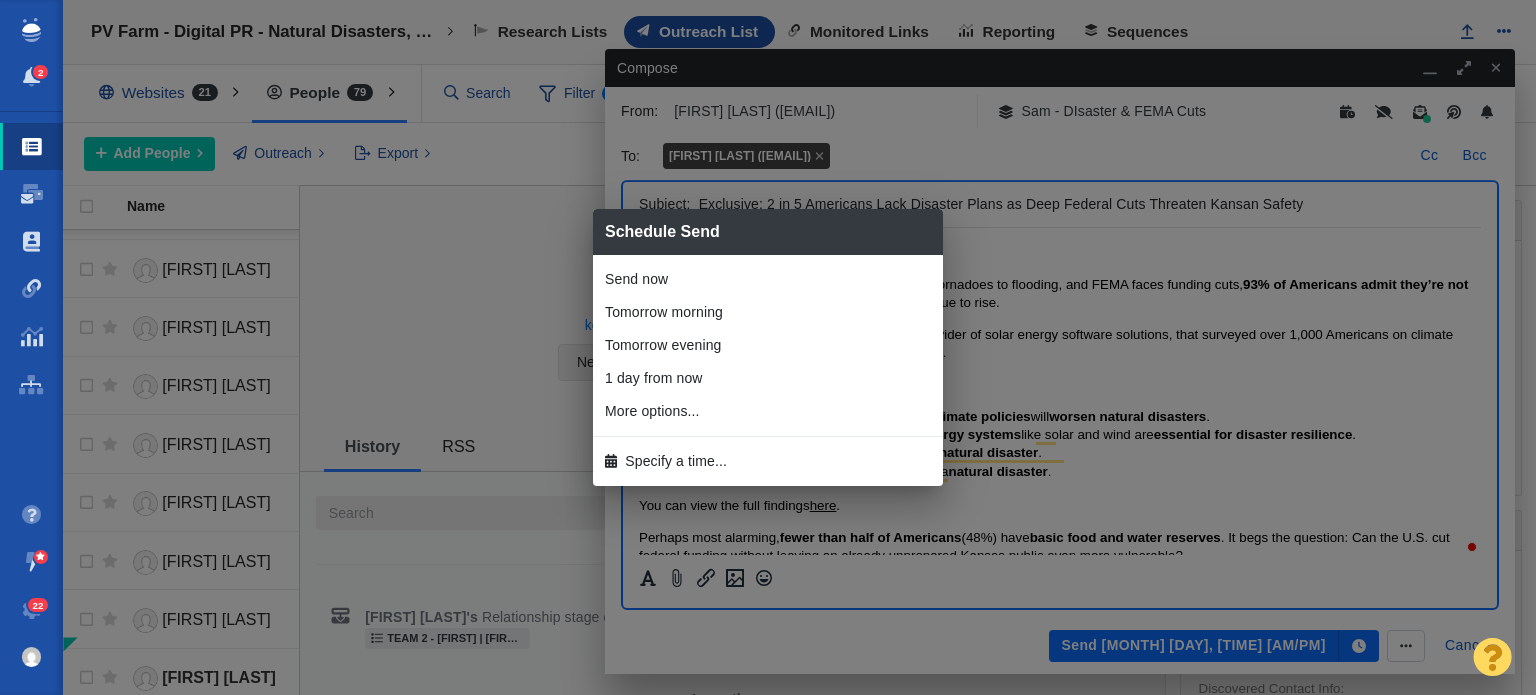 click on "Specify a time..." at bounding box center [768, 461] 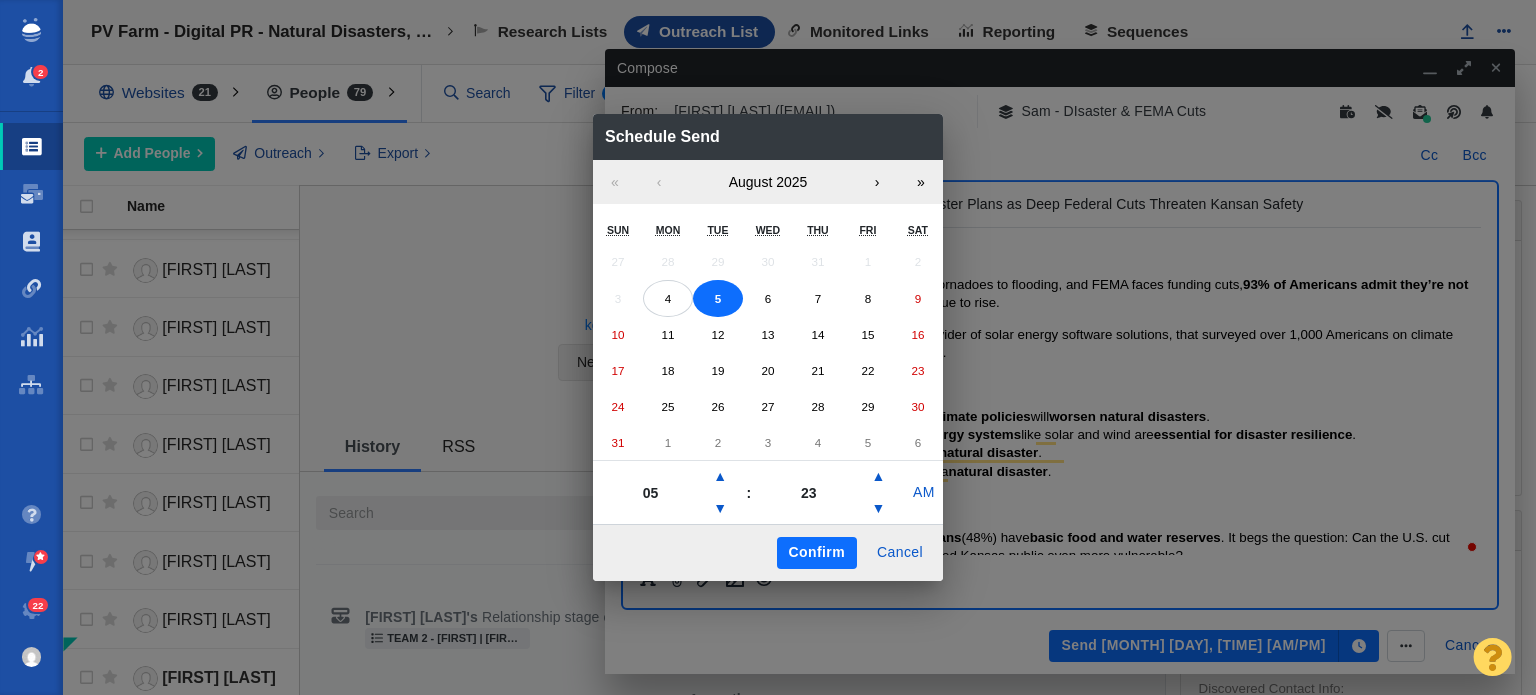 click on "Confirm" at bounding box center [817, 553] 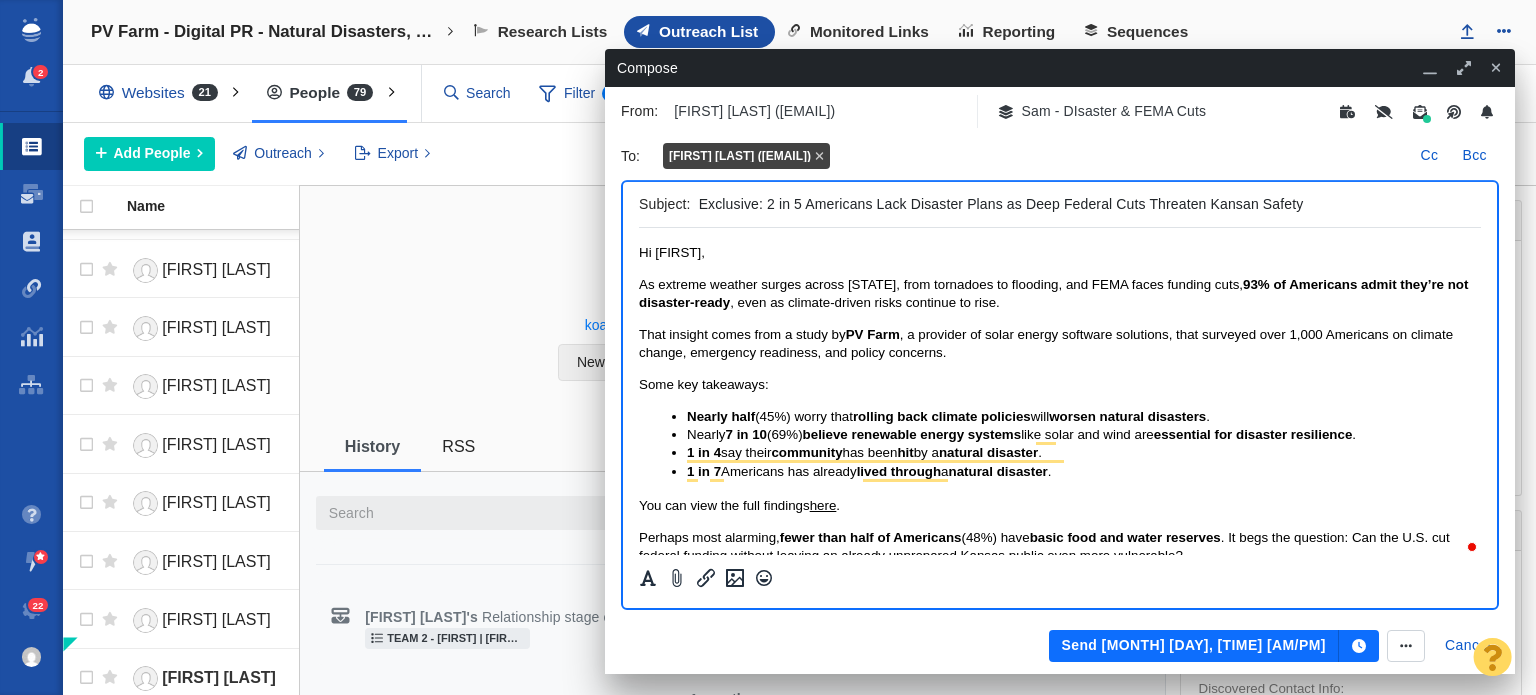 click on "Send Aug 5, 5:23 AM" at bounding box center (1193, 646) 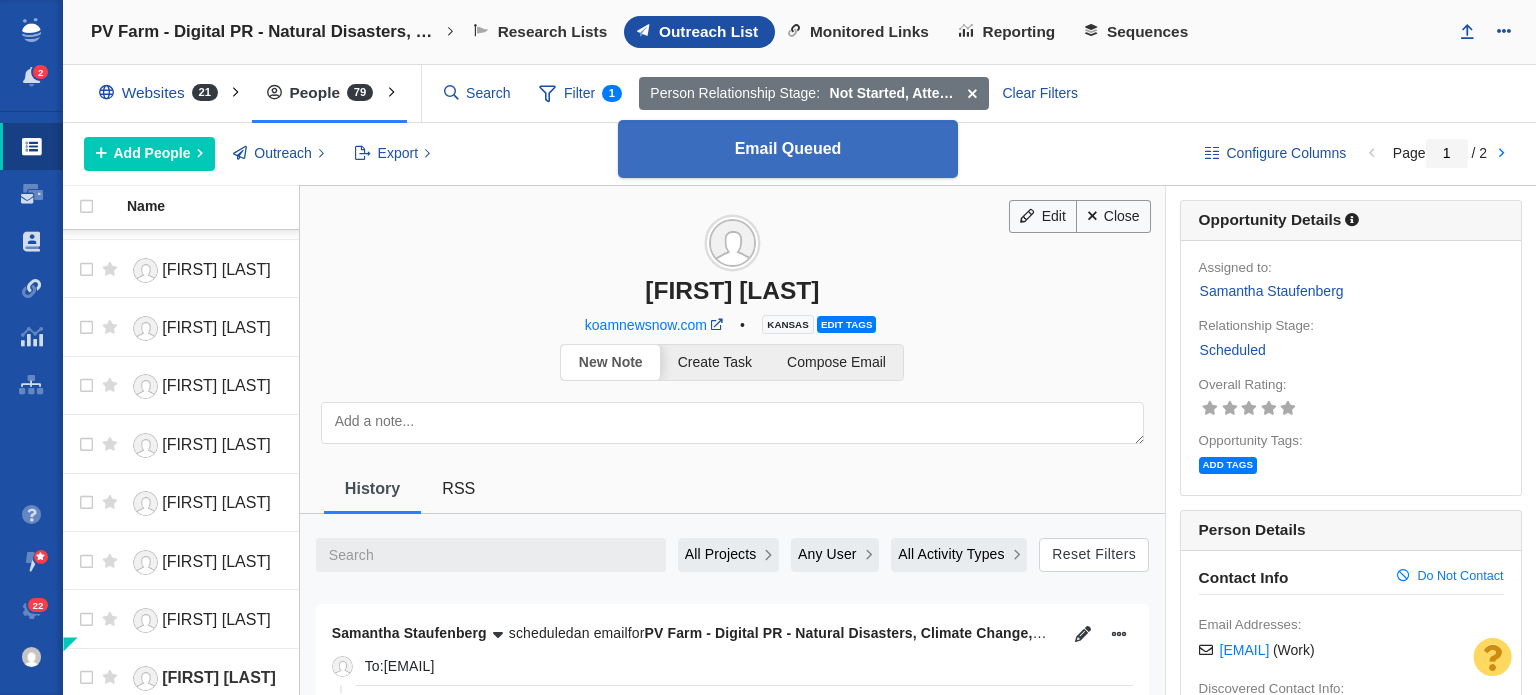 click on "[FIRST] [LAST]" at bounding box center [732, 245] 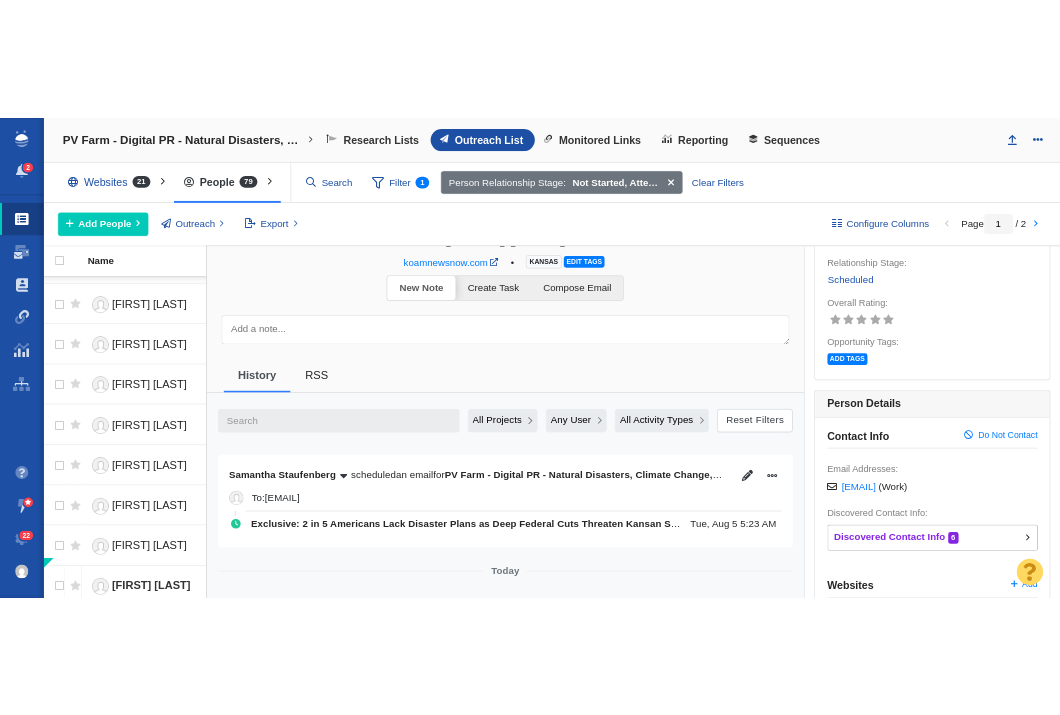 scroll, scrollTop: 300, scrollLeft: 0, axis: vertical 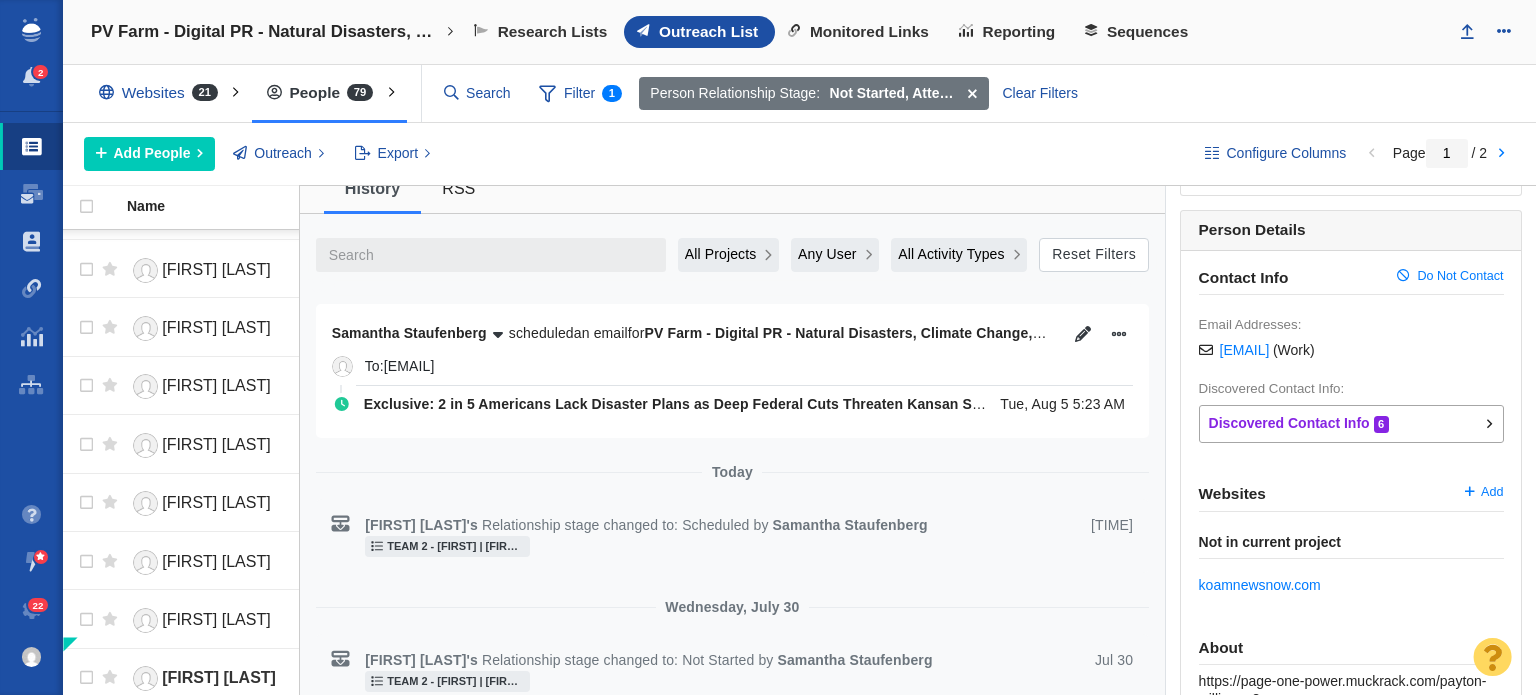 click on "Exclusive: 2 in 5 Americans Lack Disaster Plans as Deep Federal Cuts Threaten Kansan Safety  Hi Payton,
As extreme weather surges across Kansas, from tornadoes to flooding, and FEMA faces funding cuts, 93% of Americans admit they’re not disaster-ready, even as climate-driven risks continue to rise.
That insight comes from a study by PV Farm, a provider of solar energy software solutions, that surveyed over 1,000 Americans on climate change, emergency readiness, and policy concerns.
Some k Tue, Aug 5 5:23 AM" at bounding box center (744, 404) 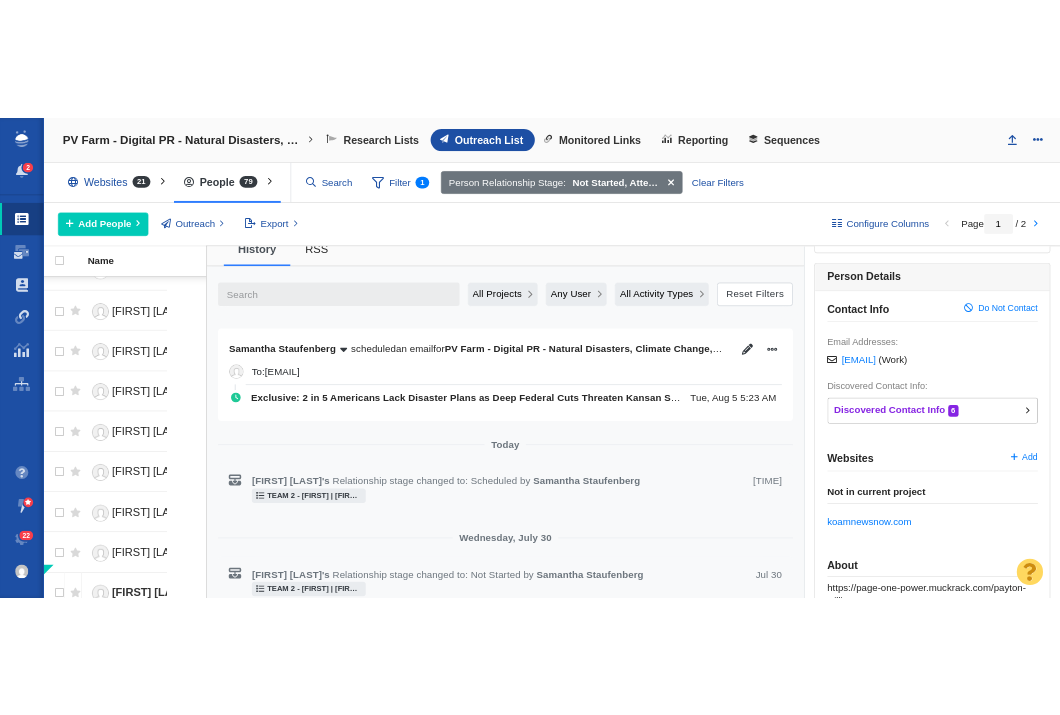 scroll, scrollTop: 2422, scrollLeft: 0, axis: vertical 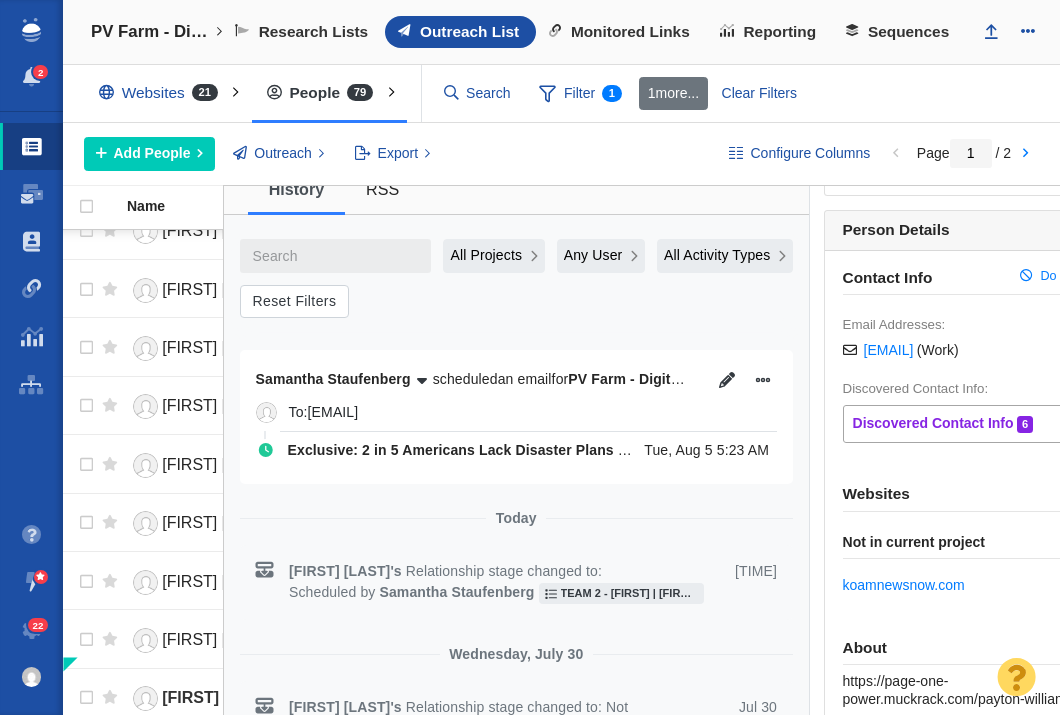 click on "Exclusive: 2 in 5 Americans Lack Disaster Plans as Deep Federal Cuts Threaten Kansan Safety" at bounding box center [609, 450] 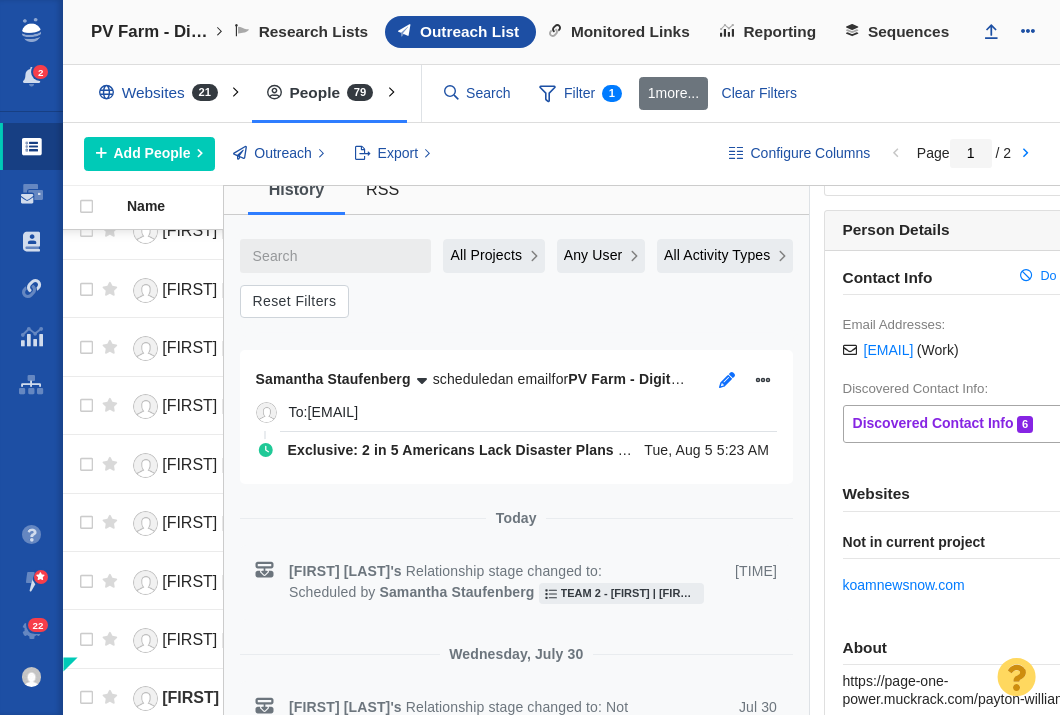 click 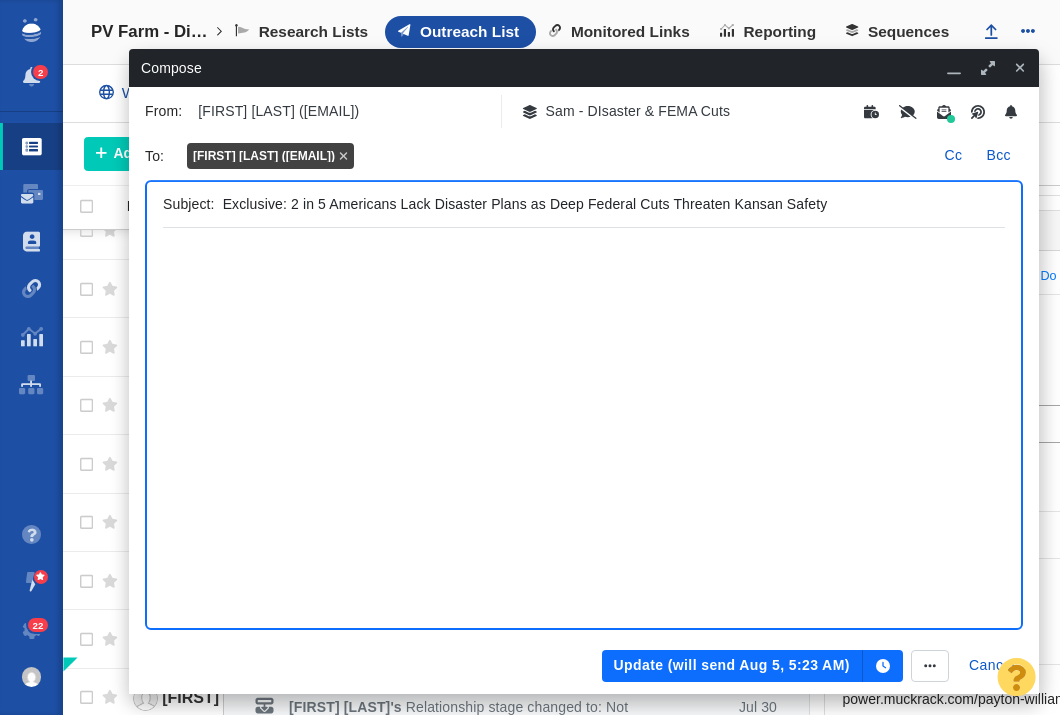 click on "Exclusive: 2 in 5 Americans Lack Disaster Plans as Deep Federal Cuts Threaten Kansan Safety" at bounding box center [610, 204] 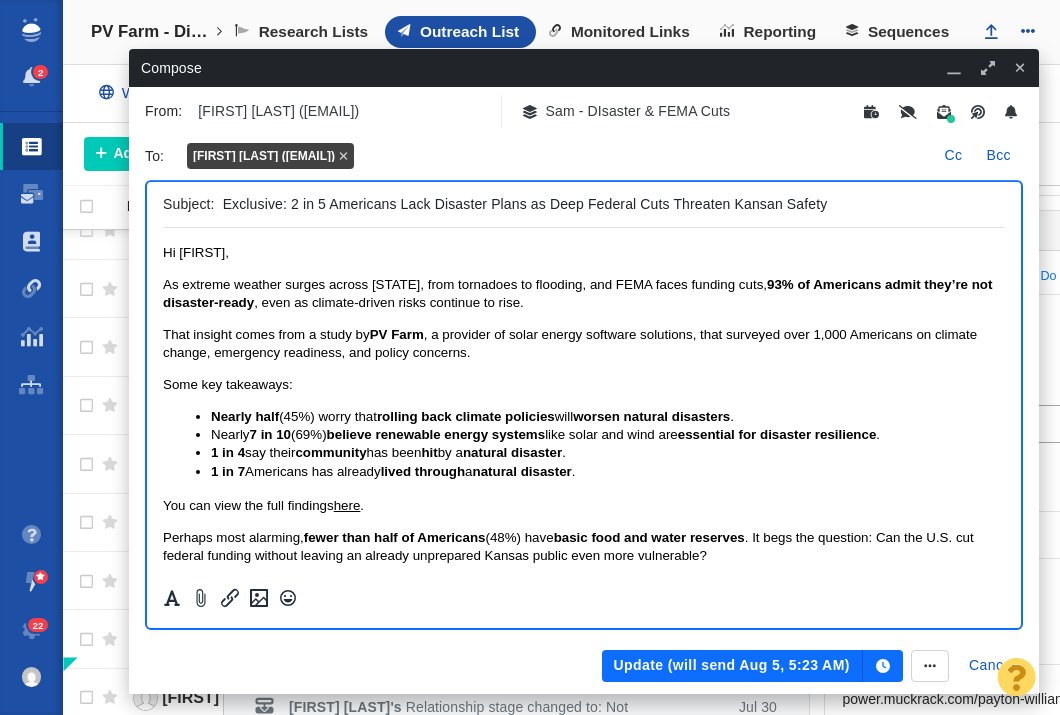 click on "Exclusive: 2 in 5 Americans Lack Disaster Plans as Deep Federal Cuts Threaten Kansan Safety" at bounding box center (610, 204) 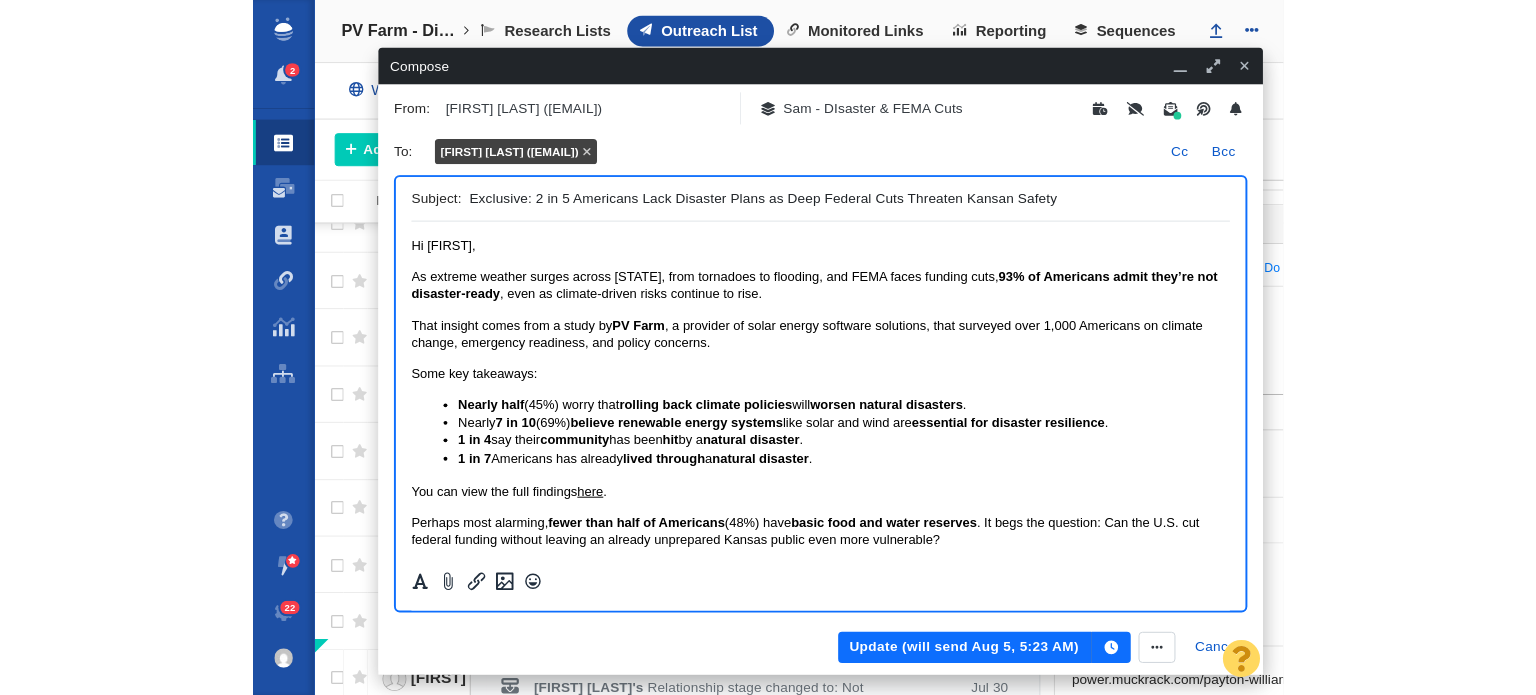 scroll, scrollTop: 0, scrollLeft: 0, axis: both 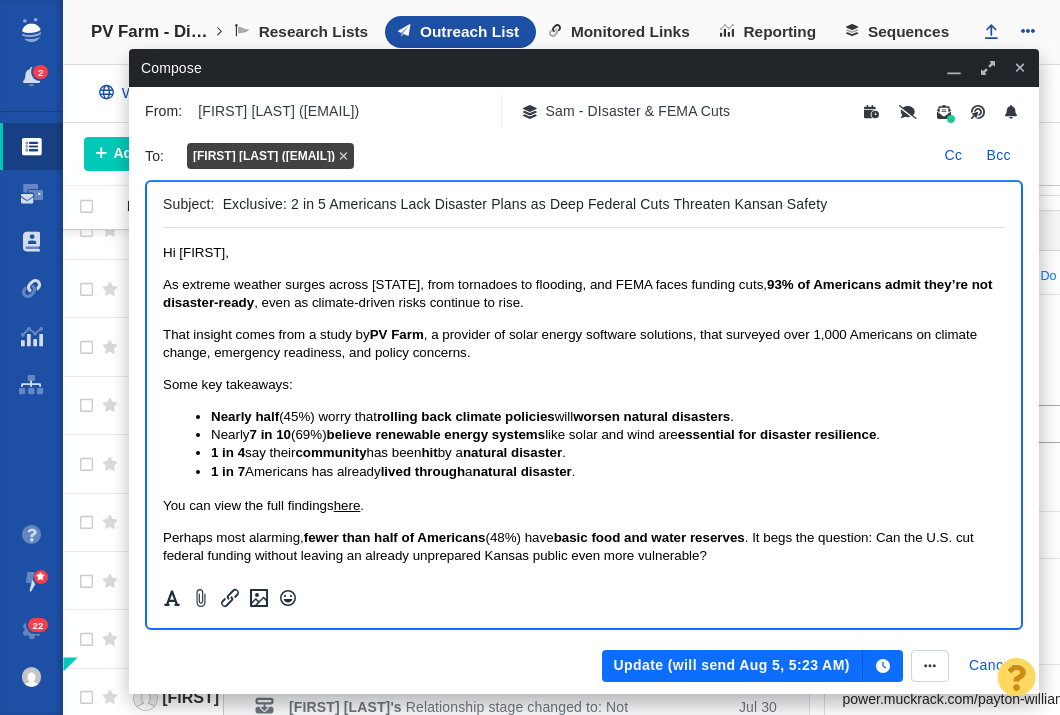 click on "believe renewable energy systems" at bounding box center (436, 434) 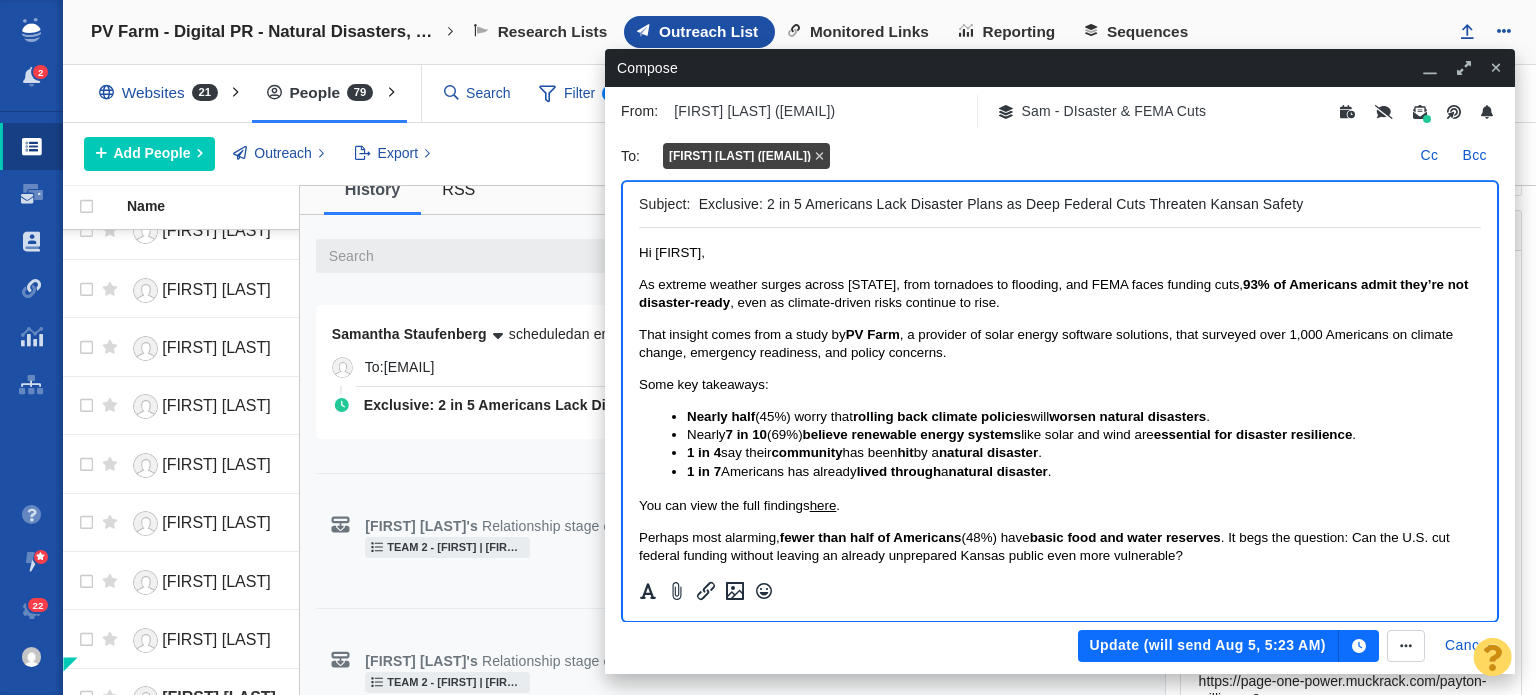click on "Update (will send Aug 5, 5:23 AM)" at bounding box center [1208, 646] 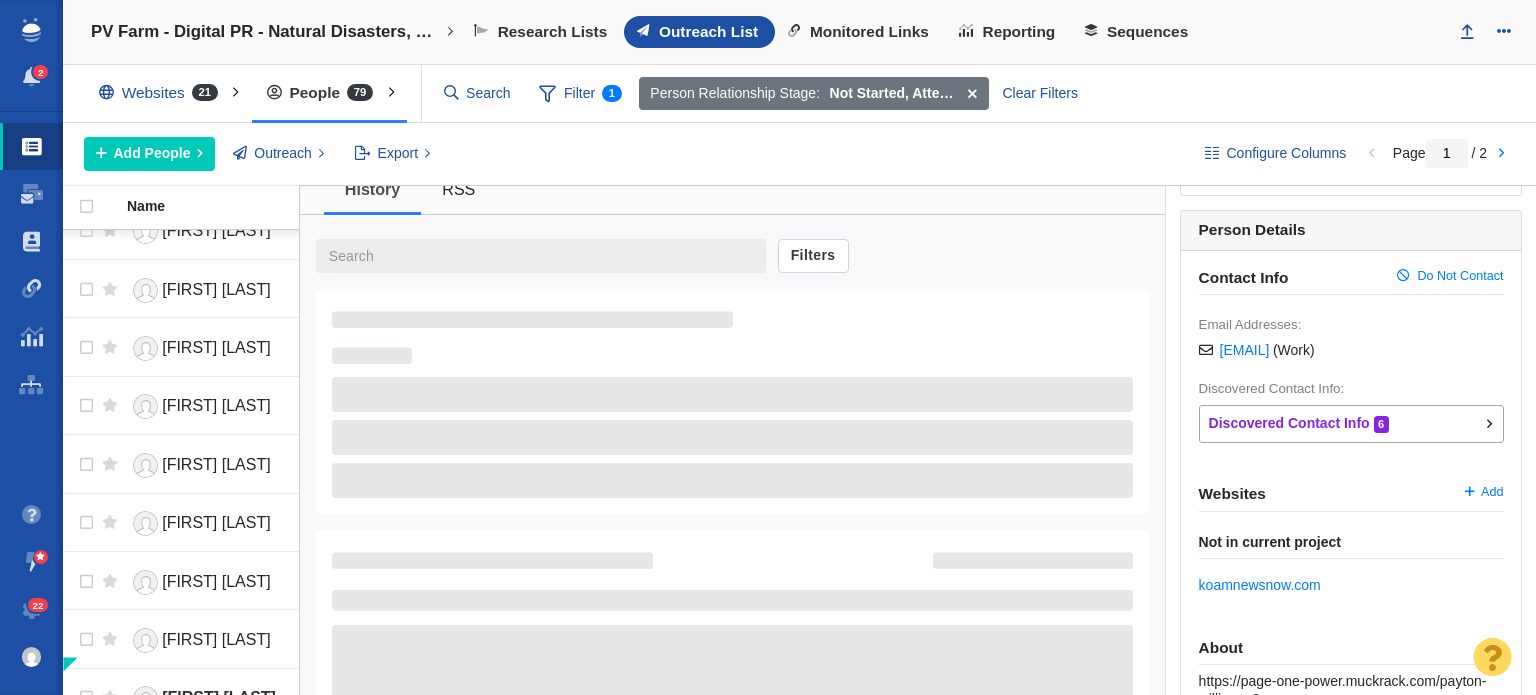 scroll, scrollTop: 0, scrollLeft: 0, axis: both 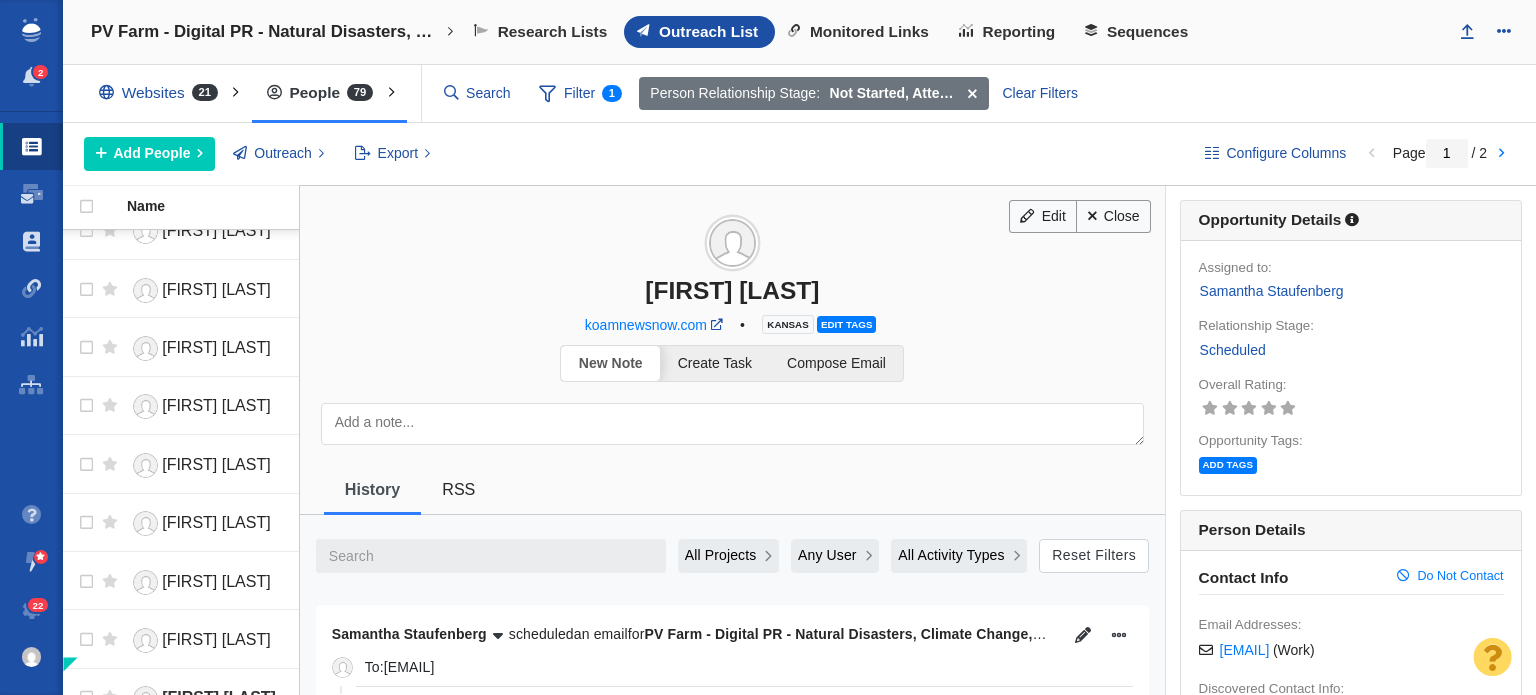 click on "Payton Williams" at bounding box center (732, 245) 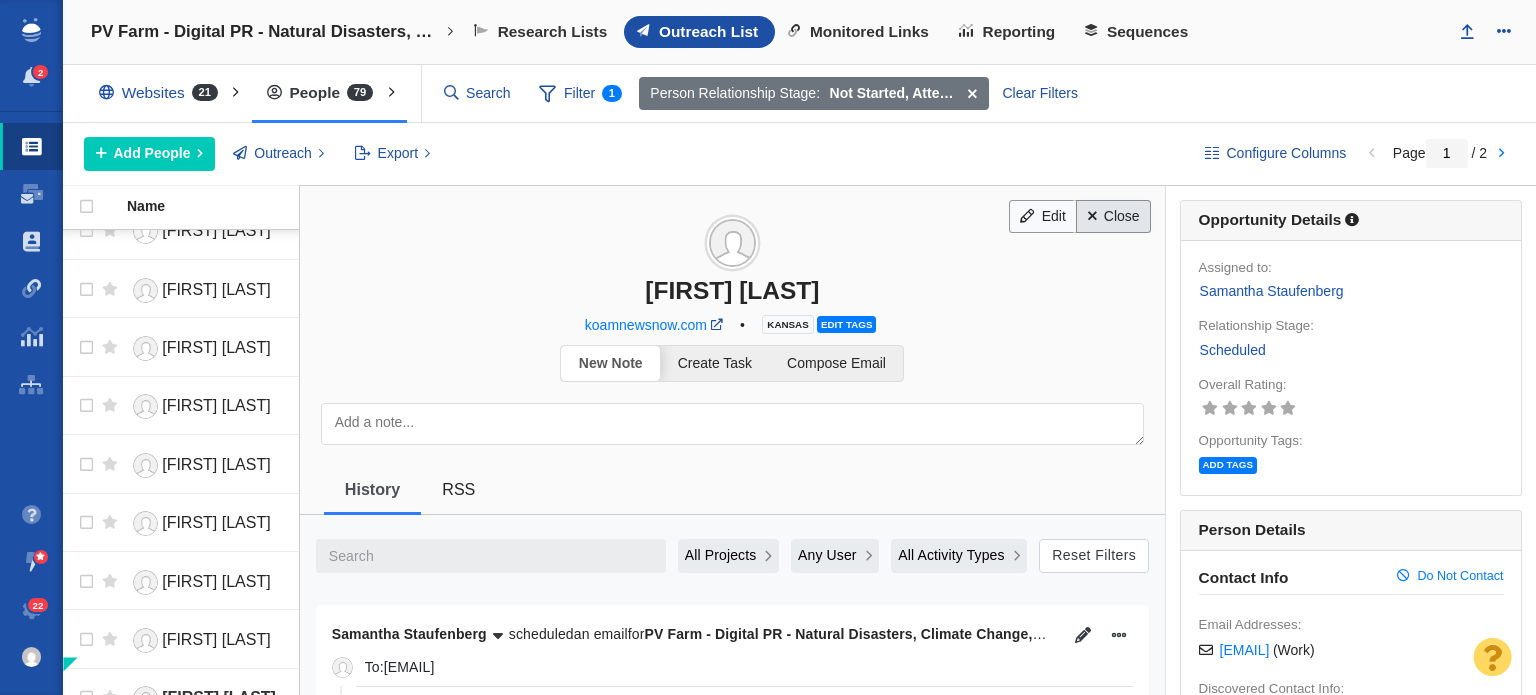 click on "Close" at bounding box center [1113, 217] 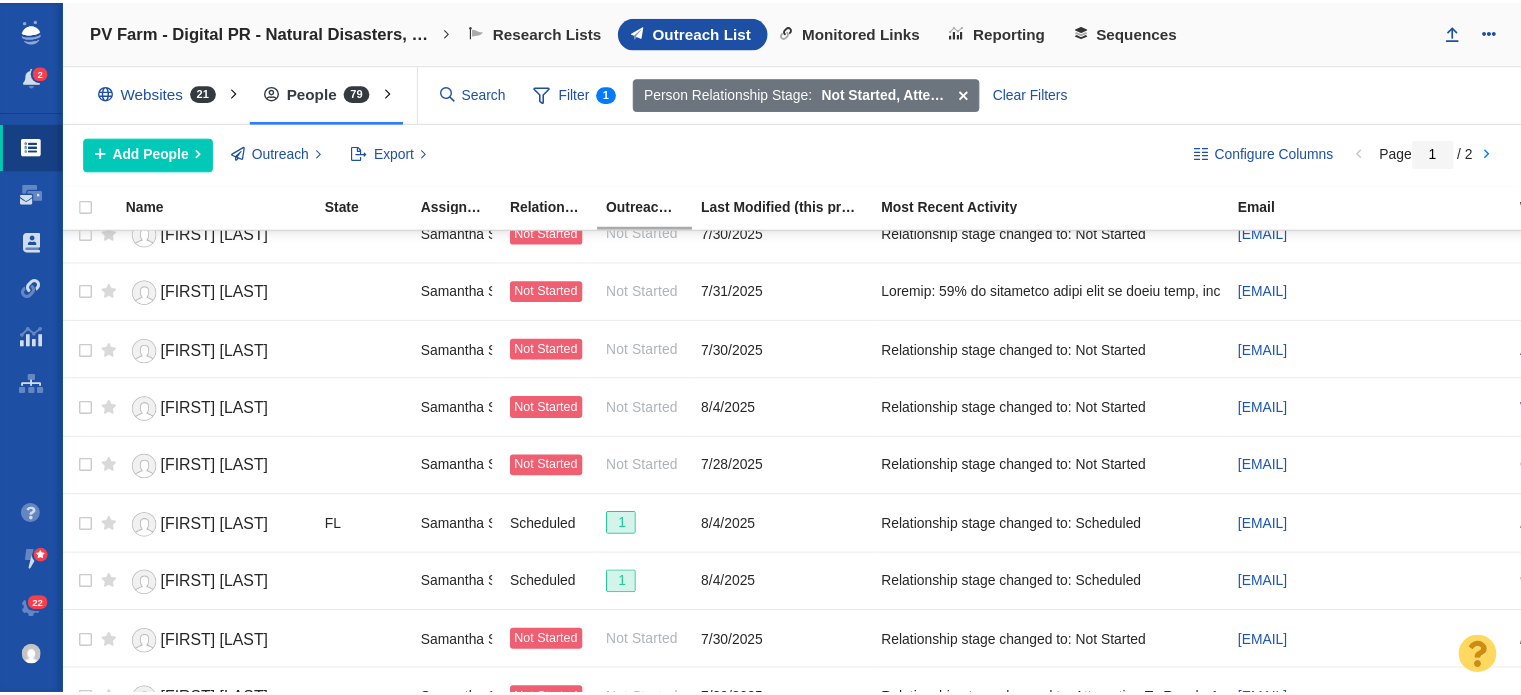 scroll, scrollTop: 2257, scrollLeft: 0, axis: vertical 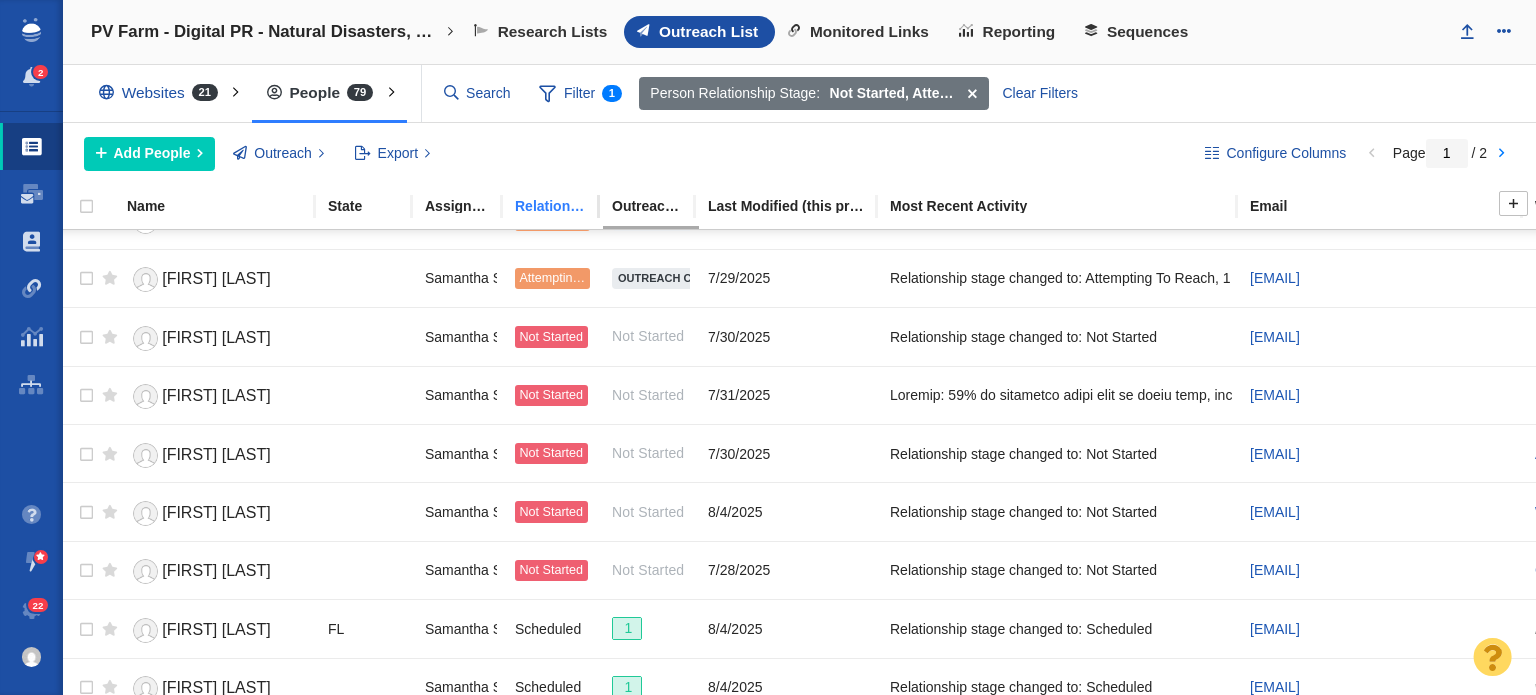 click on "Relationship Stage" at bounding box center (562, 206) 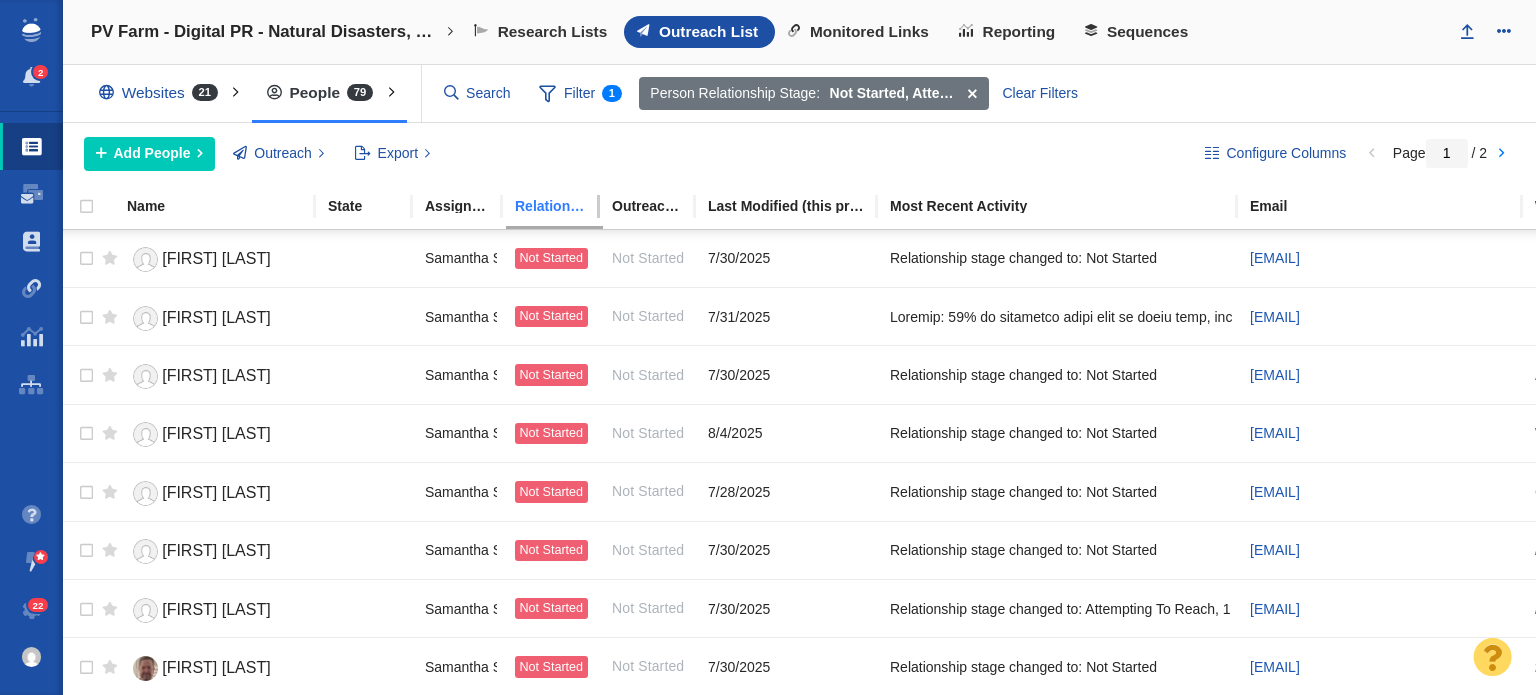 click on "Relationship Stage" at bounding box center (562, 206) 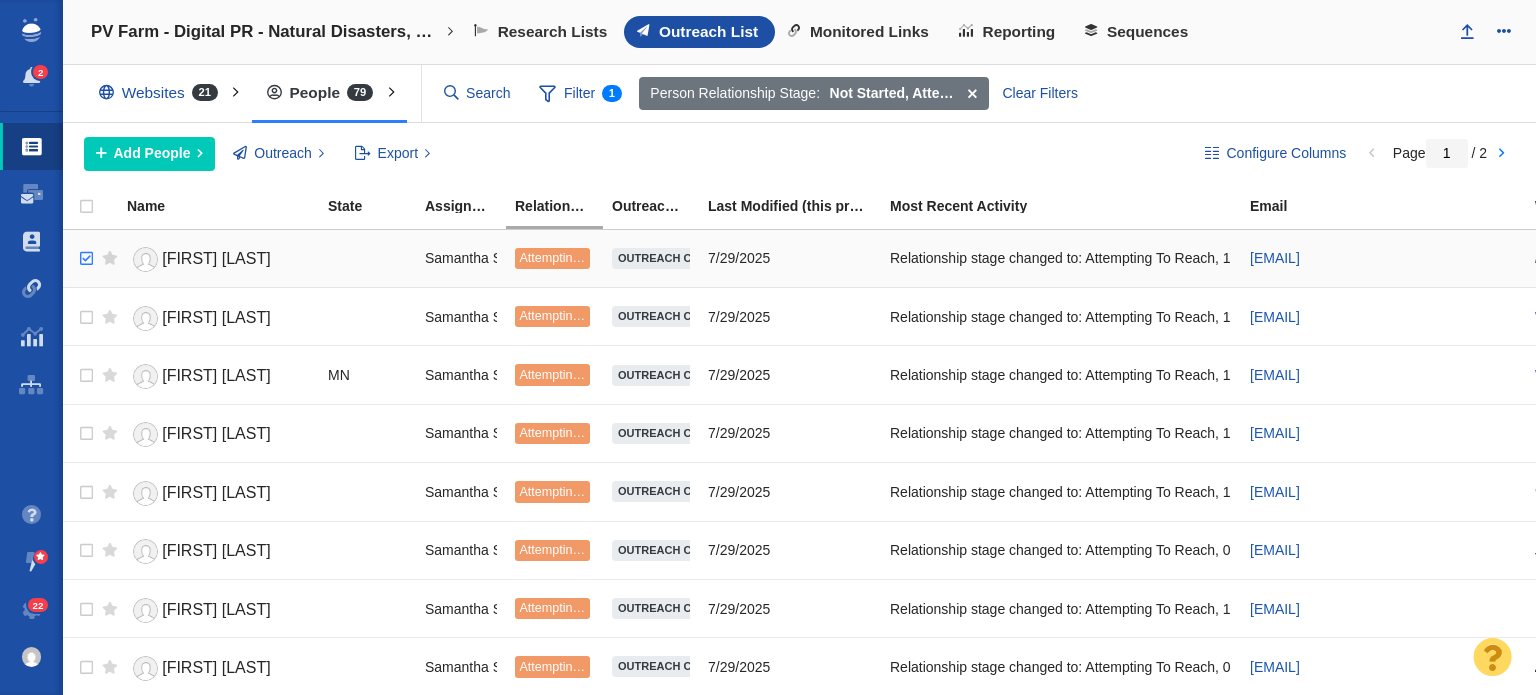 checkbox on "true" 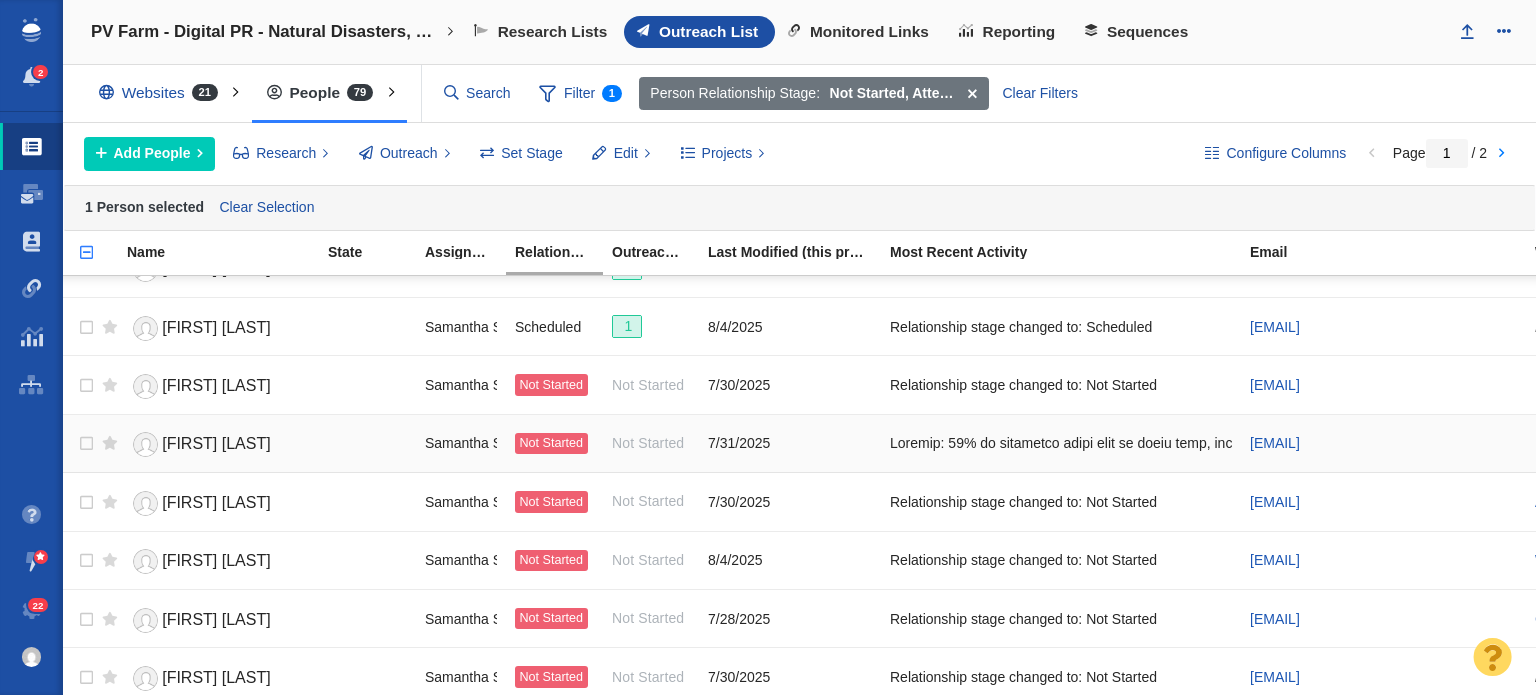 scroll, scrollTop: 2400, scrollLeft: 0, axis: vertical 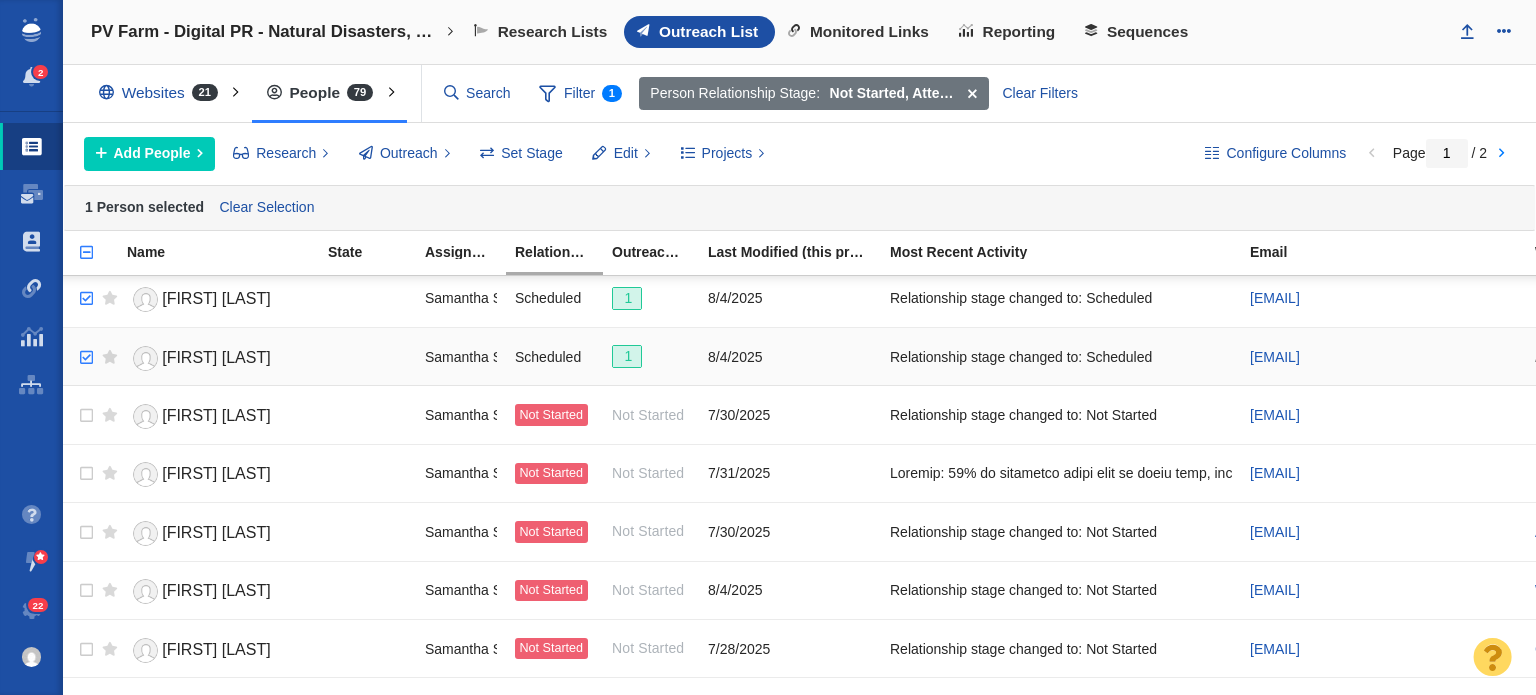 checkbox on "true" 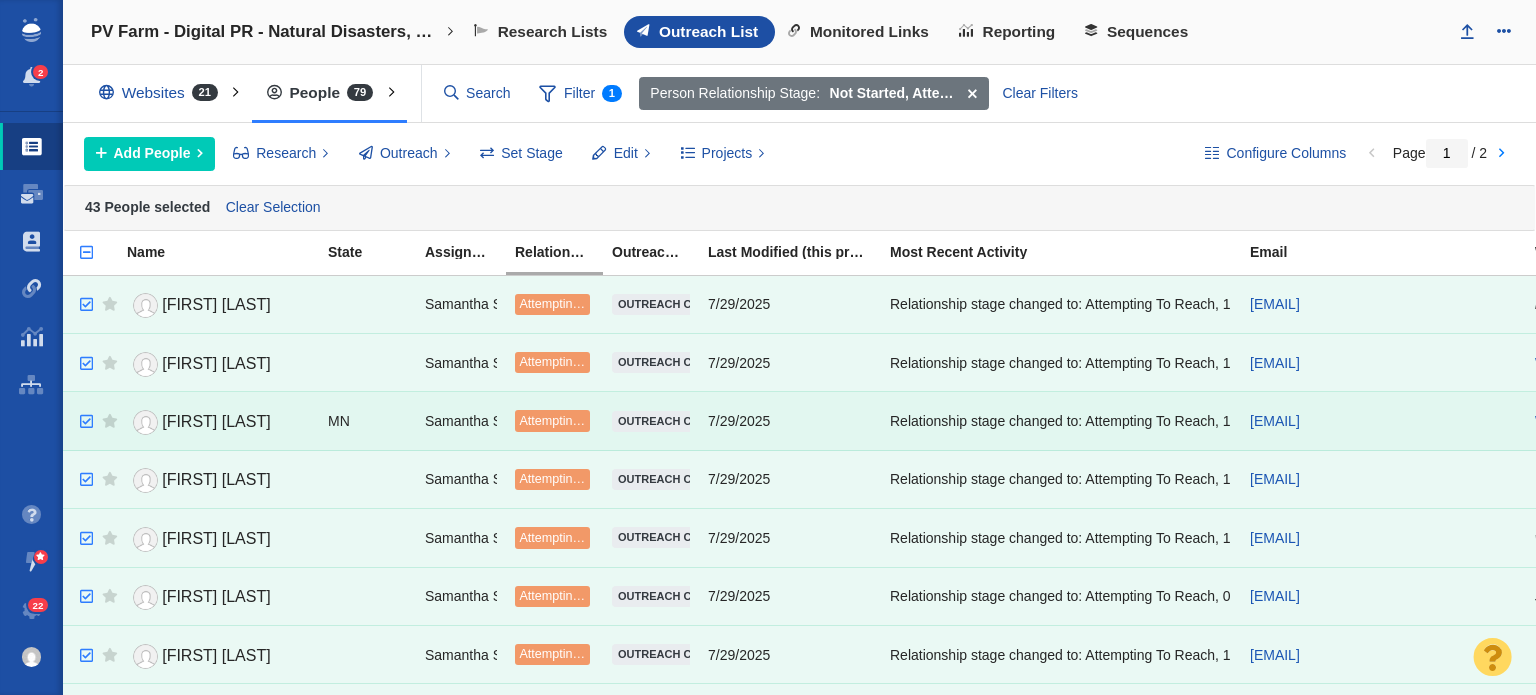 scroll, scrollTop: 0, scrollLeft: 632, axis: horizontal 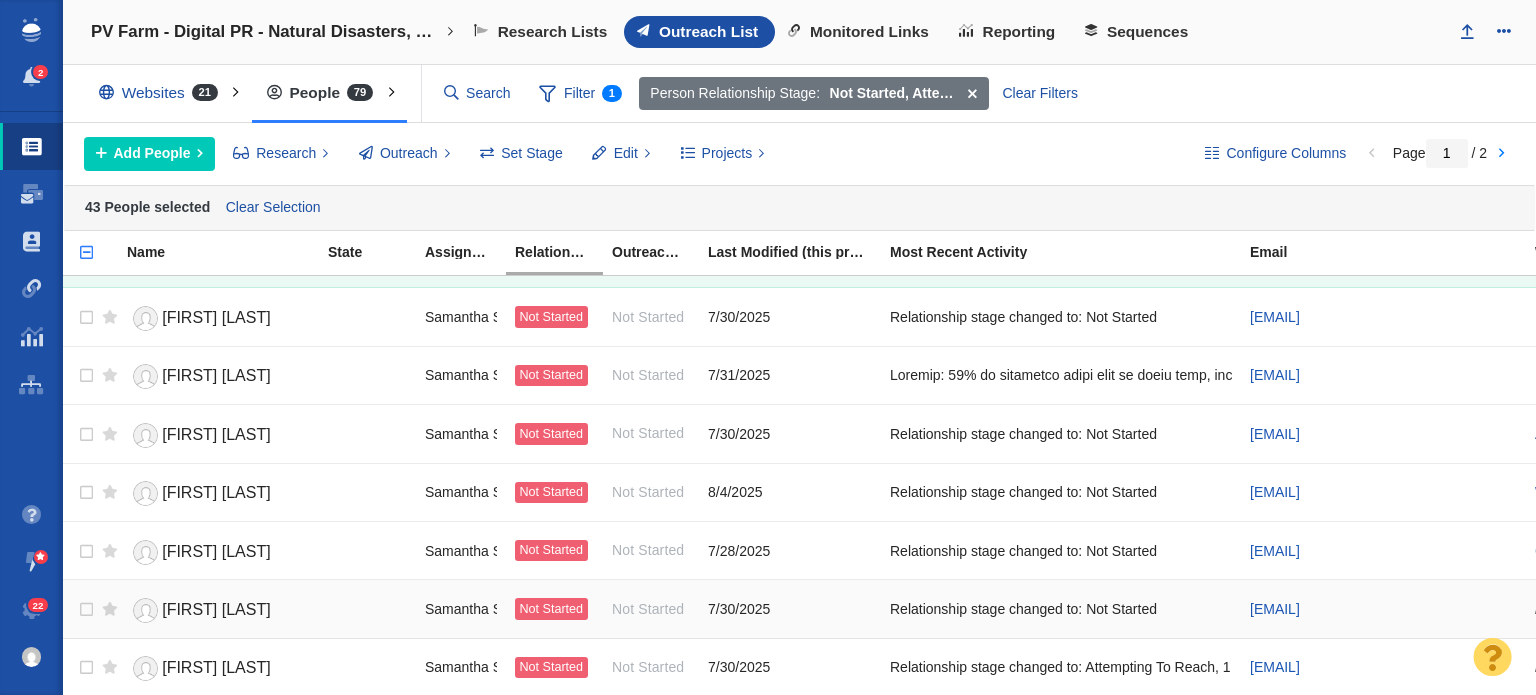 click on "Kiri Blakeley" at bounding box center (216, 609) 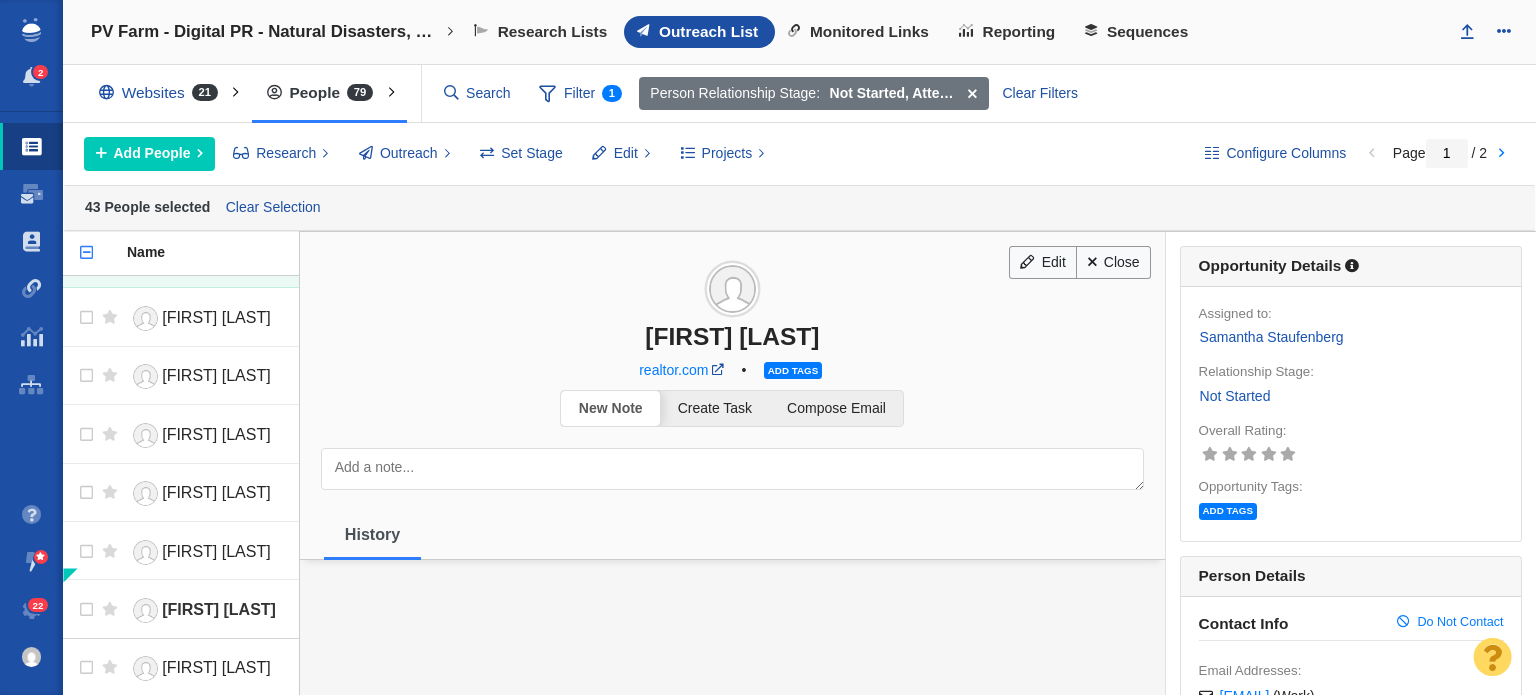 scroll 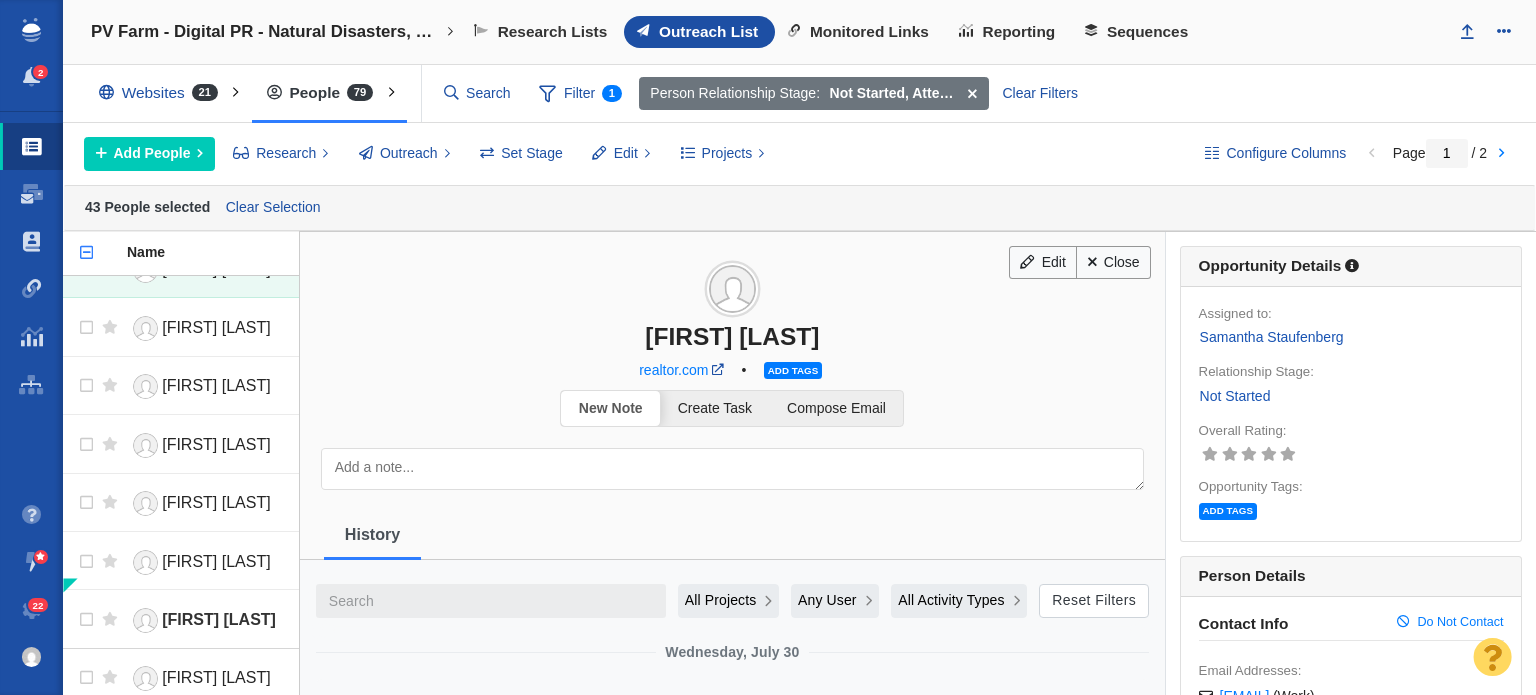 click on "Kiri Blakeley" at bounding box center (732, 336) 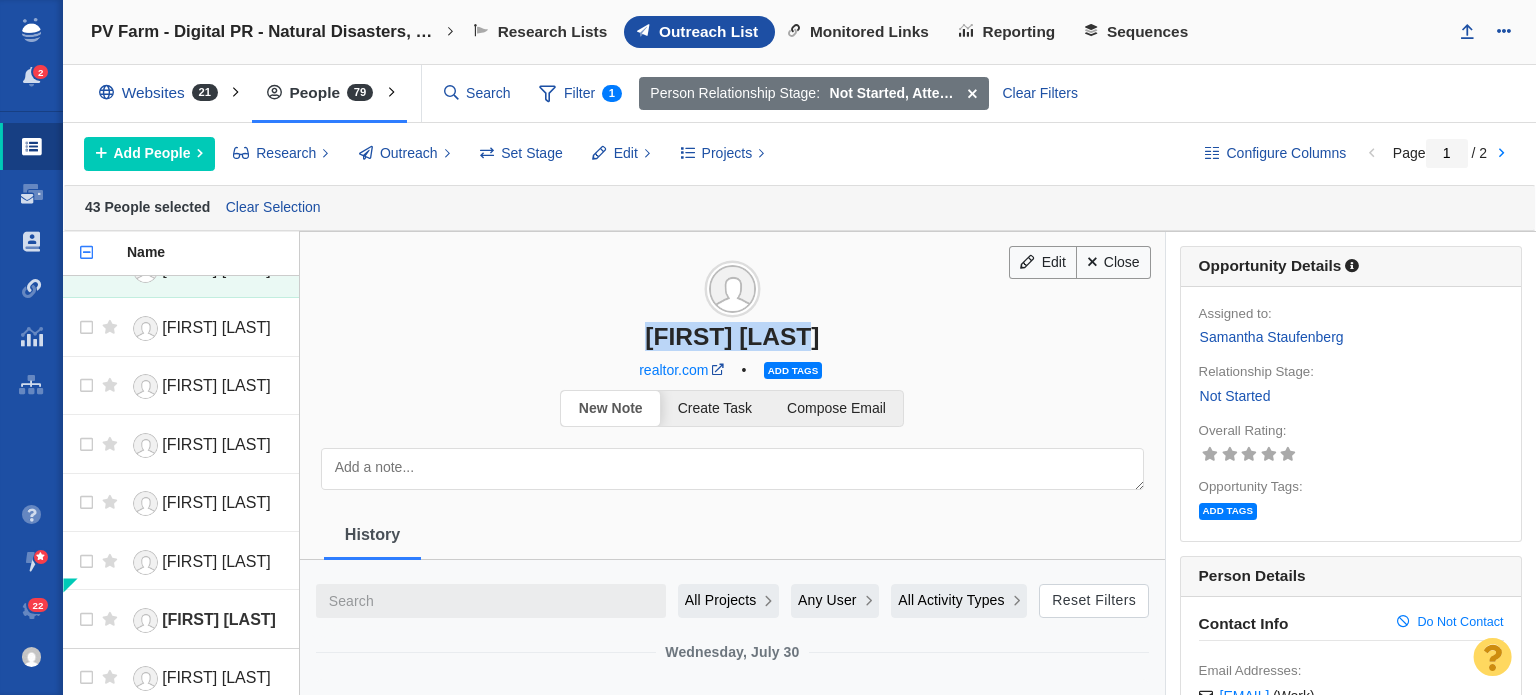 drag, startPoint x: 659, startPoint y: 338, endPoint x: 864, endPoint y: 330, distance: 205.15604 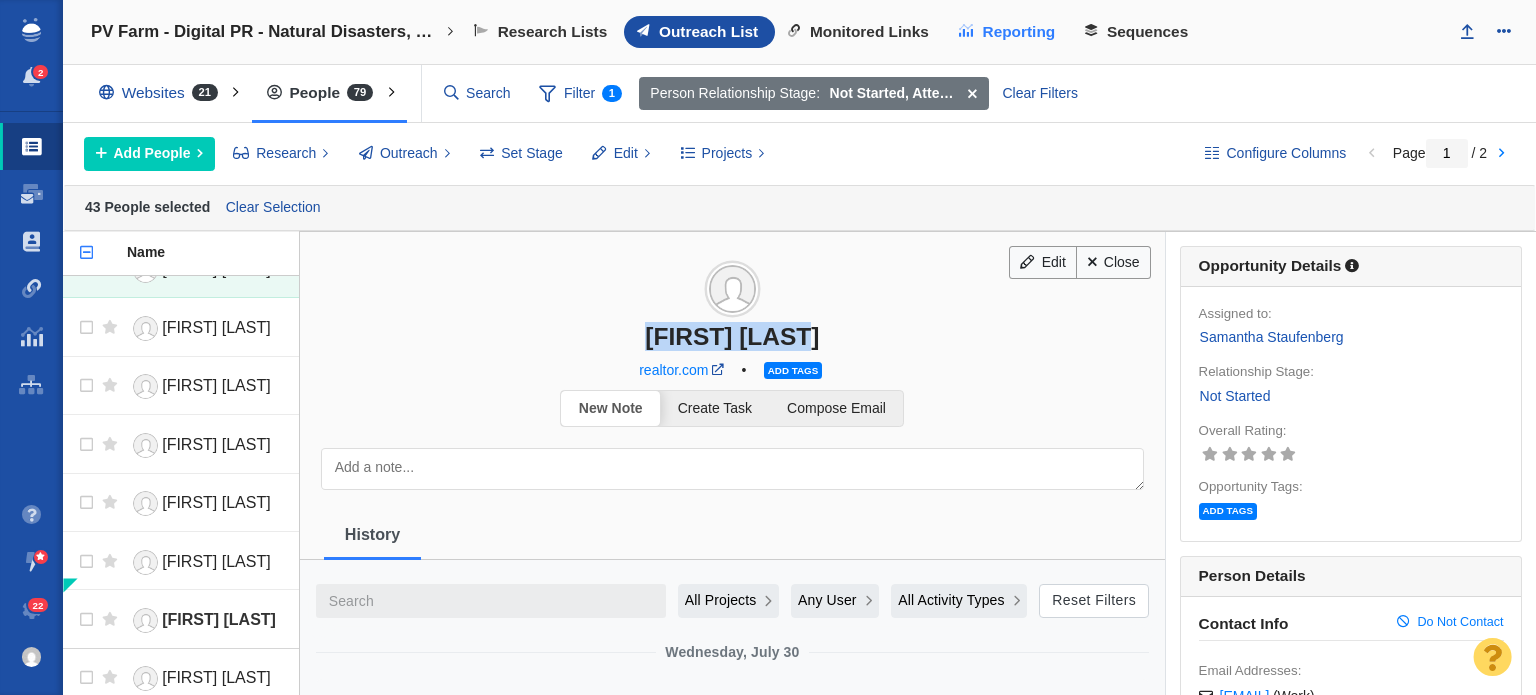 copy on "Kiri Blakeley" 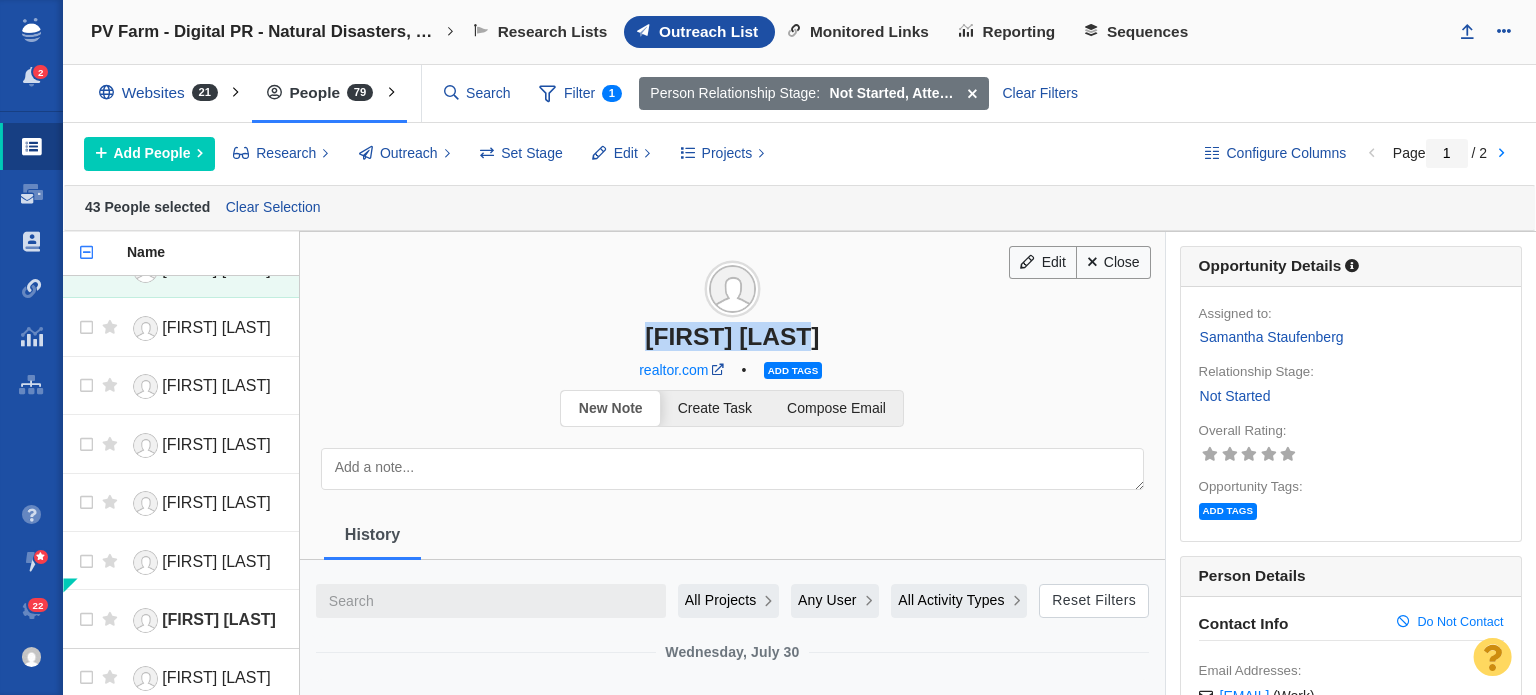 click on "Add tags" at bounding box center [793, 370] 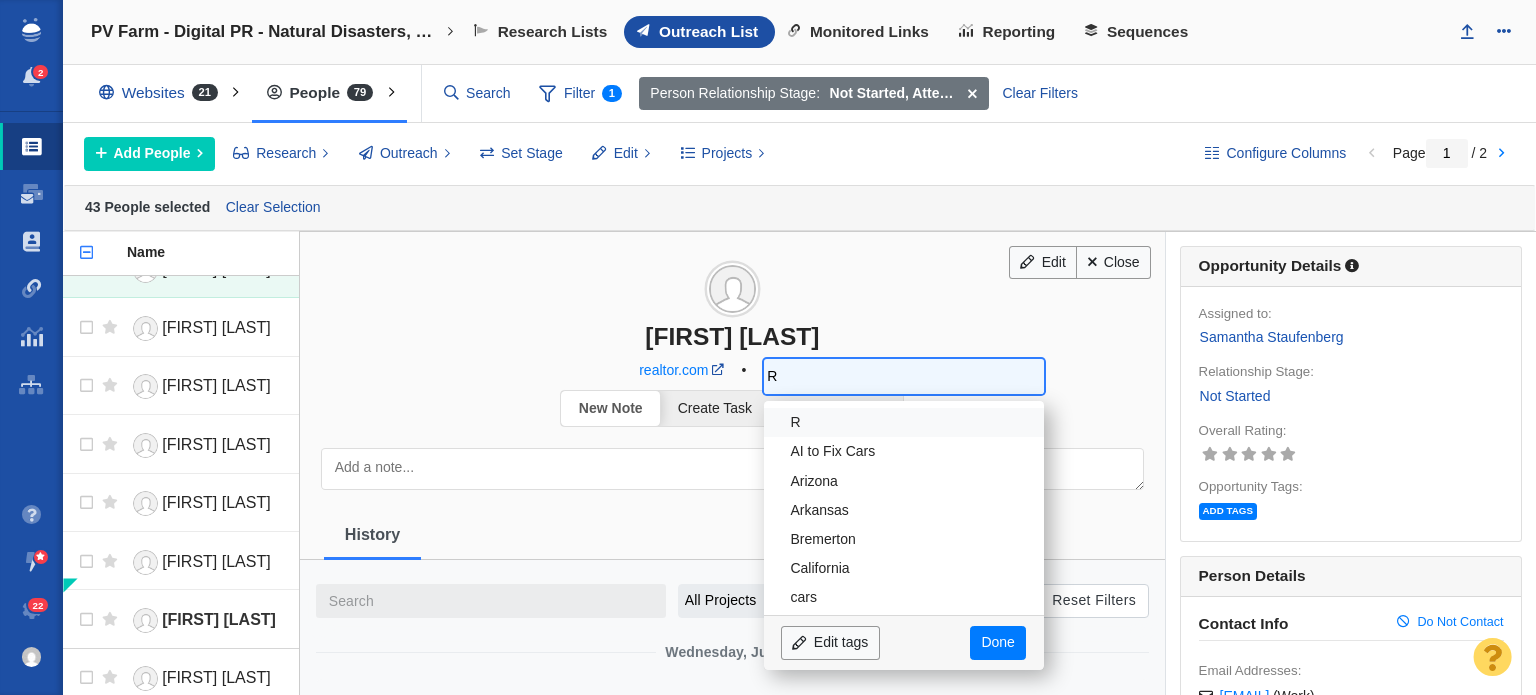 type on "Re" 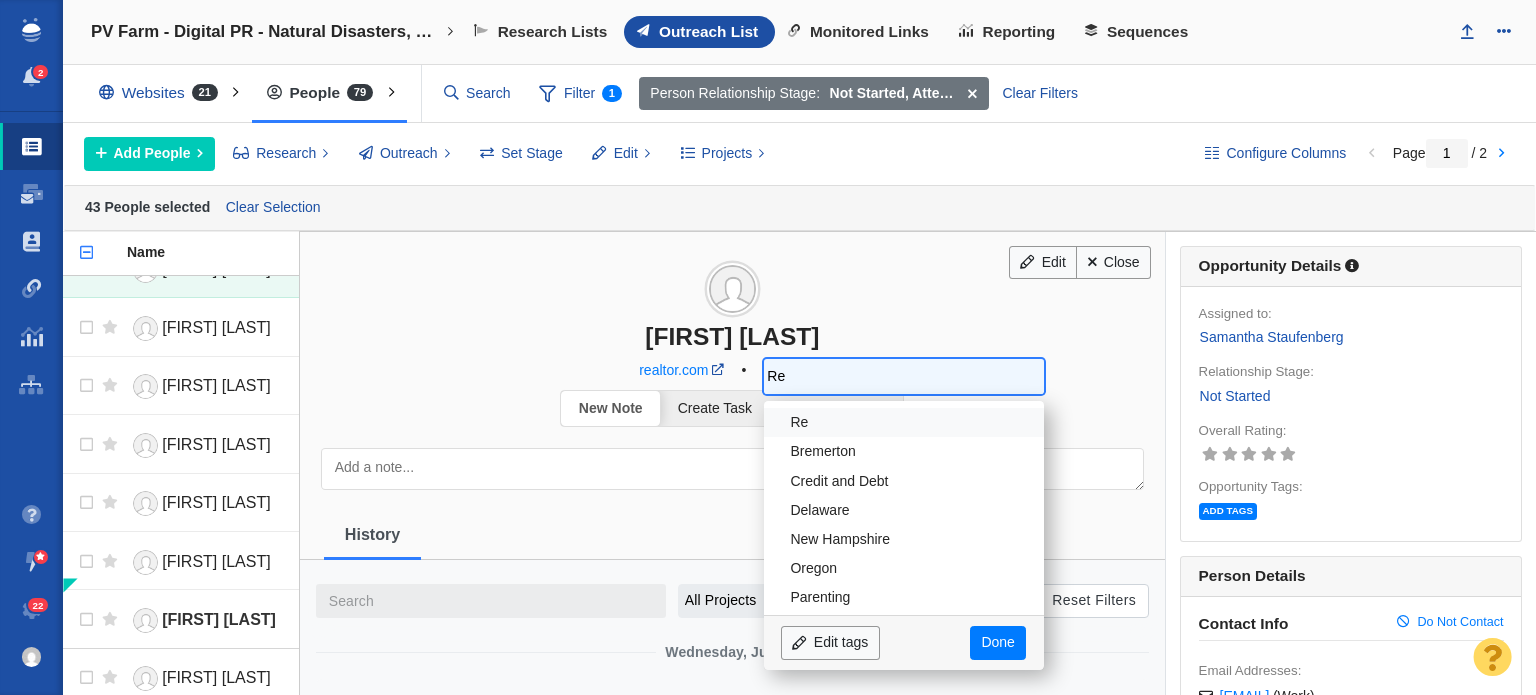 type on "Rea" 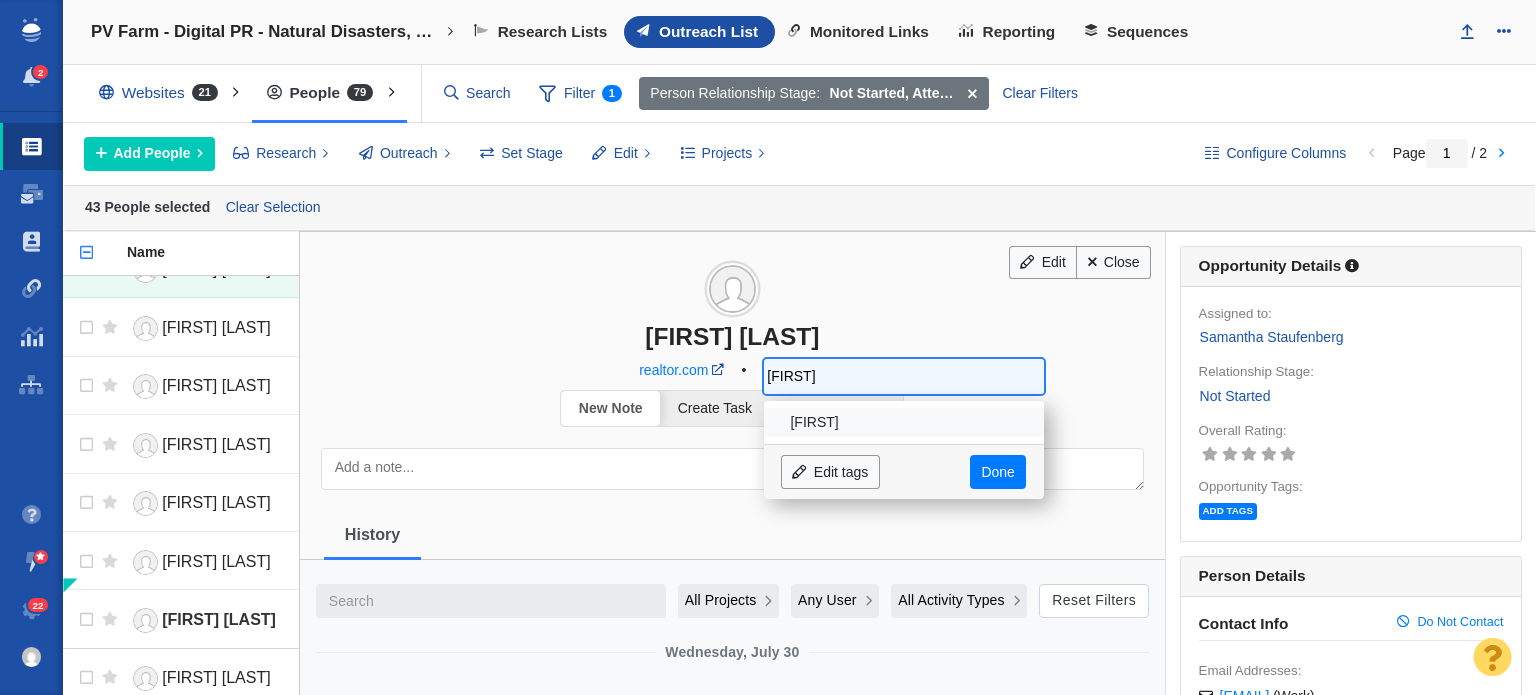 type on "Real" 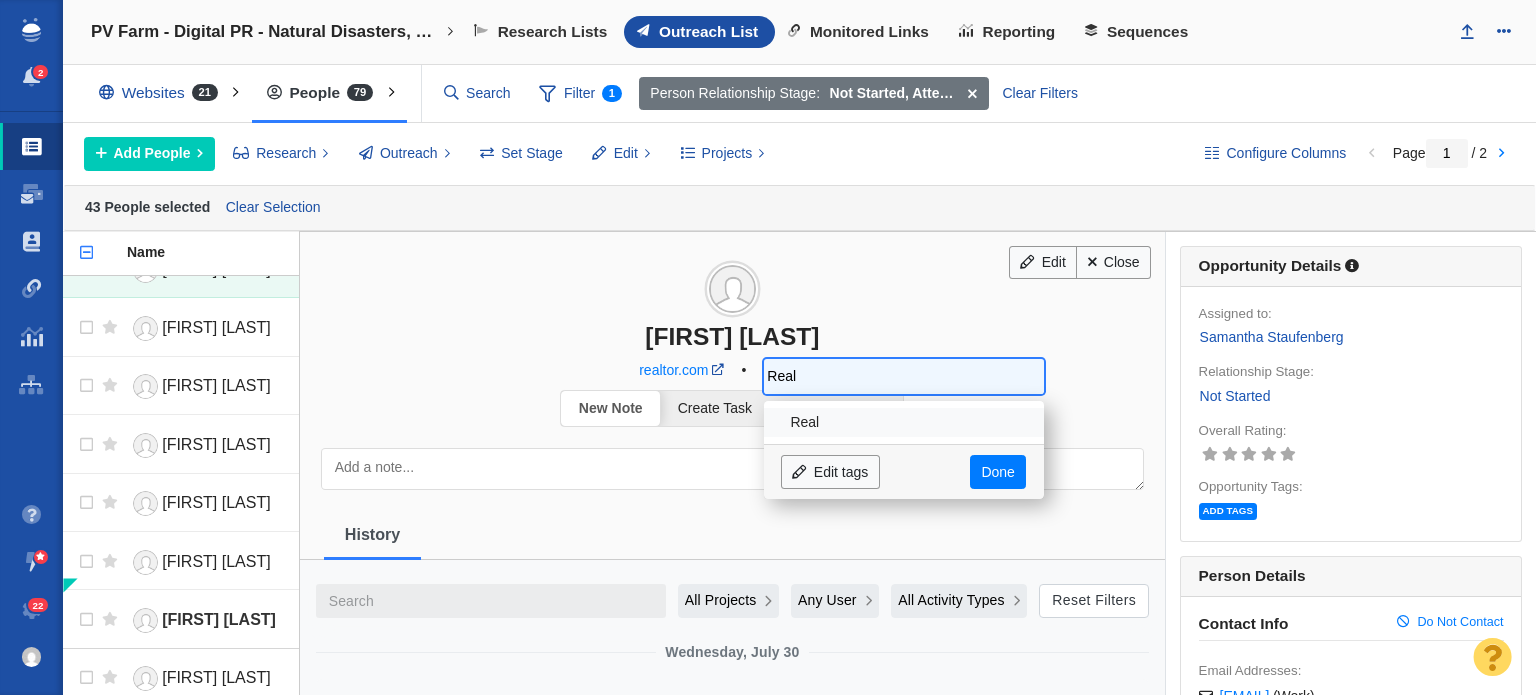 type on "Real" 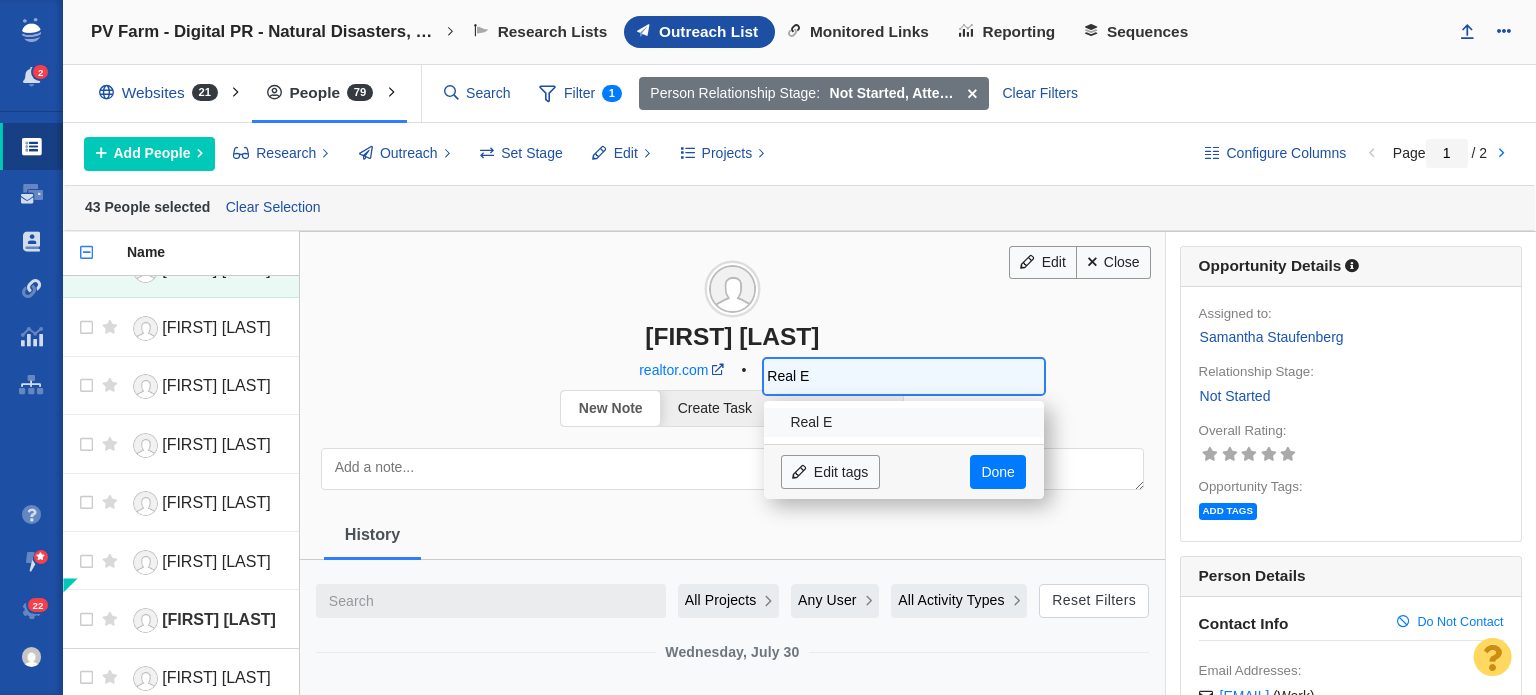 type on "Real Es" 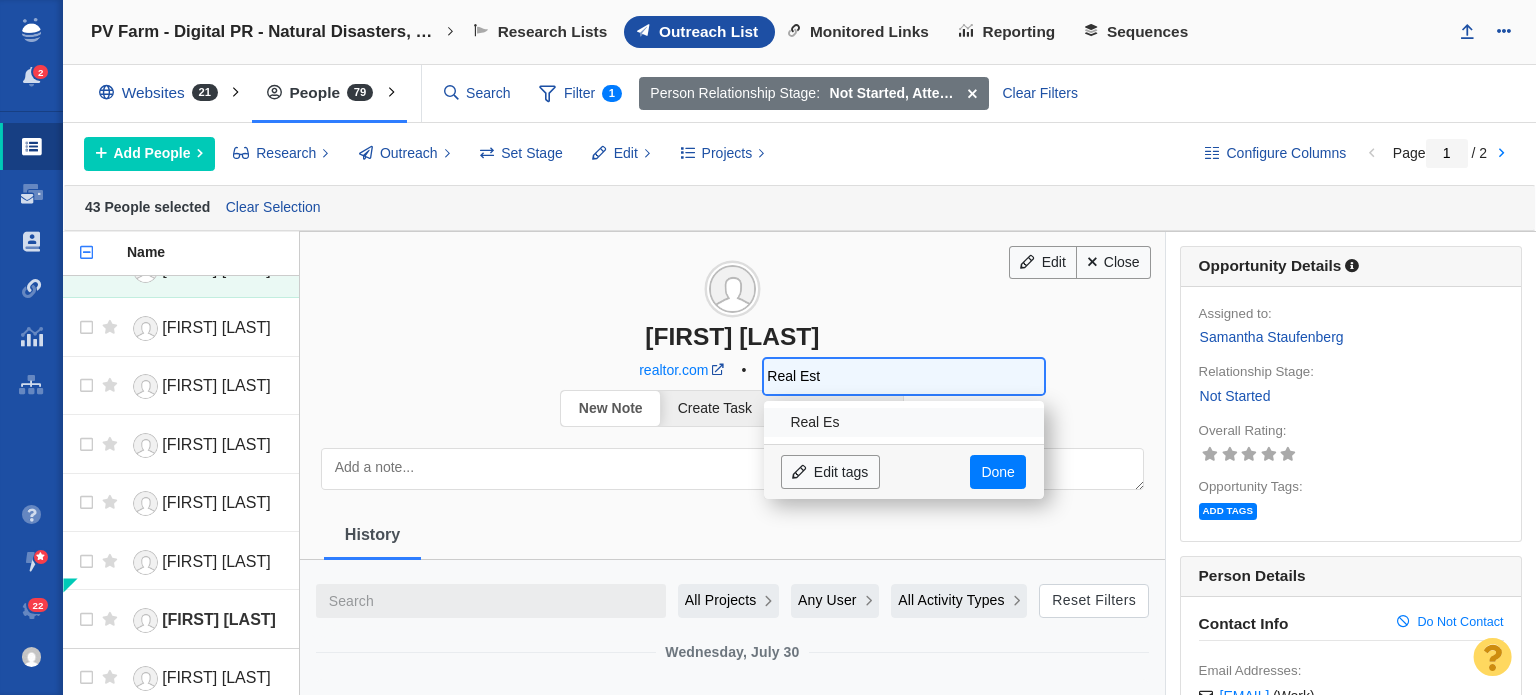type on "Real Esta" 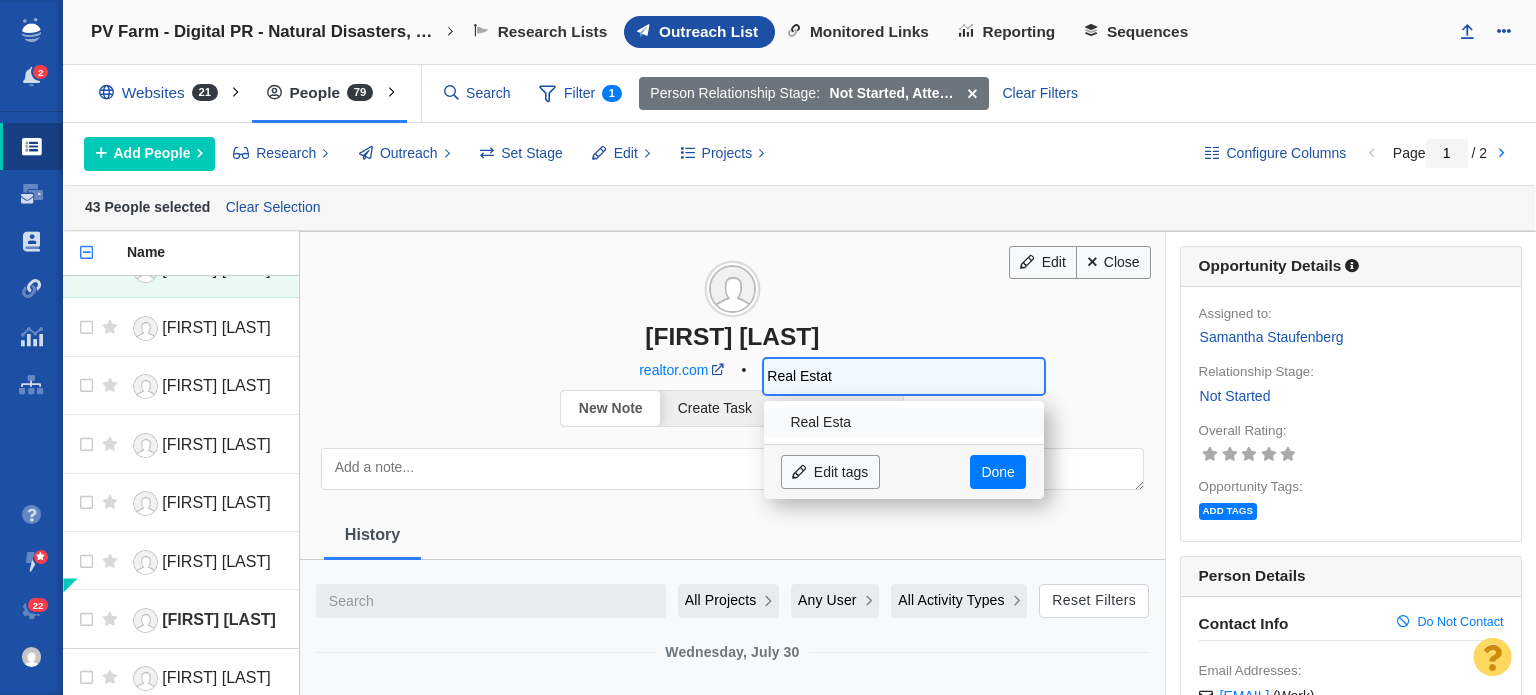 type on "Real Estate" 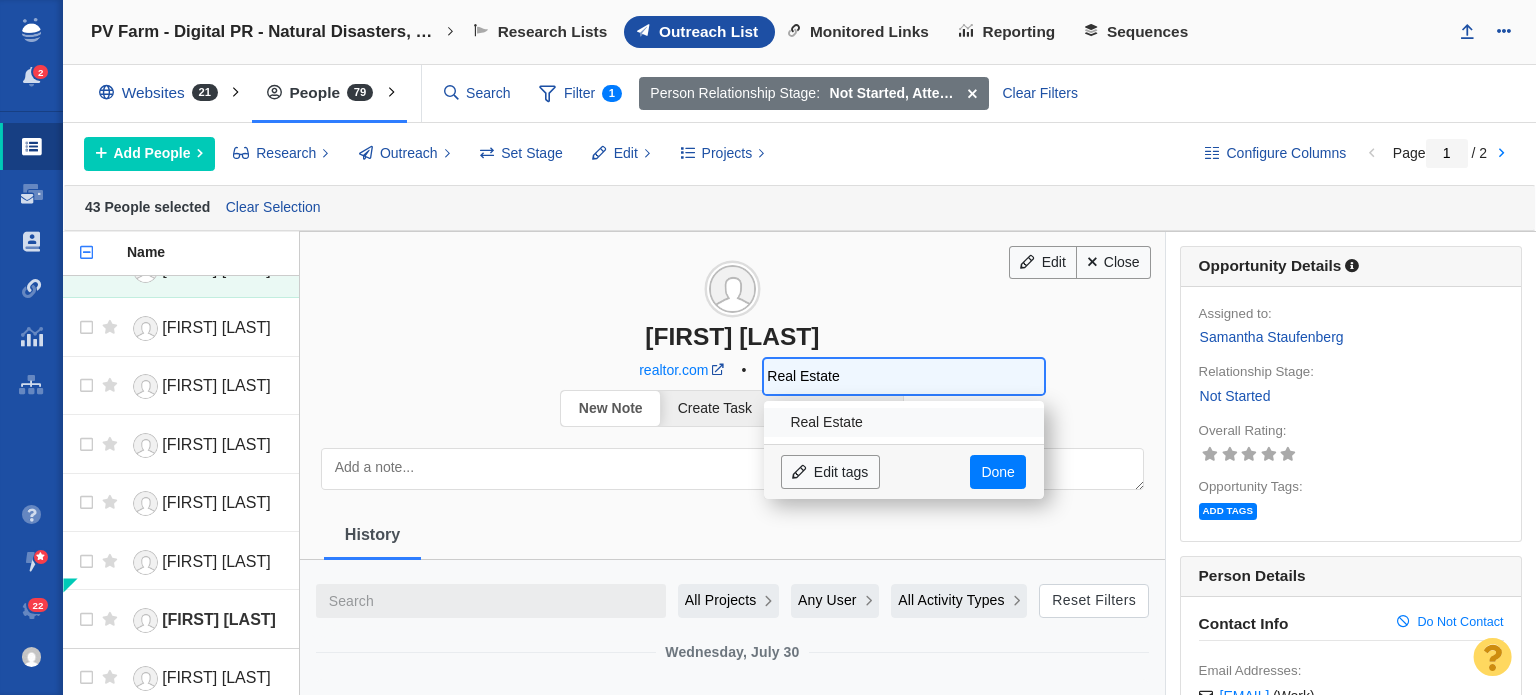 click on "Real Estate" at bounding box center (904, 422) 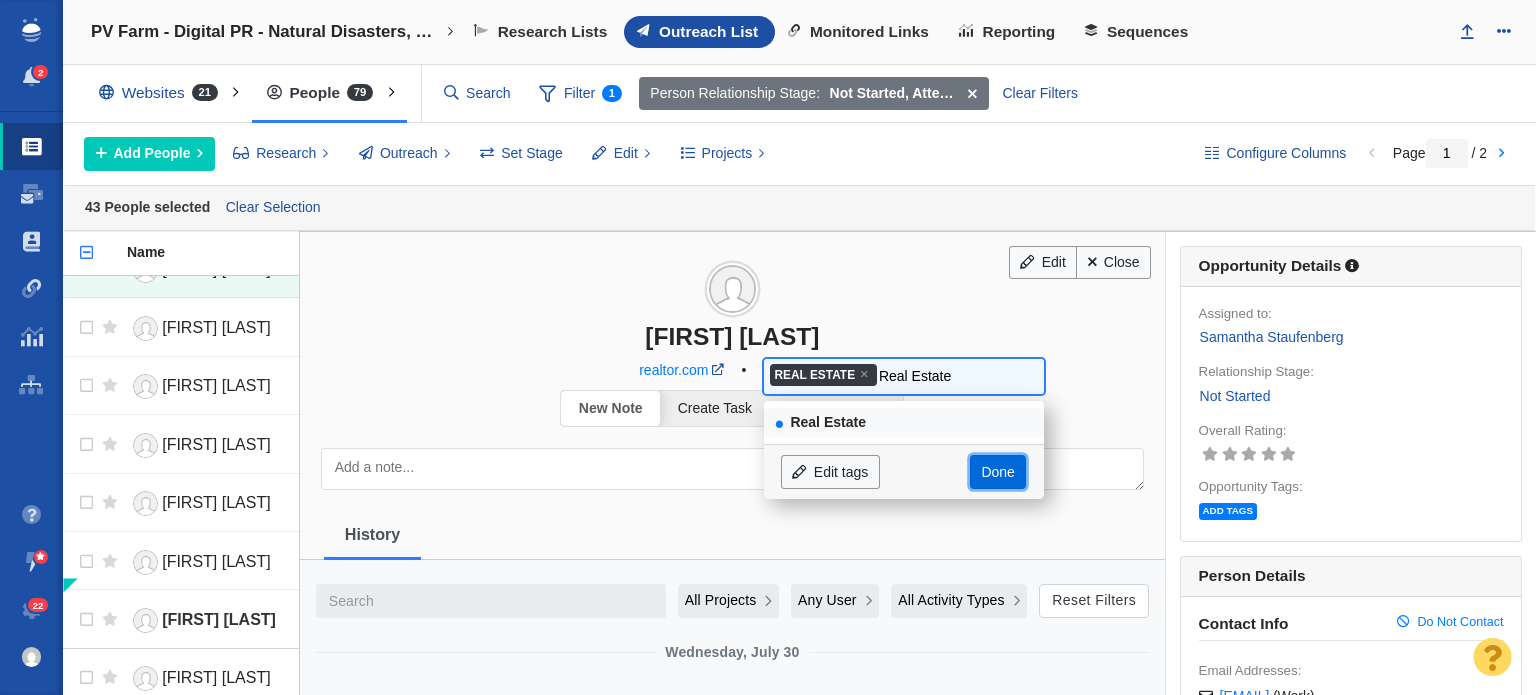 click on "Done" at bounding box center [998, 472] 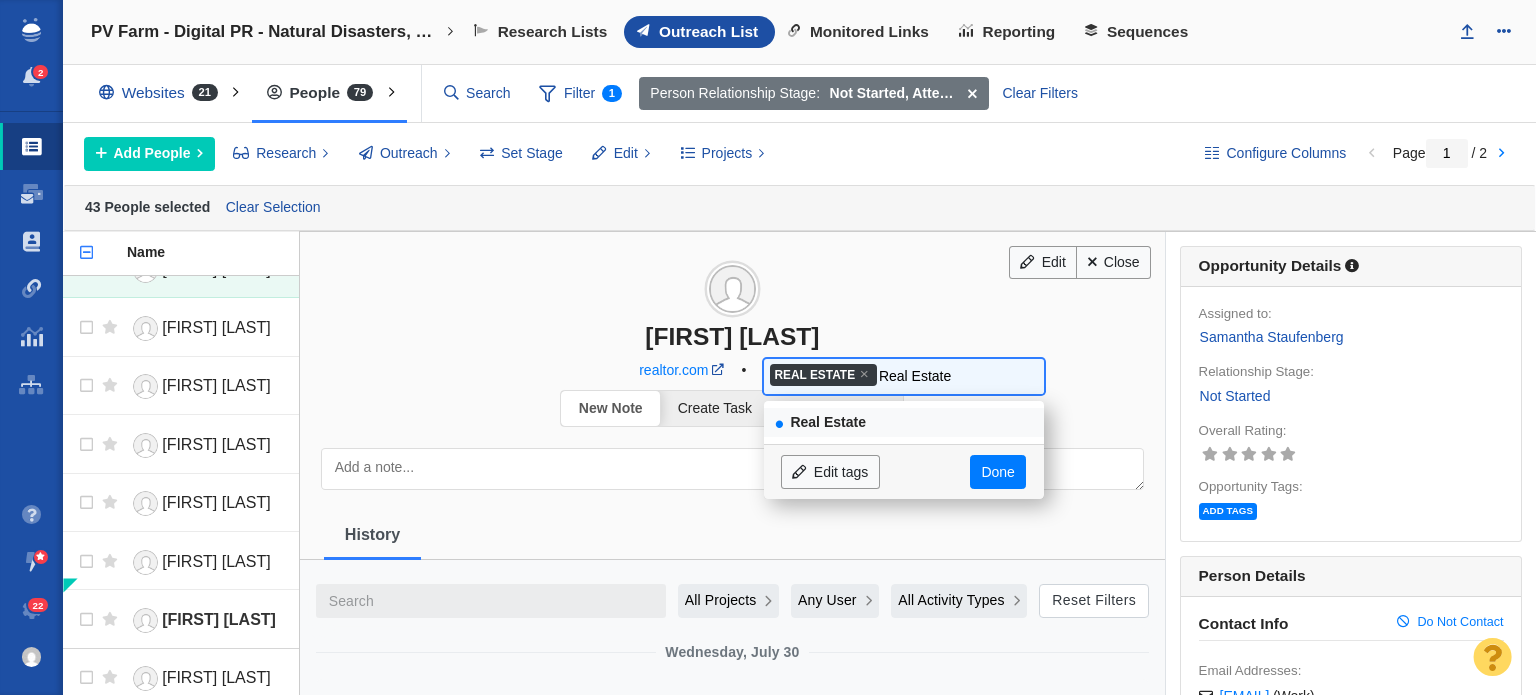 type 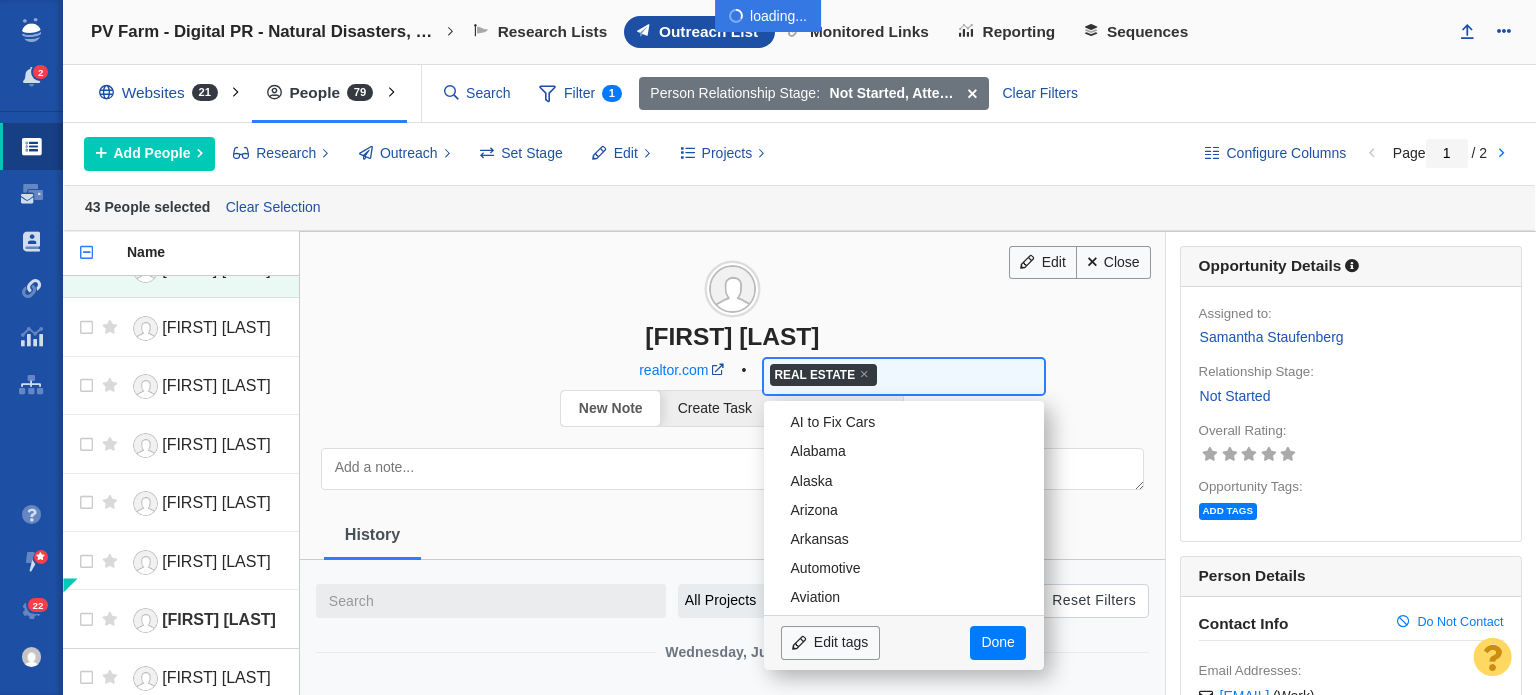 click at bounding box center [768, 347] 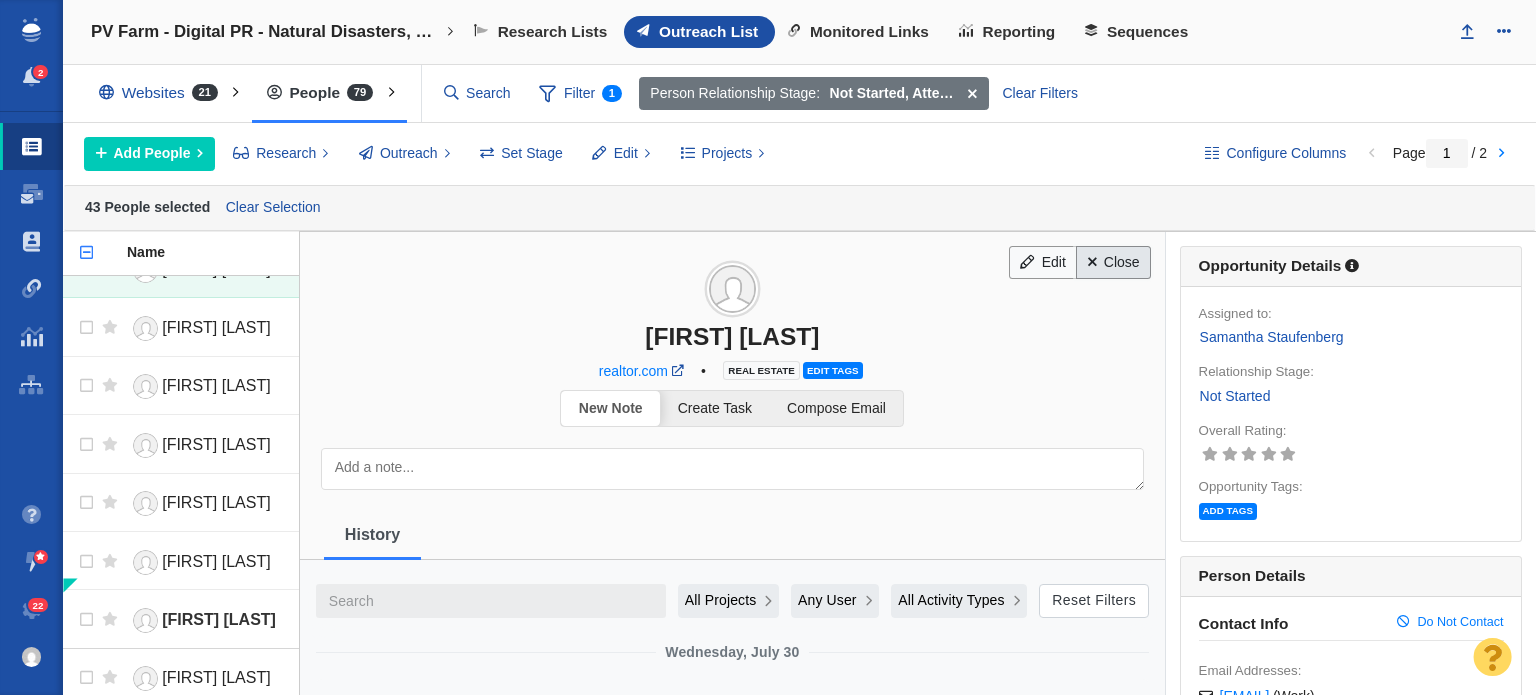 click on "Close" at bounding box center [1113, 263] 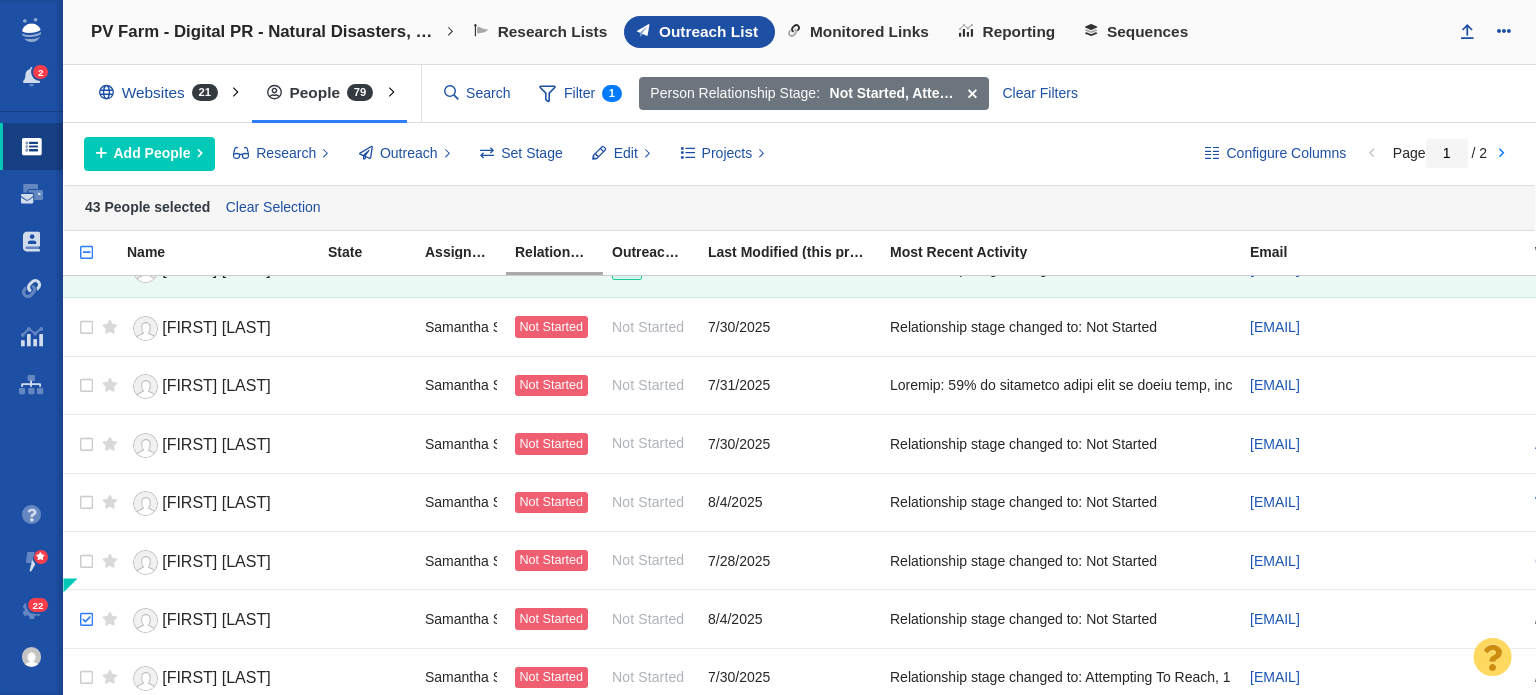 checkbox on "true" 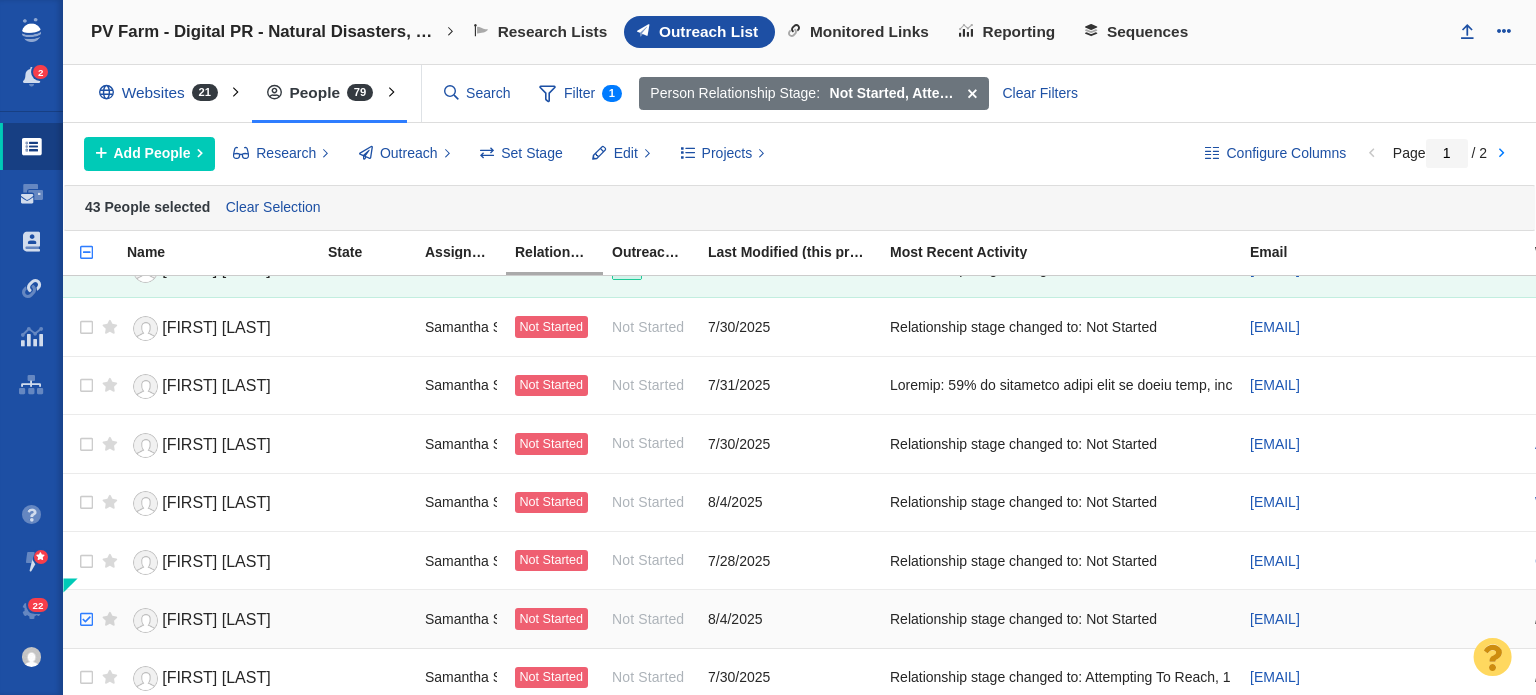 click at bounding box center (84, 620) 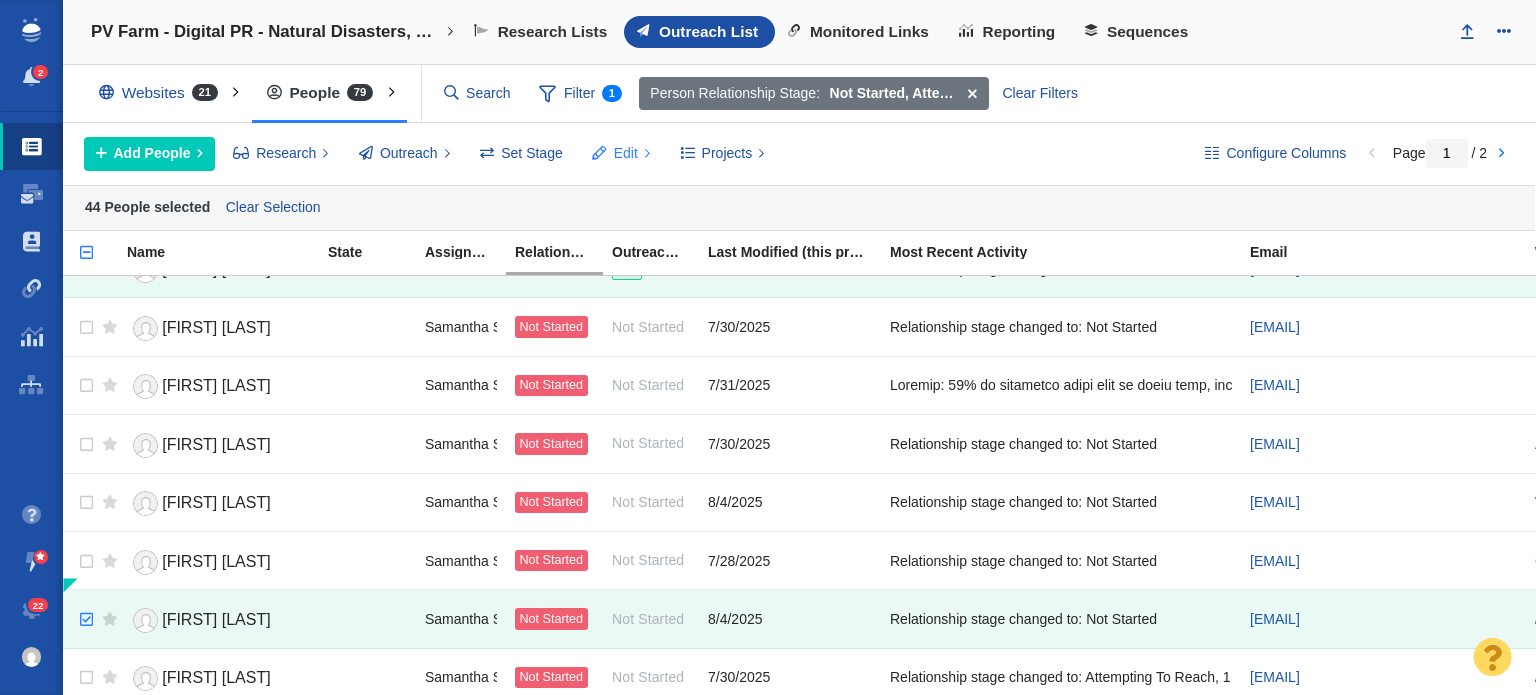 click on "Edit" at bounding box center (621, 154) 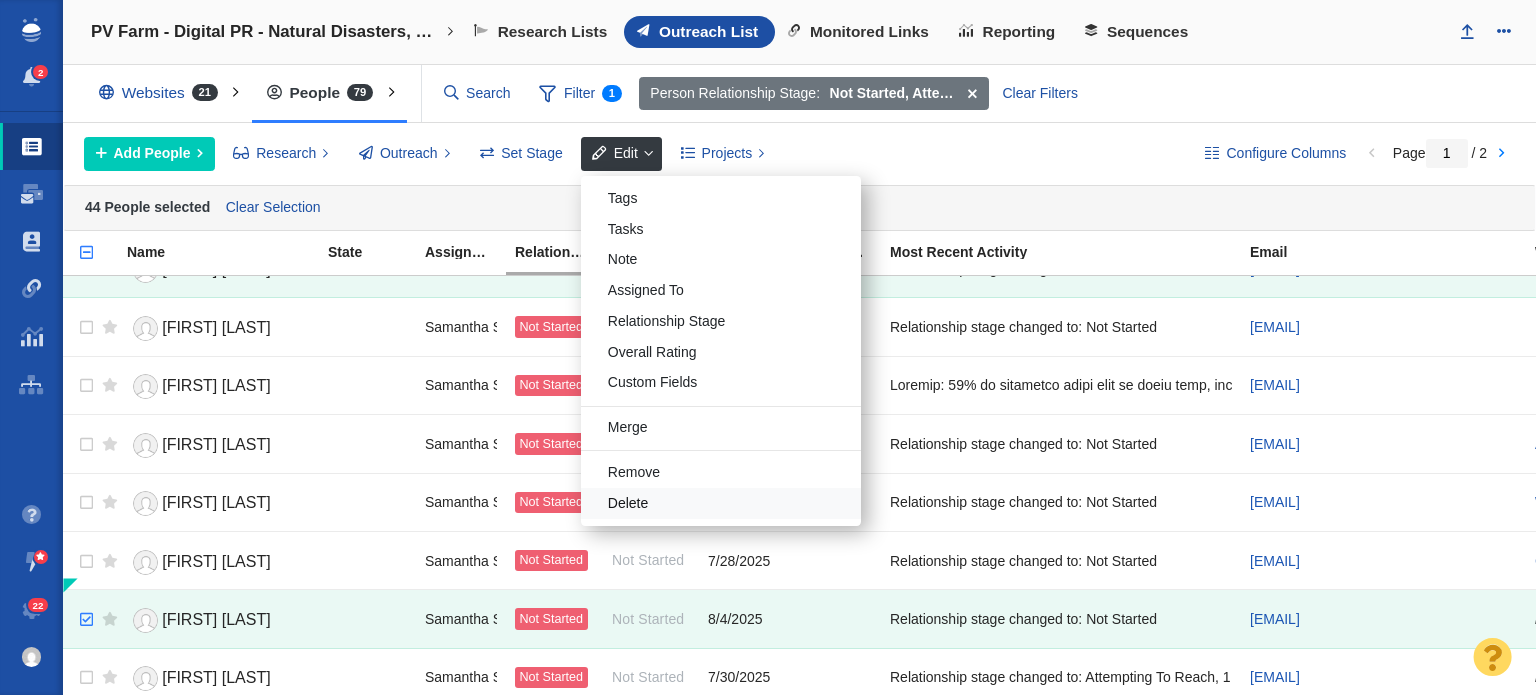 click on "Delete" at bounding box center (721, 503) 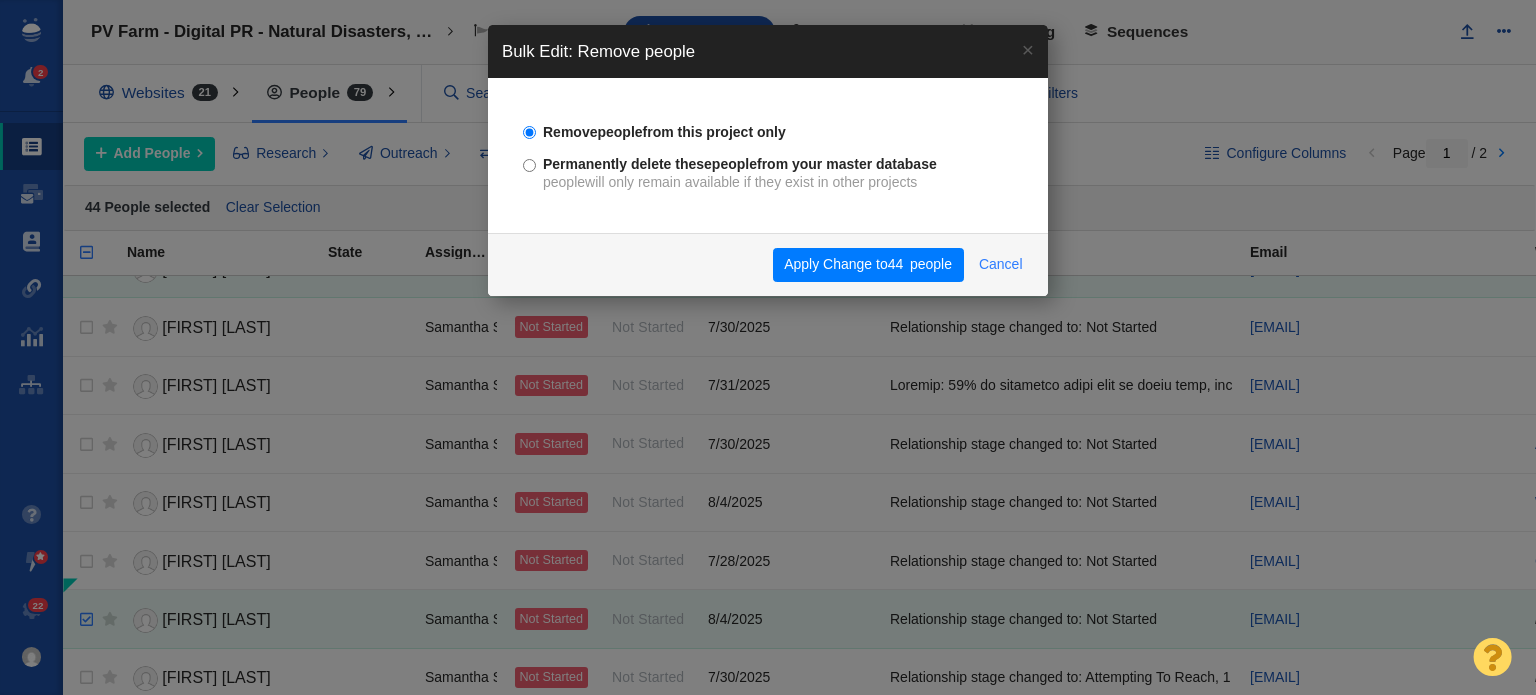 click on "Cancel" at bounding box center [1000, 265] 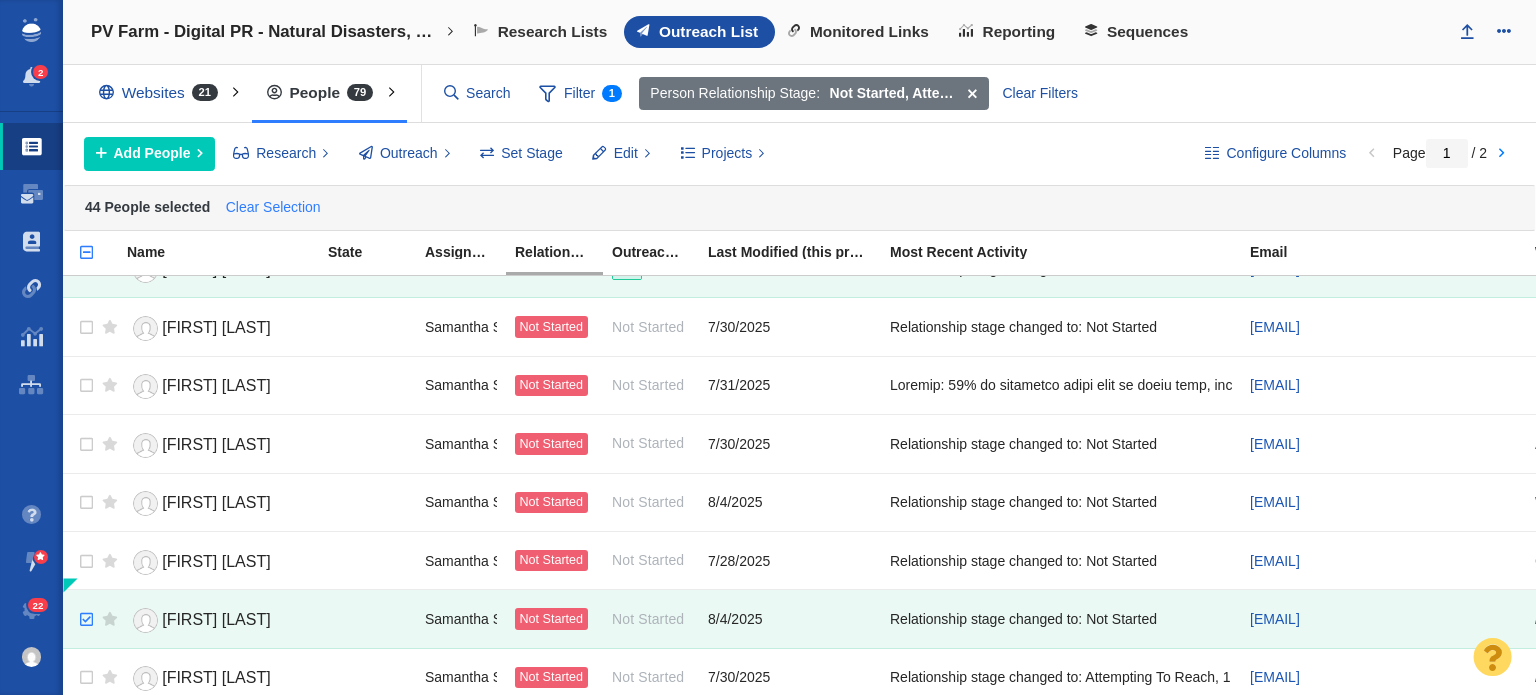 click on "Clear Selection" at bounding box center [273, 208] 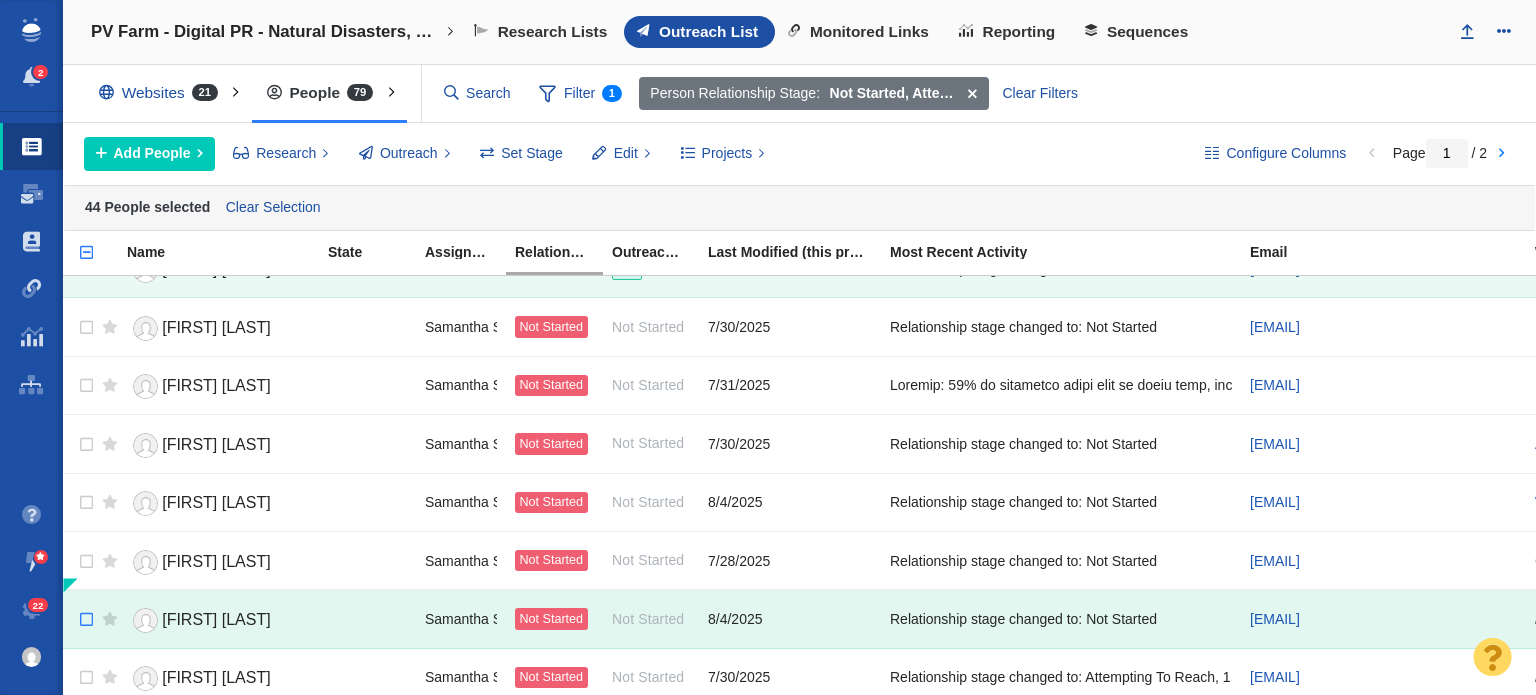 checkbox on "false" 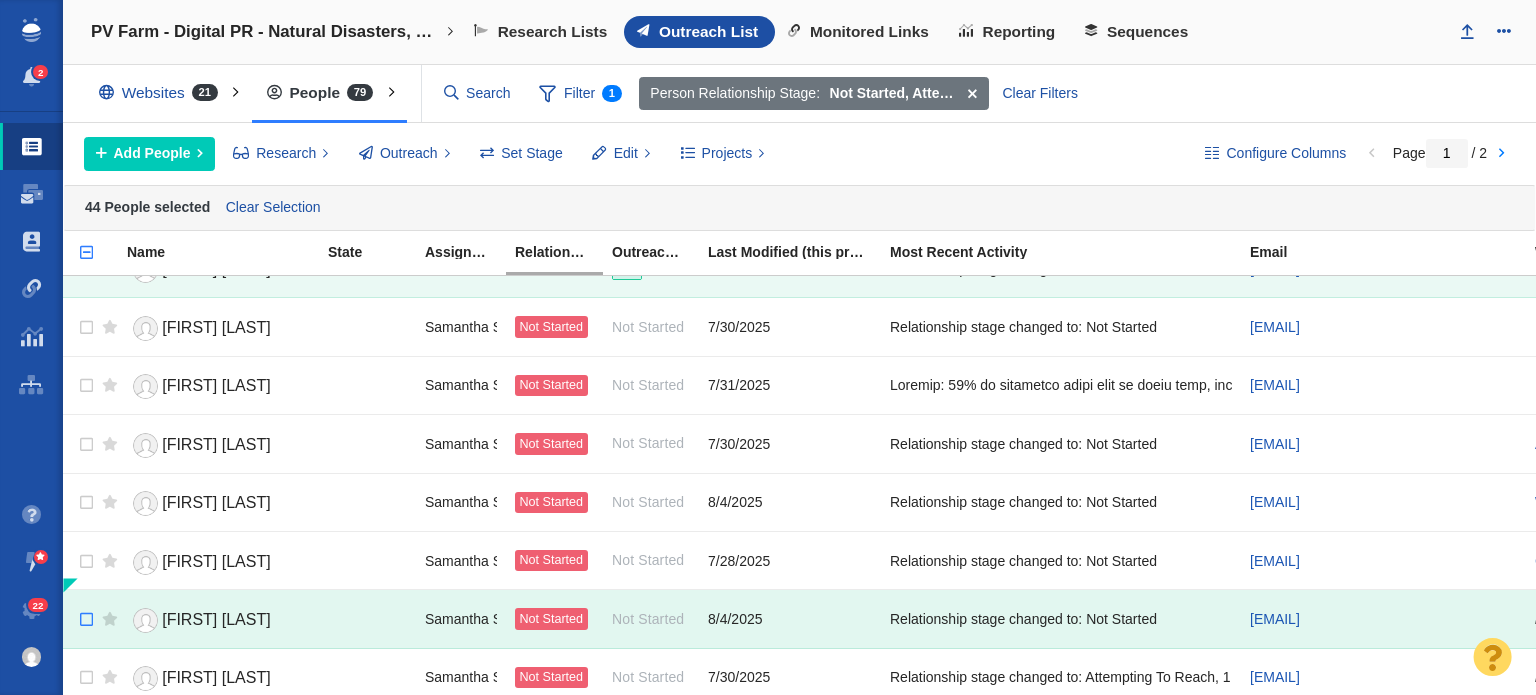 checkbox on "false" 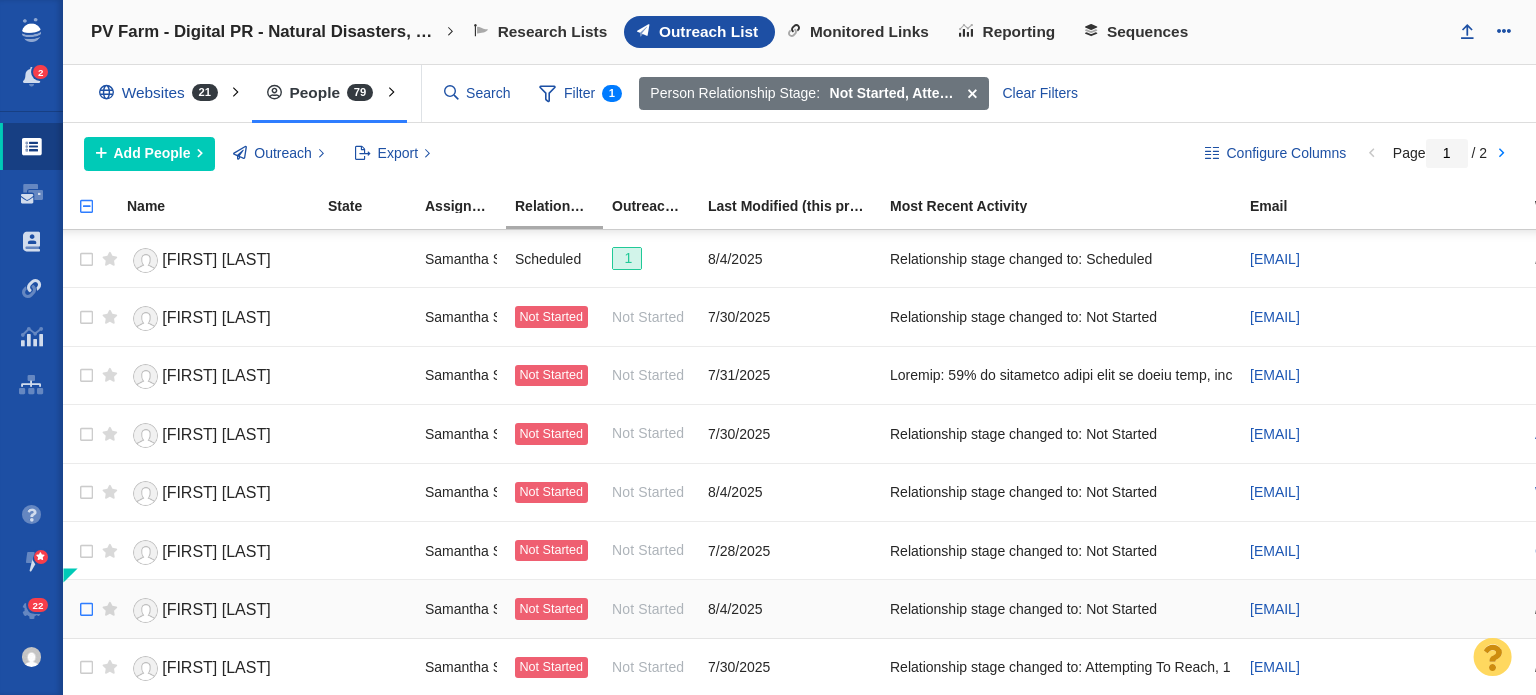 scroll, scrollTop: 2457, scrollLeft: 0, axis: vertical 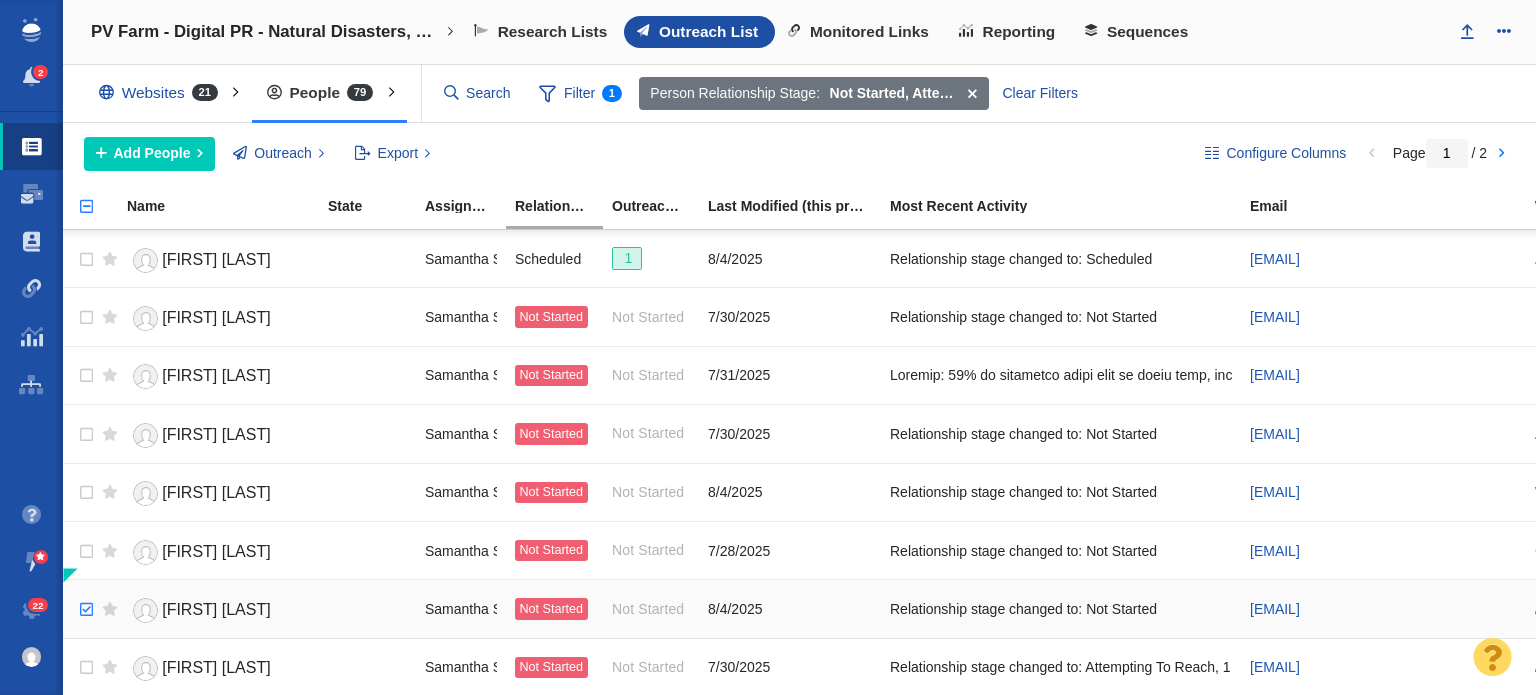 checkbox on "true" 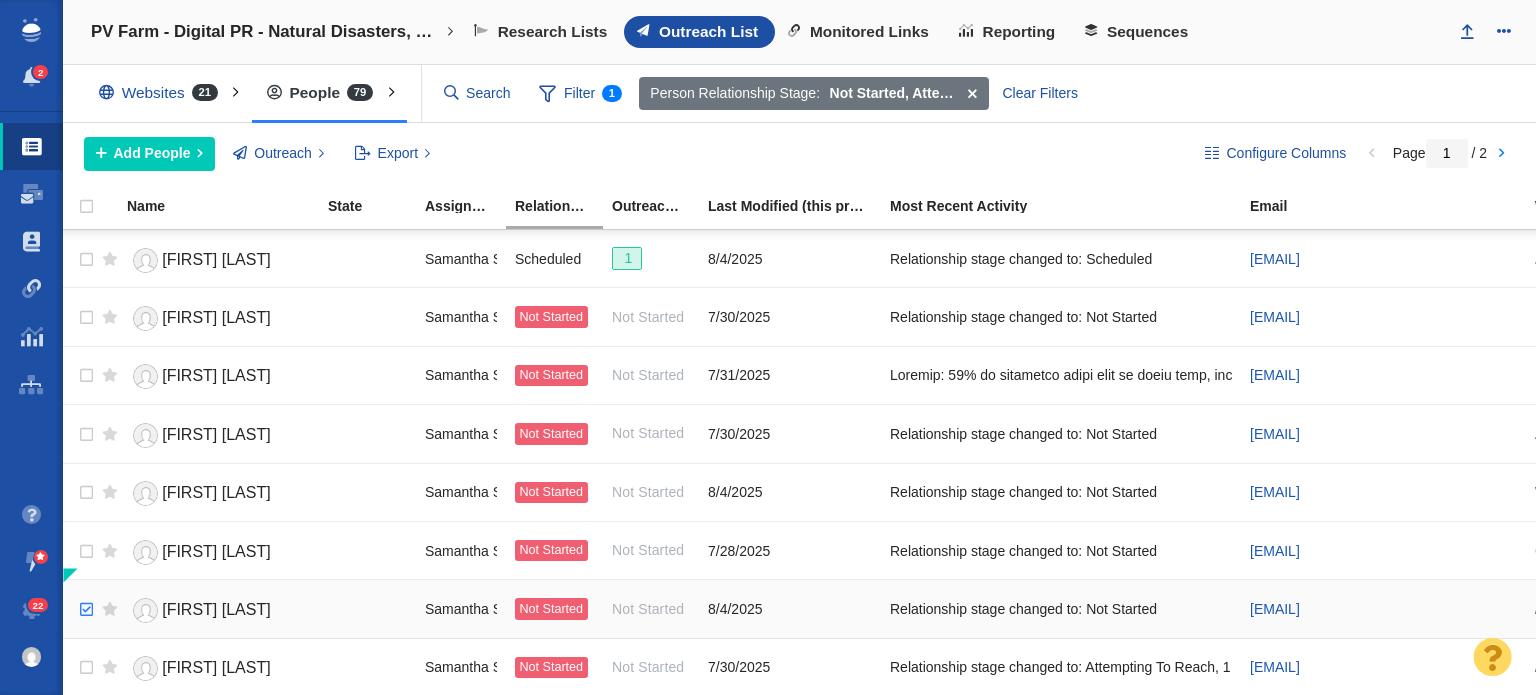 click at bounding box center [84, 610] 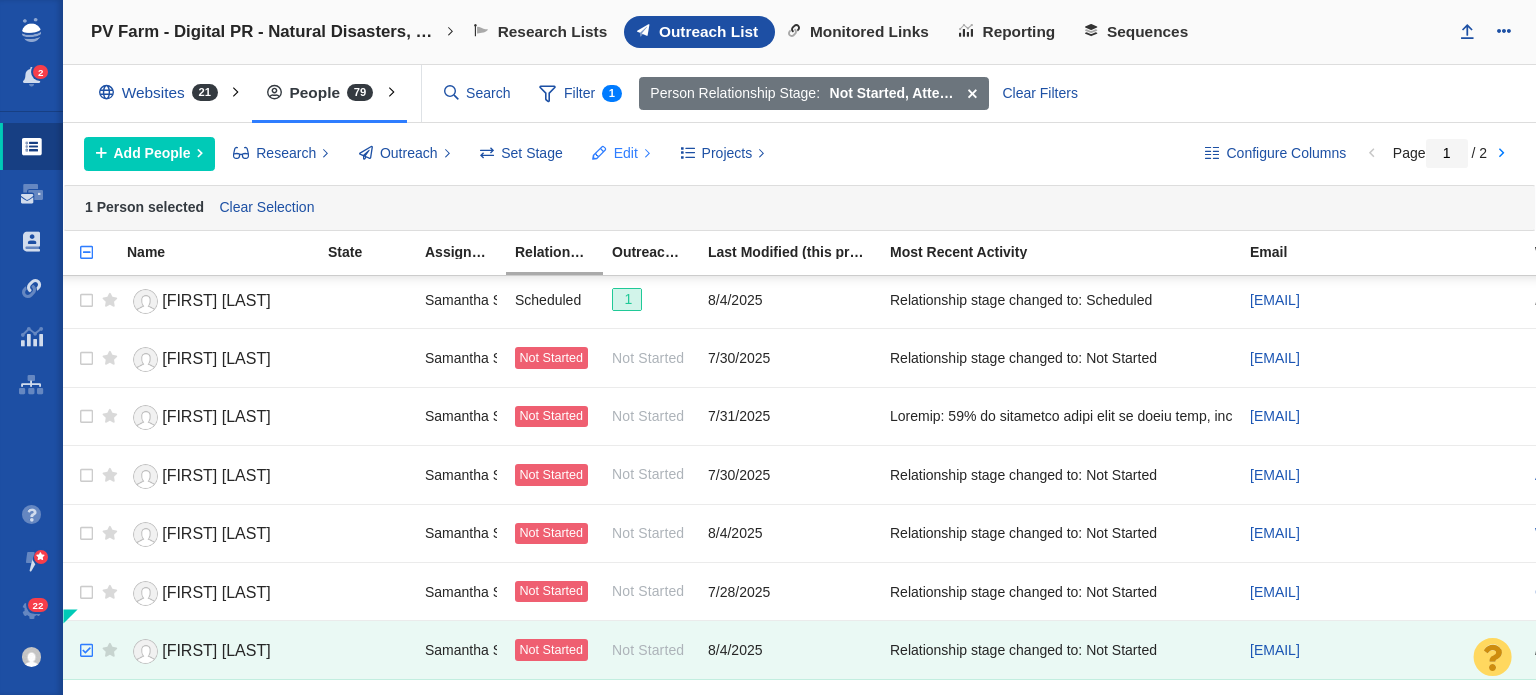 click on "Edit" at bounding box center [626, 153] 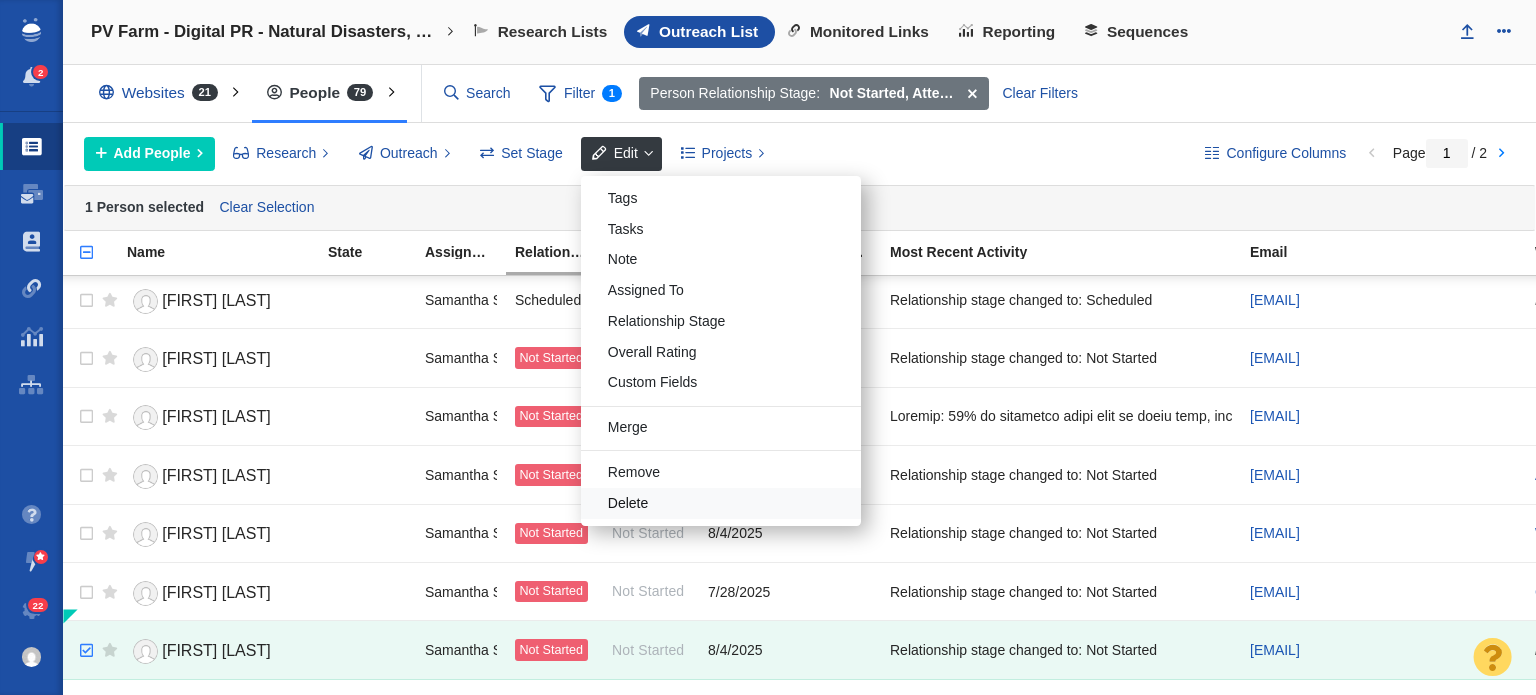 click on "Delete" at bounding box center [721, 503] 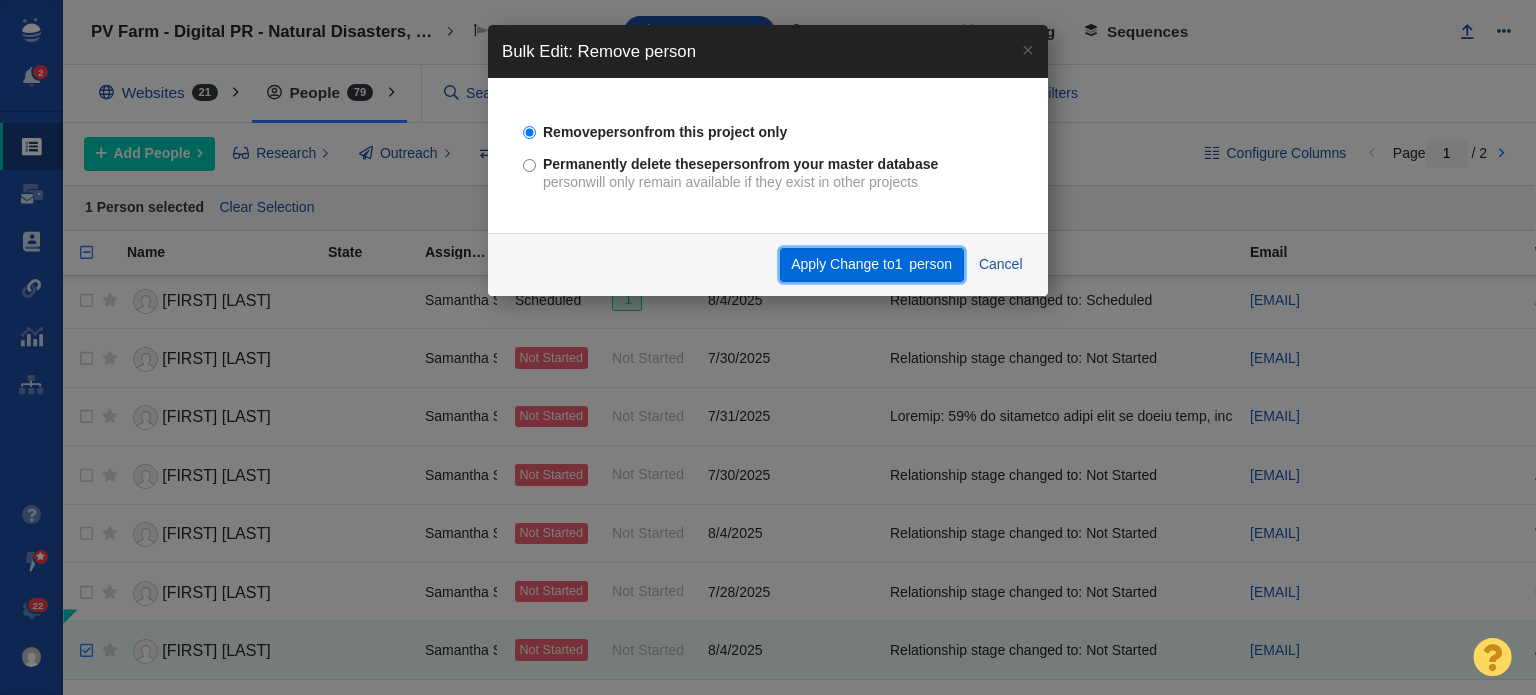 click on "person" at bounding box center (930, 264) 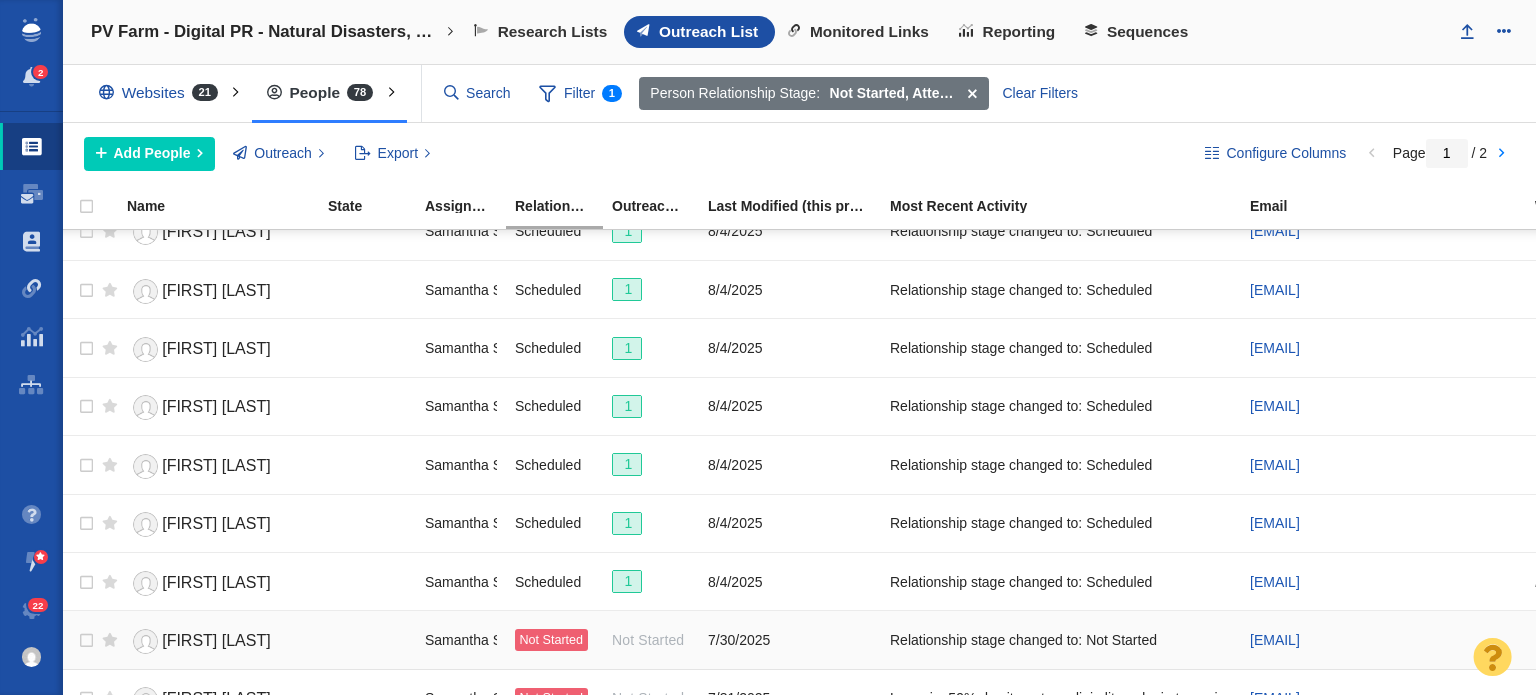 scroll, scrollTop: 2257, scrollLeft: 0, axis: vertical 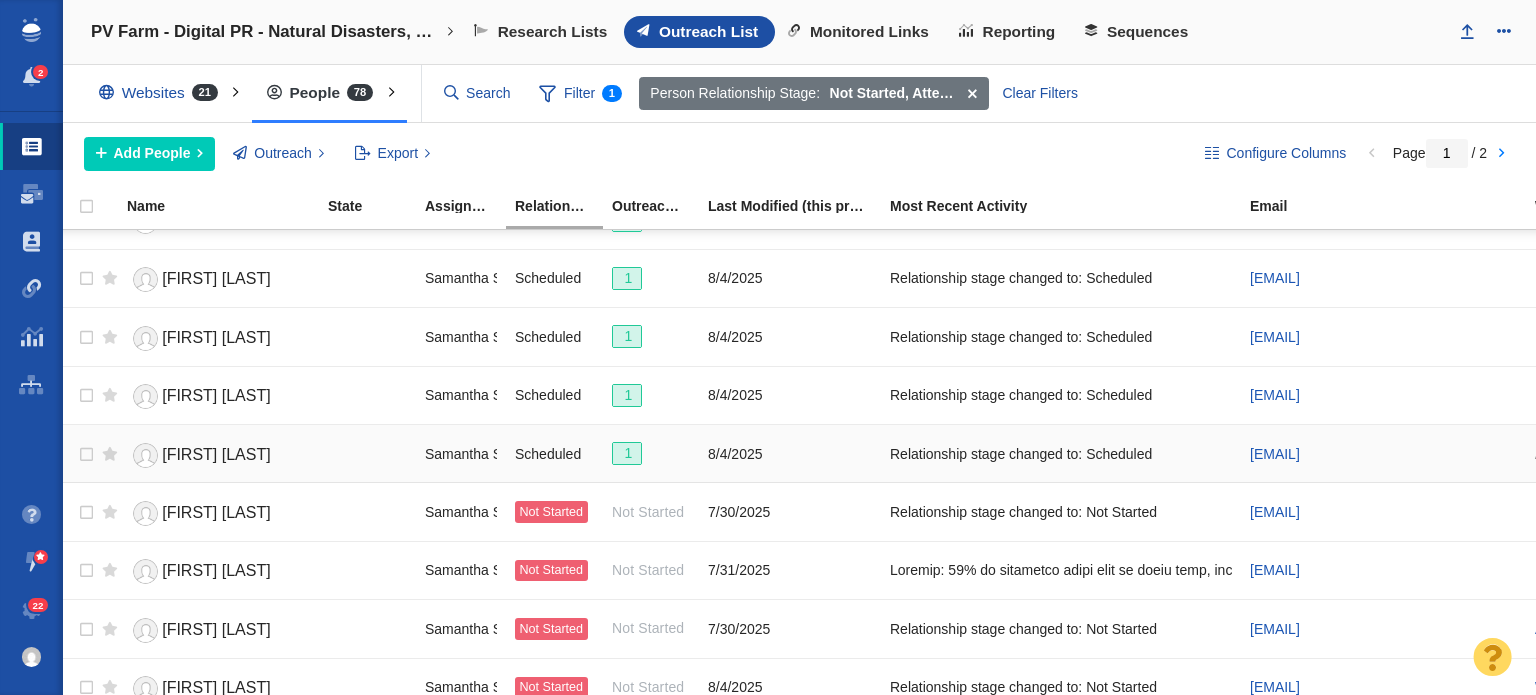 click at bounding box center [105, 453] 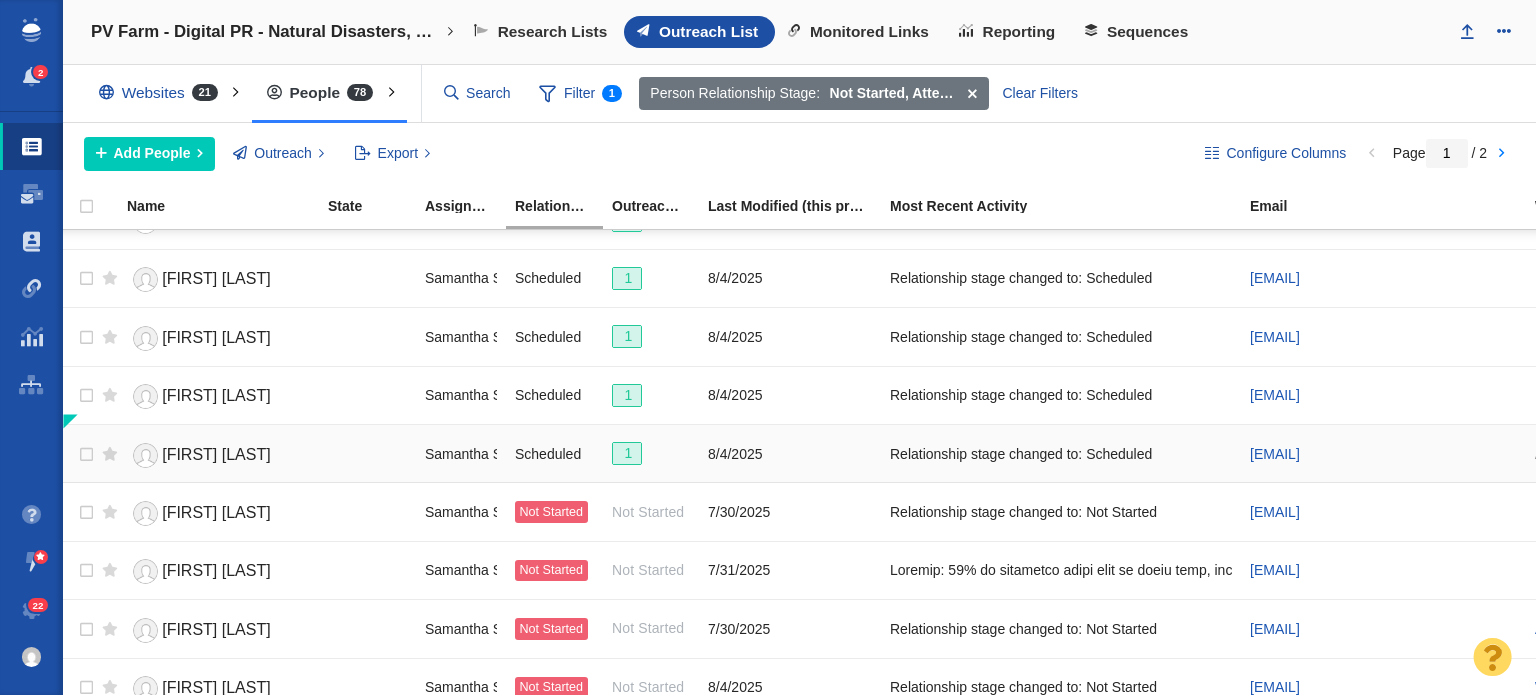 click at bounding box center (105, 453) 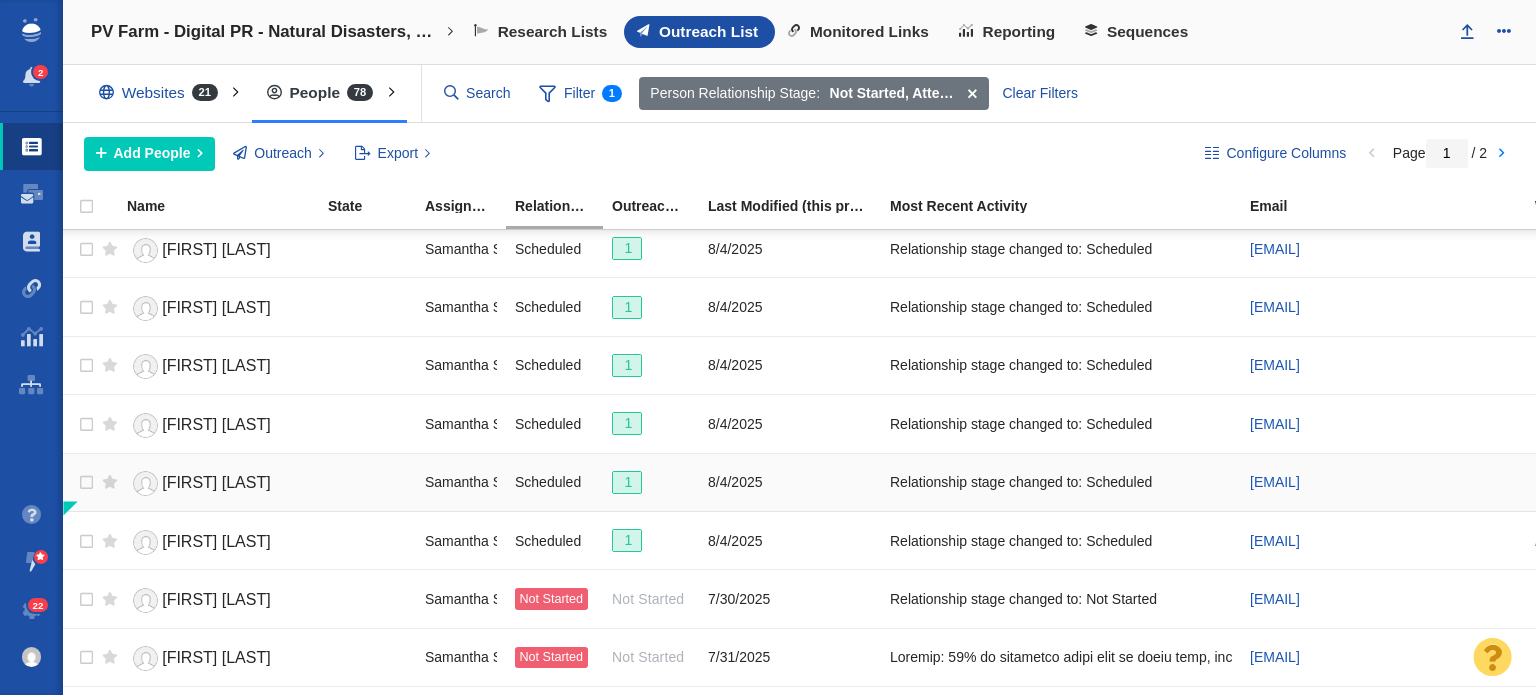 scroll, scrollTop: 2257, scrollLeft: 0, axis: vertical 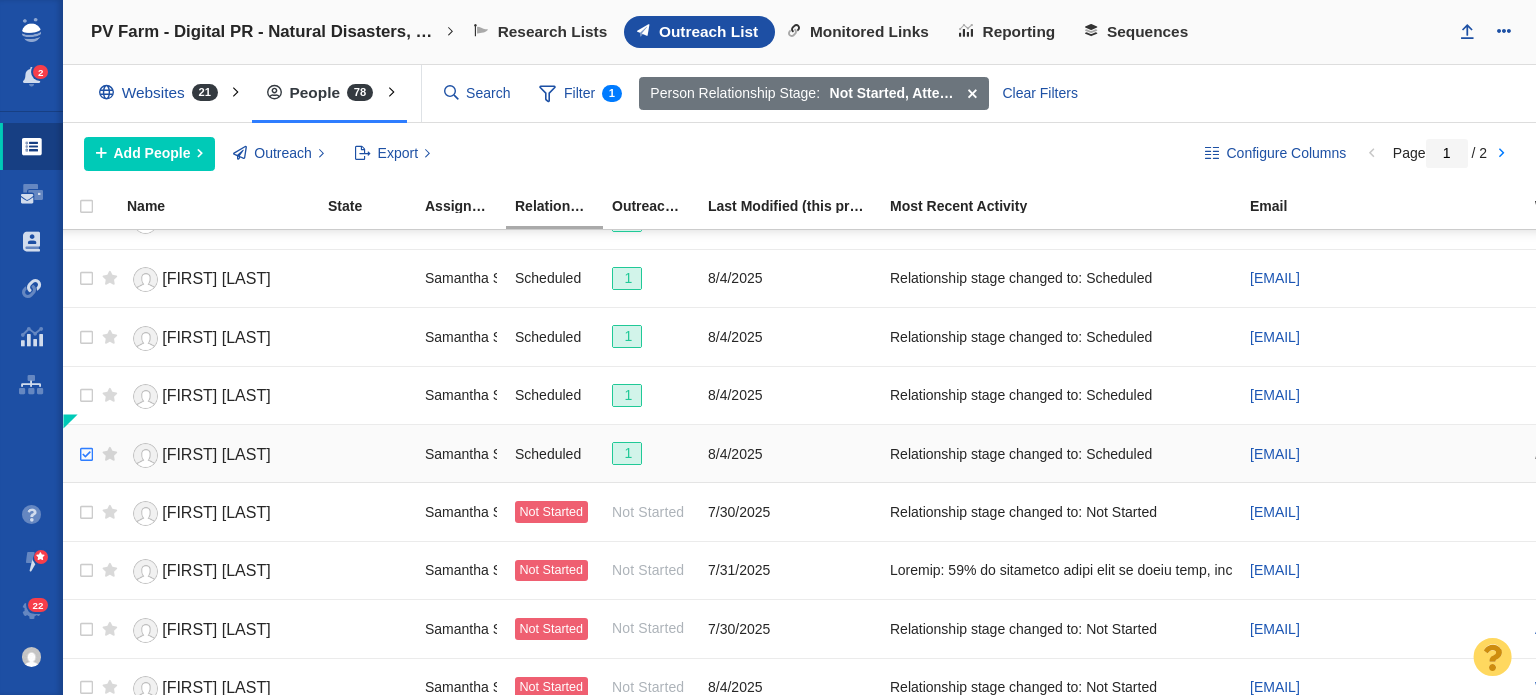 checkbox on "true" 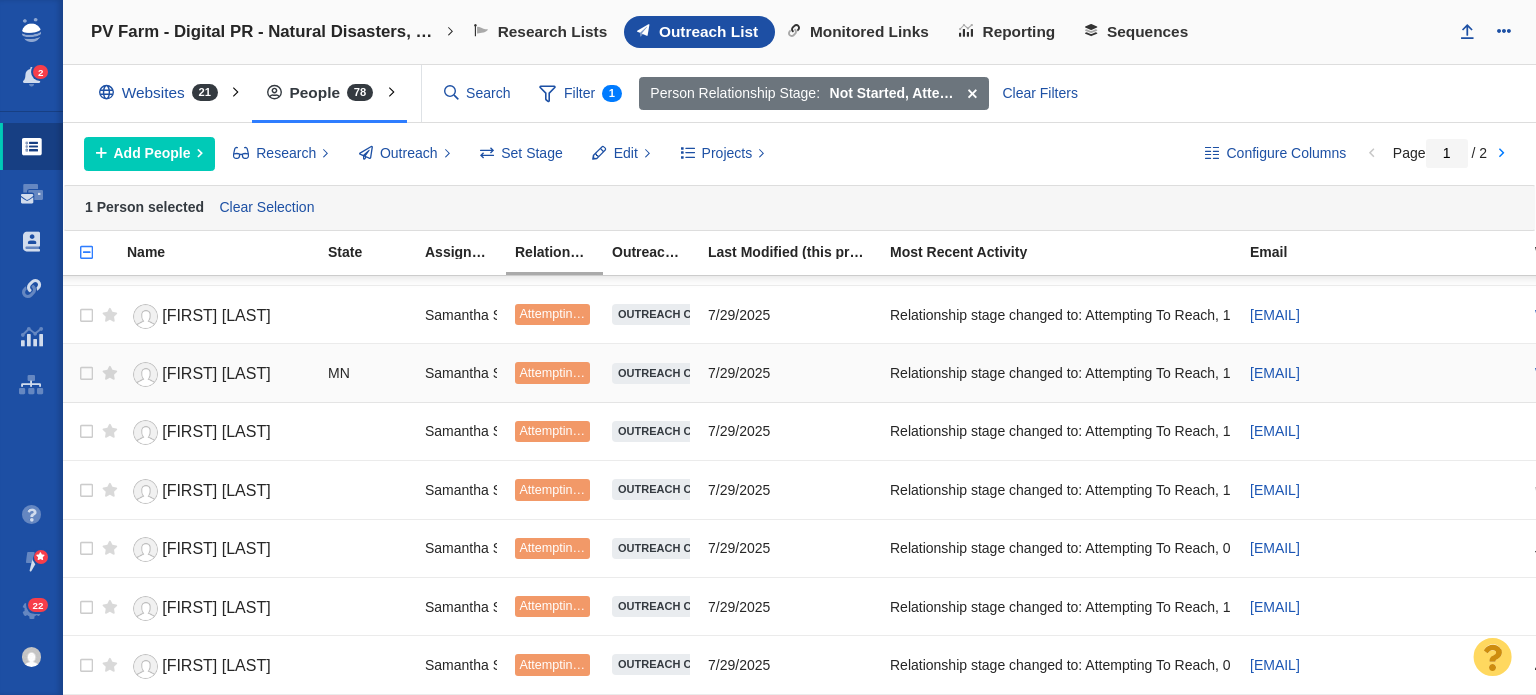 scroll, scrollTop: 0, scrollLeft: 0, axis: both 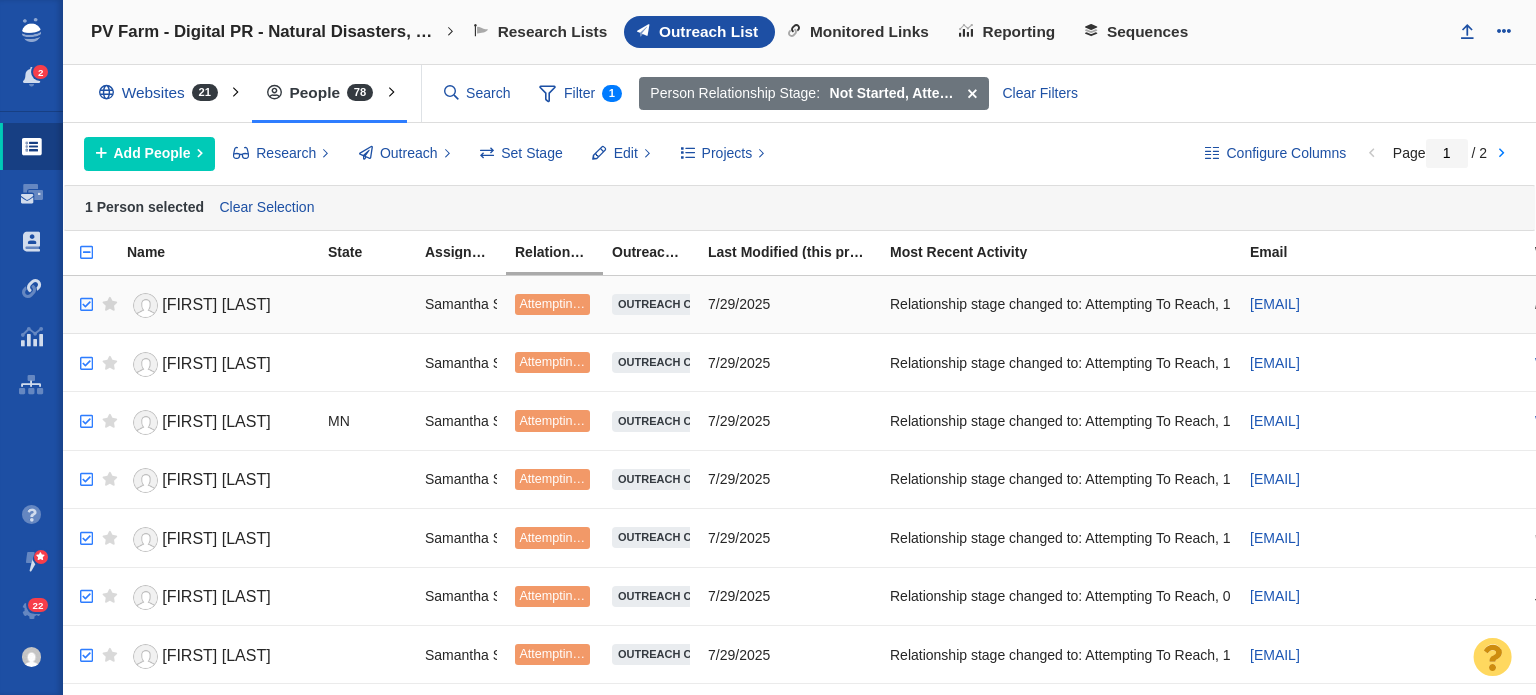 checkbox on "true" 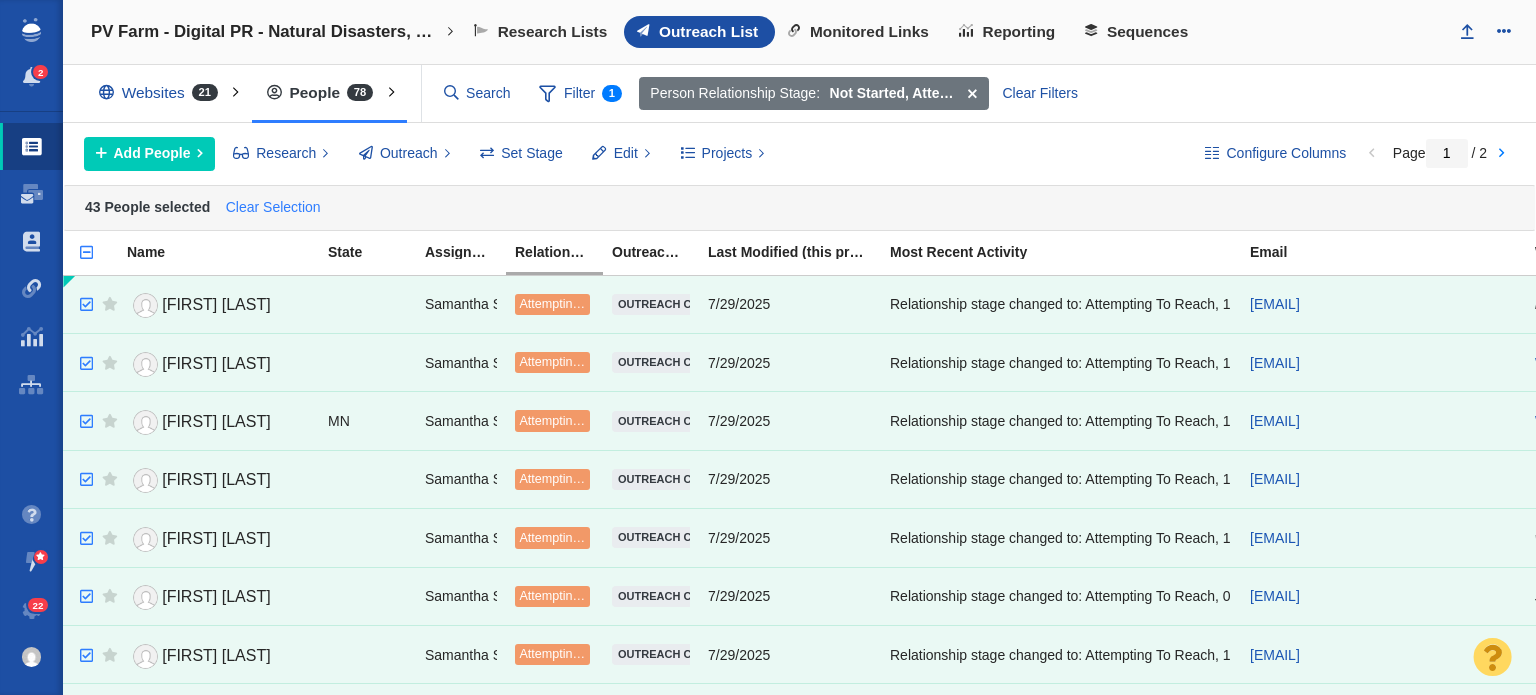 click on "Clear Selection" at bounding box center (273, 208) 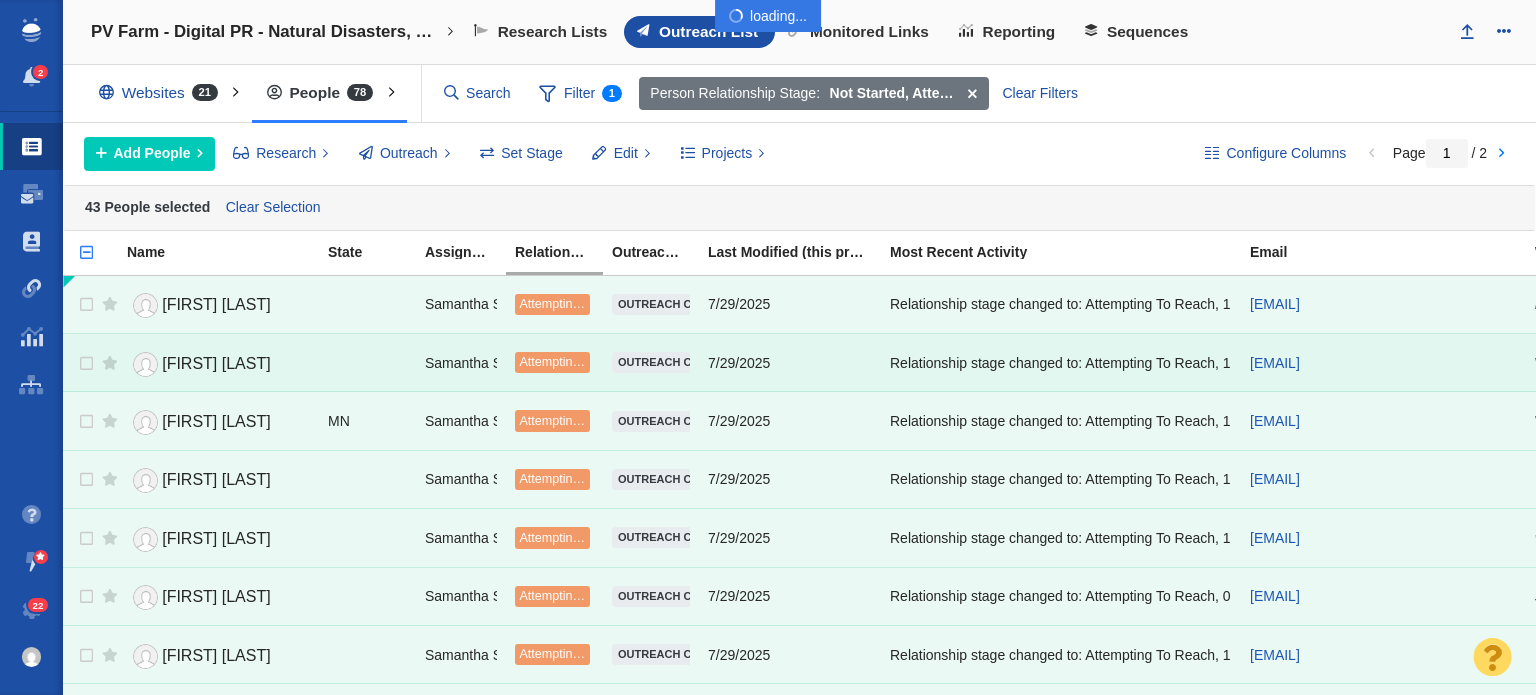 checkbox on "false" 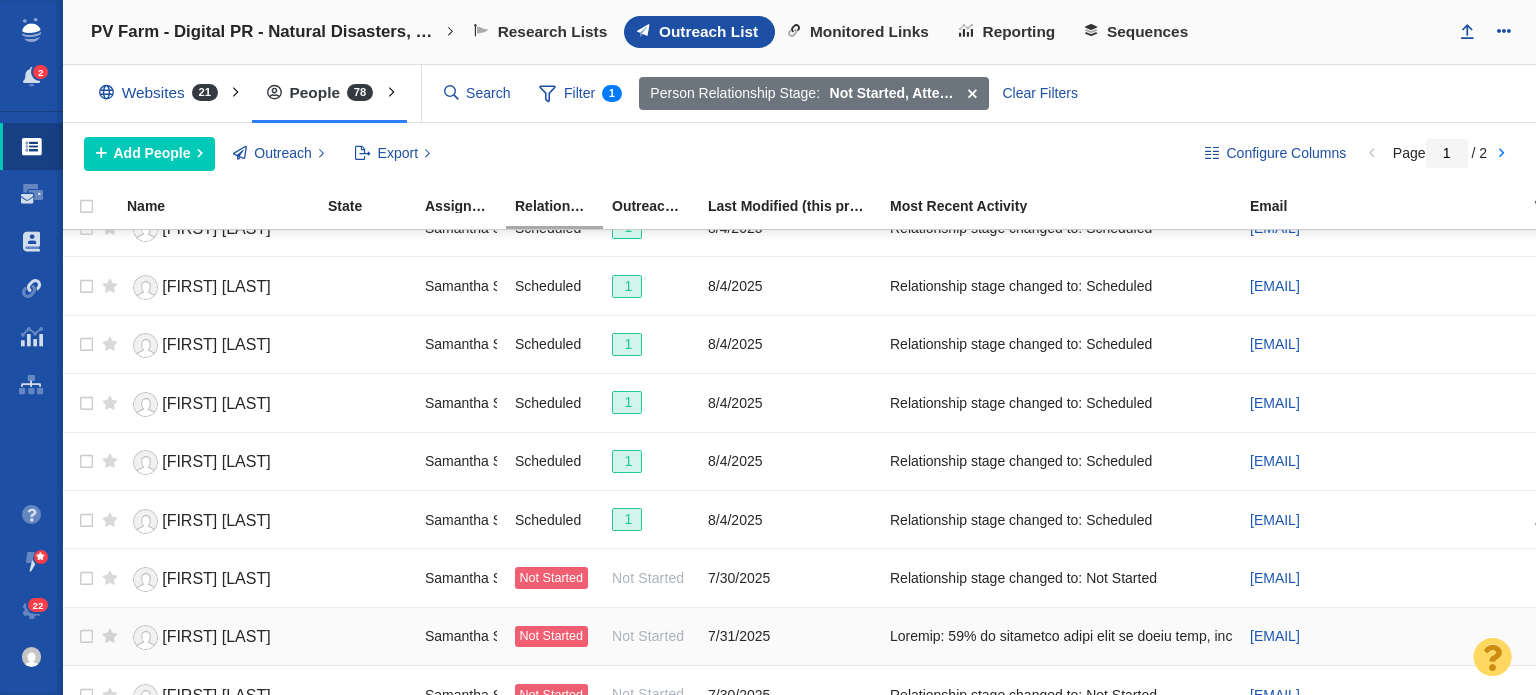 scroll, scrollTop: 2457, scrollLeft: 0, axis: vertical 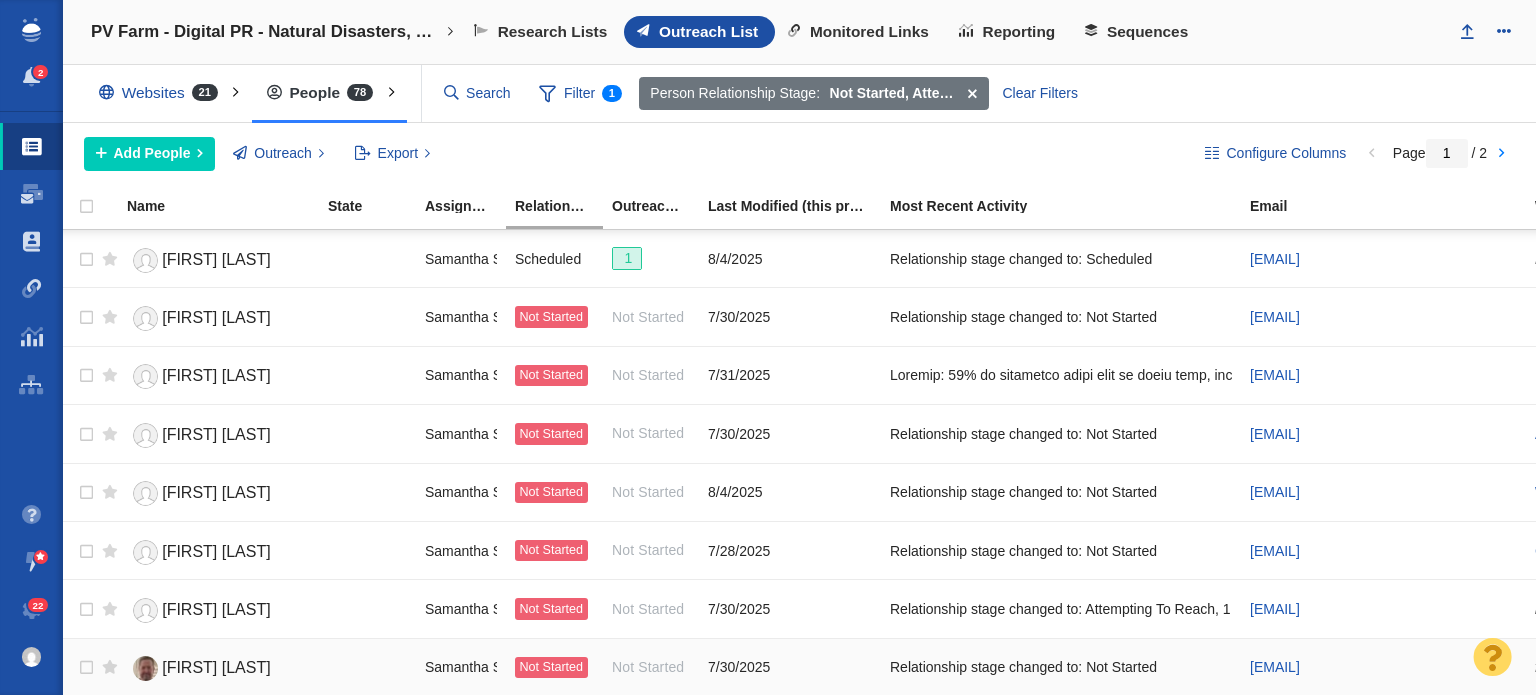 click on "C.C. McCandless" at bounding box center (218, 668) 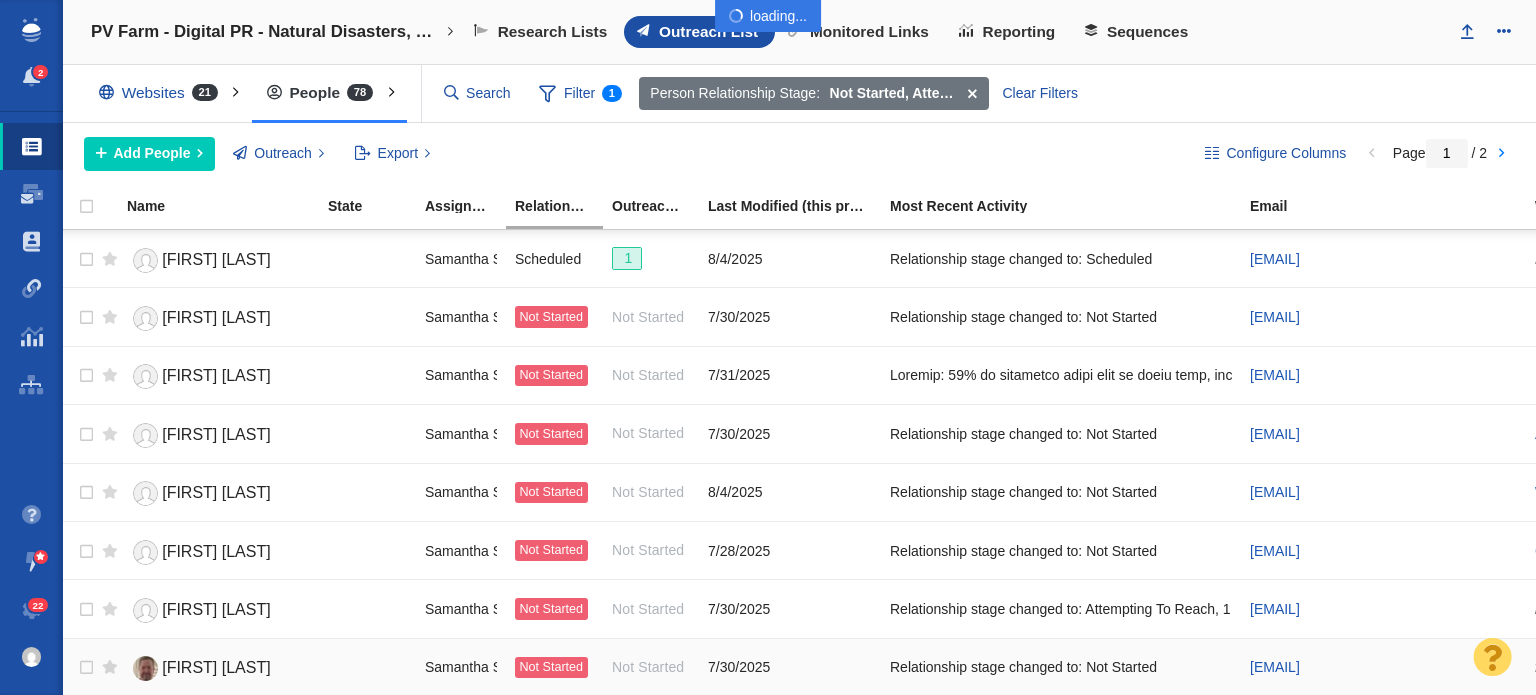 scroll, scrollTop: 2442, scrollLeft: 0, axis: vertical 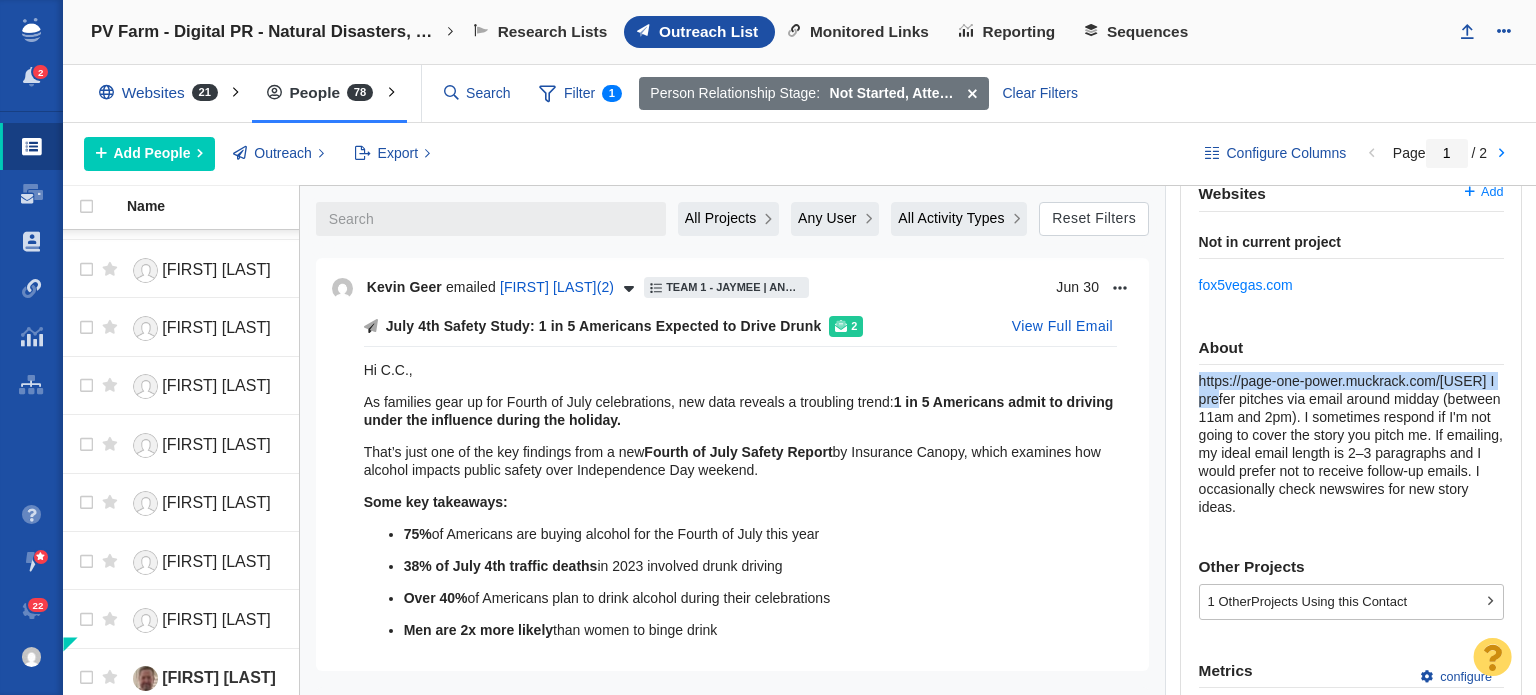 drag, startPoint x: 1194, startPoint y: 479, endPoint x: 1261, endPoint y: 391, distance: 110.60289 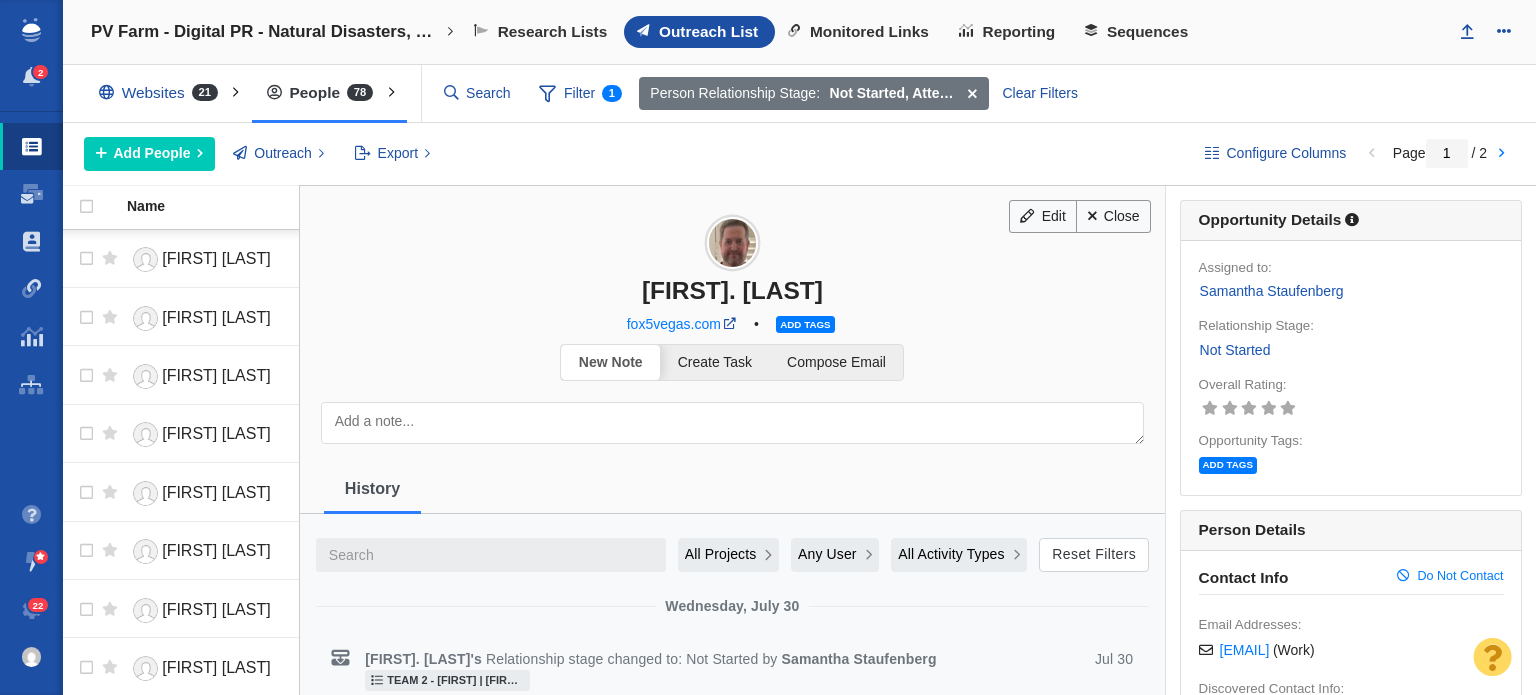 scroll, scrollTop: 0, scrollLeft: 0, axis: both 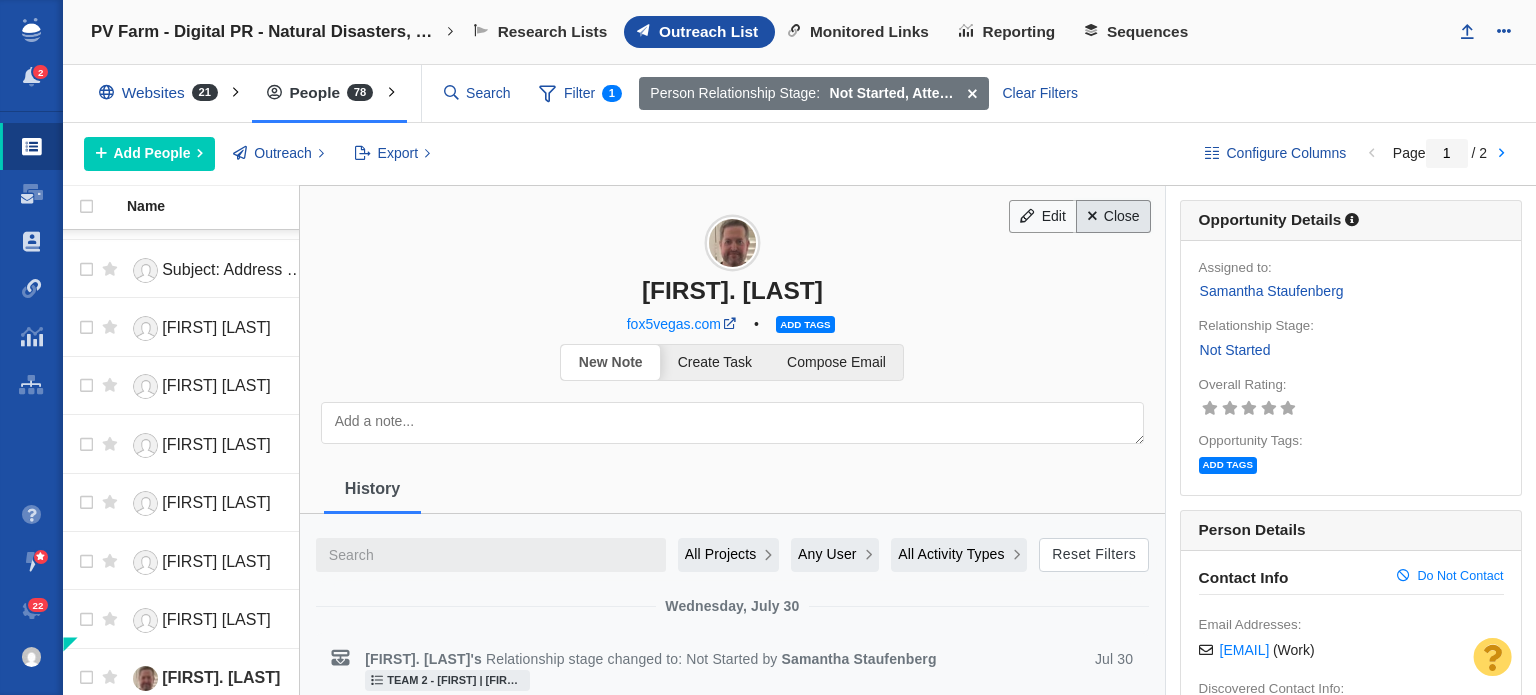 click on "Close" at bounding box center (1113, 217) 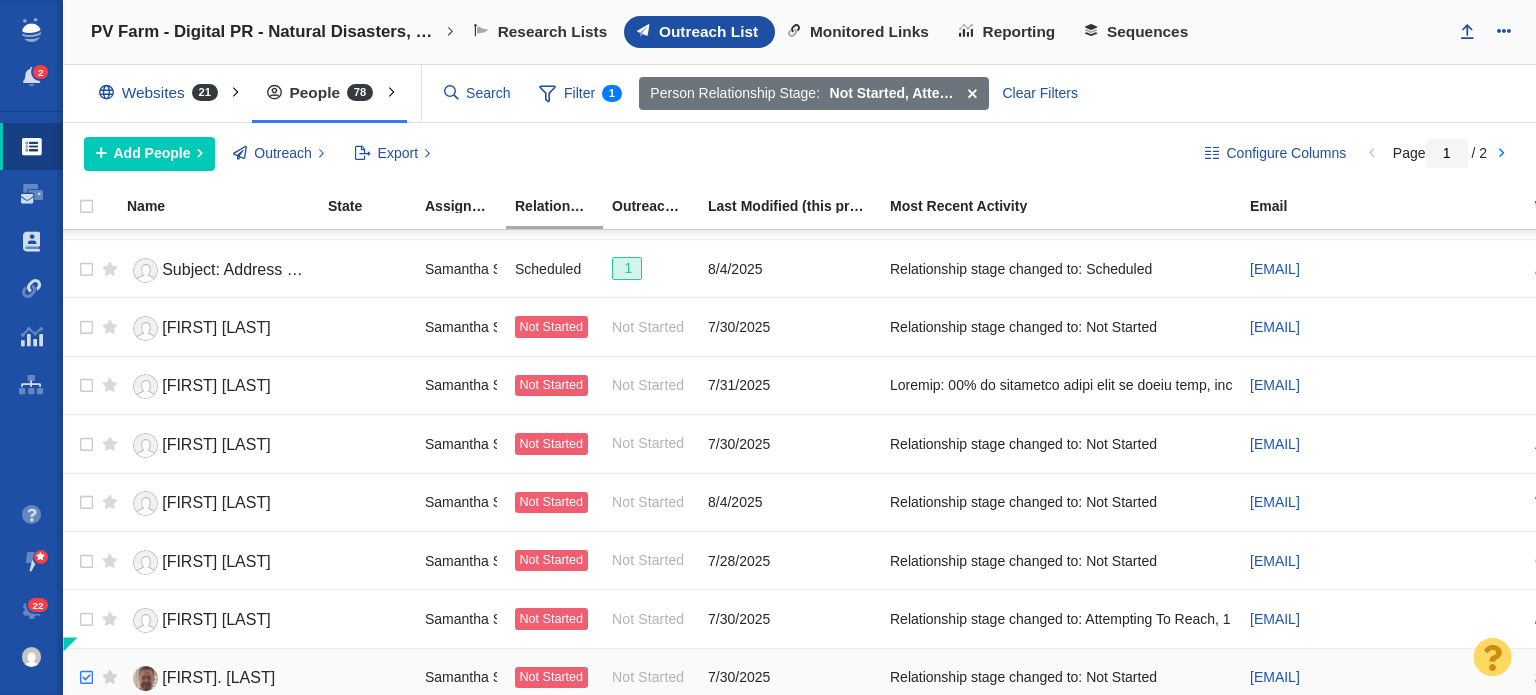 checkbox on "true" 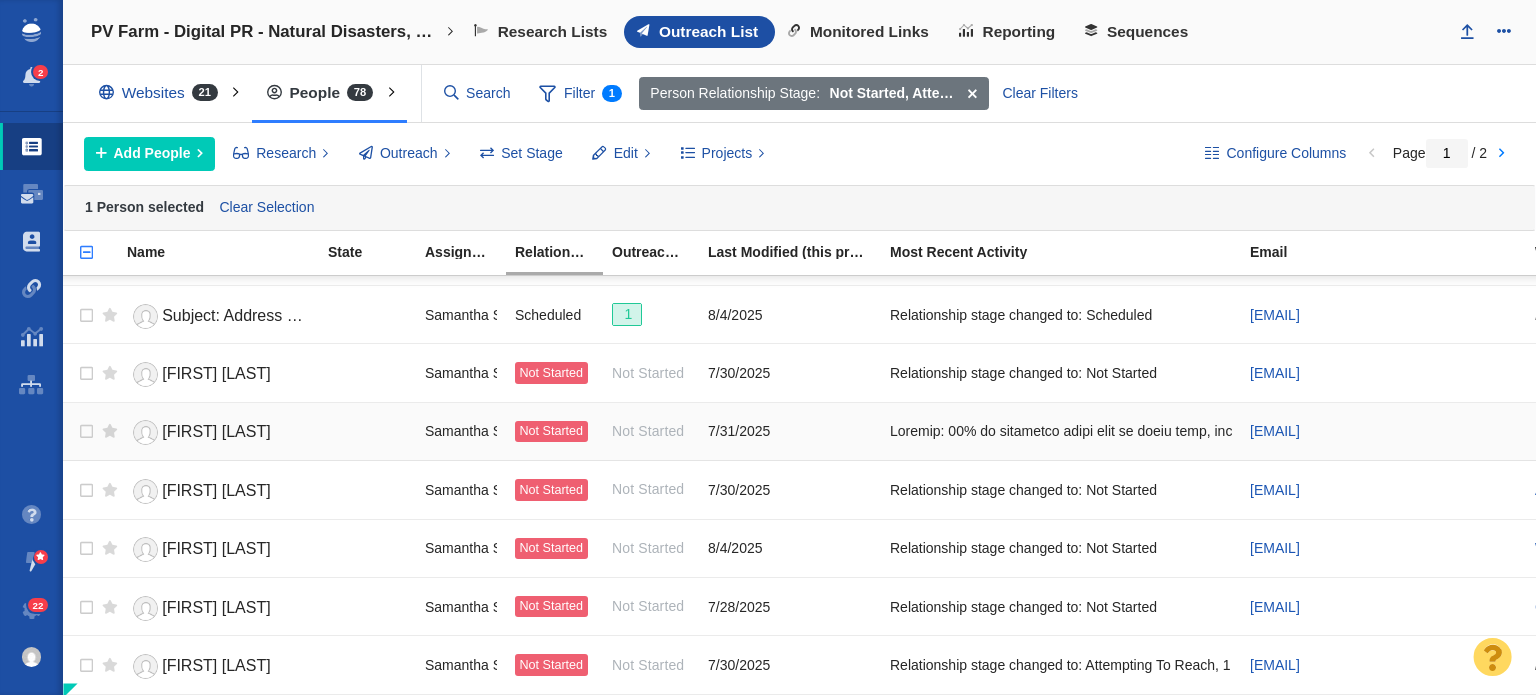 scroll, scrollTop: 2503, scrollLeft: 0, axis: vertical 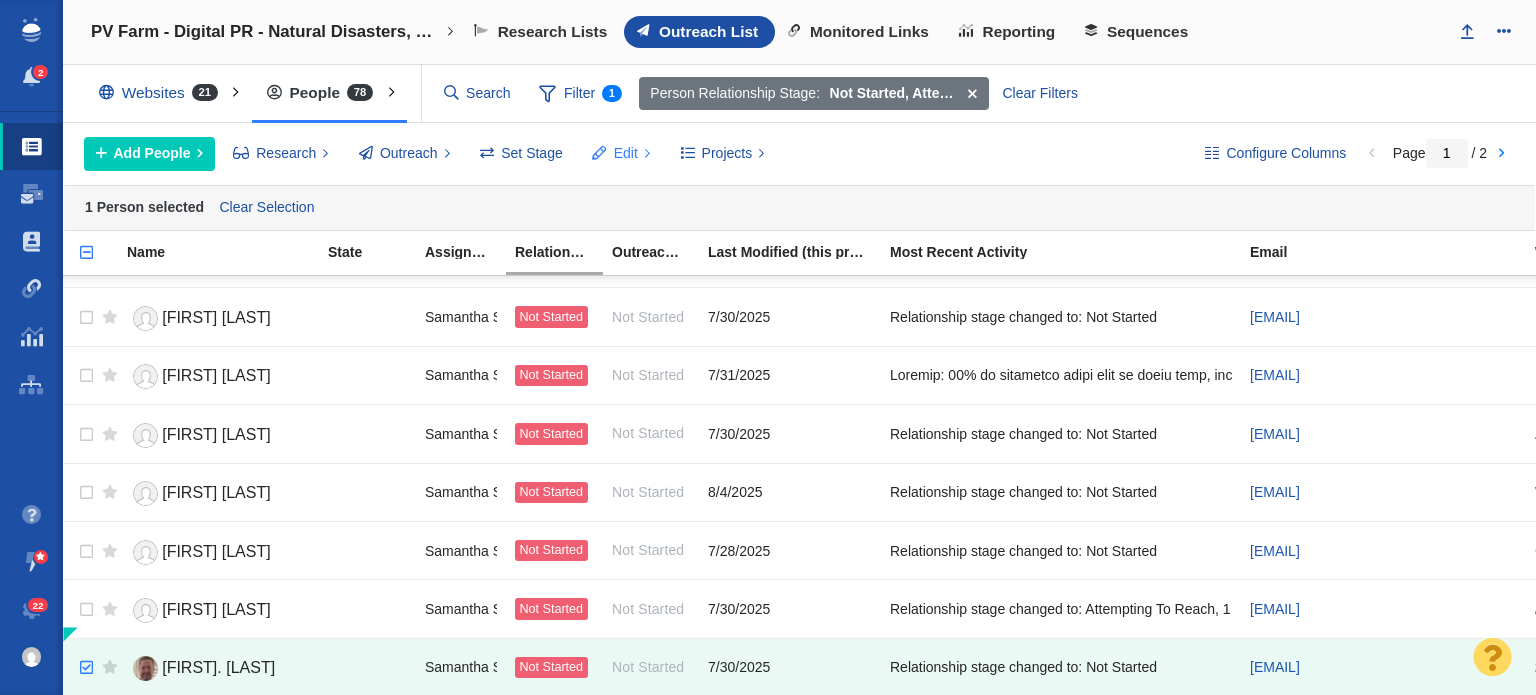 click on "Edit" at bounding box center [626, 153] 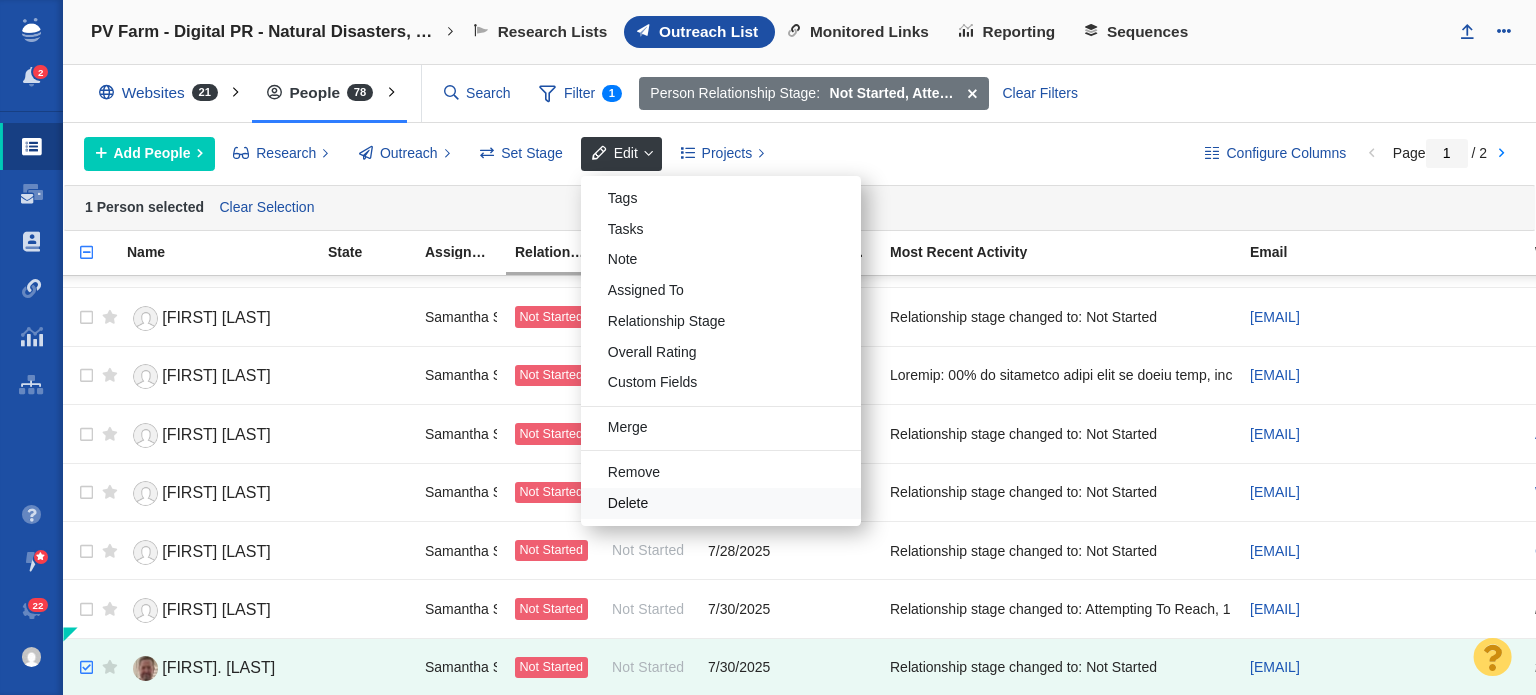 click on "Delete" at bounding box center [721, 503] 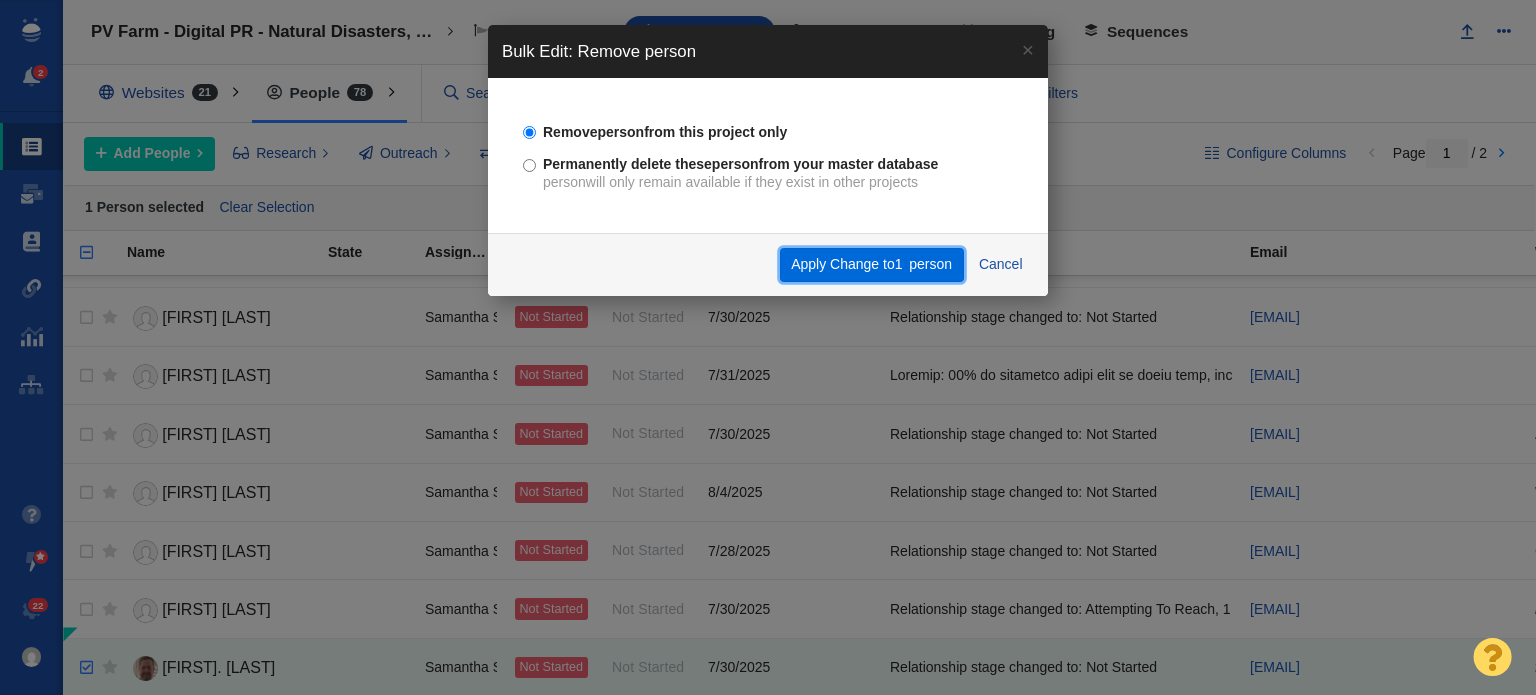 click on "Apply Change to  1   person" at bounding box center (872, 265) 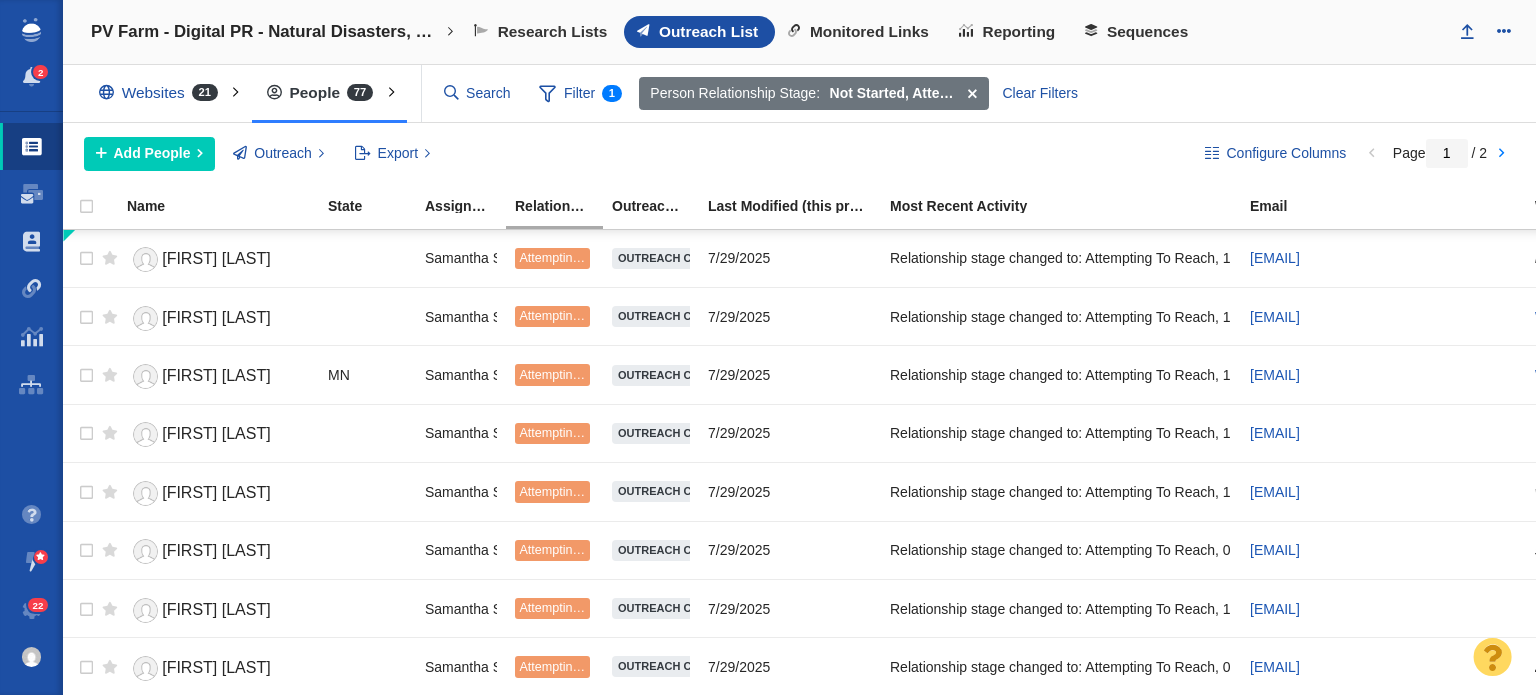 scroll, scrollTop: 2457, scrollLeft: 0, axis: vertical 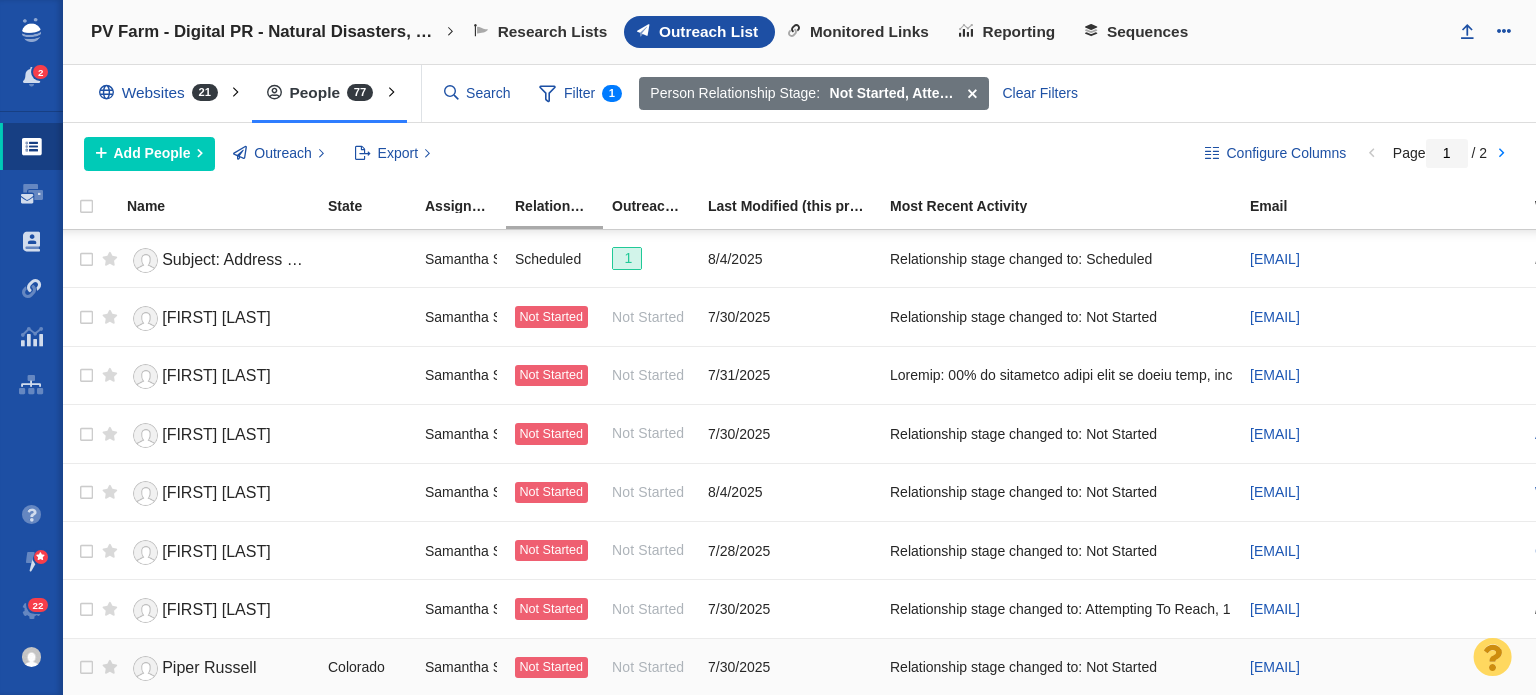 click on "Piper Russell" at bounding box center (209, 667) 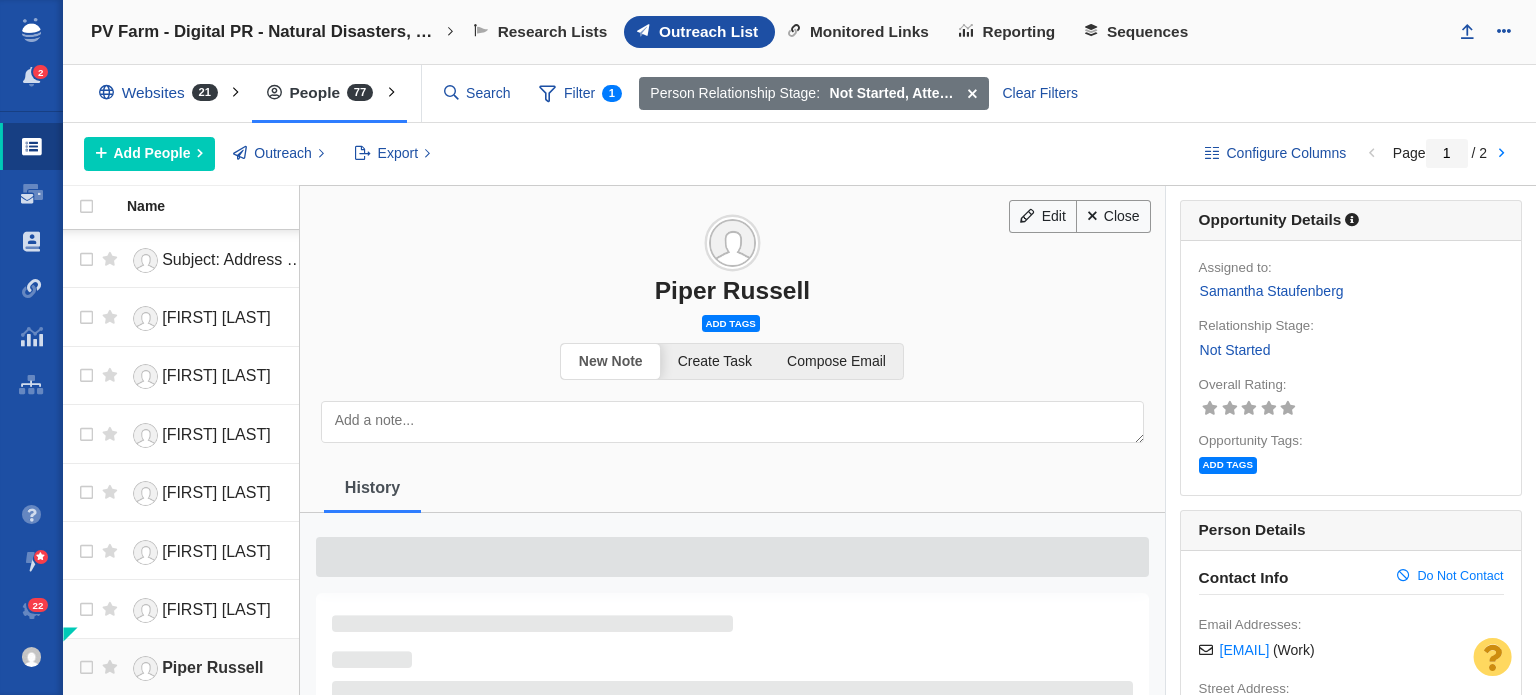 scroll, scrollTop: 2442, scrollLeft: 0, axis: vertical 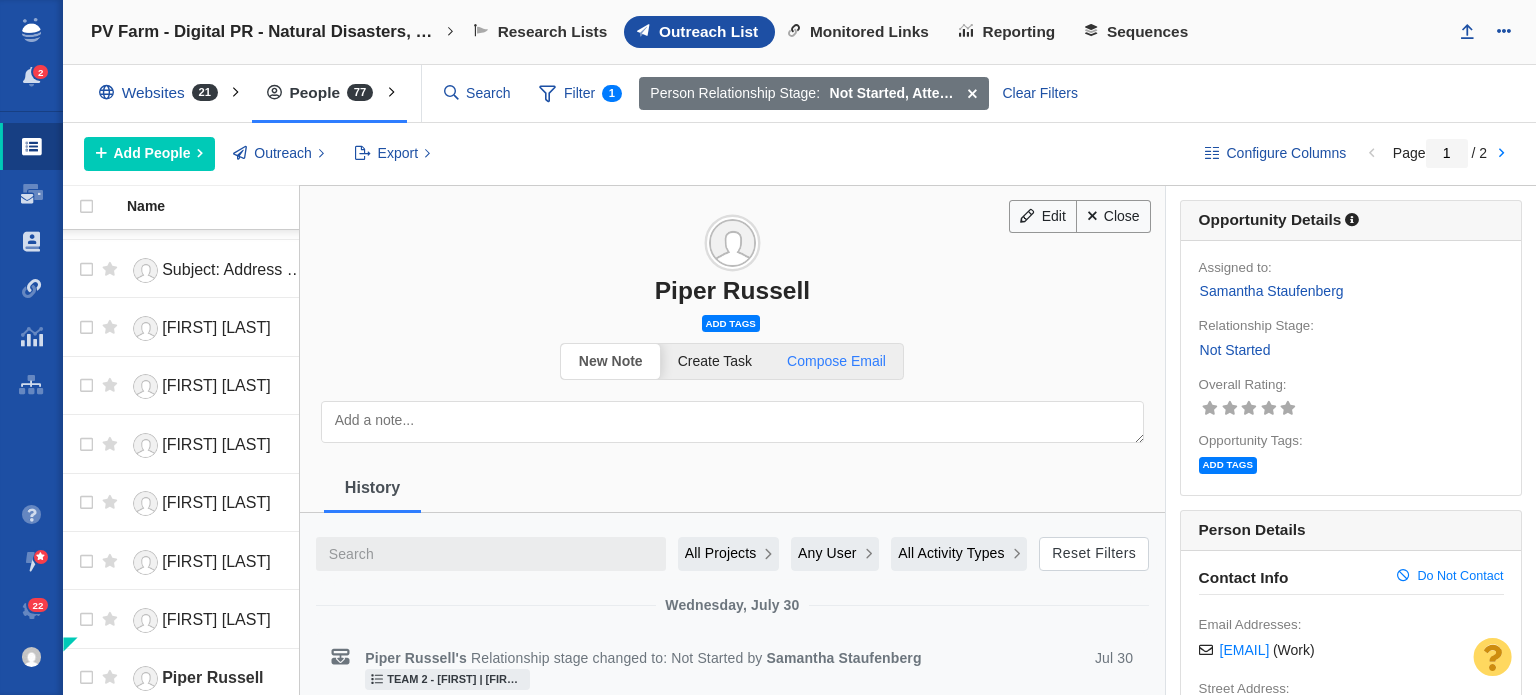 click on "Compose Email" at bounding box center (837, 361) 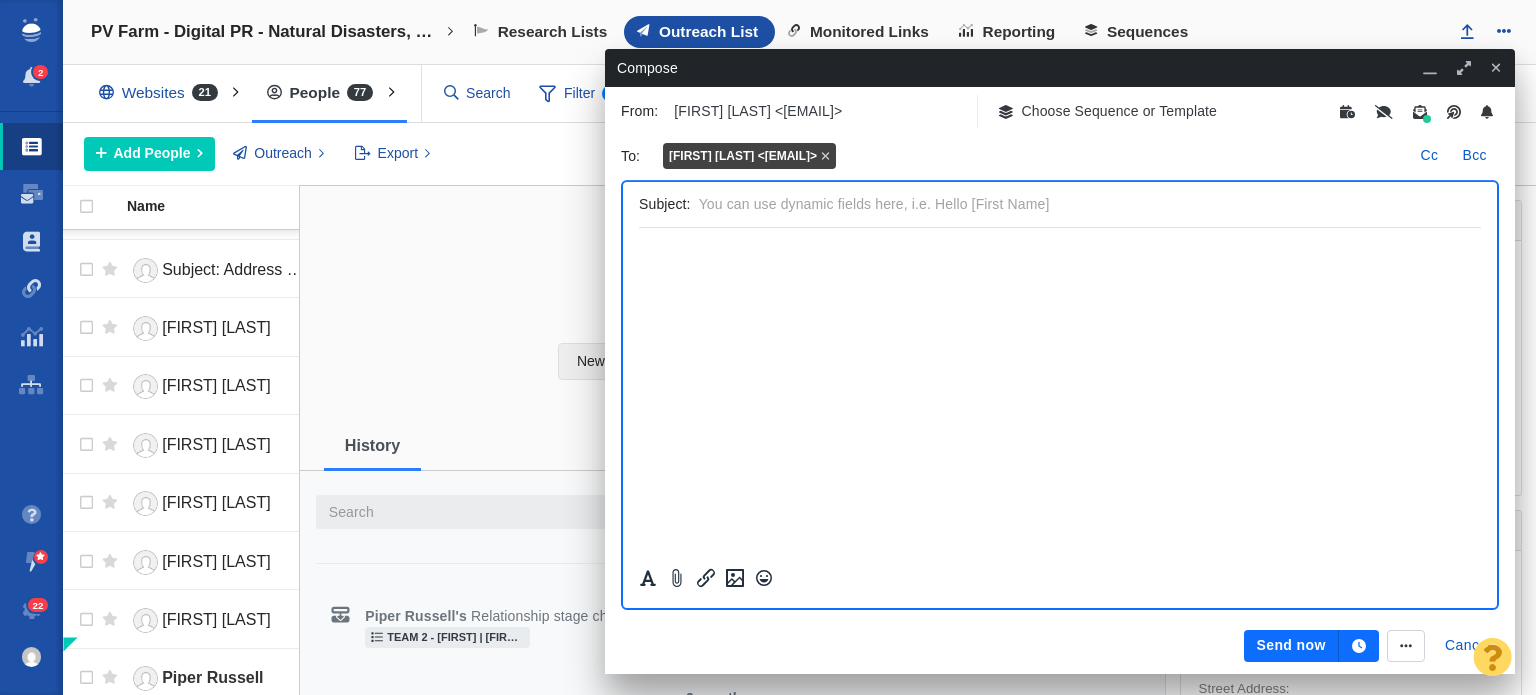 scroll, scrollTop: 0, scrollLeft: 0, axis: both 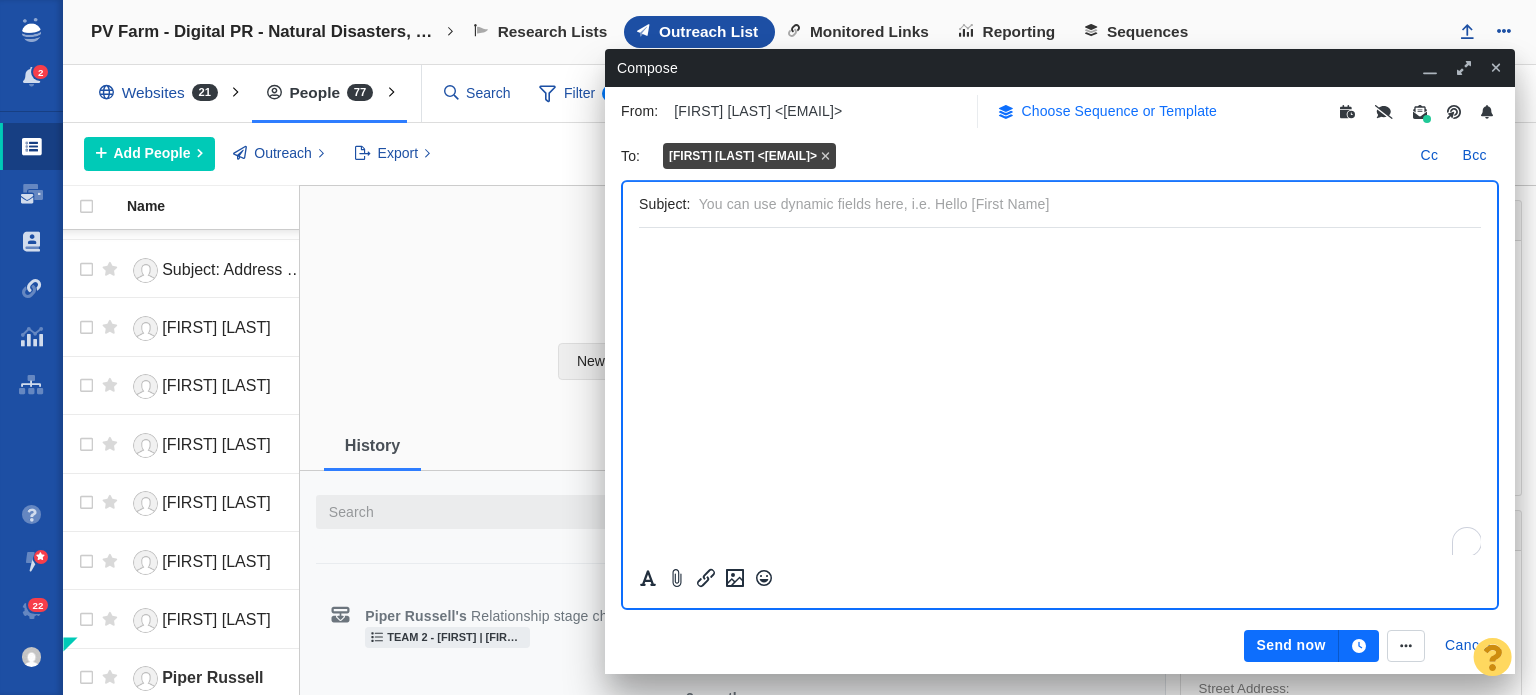 click on "Choose Sequence or Template" at bounding box center [1107, 111] 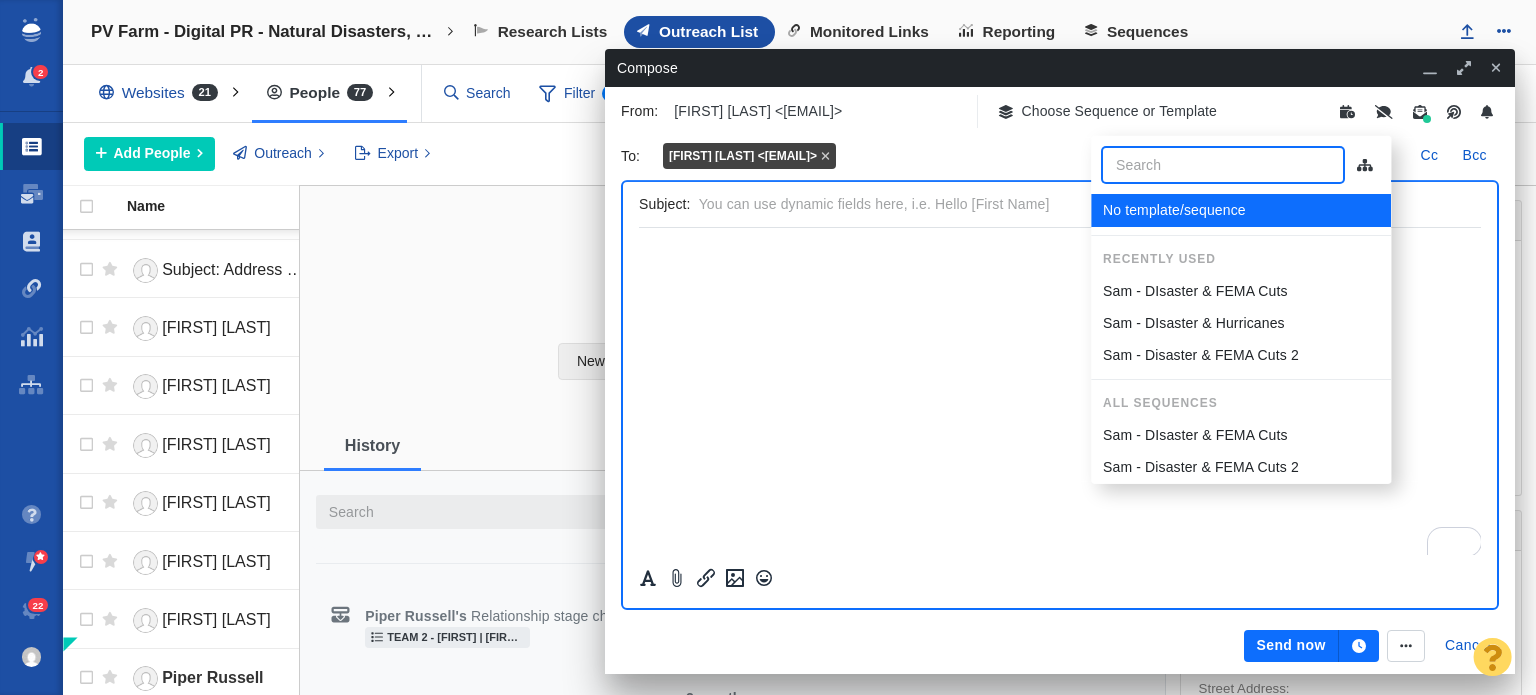click on "Sam - DIsaster & FEMA Cuts" at bounding box center [1195, 291] 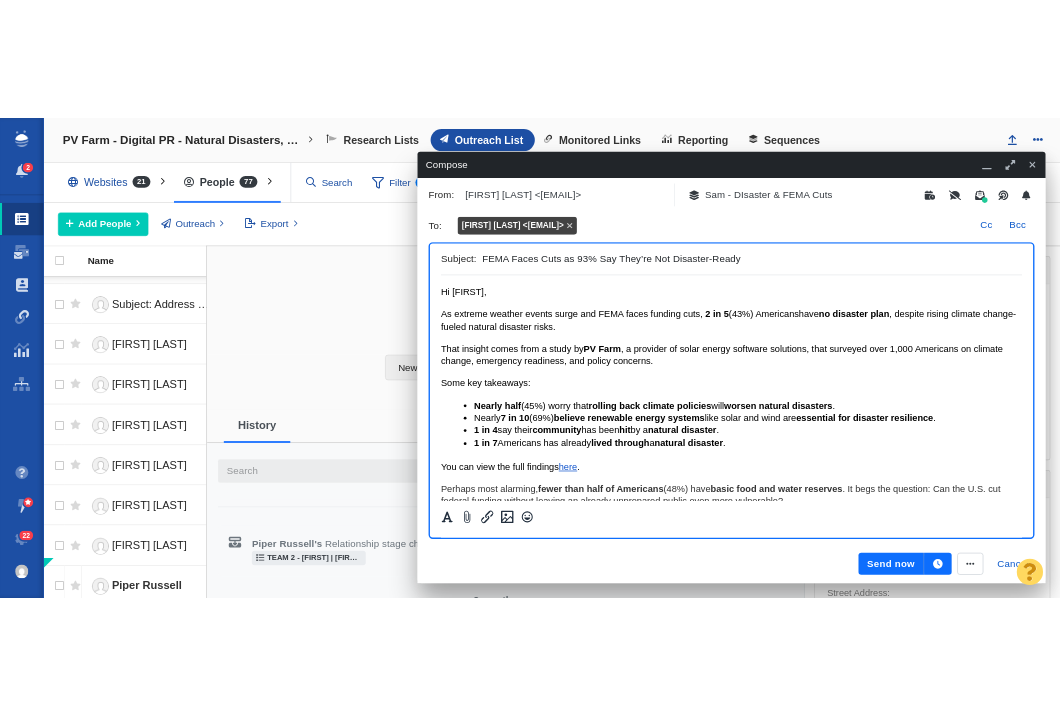 scroll, scrollTop: 0, scrollLeft: 0, axis: both 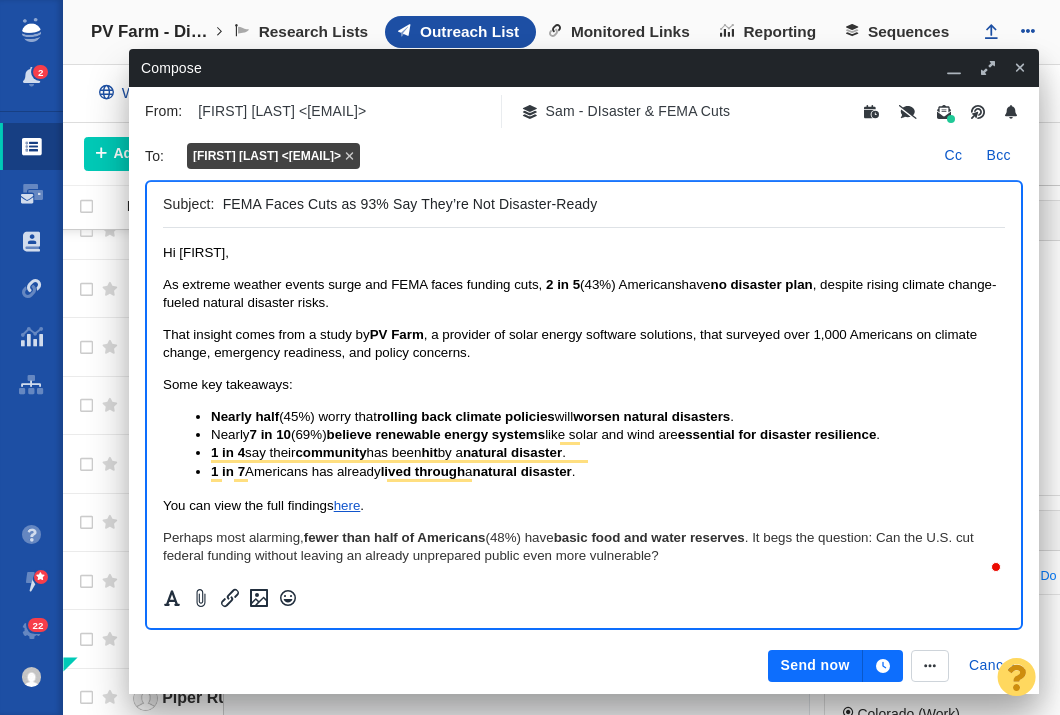 click on "Subject: FEMA Faces Cuts as 93% Say They’re Not Disaster-Ready" at bounding box center (584, 205) 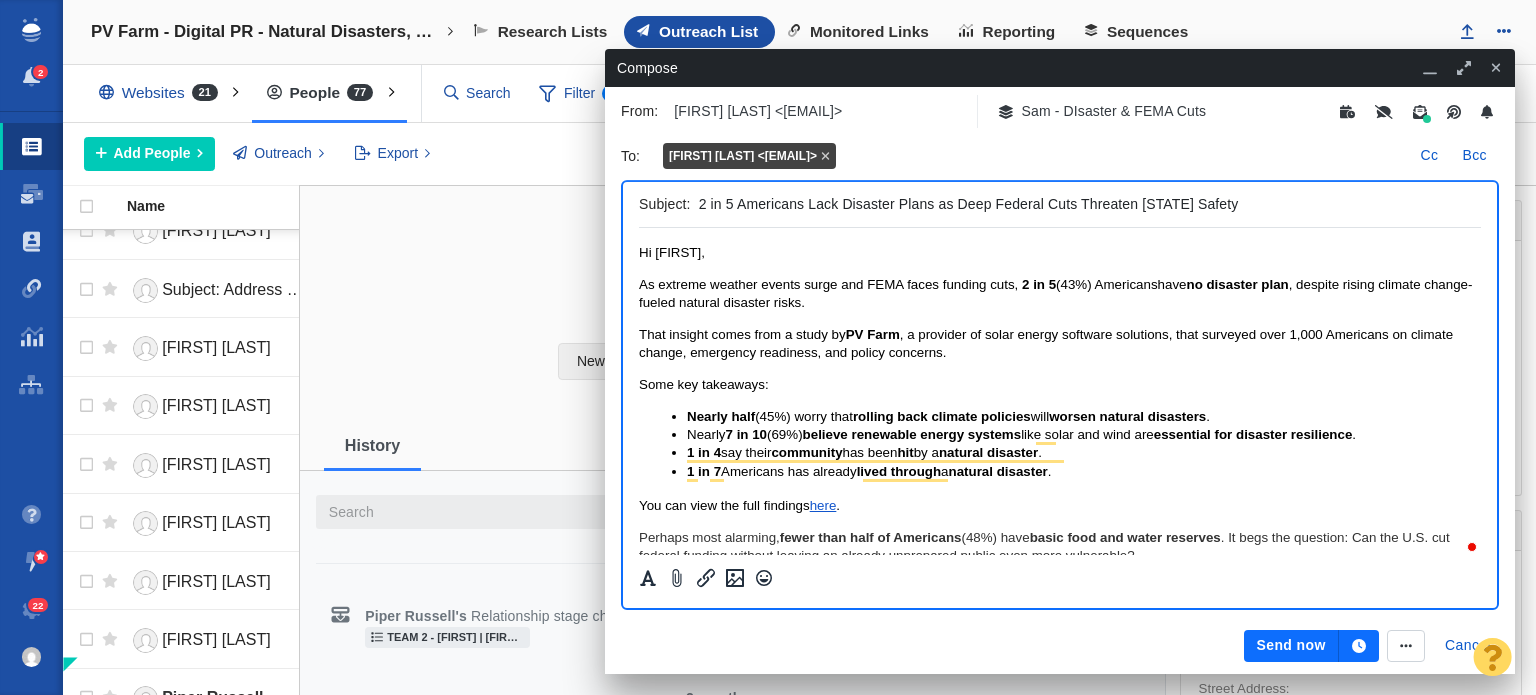 drag, startPoint x: 1147, startPoint y: 199, endPoint x: 1190, endPoint y: 198, distance: 43.011627 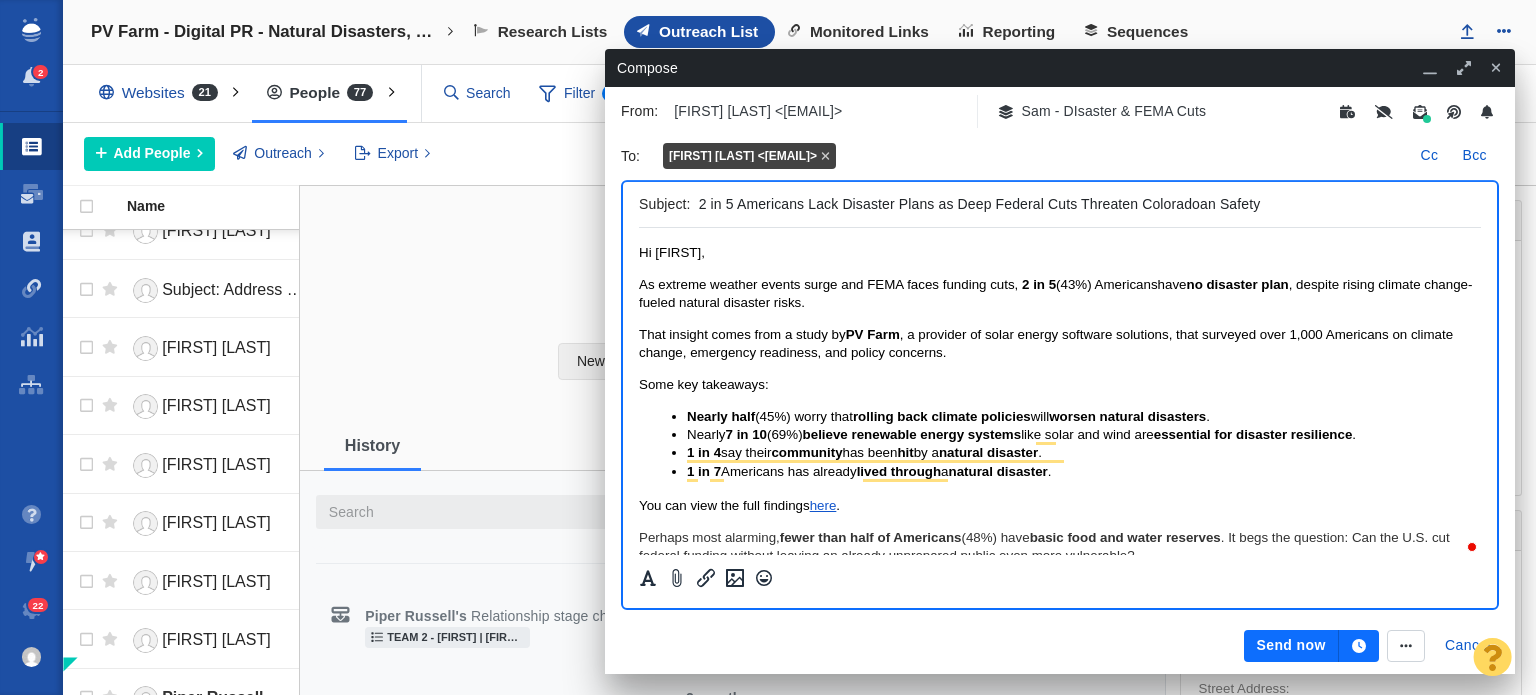 drag, startPoint x: 1150, startPoint y: 193, endPoint x: 1225, endPoint y: 199, distance: 75.23962 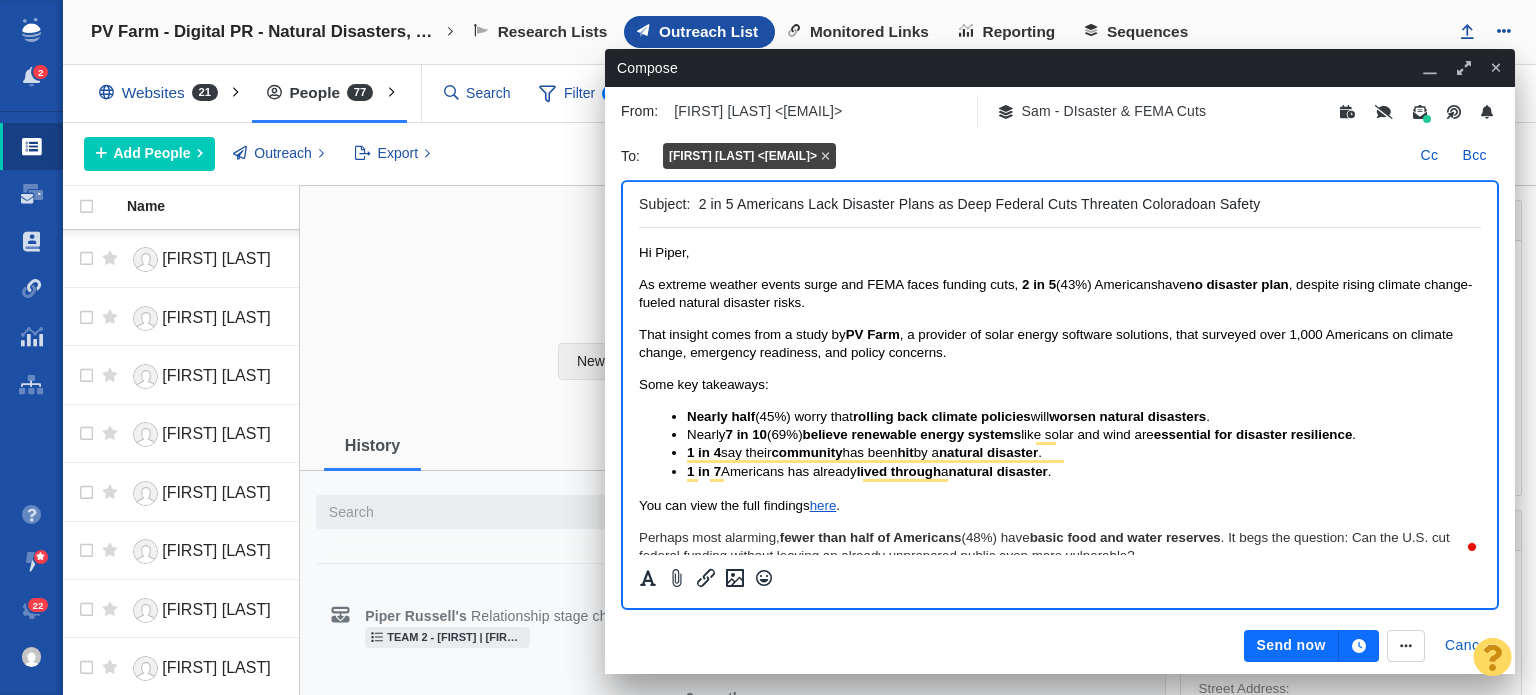 scroll, scrollTop: 0, scrollLeft: 0, axis: both 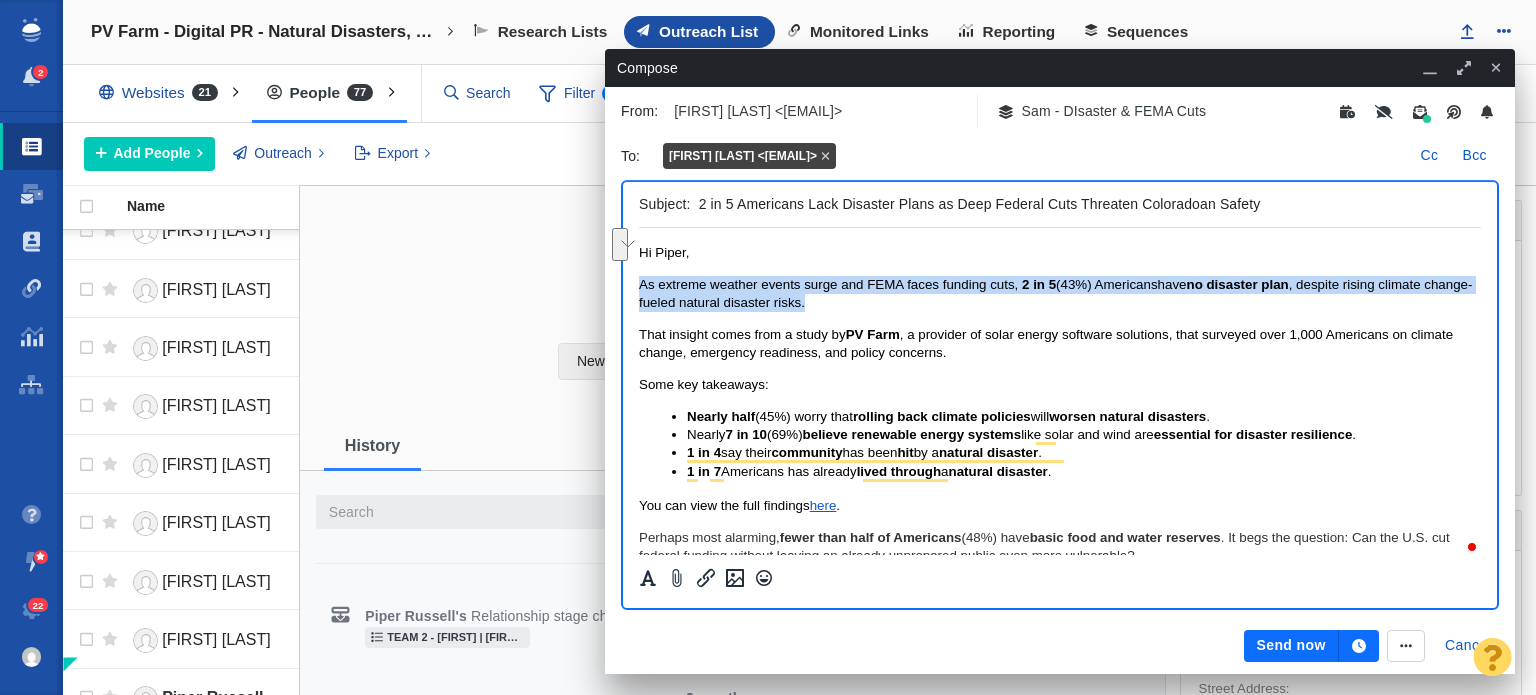 drag, startPoint x: 1001, startPoint y: 308, endPoint x: 615, endPoint y: 274, distance: 387.4945 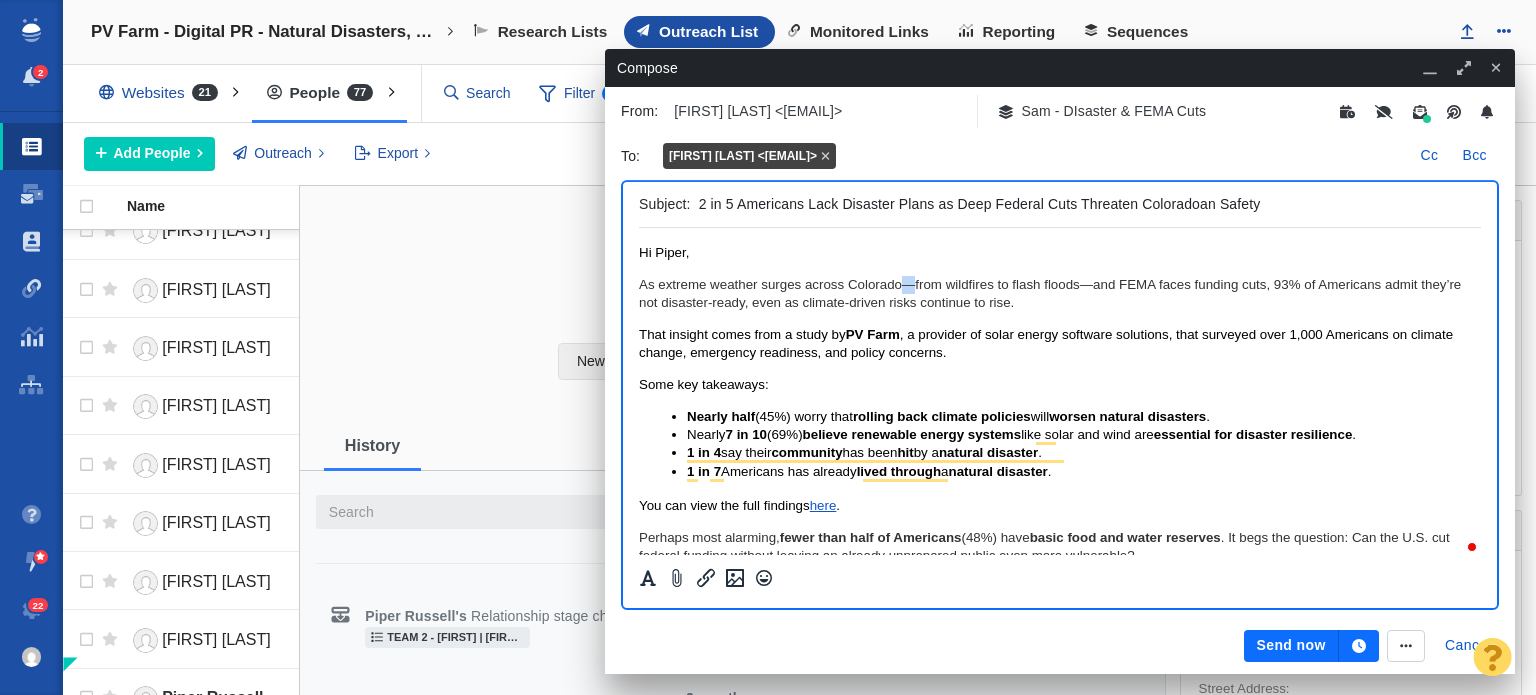 click on "As extreme weather surges across Colorado—from wildfires to flash floods—and FEMA faces funding cuts, 93% of Americans admit they’re not disaster-ready, even as climate-driven risks continue to rise." at bounding box center (1060, 294) 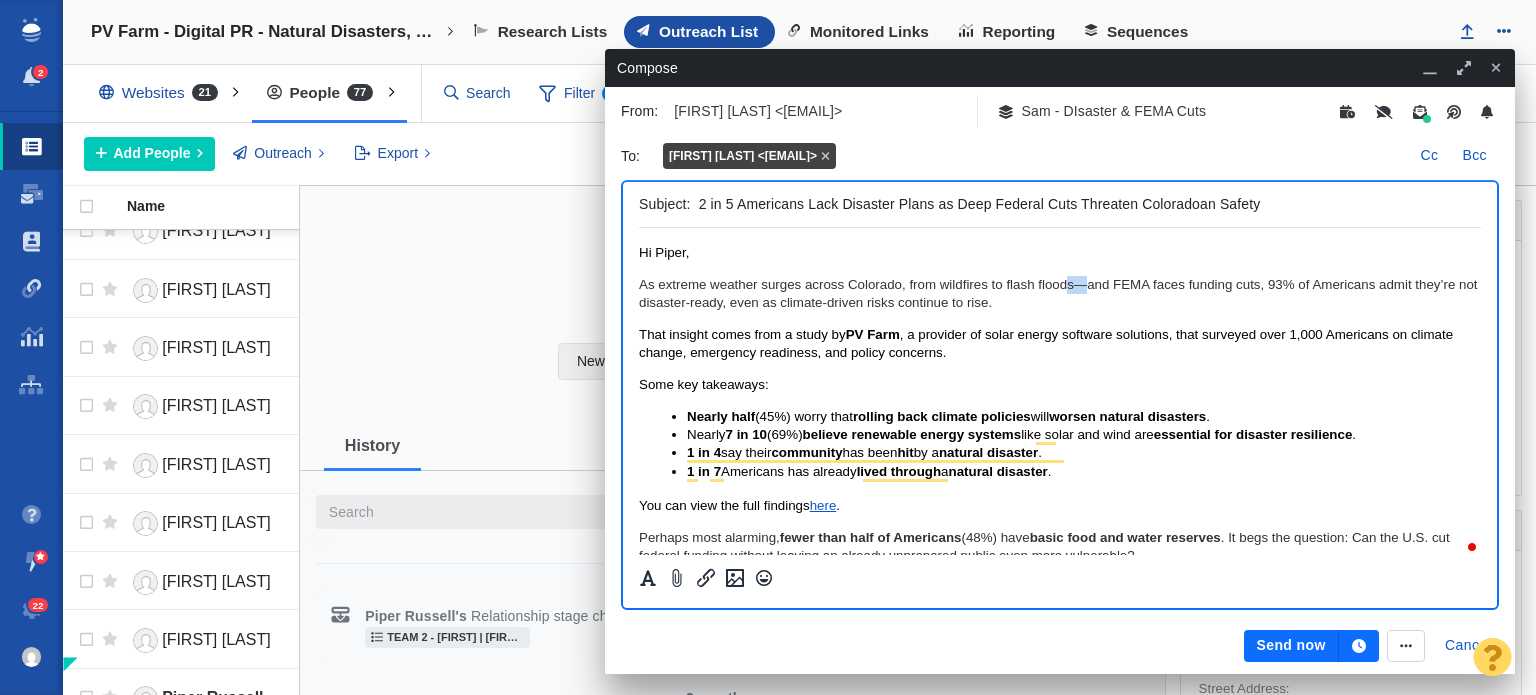 drag, startPoint x: 1066, startPoint y: 289, endPoint x: 1081, endPoint y: 289, distance: 15 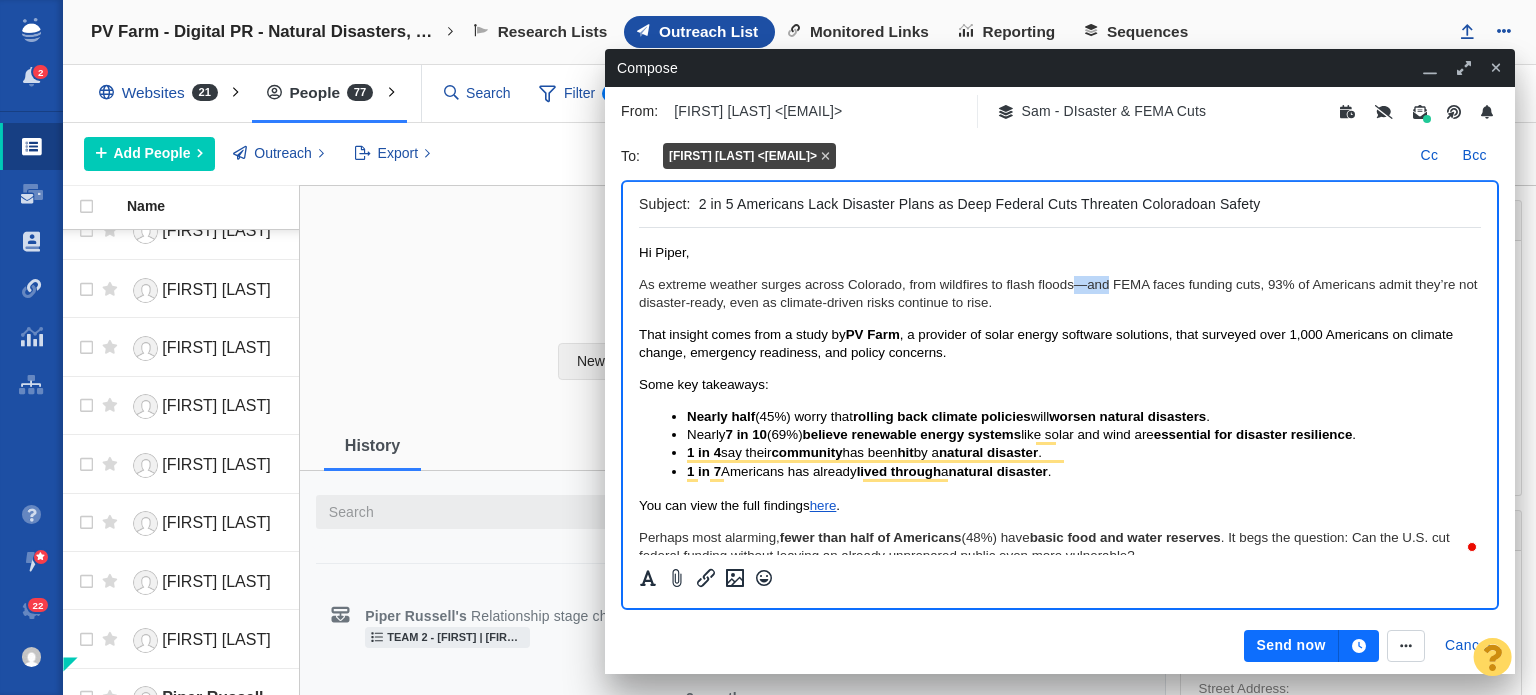 drag, startPoint x: 1086, startPoint y: 289, endPoint x: 1074, endPoint y: 287, distance: 12.165525 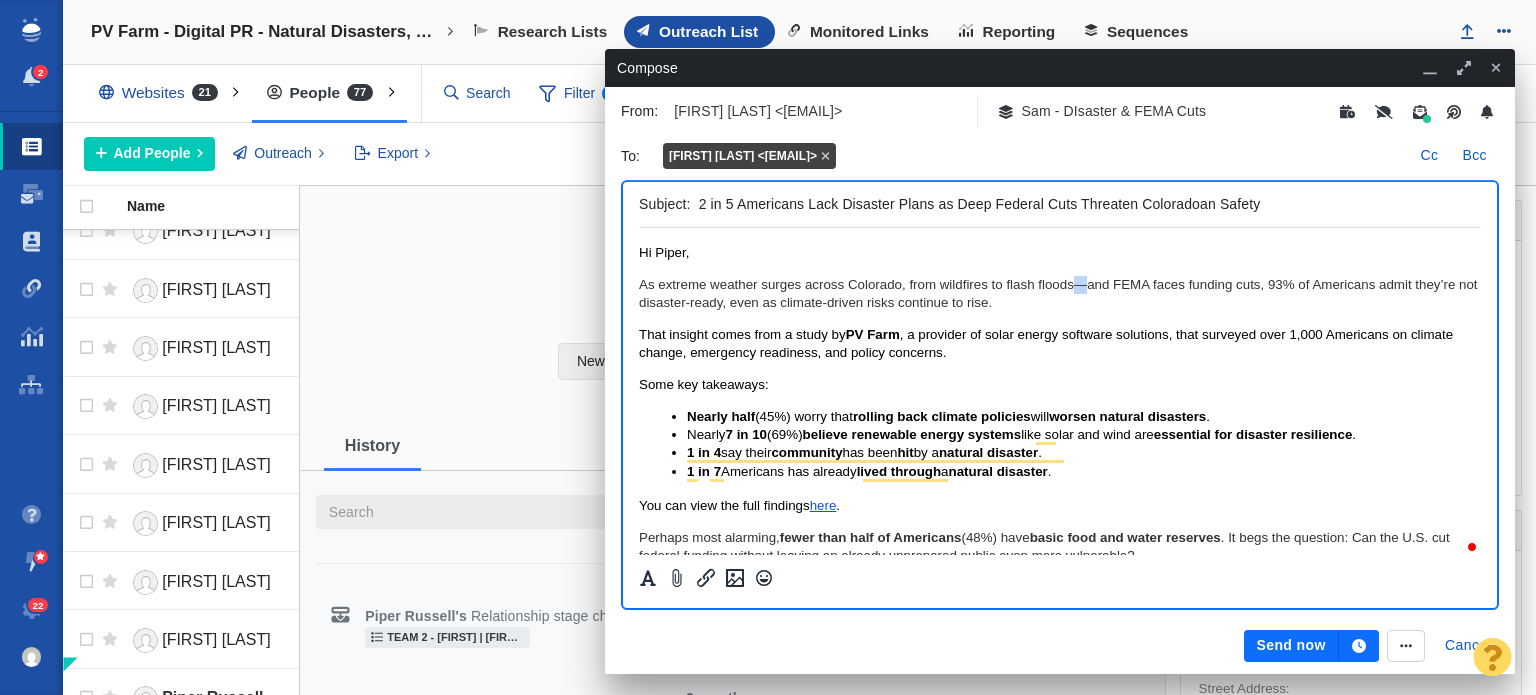 click on "As extreme weather surges across Colorado, from wildfires to flash floods—and FEMA faces funding cuts, 93% of Americans admit they’re not disaster-ready, even as climate-driven risks continue to rise." at bounding box center (1060, 294) 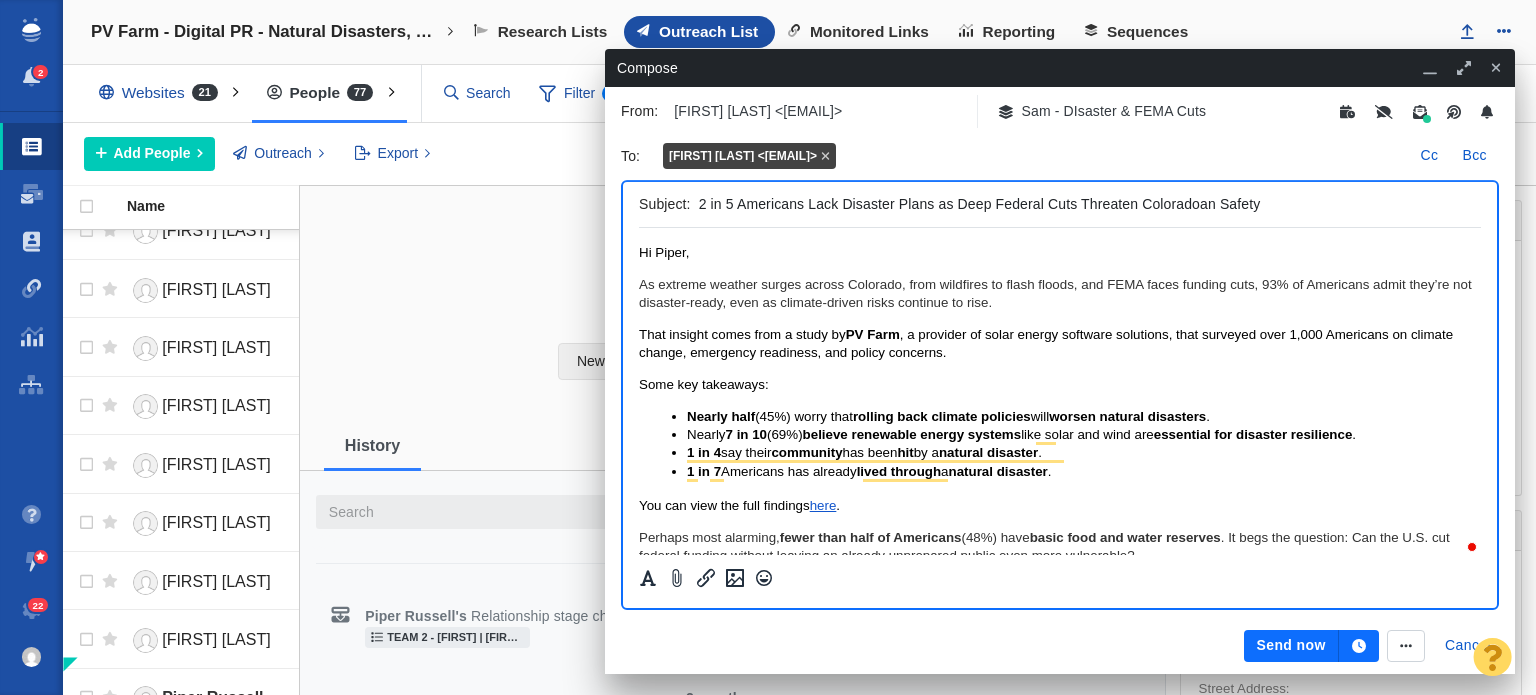 click on "As extreme weather surges across Colorado, from wildfires to flash floods, and FEMA faces funding cuts, 93% of Americans admit they’re not disaster-ready, even as climate-driven risks continue to rise." at bounding box center [1060, 294] 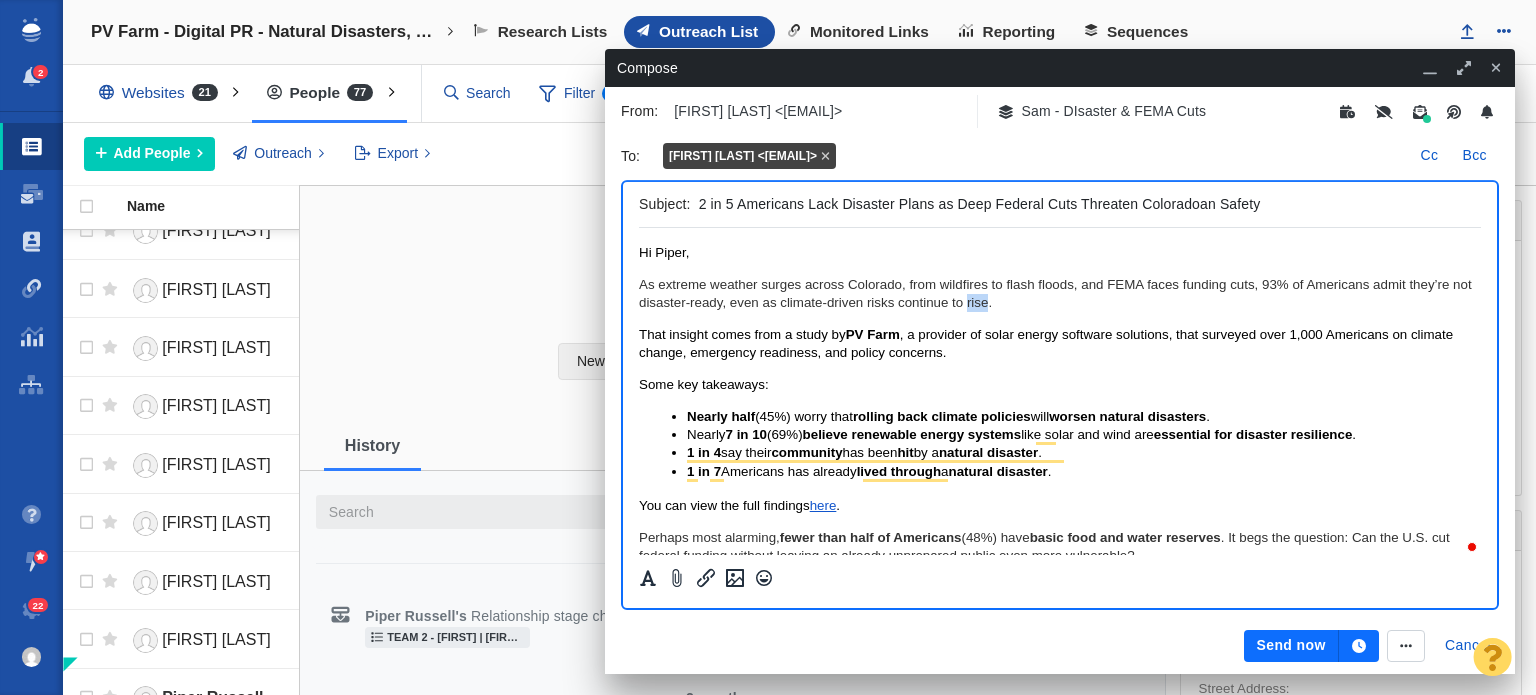 click on "As extreme weather surges across Colorado, from wildfires to flash floods, and FEMA faces funding cuts, 93% of Americans admit they’re not disaster-ready, even as climate-driven risks continue to rise." at bounding box center (1060, 294) 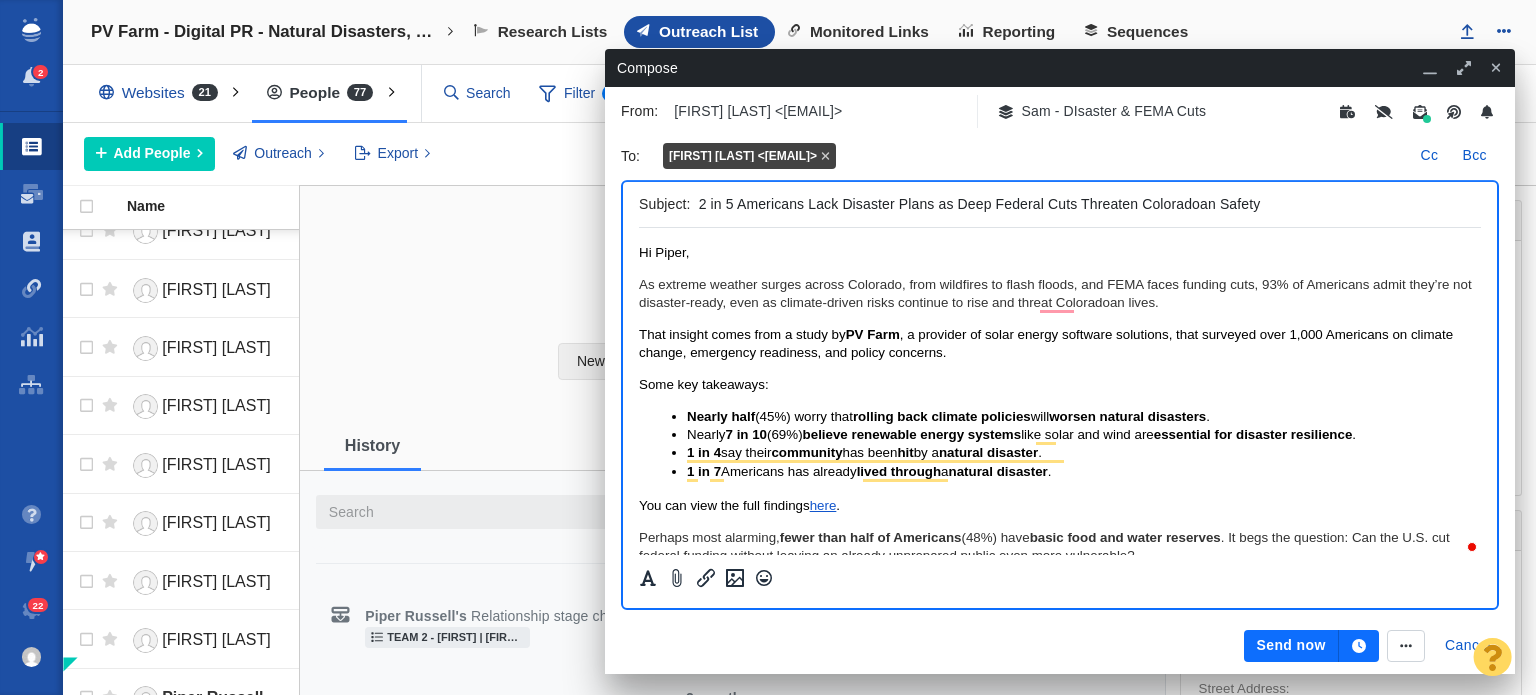 click on "As extreme weather surges across Colorado, from wildfires to flash floods, and FEMA faces funding cuts, 93% of Americans admit they’re not disaster-ready, even as climate-driven risks continue to rise and threat Coloradoan lives." at bounding box center [1060, 294] 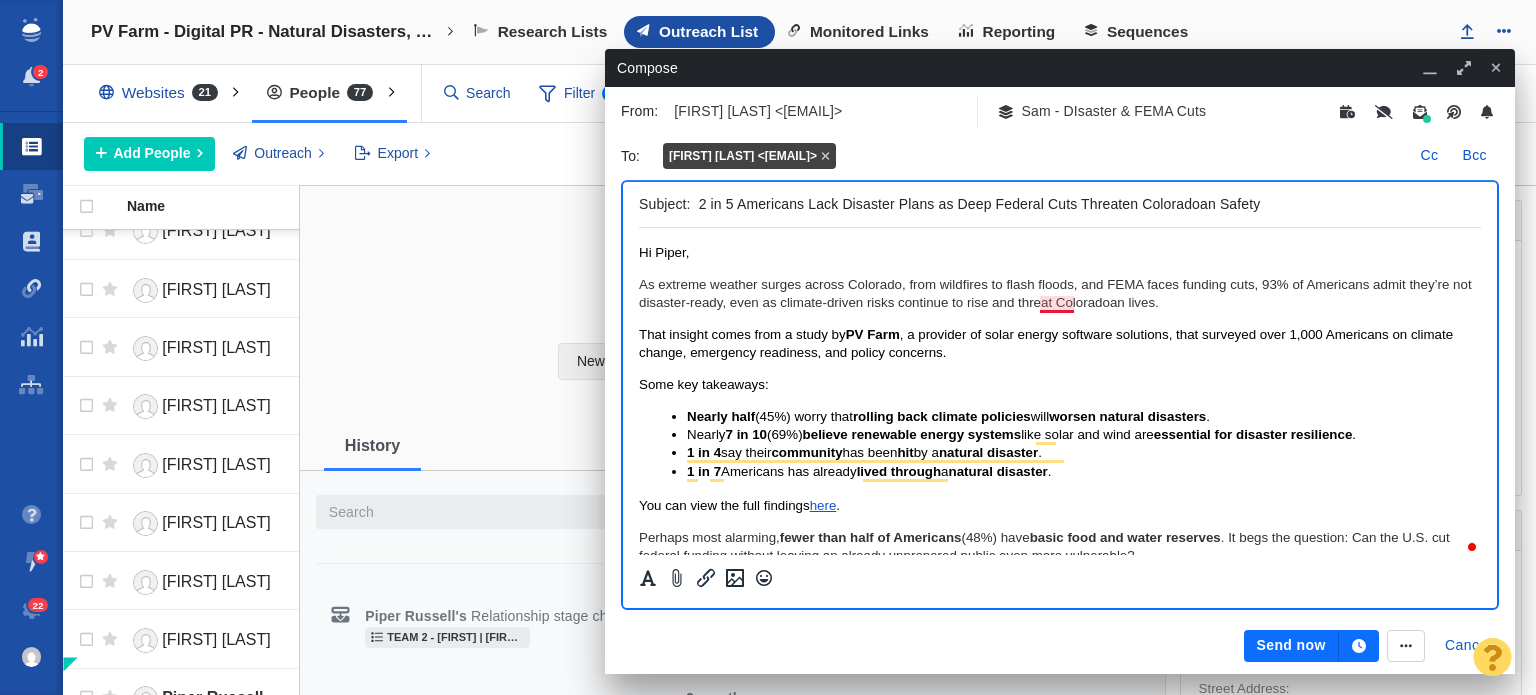 click on "As extreme weather surges across Colorado, from wildfires to flash floods, and FEMA faces funding cuts, 93% of Americans admit they’re not disaster-ready, even as climate-driven risks continue to rise and threat Coloradoan lives." at bounding box center [1060, 294] 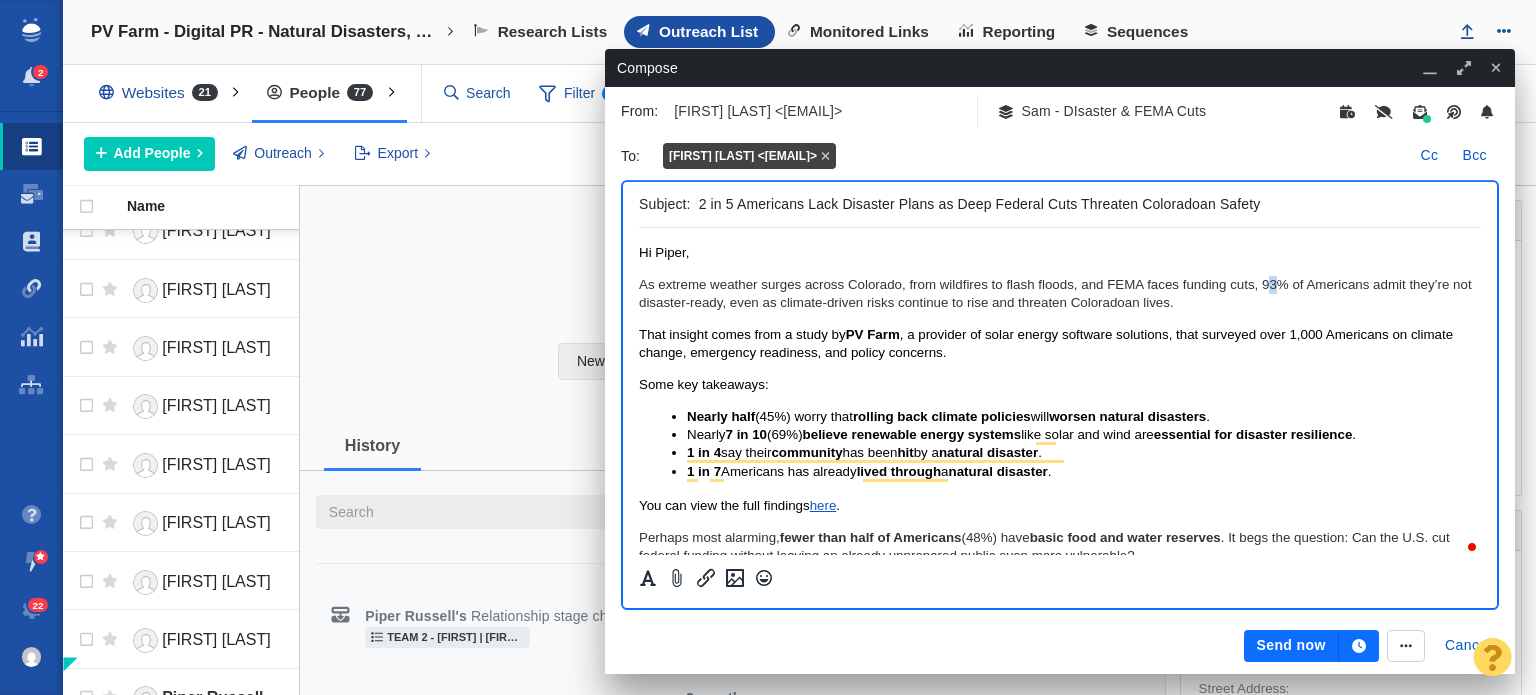 drag, startPoint x: 1266, startPoint y: 292, endPoint x: 1281, endPoint y: 288, distance: 15.524175 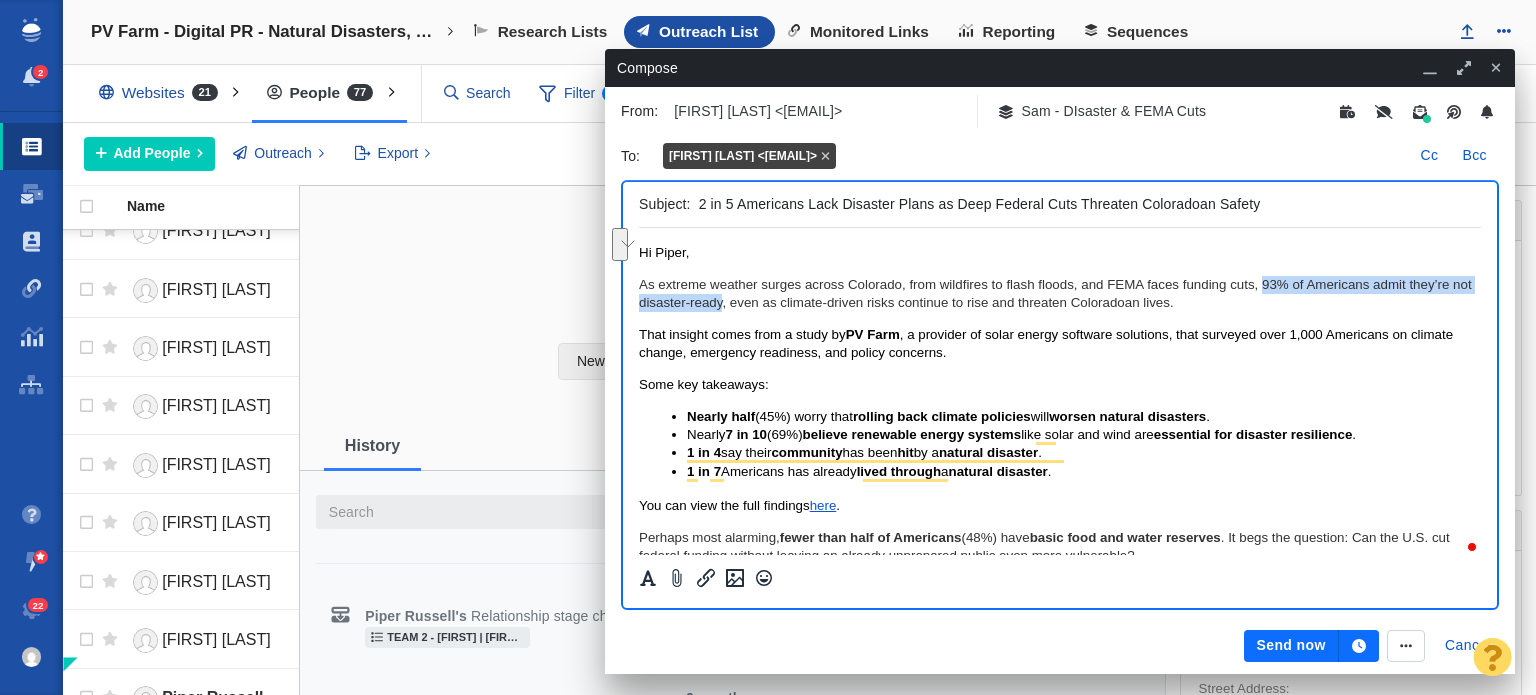 drag, startPoint x: 1262, startPoint y: 281, endPoint x: 742, endPoint y: 298, distance: 520.27783 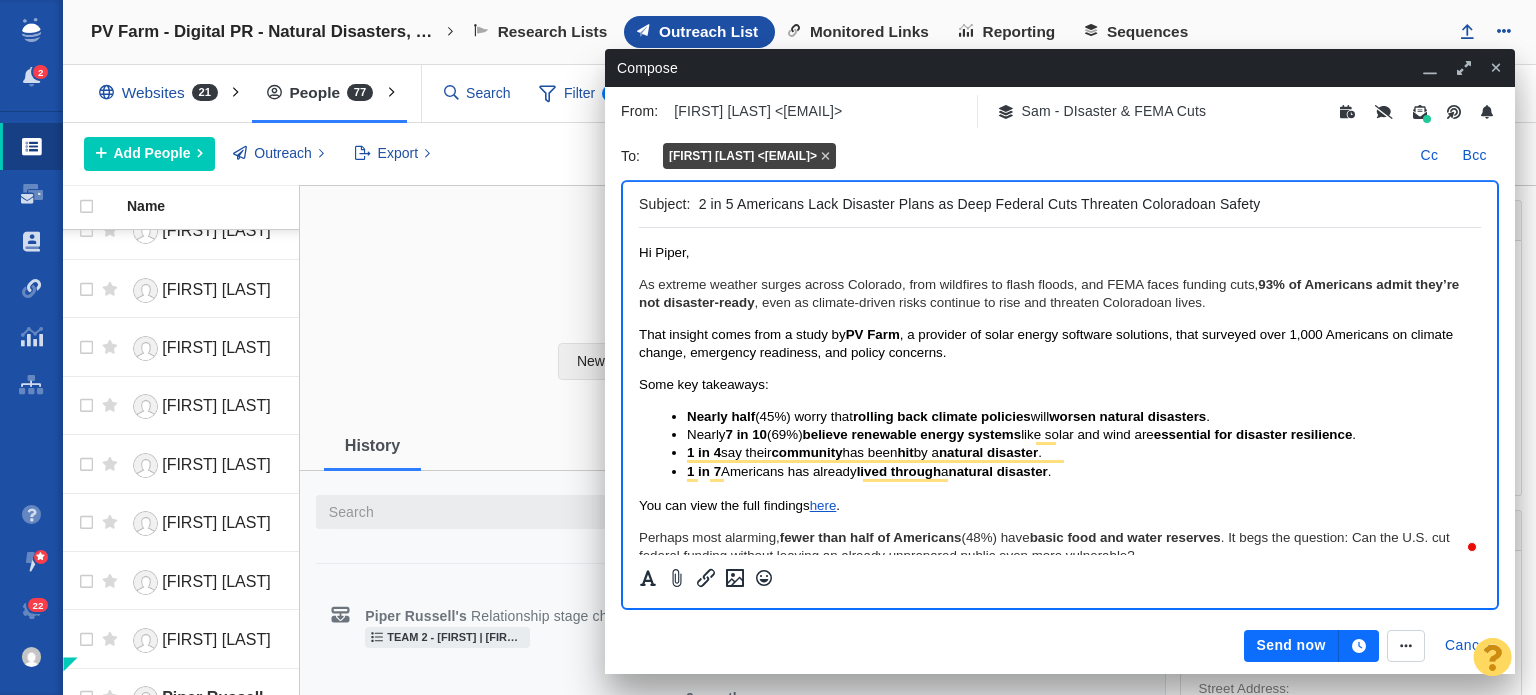 click on "Hi Piper, As extreme weather surges across [STATE], from wildfires to flash floods, and FEMA faces funding cuts,  93% of Americans admit they’re not disaster-ready , even as climate-driven risks continue to rise and threaten Coloradoan lives. That insight comes from a study by PV Farm, a provider of solar energy software solutions, that surveyed over 1,000 Americans on climate change, emergency readiness, and policy concerns. Some key takeaways: Nearly half  (45%) worry that  rolling back climate policies  will  worsen natural disasters . Nearly  7 in 10  (69%)  believe renewable energy systems  like solar and wind are  essential for disaster resilience . 1 in 4  say their  community  has been  hit  by a  natural disaster . 1 in 7  Americans has already  lived through  a  natural disaster . You can view the full findings  here . Perhaps most alarming,  fewer than half of Americans  (48%) have  basic food and water reserves Best, [FIRST] [LAST] Digital Promotions" at bounding box center (1060, 459) 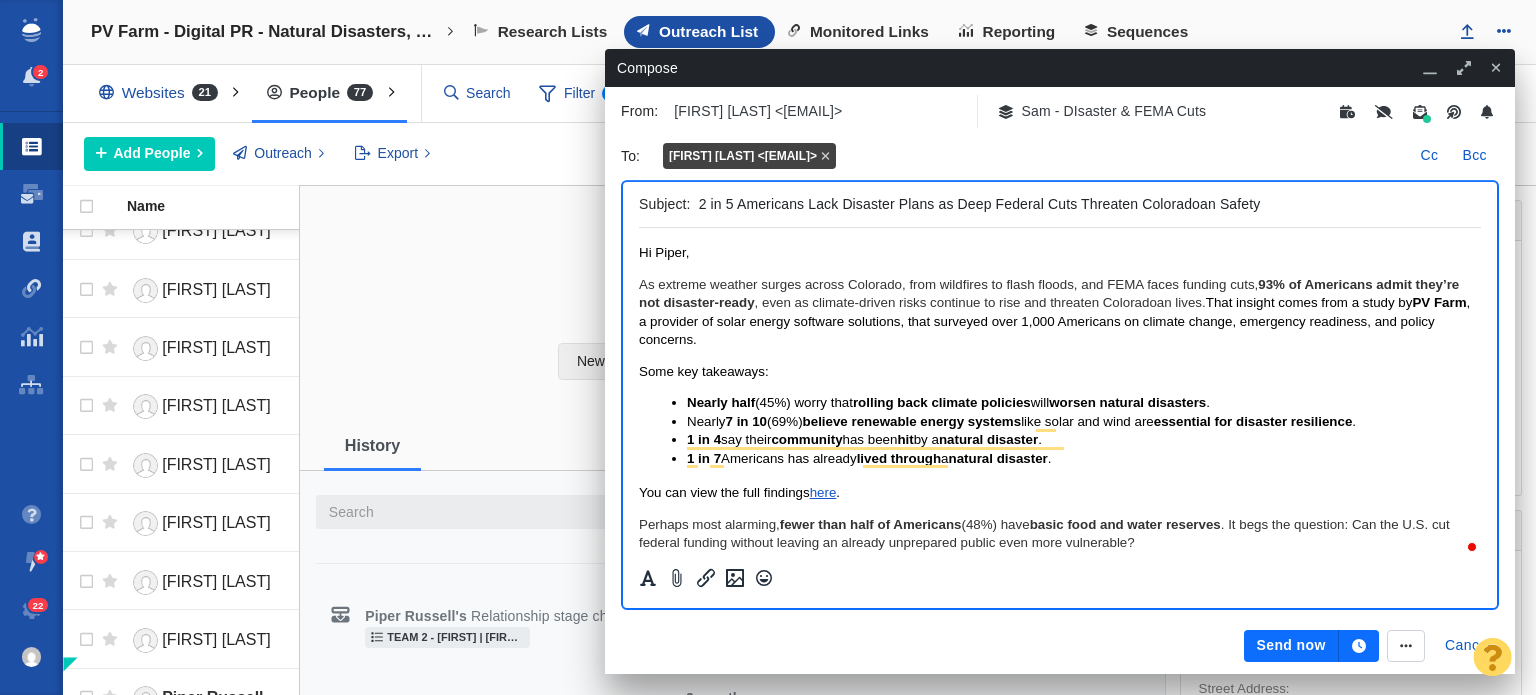 scroll, scrollTop: 100, scrollLeft: 0, axis: vertical 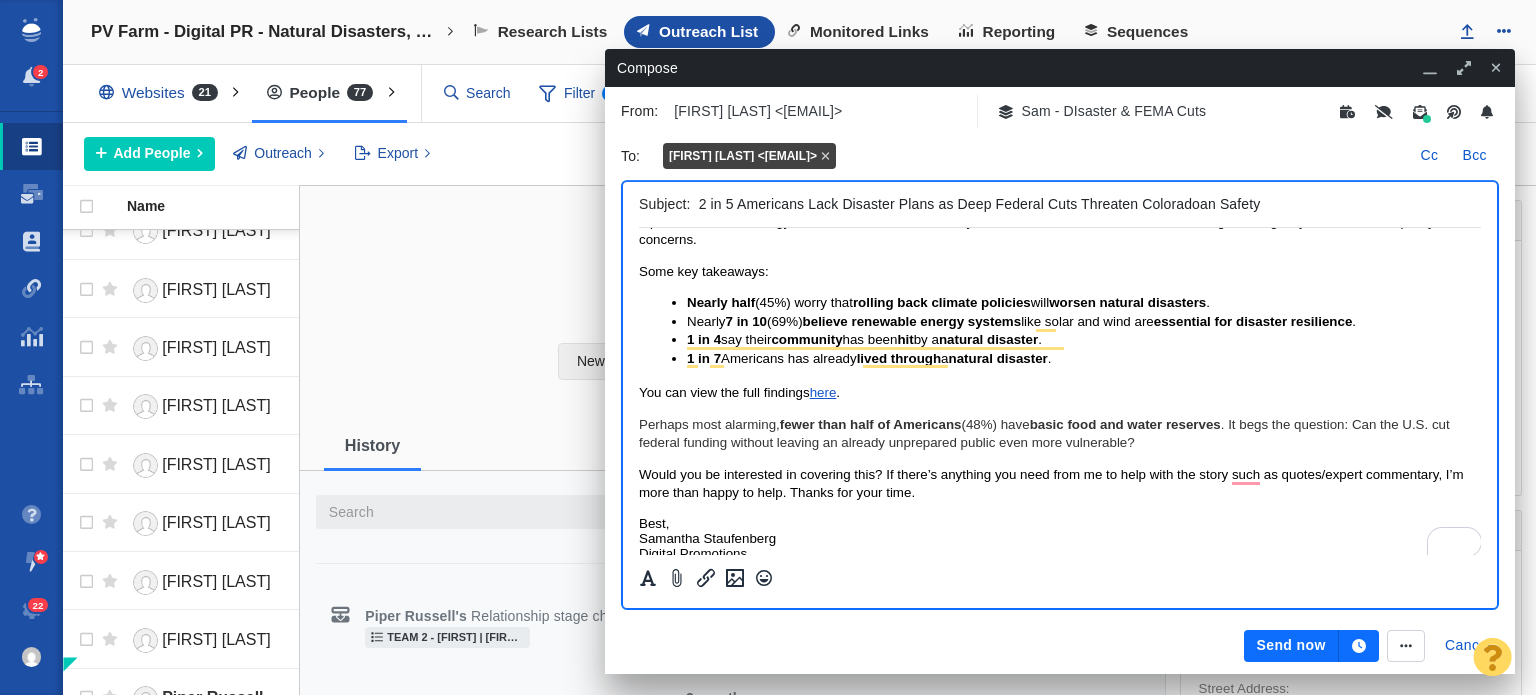 drag, startPoint x: 638, startPoint y: 472, endPoint x: 1, endPoint y: 245, distance: 676.2381 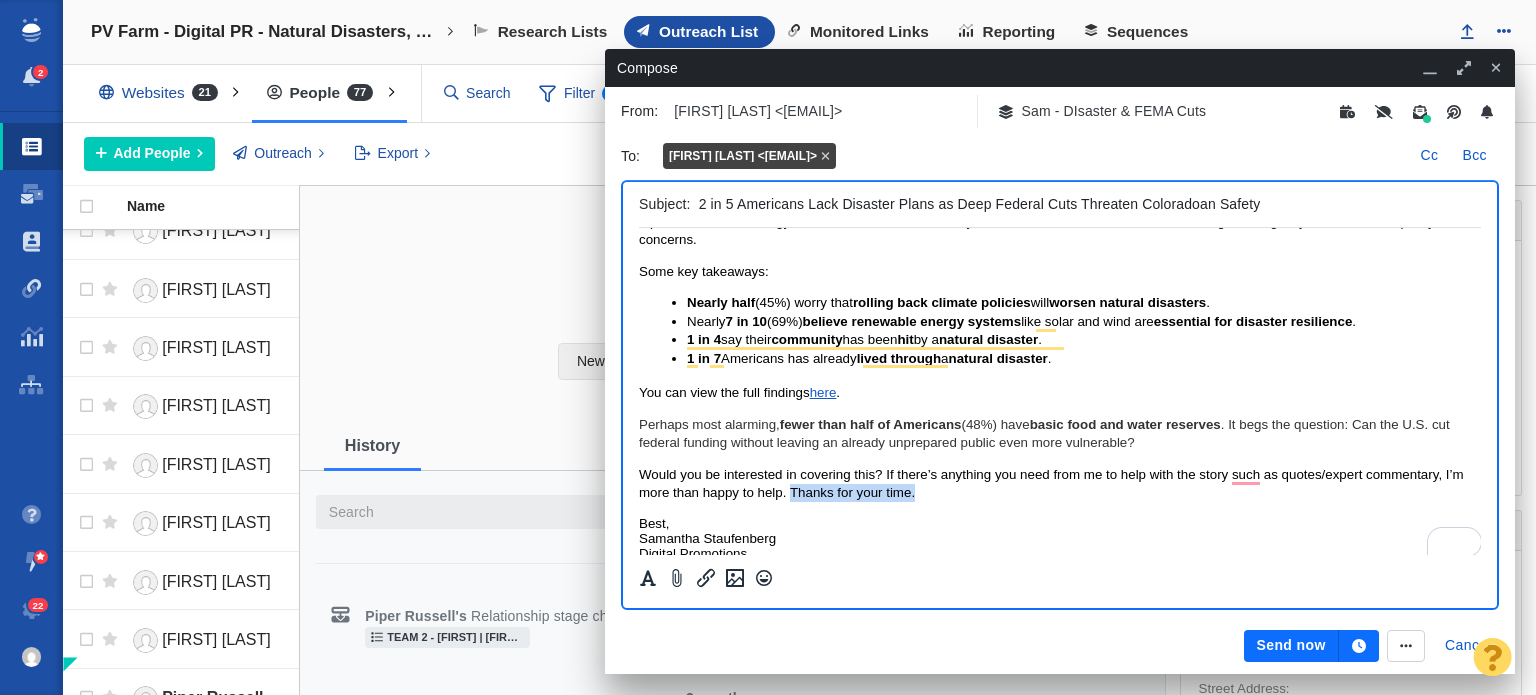 drag, startPoint x: 938, startPoint y: 493, endPoint x: 790, endPoint y: 494, distance: 148.00337 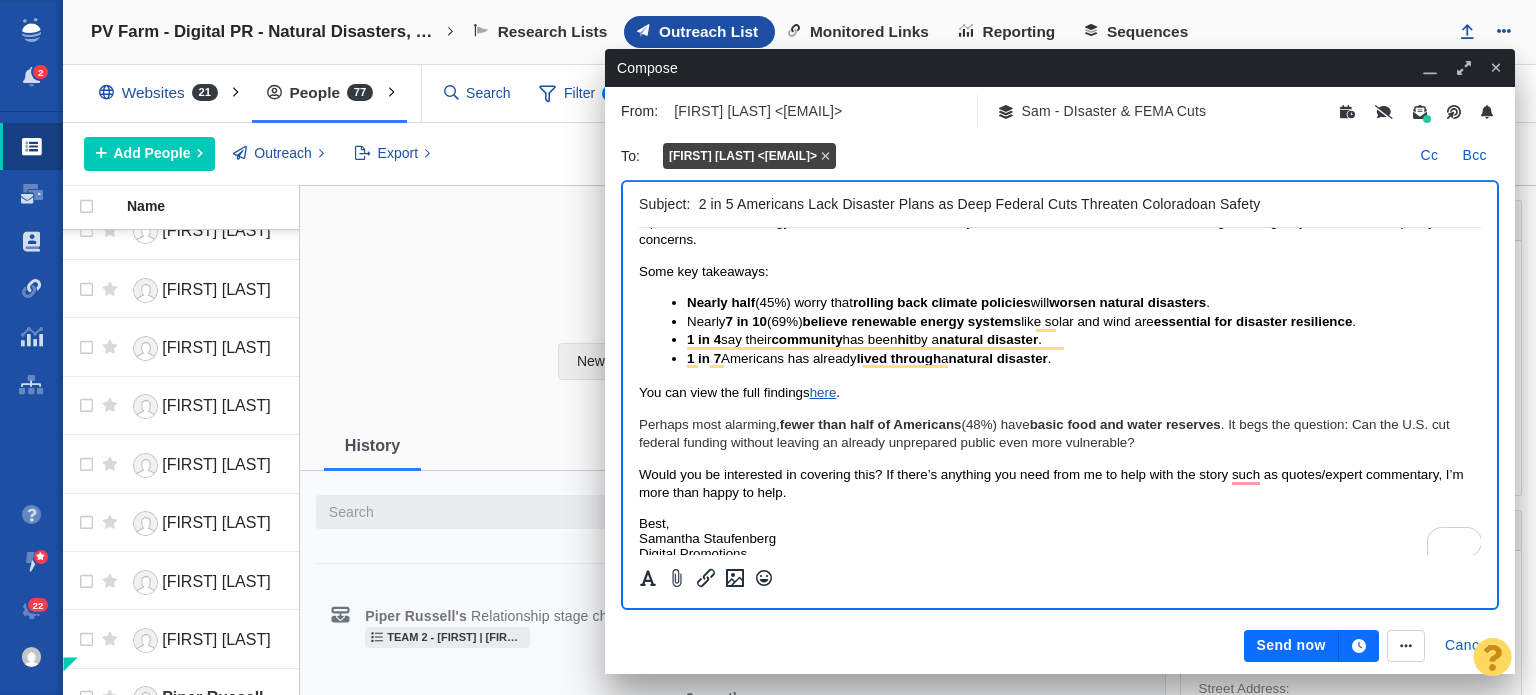 click on "Would you be interested in covering this? If there’s anything you need from me to help with the story such as quotes/expert commentary, I’m more than happy to help." at bounding box center (1051, 483) 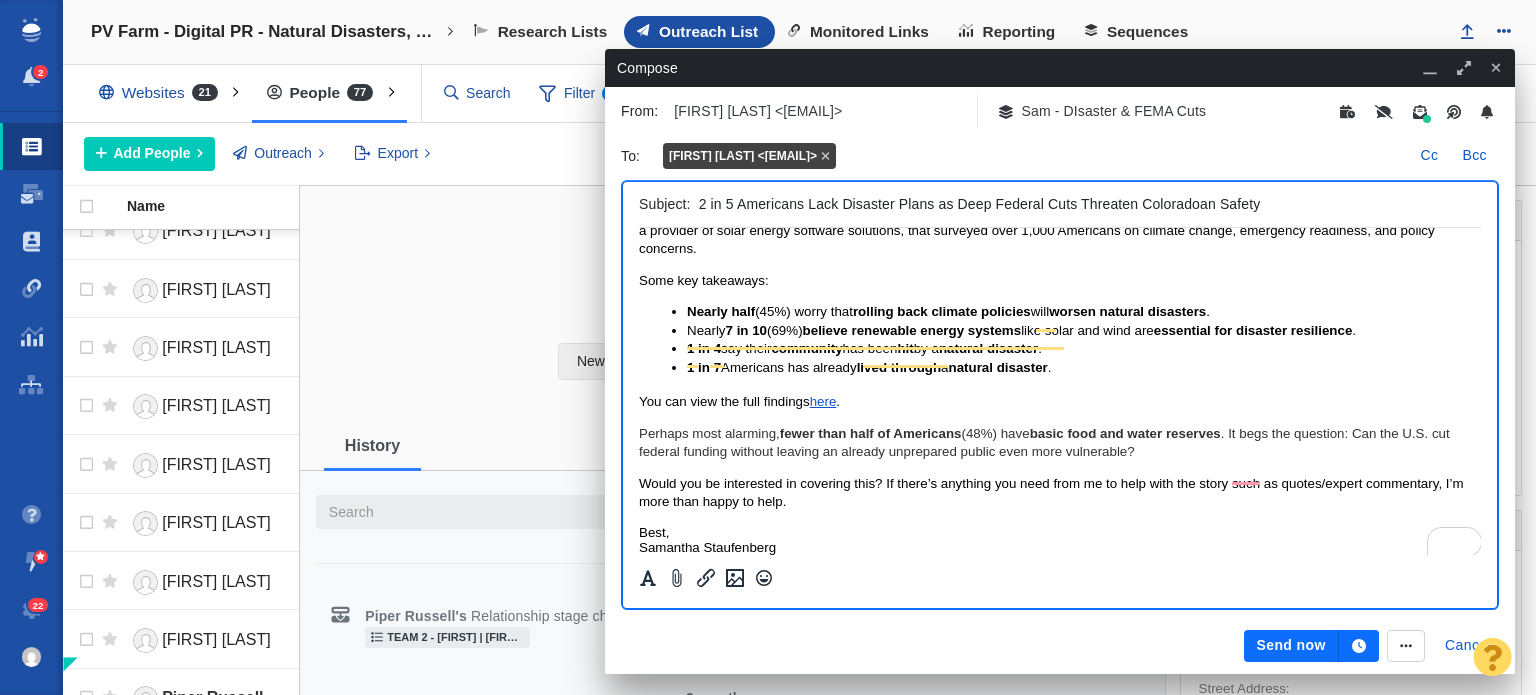 scroll, scrollTop: 91, scrollLeft: 0, axis: vertical 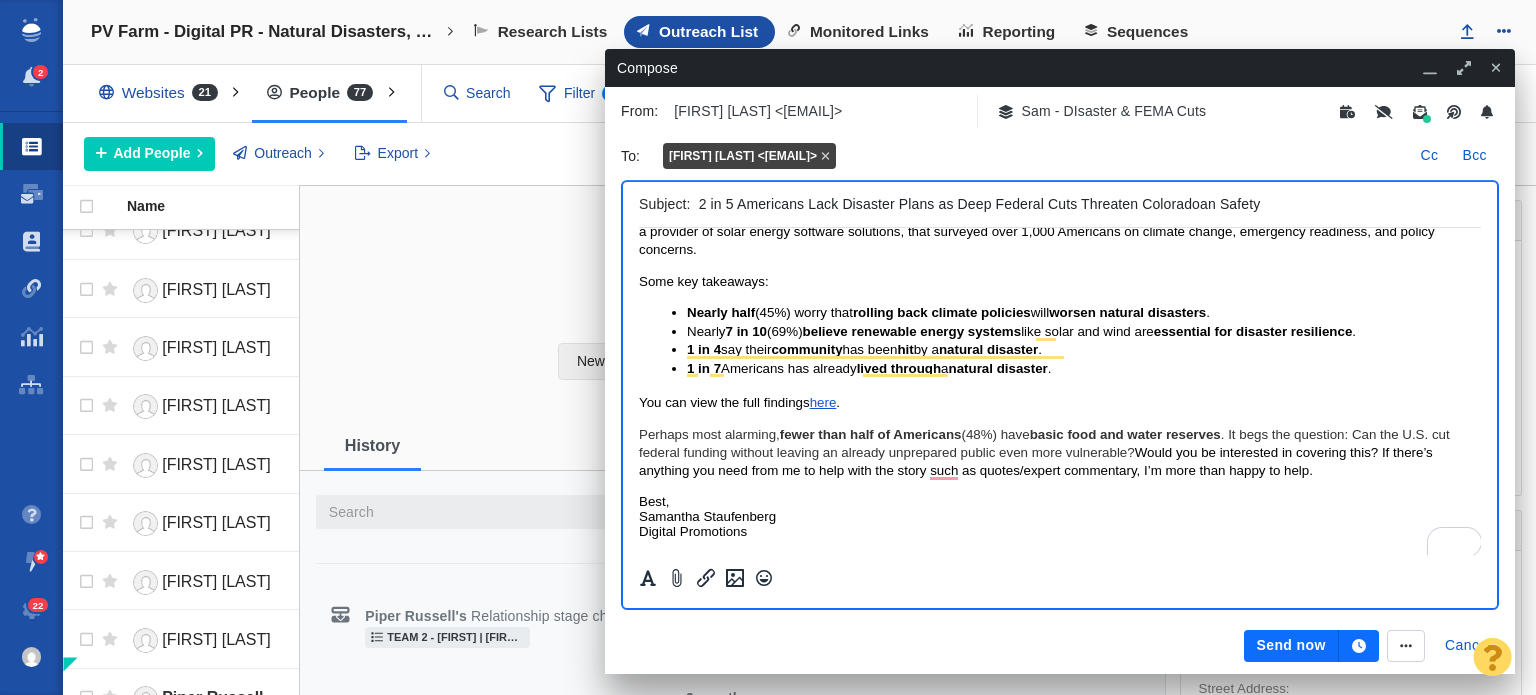 click on "Would you be interested in covering this? If there’s anything you need from me to help with the story such as quotes/expert commentary, I’m more than happy to help." at bounding box center (1036, 461) 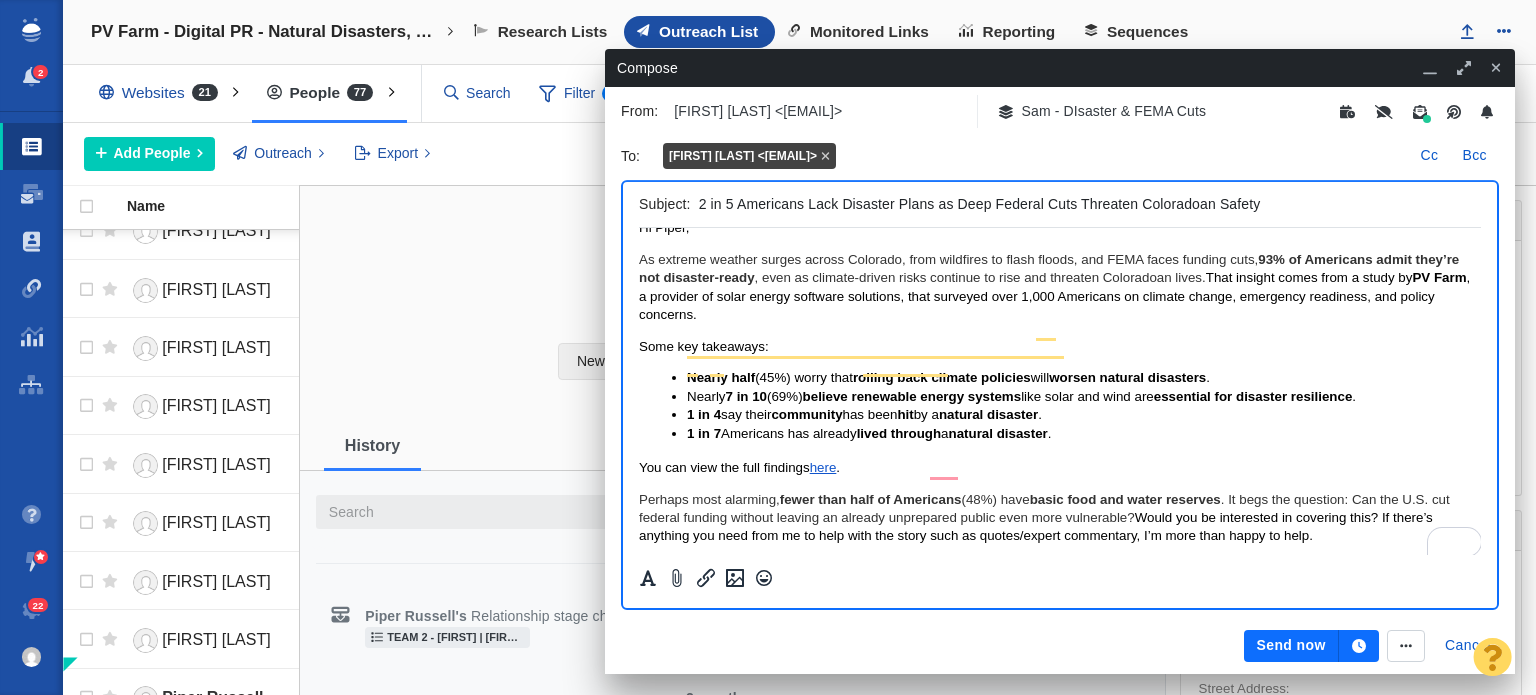 scroll, scrollTop: 14, scrollLeft: 0, axis: vertical 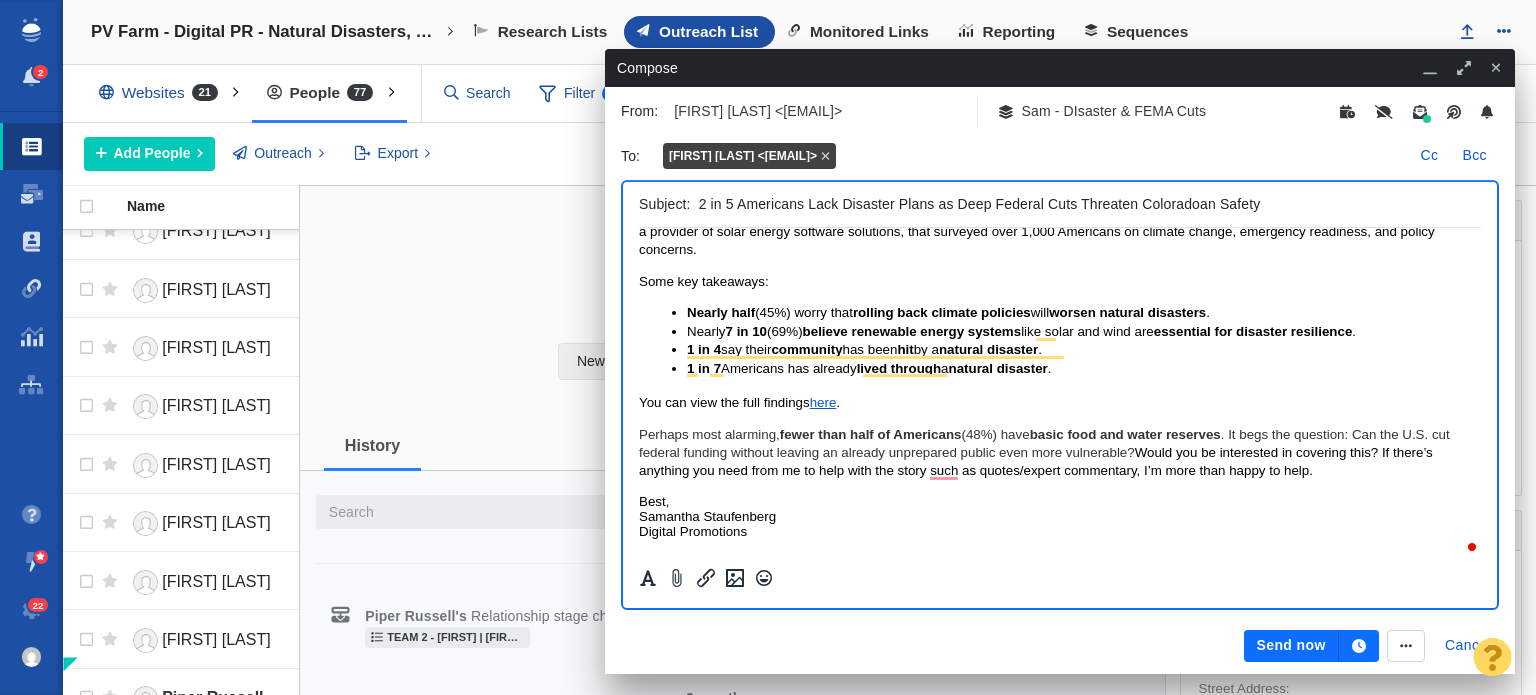 click 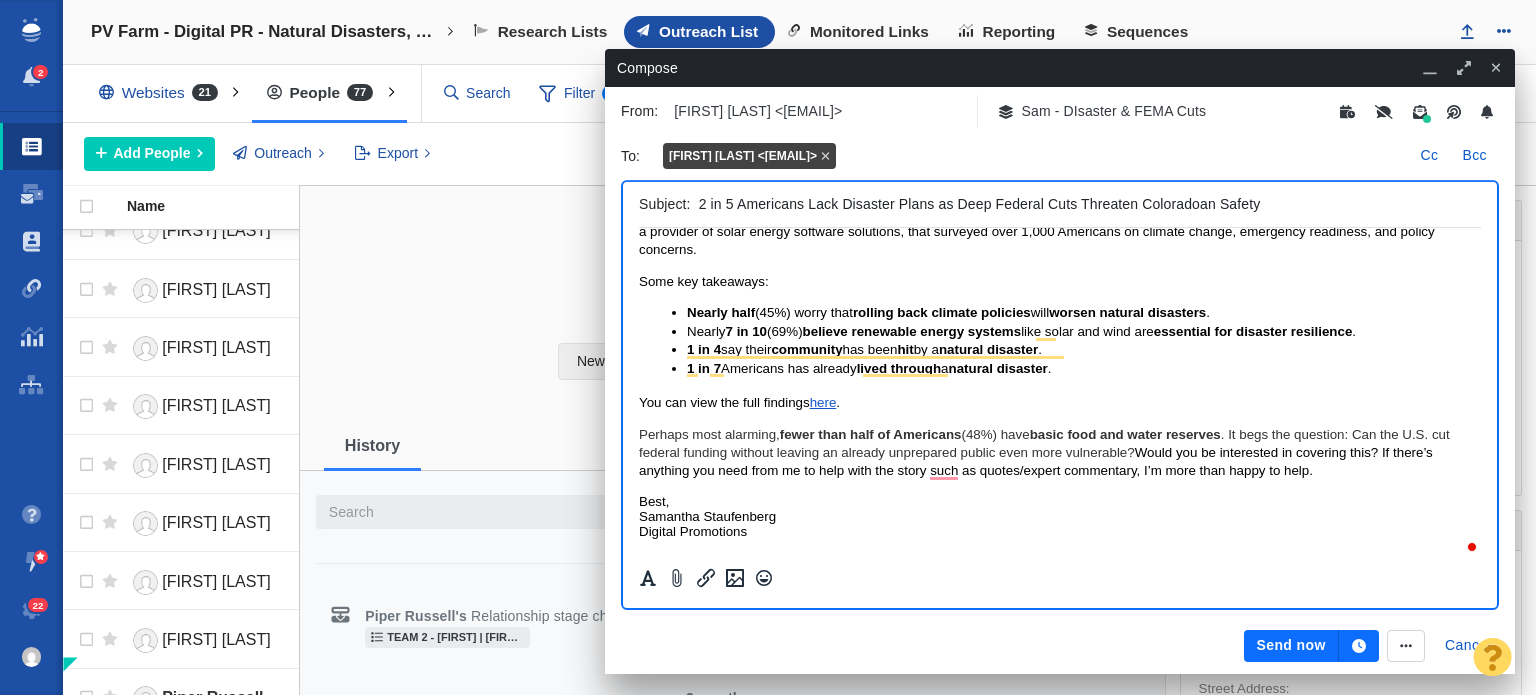 scroll, scrollTop: 220, scrollLeft: 0, axis: vertical 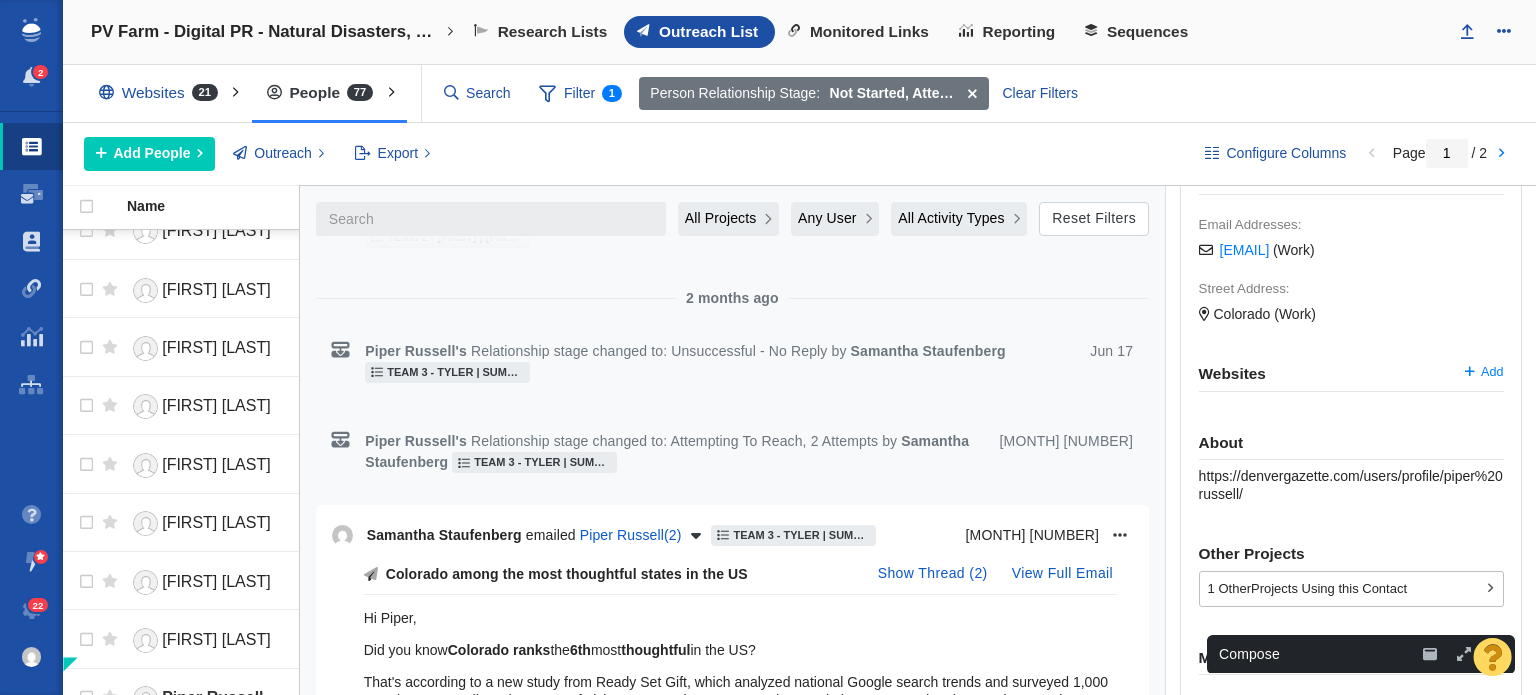 click on "About
https://denvergazette.com/users/profile/piper%20russell/" at bounding box center (1351, 468) 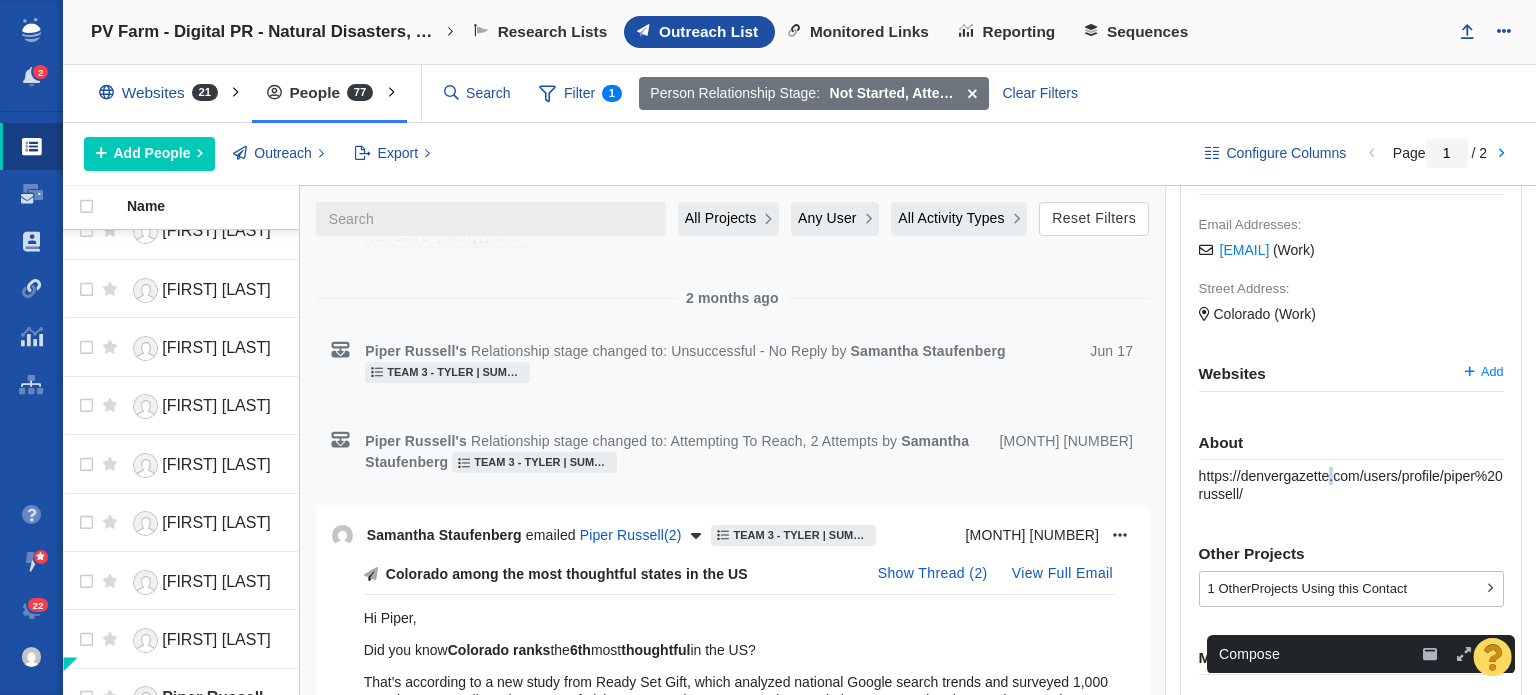 click on "About
https://denvergazette.com/users/profile/piper%20russell/" at bounding box center (1351, 468) 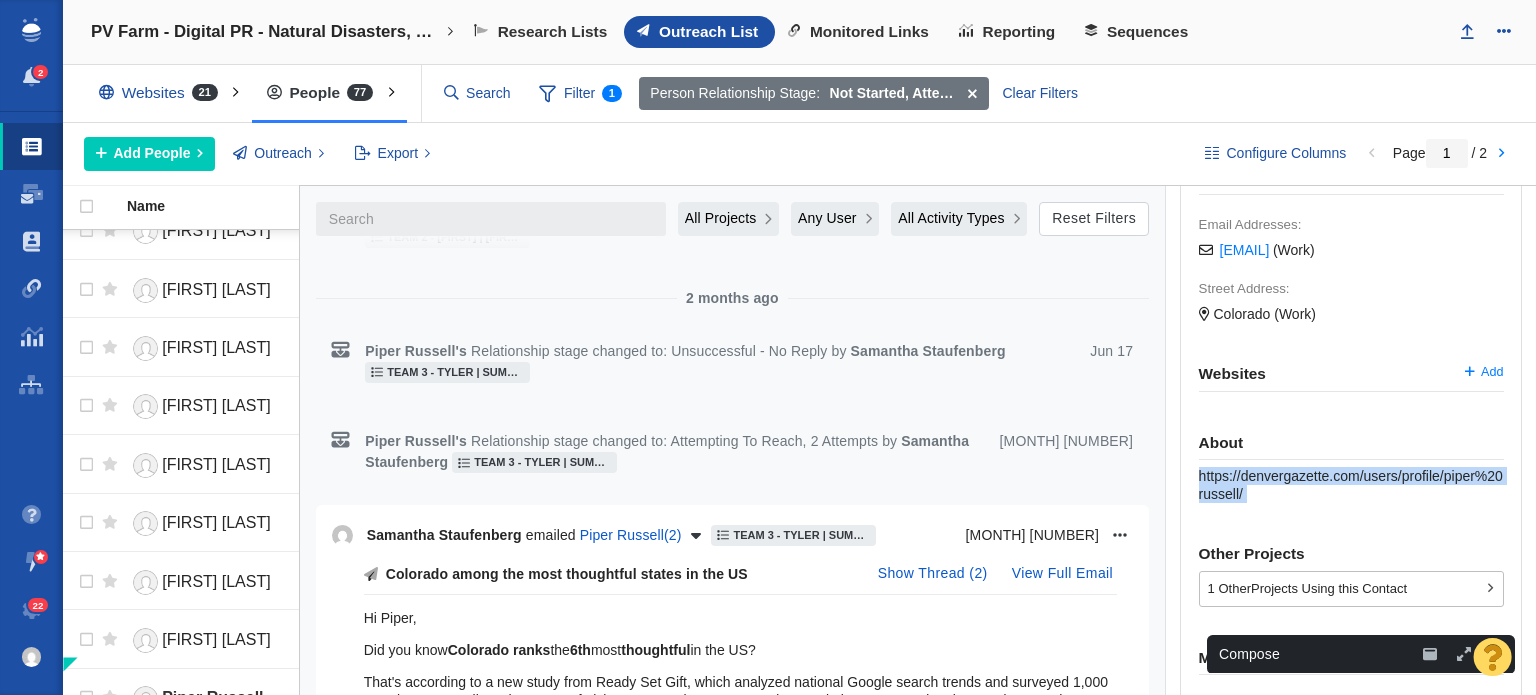 click on "https://denvergazette.com/users/profile/piper%20russell/" at bounding box center [1351, 485] 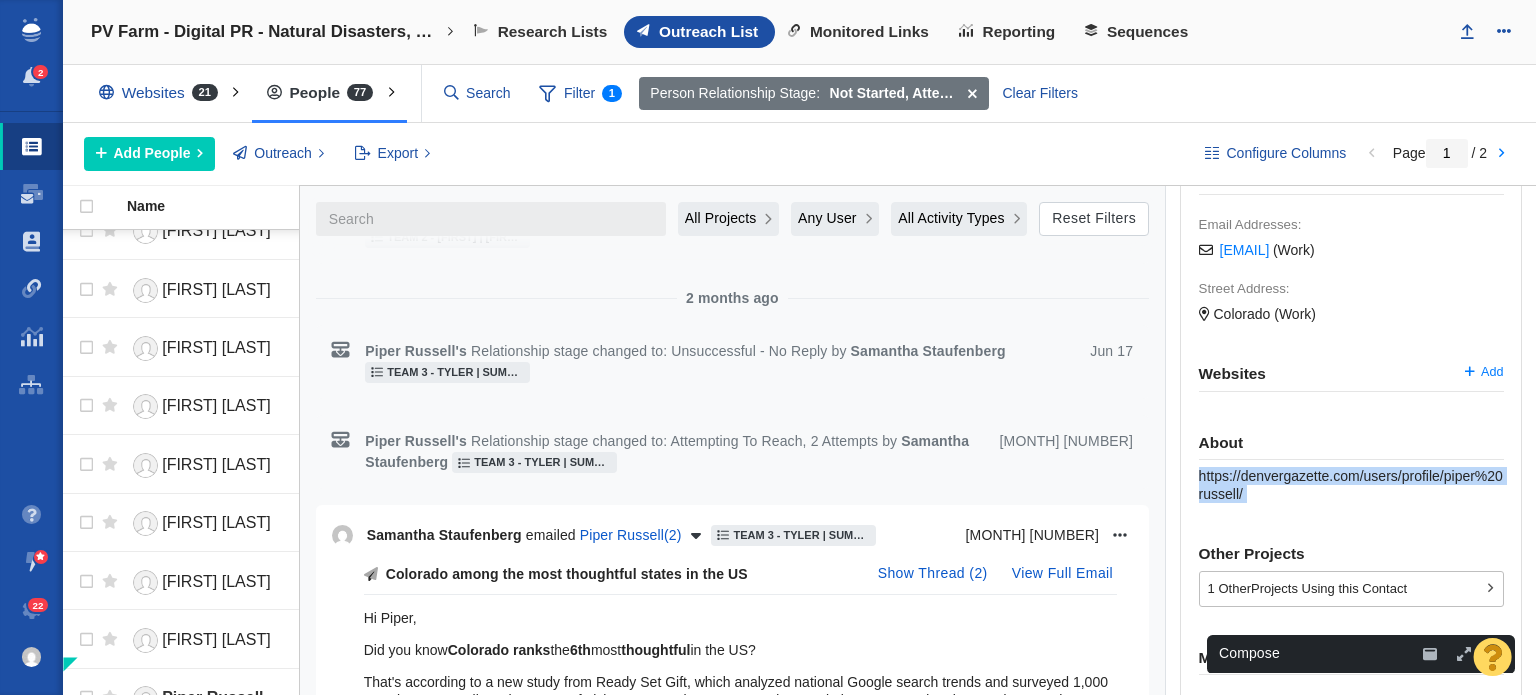 click 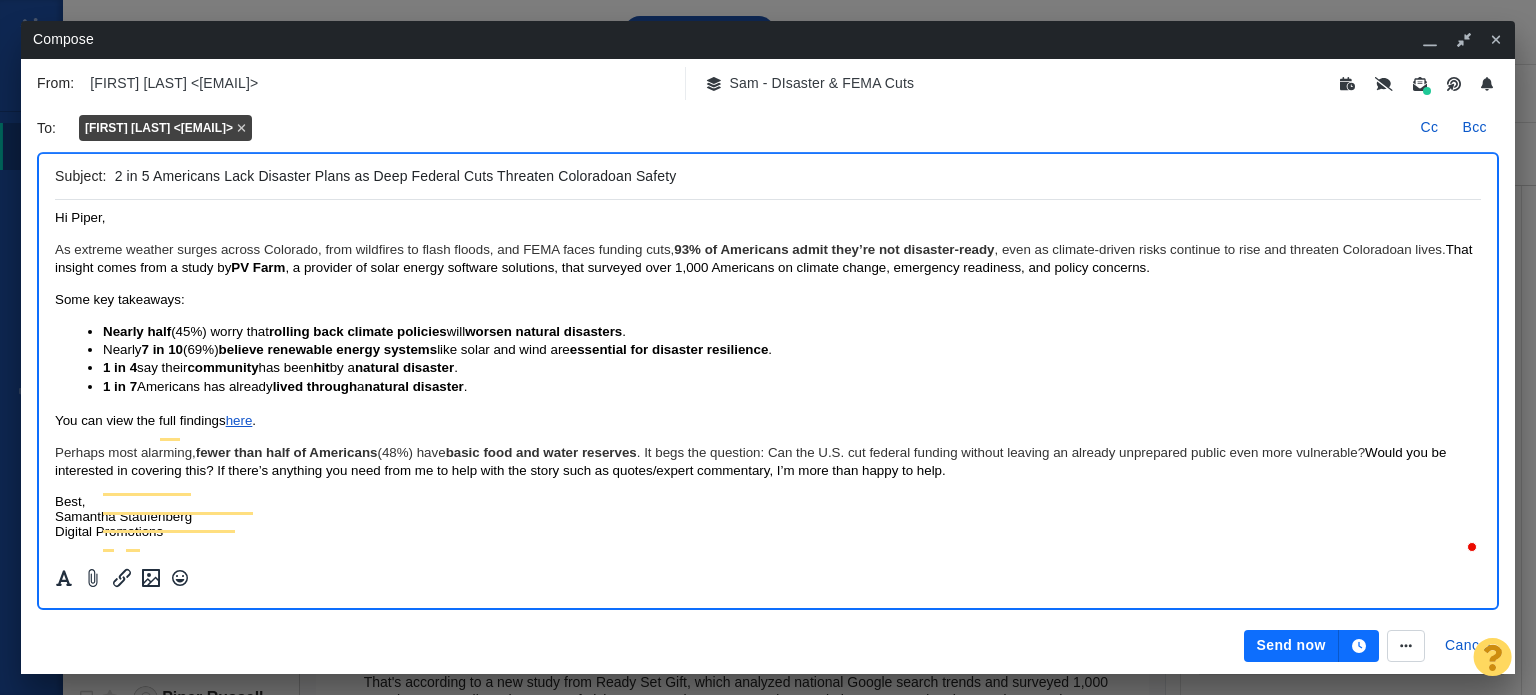 scroll, scrollTop: 8, scrollLeft: 0, axis: vertical 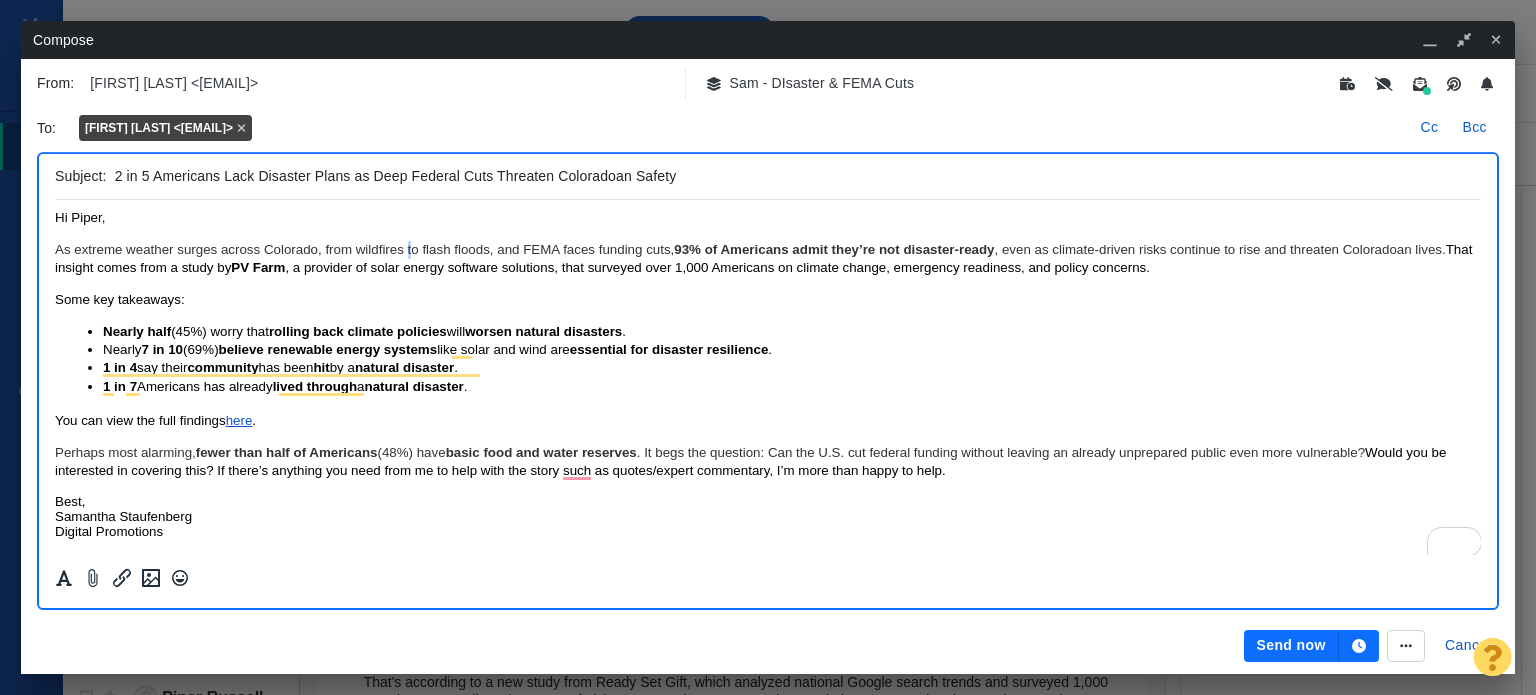 click on "As extreme weather surges across Colorado, from wildfires to flash floods, and FEMA faces funding cuts,  93% of Americans admit they’re not disaster-ready , even as climate-driven risks continue to rise and threaten Coloradoan lives.  That insight comes from a study by  PV Farm , a provider of solar energy software solutions, that surveyed over 1,000 Americans on climate change, emergency readiness, and policy concerns." at bounding box center (768, 259) 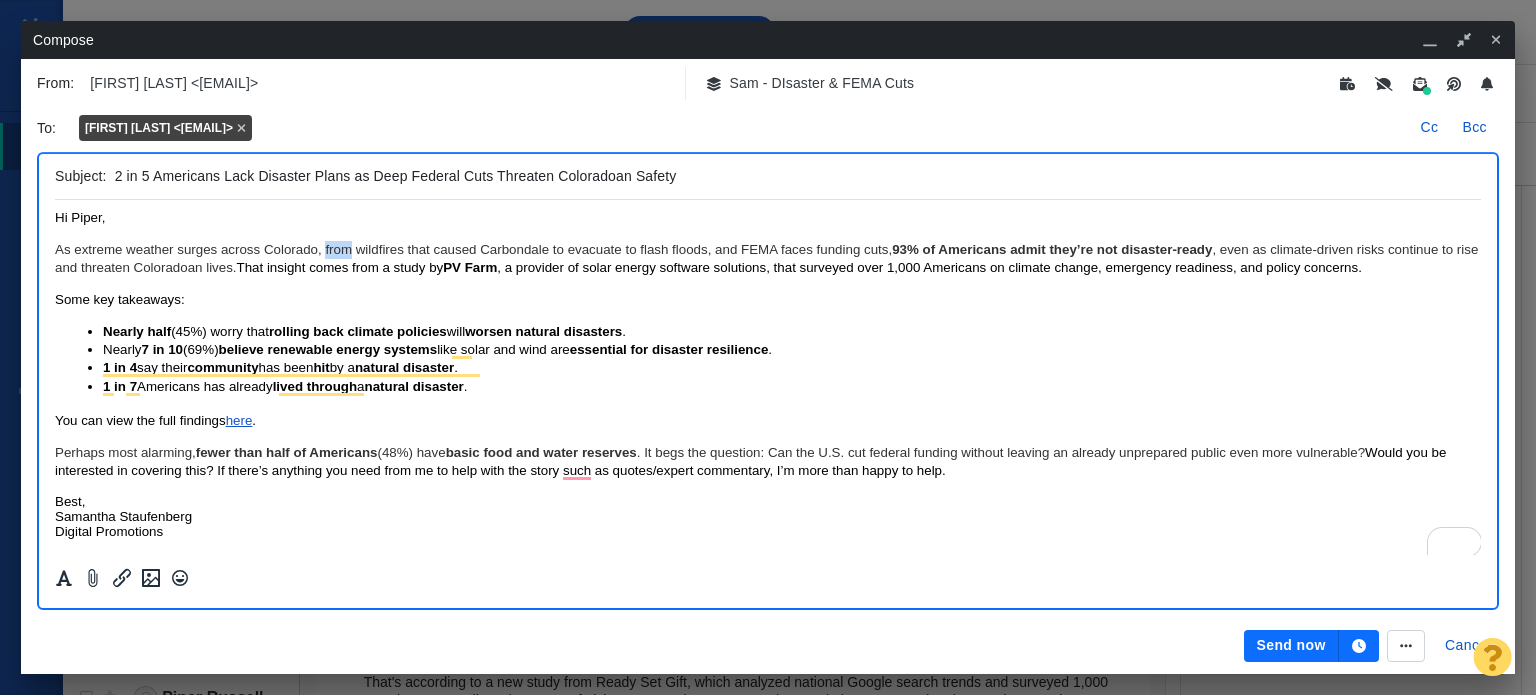drag, startPoint x: 326, startPoint y: 255, endPoint x: 353, endPoint y: 252, distance: 27.166155 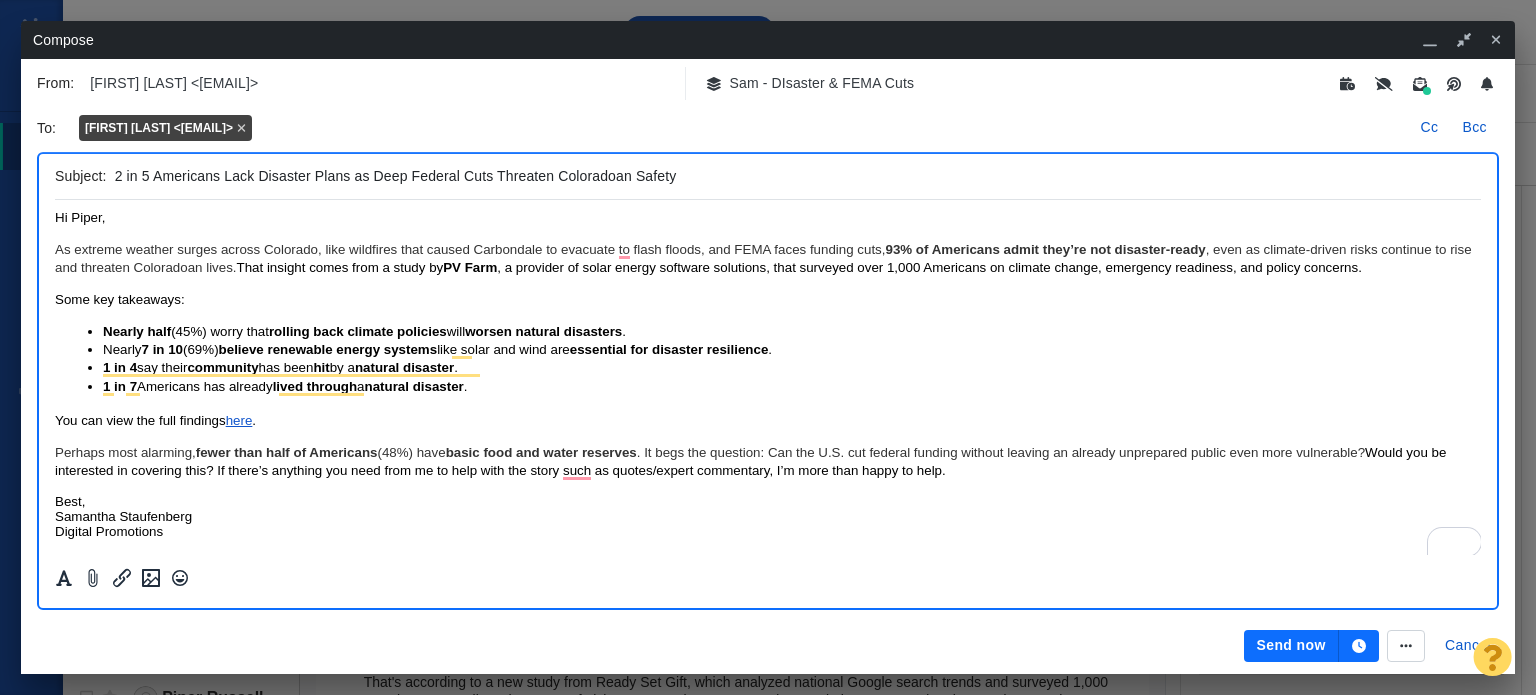 click on "As extreme weather surges across Colorado, like wildfires that caused Carbondale to evacuate to flash floods, and FEMA faces funding cuts,  93% of Americans admit they’re not disaster-ready , even as climate-driven risks continue to rise and threaten Coloradoan lives.  That insight comes from a study by  PV Farm , a provider of solar energy software solutions, that surveyed over 1,000 Americans on climate change, emergency readiness, and policy concerns." at bounding box center (768, 259) 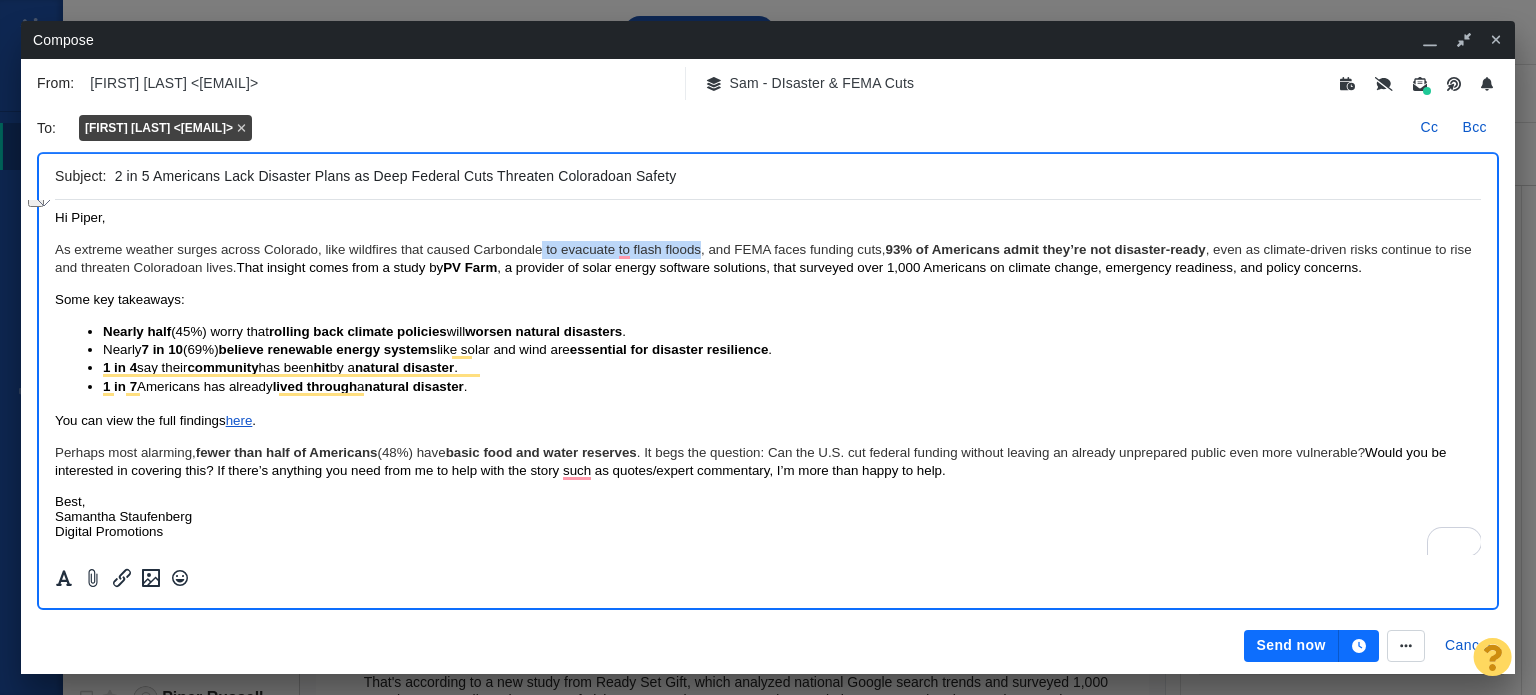 drag, startPoint x: 543, startPoint y: 248, endPoint x: 700, endPoint y: 245, distance: 157.02866 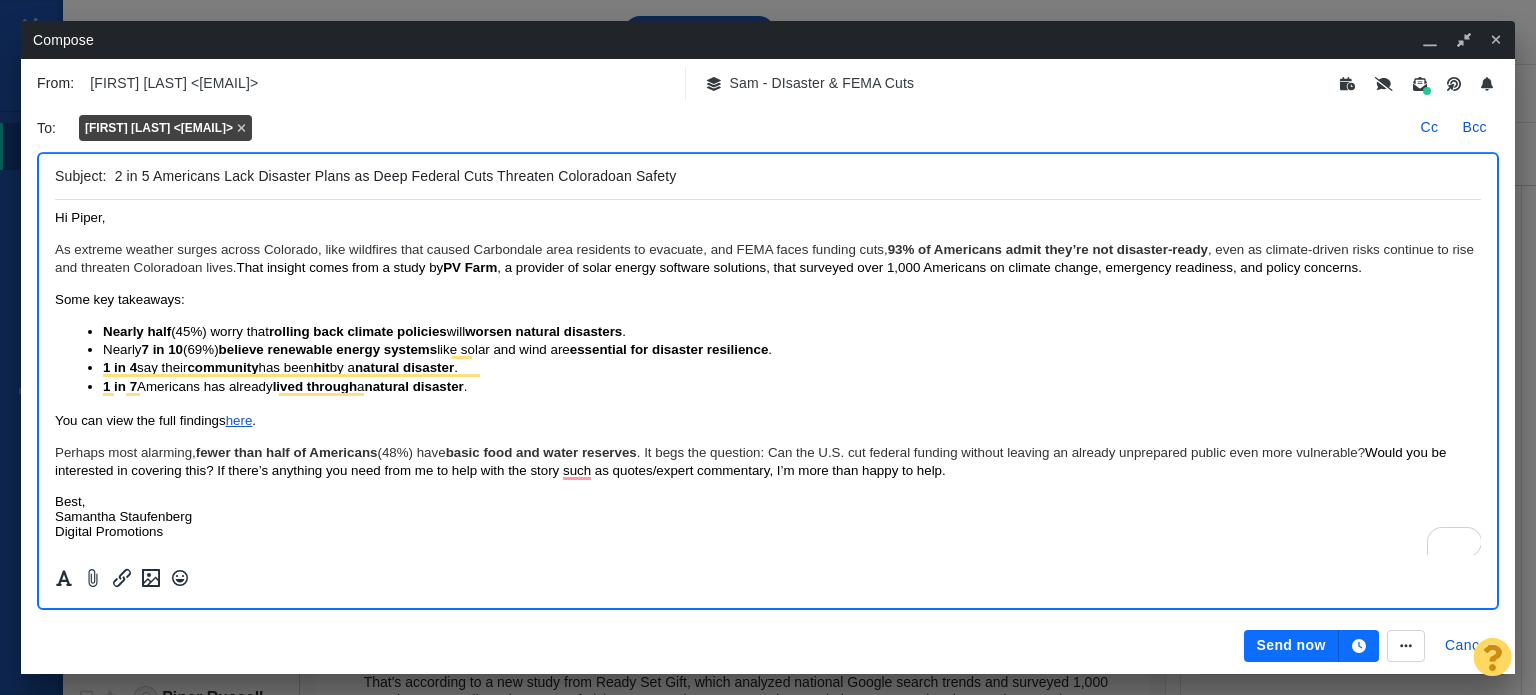 scroll, scrollTop: 1, scrollLeft: 0, axis: vertical 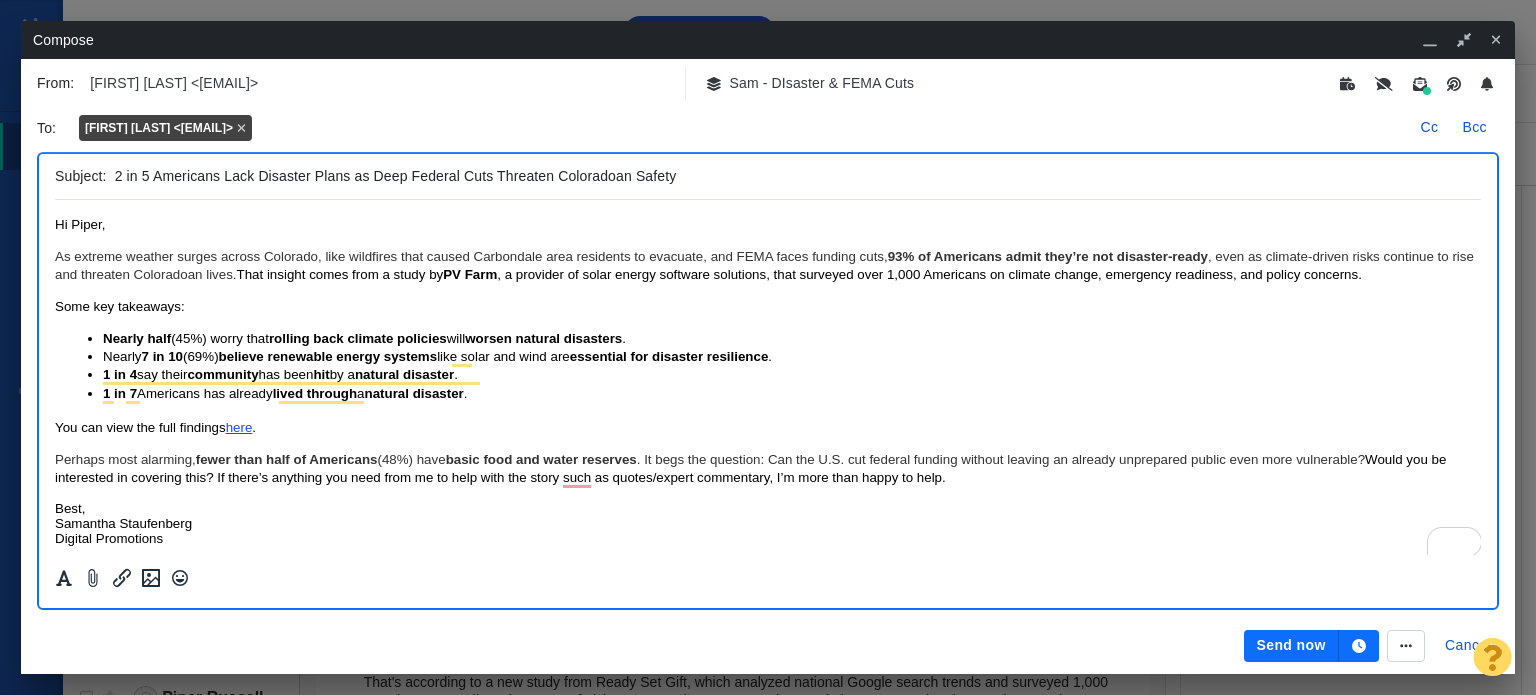 click on "Best, Samantha Staufenberg Digital Promotions" at bounding box center [768, 523] 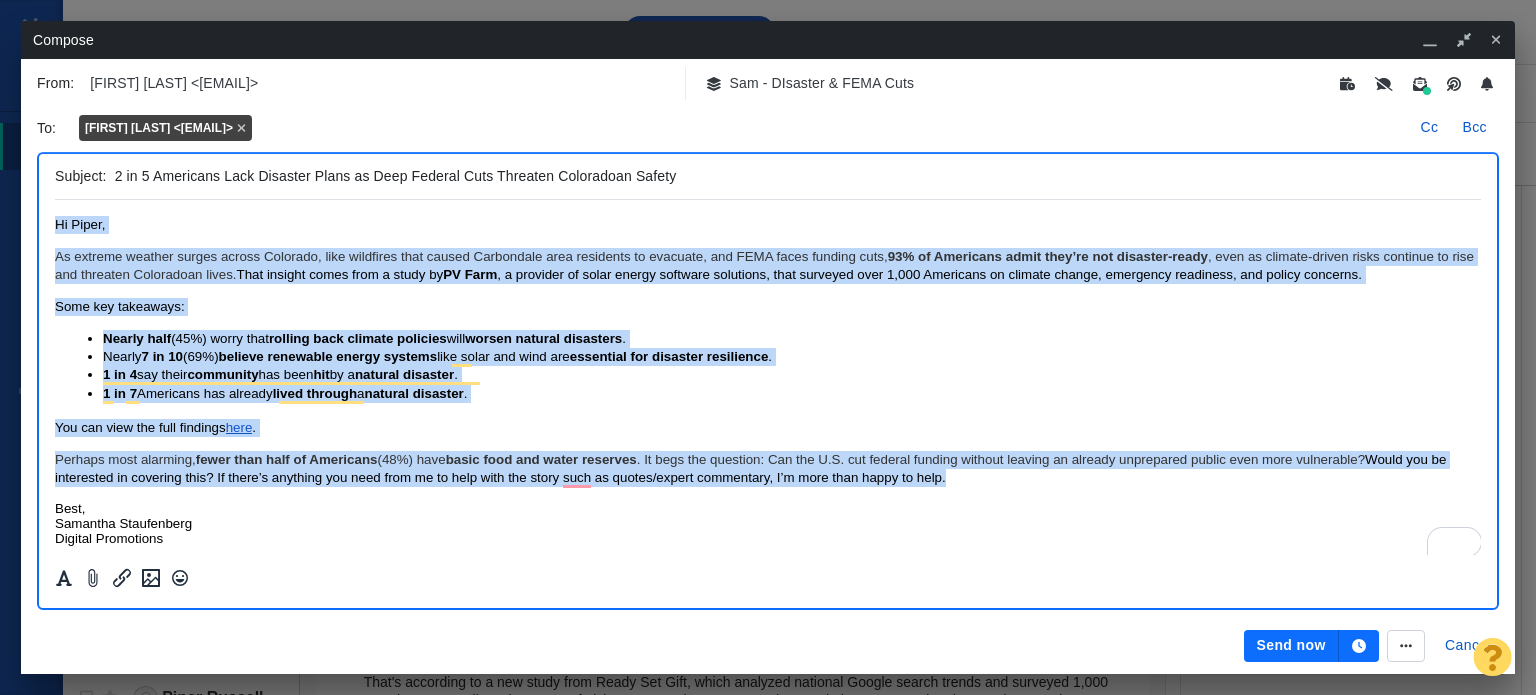click at bounding box center (122, 577) 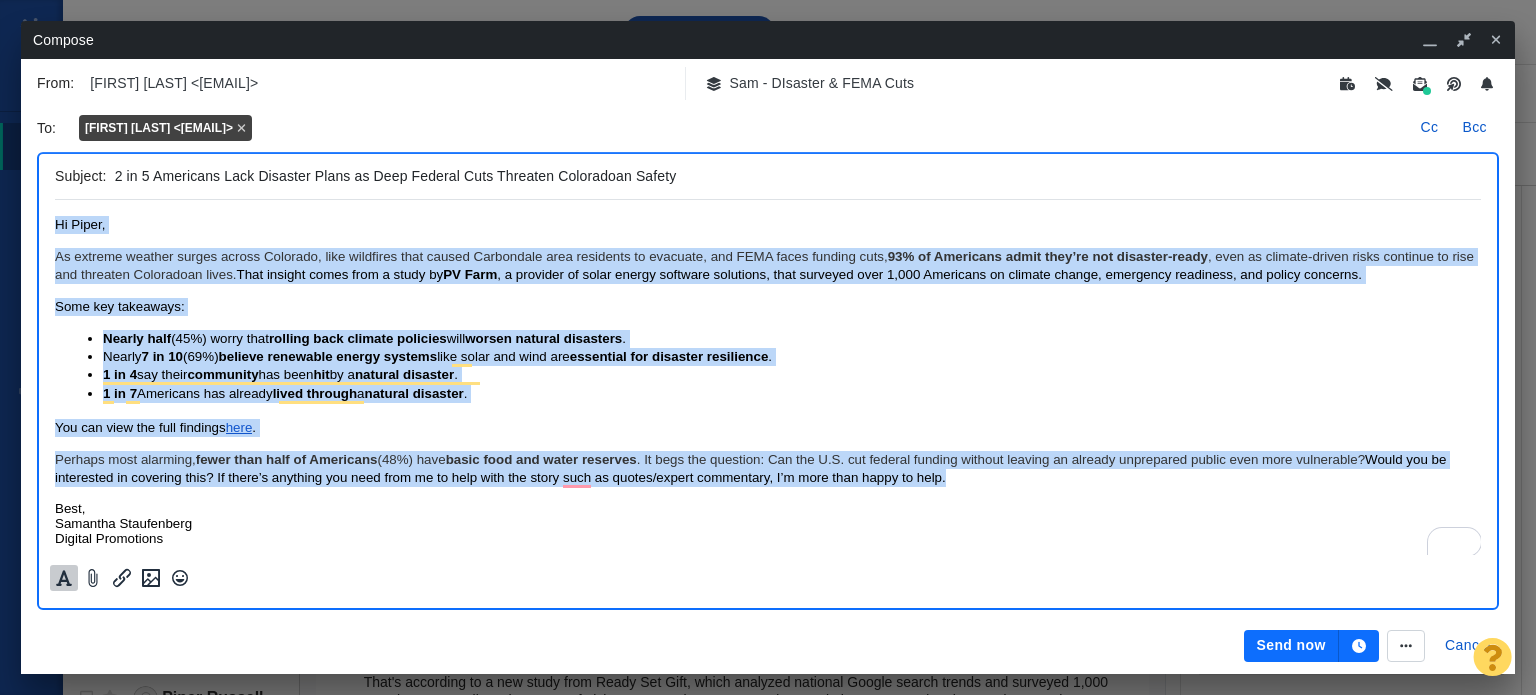 click at bounding box center [64, 578] 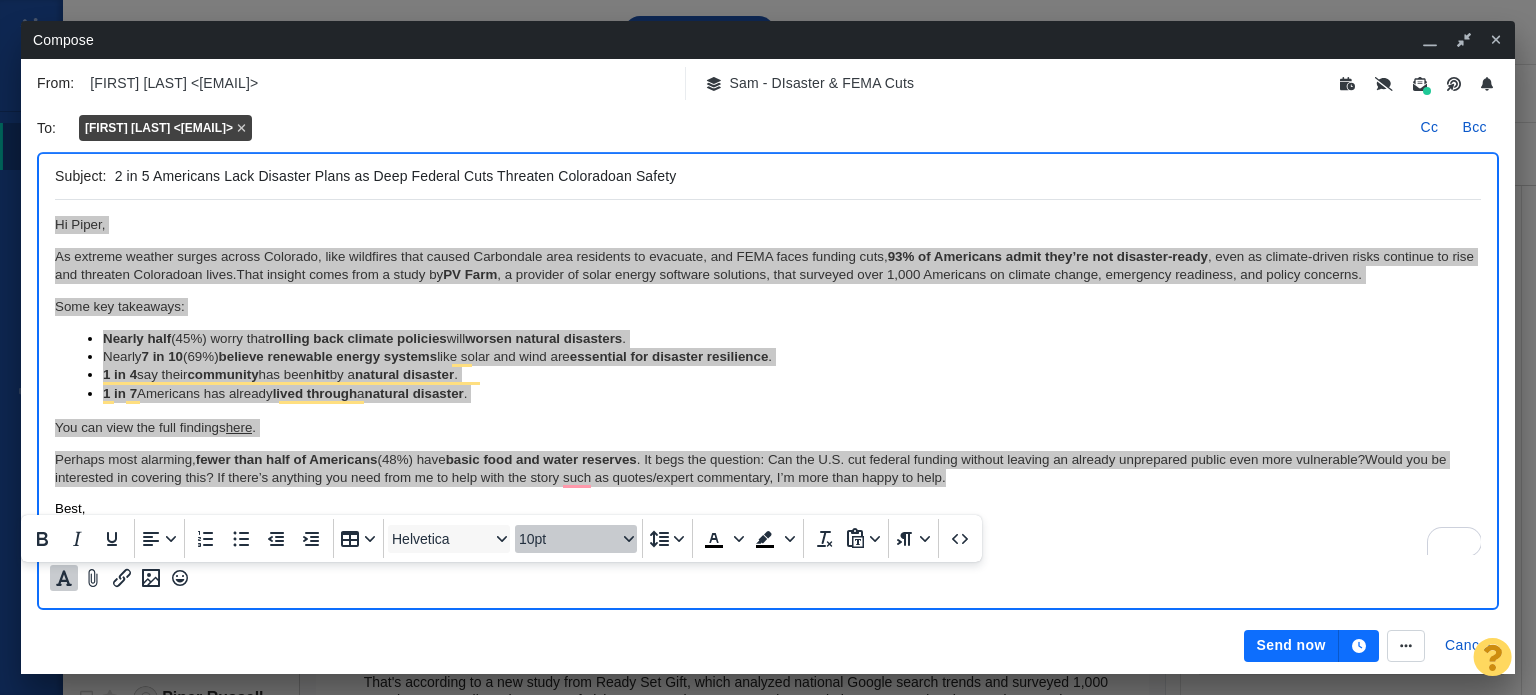 click on "10pt" at bounding box center (568, 539) 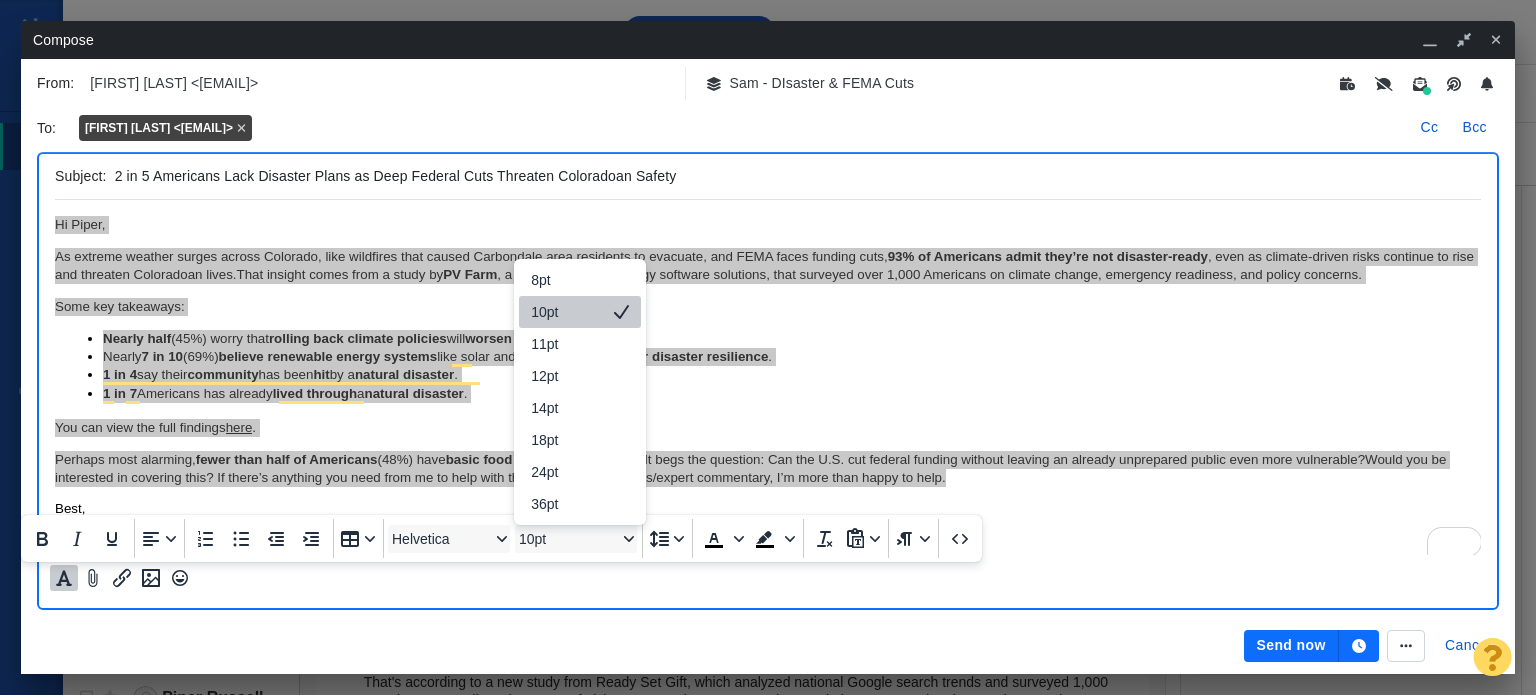 click on "10pt" at bounding box center (566, 312) 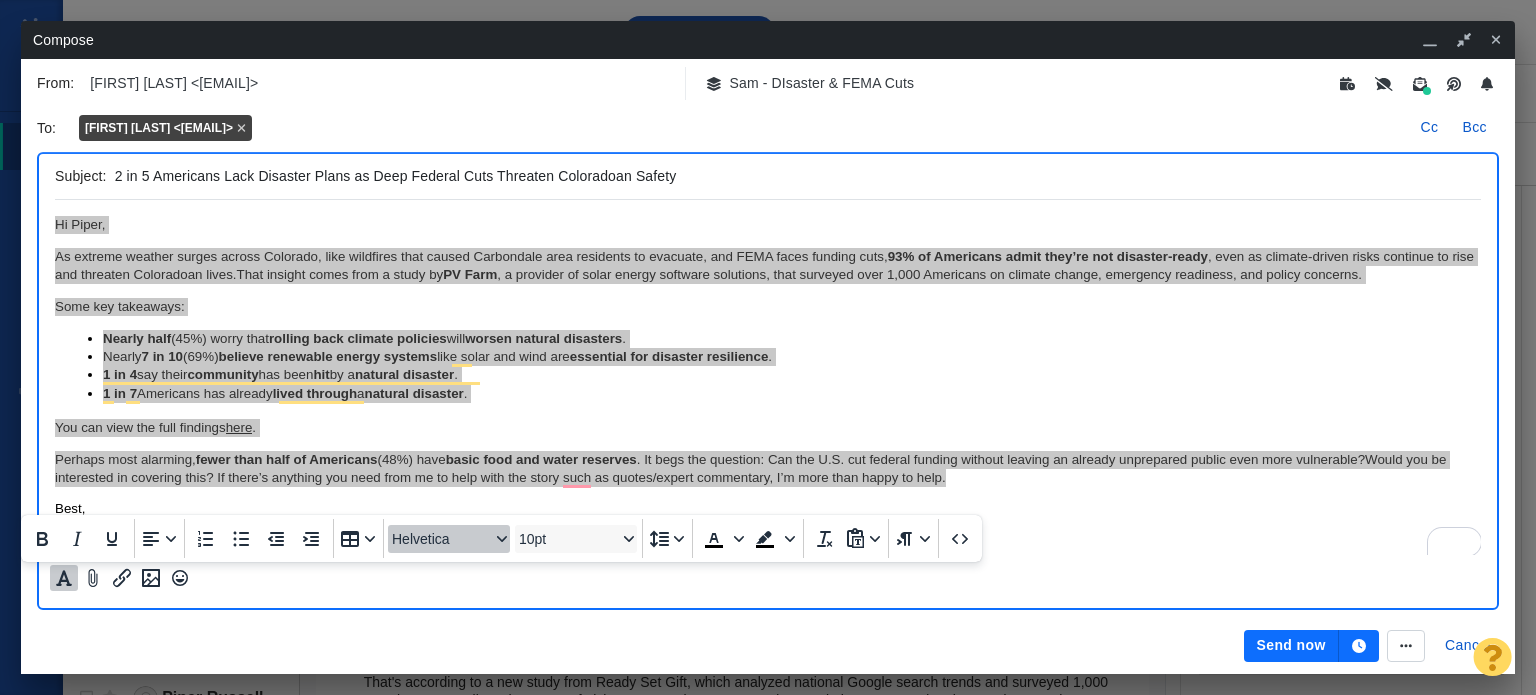 click on "Helvetica" at bounding box center (441, 539) 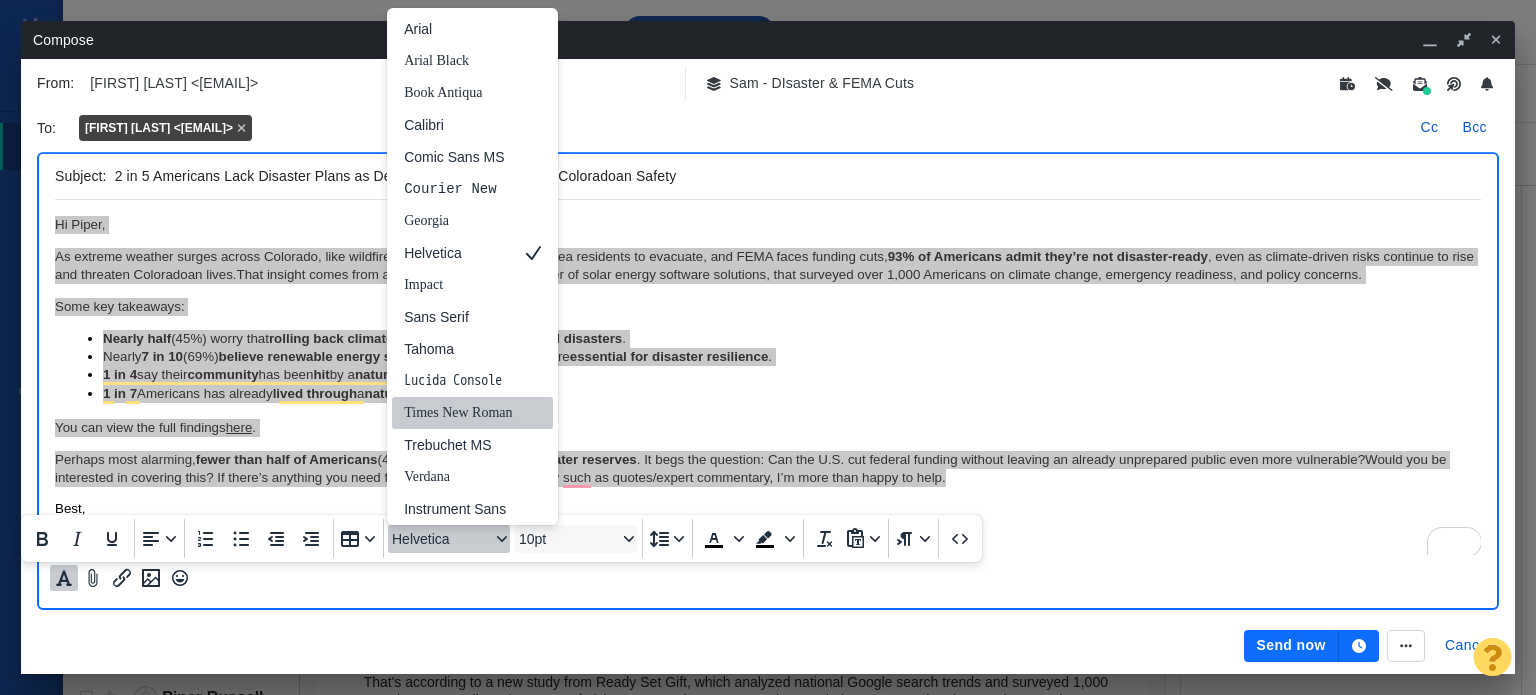 scroll, scrollTop: 0, scrollLeft: 0, axis: both 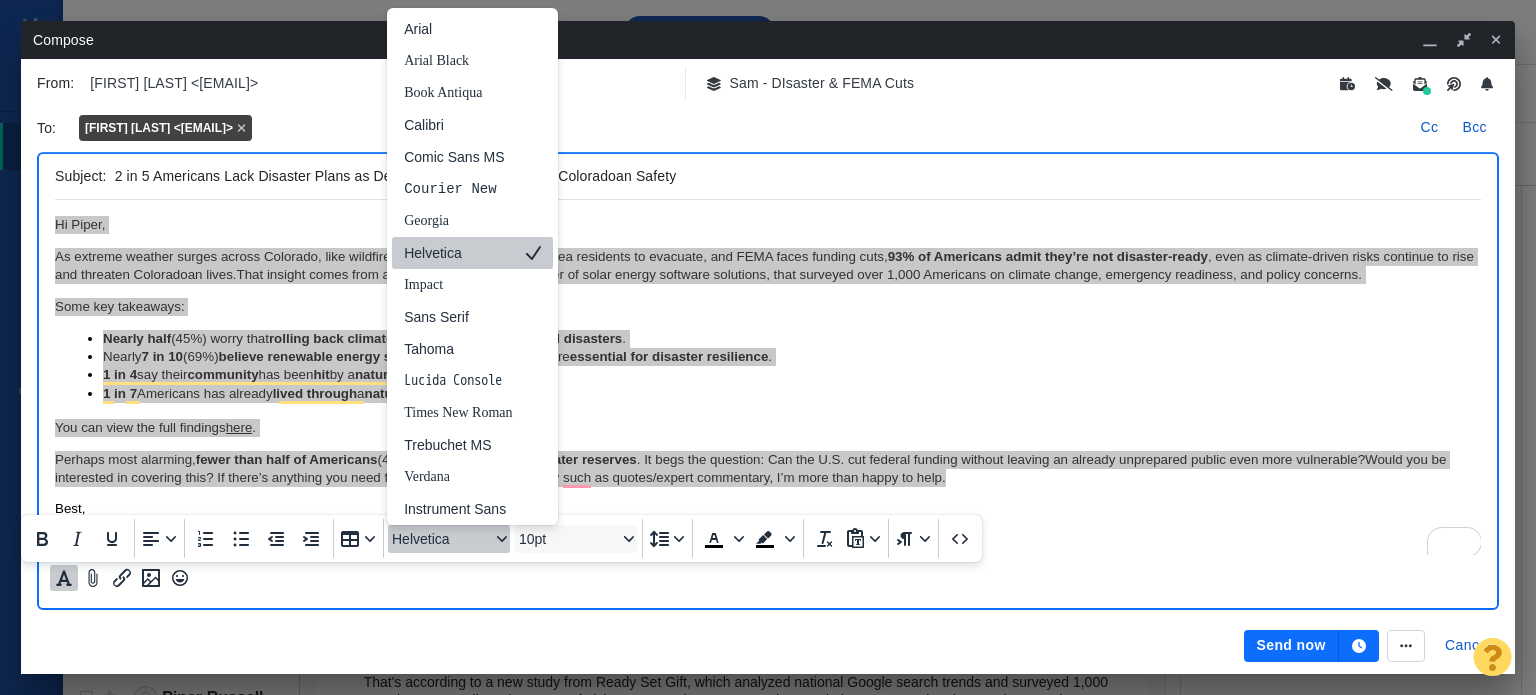click on "Helvetica" at bounding box center (458, 253) 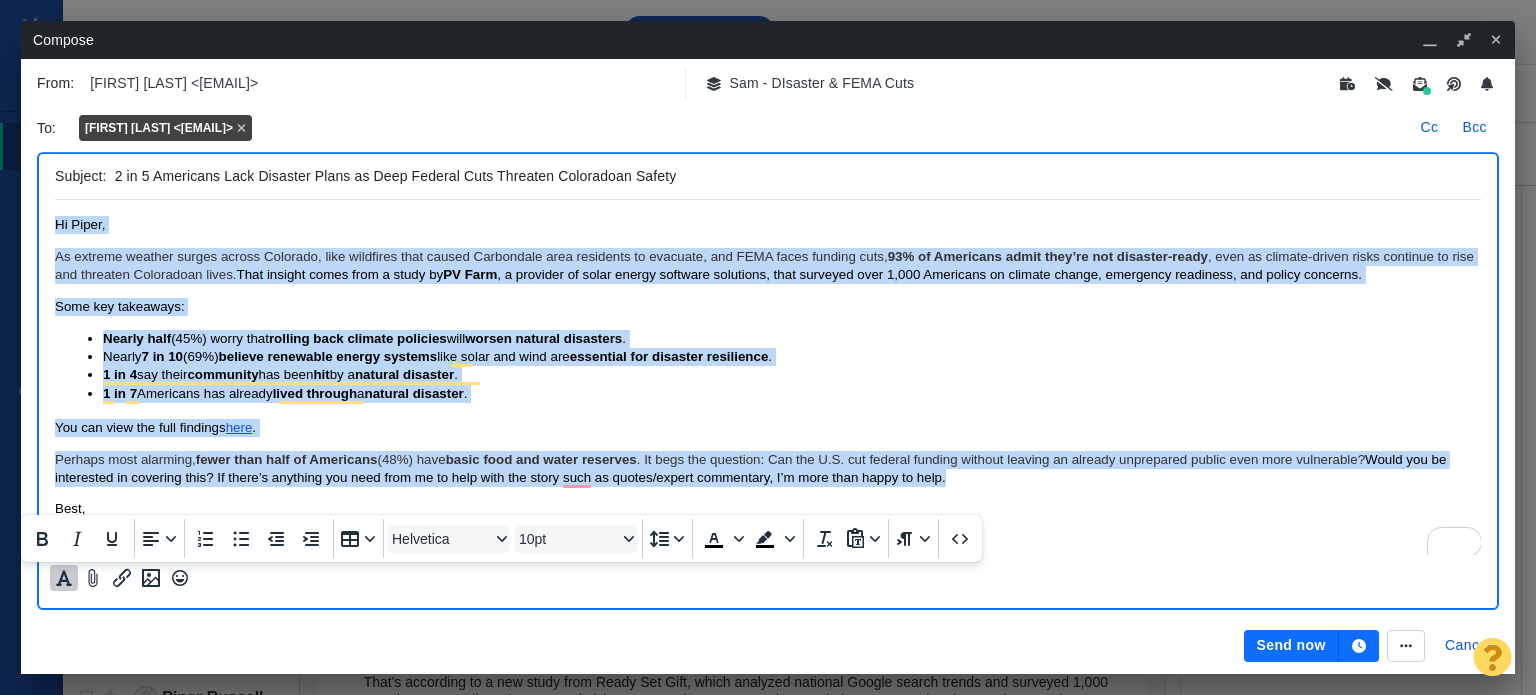 click on "Hi Piper, As extreme weather surges across Colorado, like wildfires that caused Carbondale area residents to evacuate, and FEMA faces funding cuts,  93% of Americans admit they’re not disaster-ready , even as climate-driven risks continue to rise and threaten Coloradoan lives.  That insight comes from a study by  PV Farm , a provider of solar energy software solutions, that surveyed over 1,000 Americans on climate change, emergency readiness, and policy concerns. Some key takeaways: Nearly half  (45%) worry that  rolling back climate policies  will  worsen natural disasters . Nearly  7 in 10  (69%)  believe renewable energy systems  like solar and wind are  essential for disaster resilience . 1 in 4  say their  community  has been  hit  by a  natural disaster . 1 in 7  Americans has already  lived through  a  natural disaster . You can view the full findings  here . Perhaps most alarming,  fewer than half of Americans  (48%) have  basic food and water reserves Best, Samantha Staufenberg Digital Promotions" at bounding box center [768, 381] 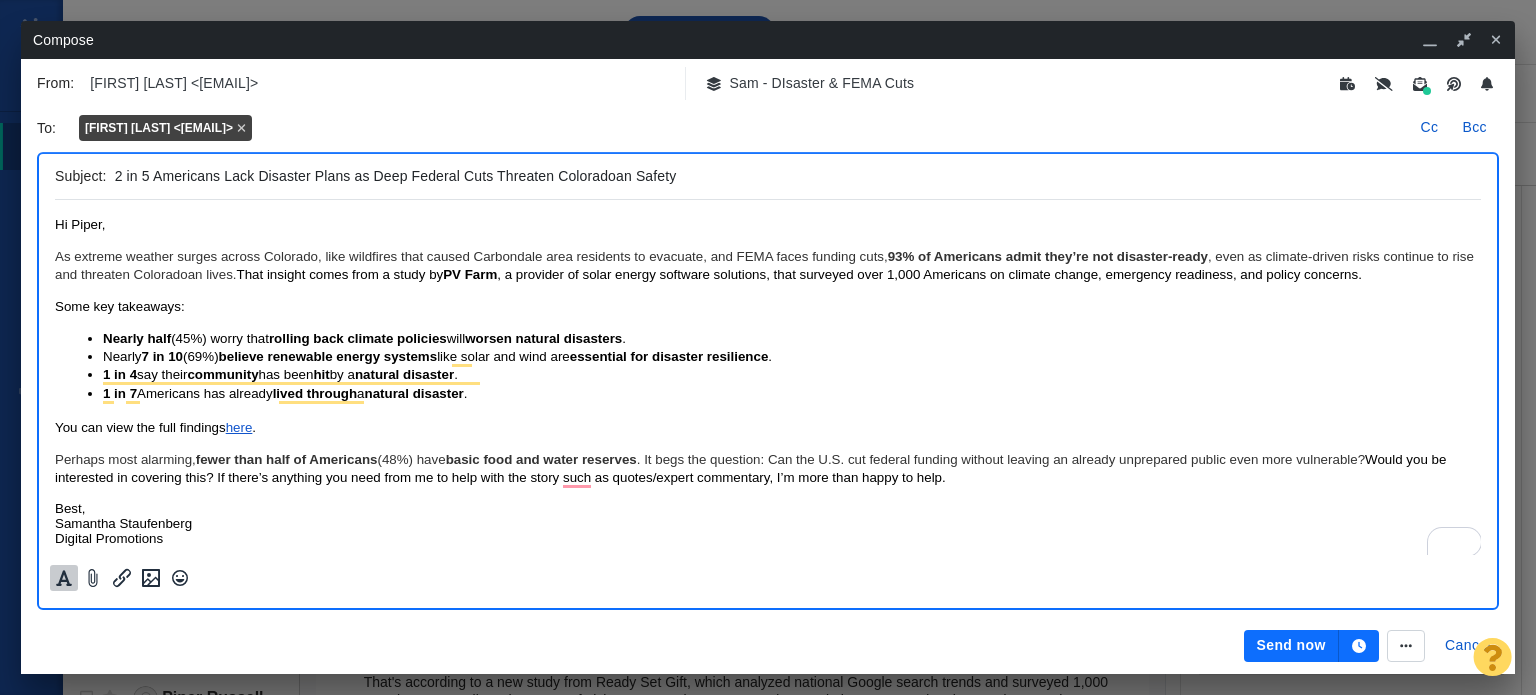 click at bounding box center (1359, 646) 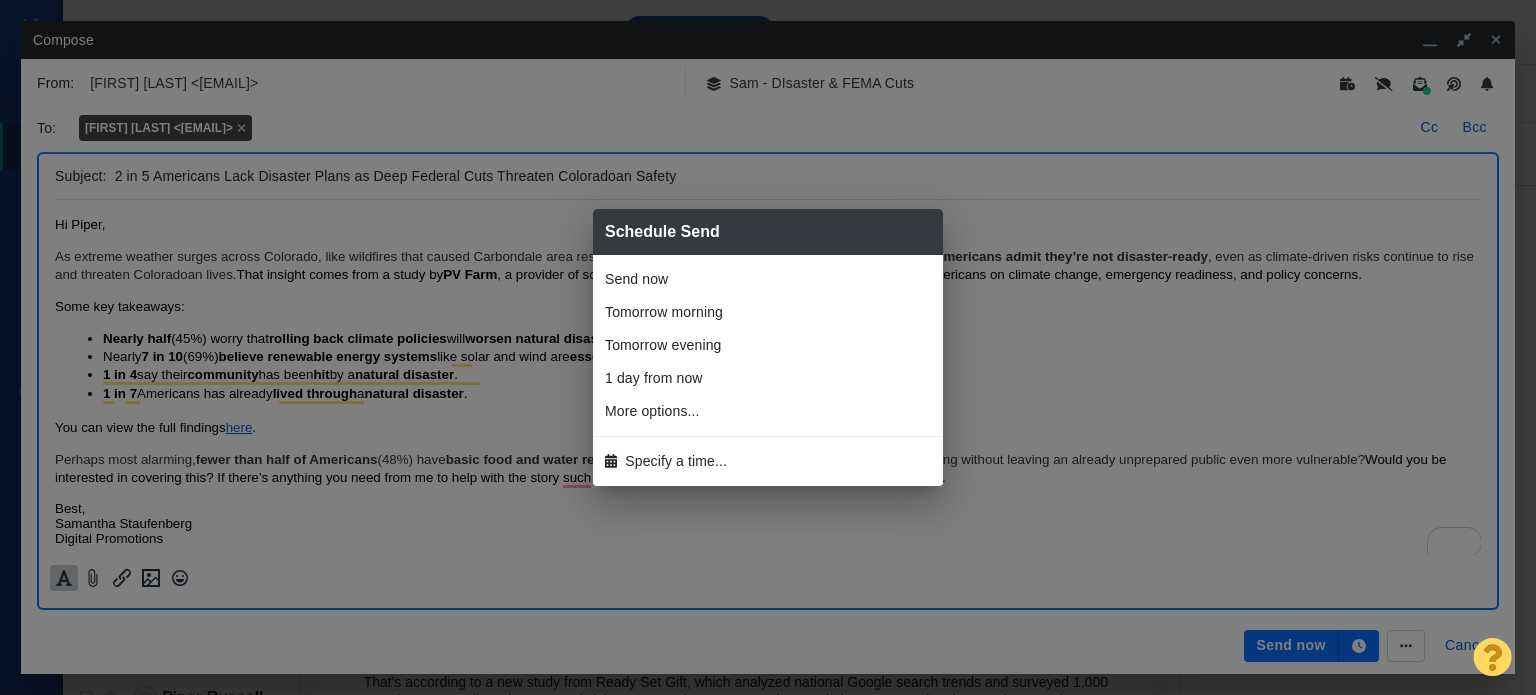 click on "Specify a time..." at bounding box center [676, 461] 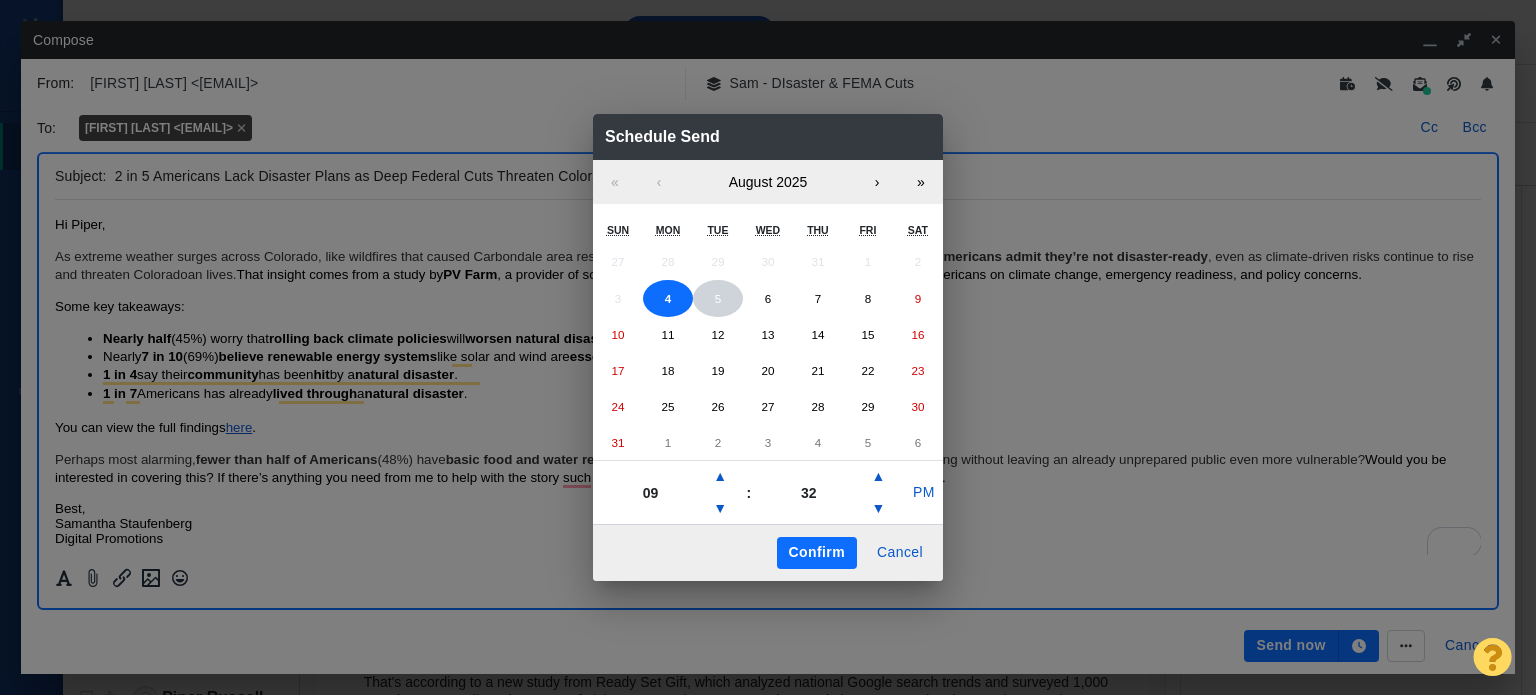 click on "5" at bounding box center (718, 299) 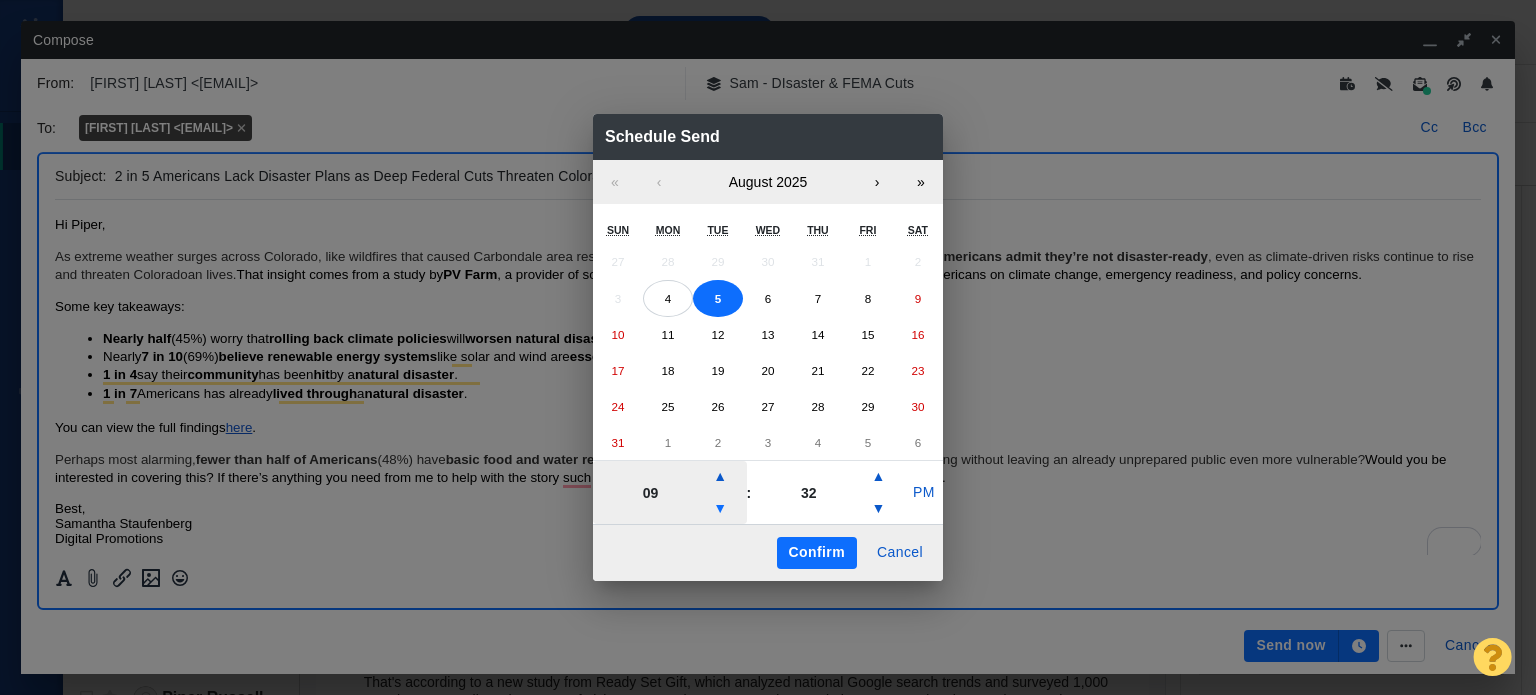 click on "▼" at bounding box center [720, 509] 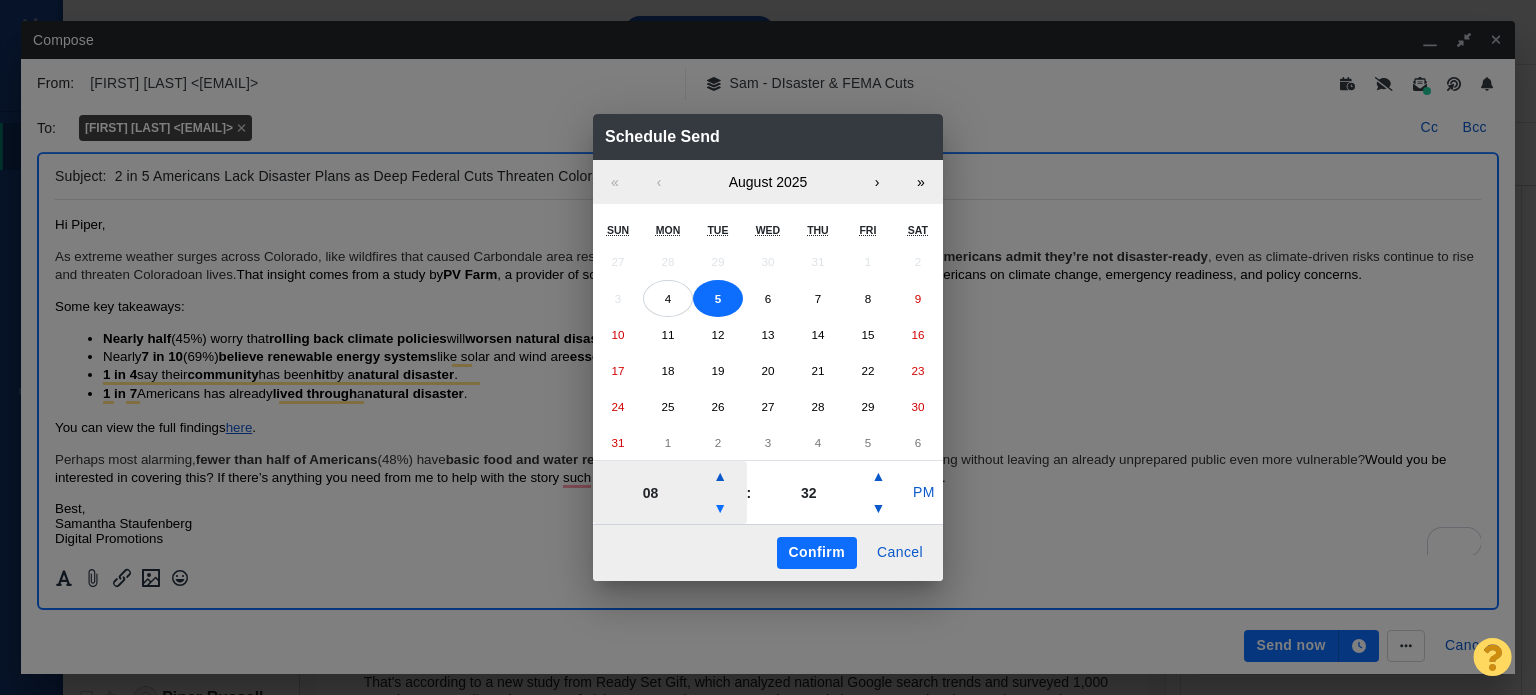 click on "▼" at bounding box center [720, 509] 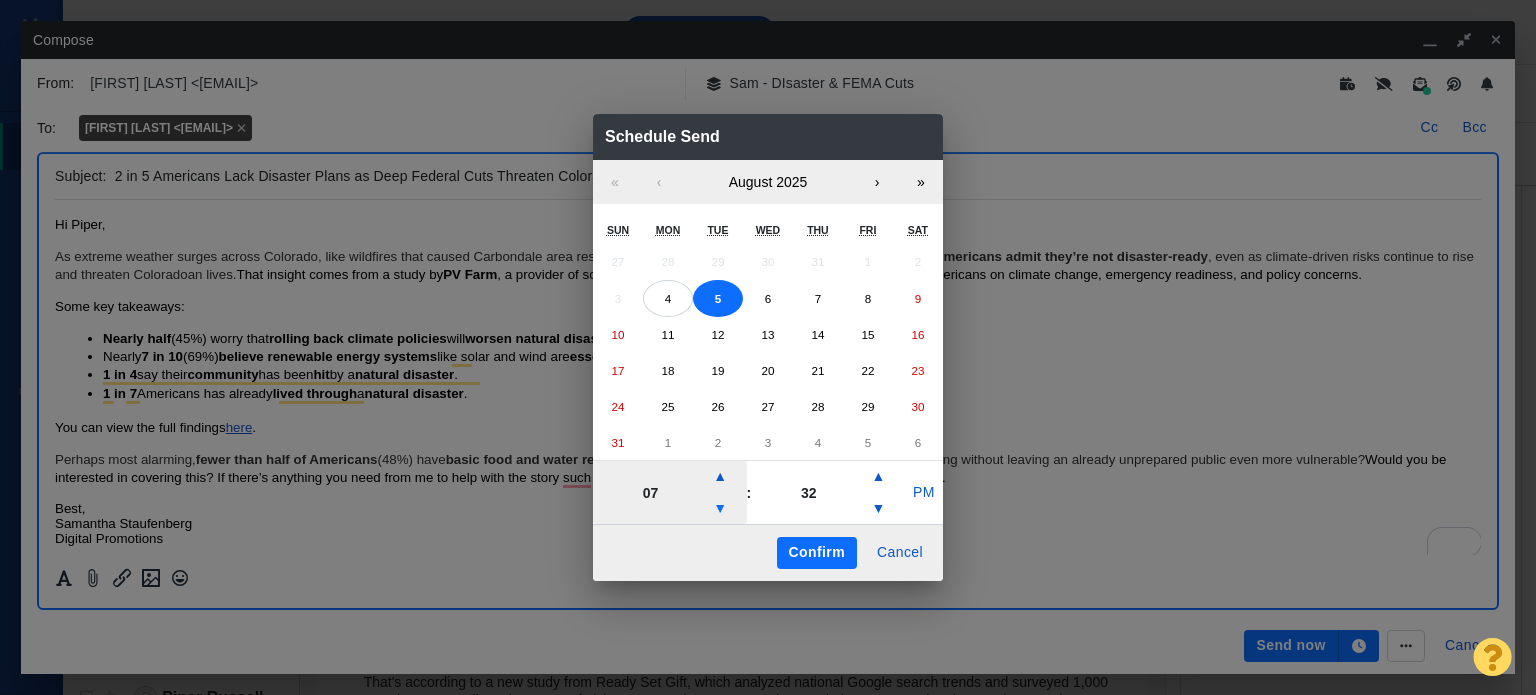 click on "▼" at bounding box center (720, 509) 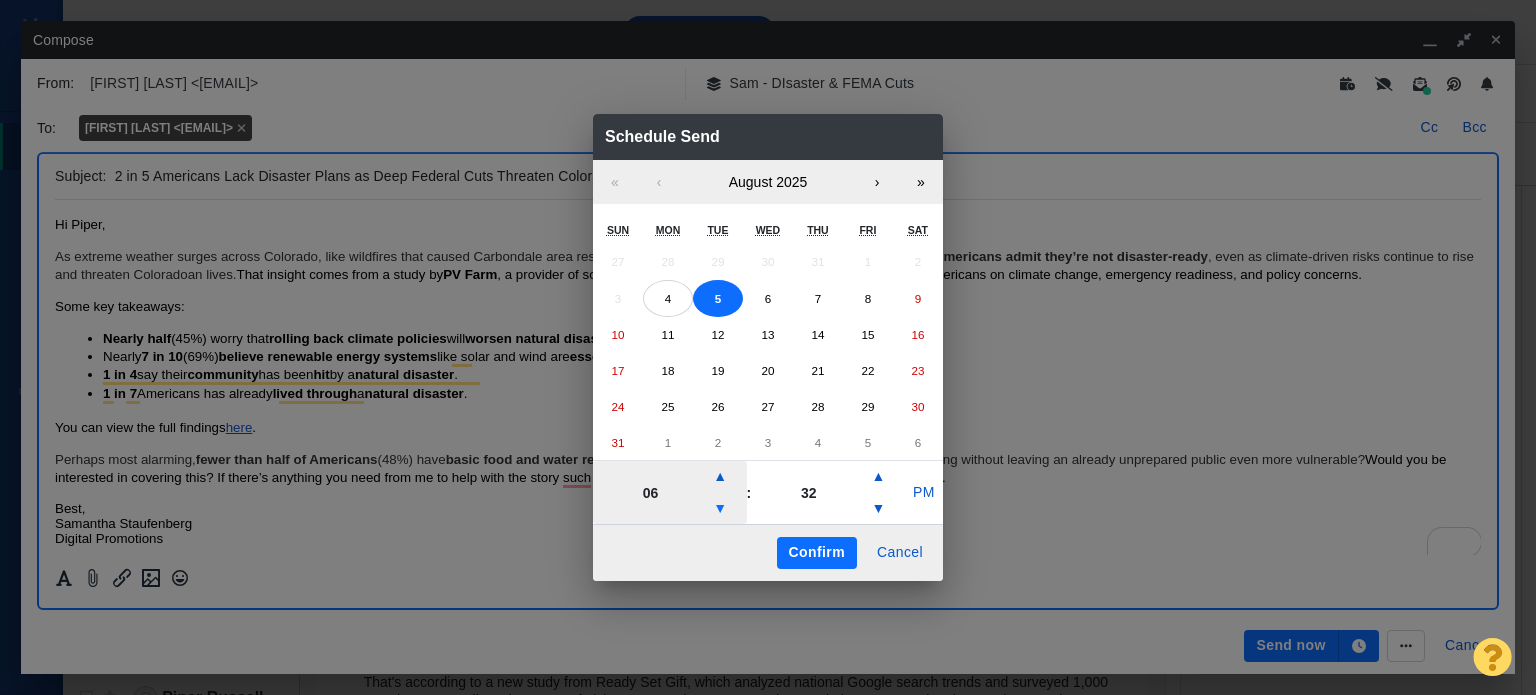 click on "▼" at bounding box center [720, 509] 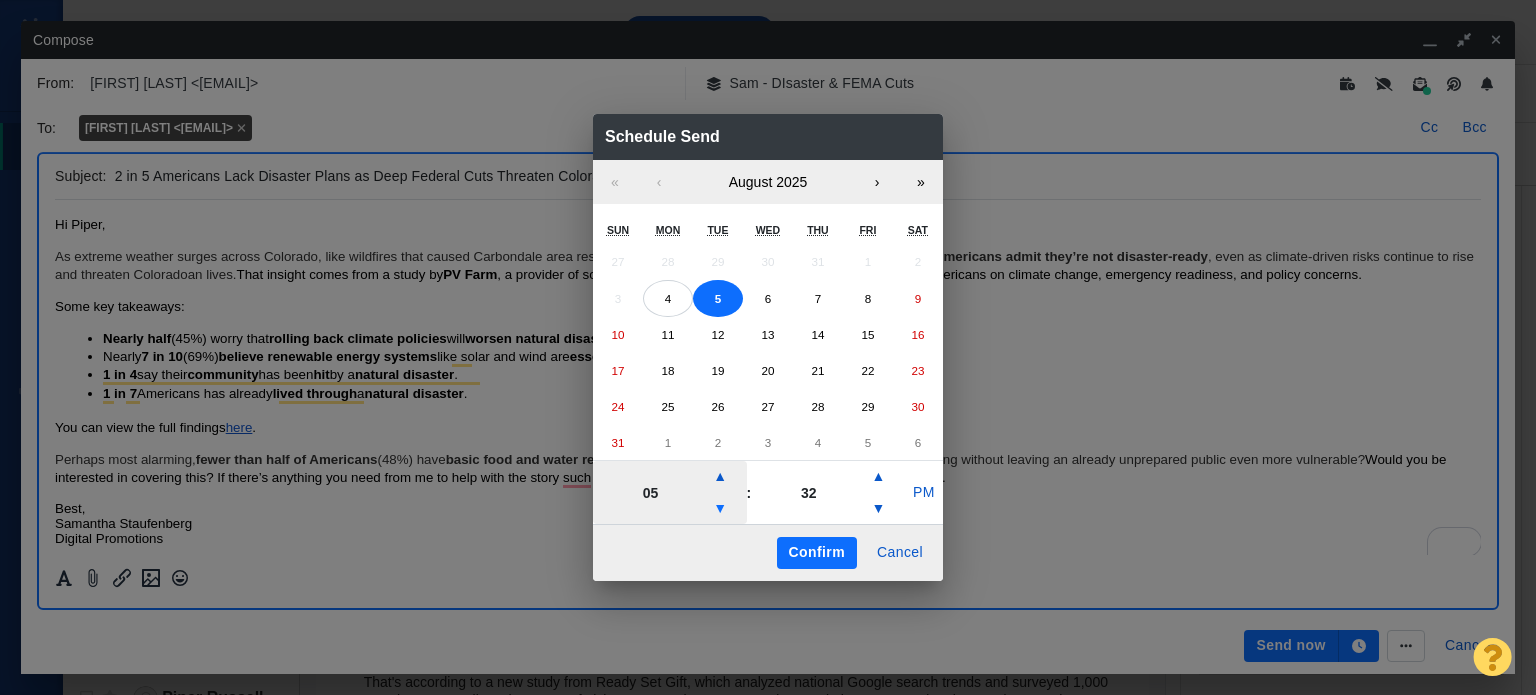click on "▼" at bounding box center [720, 509] 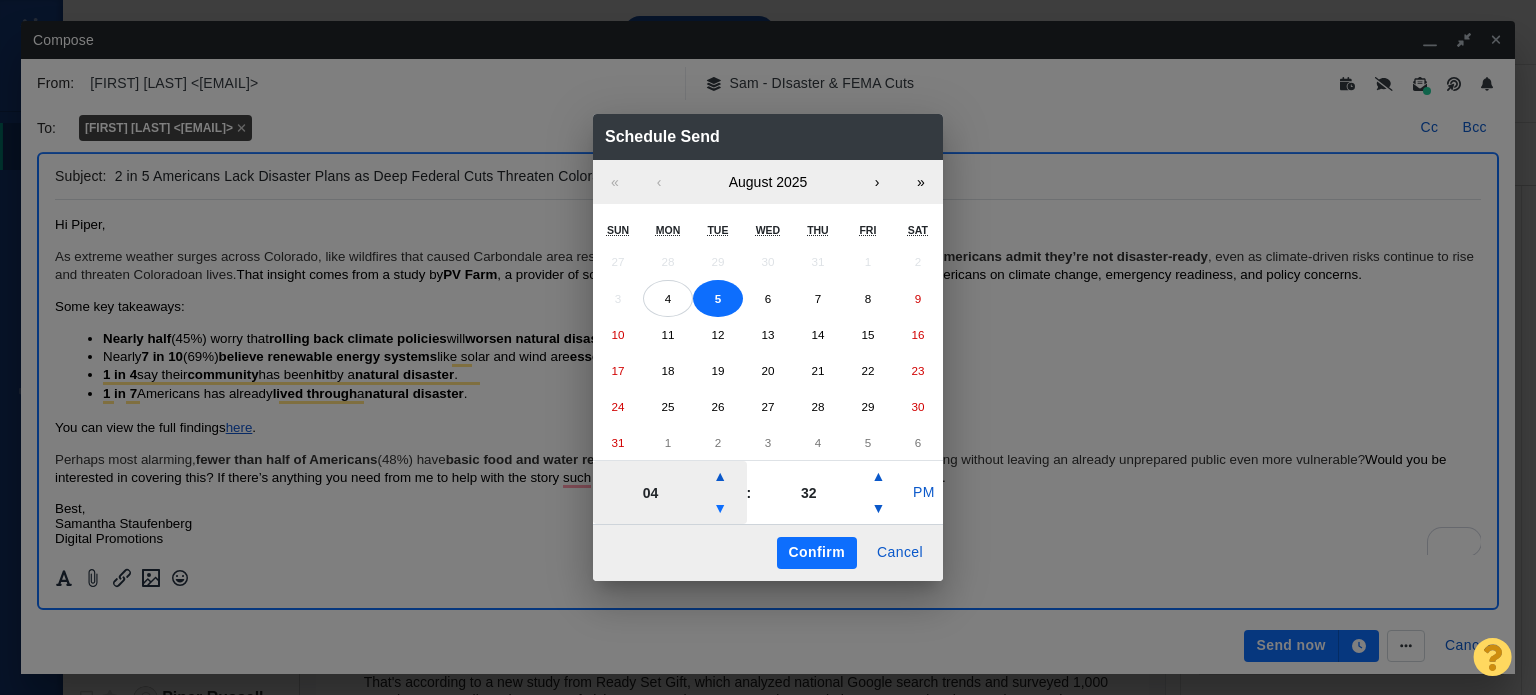 click on "▼" at bounding box center (720, 509) 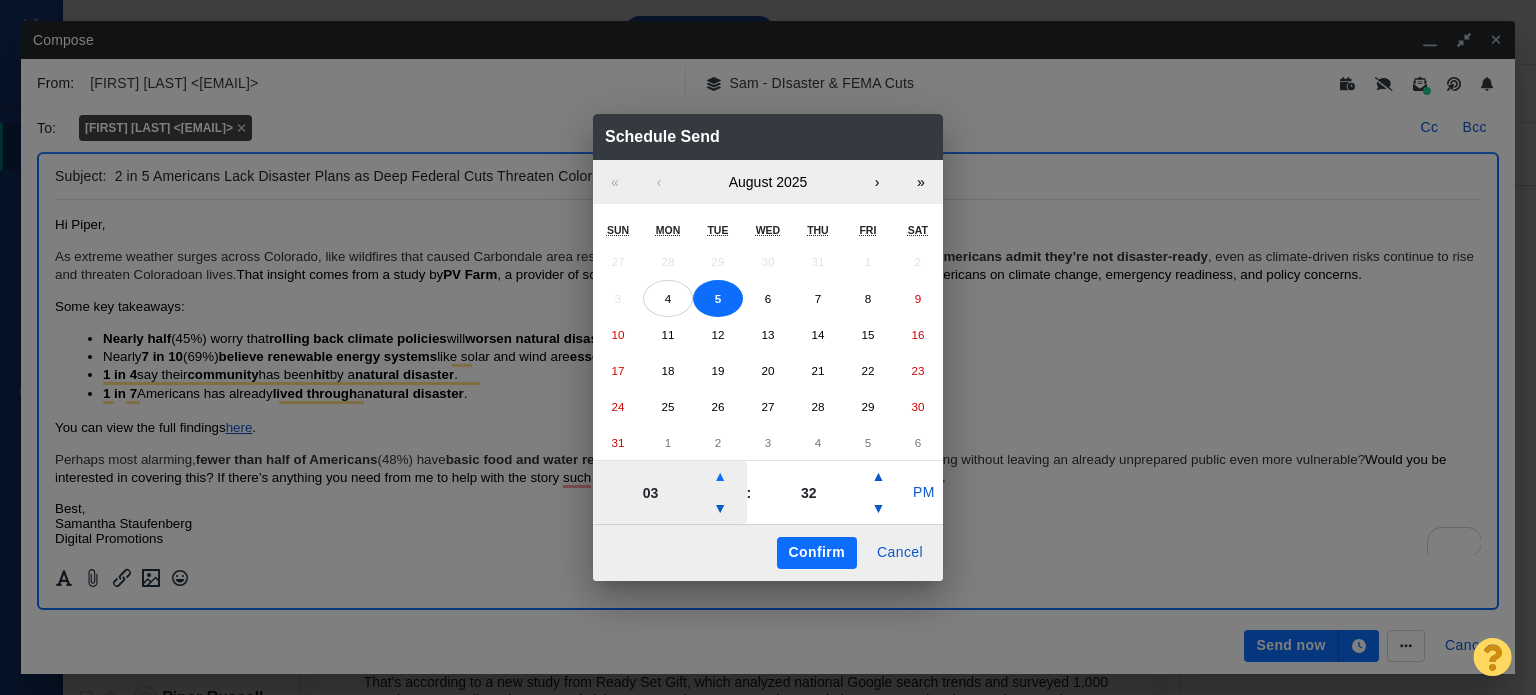 click on "▲" at bounding box center (720, 477) 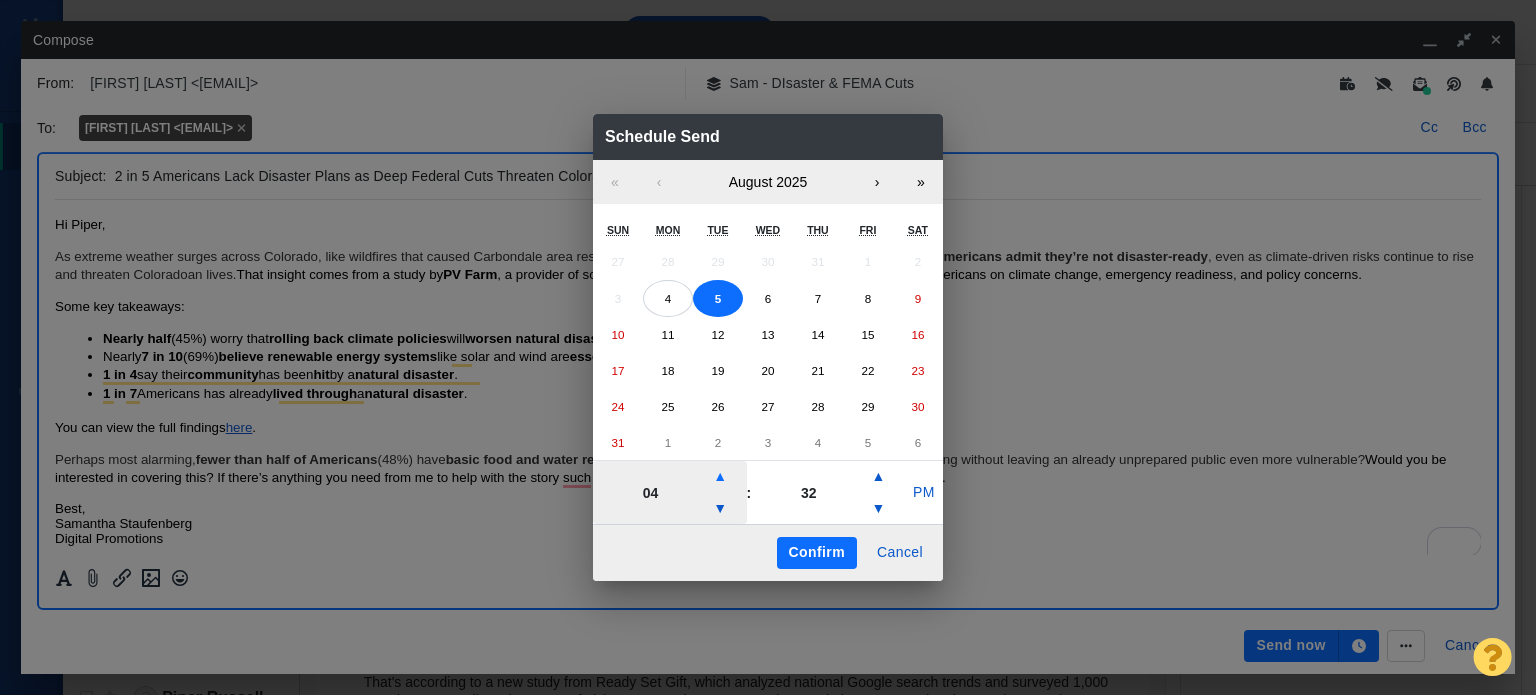 click on "▲" at bounding box center [720, 477] 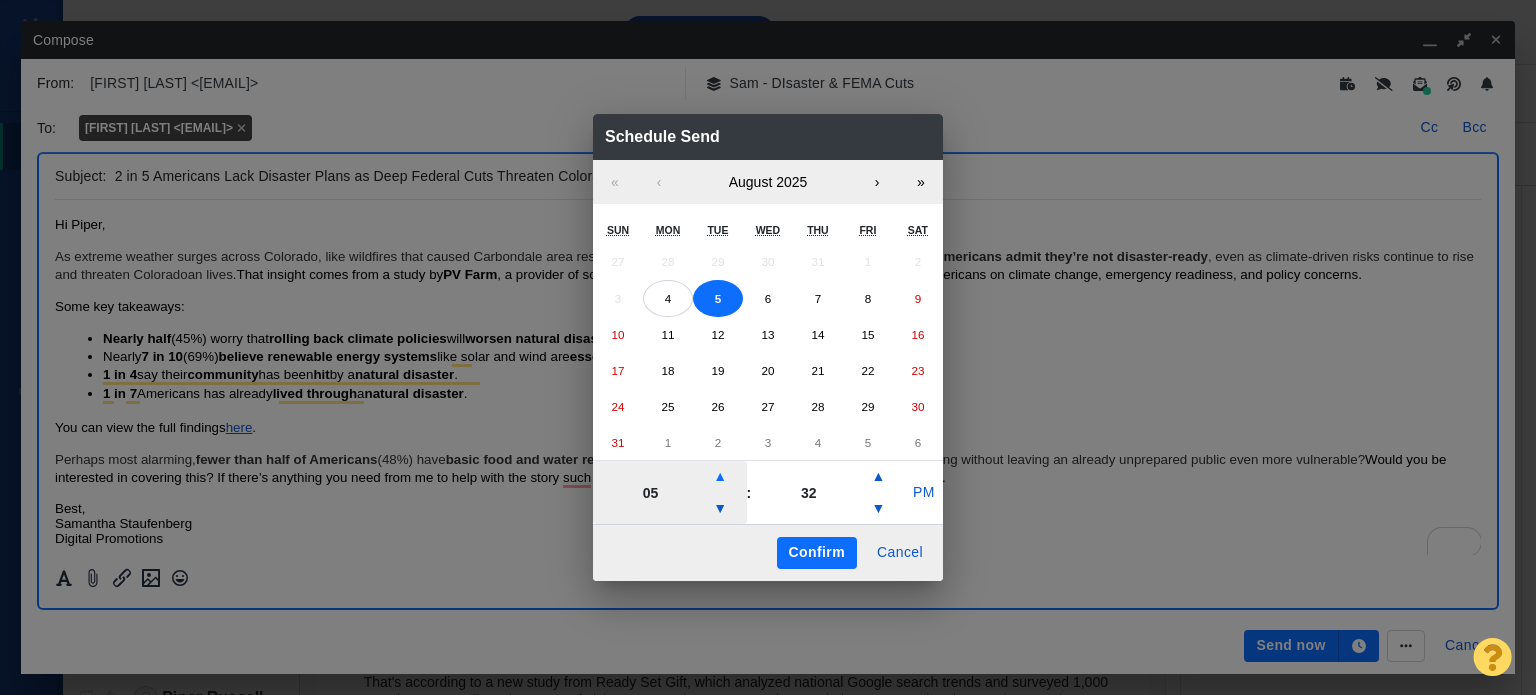 click on "▲" at bounding box center [720, 477] 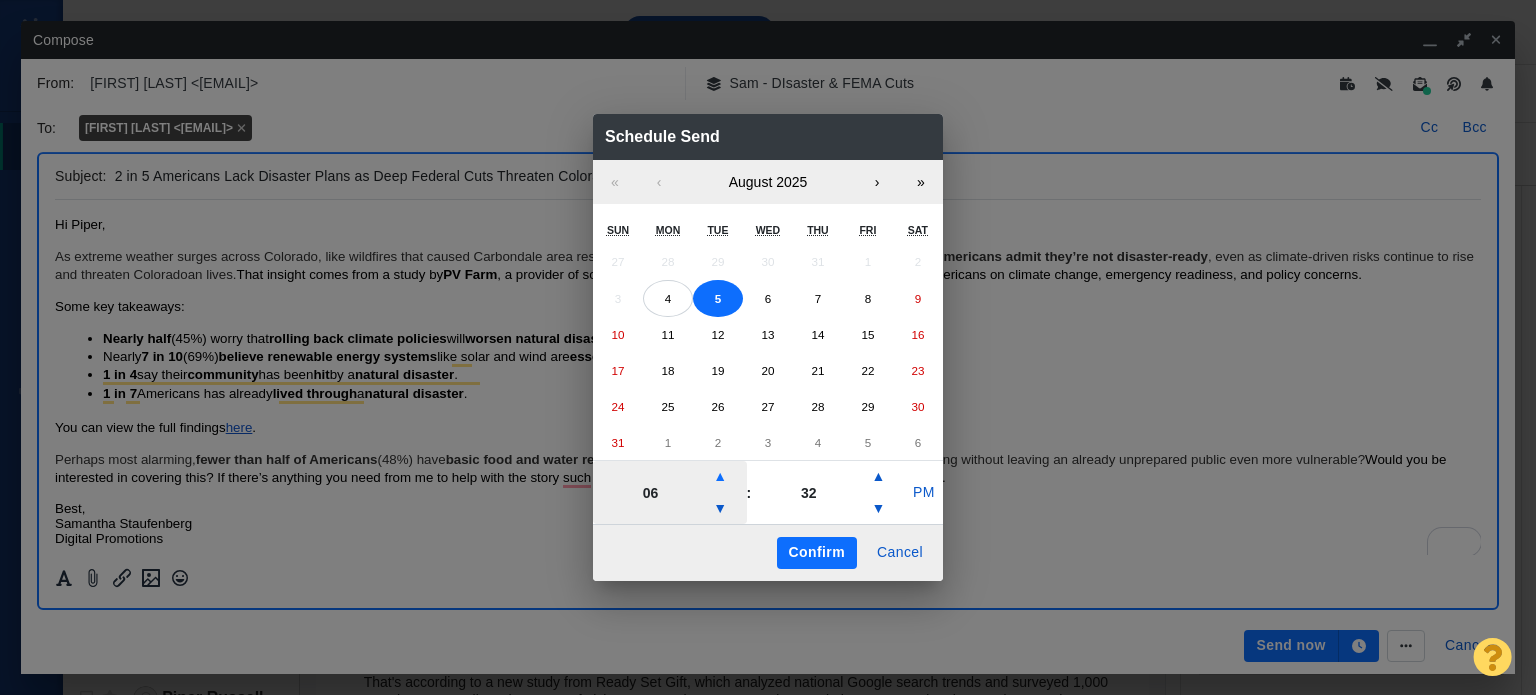 click on "▲" at bounding box center [720, 477] 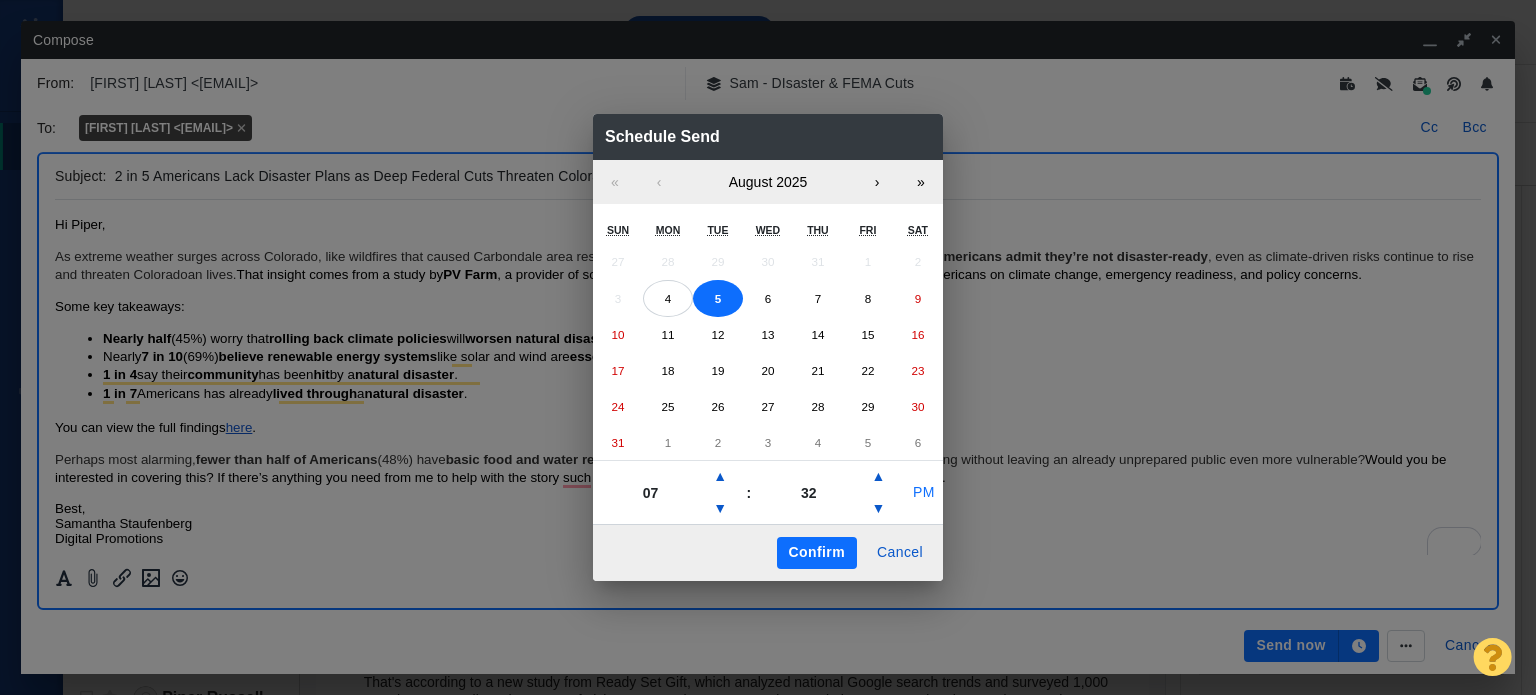 click on "PM" at bounding box center (924, 493) 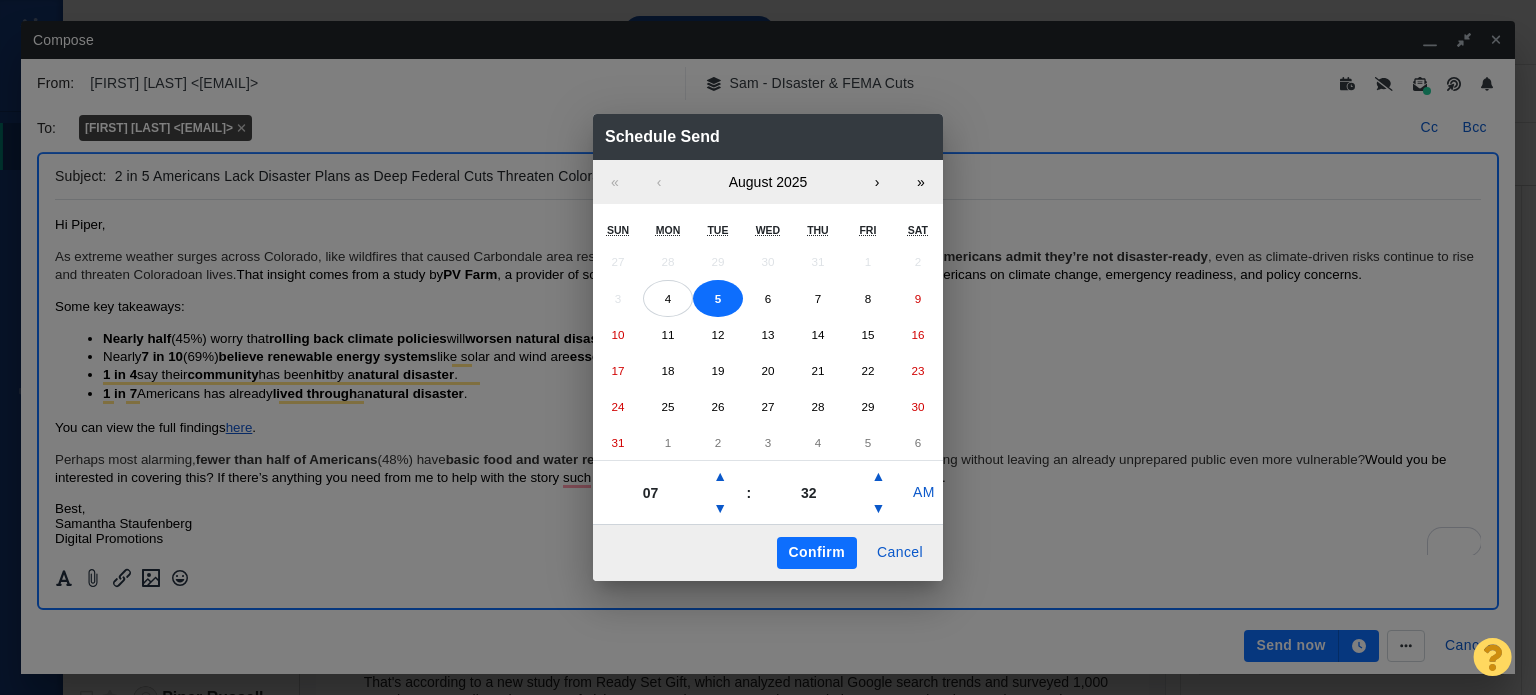 click on "Confirm" at bounding box center (817, 553) 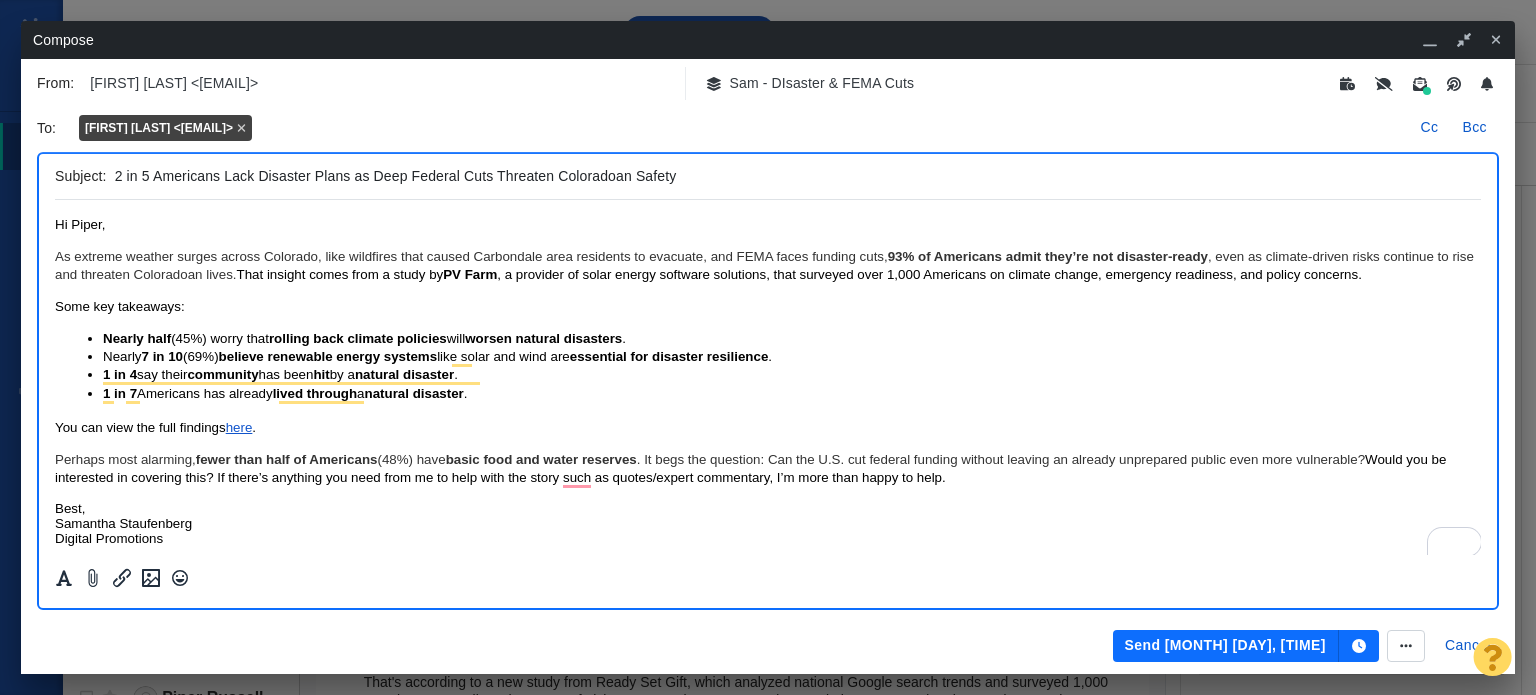 click at bounding box center (1359, 646) 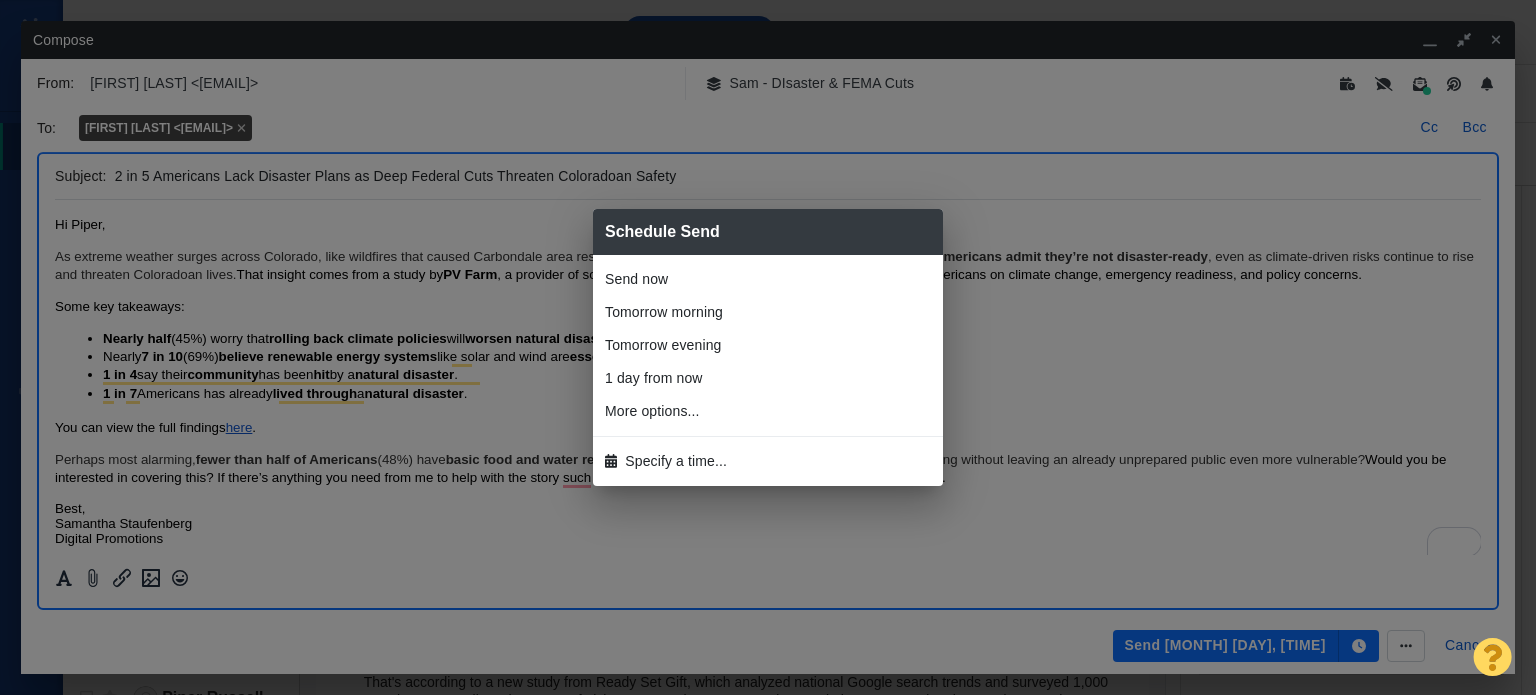 click on "Specify a time..." at bounding box center [768, 461] 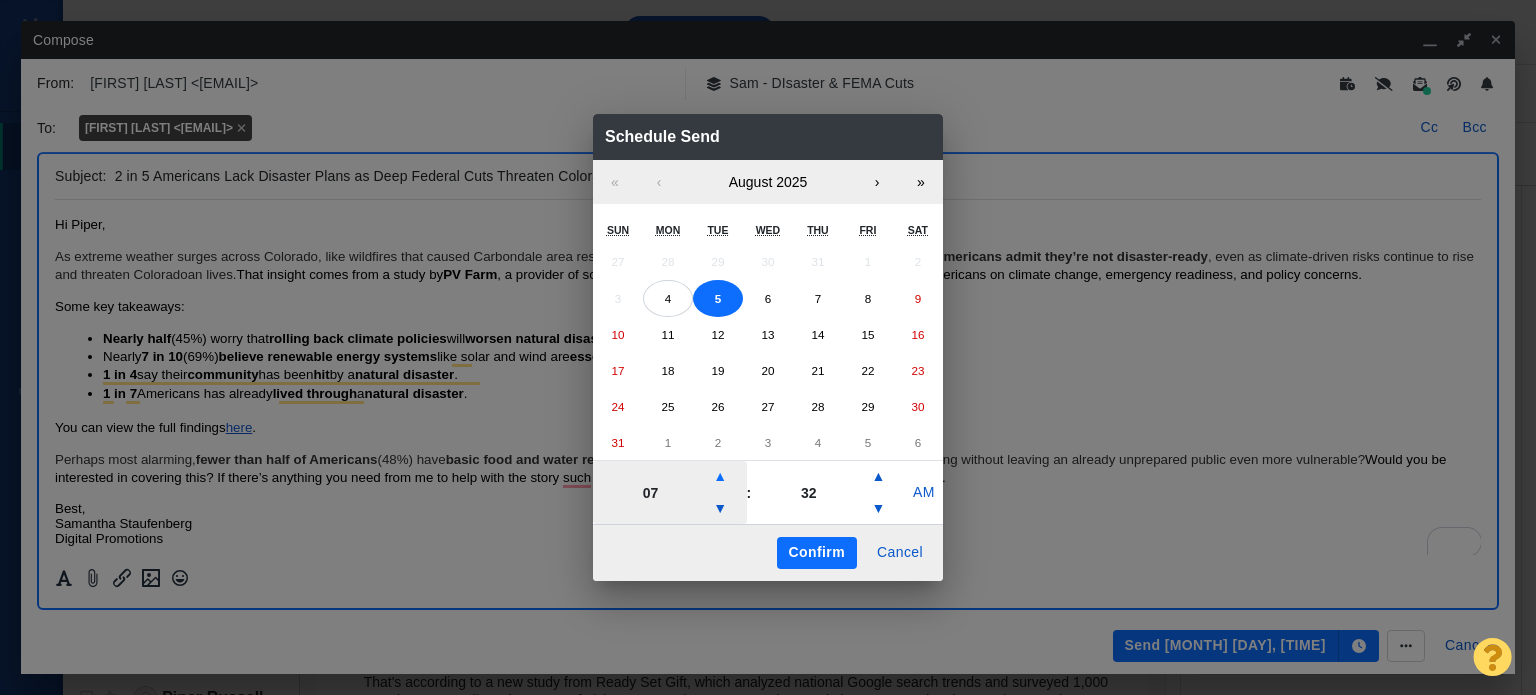 click on "▲" at bounding box center [720, 477] 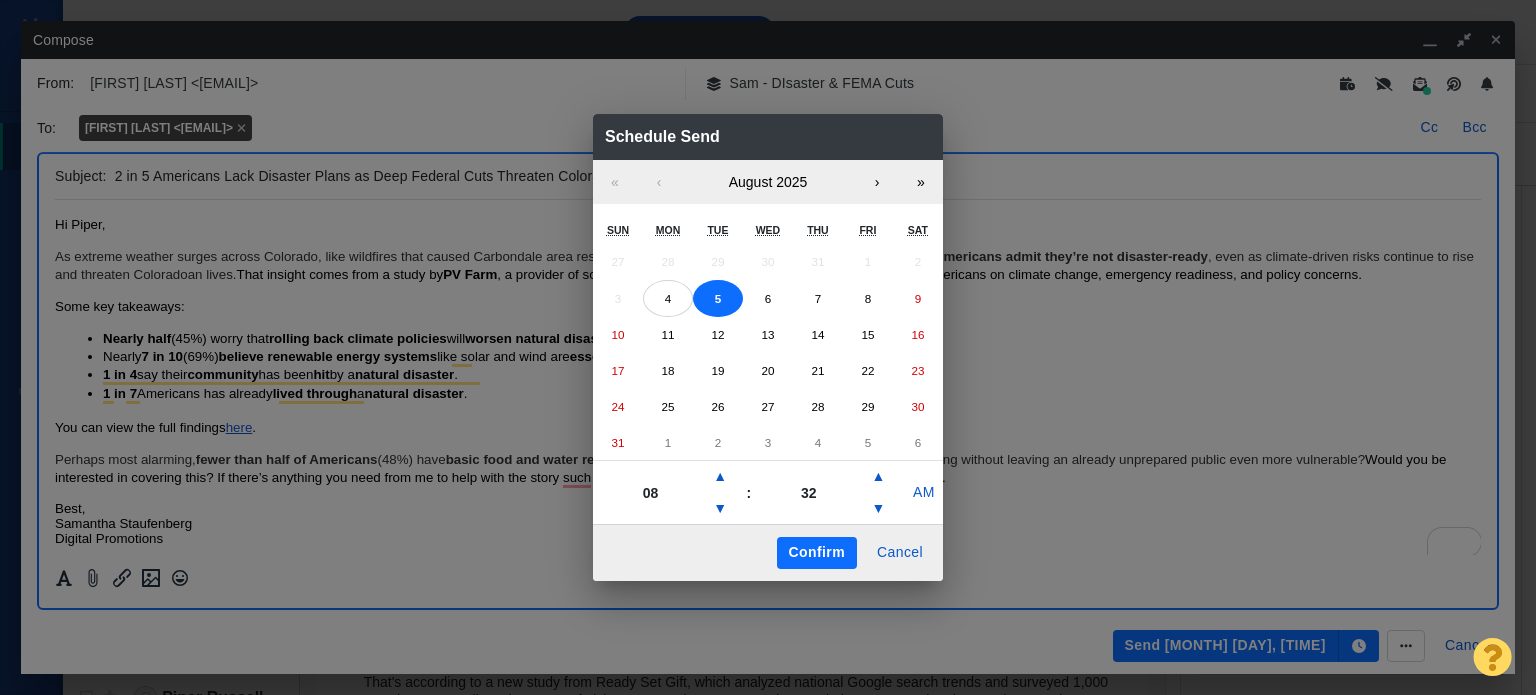 click on "Confirm" at bounding box center (817, 553) 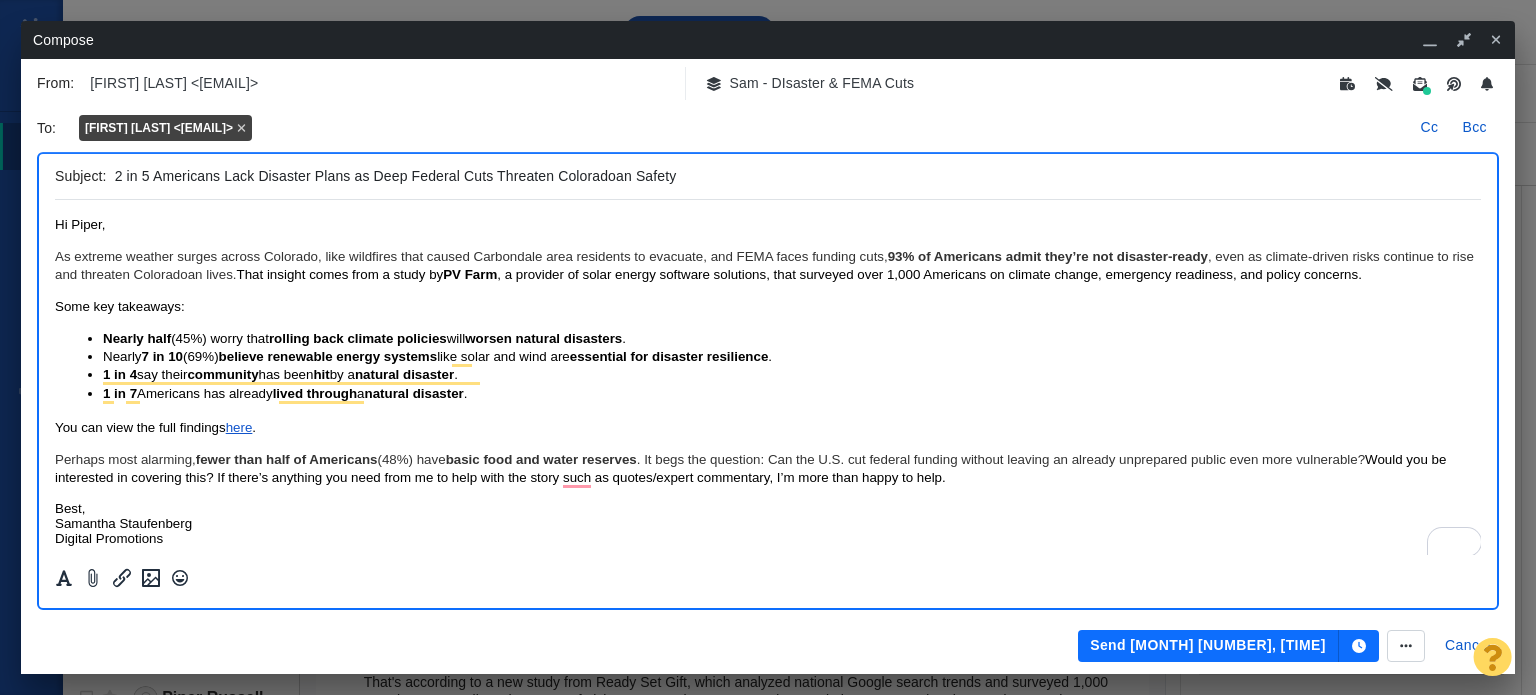 drag, startPoint x: 226, startPoint y: 173, endPoint x: 261, endPoint y: 171, distance: 35.057095 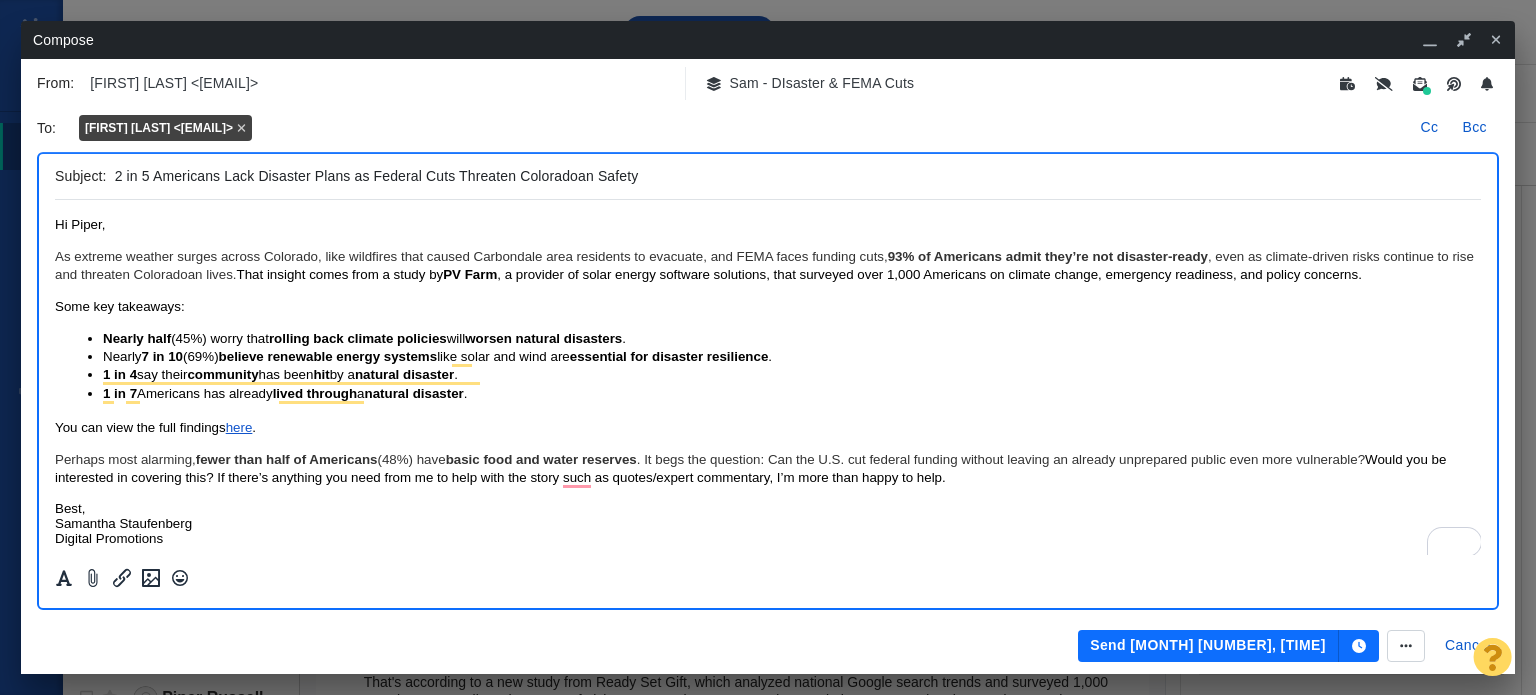 click on "2 in 5 Americans Lack Disaster Plans as Federal Cuts Threaten Coloradoan Safety" at bounding box center (794, 176) 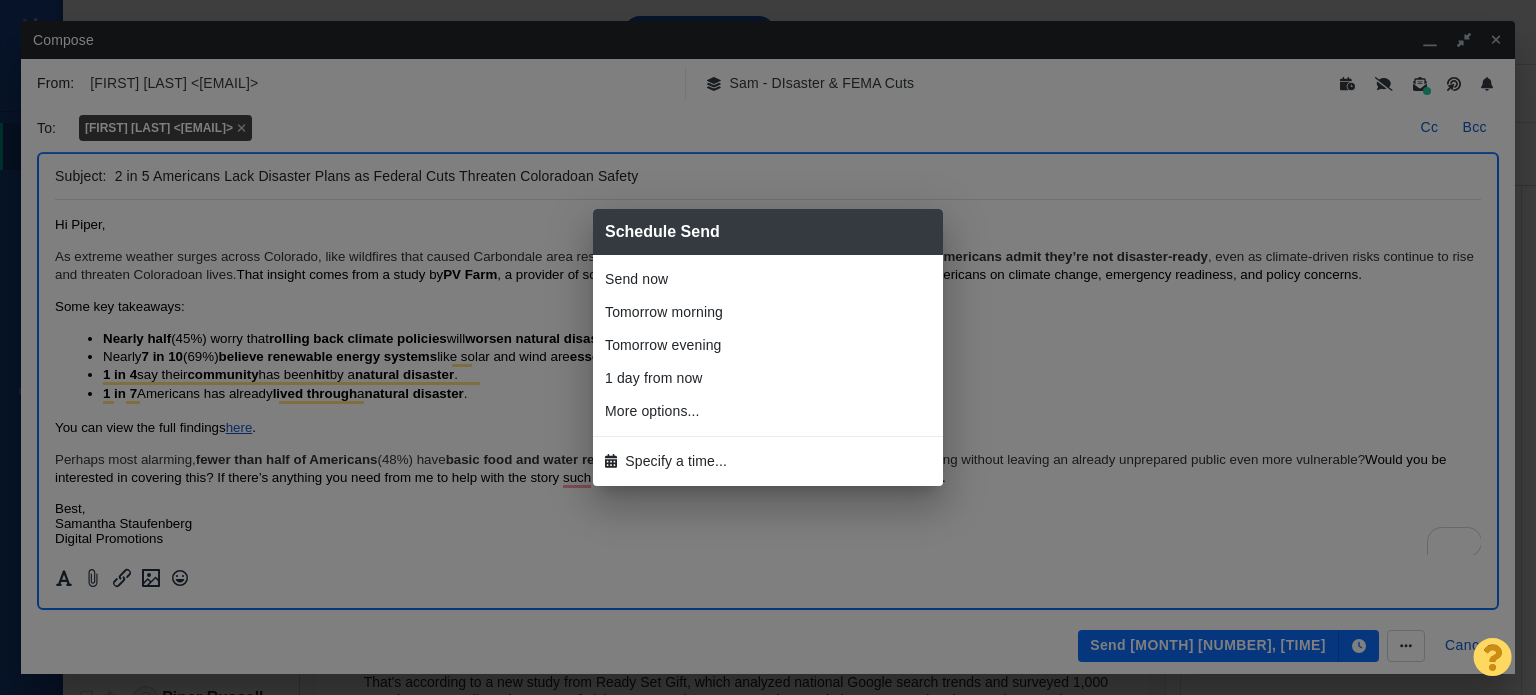 click on "Specify a time..." at bounding box center (768, 461) 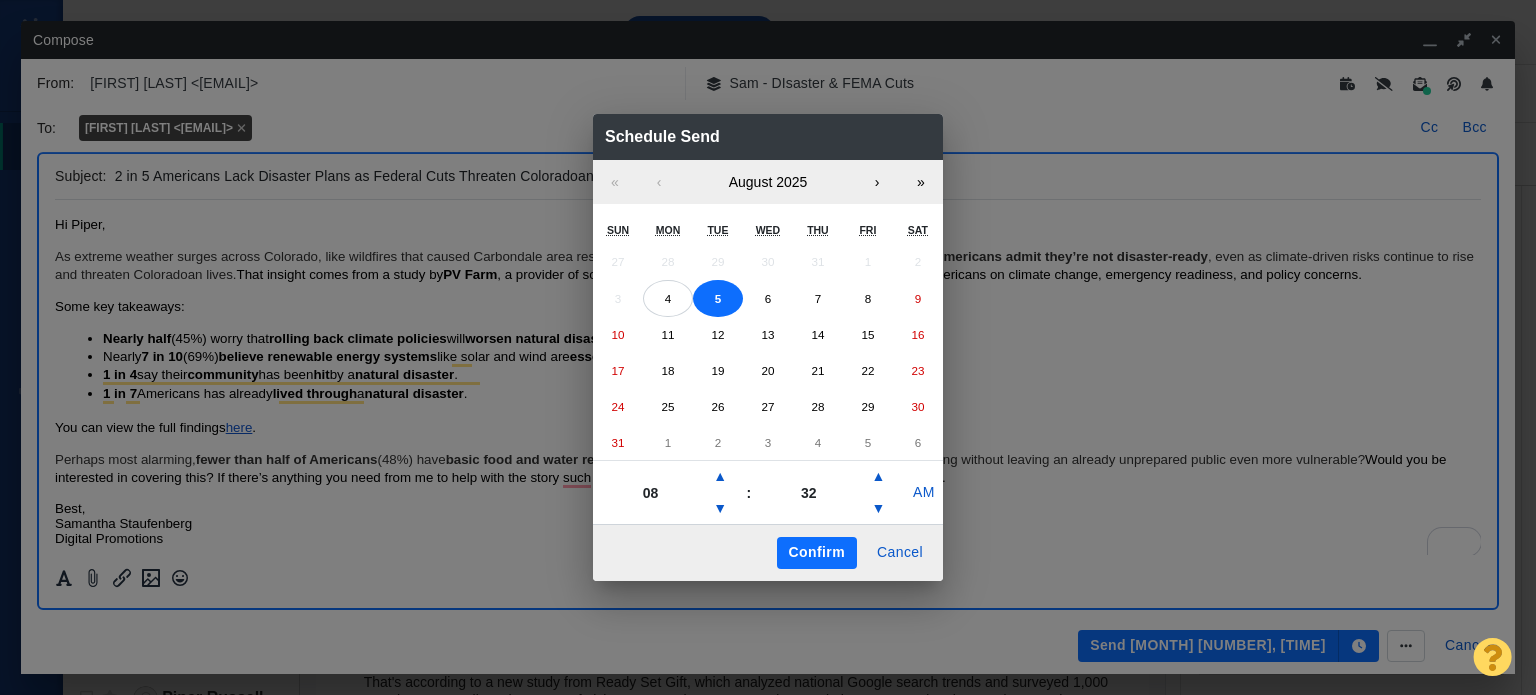 click on "Confirm" at bounding box center [817, 553] 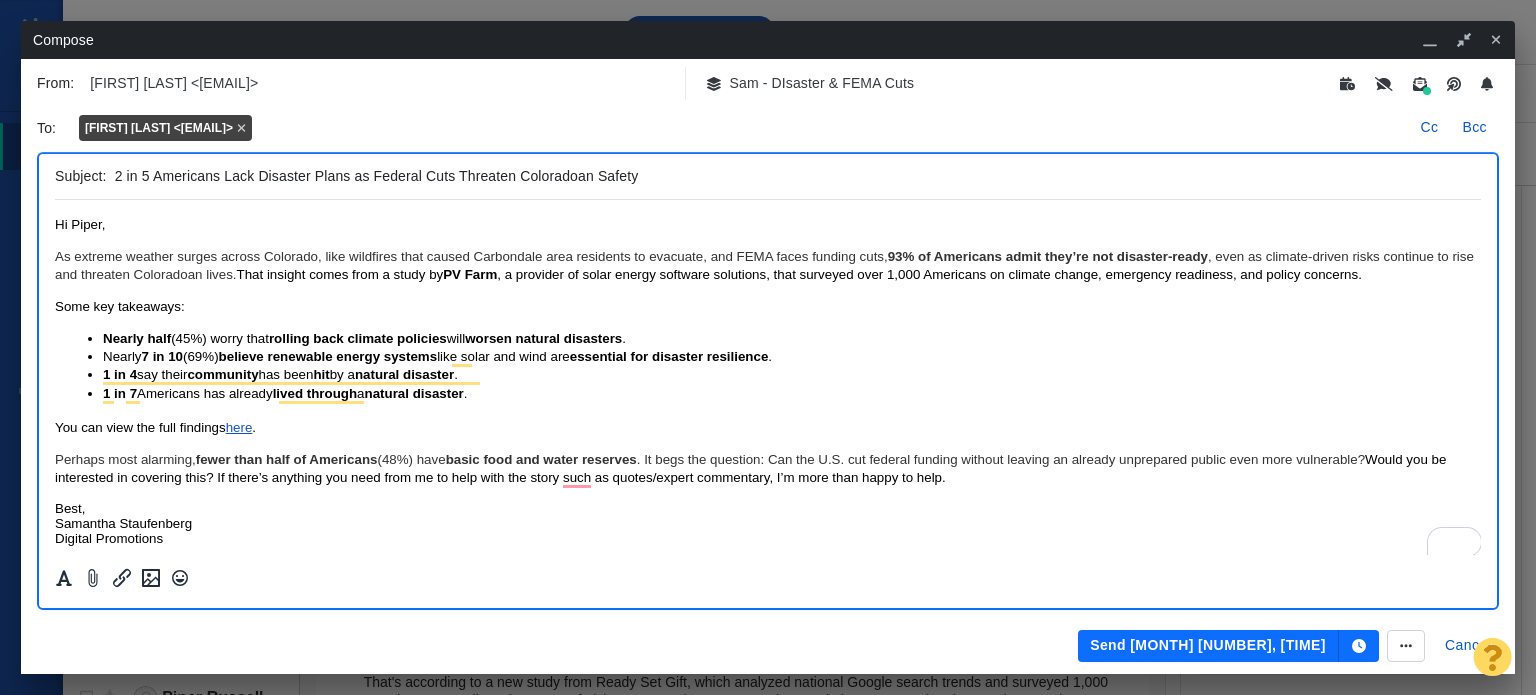 click on "Send Aug 5, 8:32 AM" at bounding box center [1208, 646] 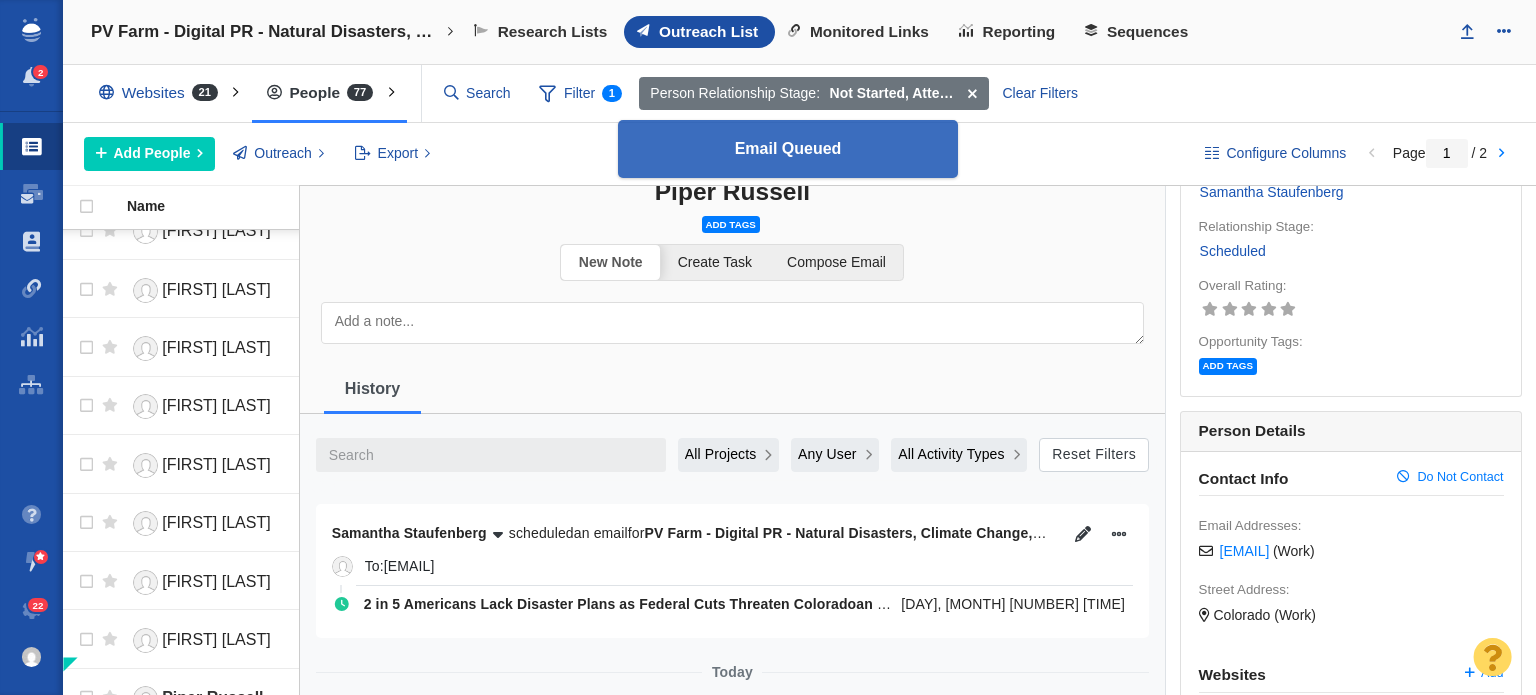 scroll, scrollTop: 0, scrollLeft: 0, axis: both 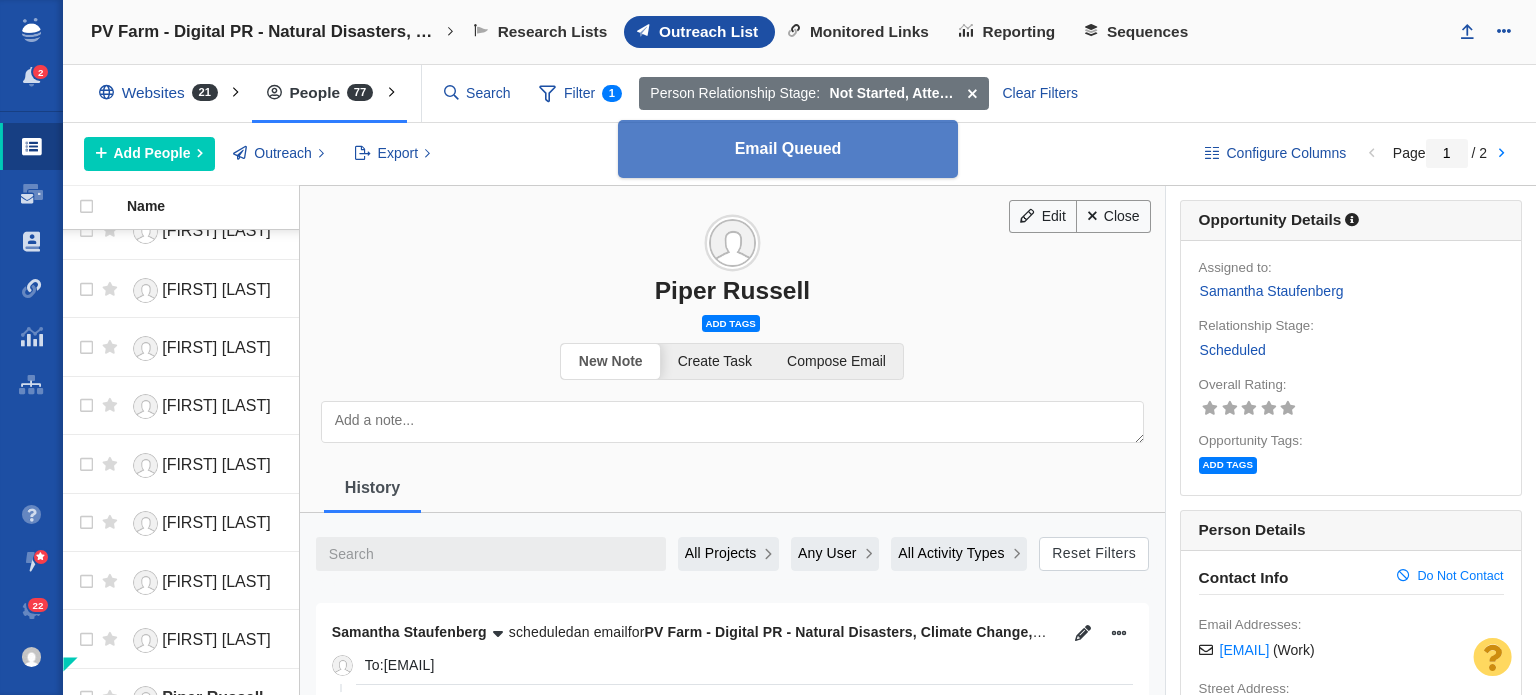 click on "Edit
Close" at bounding box center (1080, 217) 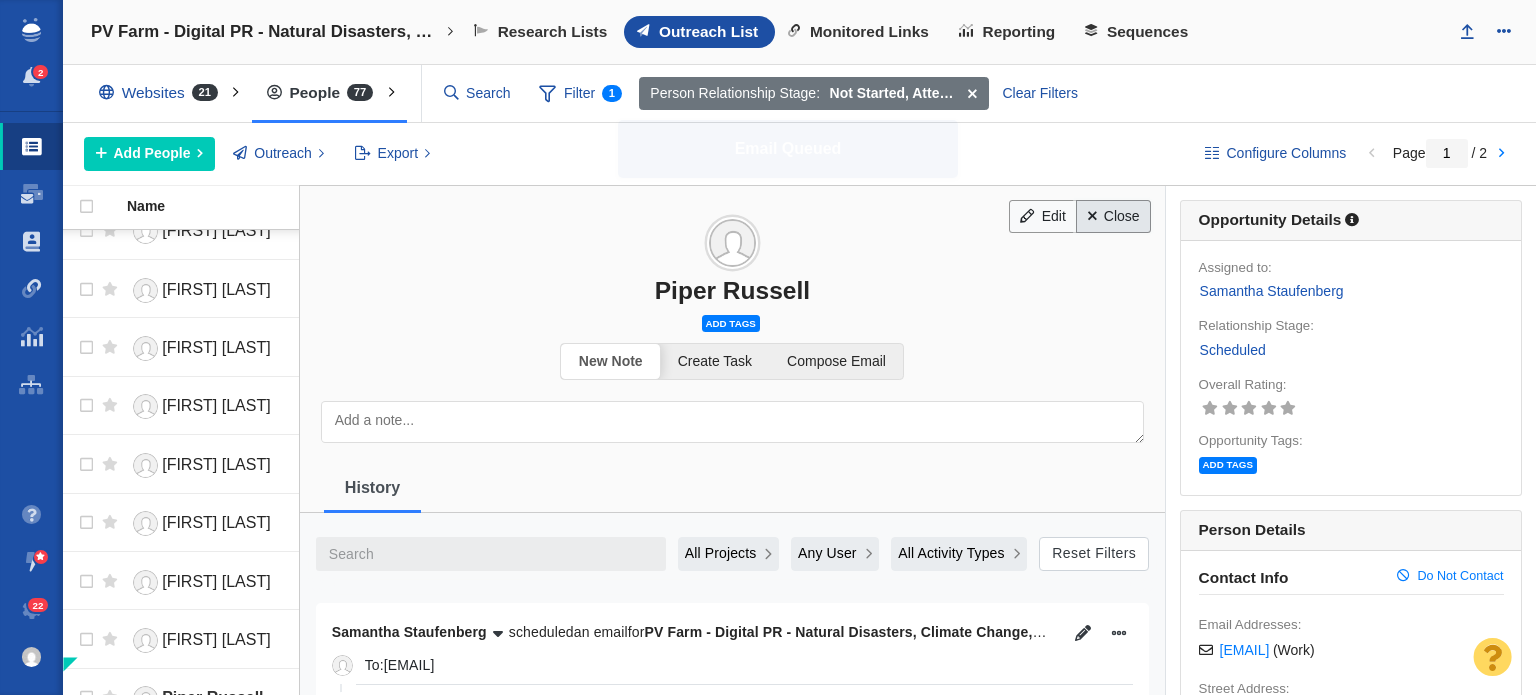 click on "Close" at bounding box center (1113, 217) 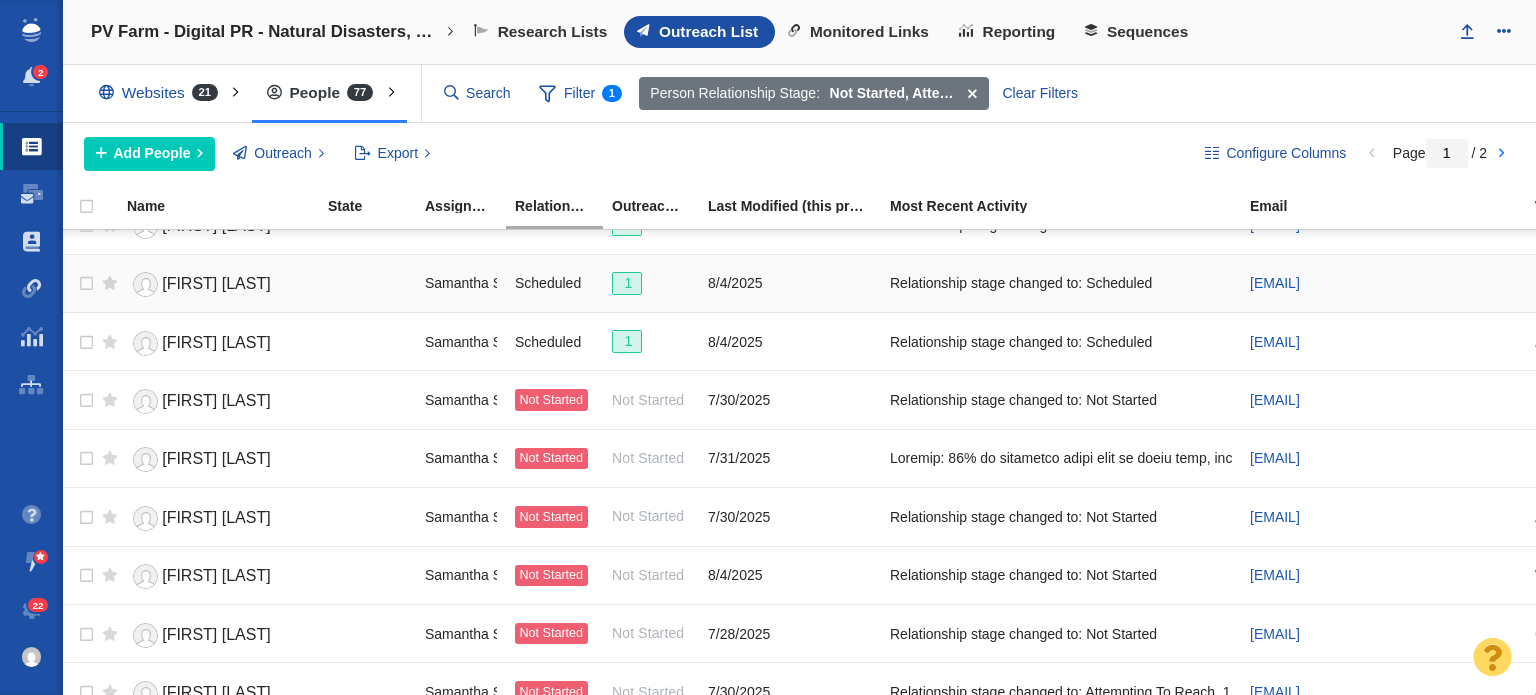 scroll, scrollTop: 2457, scrollLeft: 0, axis: vertical 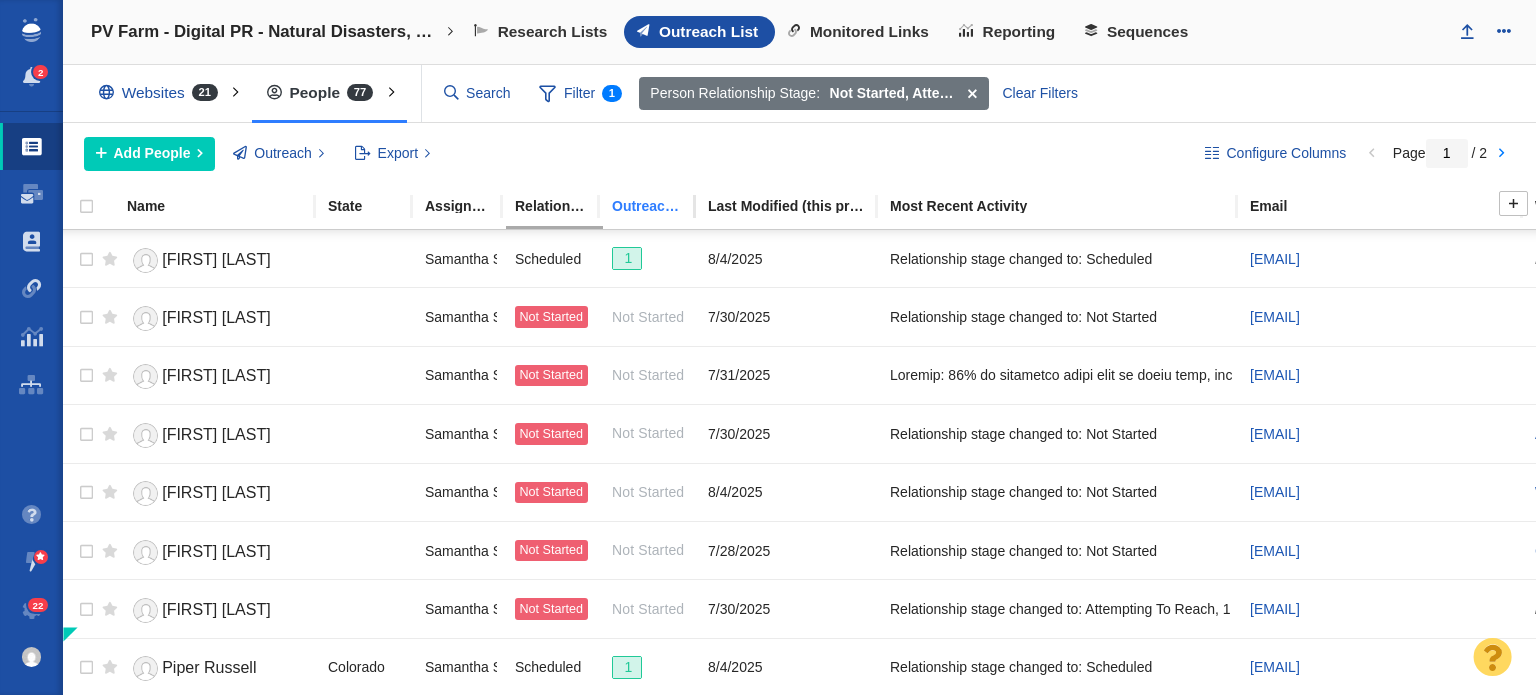 click on "Outreach Status" at bounding box center (659, 206) 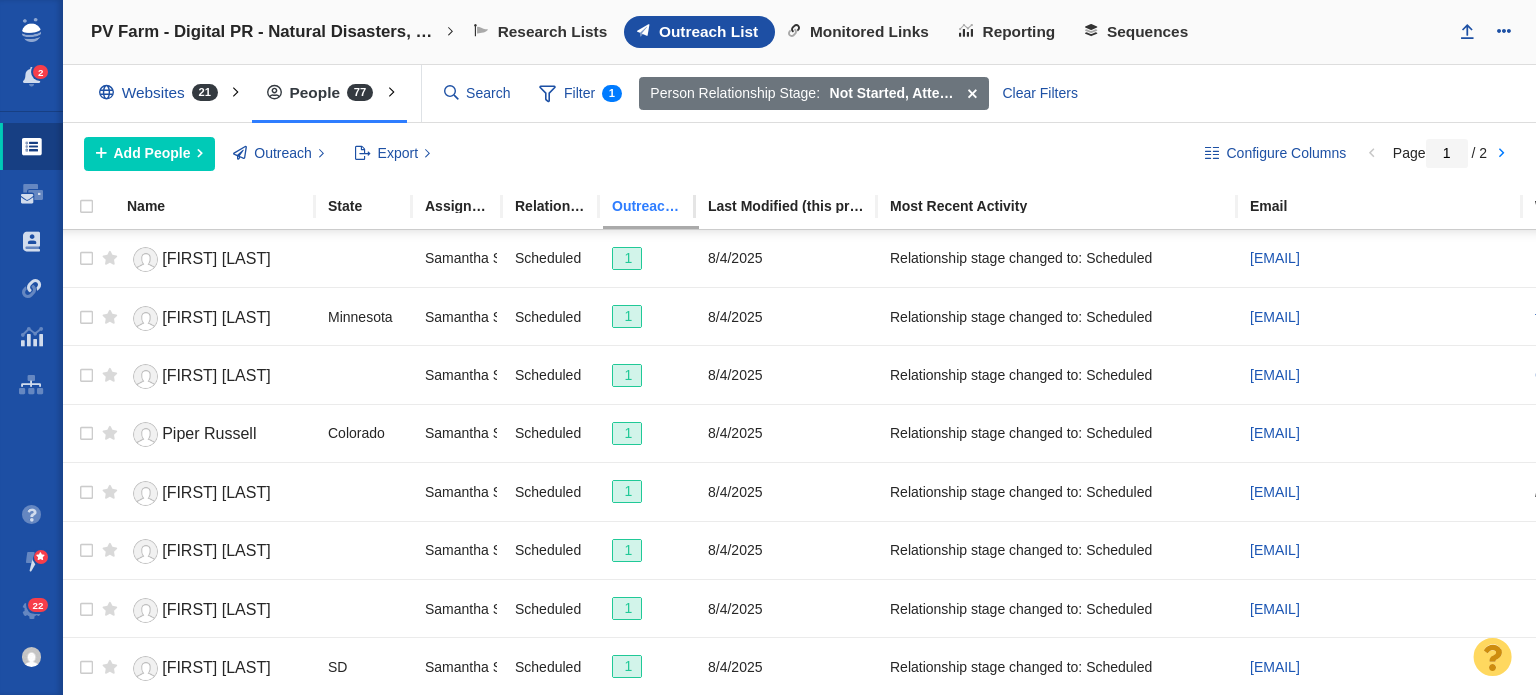 click on "Outreach Status" at bounding box center [659, 206] 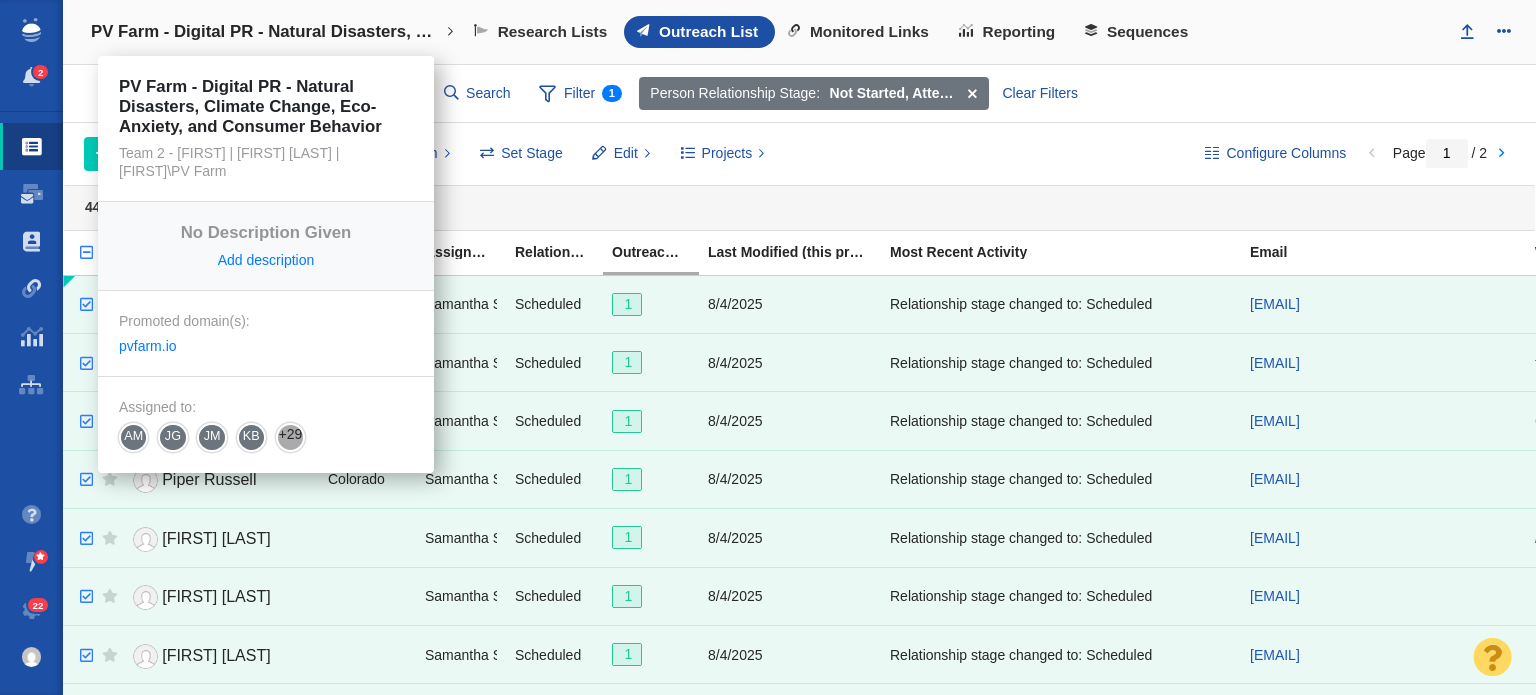 scroll, scrollTop: 0, scrollLeft: 0, axis: both 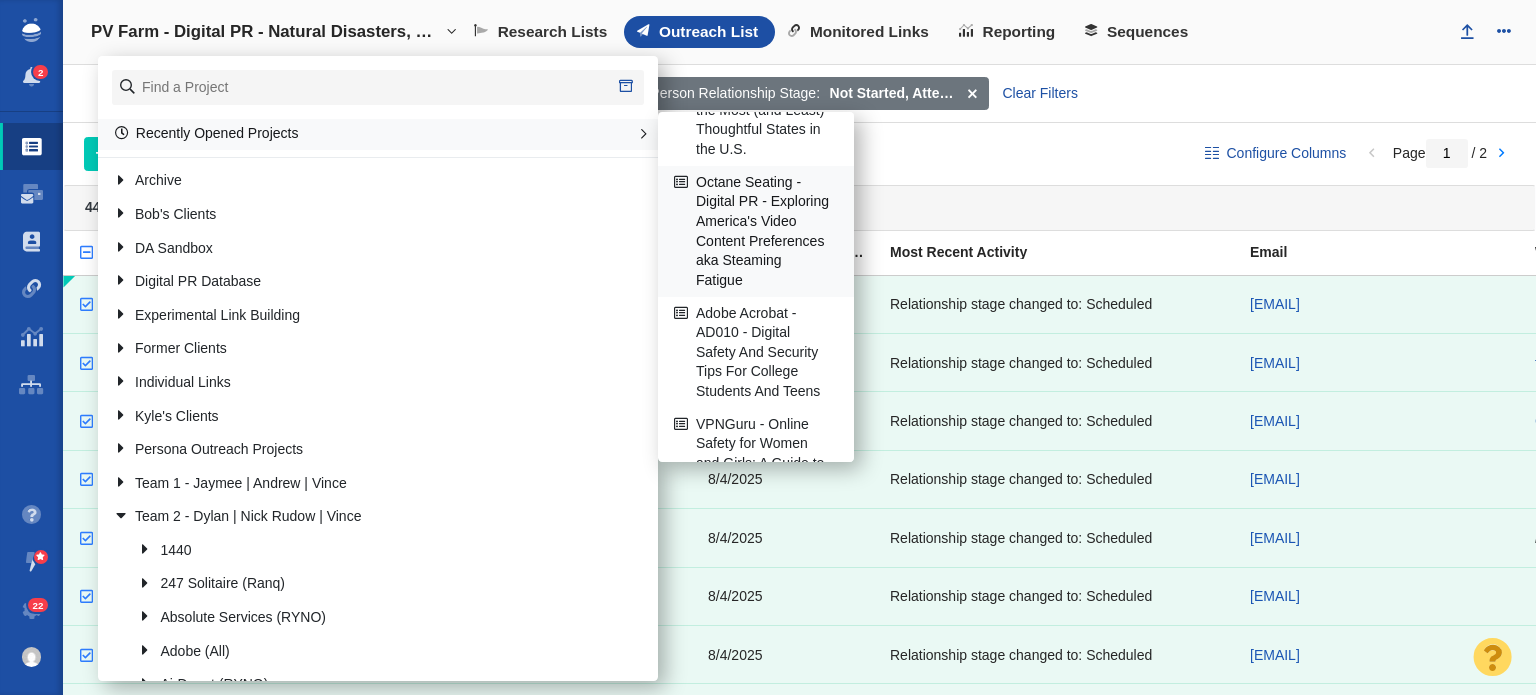 click on "Octane Seating - Digital PR - Exploring America's Video Content Preferences aka Steaming Fatigue" at bounding box center [756, 231] 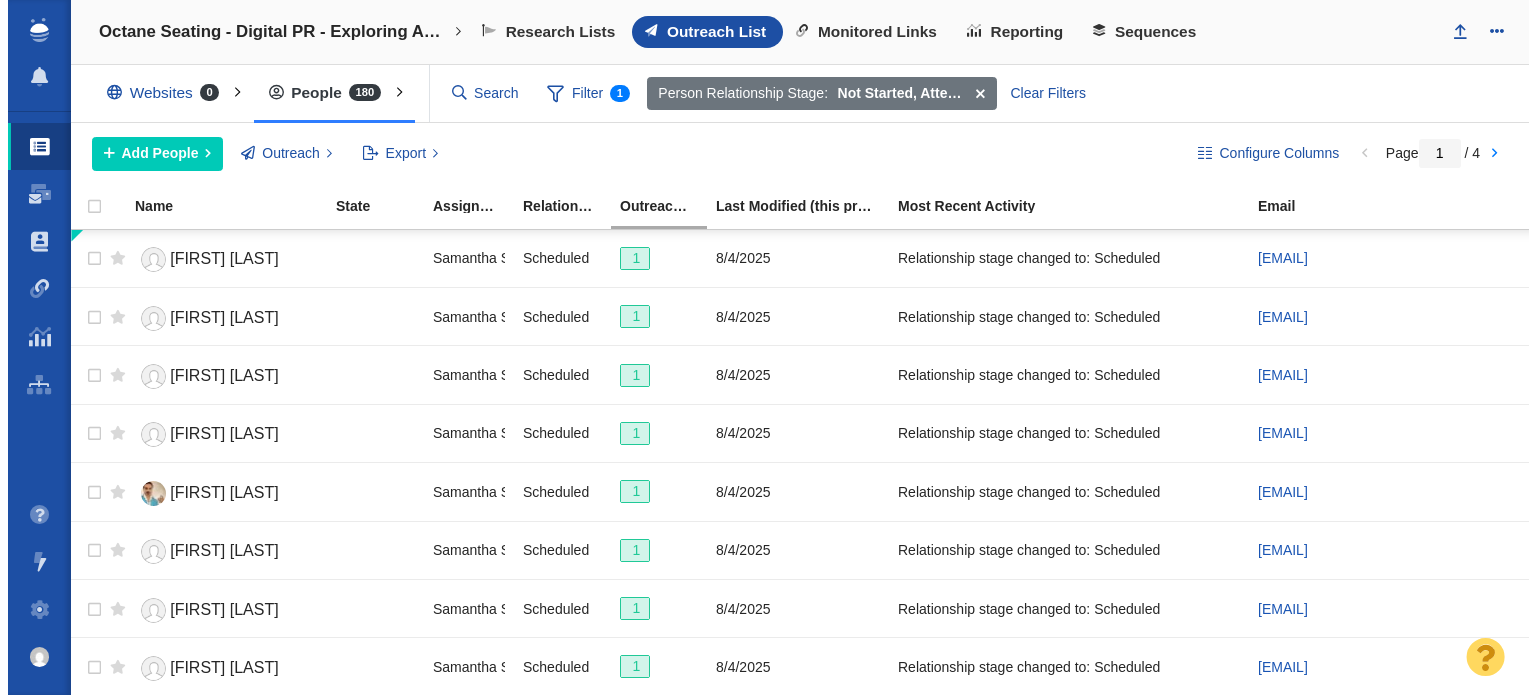 scroll, scrollTop: 0, scrollLeft: 0, axis: both 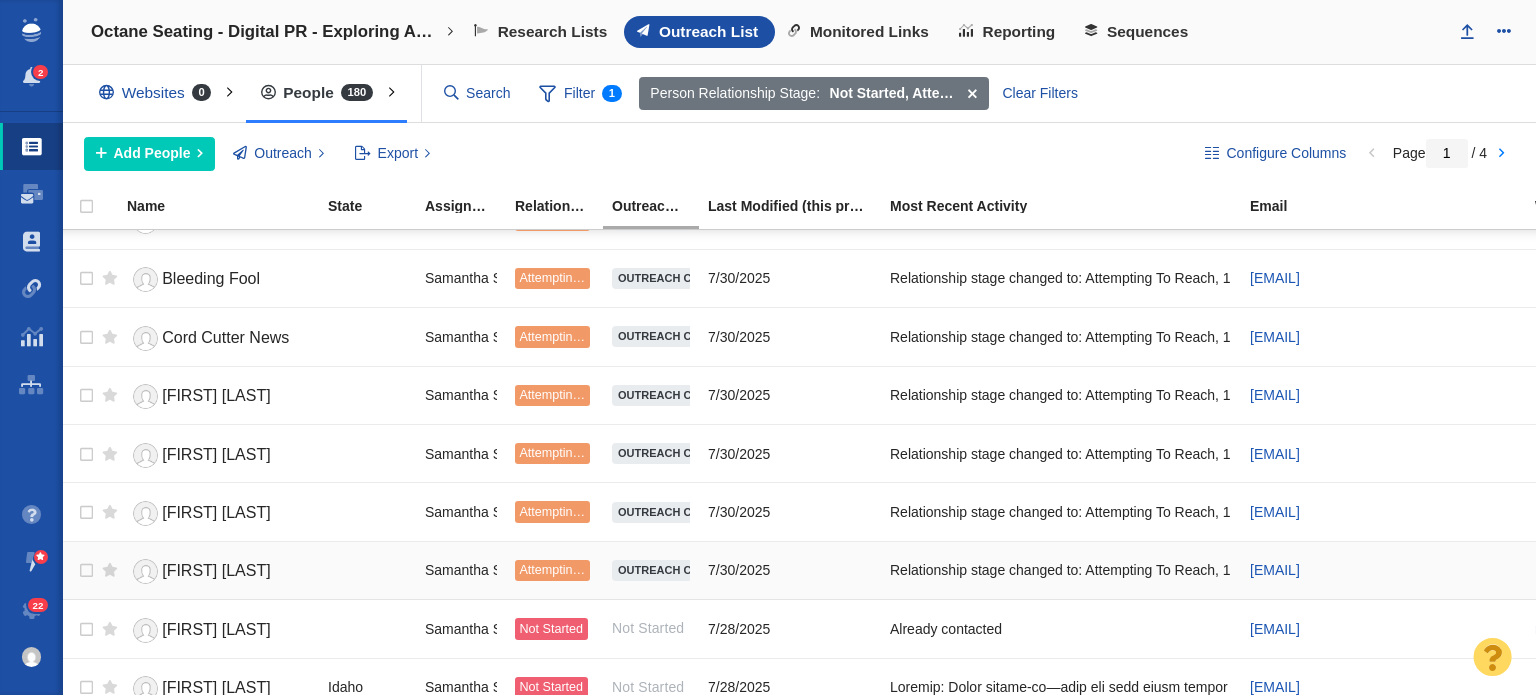 click at bounding box center [105, 570] 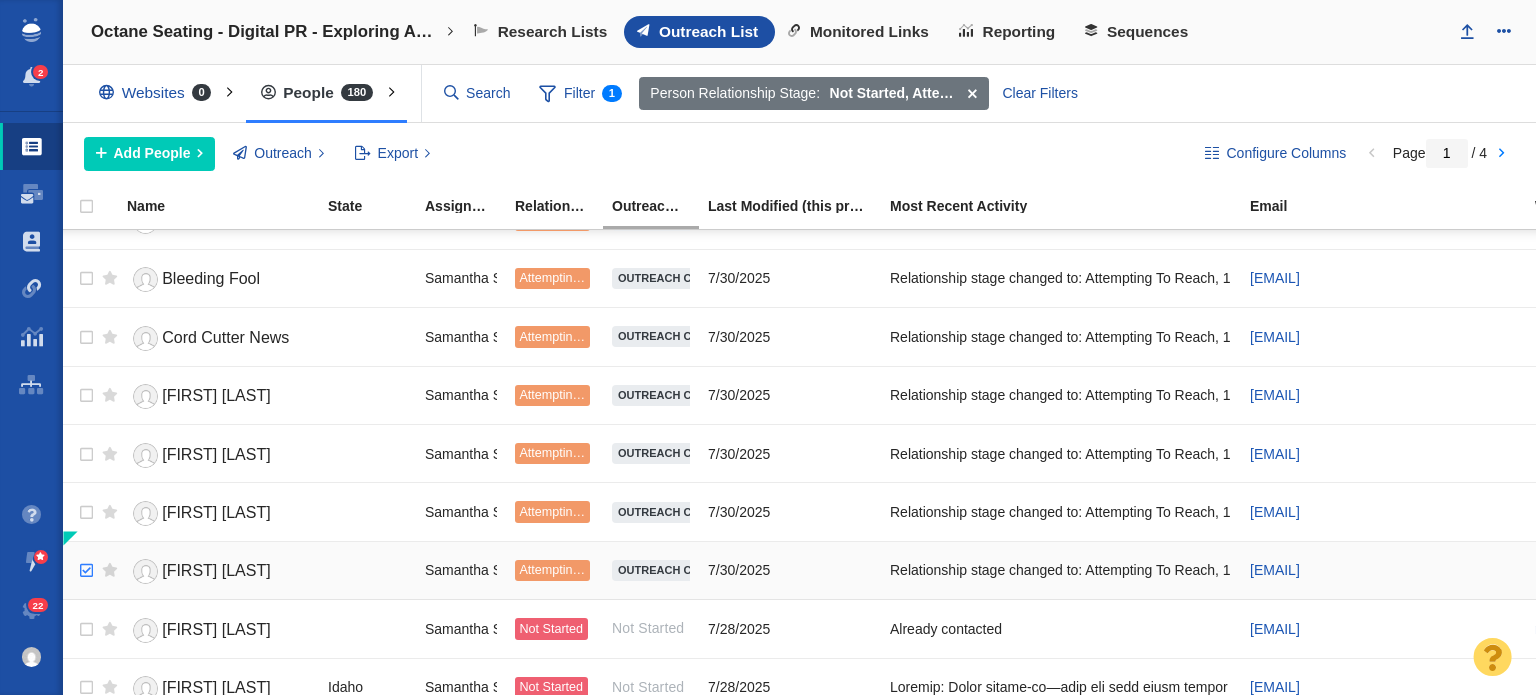 checkbox on "true" 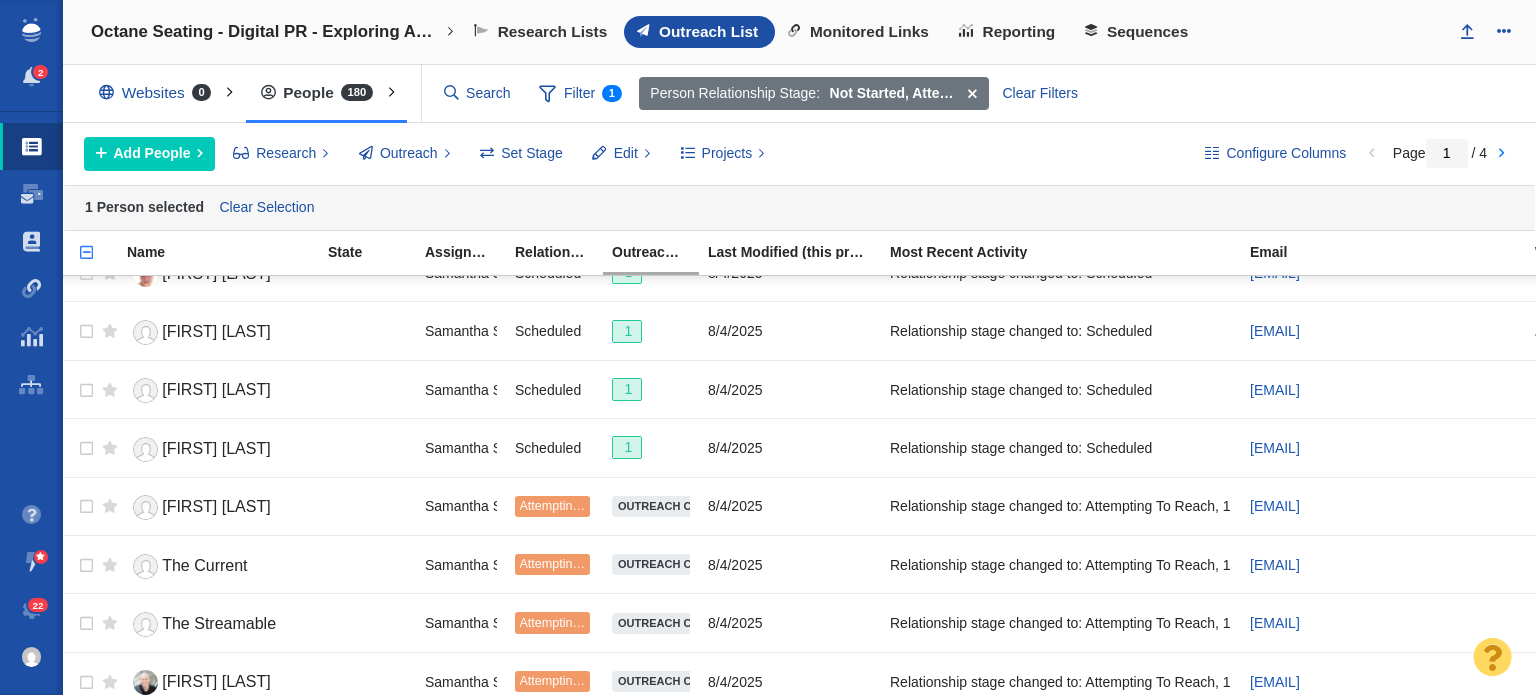 scroll, scrollTop: 0, scrollLeft: 0, axis: both 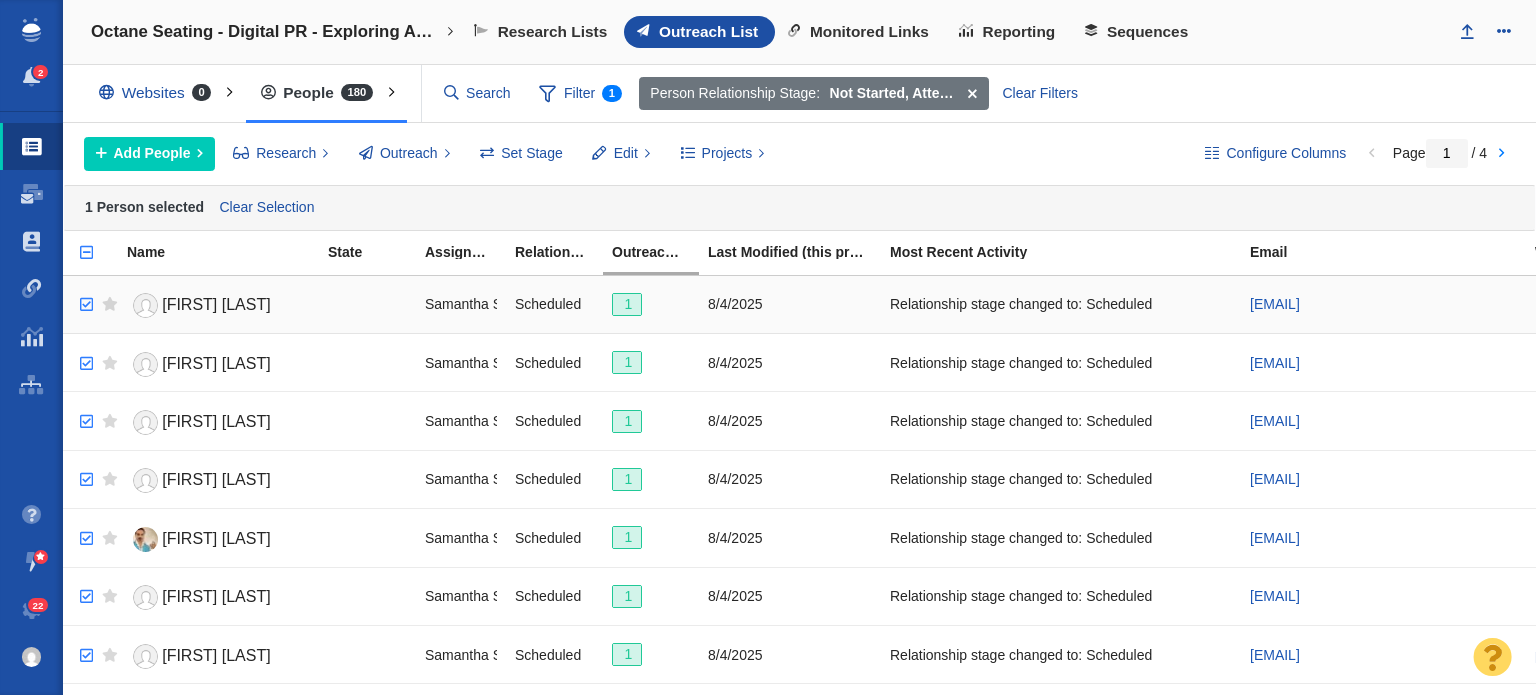 click at bounding box center (84, 305) 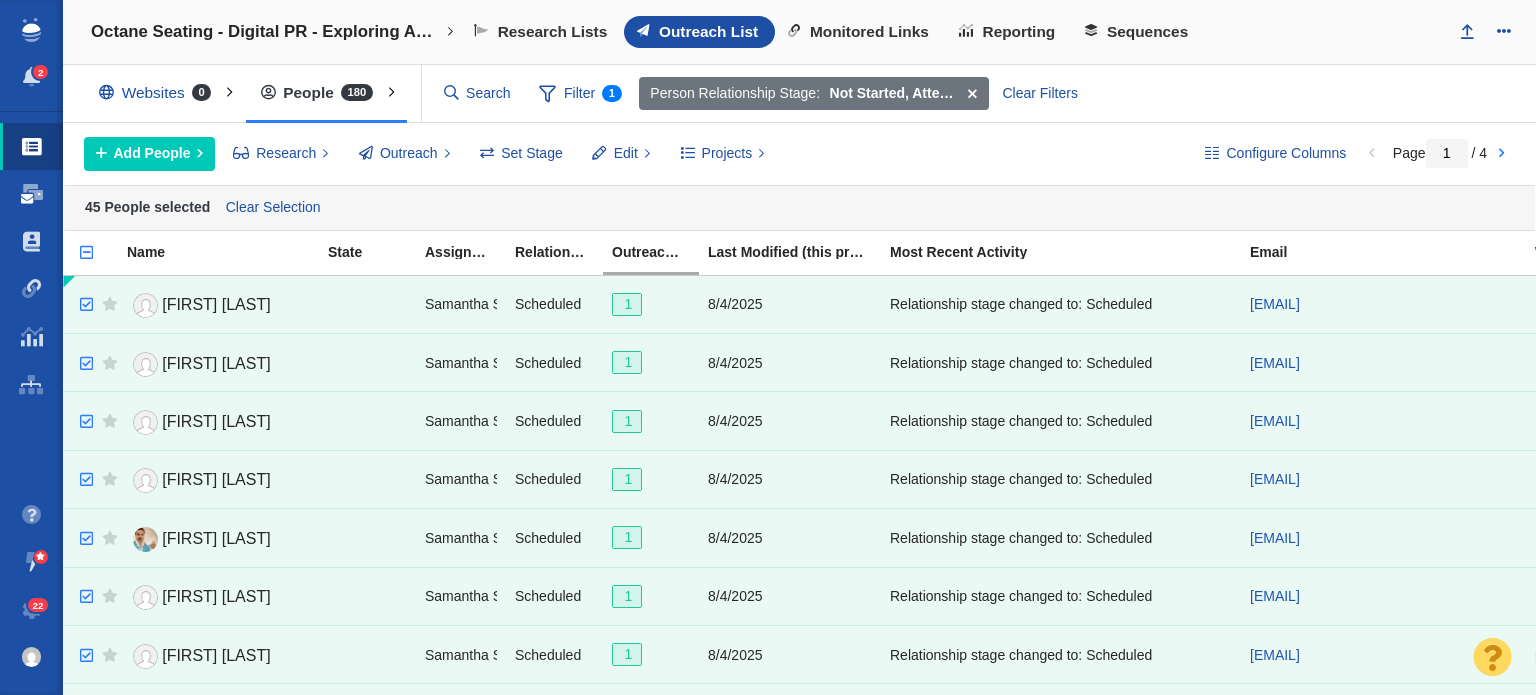 click at bounding box center (32, 194) 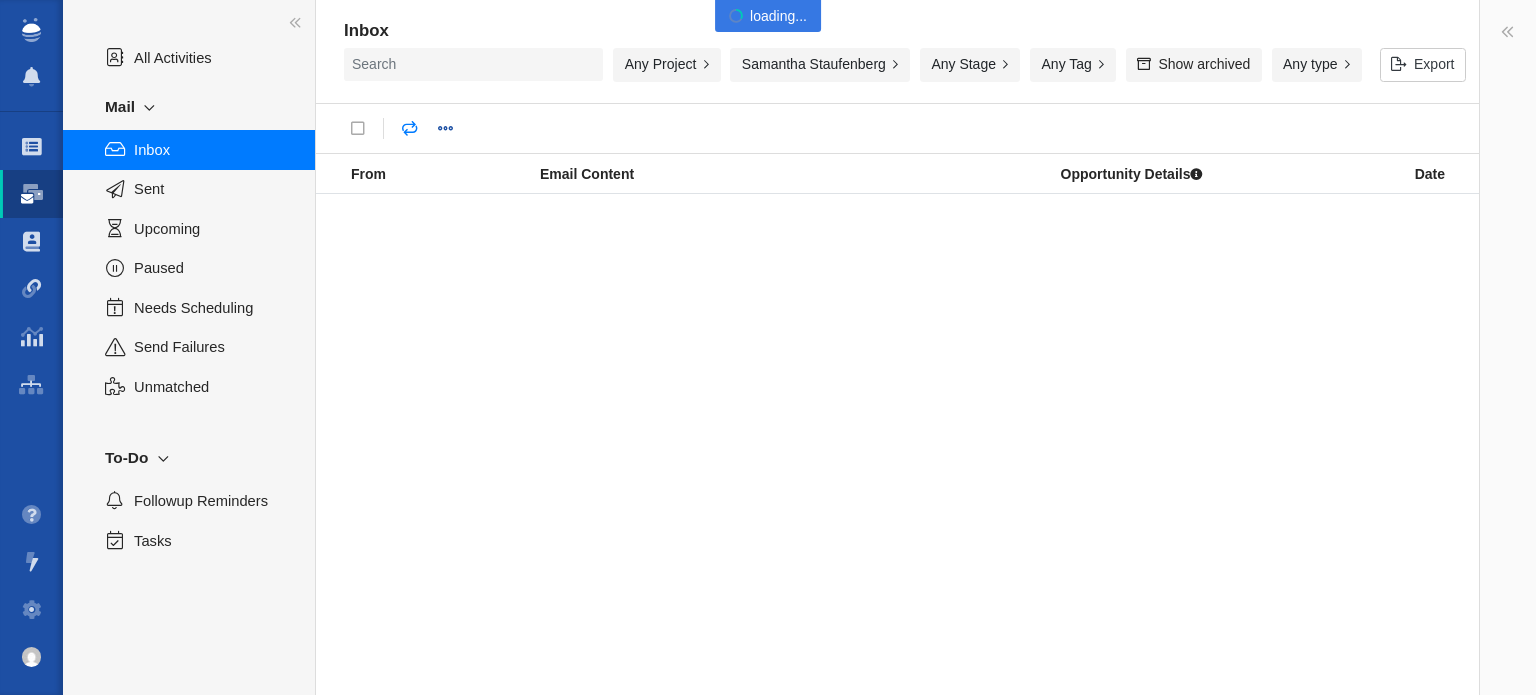 scroll, scrollTop: 0, scrollLeft: 0, axis: both 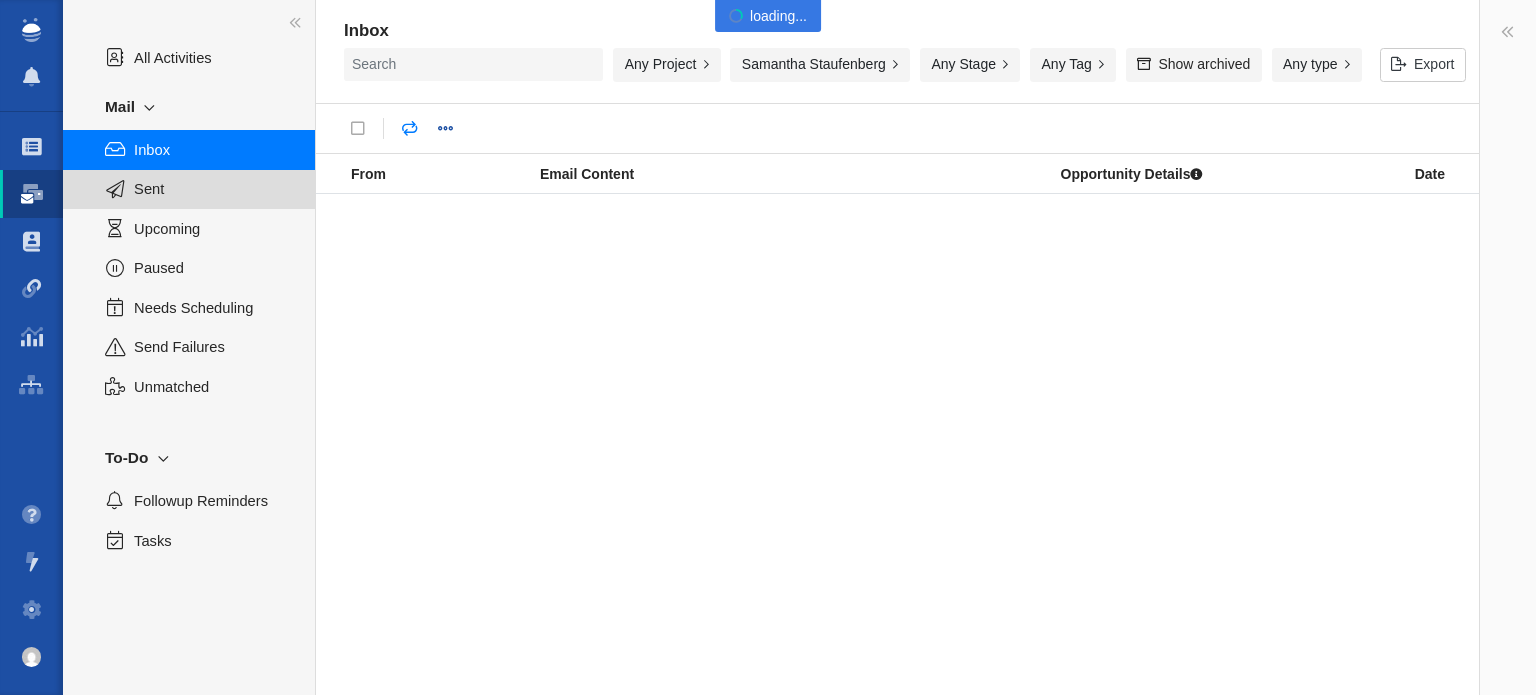 click on "Sent" at bounding box center [213, 189] 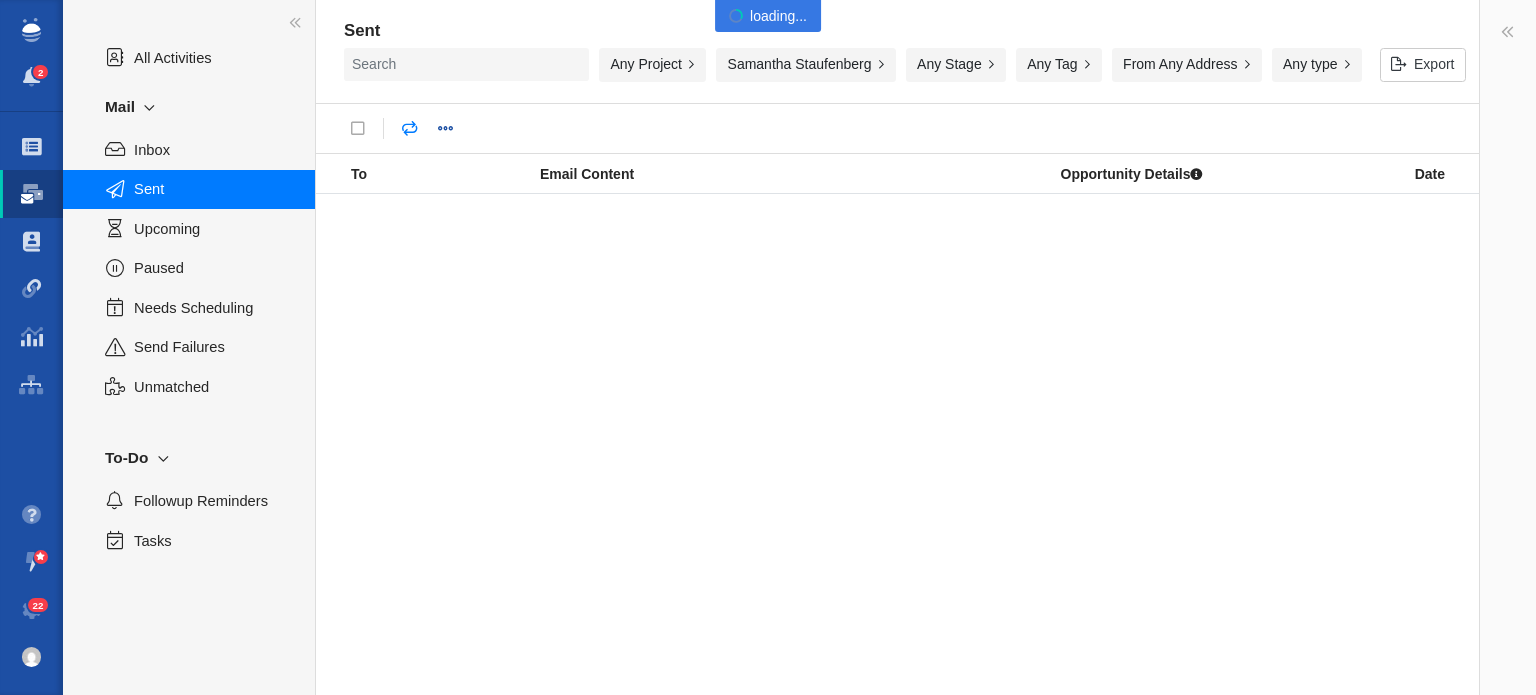 click on "Sent" at bounding box center [189, 189] 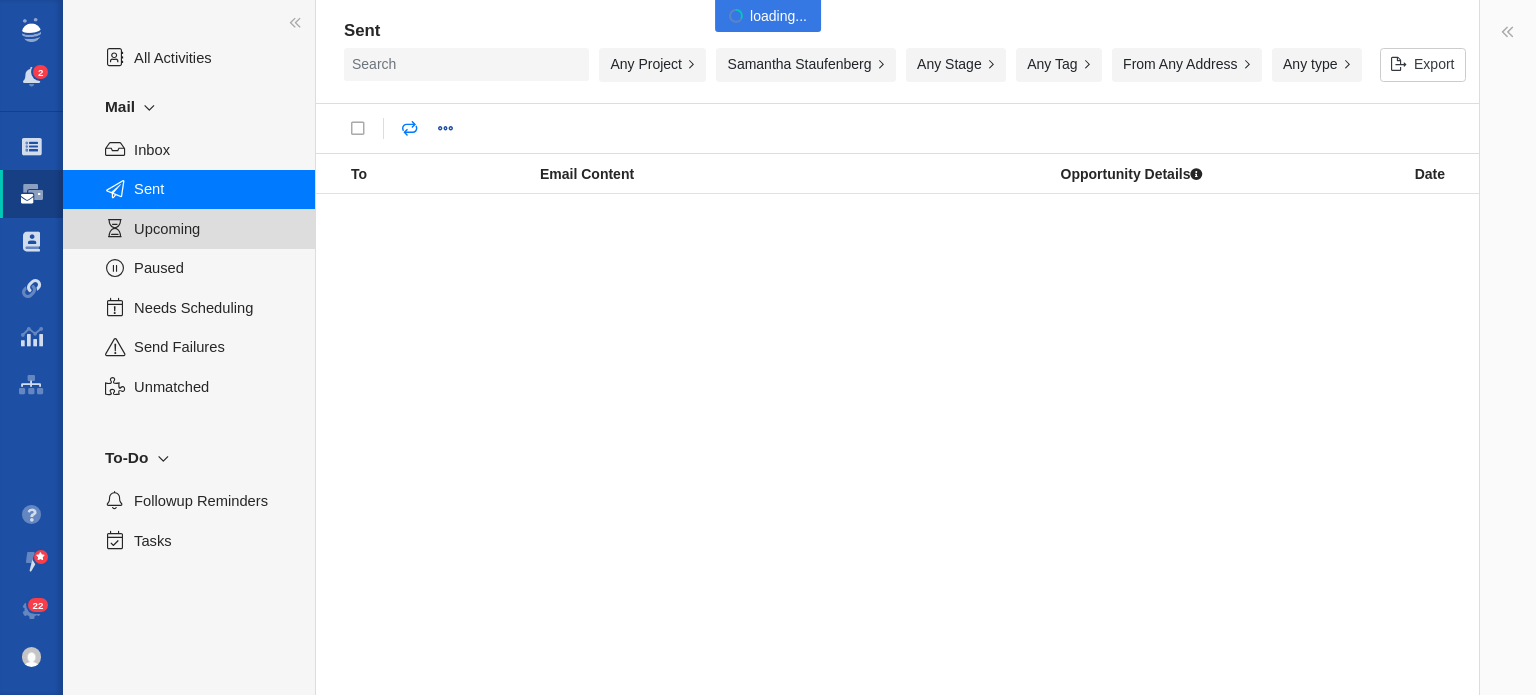 click on "Upcoming" at bounding box center [213, 229] 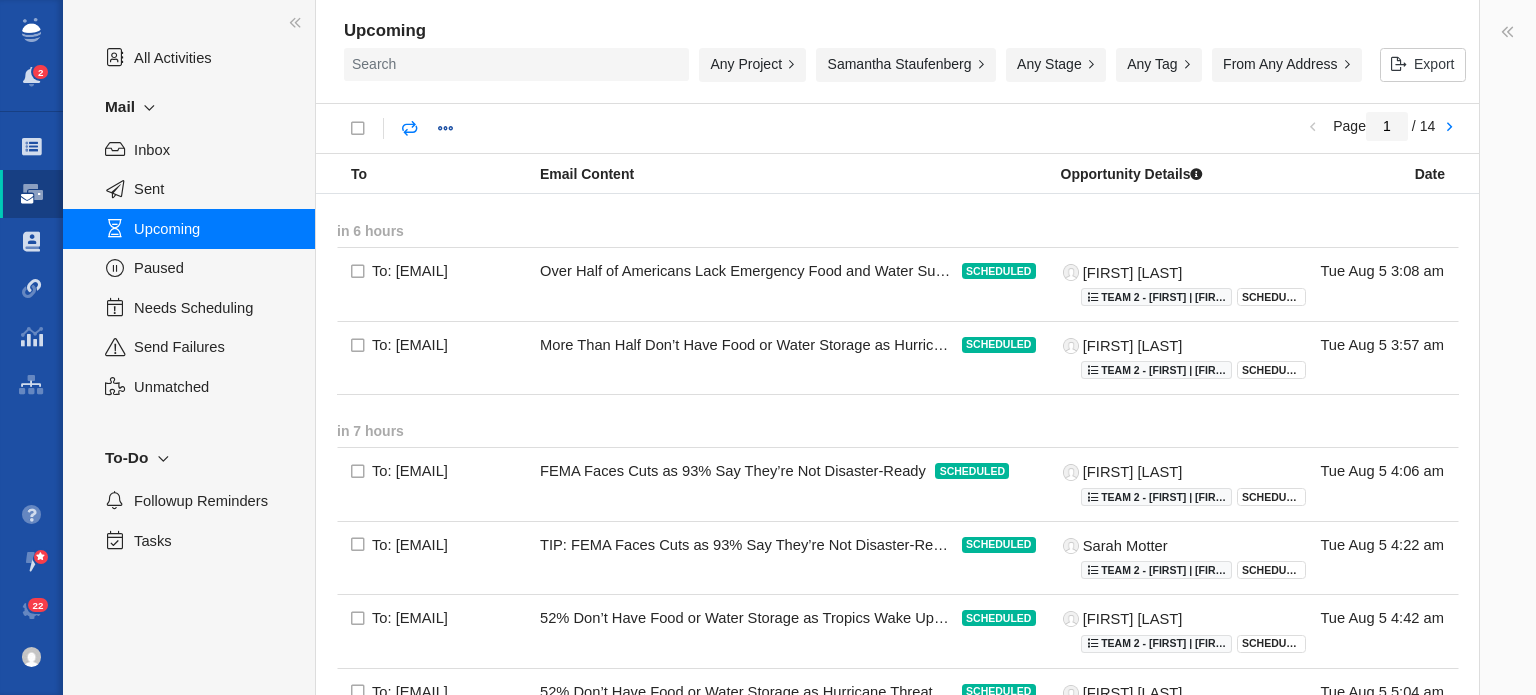 click on "Any Project" at bounding box center [752, 65] 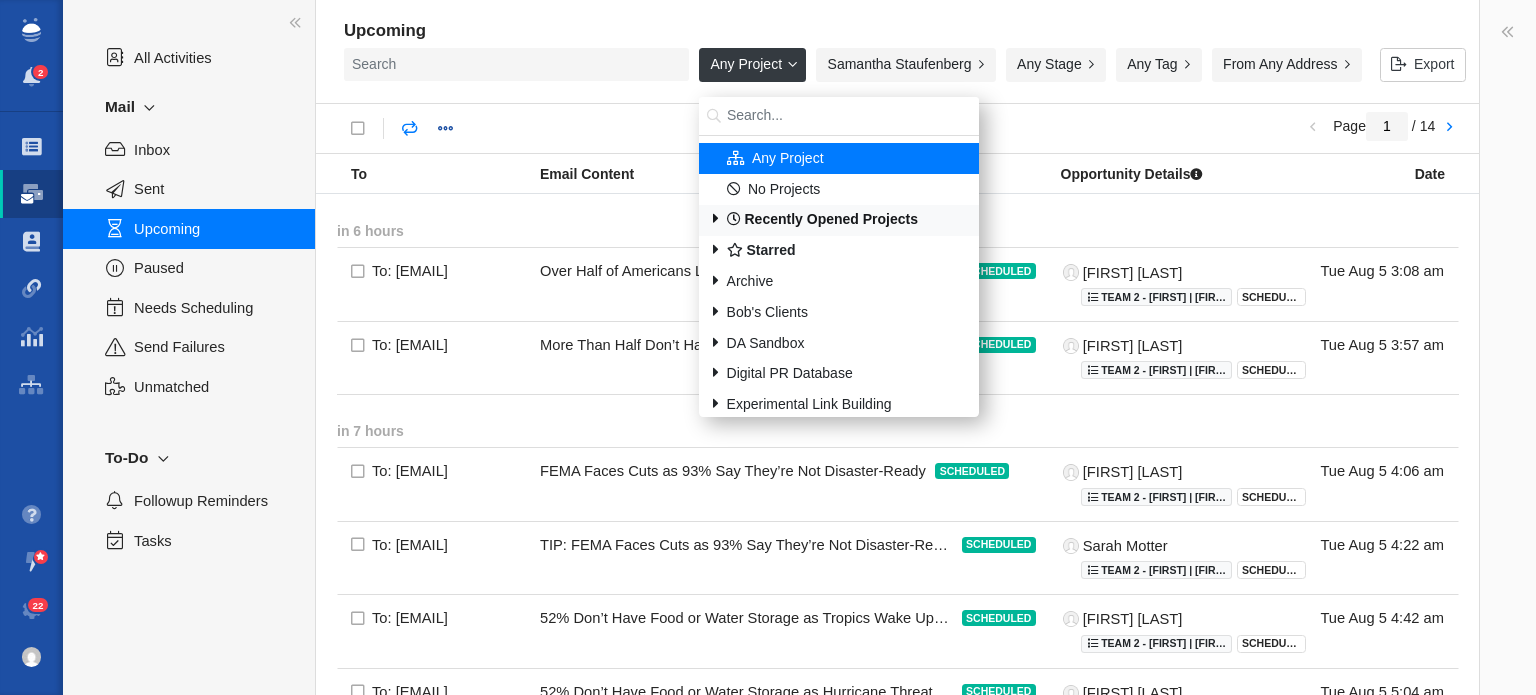 click on "Recently Opened Projects" at bounding box center [822, 219] 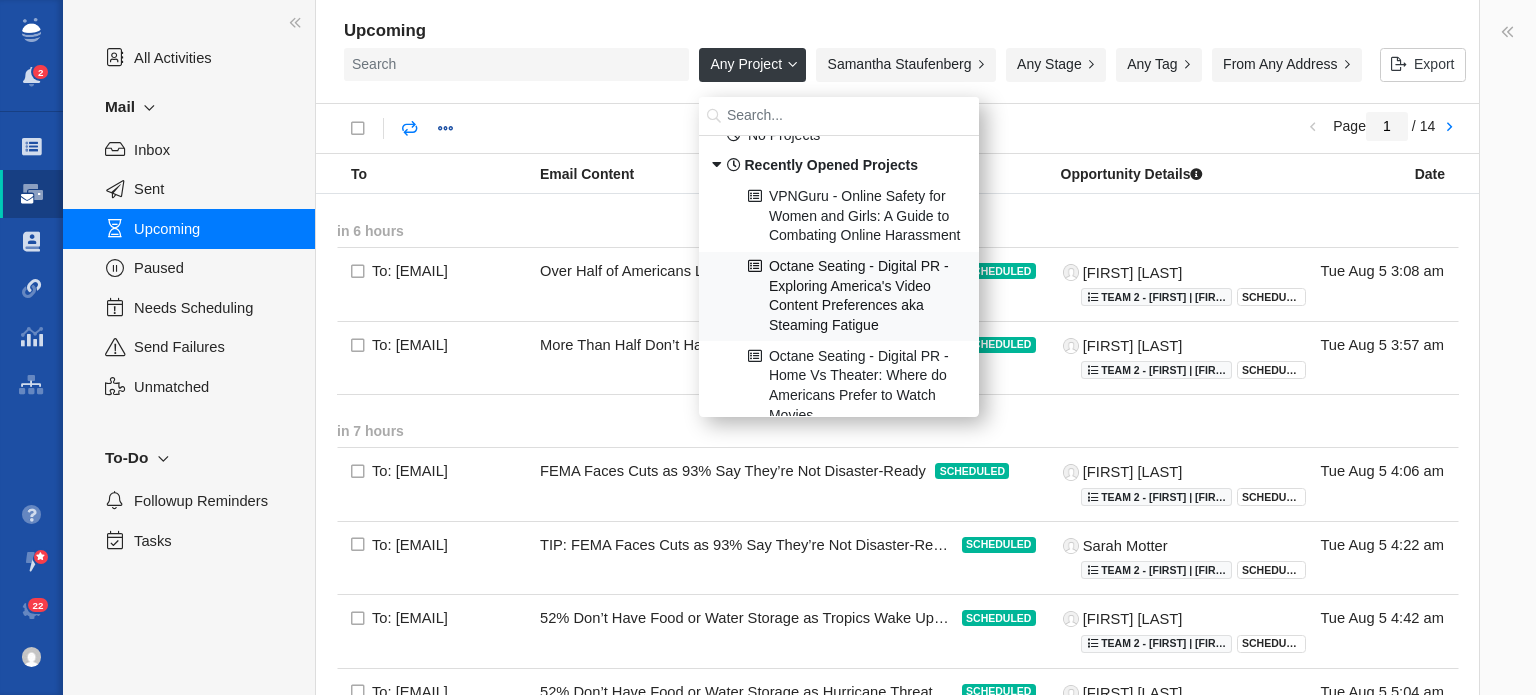 scroll, scrollTop: 100, scrollLeft: 0, axis: vertical 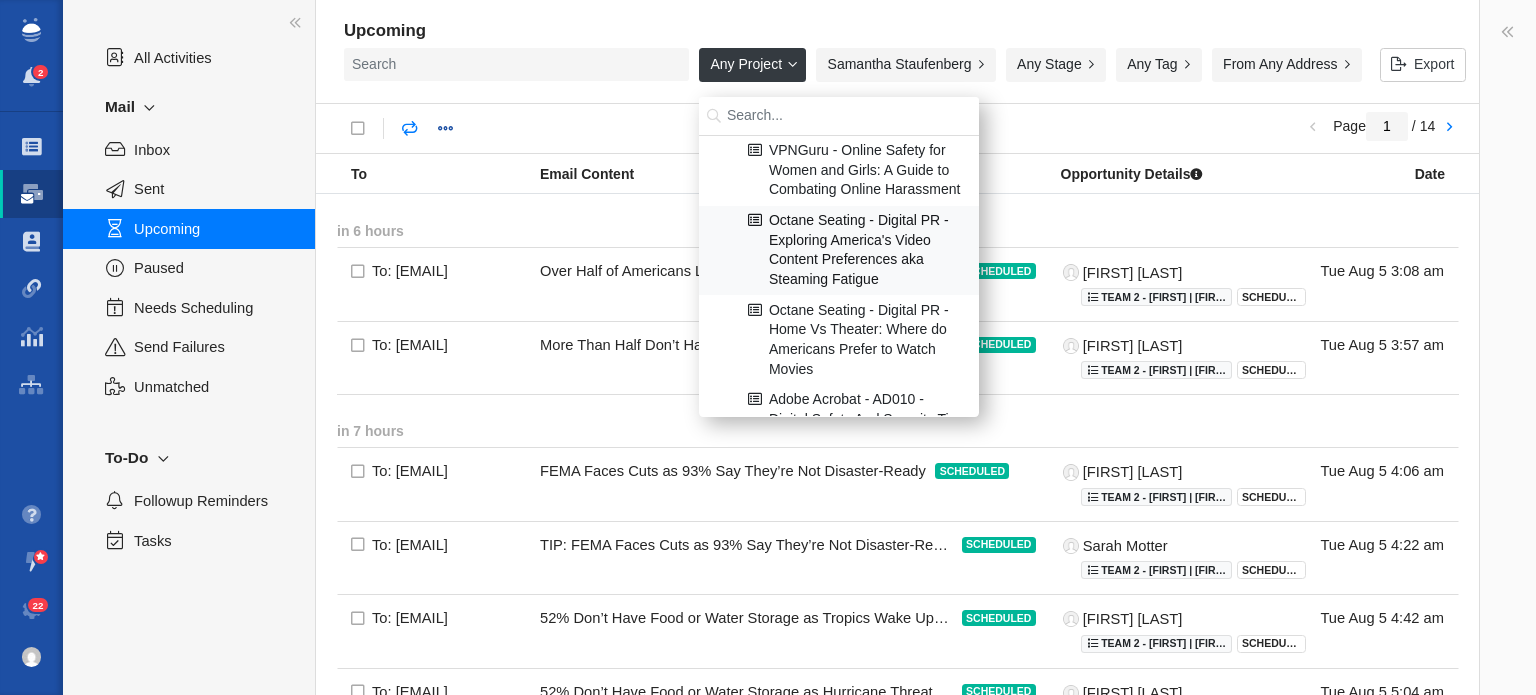 click on "Octane Seating - Digital PR - Exploring America's Video Content Preferences aka Steaming Fatigue" at bounding box center (839, 251) 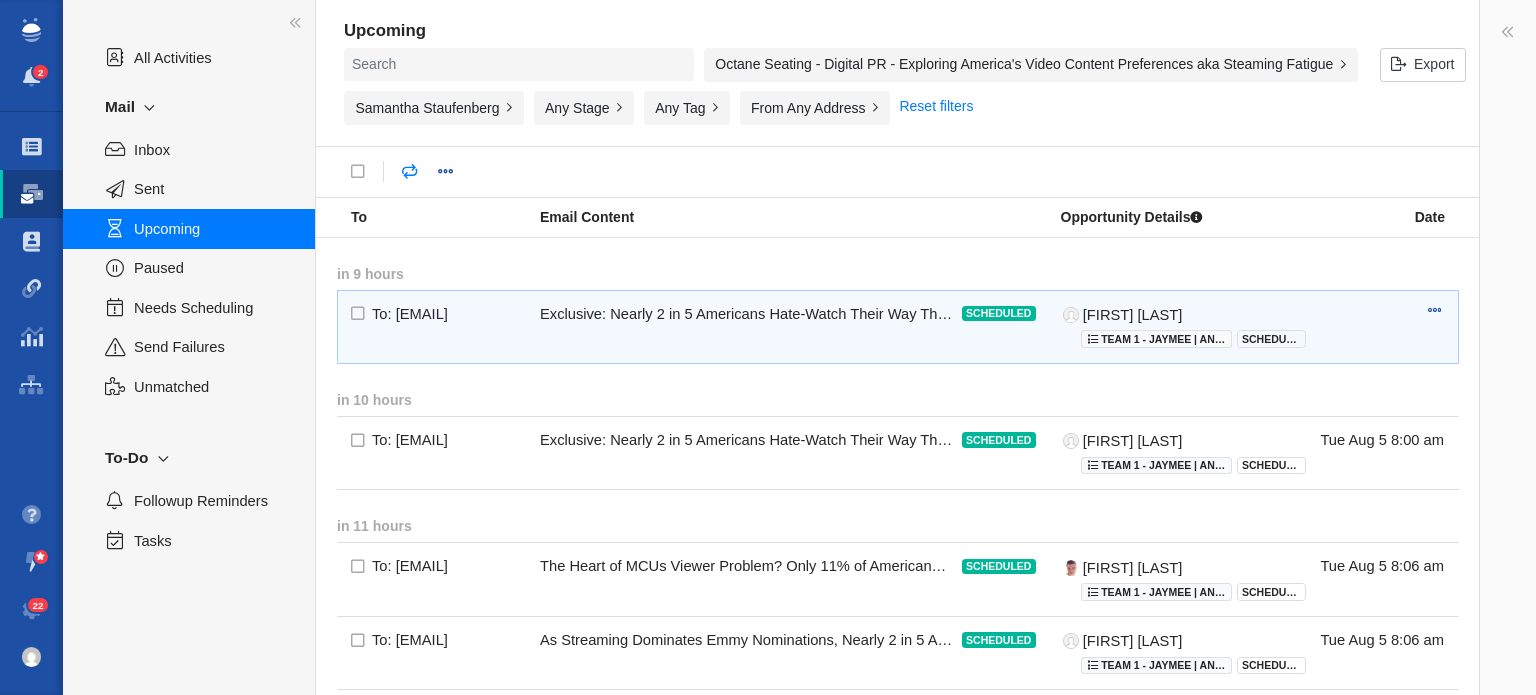 scroll, scrollTop: 0, scrollLeft: 0, axis: both 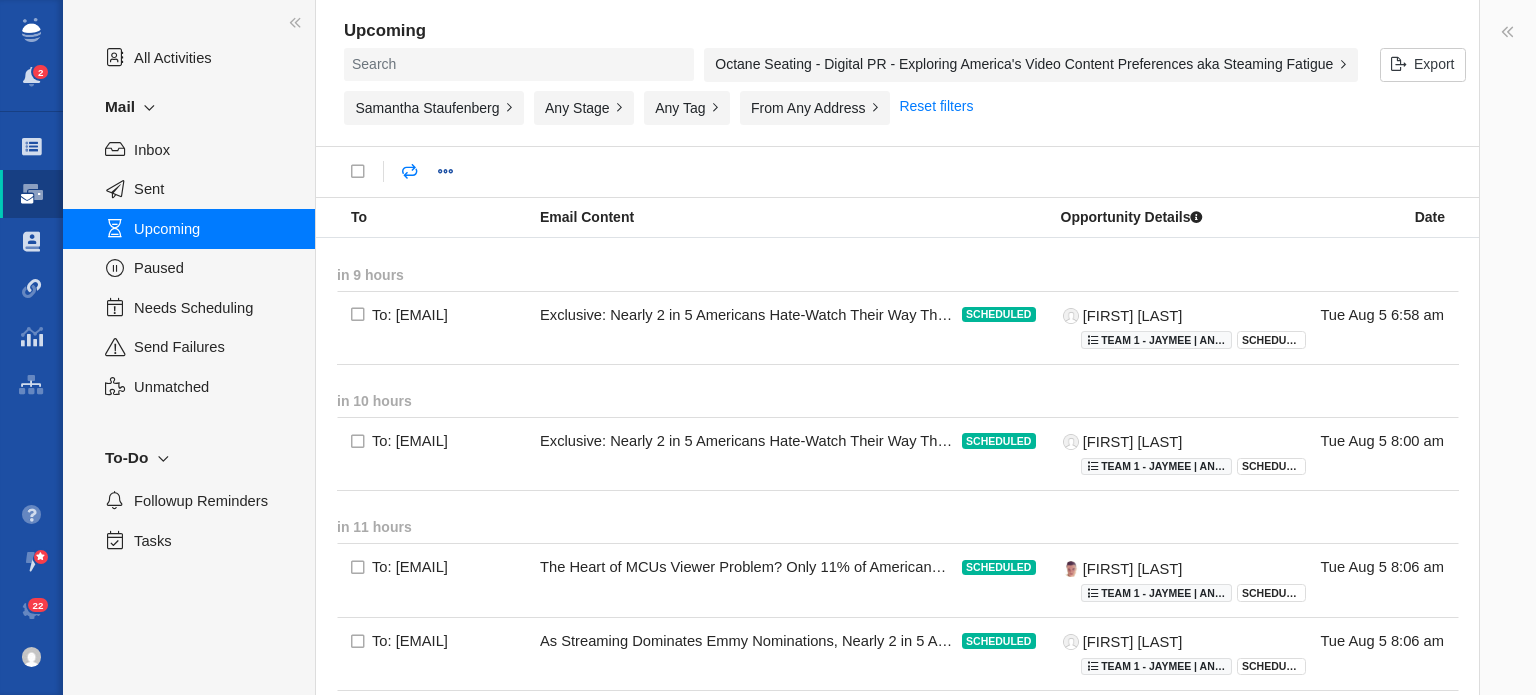 click on "Octane Seating - Digital PR - Exploring America's Video Content Preferences aka Steaming Fatigue" at bounding box center [1031, 65] 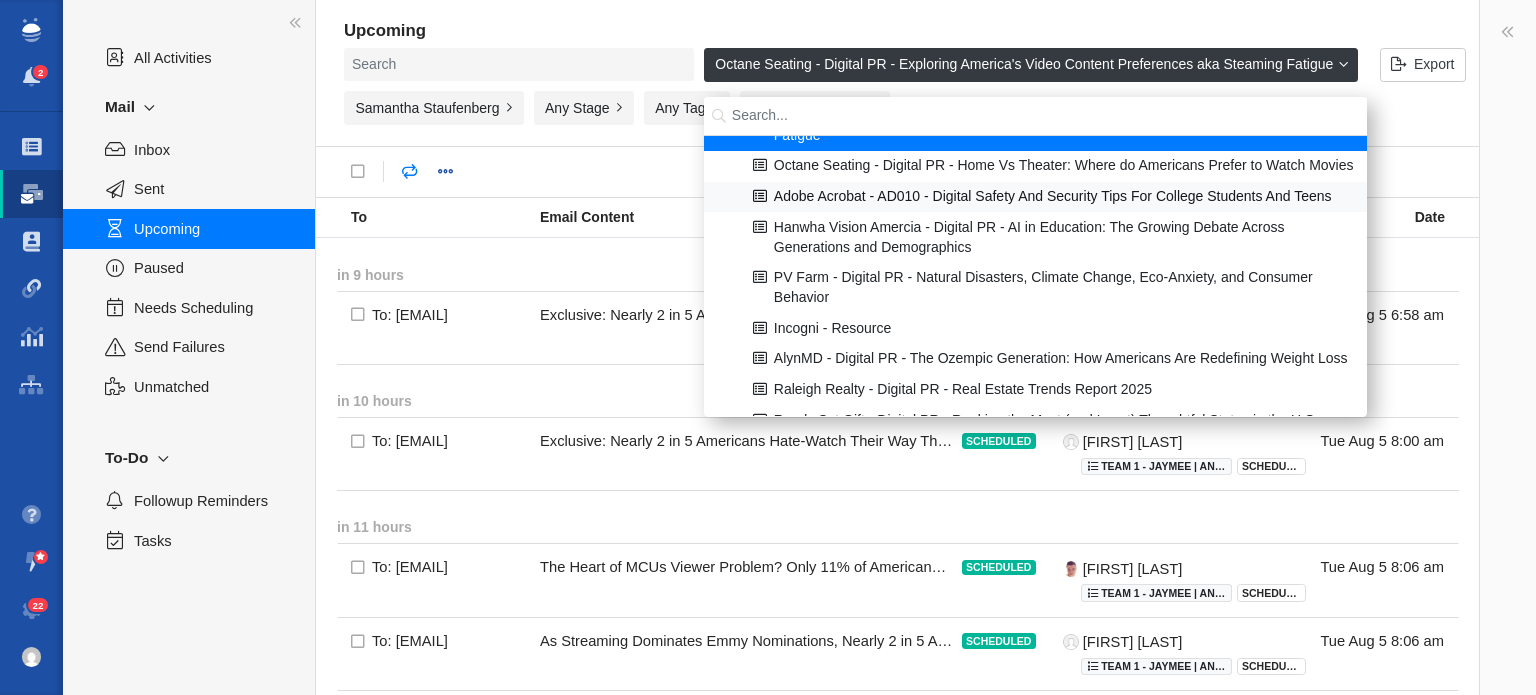 scroll, scrollTop: 200, scrollLeft: 0, axis: vertical 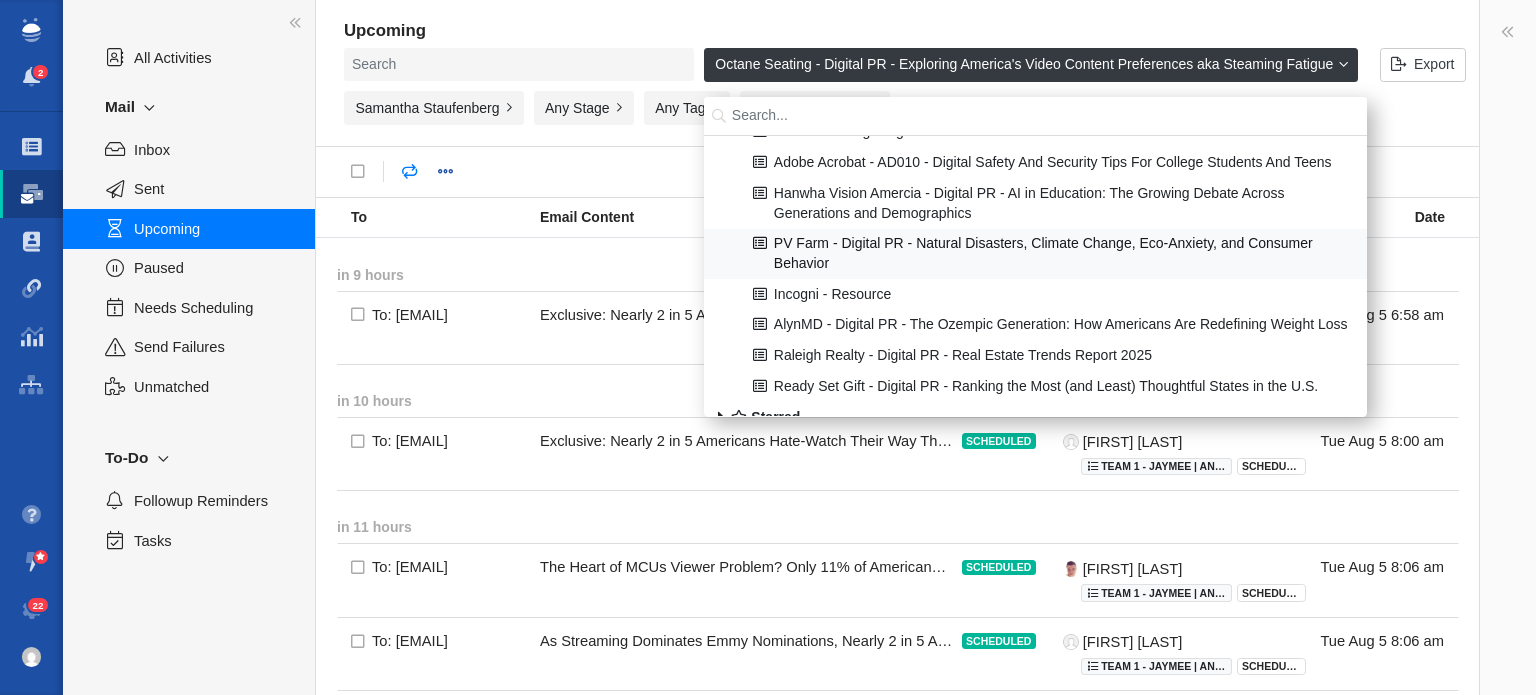 click on "PV Farm - Digital PR - Natural Disasters, Climate Change, Eco-Anxiety, and Consumer Behavior" at bounding box center [1036, 254] 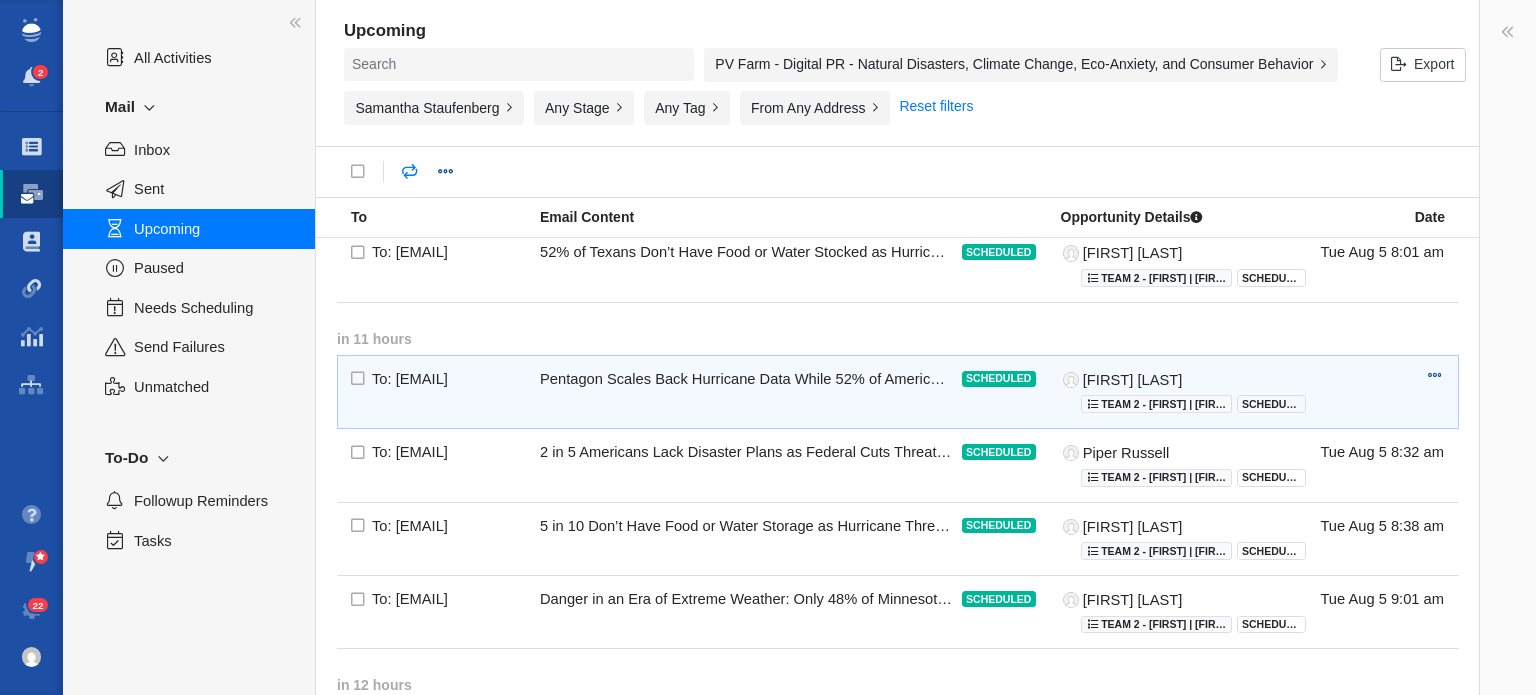 scroll, scrollTop: 1709, scrollLeft: 0, axis: vertical 